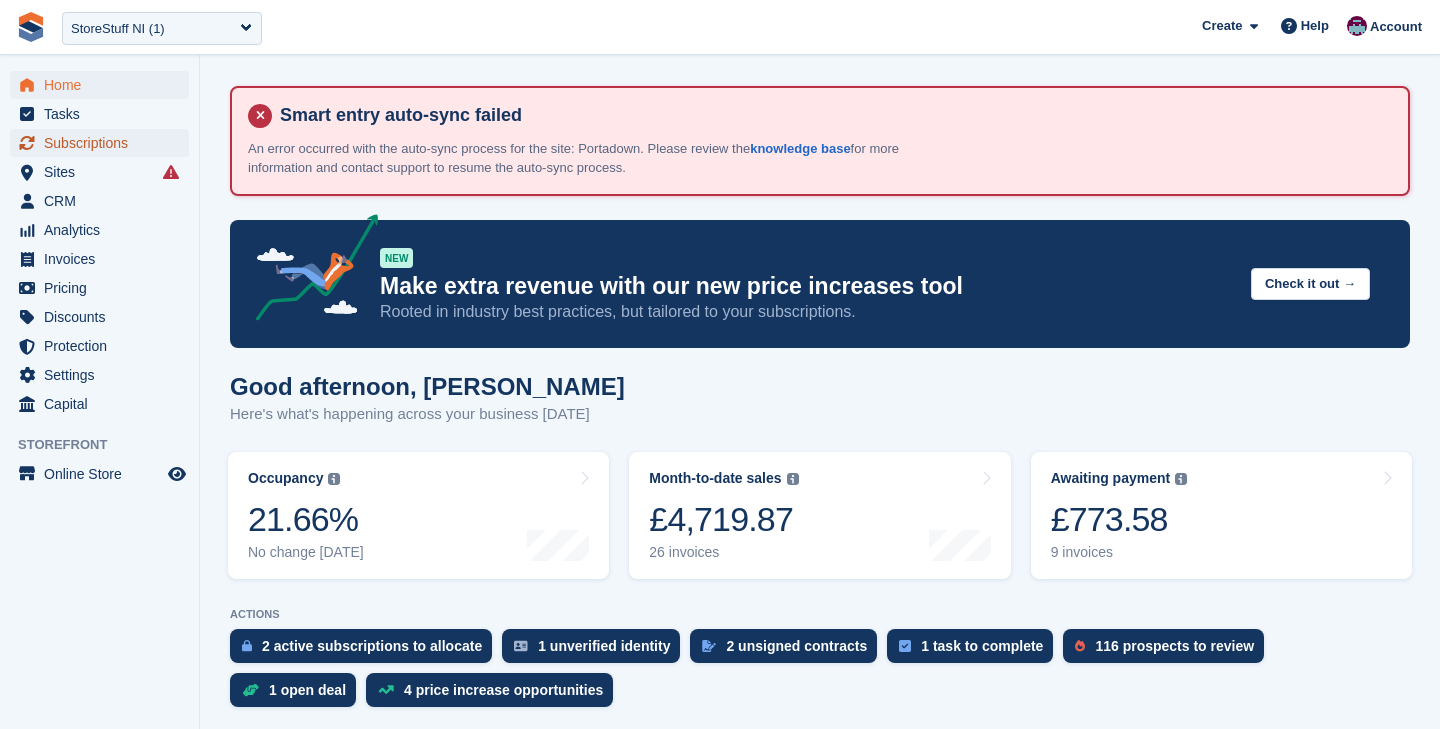 click on "Subscriptions" at bounding box center (104, 143) 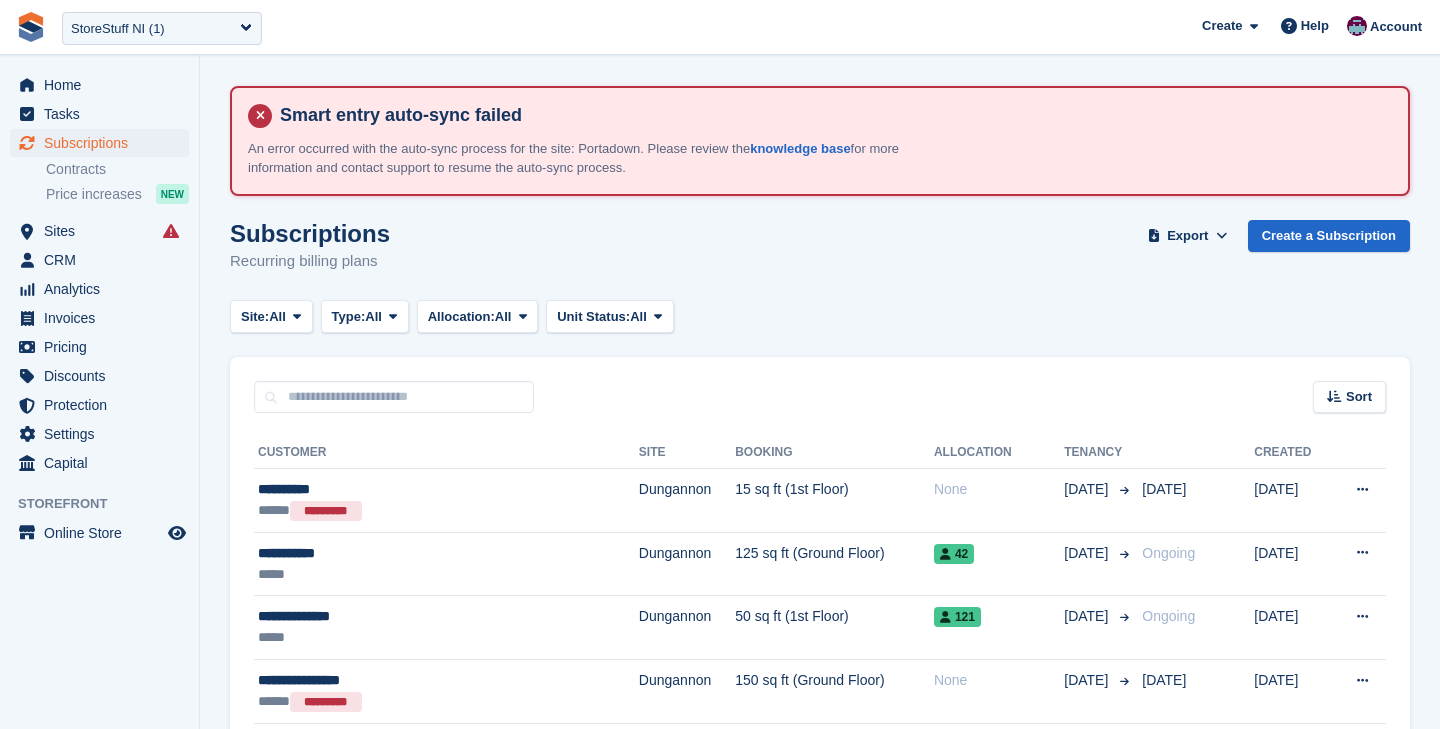 scroll, scrollTop: 0, scrollLeft: 0, axis: both 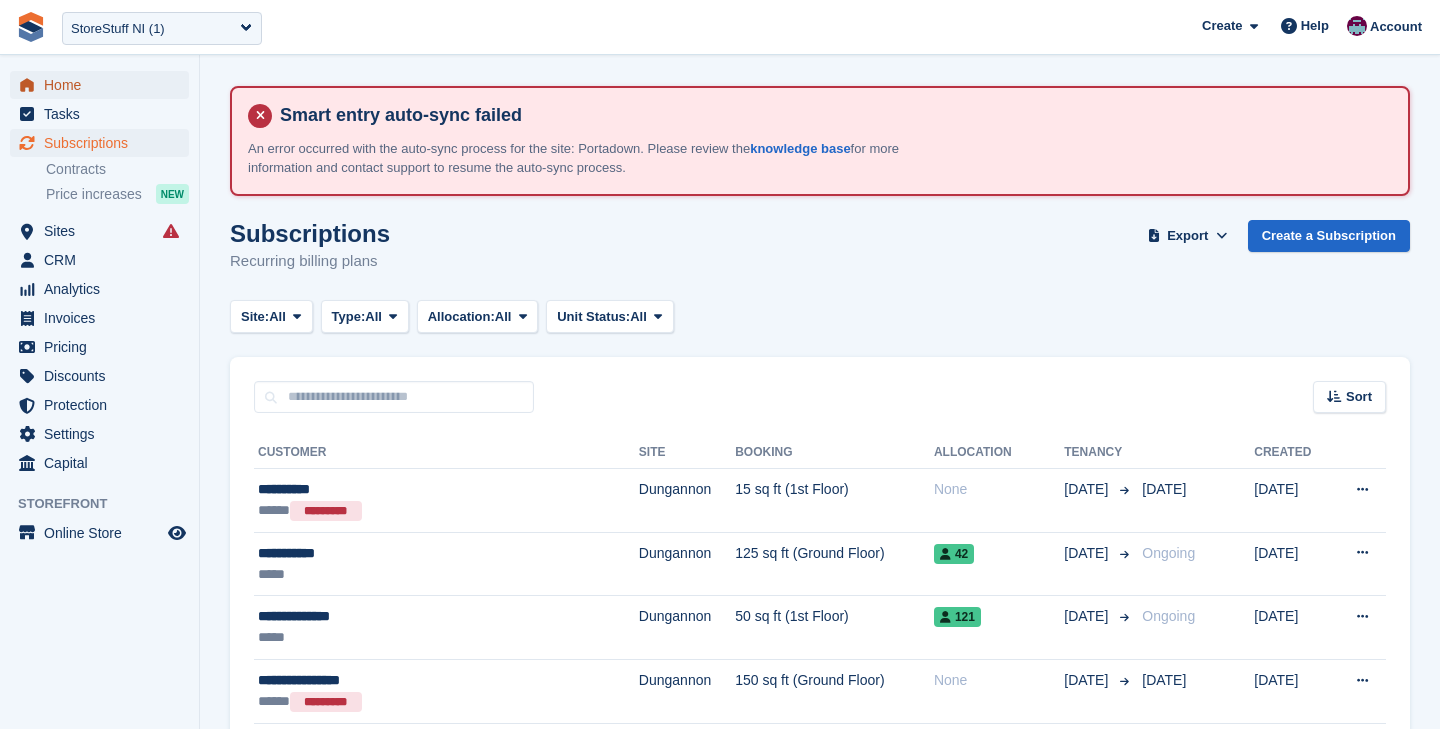 click on "Home" at bounding box center (104, 85) 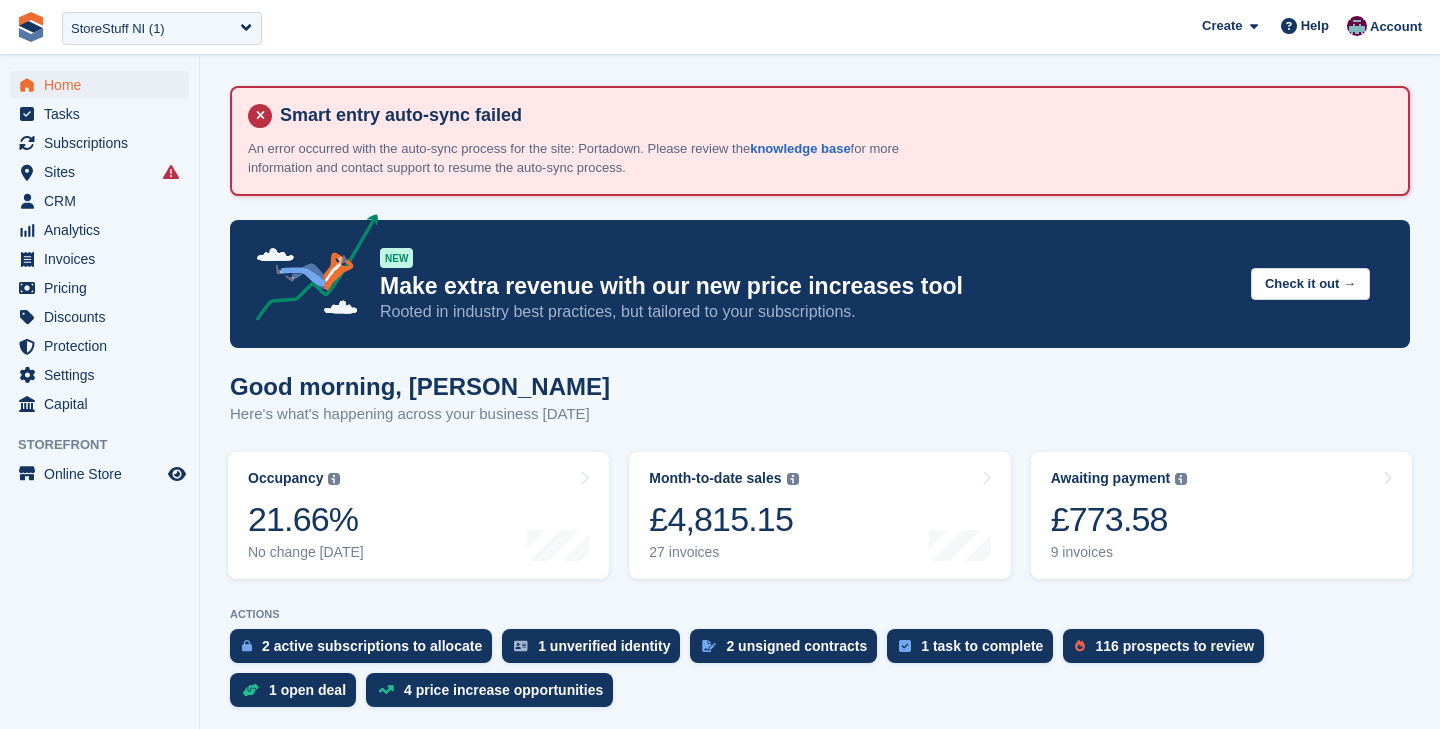 scroll, scrollTop: 0, scrollLeft: 0, axis: both 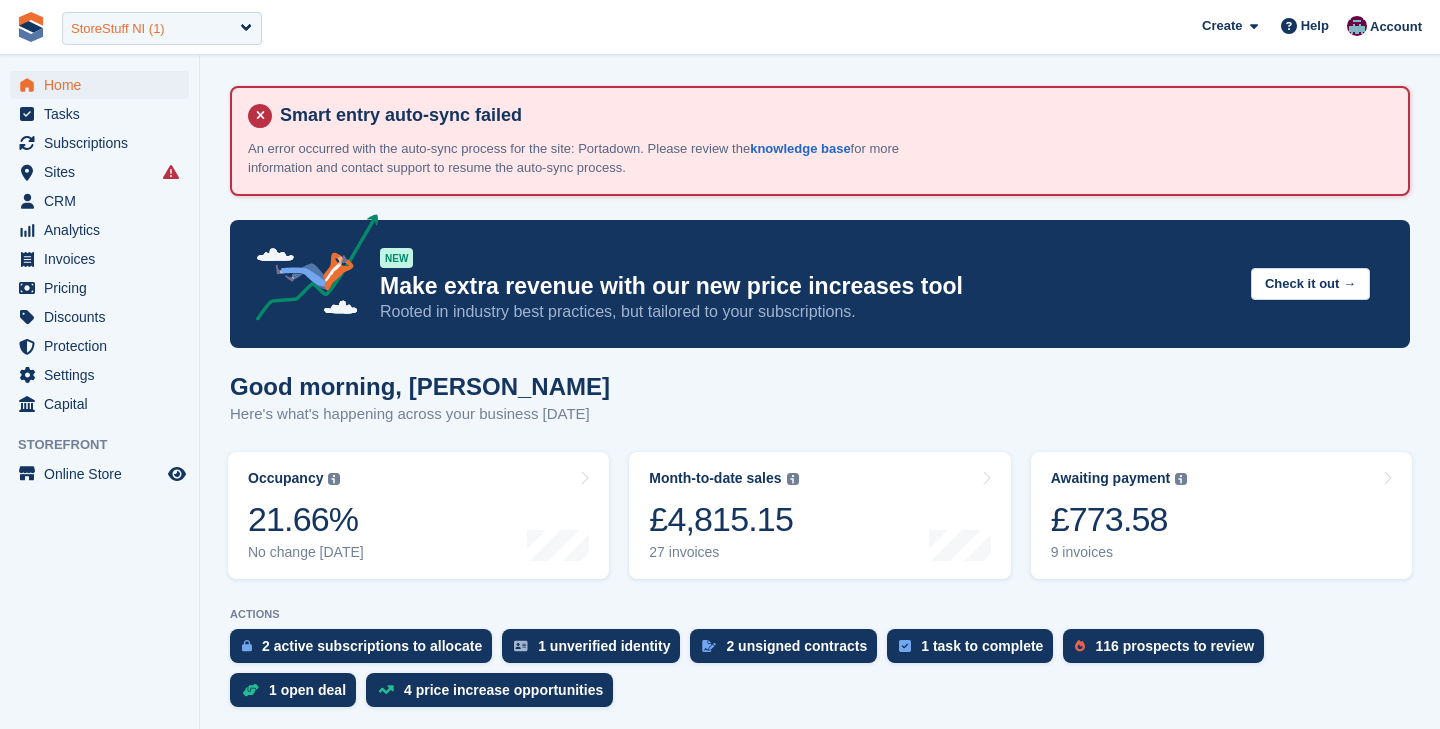 click on "StoreStuff NI (1)" at bounding box center (162, 28) 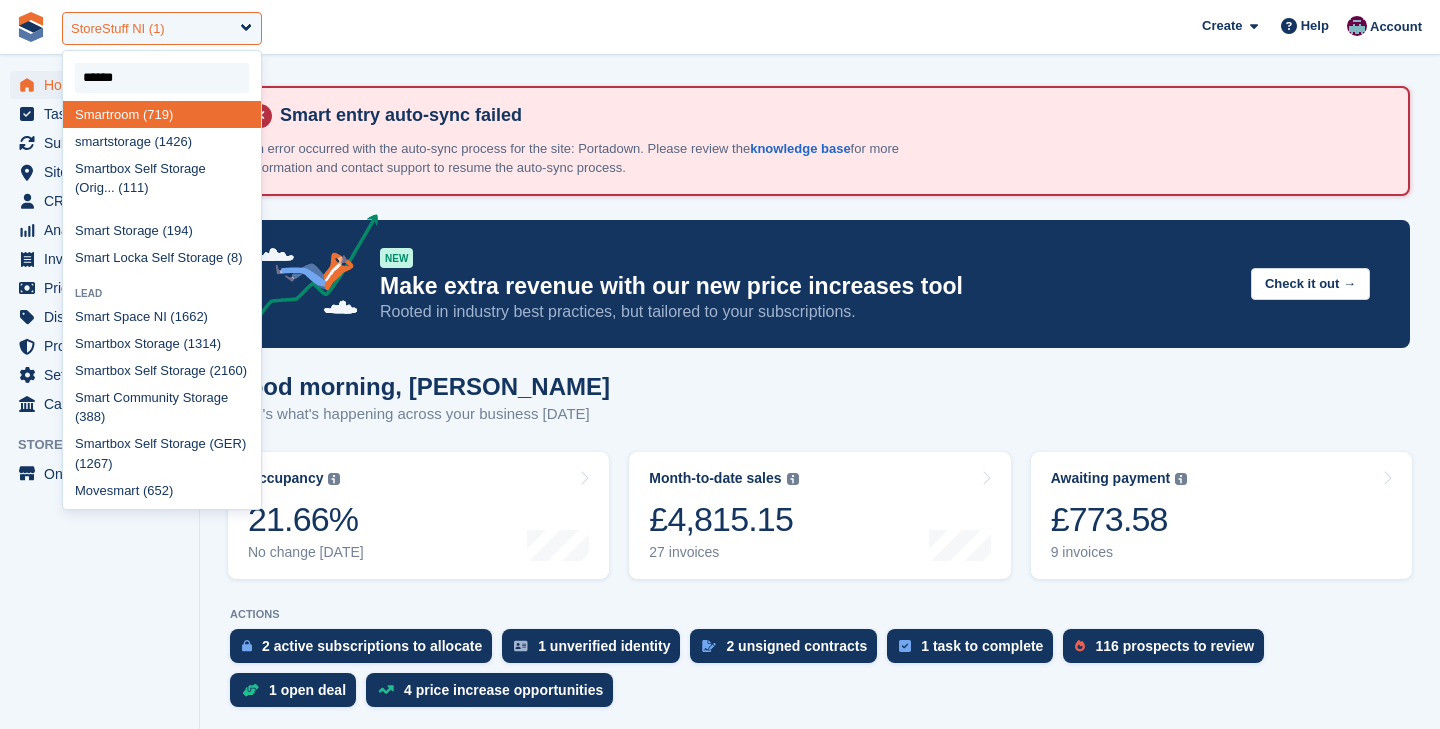 scroll, scrollTop: 0, scrollLeft: 0, axis: both 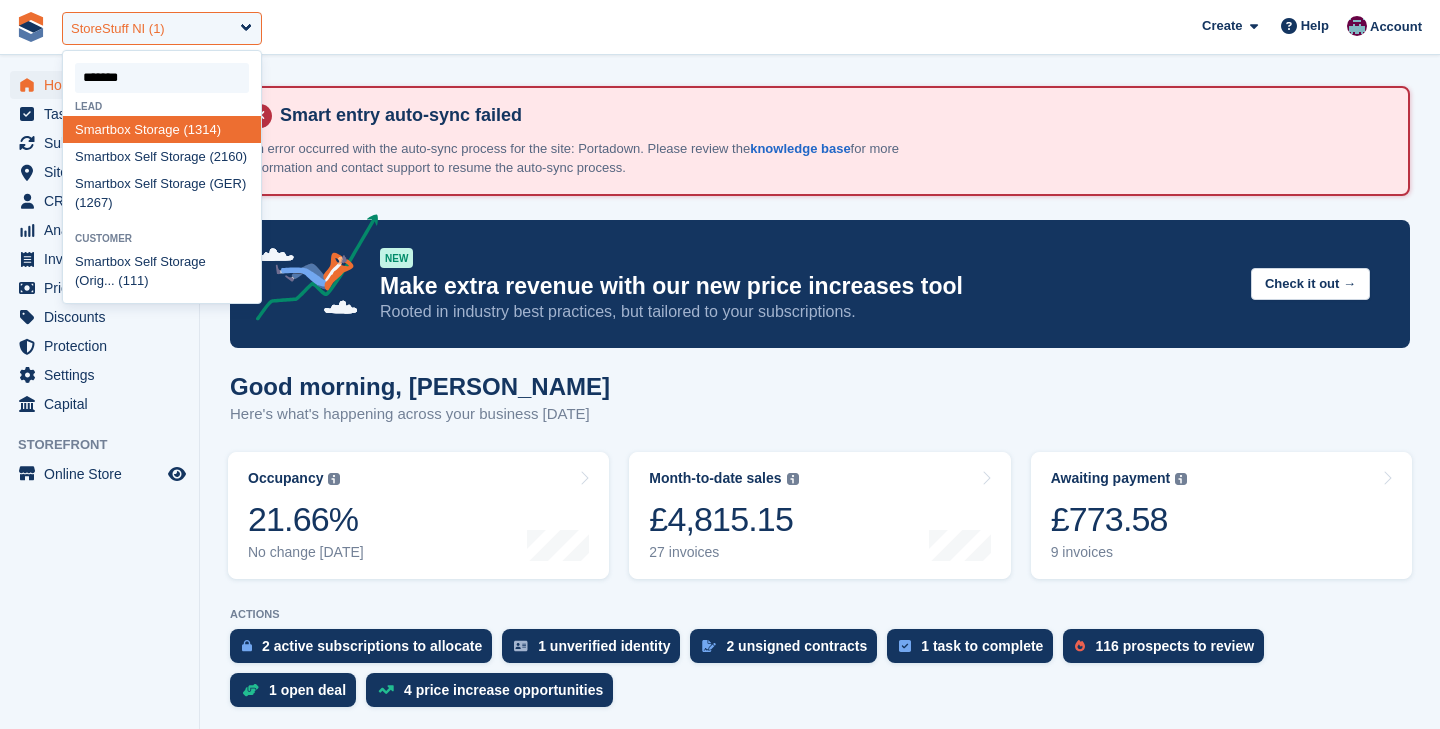 type on "********" 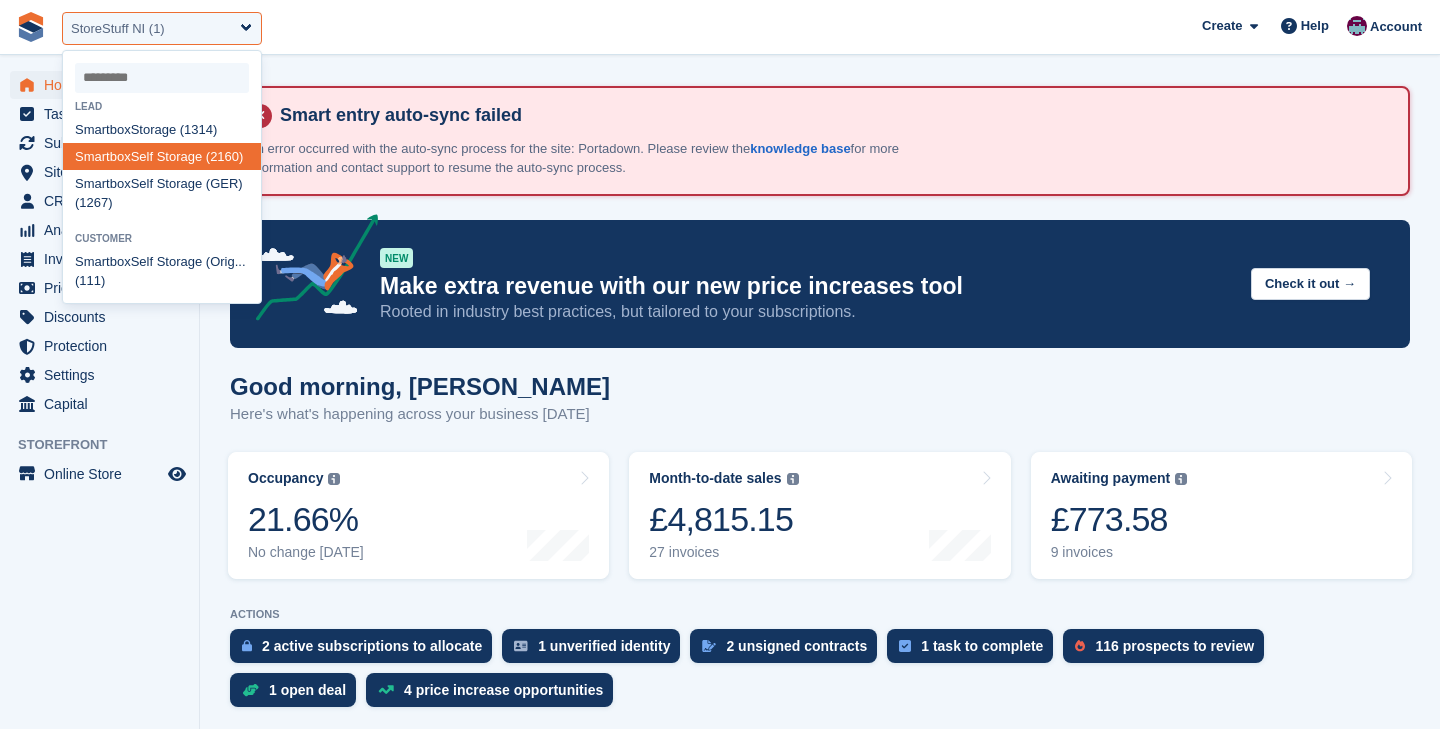 select on "****" 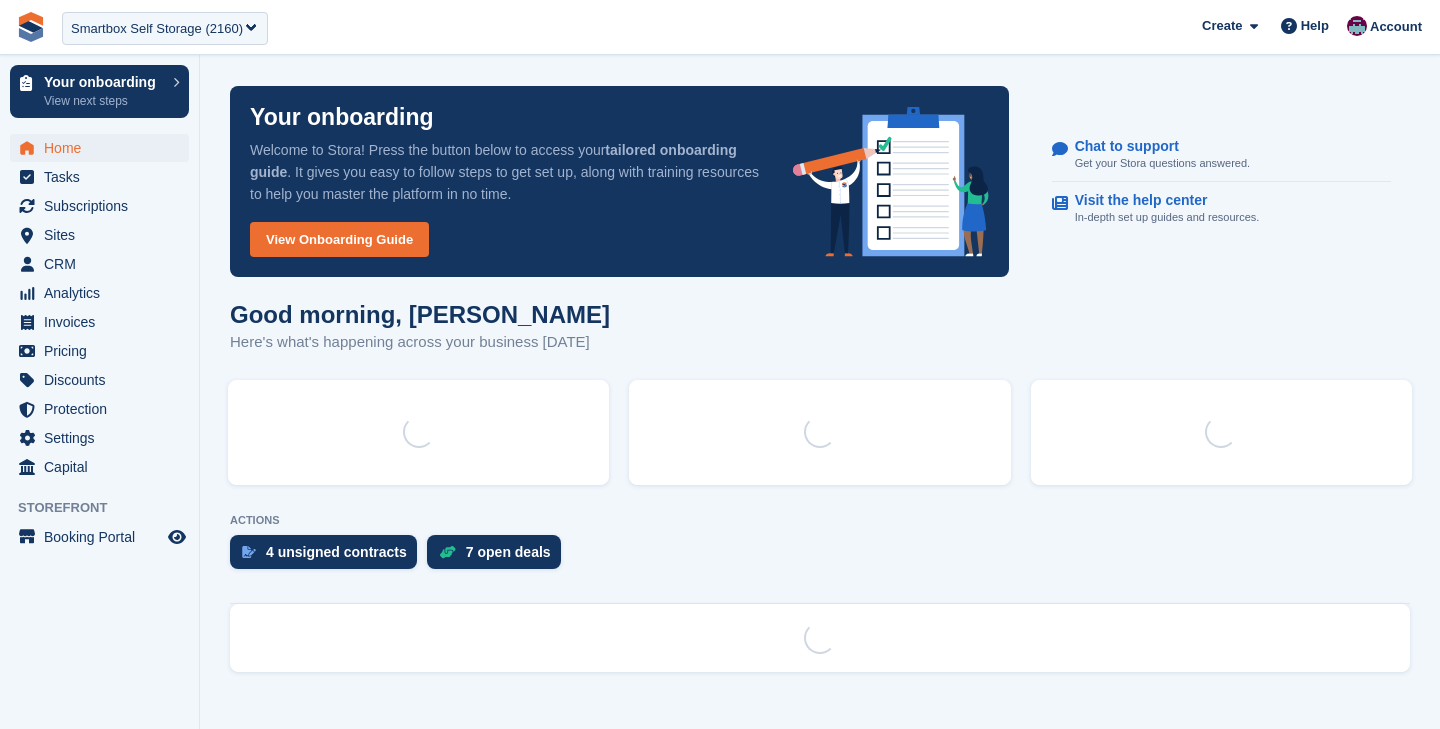 scroll, scrollTop: 0, scrollLeft: 0, axis: both 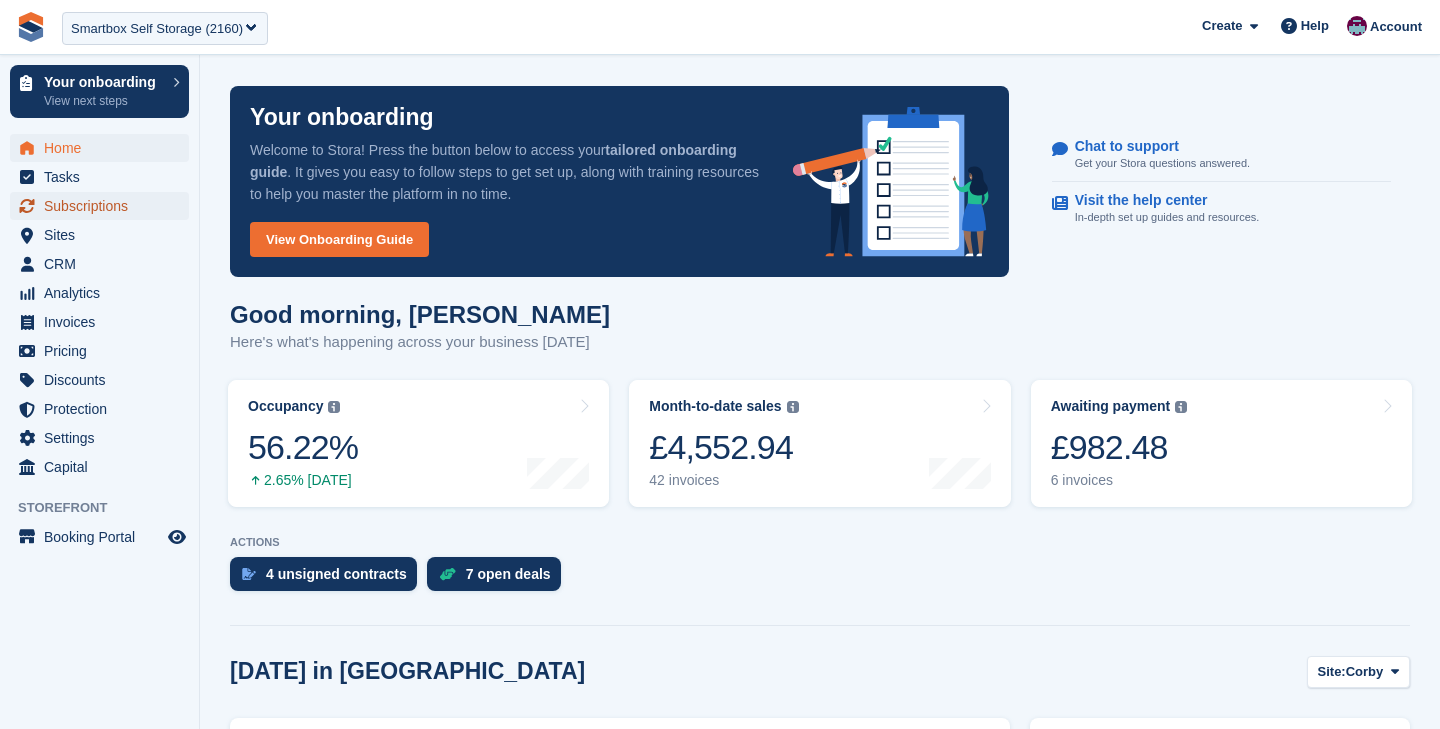 click on "Subscriptions" at bounding box center [104, 206] 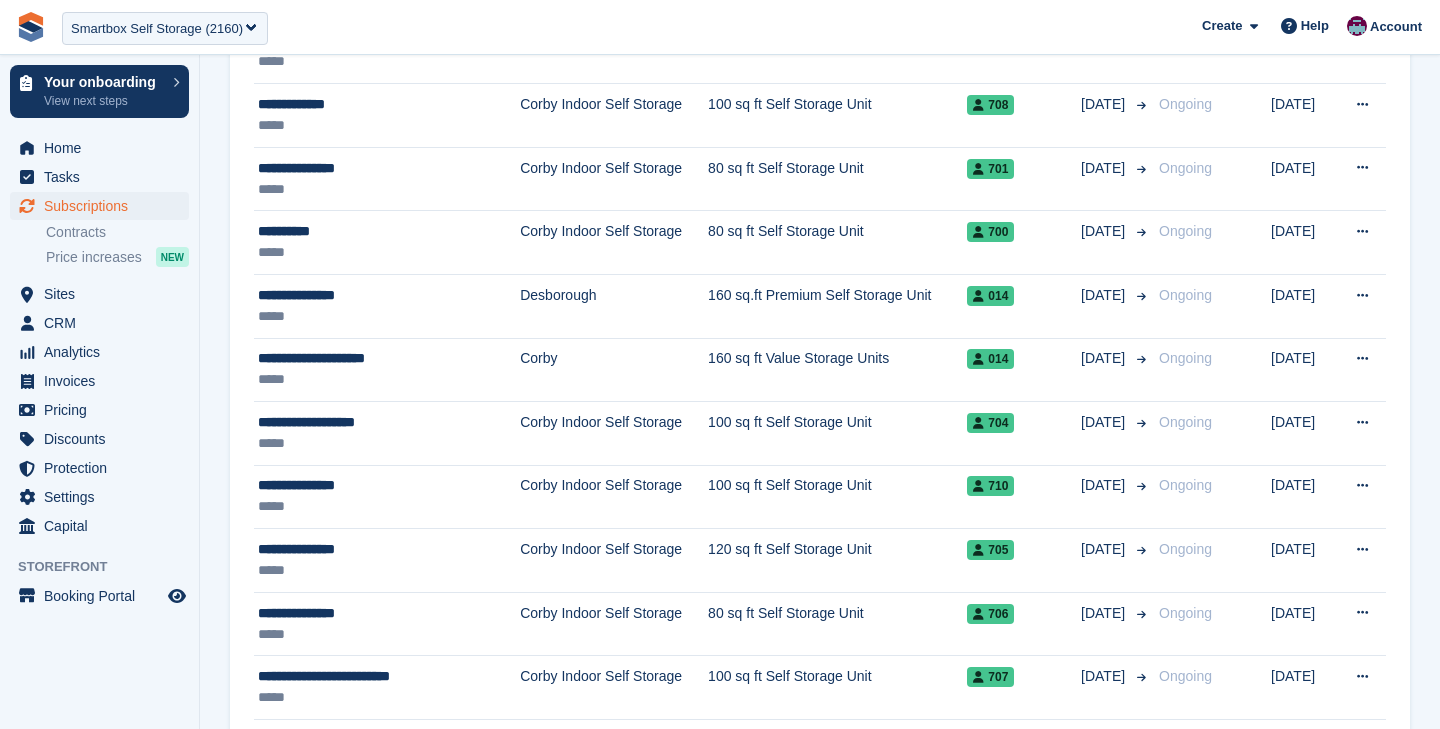 scroll, scrollTop: 1828, scrollLeft: 0, axis: vertical 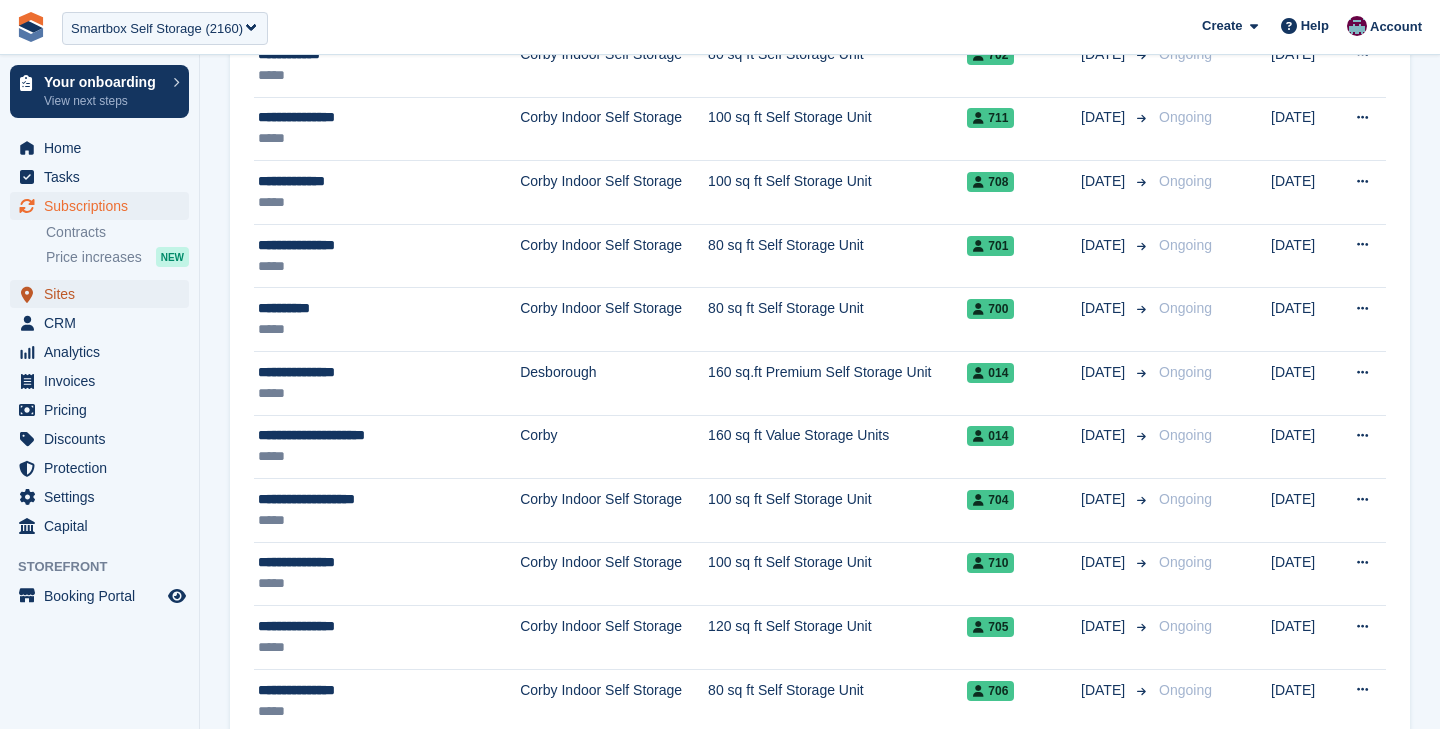 click on "Sites" at bounding box center [104, 294] 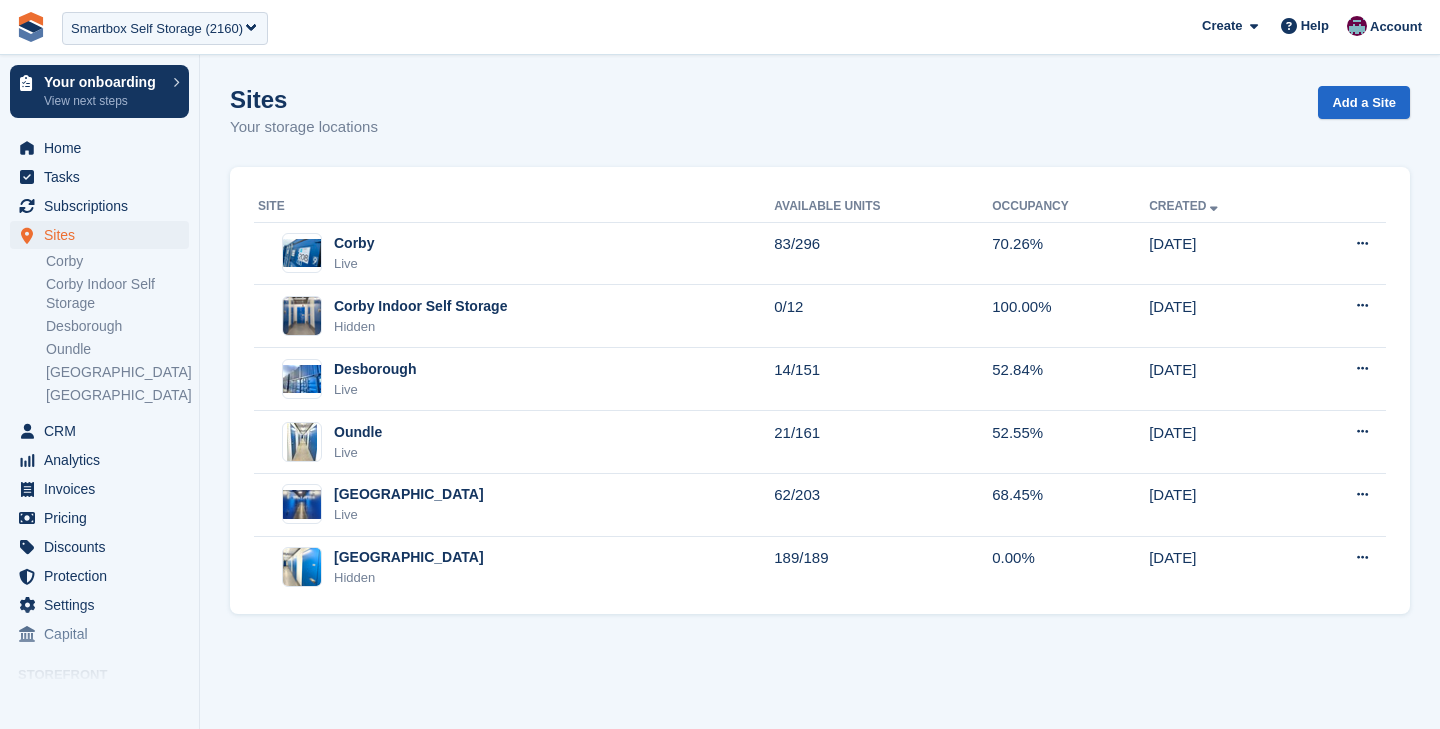 scroll, scrollTop: 0, scrollLeft: 0, axis: both 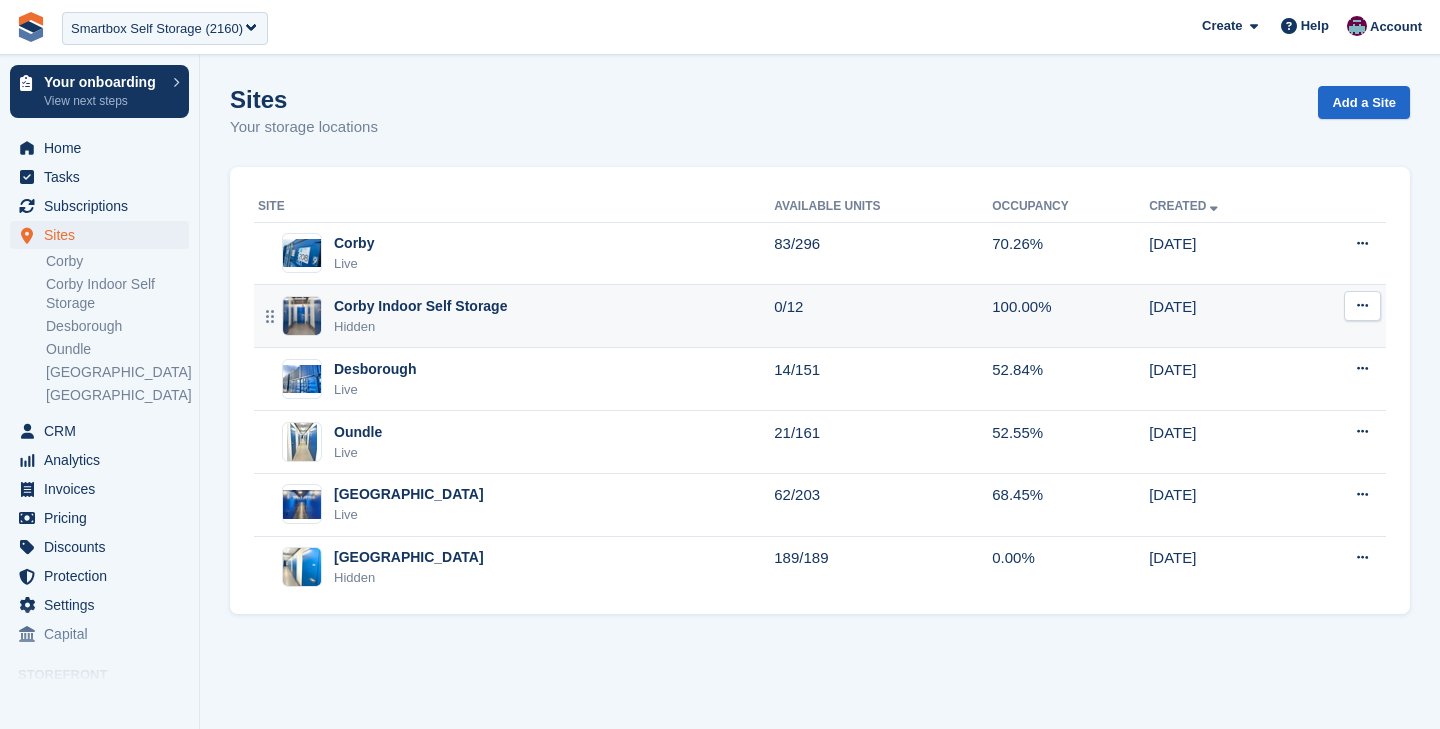 click on "Corby Indoor Self Storage
Hidden" at bounding box center (514, 316) 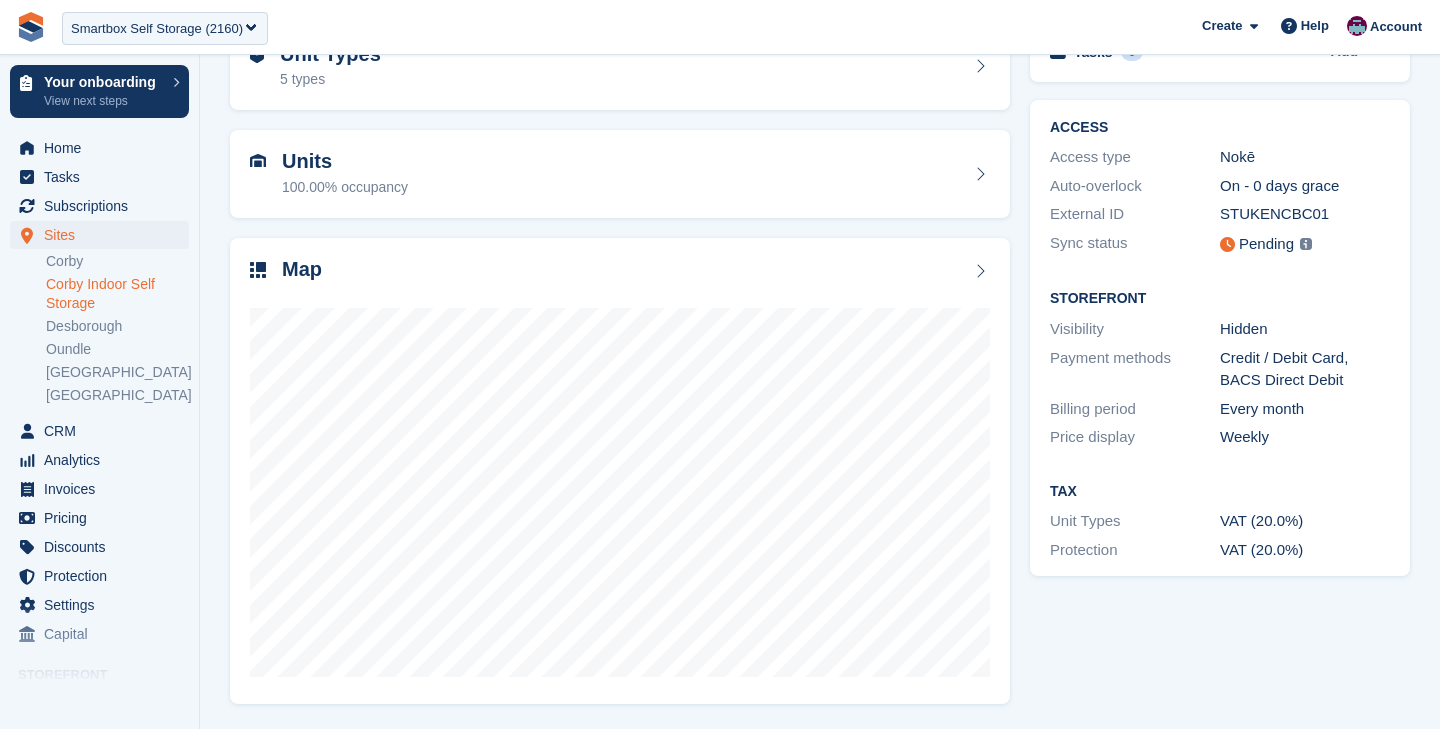 scroll, scrollTop: 0, scrollLeft: 0, axis: both 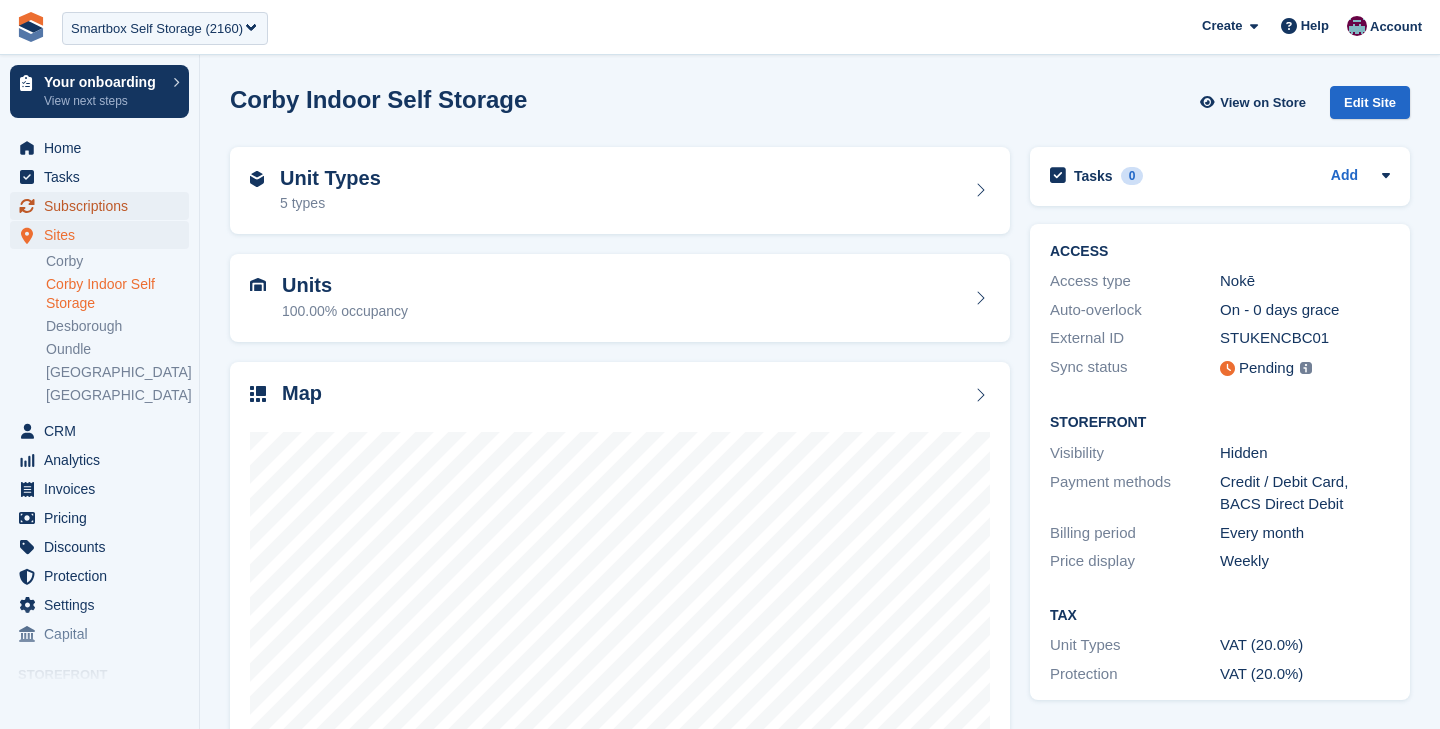 click on "Subscriptions" at bounding box center [104, 206] 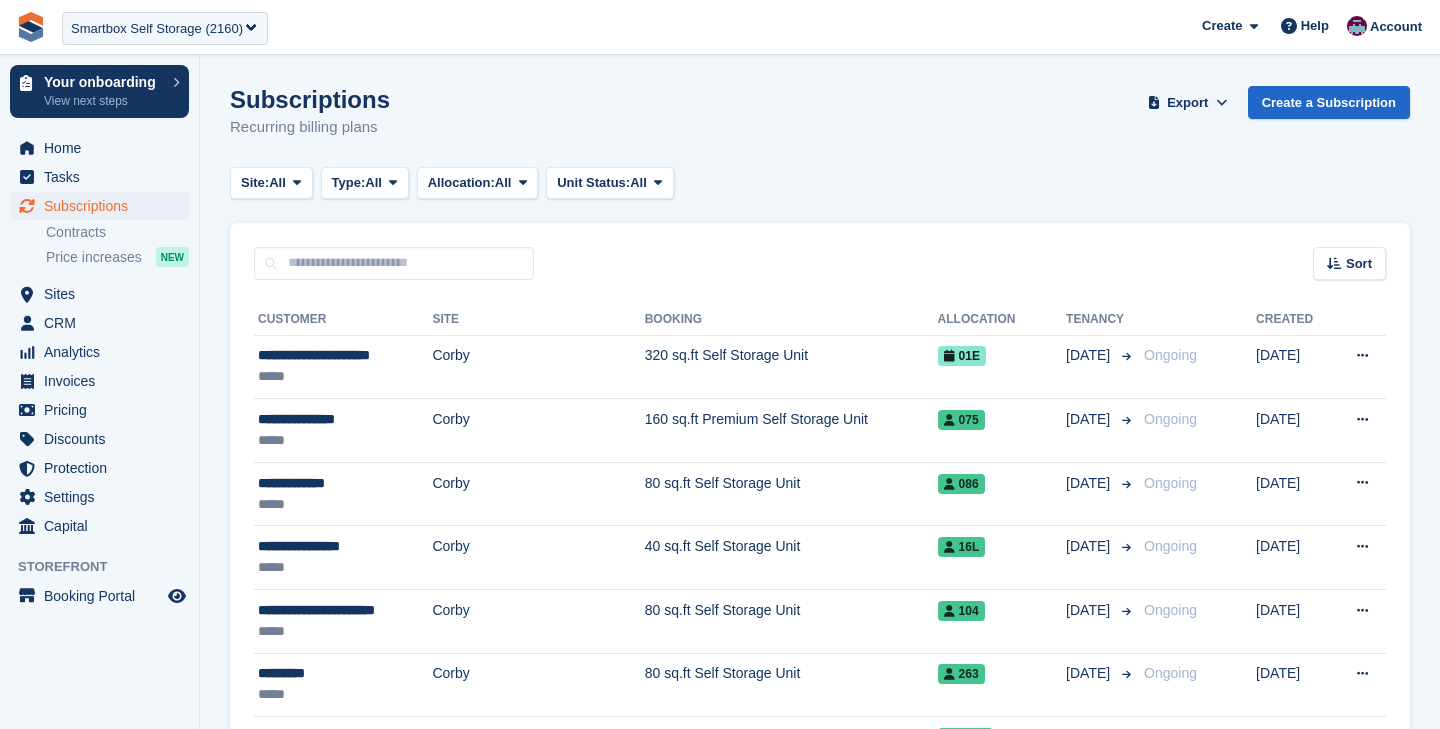 scroll, scrollTop: 0, scrollLeft: 0, axis: both 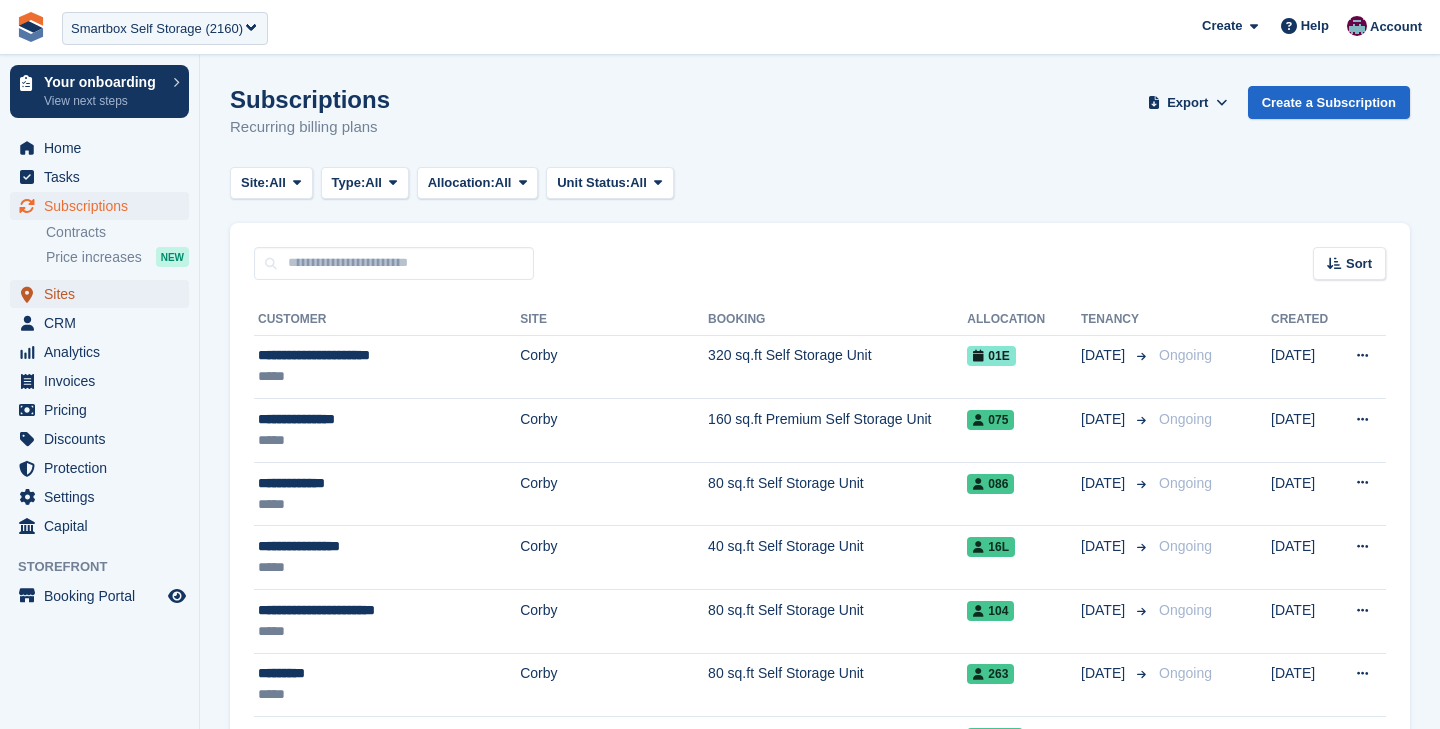 click on "Sites" at bounding box center (104, 294) 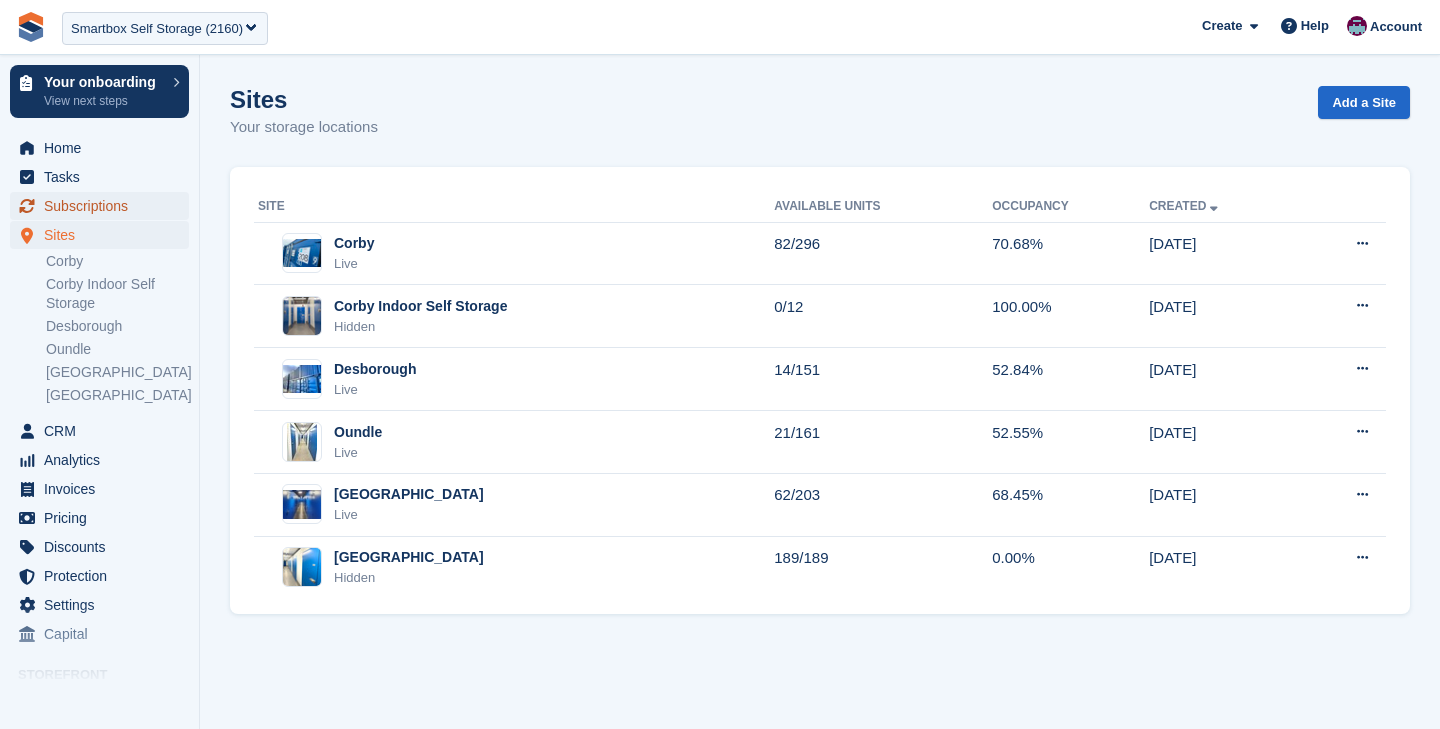 click on "Subscriptions" at bounding box center [104, 206] 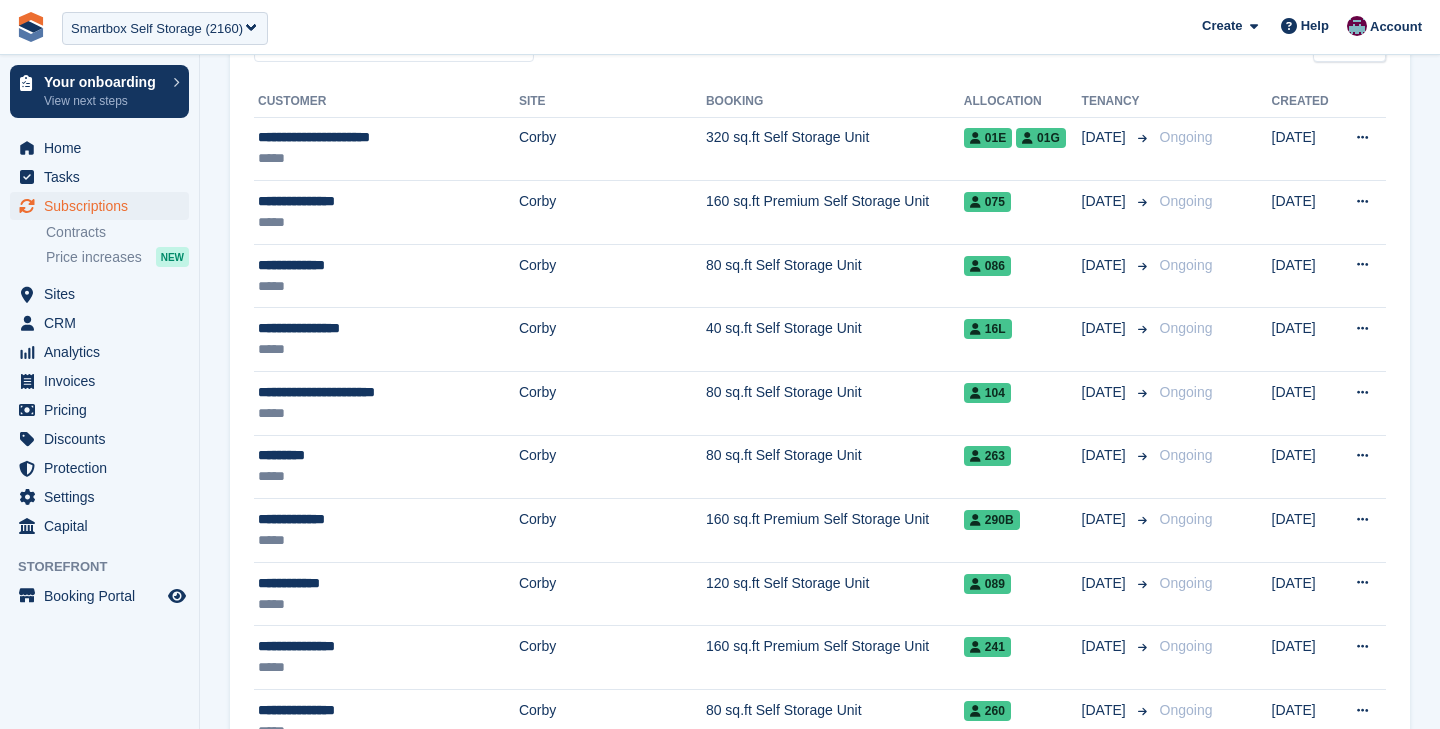 scroll, scrollTop: 0, scrollLeft: 0, axis: both 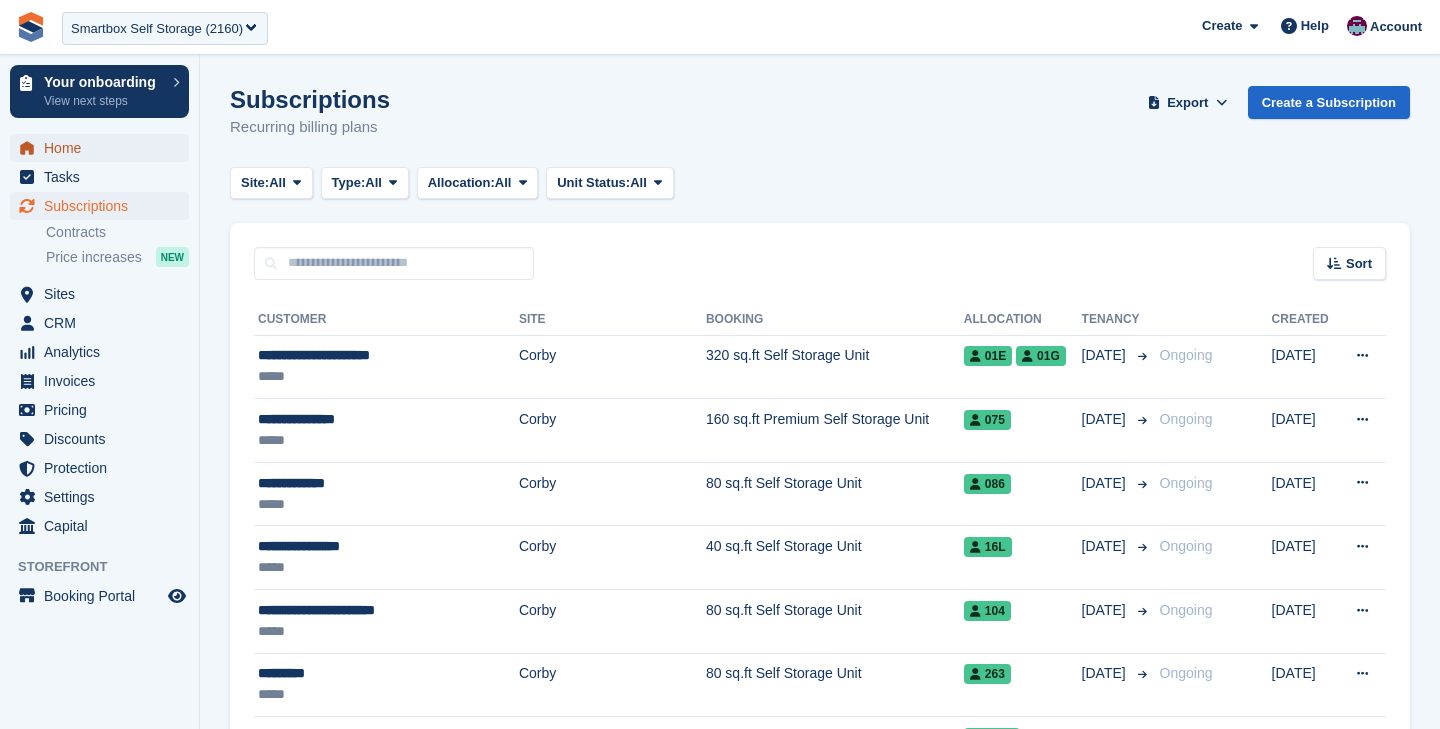 click on "Home" at bounding box center [104, 148] 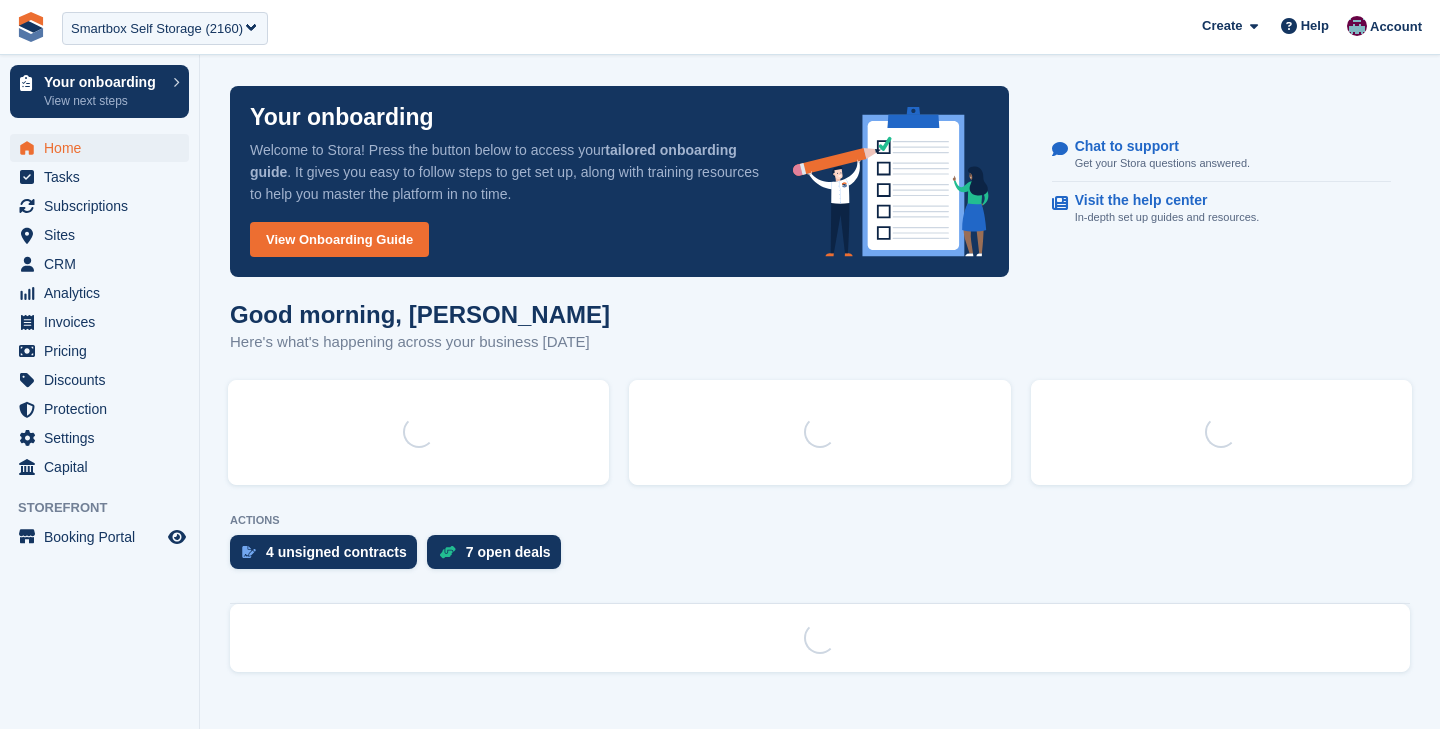 scroll, scrollTop: 0, scrollLeft: 0, axis: both 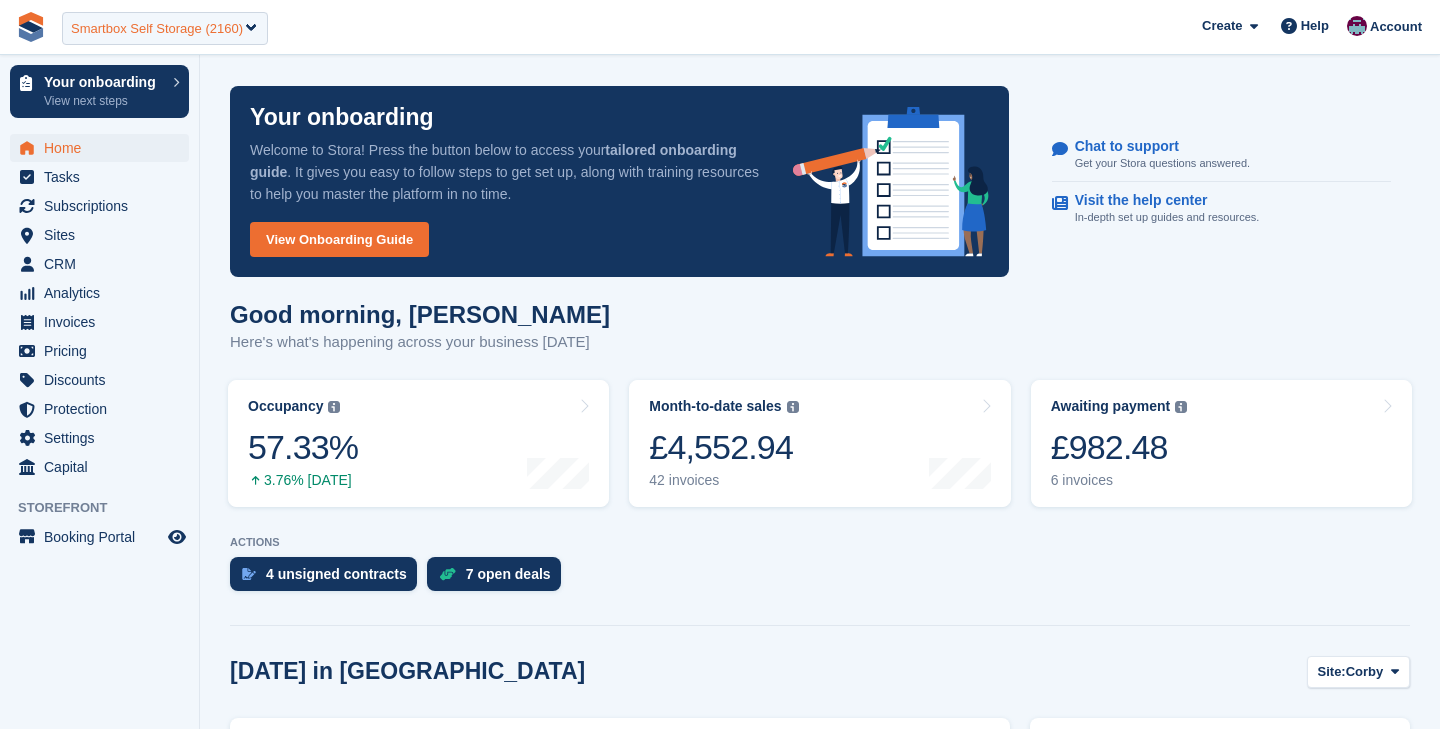 click on "Smartbox Self Storage (2160)" at bounding box center [157, 29] 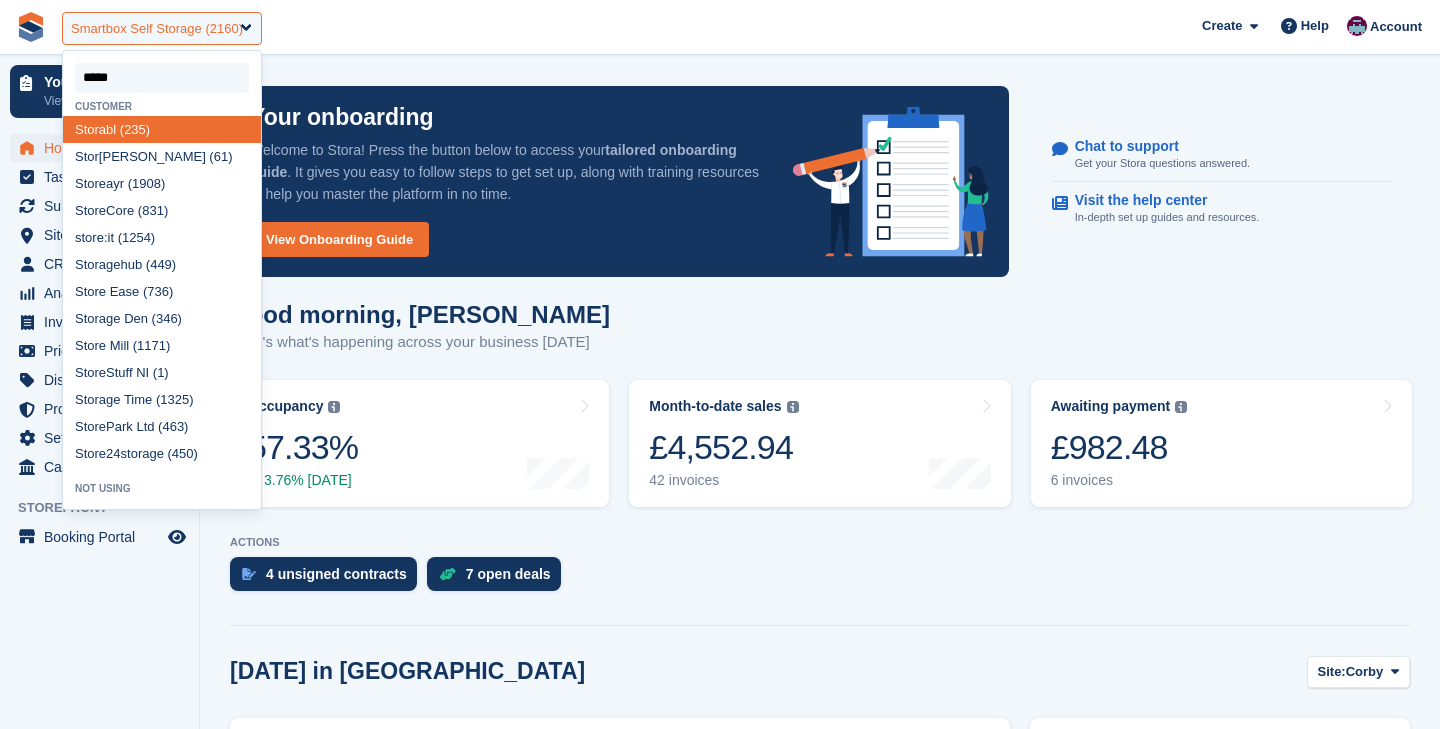 type on "******" 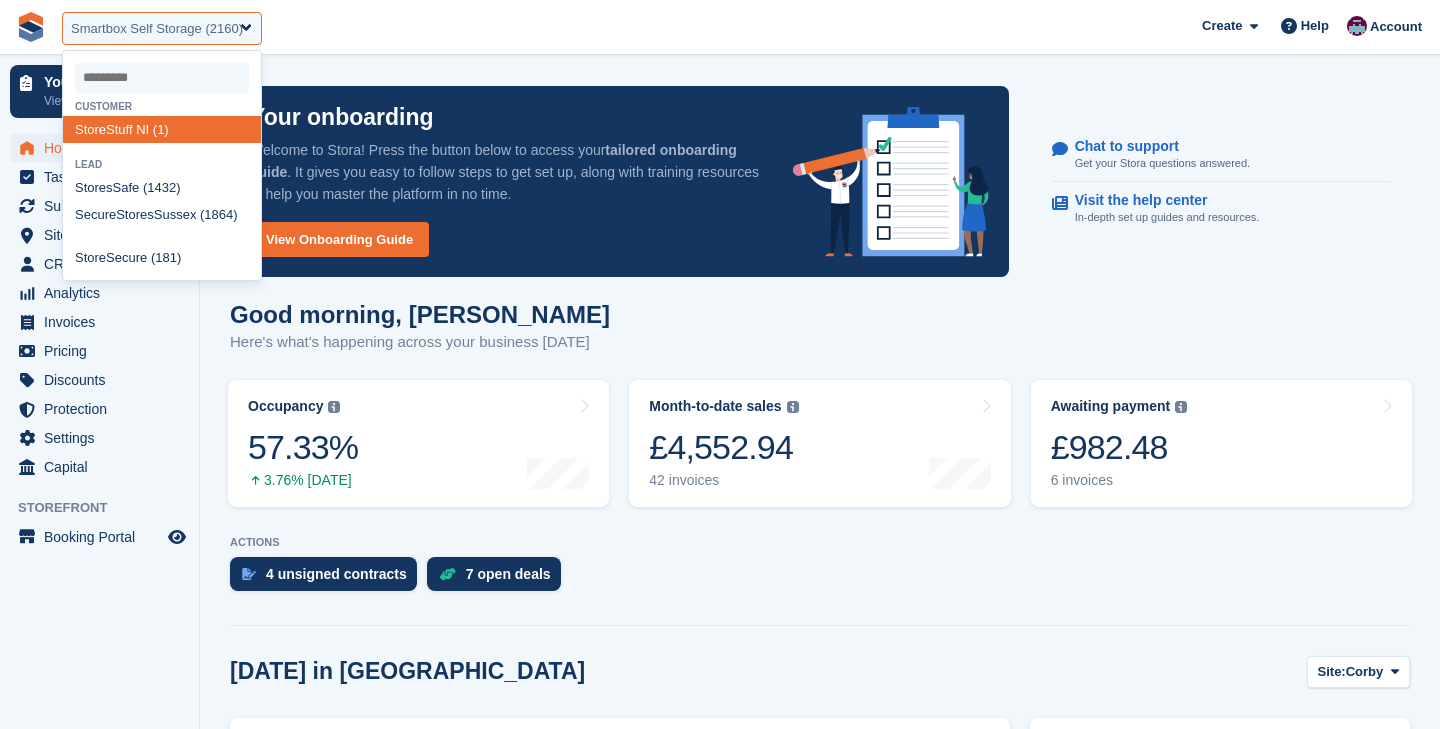select on "*" 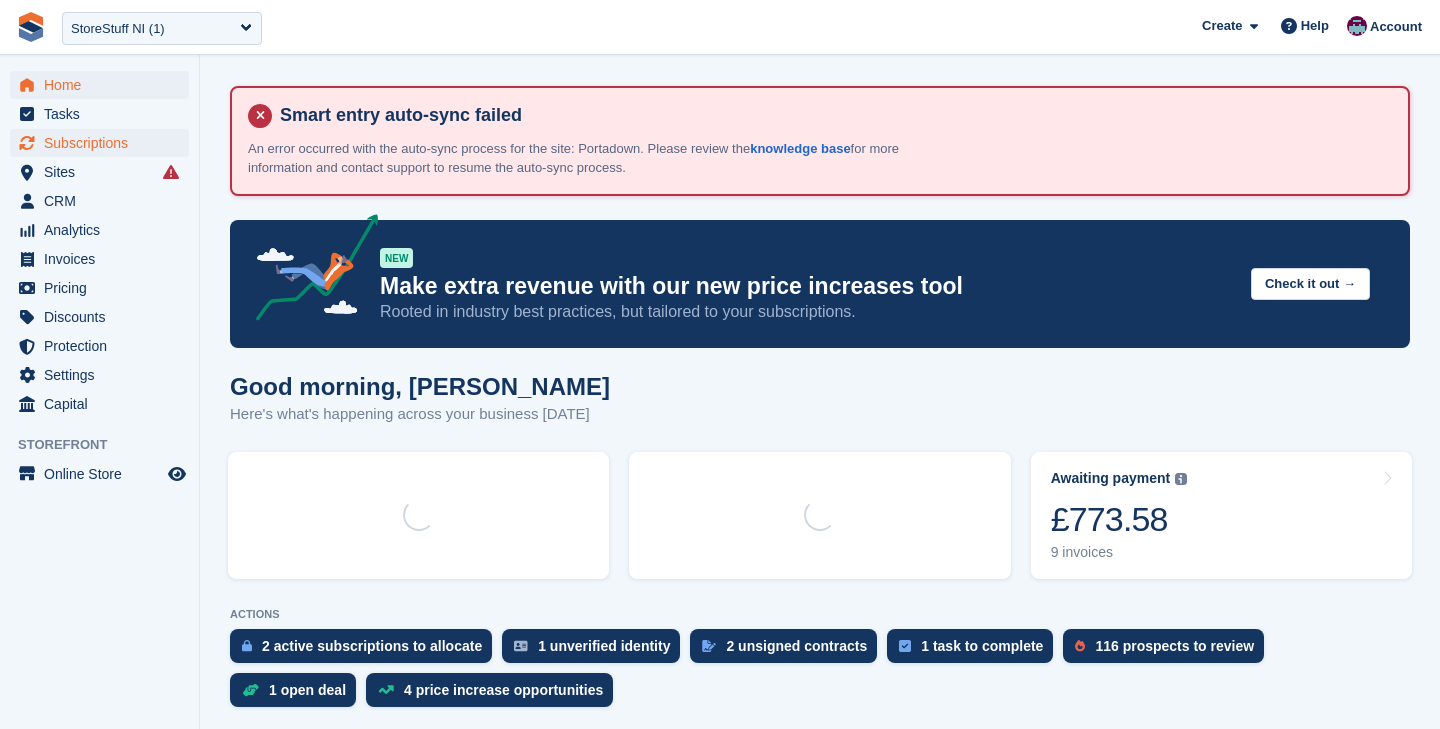 scroll, scrollTop: 0, scrollLeft: 0, axis: both 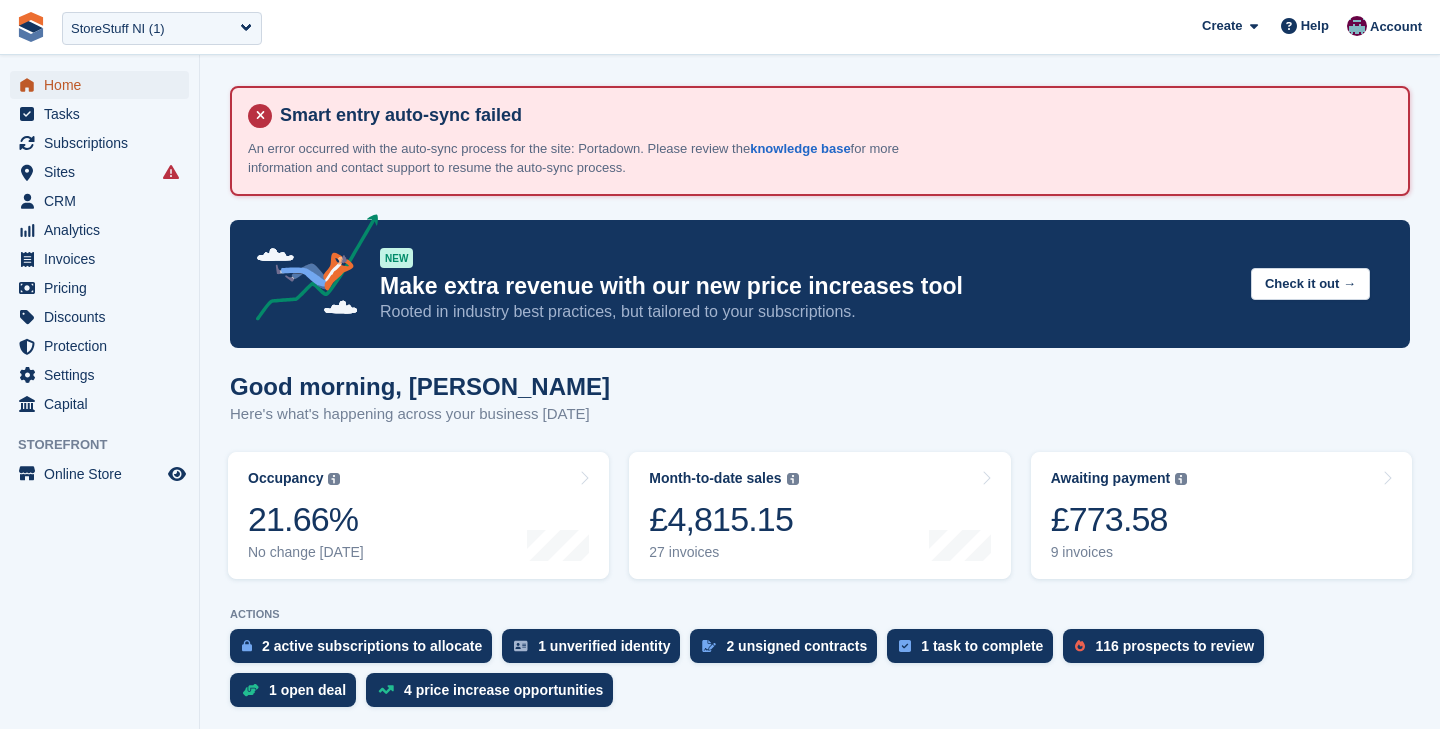 click on "Home" at bounding box center (104, 85) 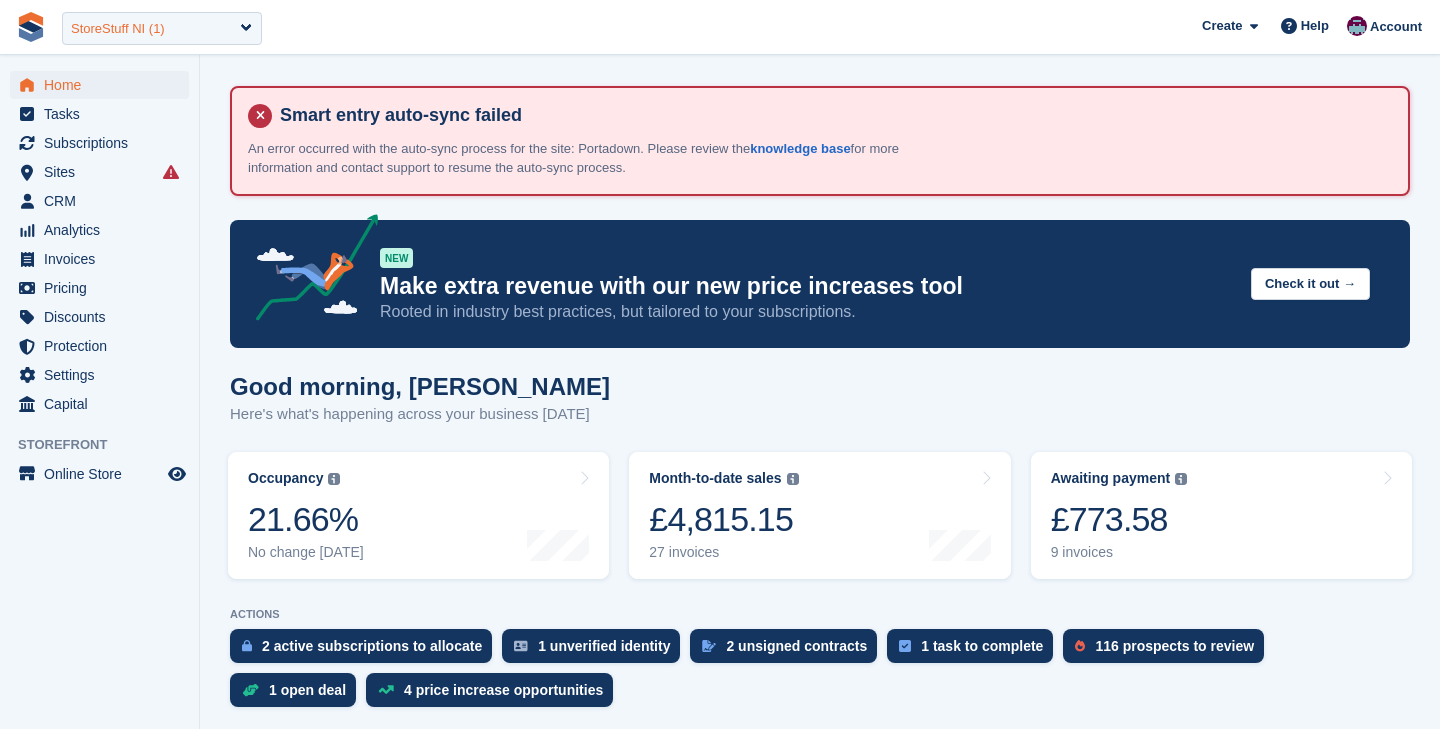 click on "StoreStuff NI (1)" at bounding box center [162, 28] 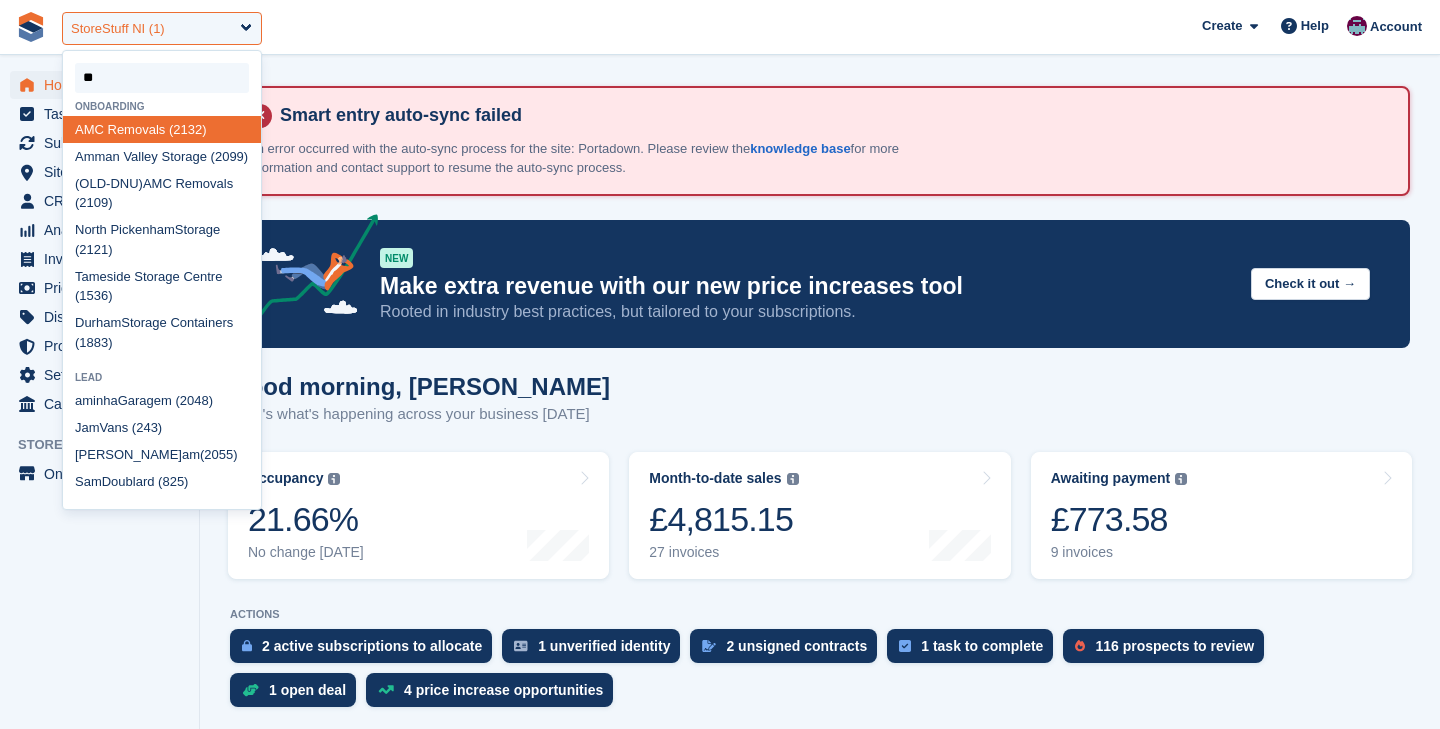 type on "***" 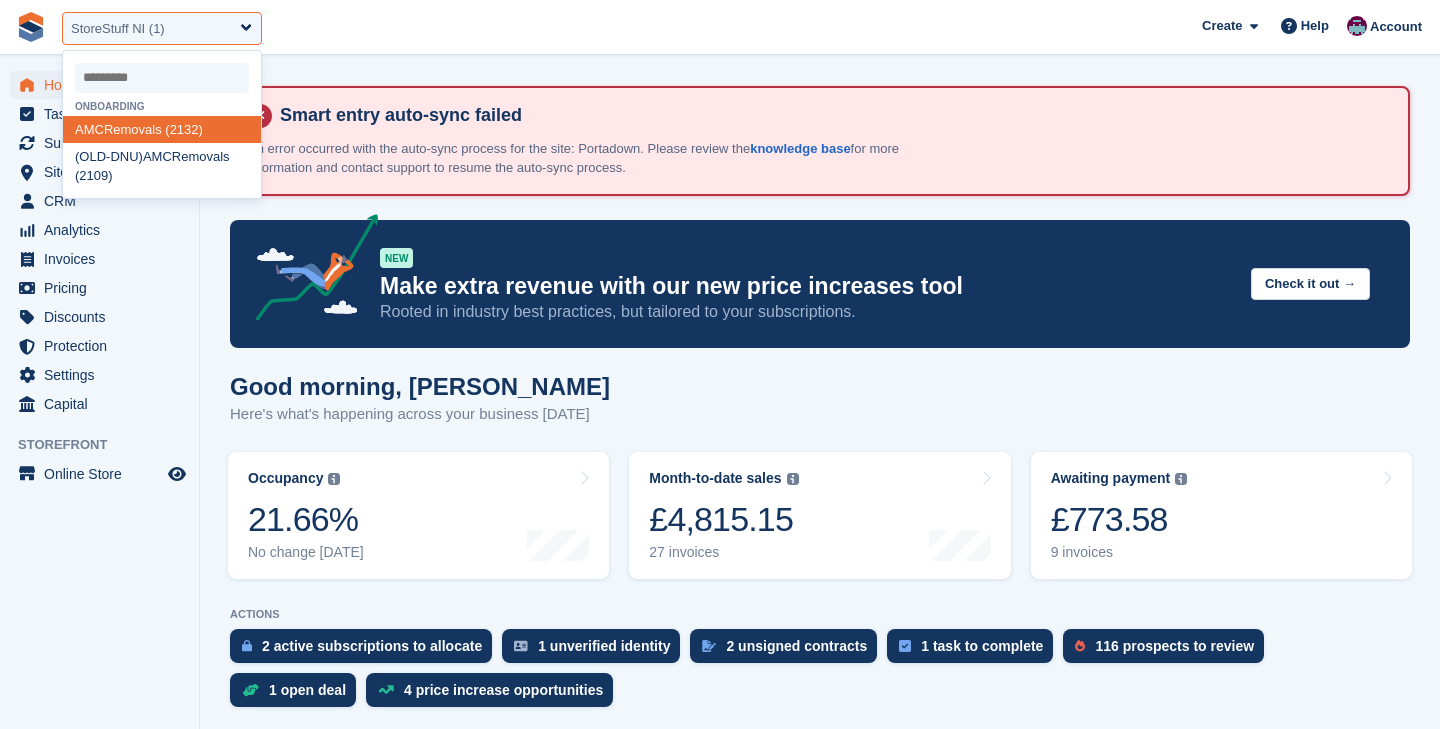 select on "****" 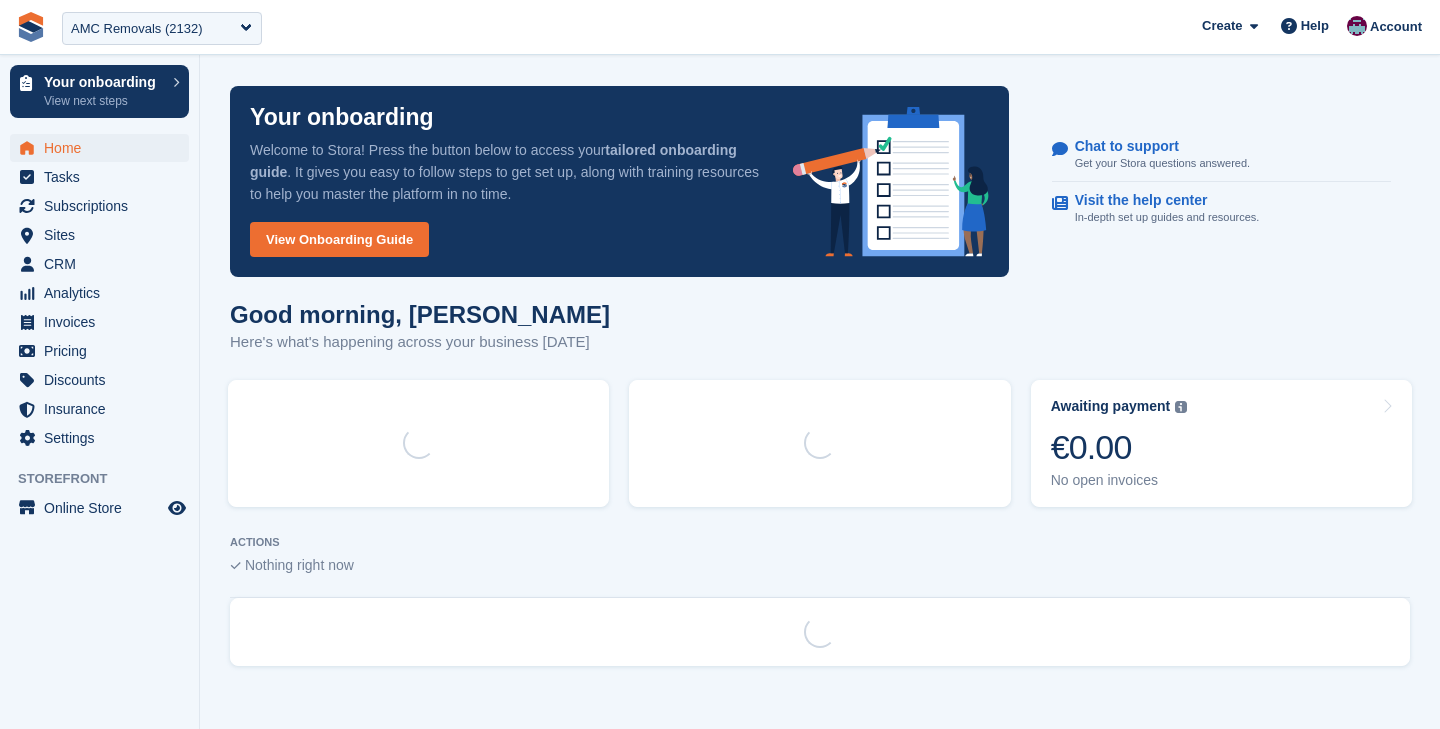 scroll, scrollTop: 0, scrollLeft: 0, axis: both 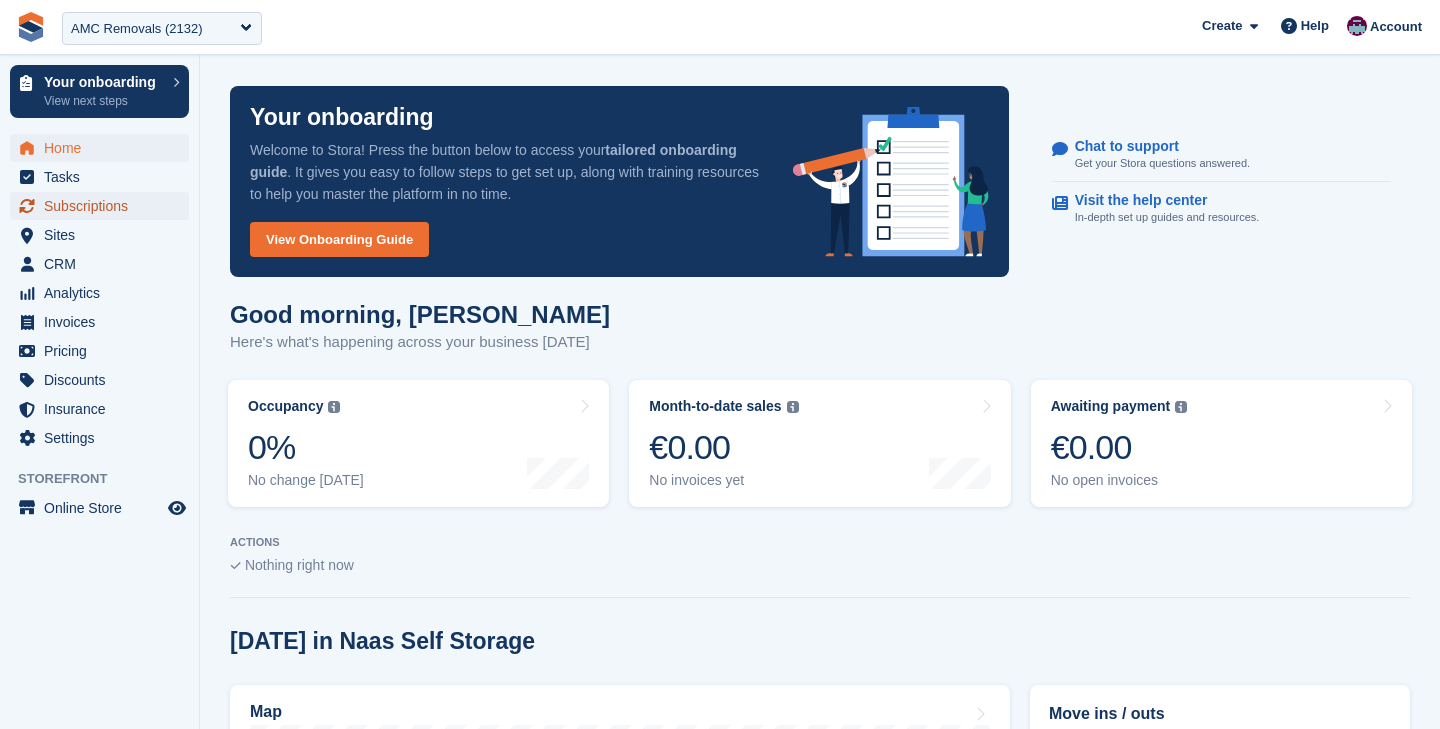 click on "Subscriptions" at bounding box center [104, 206] 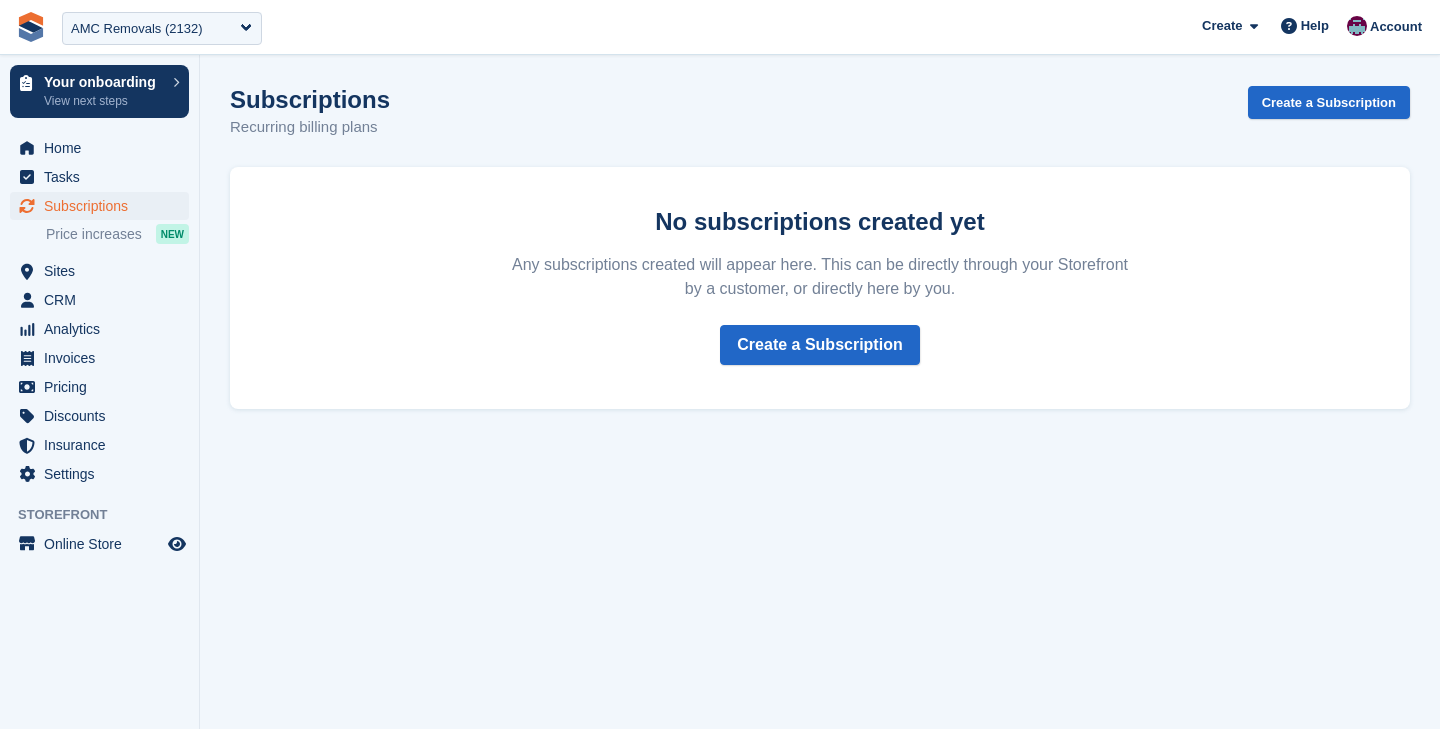 scroll, scrollTop: 0, scrollLeft: 0, axis: both 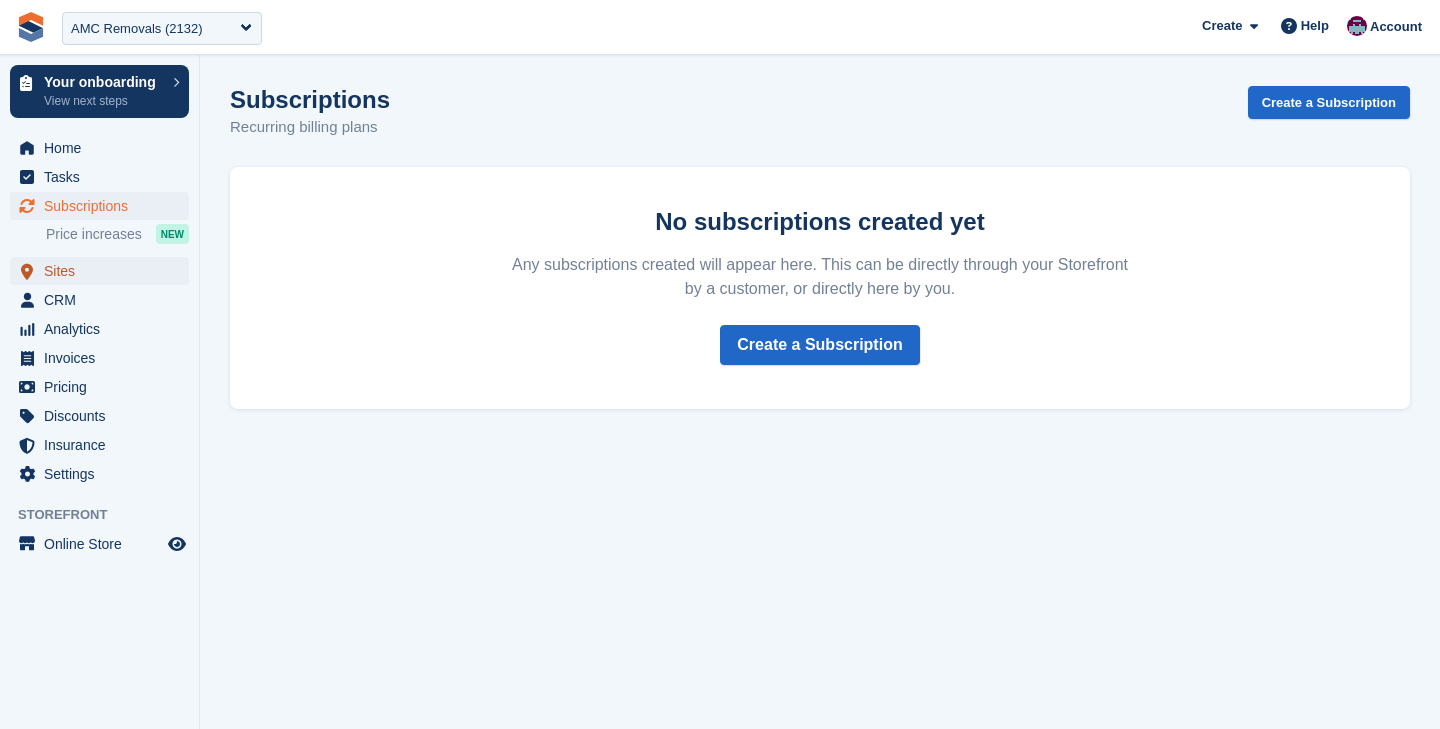click on "Sites" at bounding box center [104, 271] 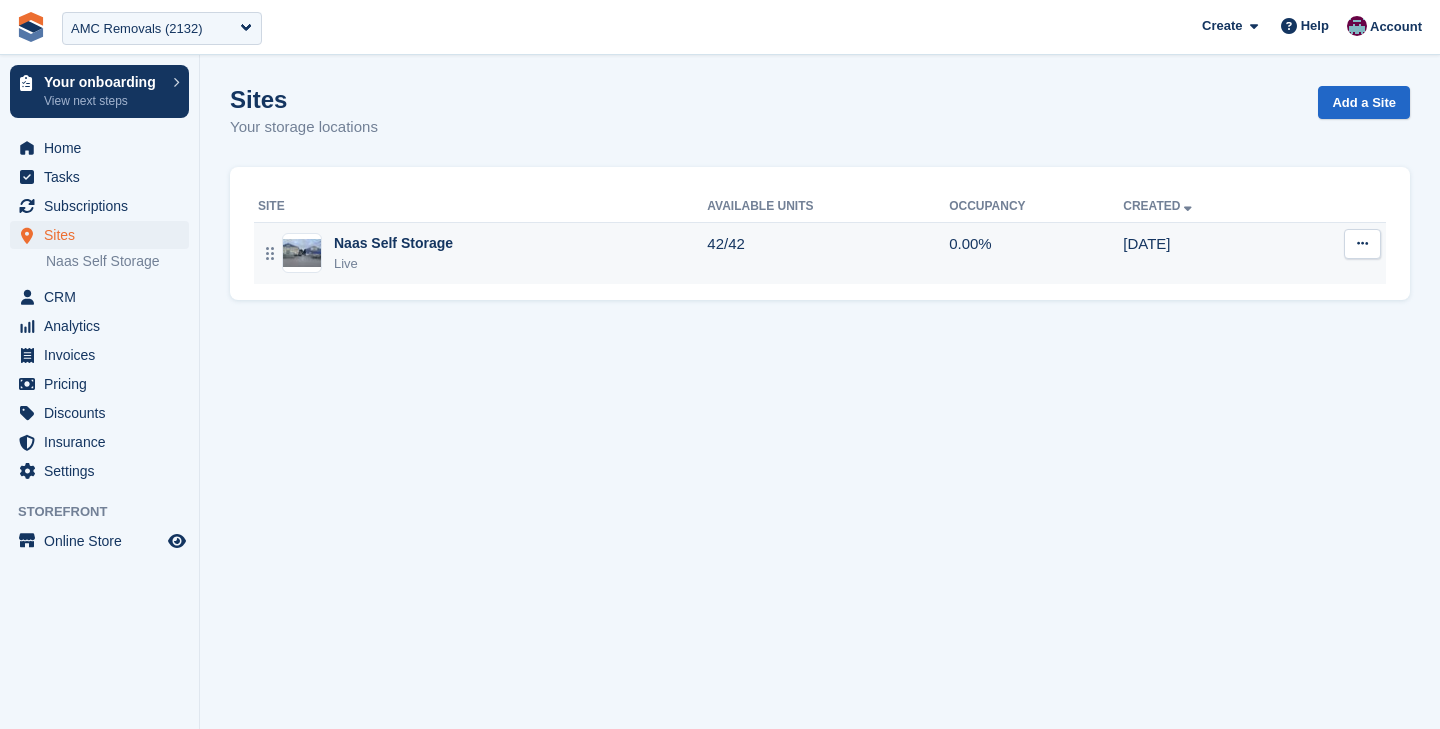 click on "Live" at bounding box center (393, 264) 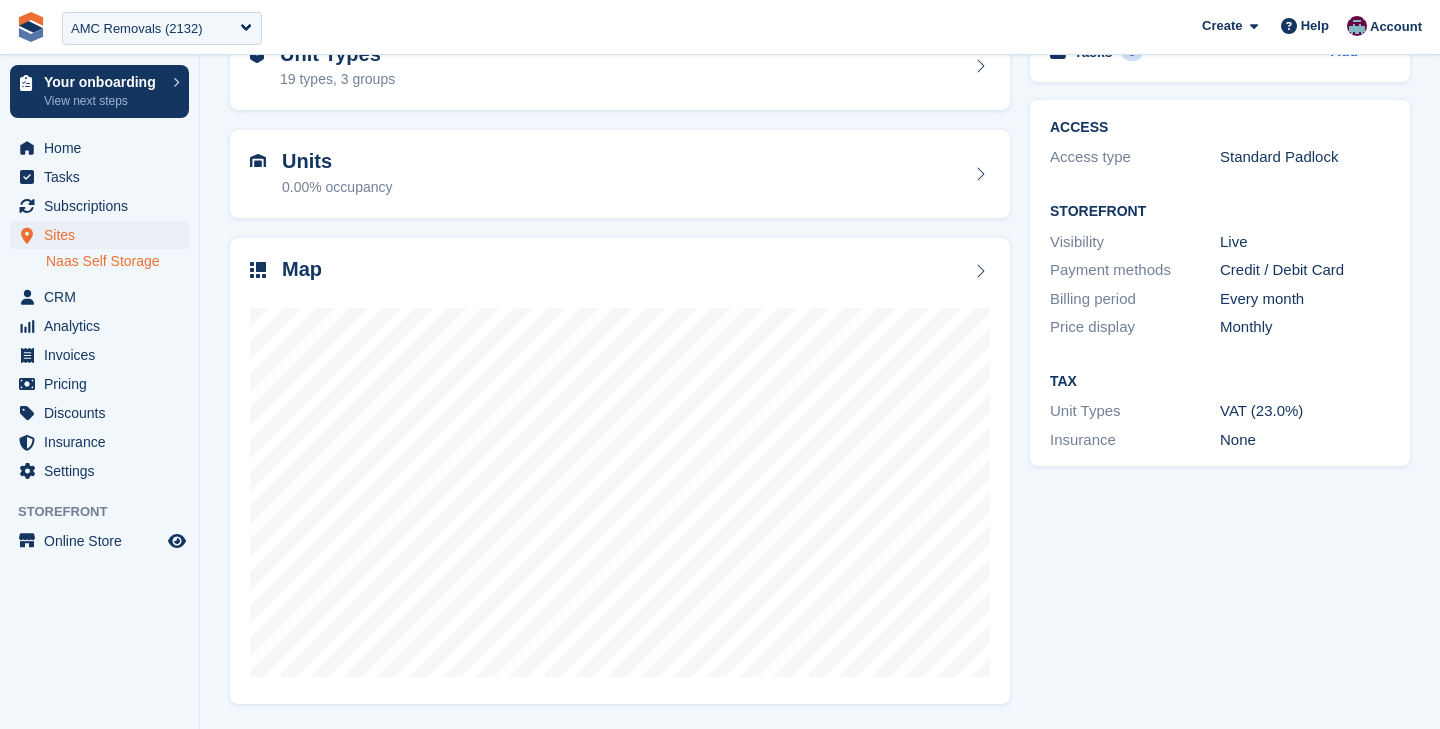 scroll, scrollTop: 0, scrollLeft: 0, axis: both 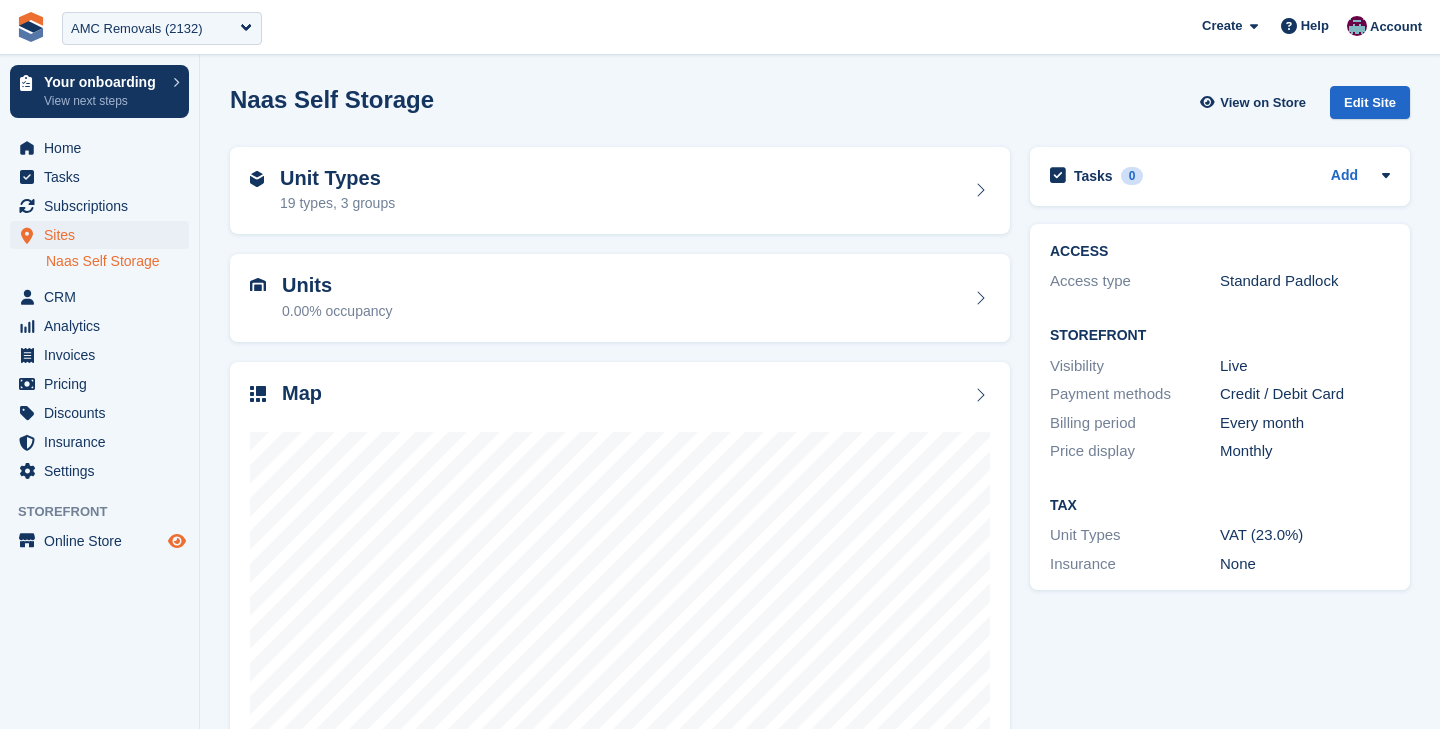 click at bounding box center (177, 541) 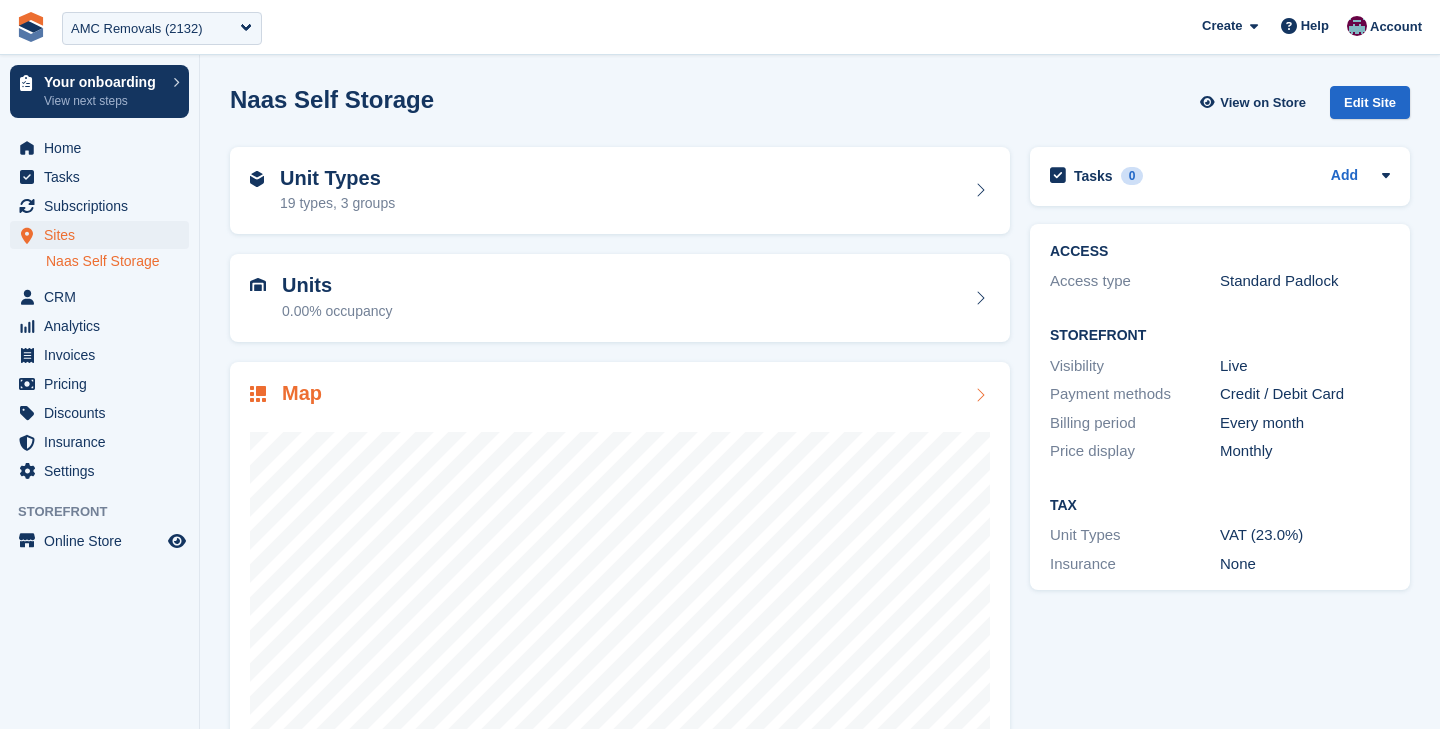 scroll, scrollTop: 124, scrollLeft: 0, axis: vertical 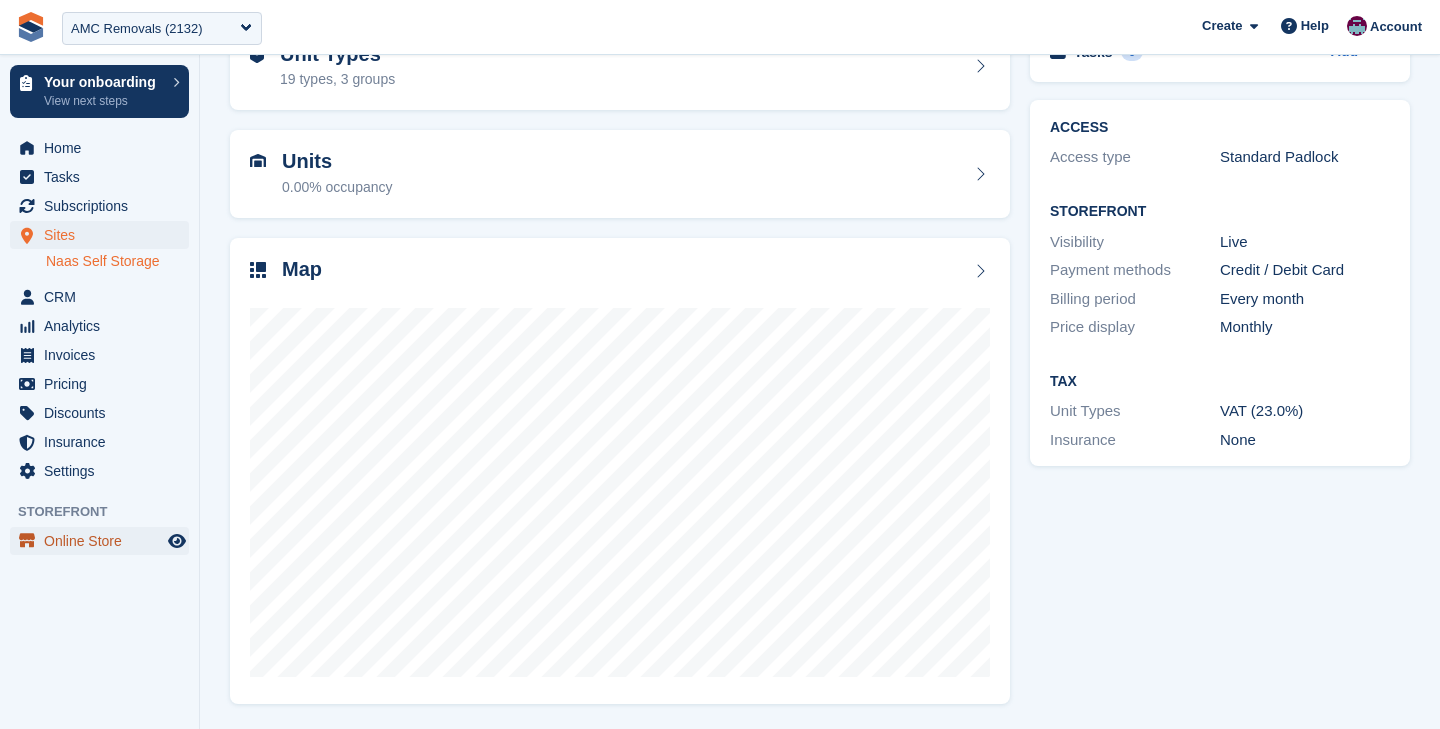 click on "Online Store" at bounding box center [104, 541] 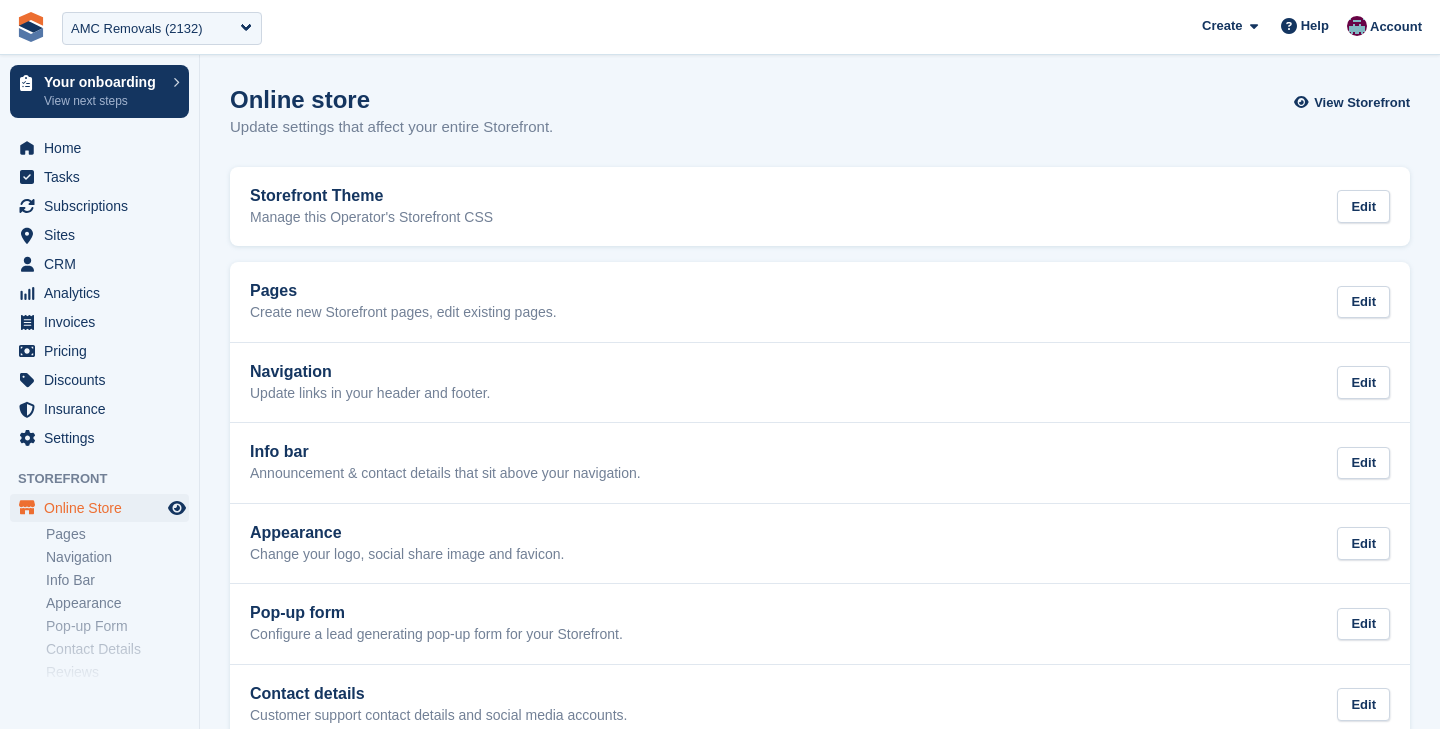 scroll, scrollTop: 0, scrollLeft: 0, axis: both 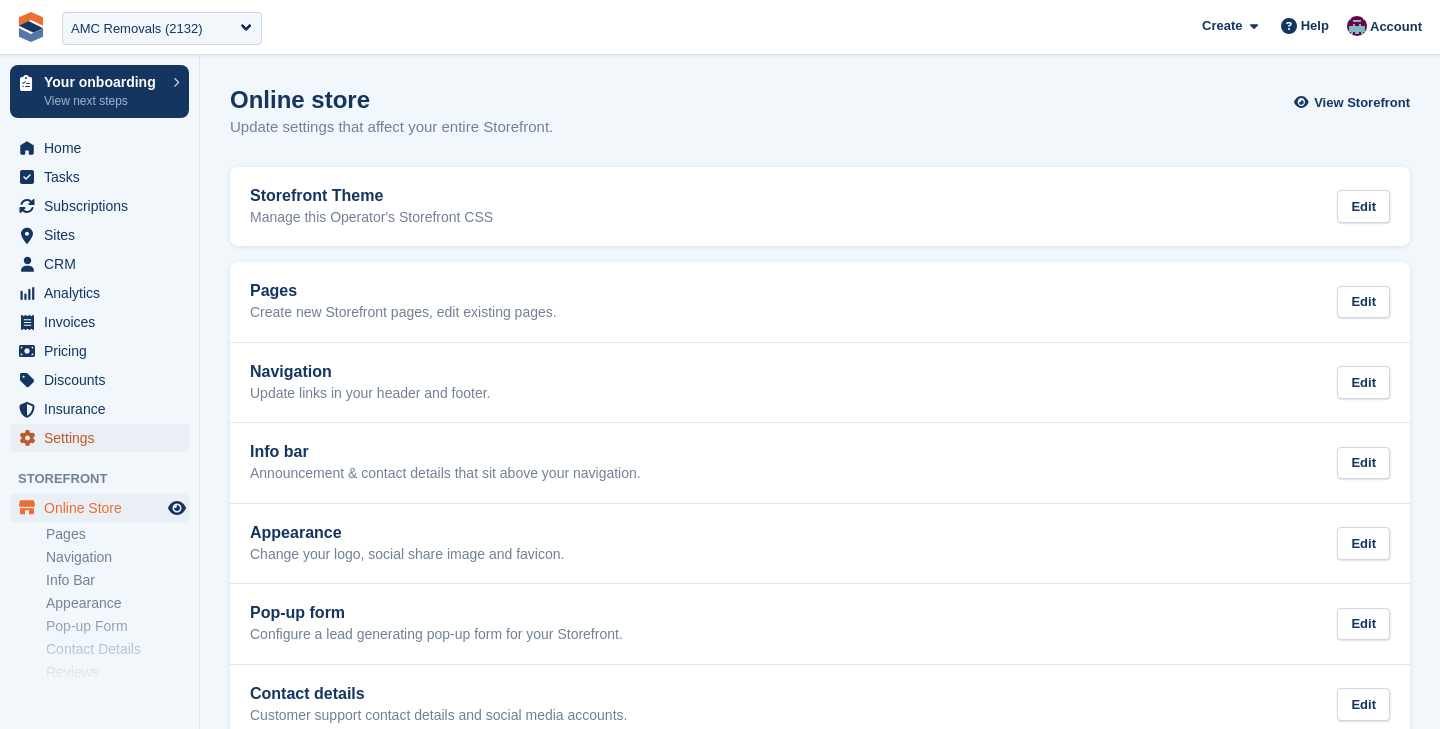click on "Settings" at bounding box center (104, 438) 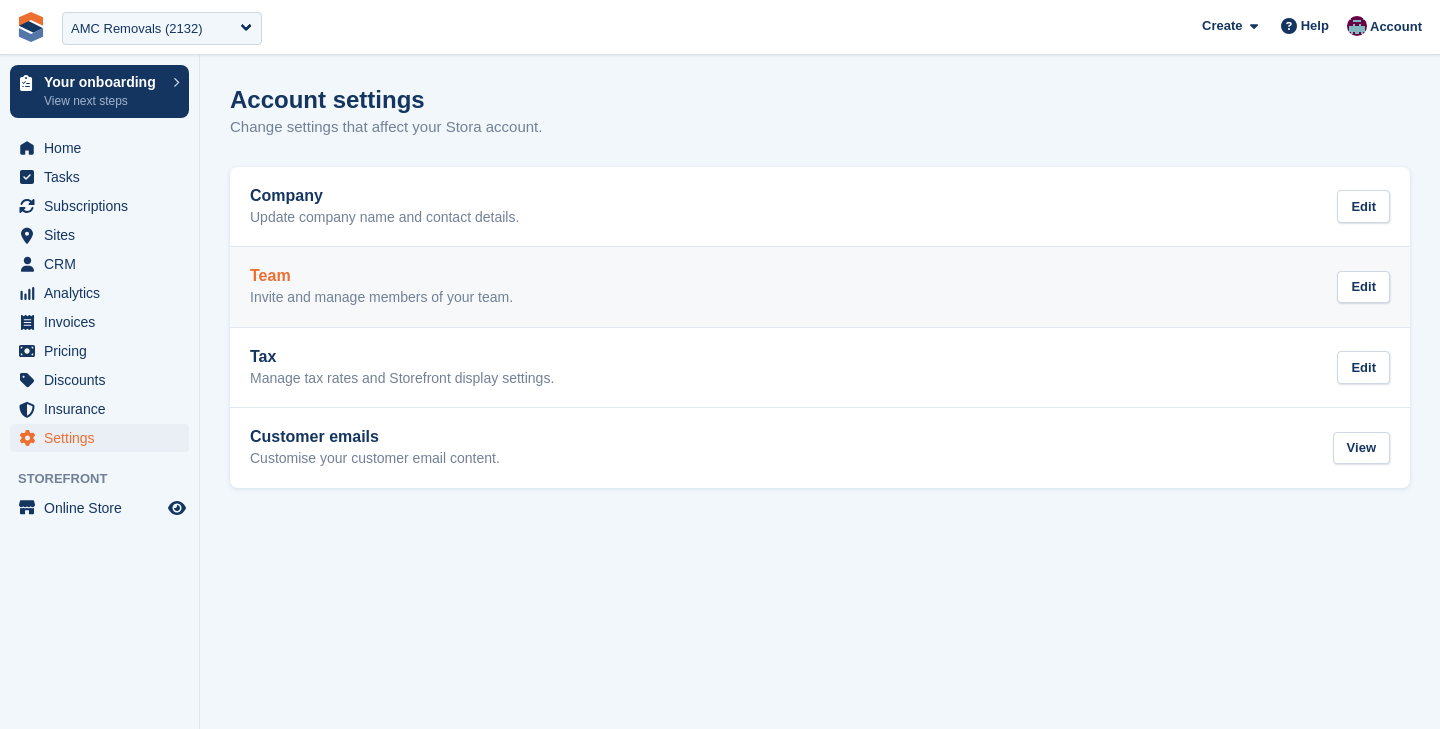 click on "Team" at bounding box center [381, 276] 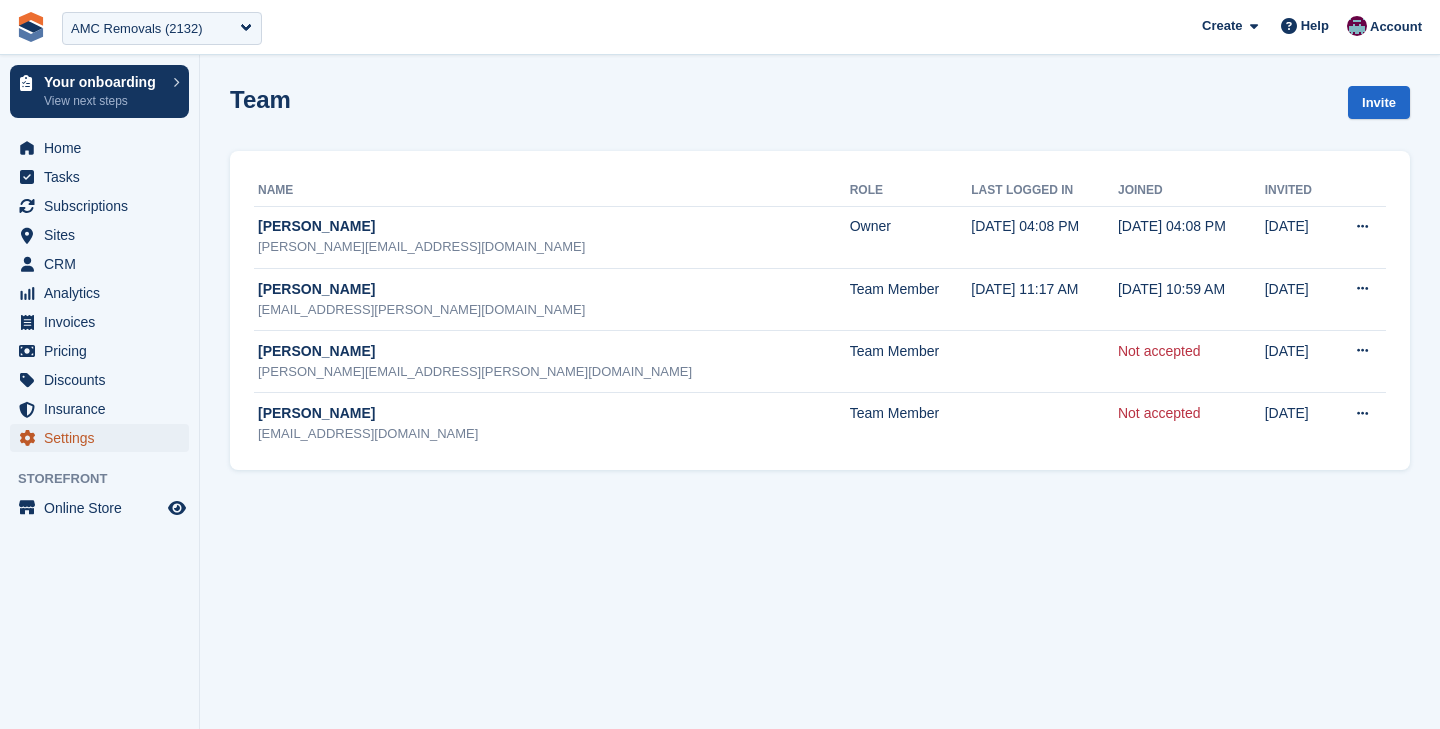 click on "Settings" at bounding box center (104, 438) 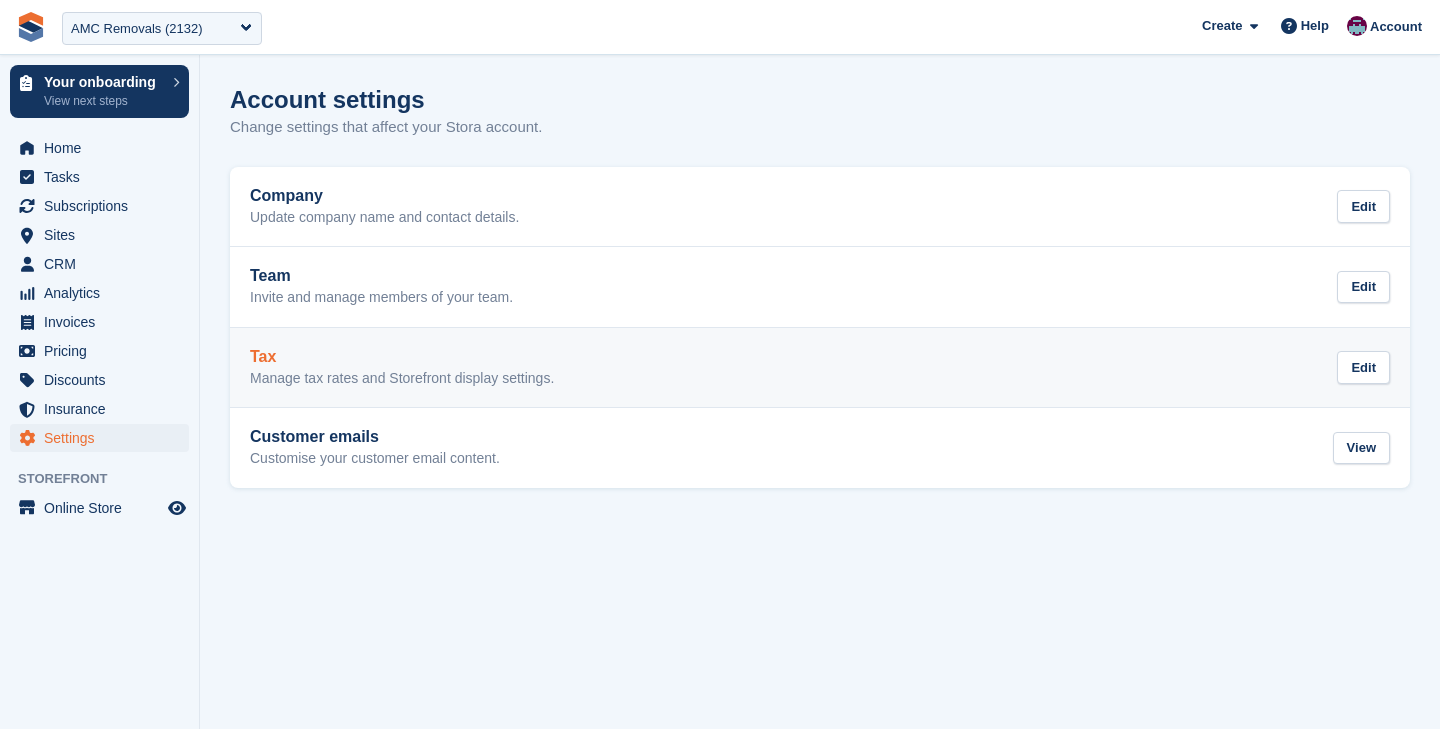 click on "Tax
Manage tax rates and Storefront display settings.
Edit" at bounding box center (820, 368) 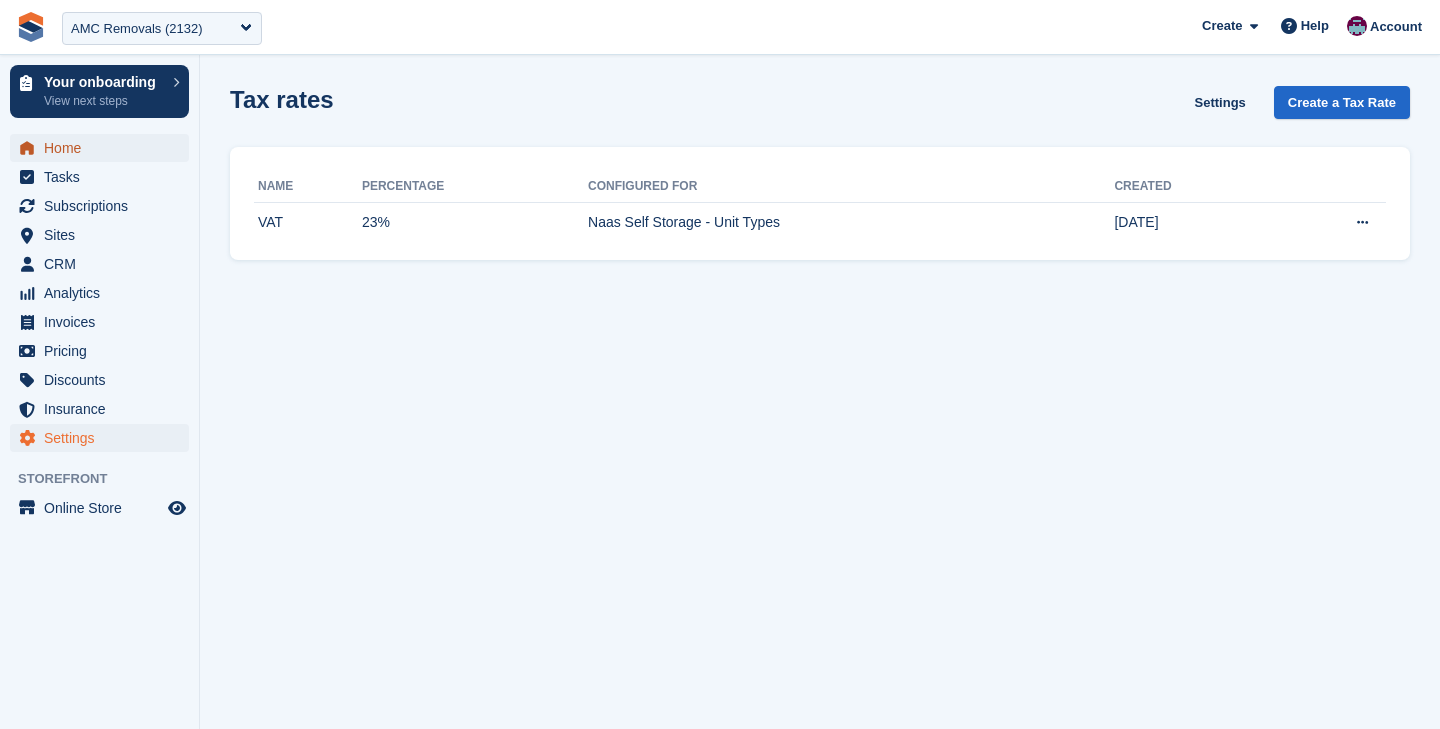 click on "Home" at bounding box center [104, 148] 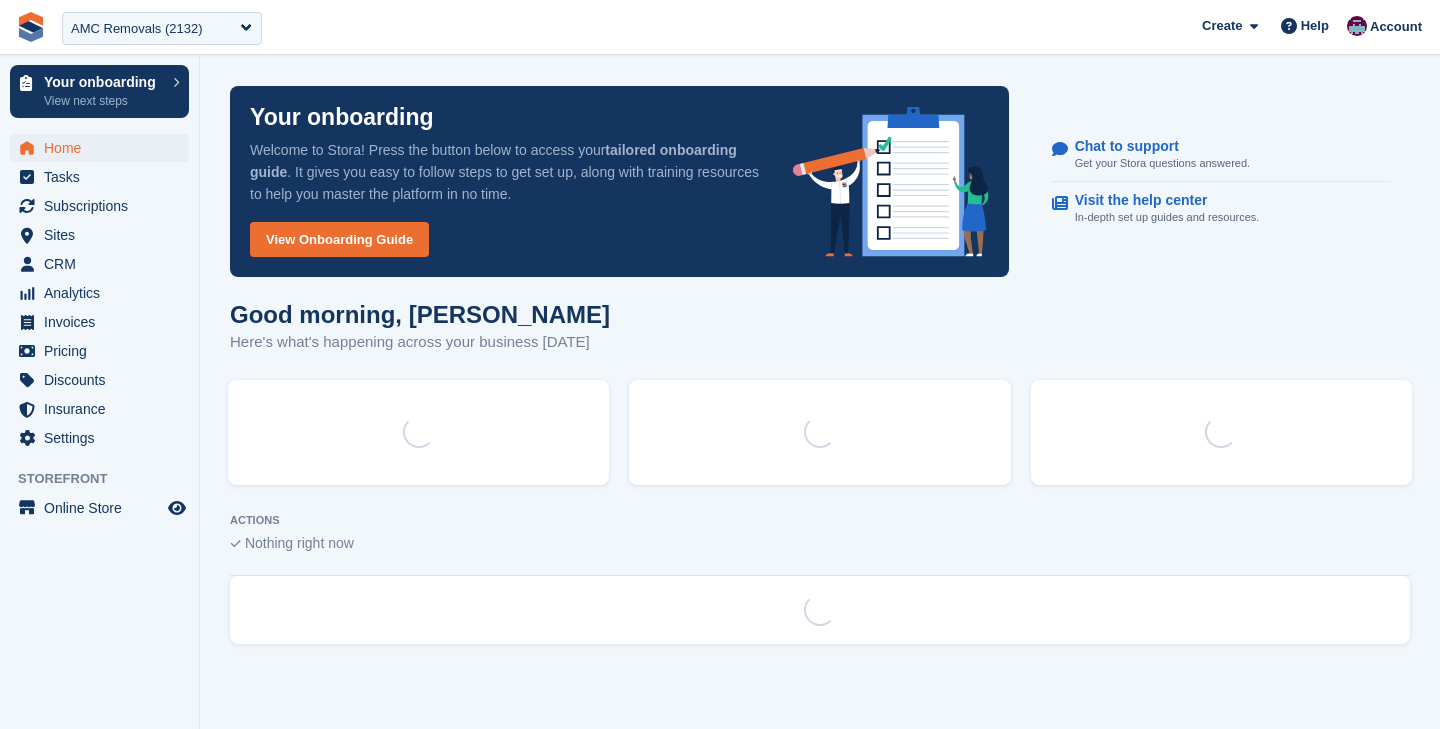 scroll, scrollTop: 0, scrollLeft: 0, axis: both 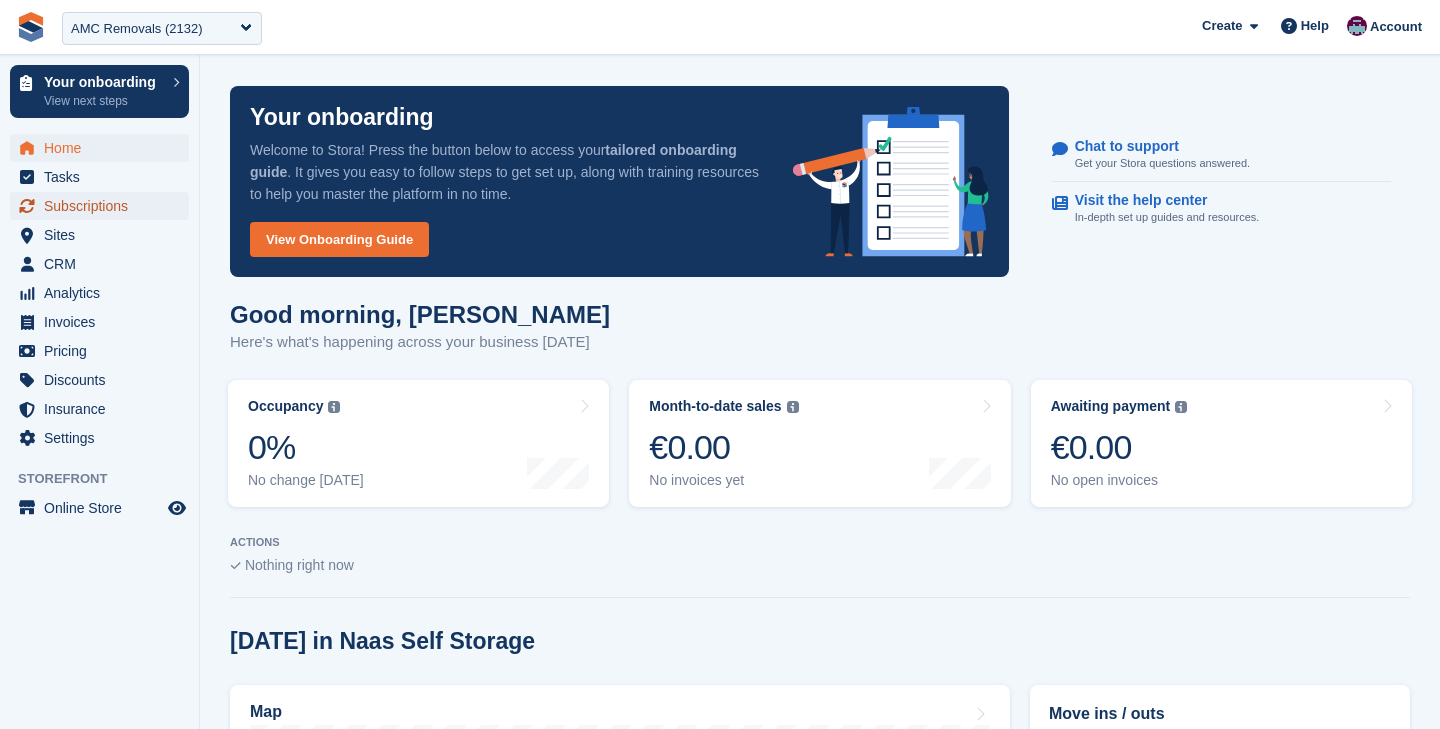 click on "Subscriptions" at bounding box center [104, 206] 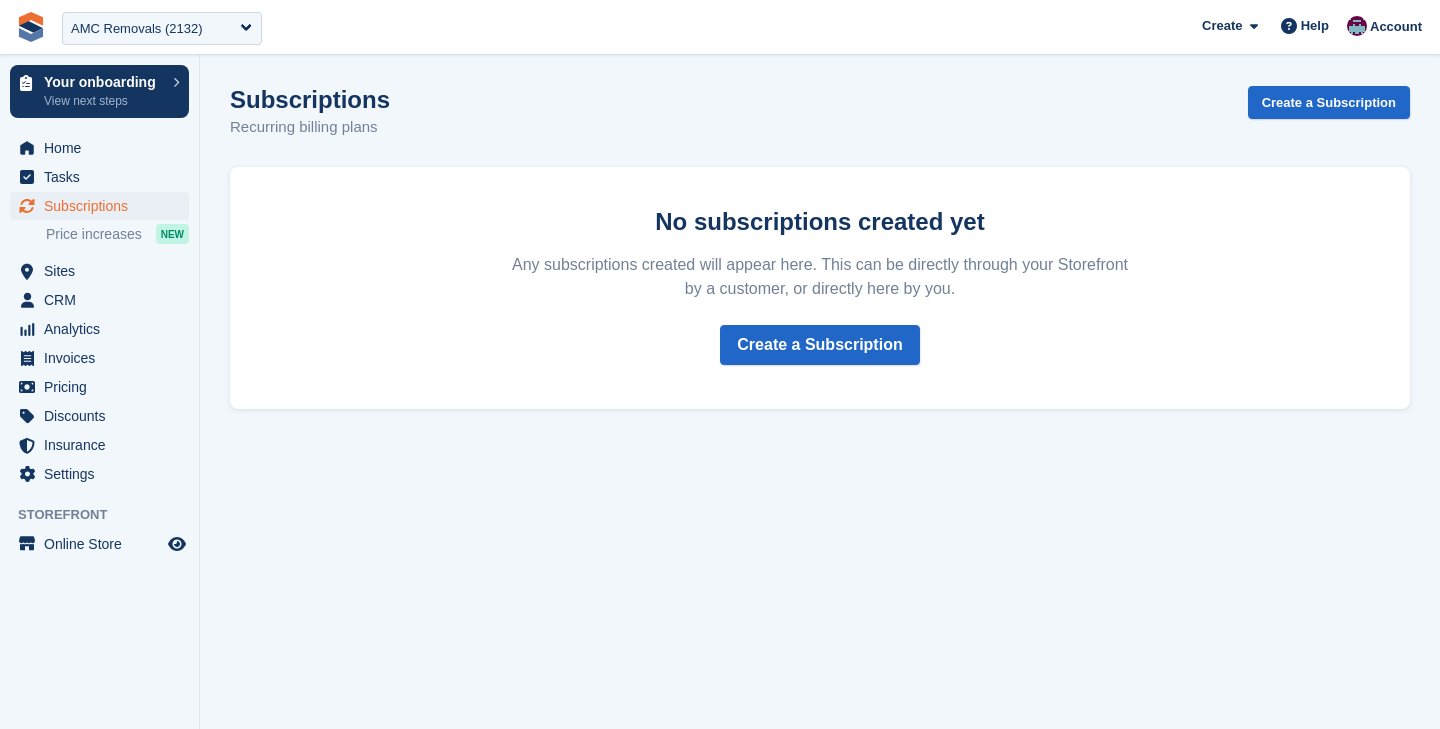 scroll, scrollTop: 0, scrollLeft: 0, axis: both 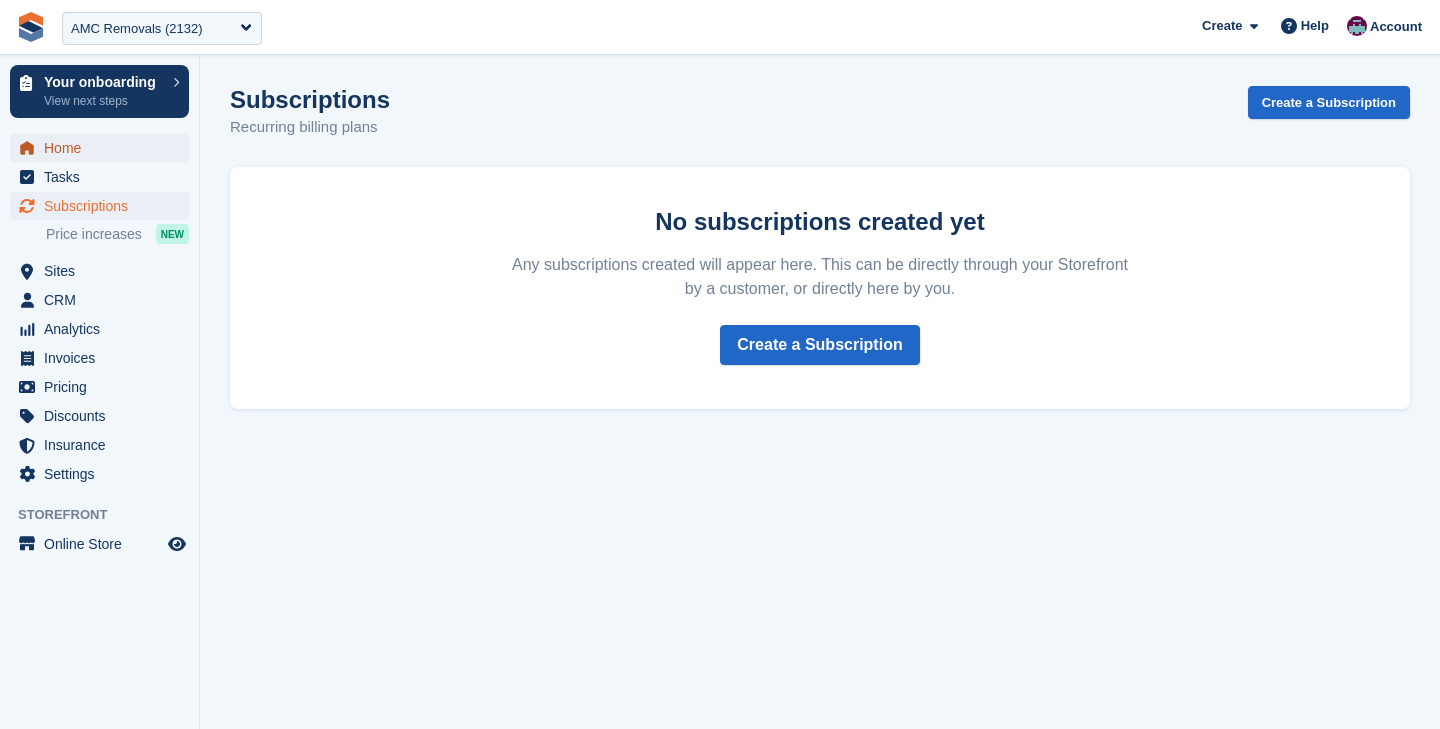 click on "Home" at bounding box center (104, 148) 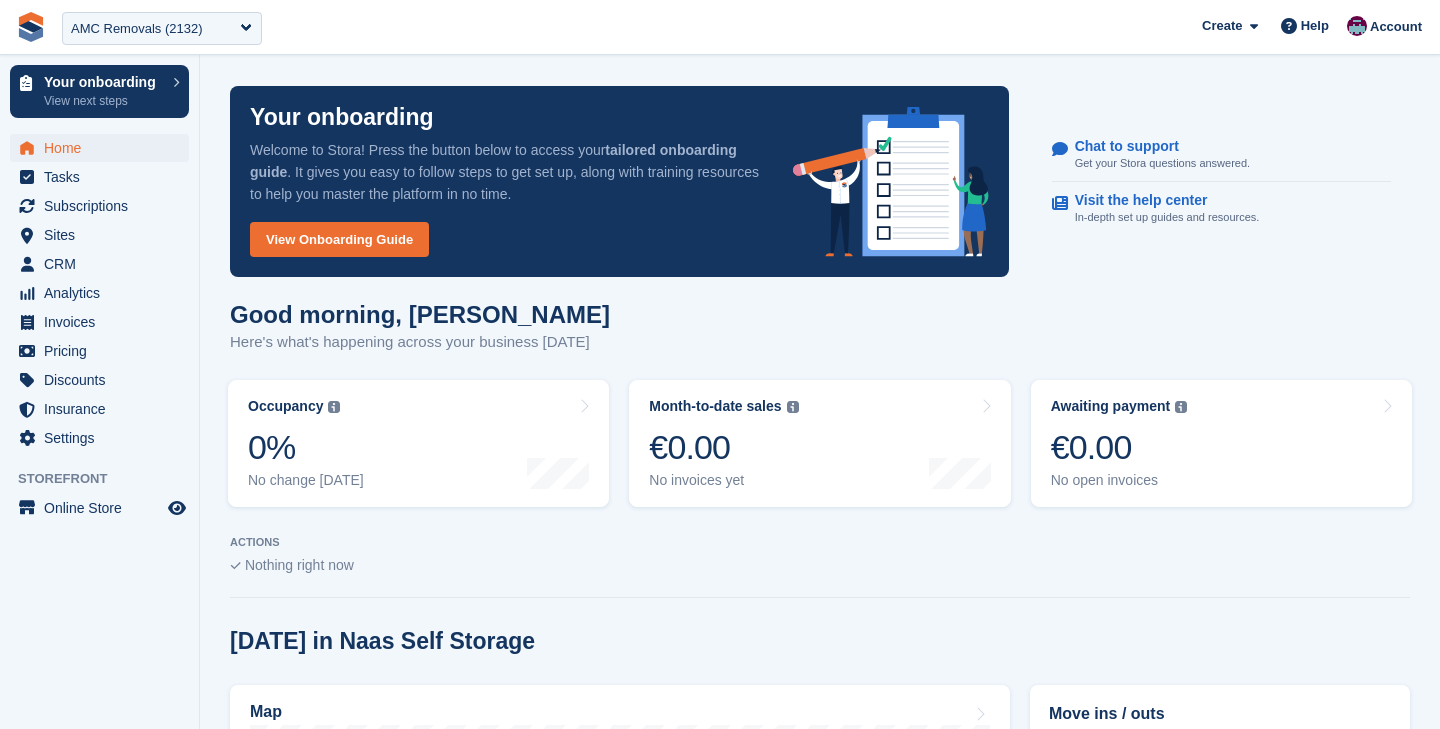 scroll, scrollTop: 0, scrollLeft: 0, axis: both 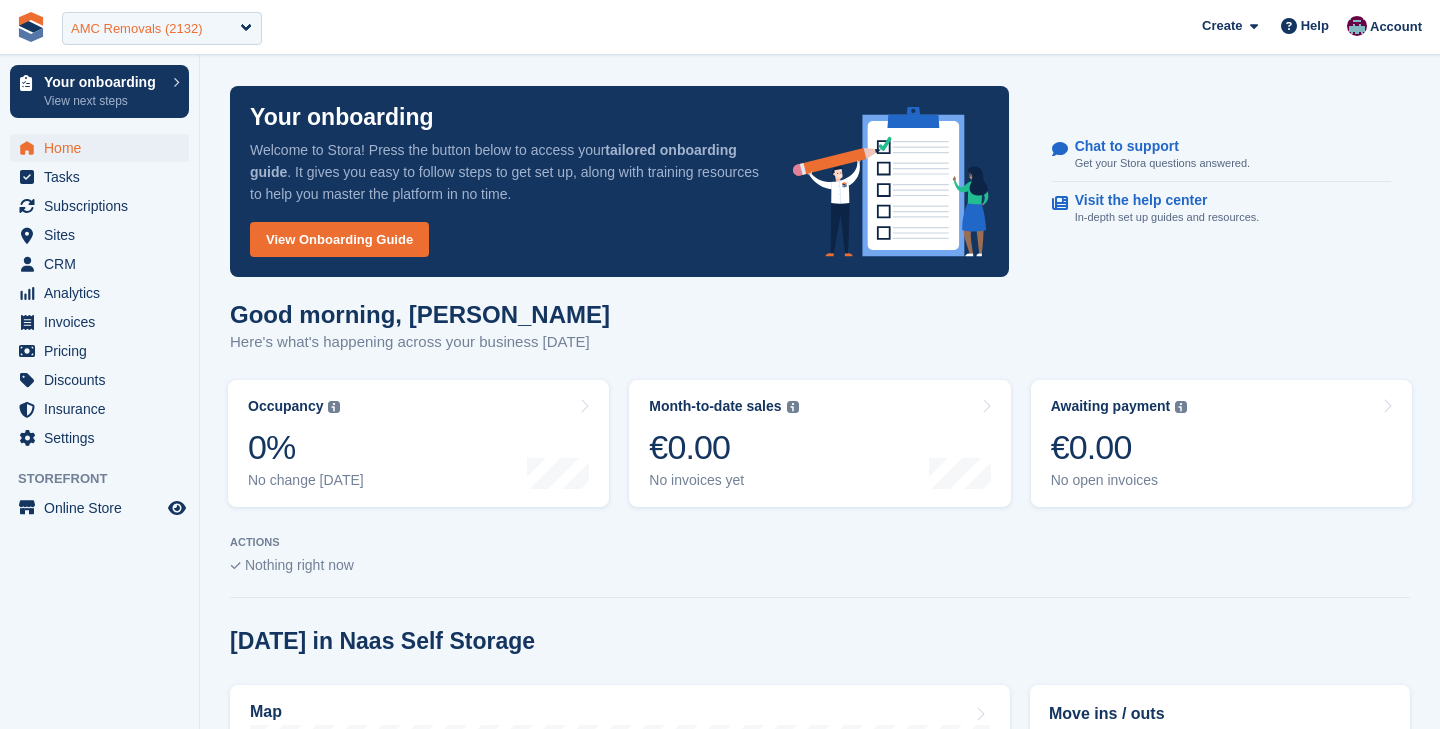 click on "AMC Removals (2132)" at bounding box center [162, 28] 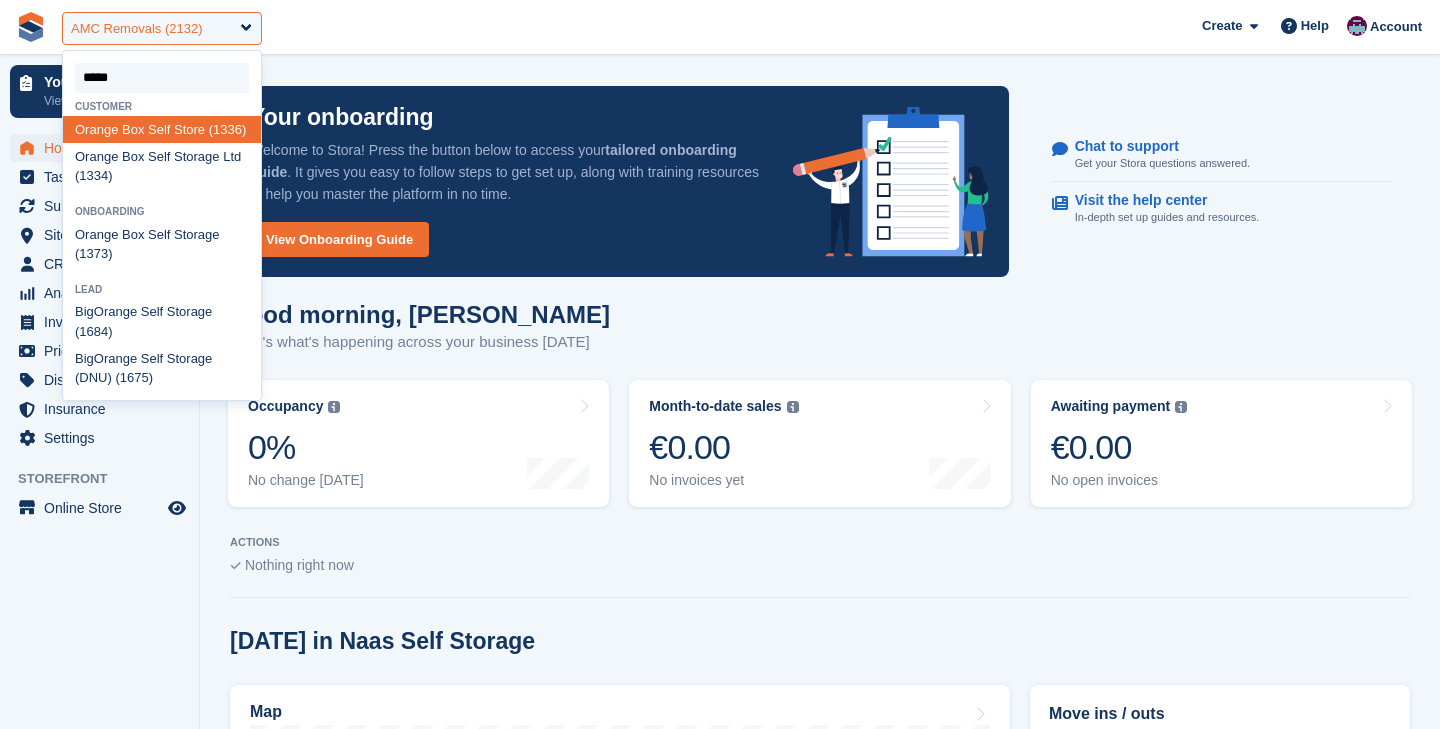 type on "******" 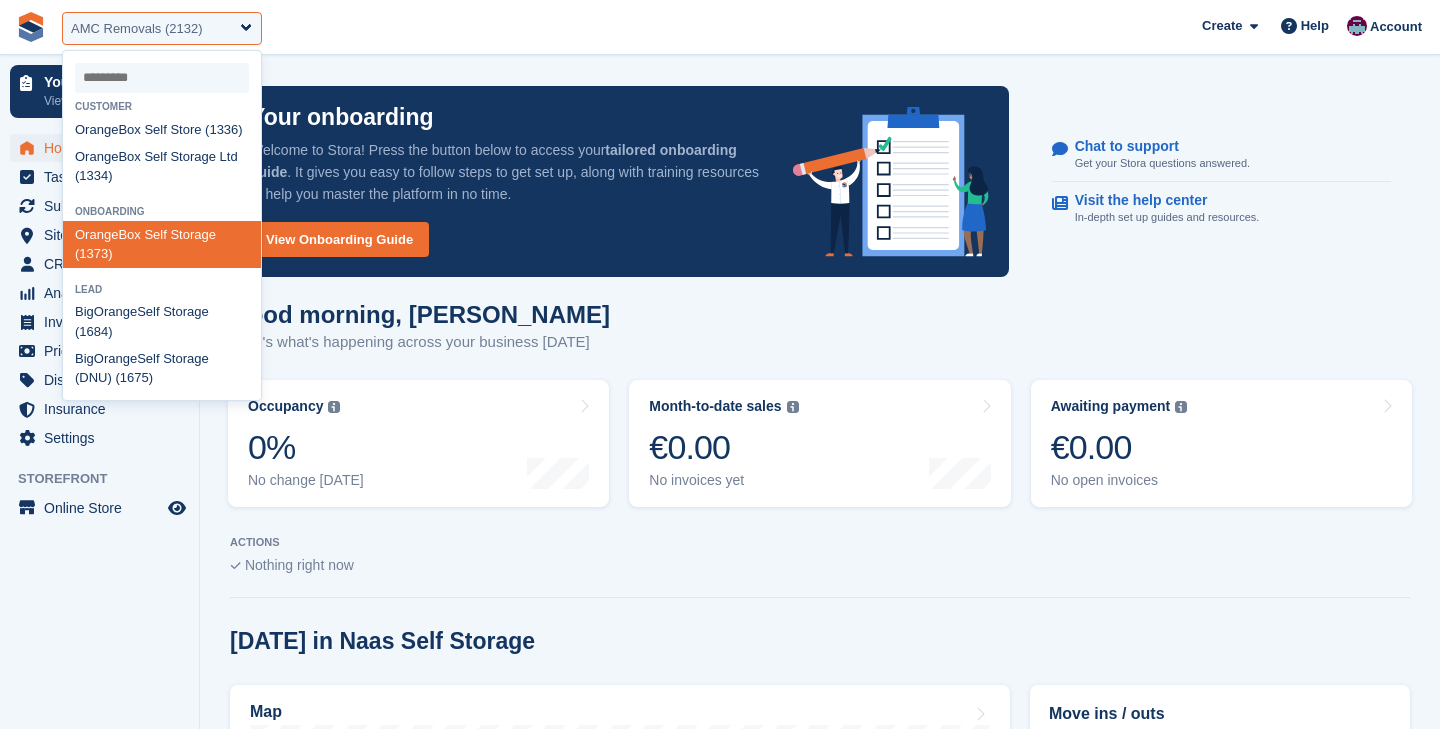 select on "****" 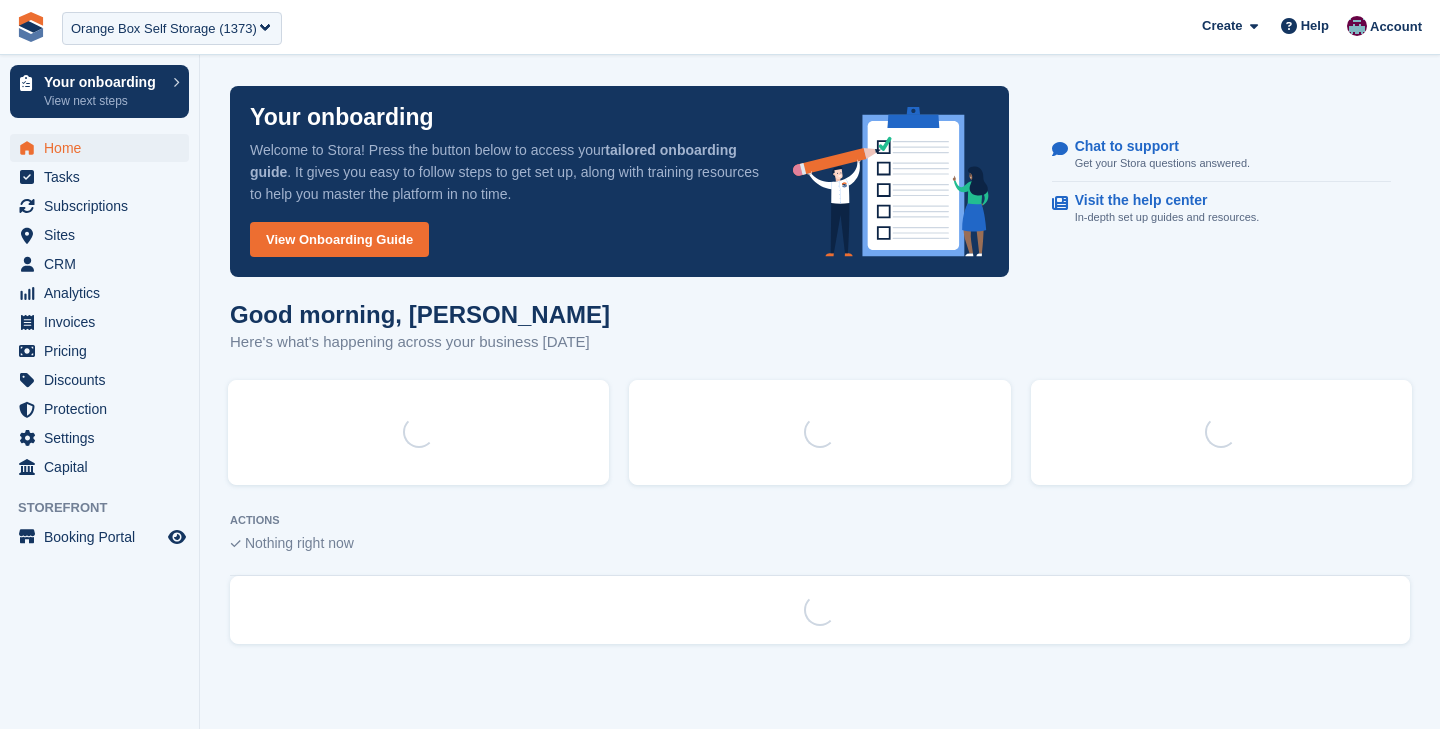 scroll, scrollTop: 0, scrollLeft: 0, axis: both 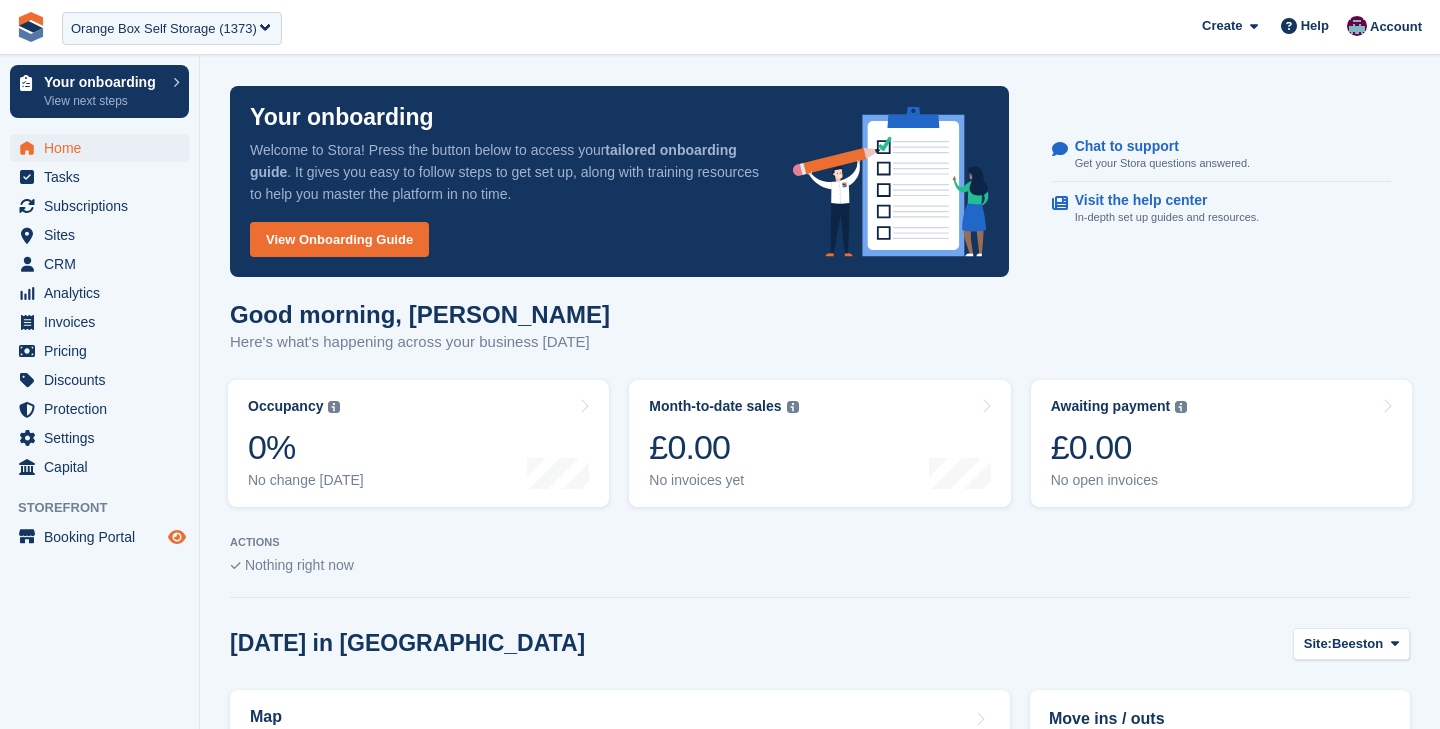 click at bounding box center [177, 537] 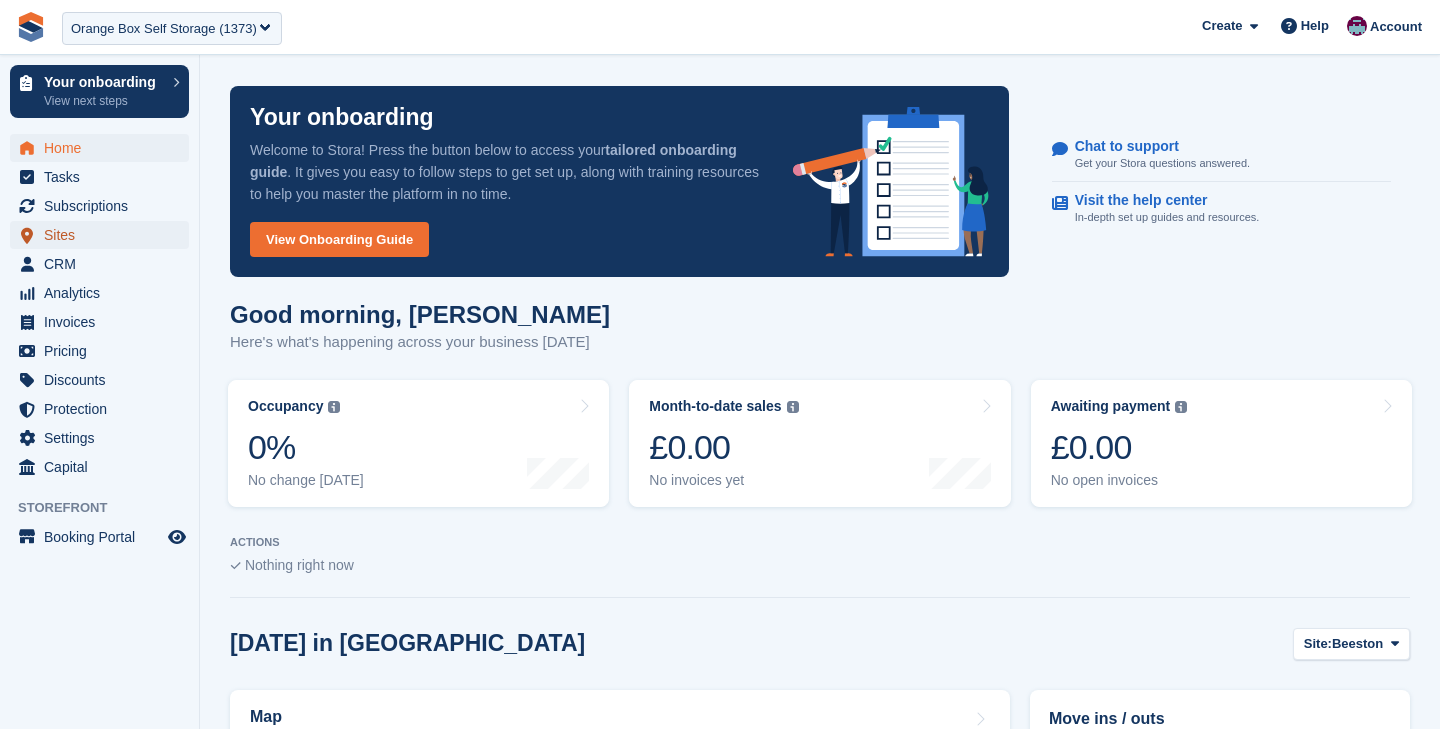 click on "Sites" at bounding box center (104, 235) 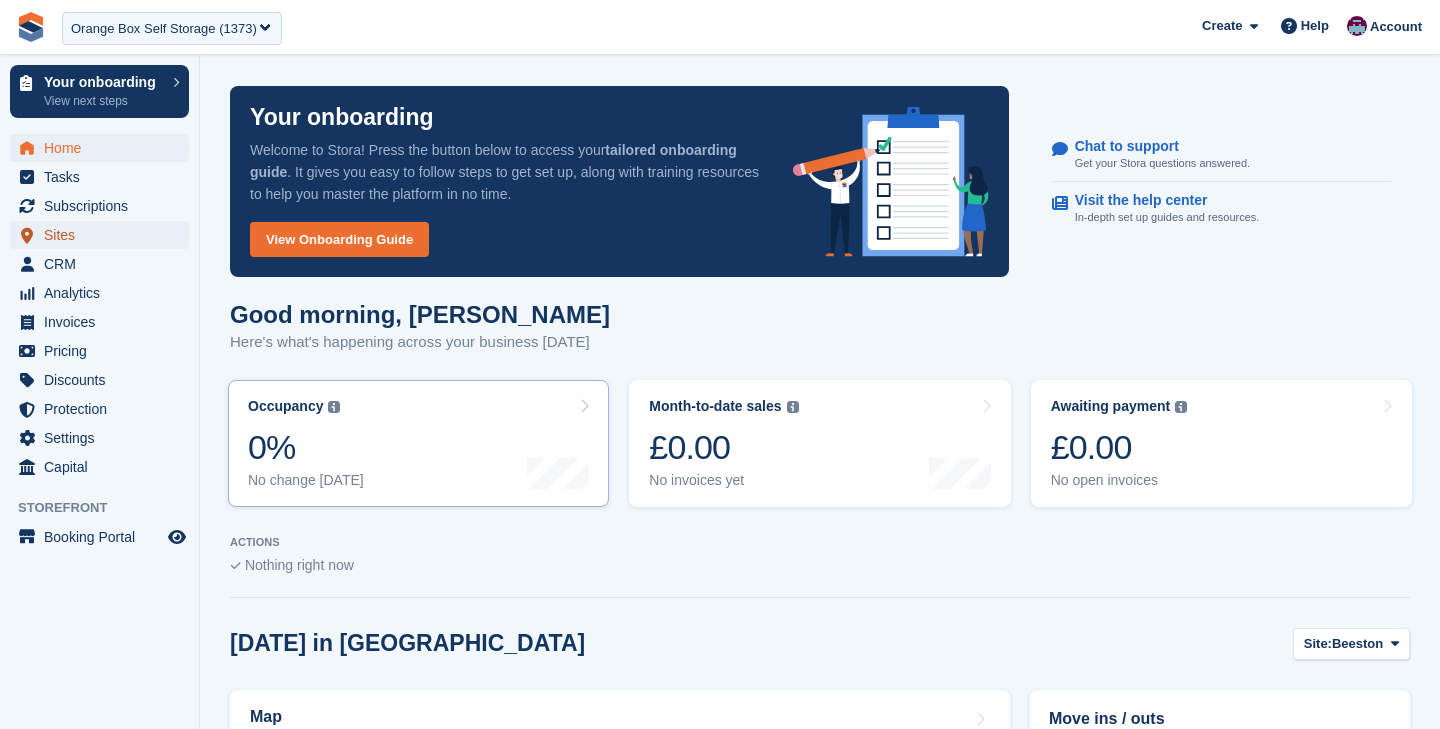 scroll, scrollTop: 618, scrollLeft: 0, axis: vertical 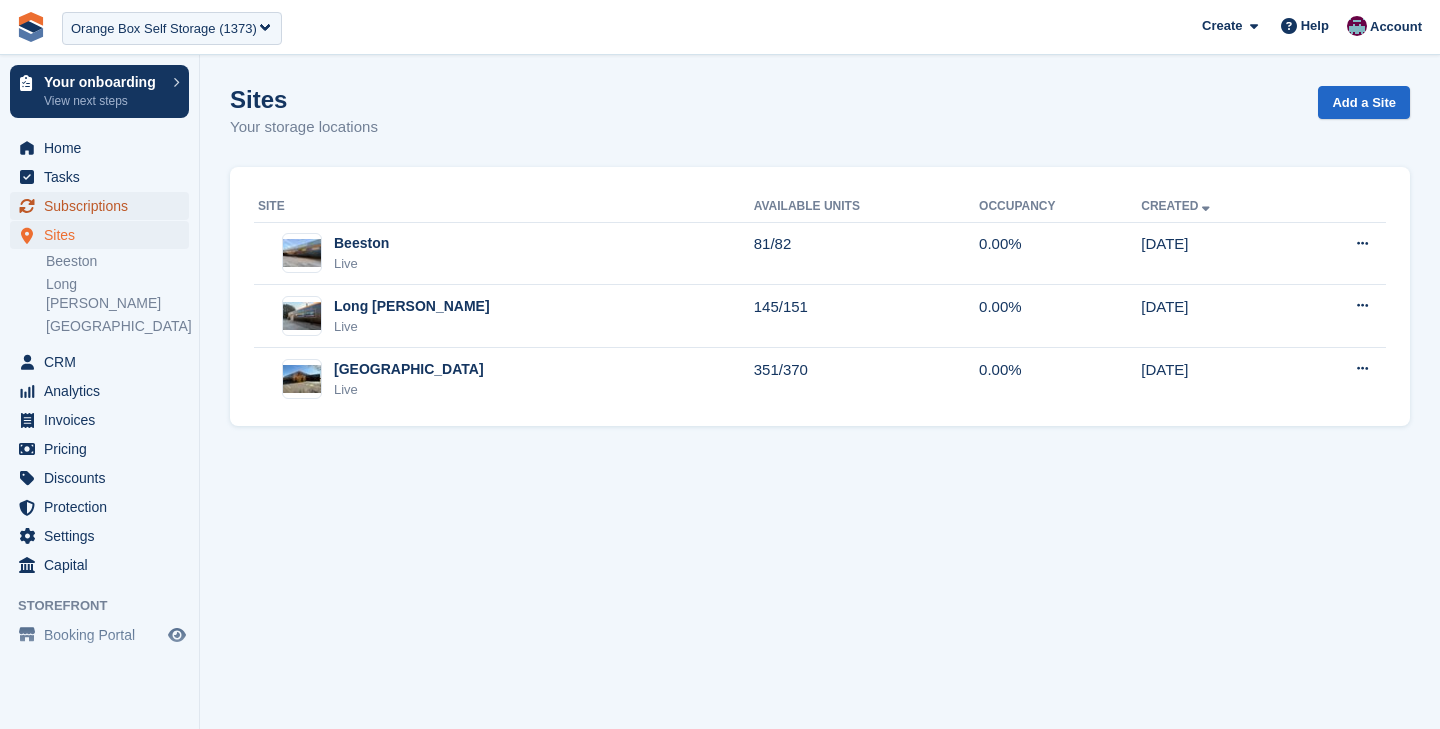 click on "Subscriptions" at bounding box center [104, 206] 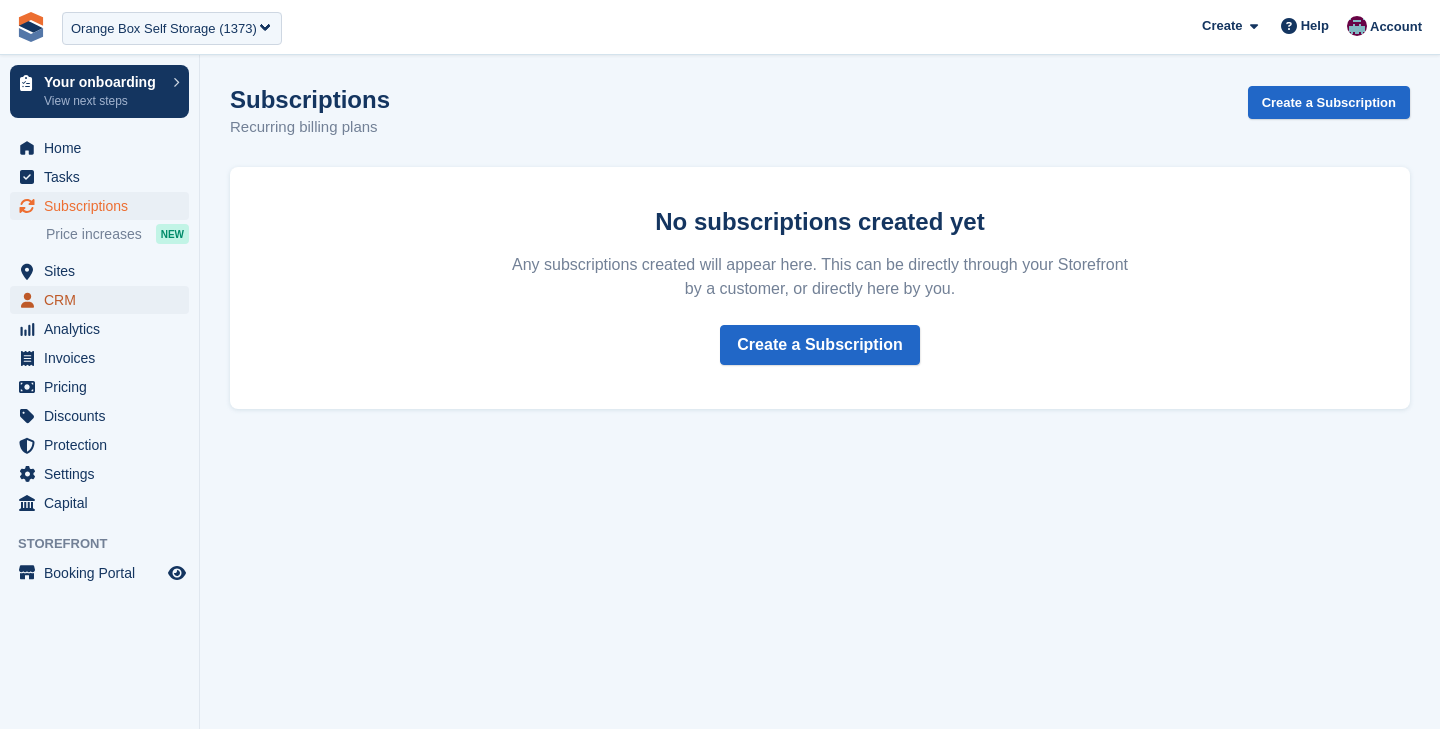 click on "CRM" at bounding box center (104, 300) 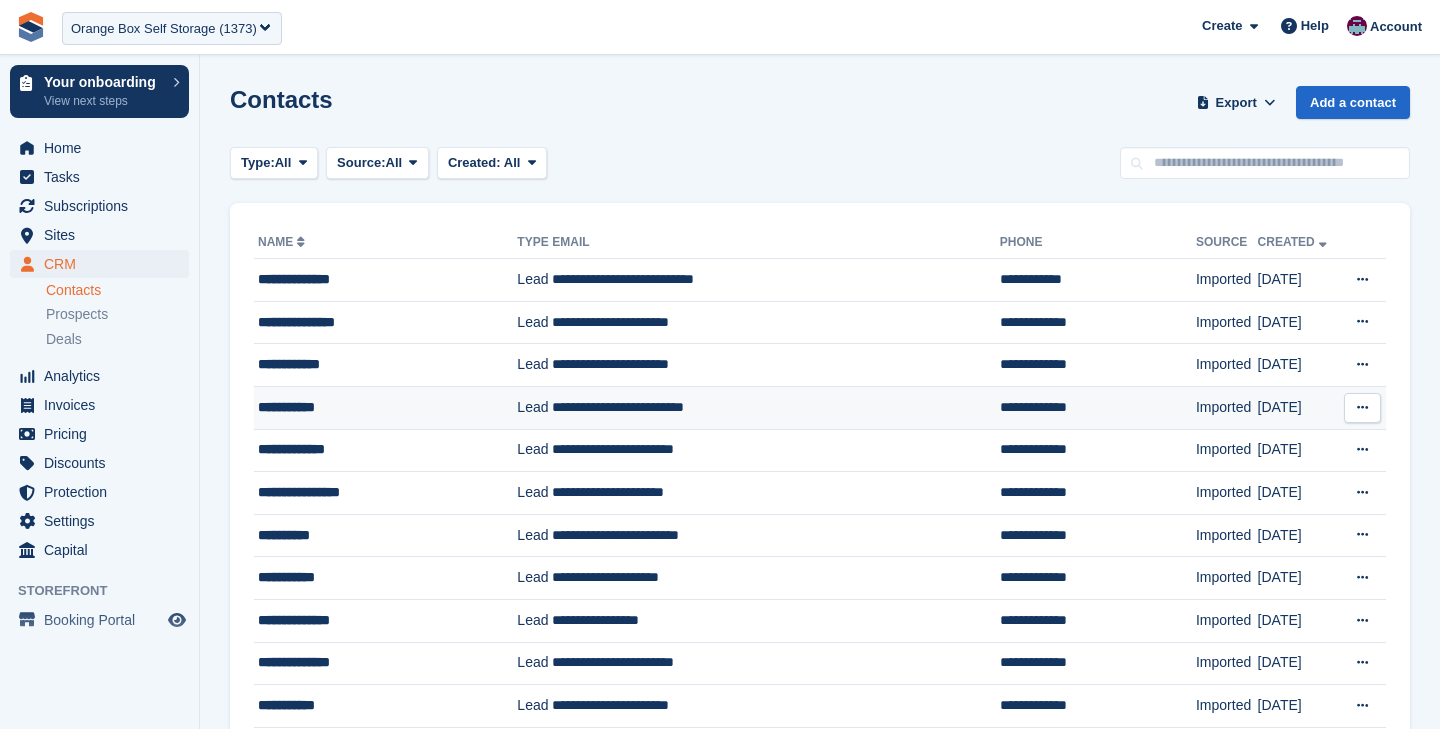 scroll, scrollTop: 1759, scrollLeft: 0, axis: vertical 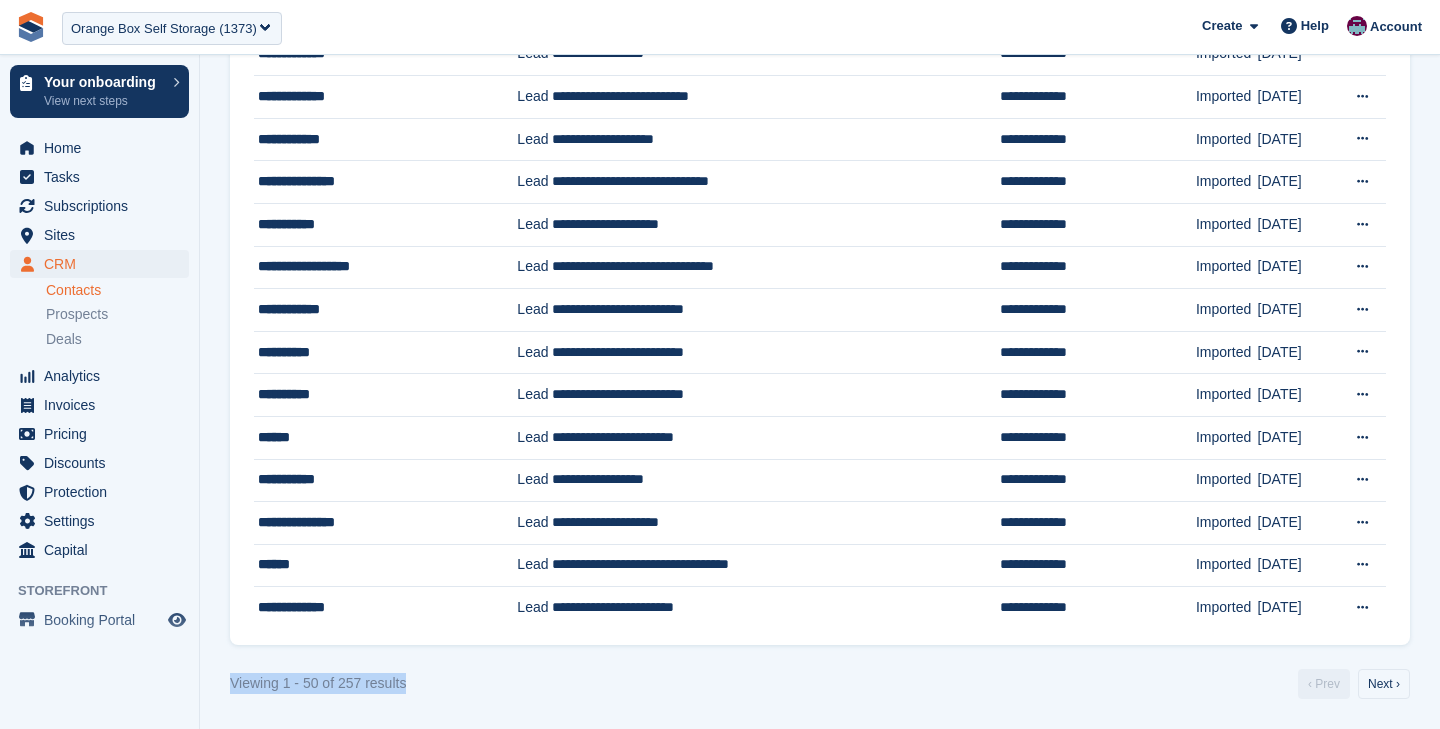 drag, startPoint x: 419, startPoint y: 685, endPoint x: 219, endPoint y: 685, distance: 200 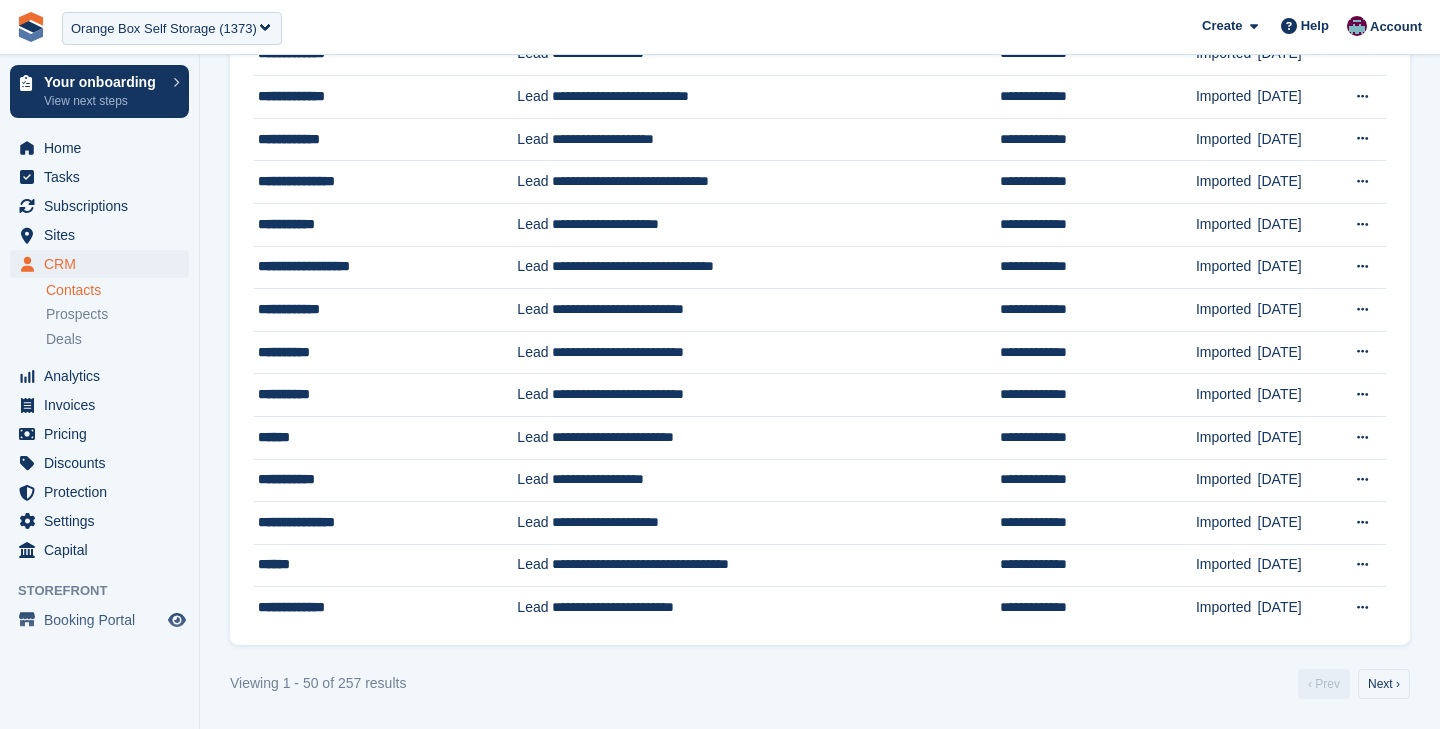 click on "Contacts
Export
Export Contacts
Export a CSV of all Contacts which match the current filters.
Please allow time for large exports.
Start Export
Add a contact
Type:
All
All
Lead
Customer
Source:
All
All
Storefront
Backoffice
Pre-Opening interest
Incomplete booking
Unit type interest
Price reveal
Quote requested
Storefront booking
Storefront pop-up form
External enquiry form
Phone call
Walk-in
Imported Other" at bounding box center [820, -515] 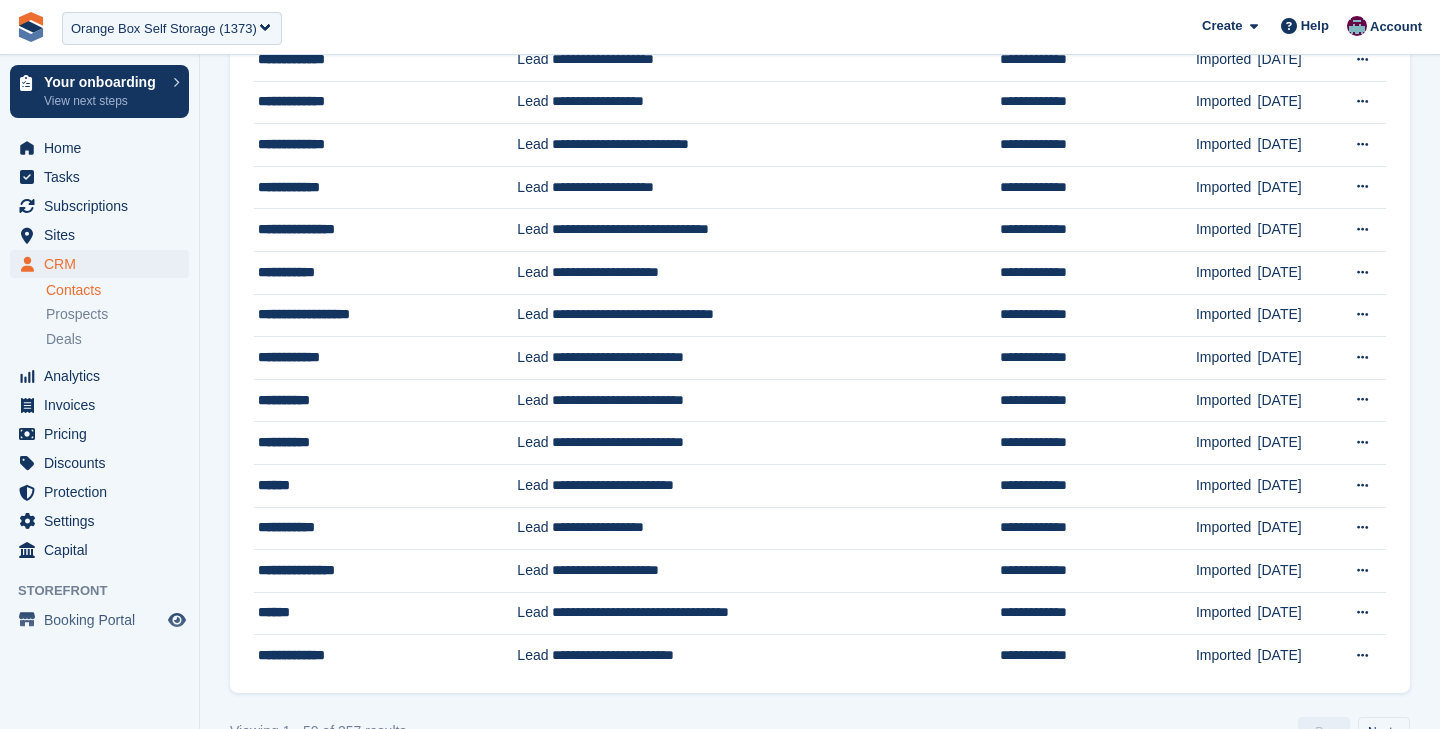 scroll, scrollTop: 1759, scrollLeft: 0, axis: vertical 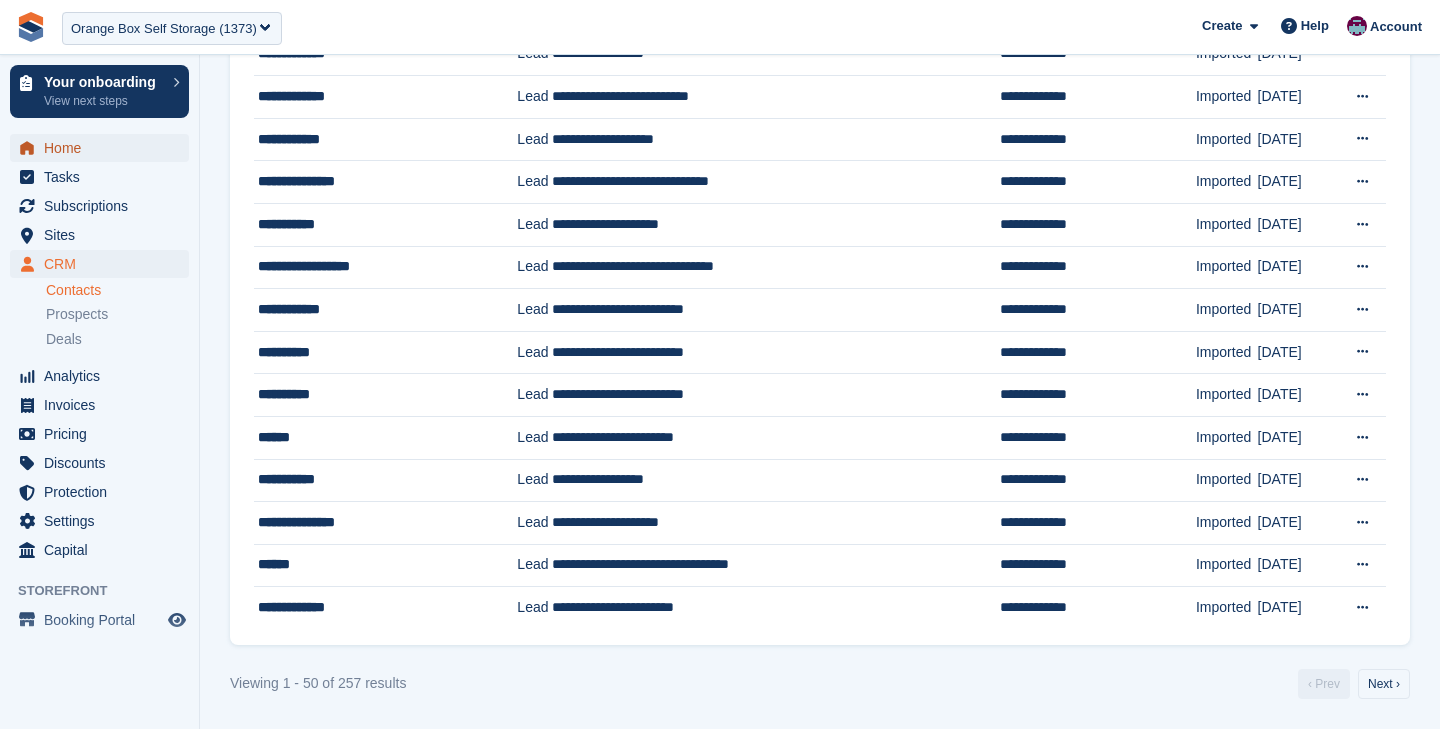 click on "Home" at bounding box center (104, 148) 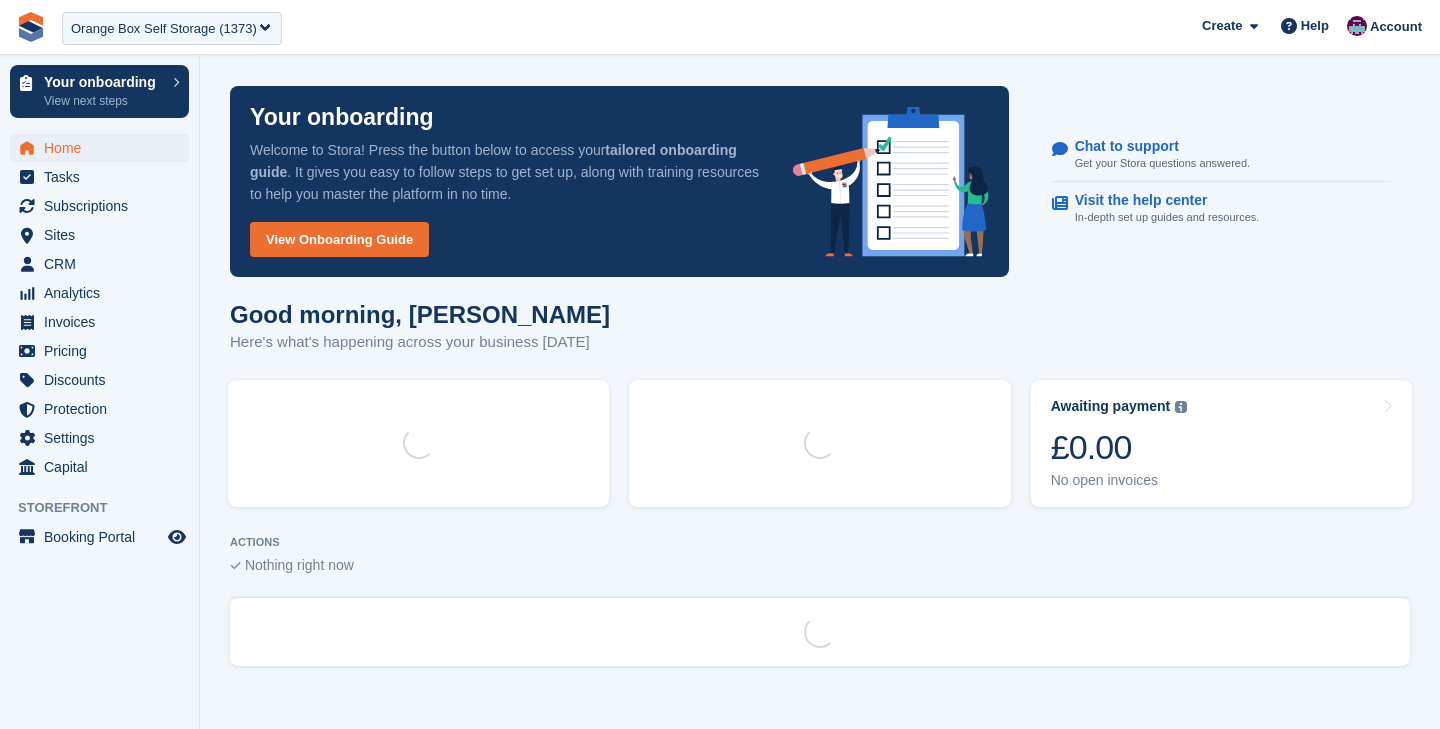 scroll, scrollTop: 0, scrollLeft: 0, axis: both 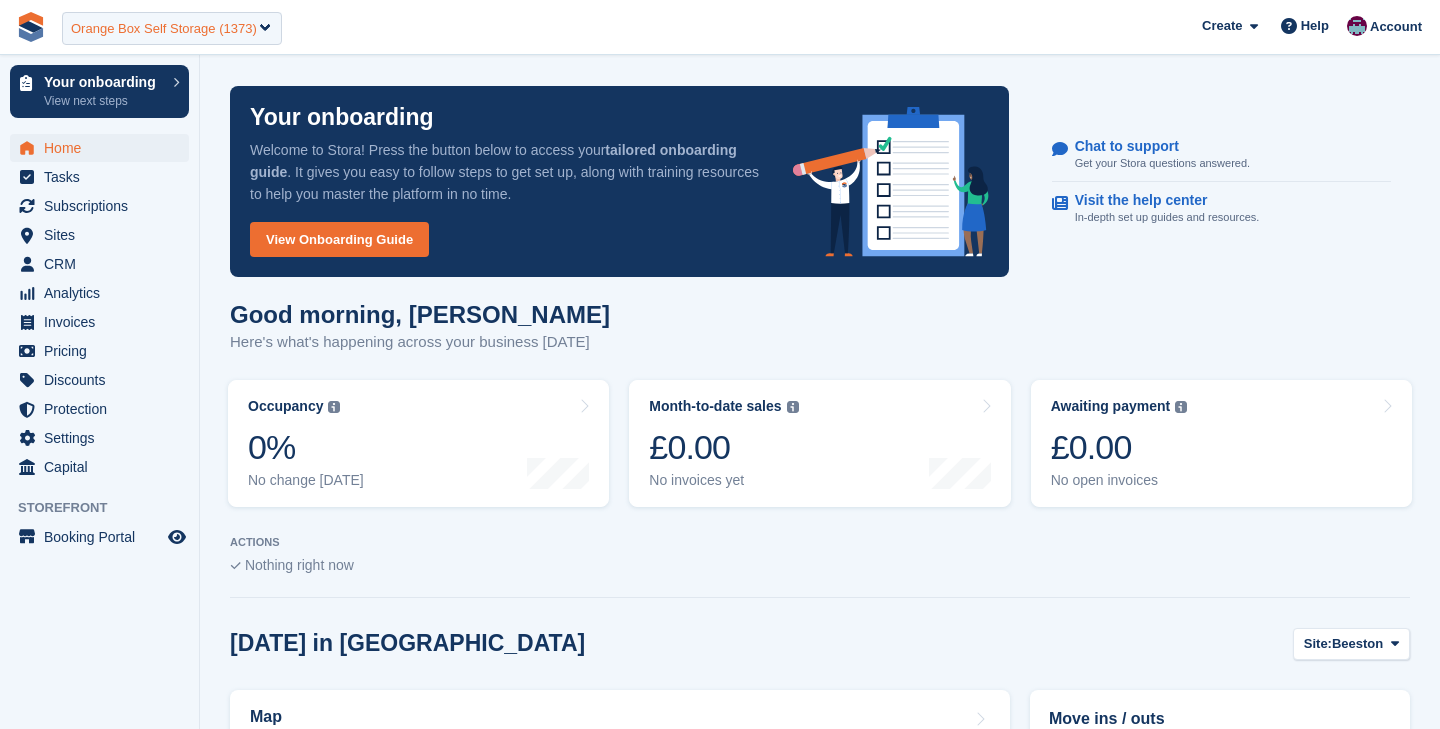 click on "Orange Box Self Storage (1373)" at bounding box center [164, 29] 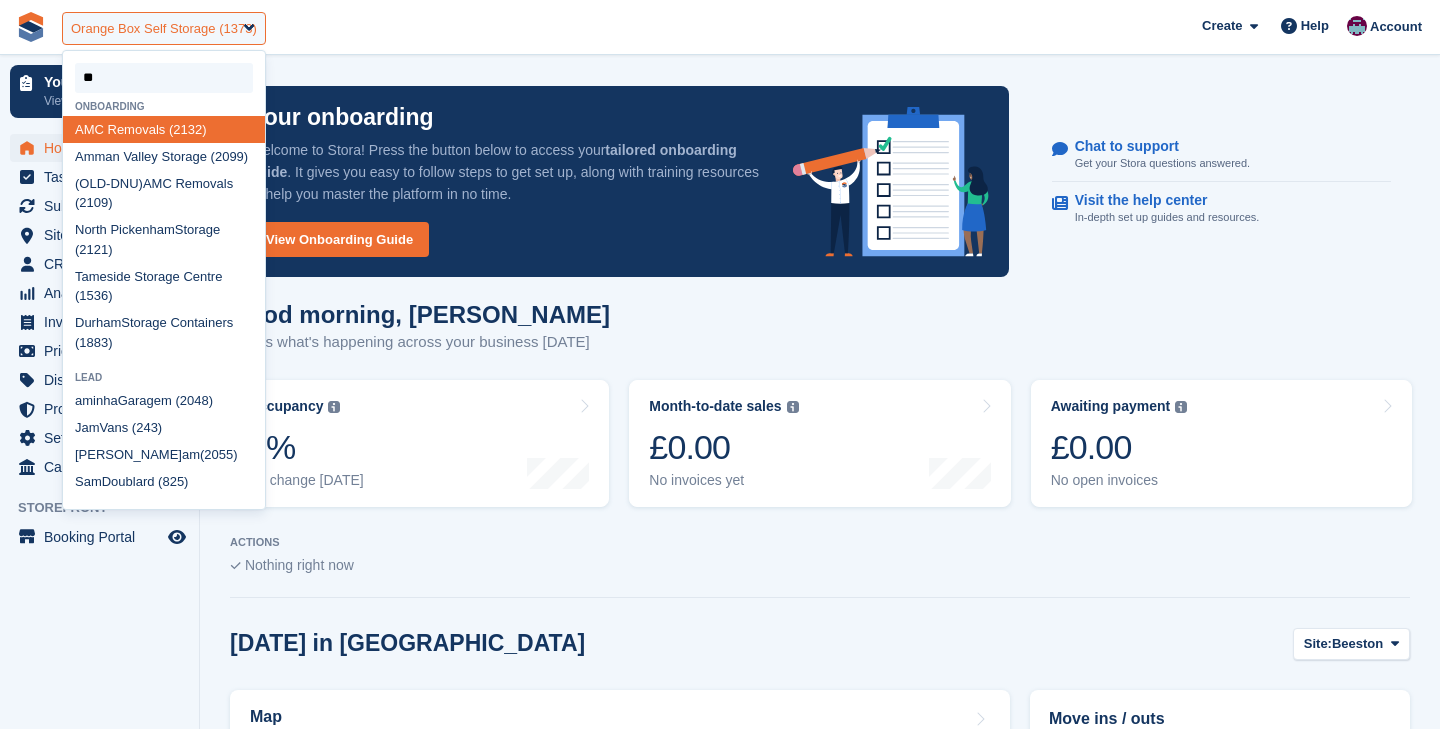 type on "***" 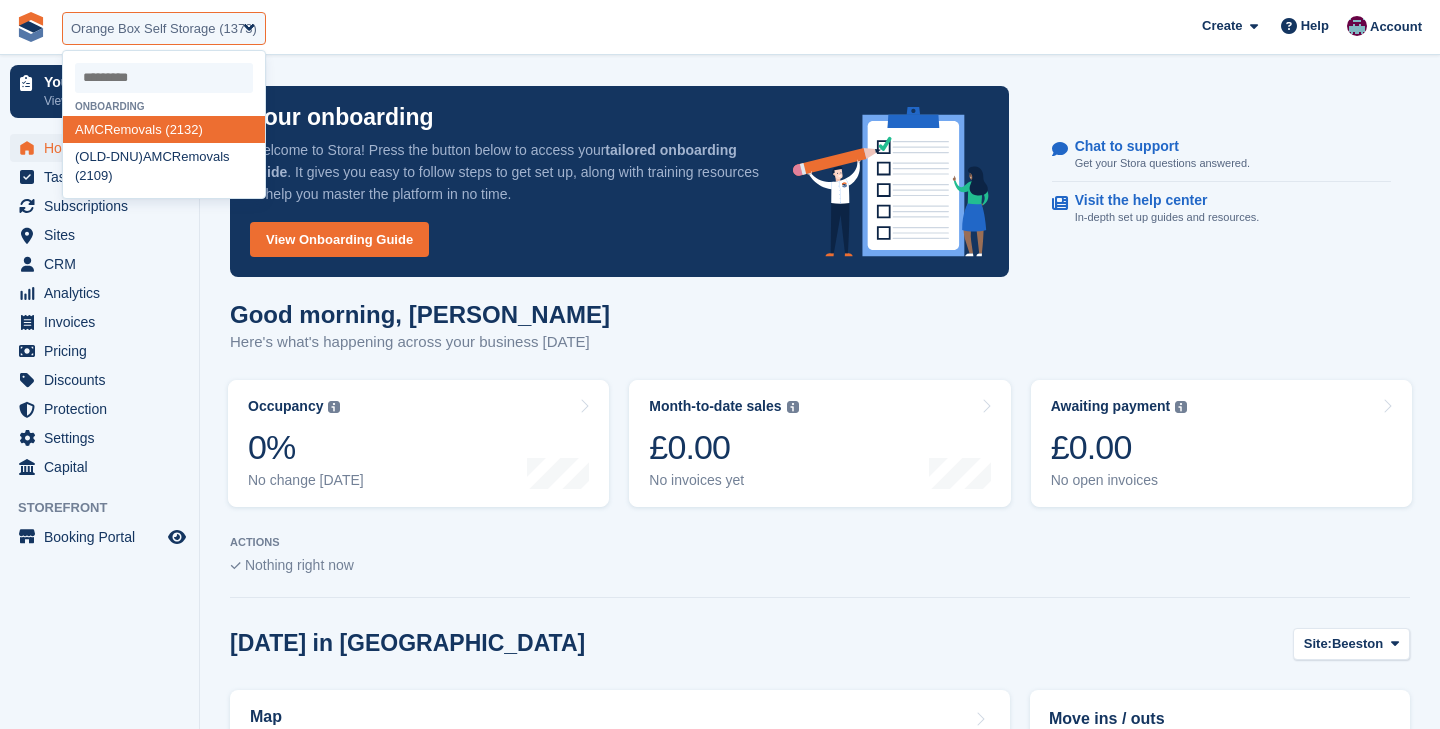 select on "****" 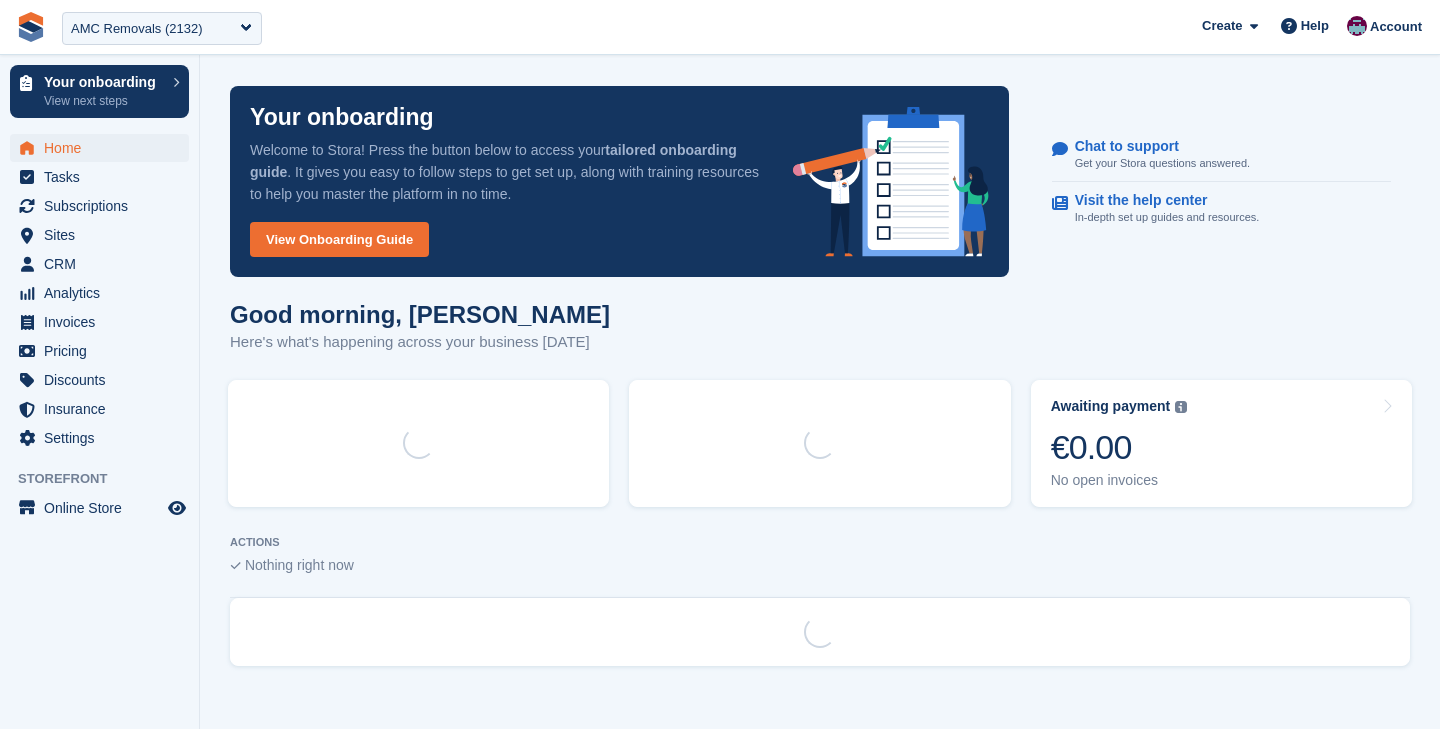 scroll, scrollTop: 0, scrollLeft: 0, axis: both 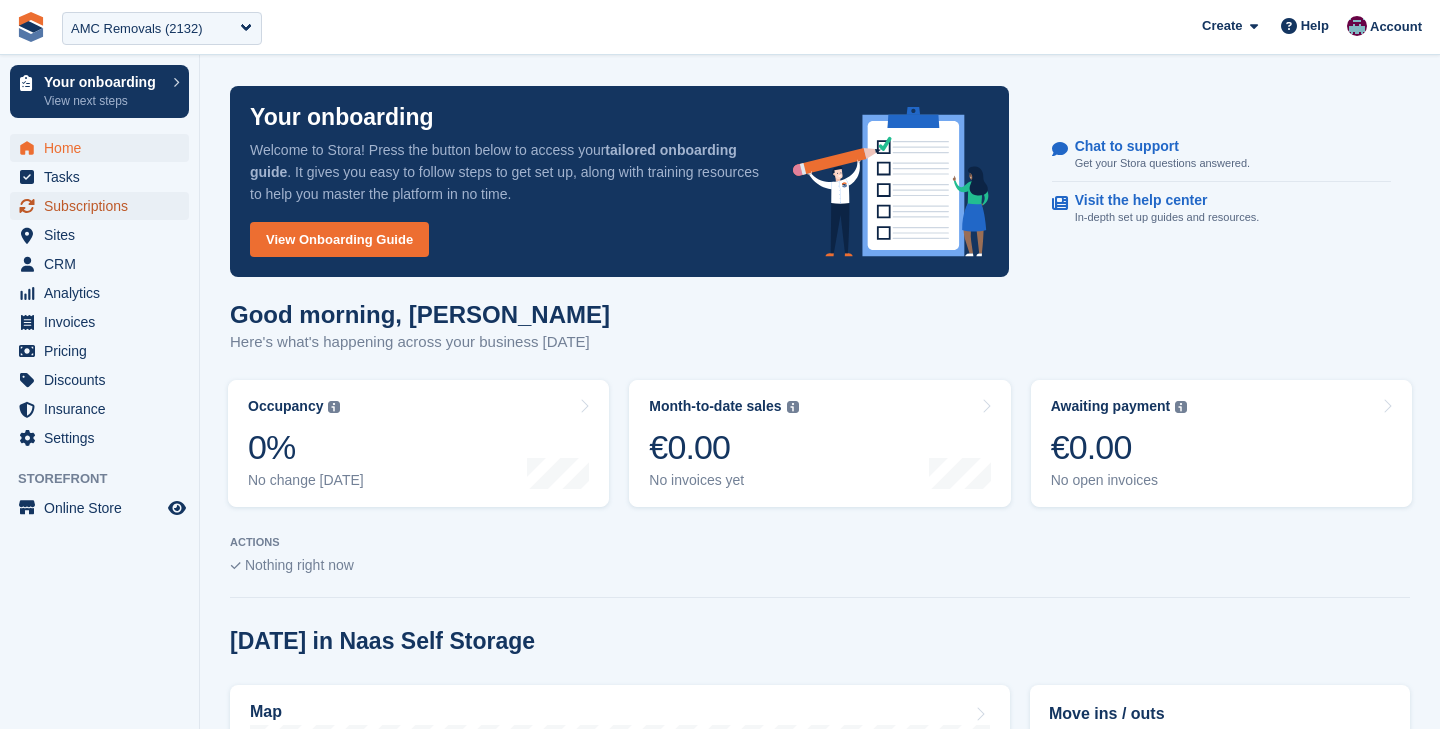 click on "Subscriptions" at bounding box center [104, 206] 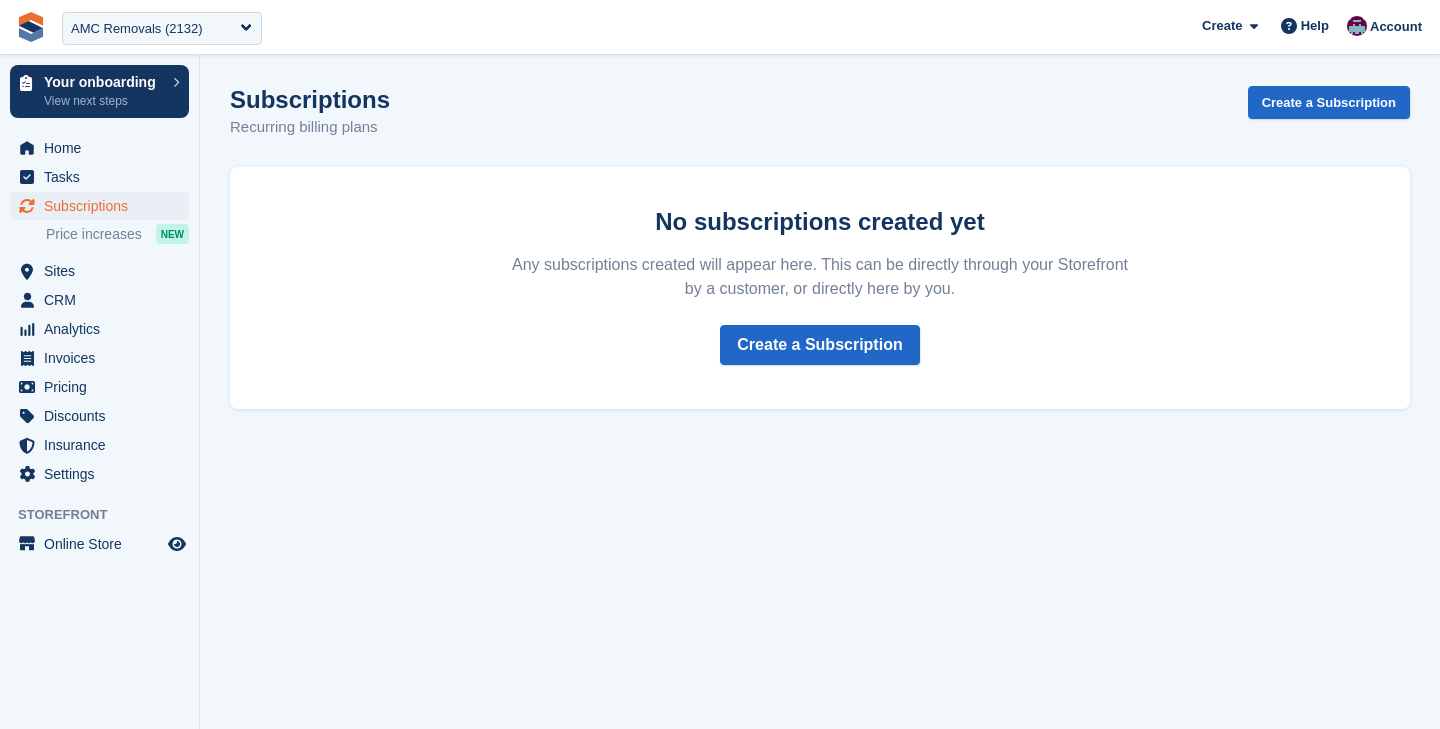 scroll, scrollTop: 0, scrollLeft: 0, axis: both 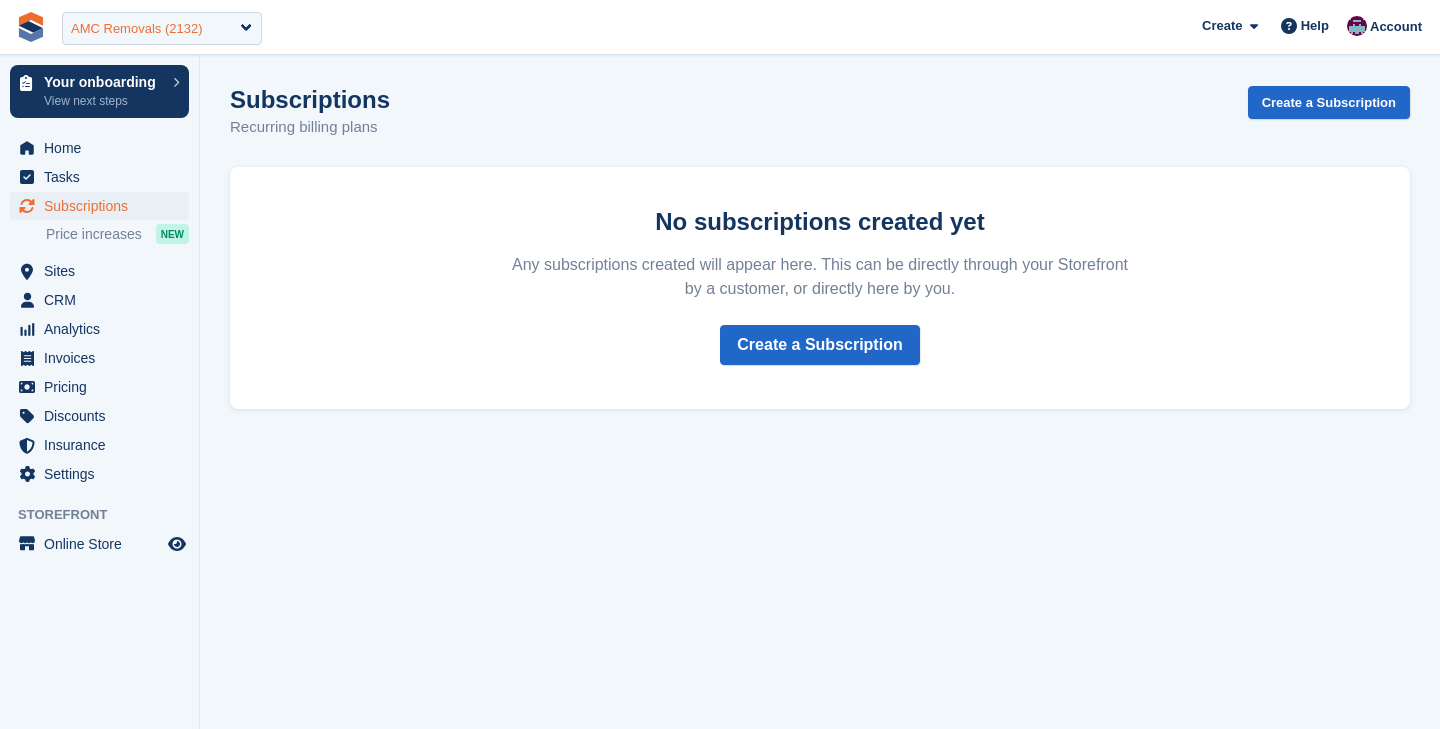 click on "AMC Removals (2132)" at bounding box center [137, 29] 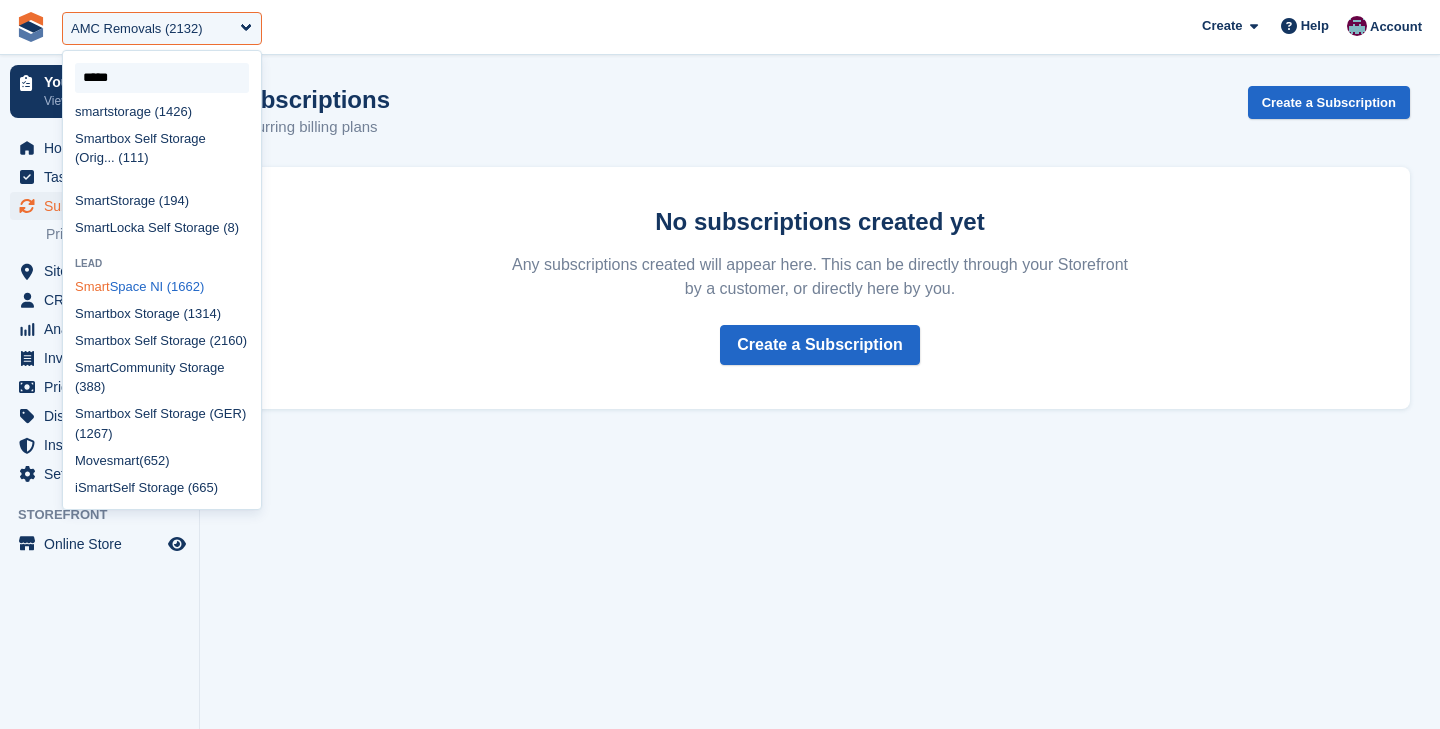 scroll, scrollTop: 0, scrollLeft: 0, axis: both 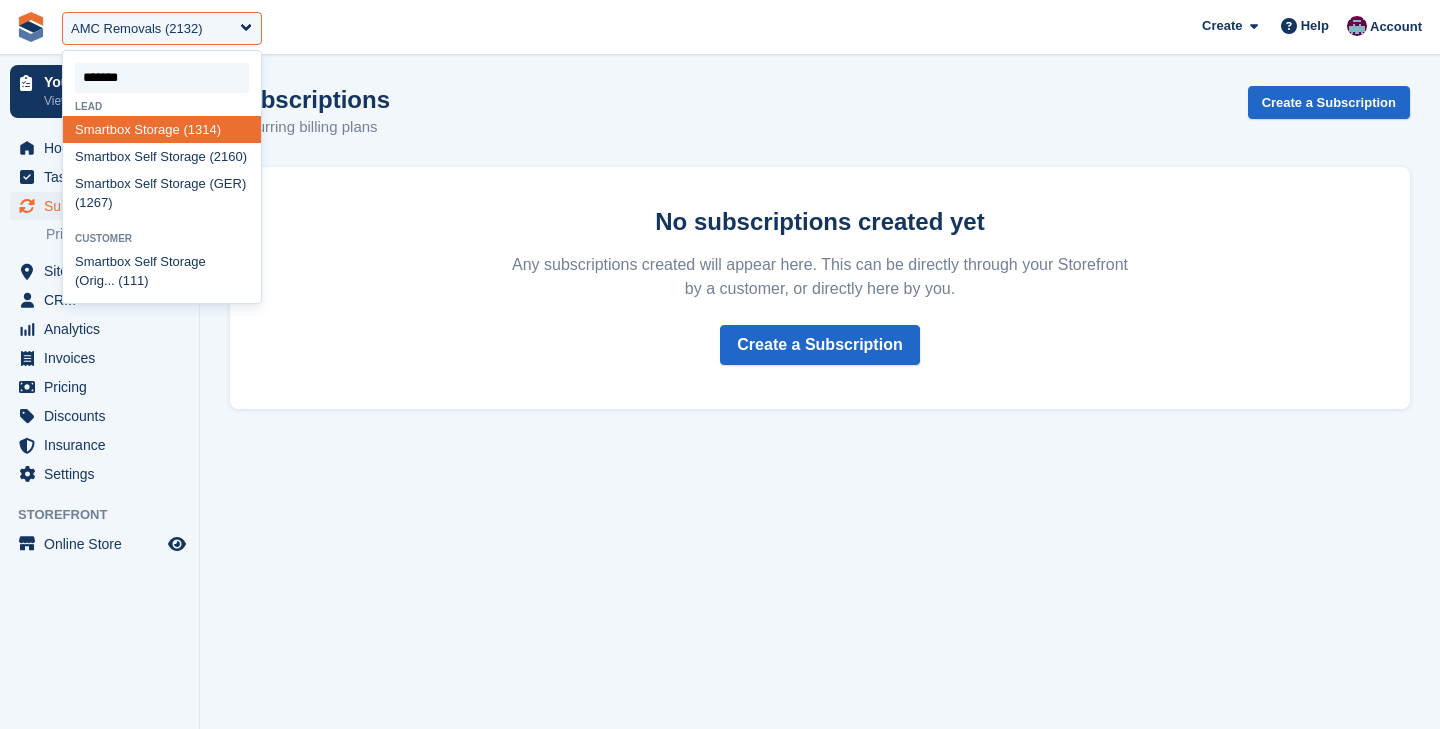 type on "********" 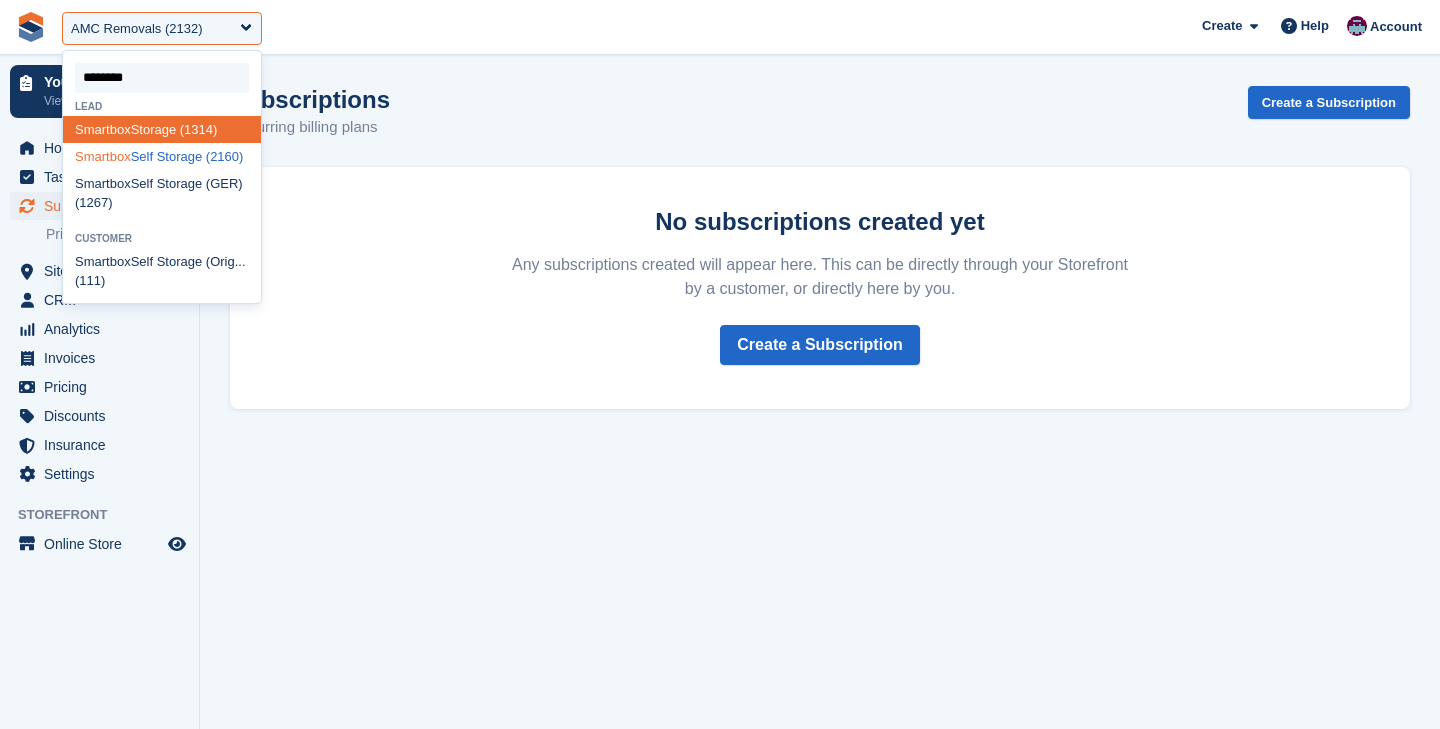 click on "Smartbox  Self Storage (2160)" at bounding box center [162, 156] 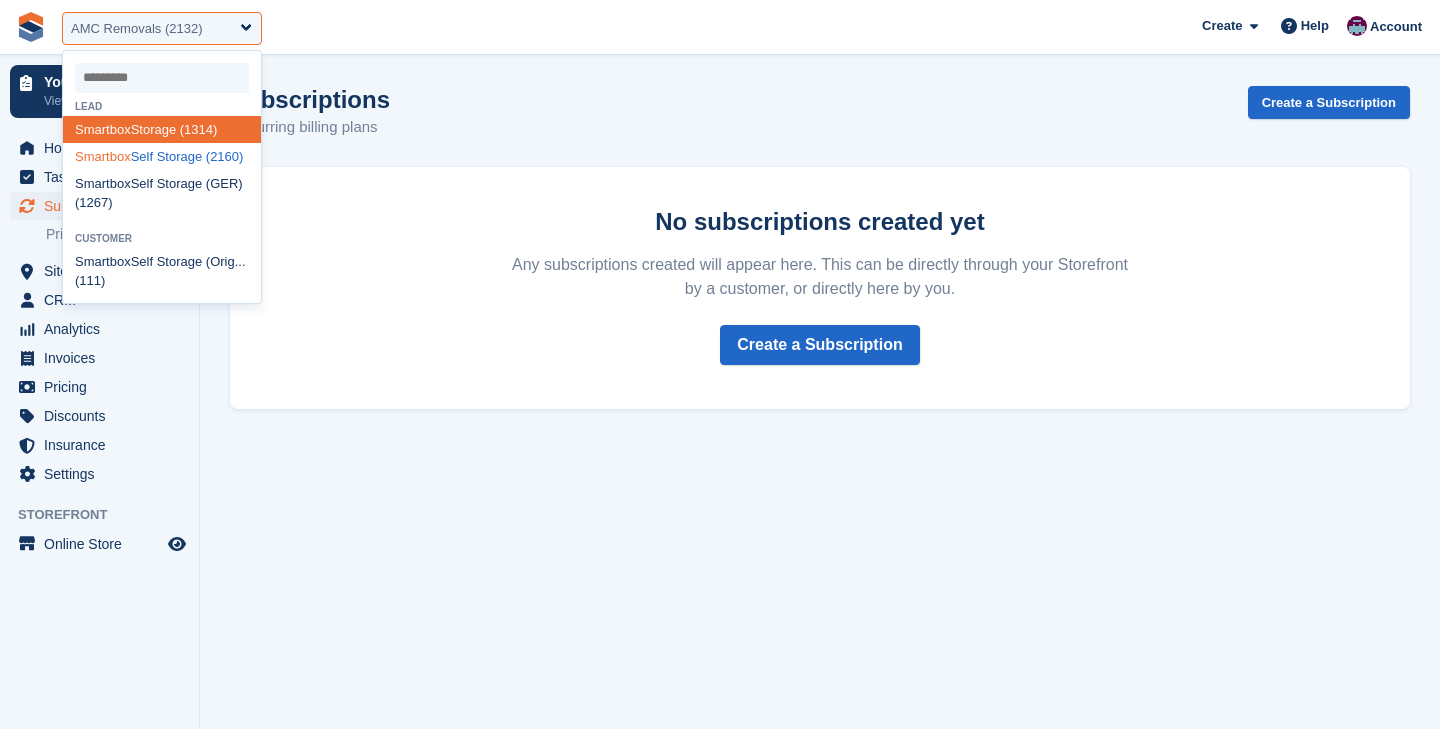 select on "****" 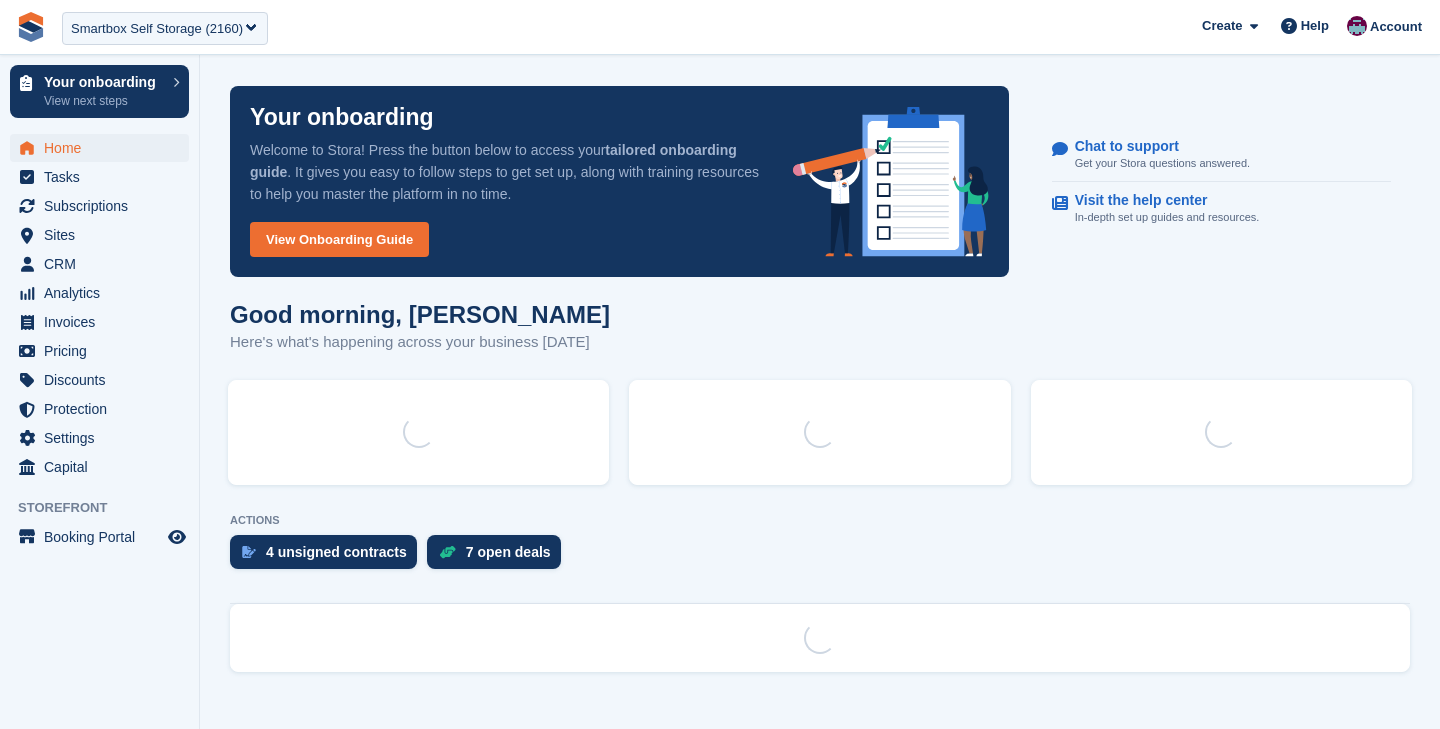 scroll, scrollTop: 0, scrollLeft: 0, axis: both 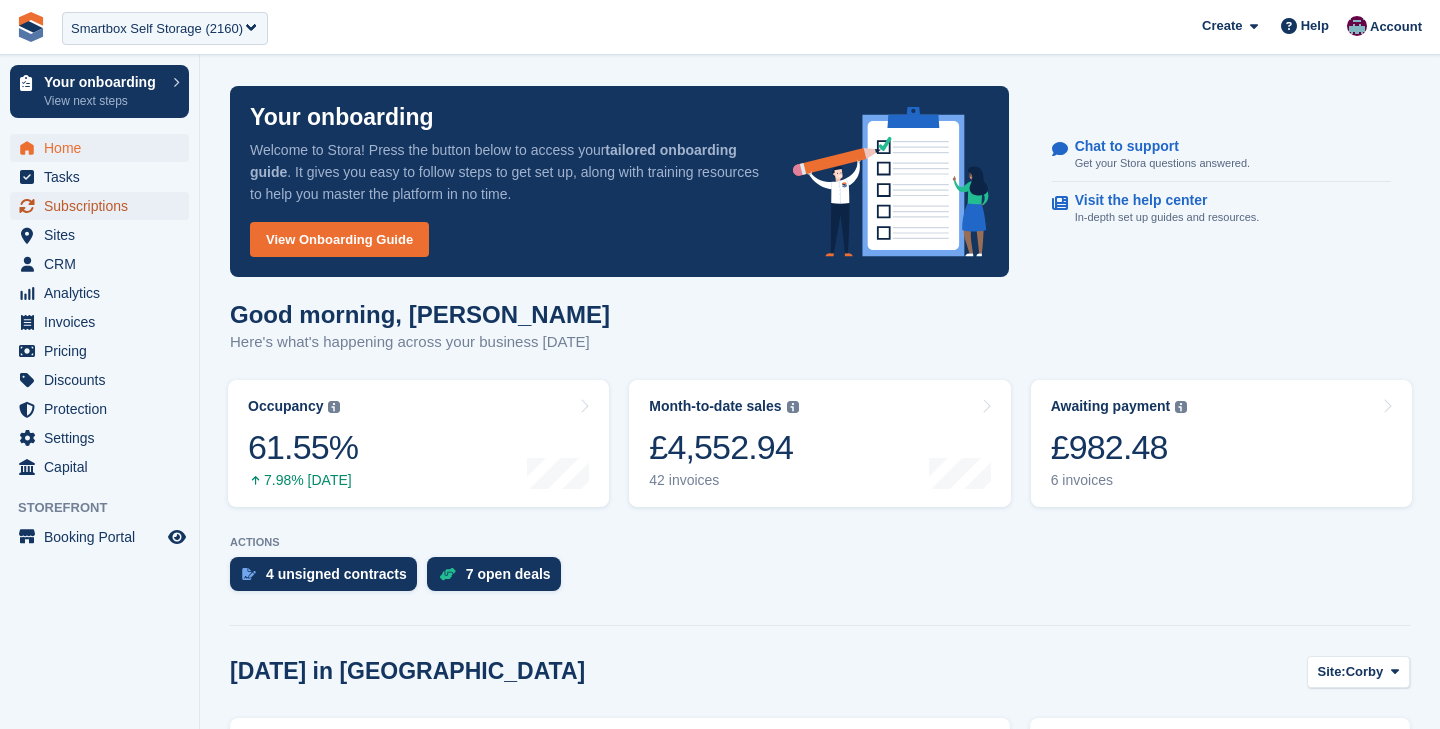 click on "Subscriptions" at bounding box center [104, 206] 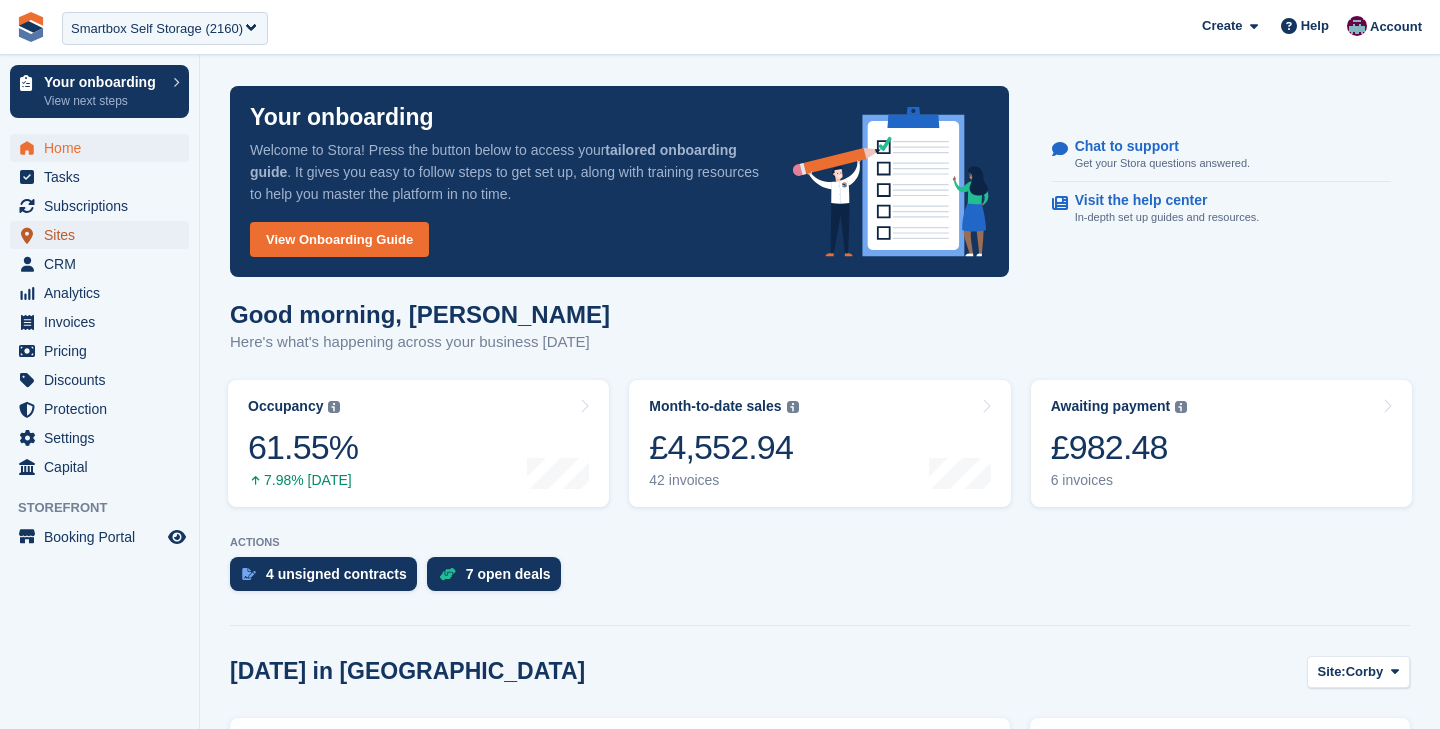 click on "Sites" at bounding box center (104, 235) 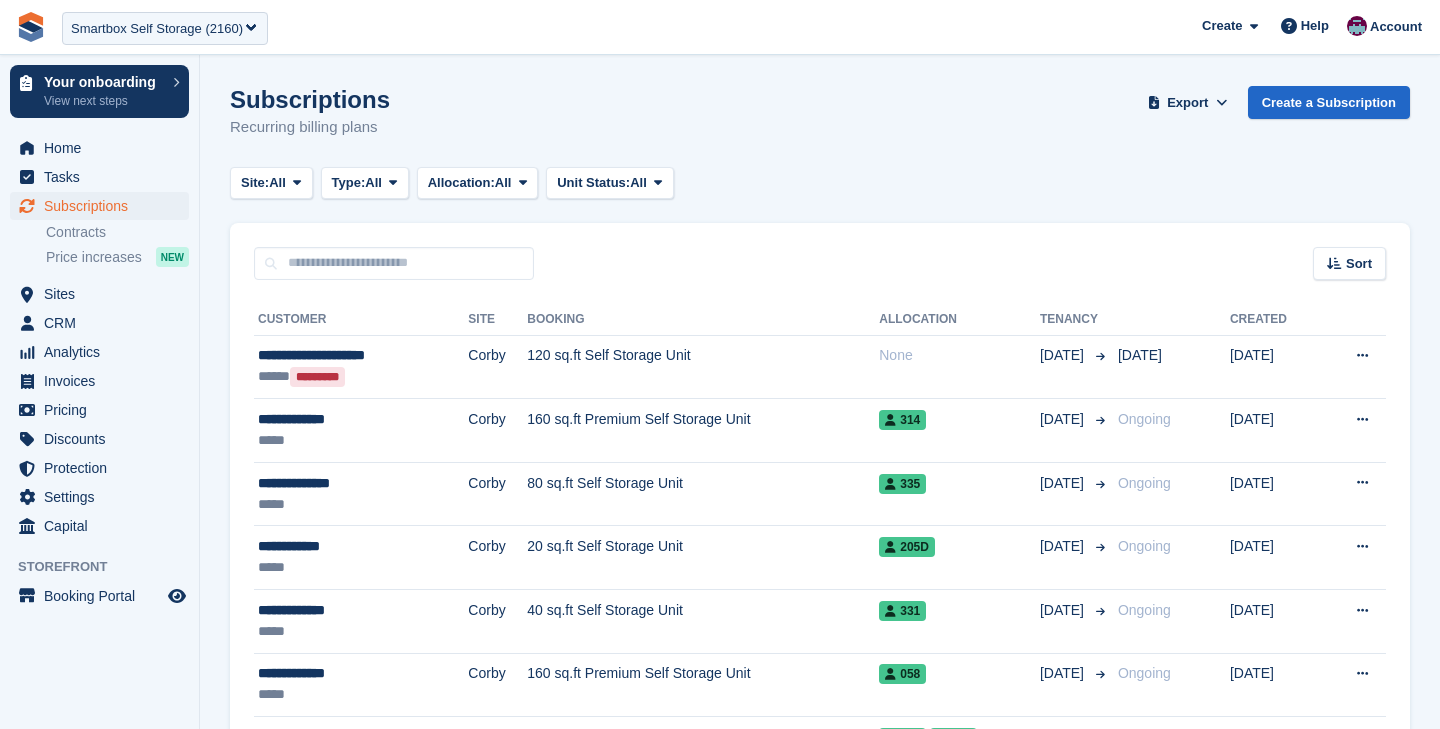 scroll, scrollTop: 0, scrollLeft: 0, axis: both 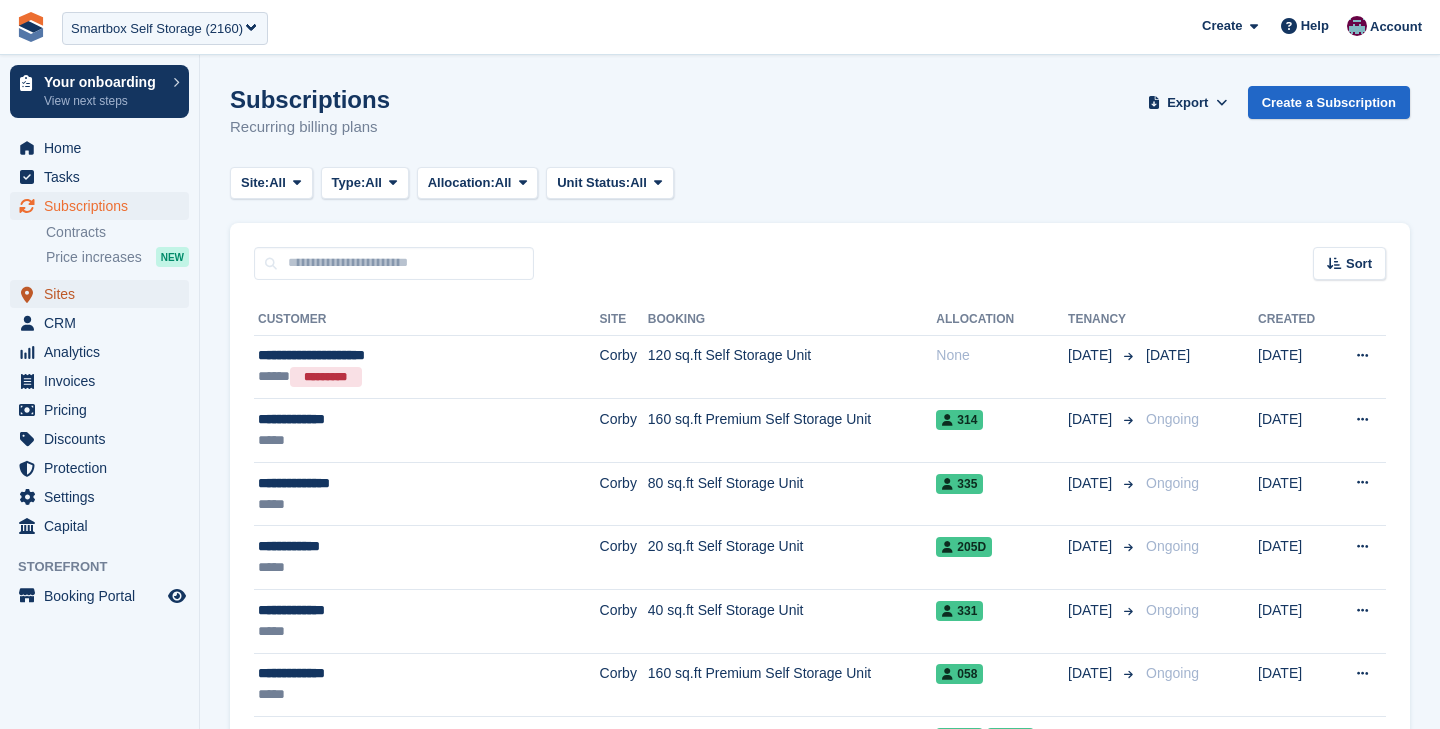 click on "Sites" at bounding box center (104, 294) 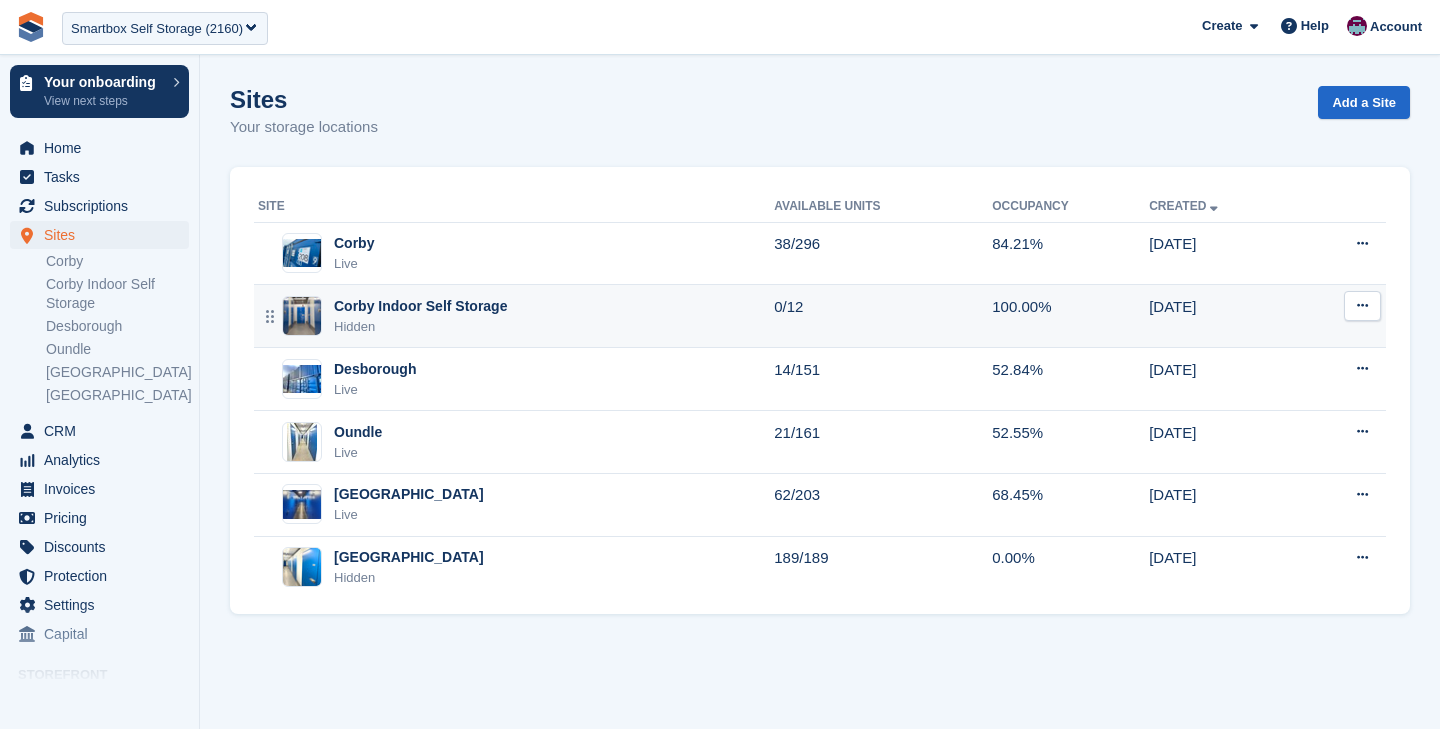 click on "Hidden" at bounding box center [420, 327] 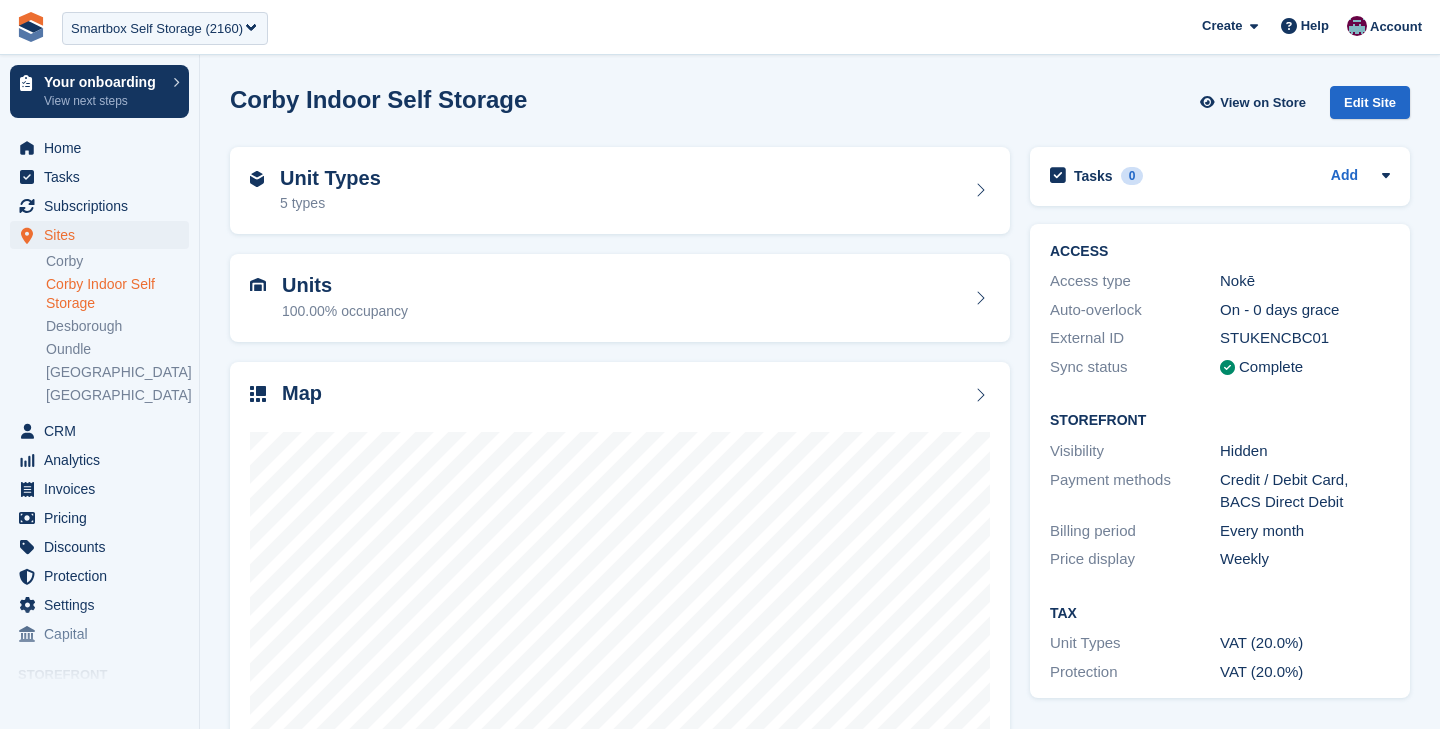 scroll, scrollTop: 0, scrollLeft: 0, axis: both 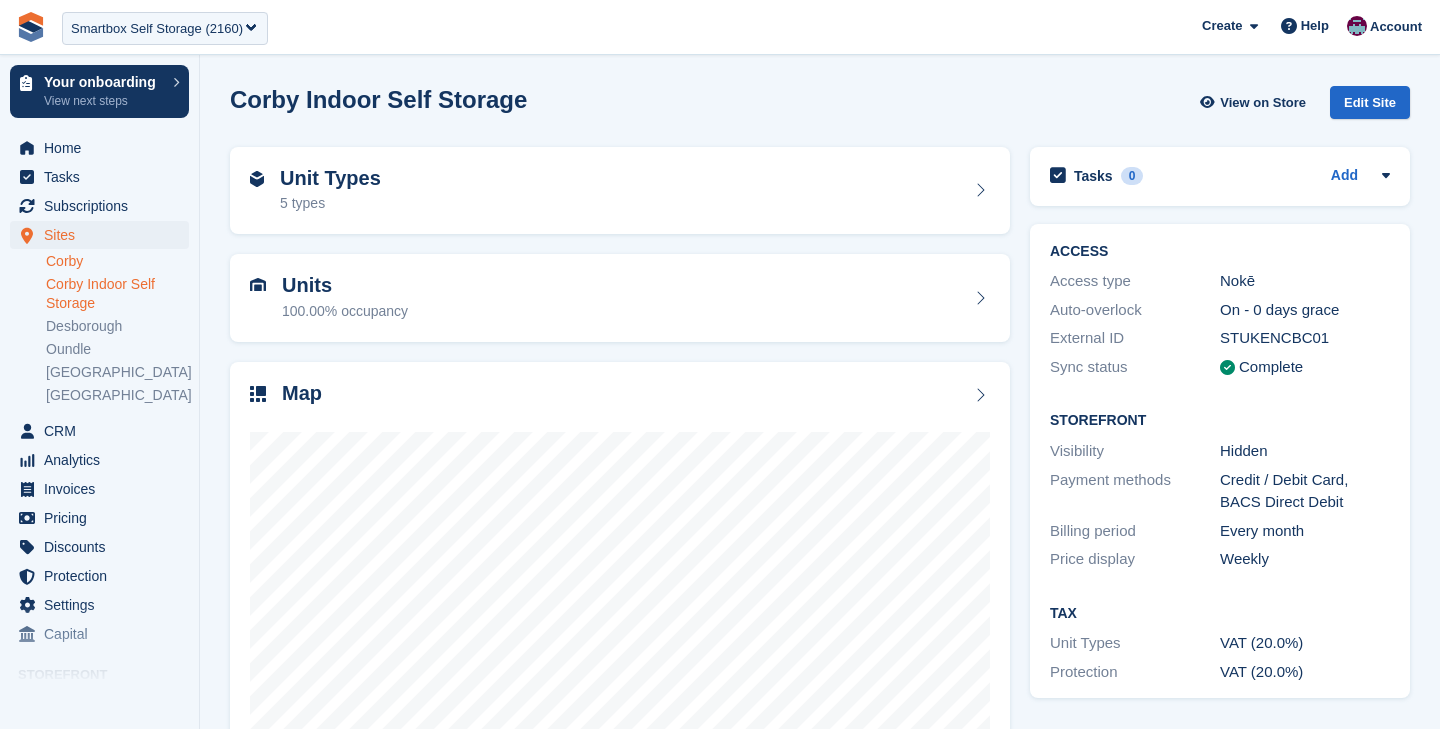 click on "Corby" at bounding box center [117, 261] 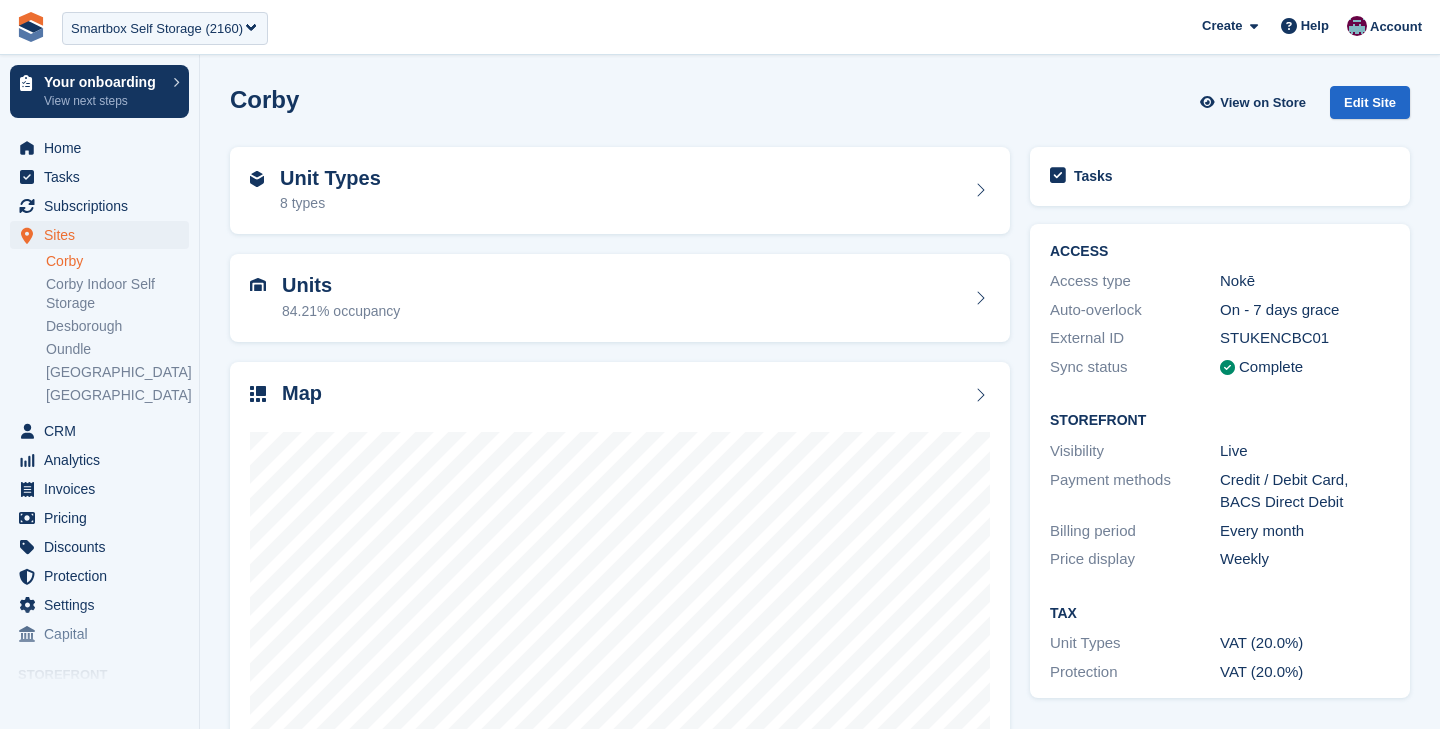 scroll, scrollTop: 0, scrollLeft: 0, axis: both 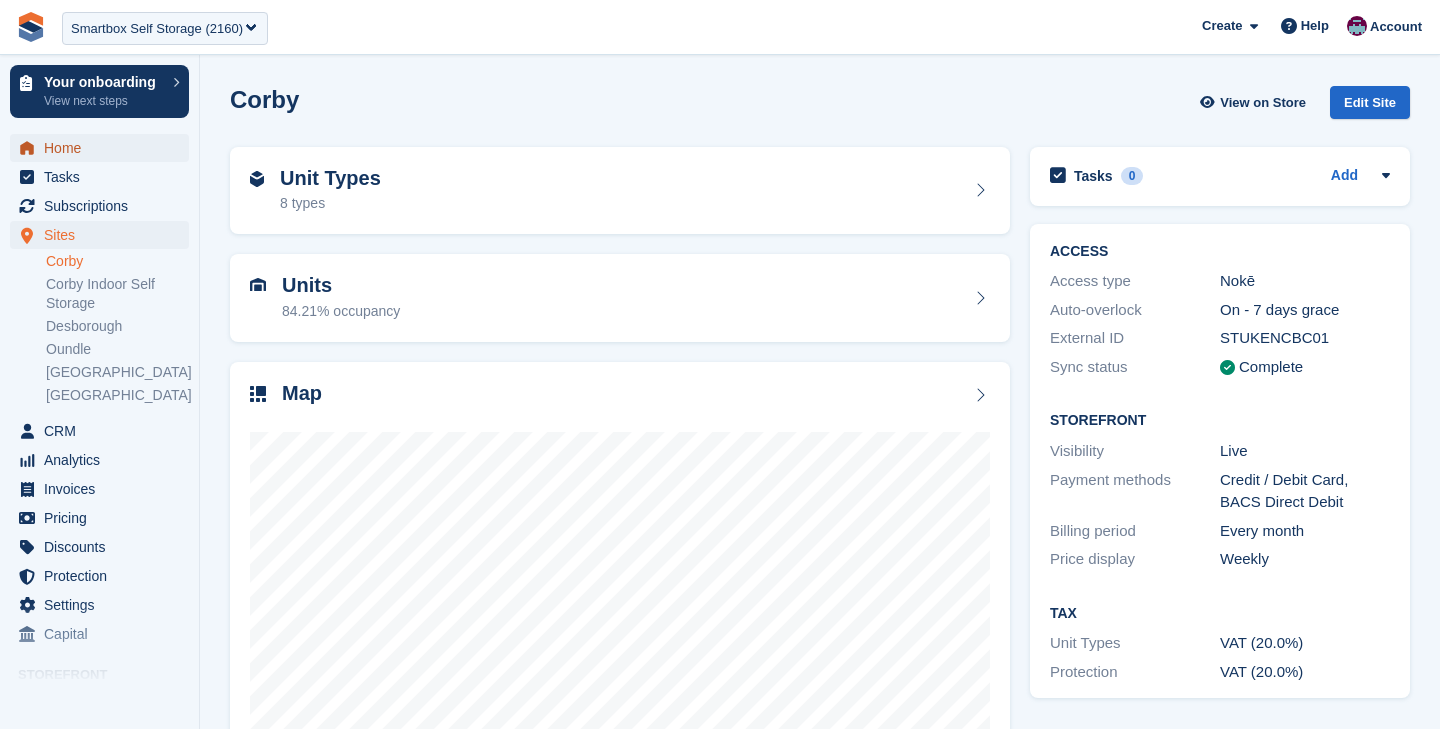 click on "Home" at bounding box center [104, 148] 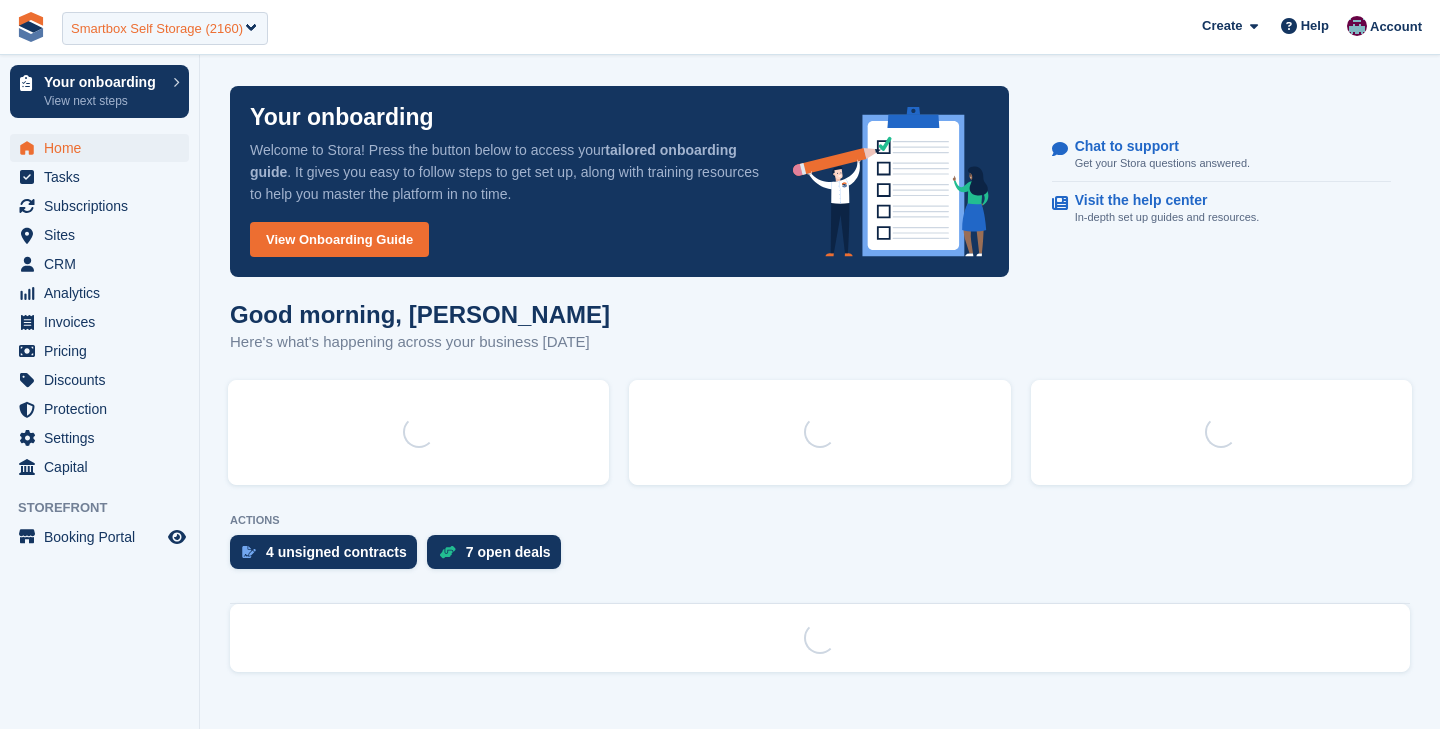 click on "Smartbox Self Storage (2160)" at bounding box center [157, 29] 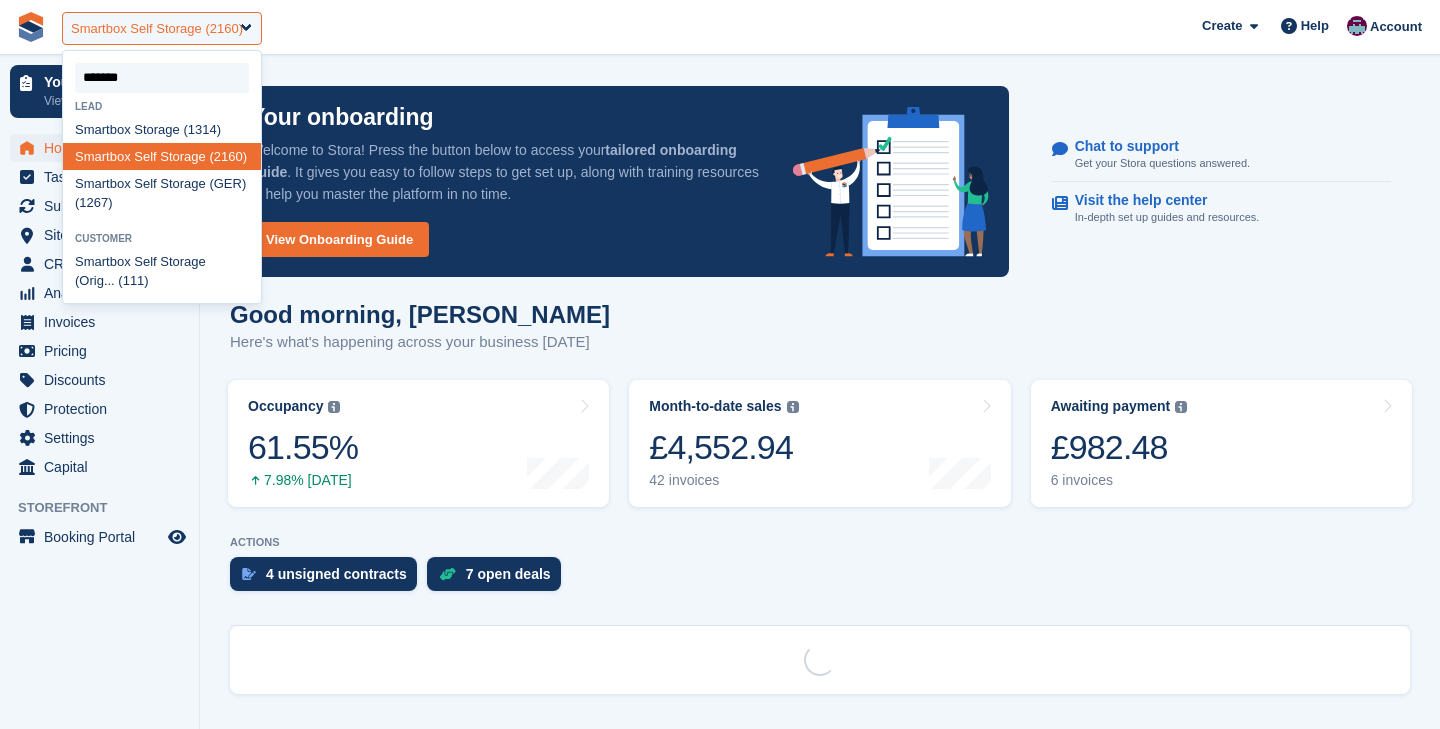 type on "********" 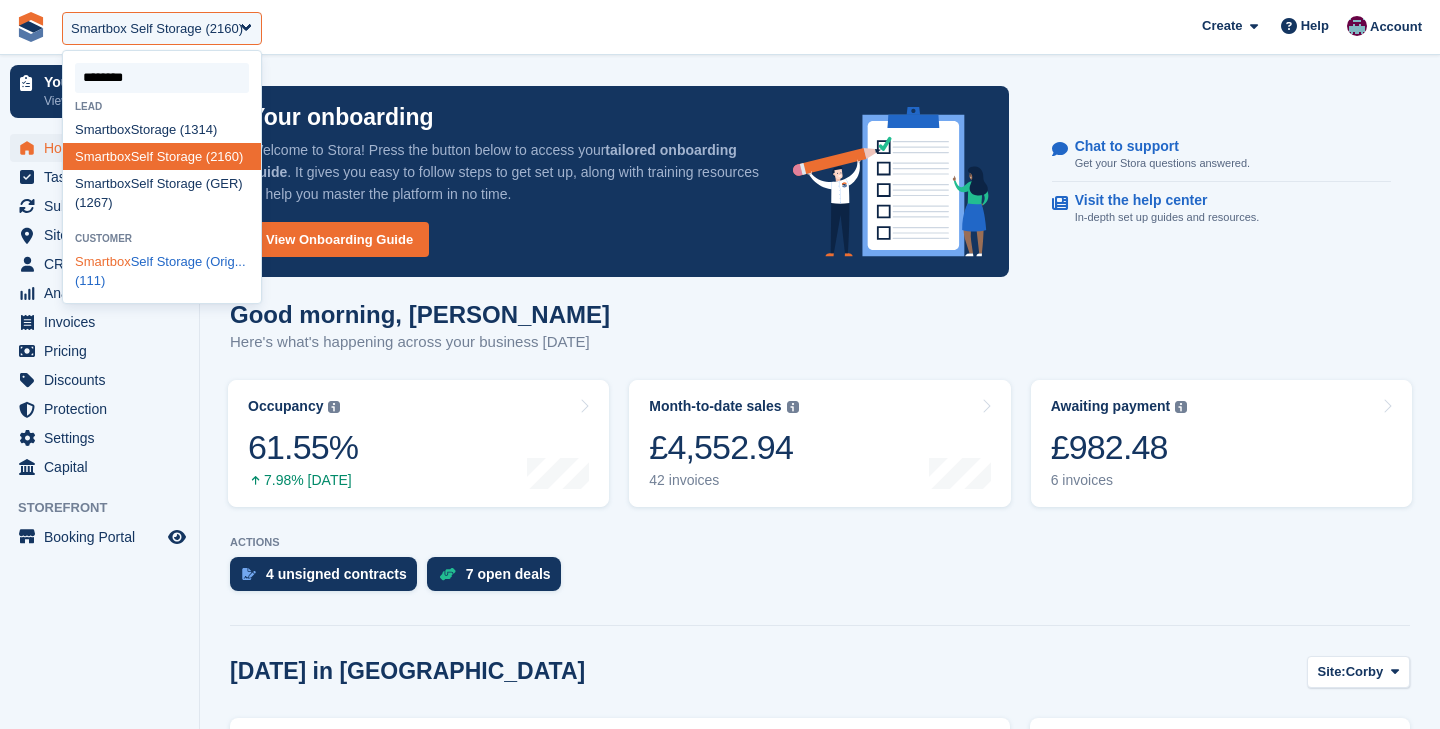 click on "Smartbox  Self Storage (Orig... (111)" at bounding box center (162, 271) 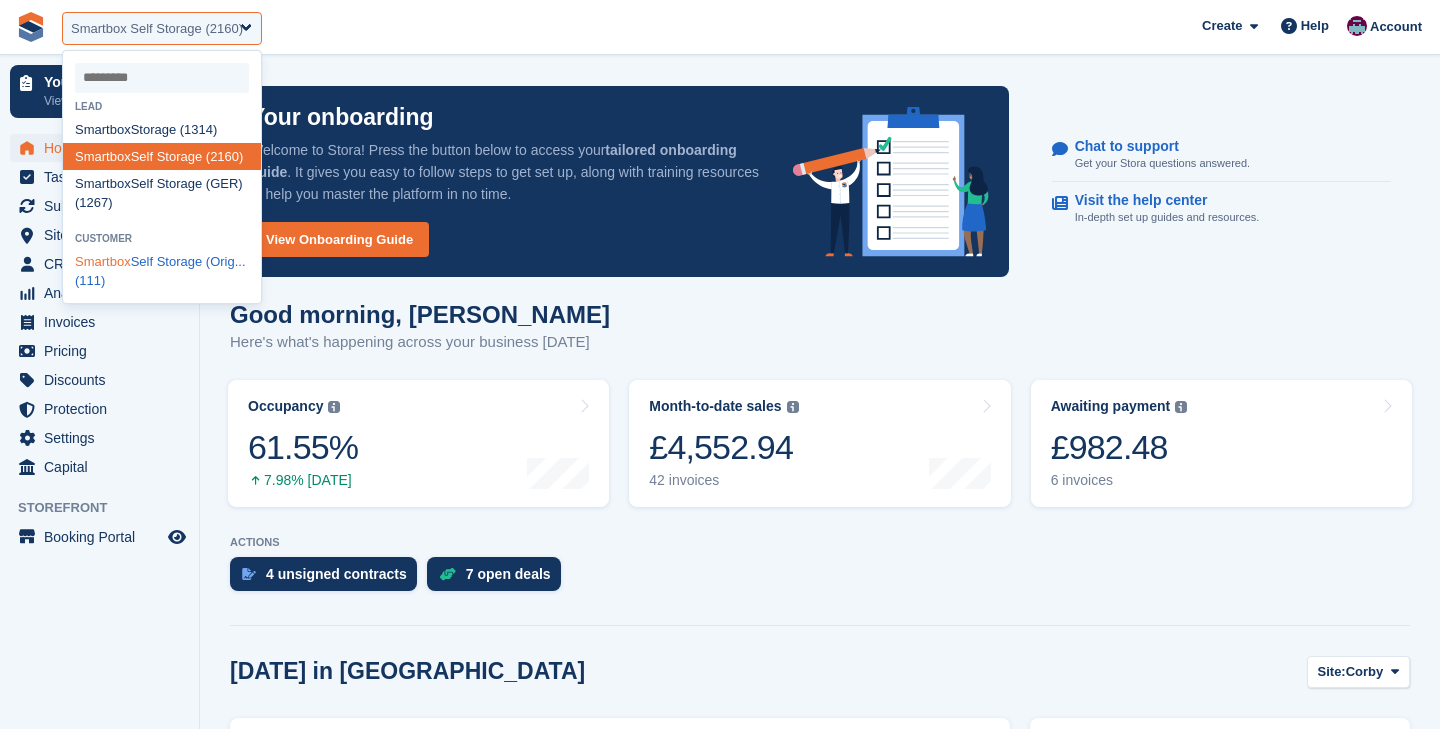 select on "***" 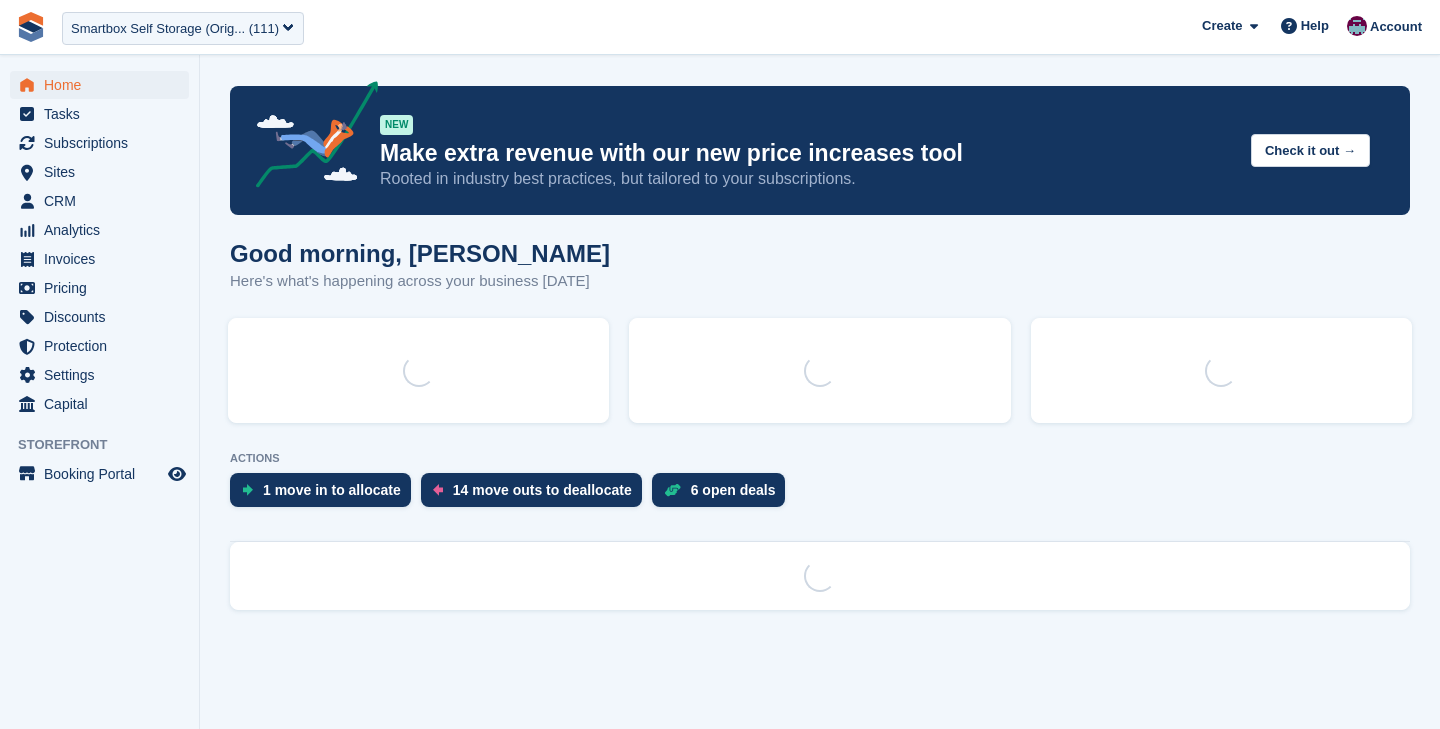 scroll, scrollTop: 0, scrollLeft: 0, axis: both 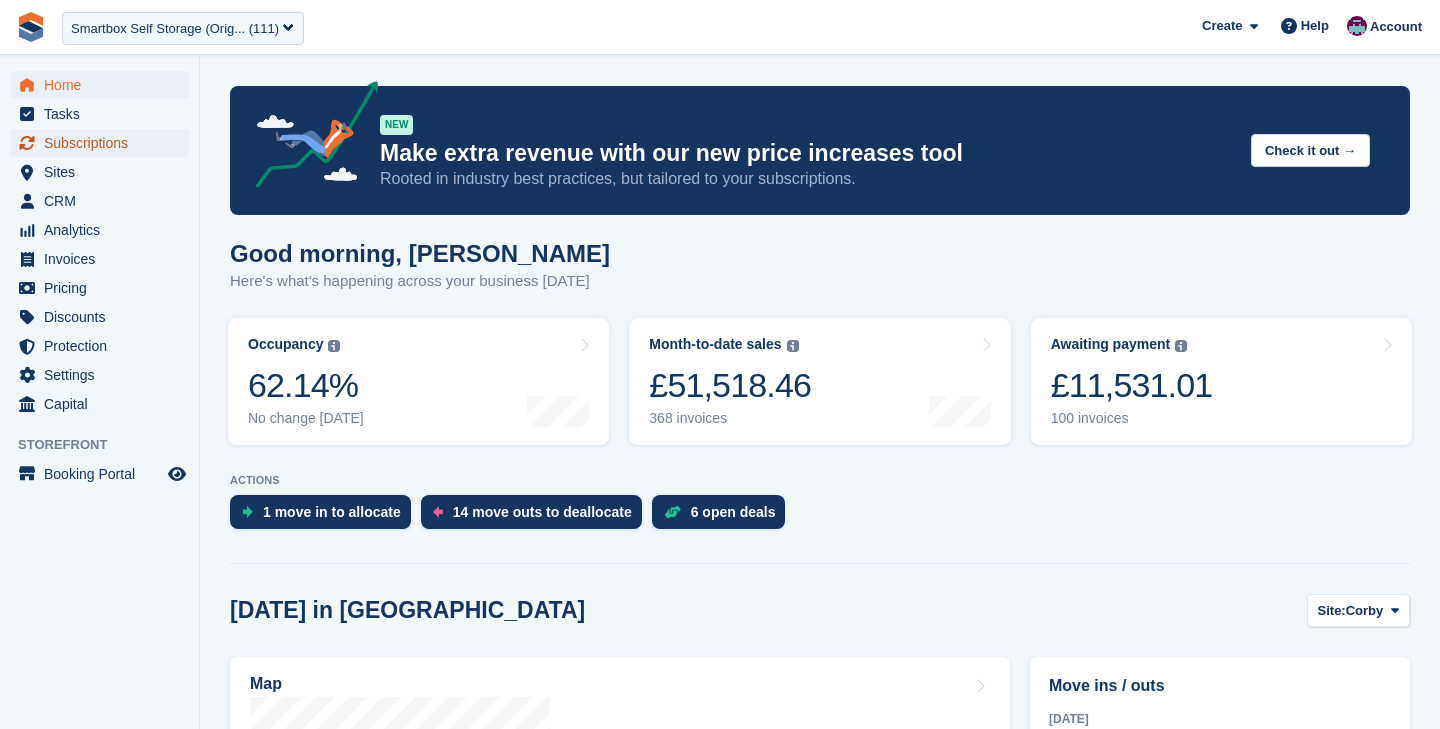 click on "Subscriptions" at bounding box center [104, 143] 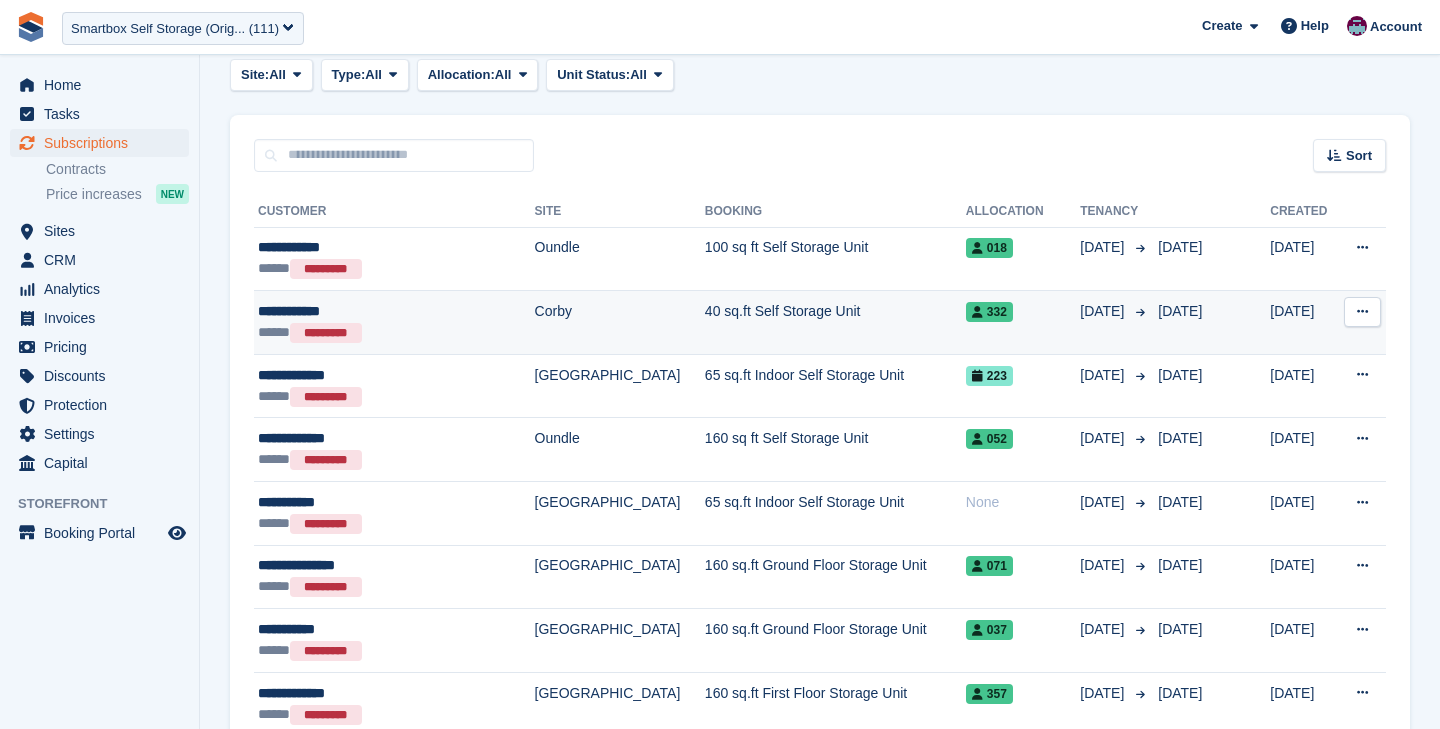 scroll, scrollTop: 0, scrollLeft: 0, axis: both 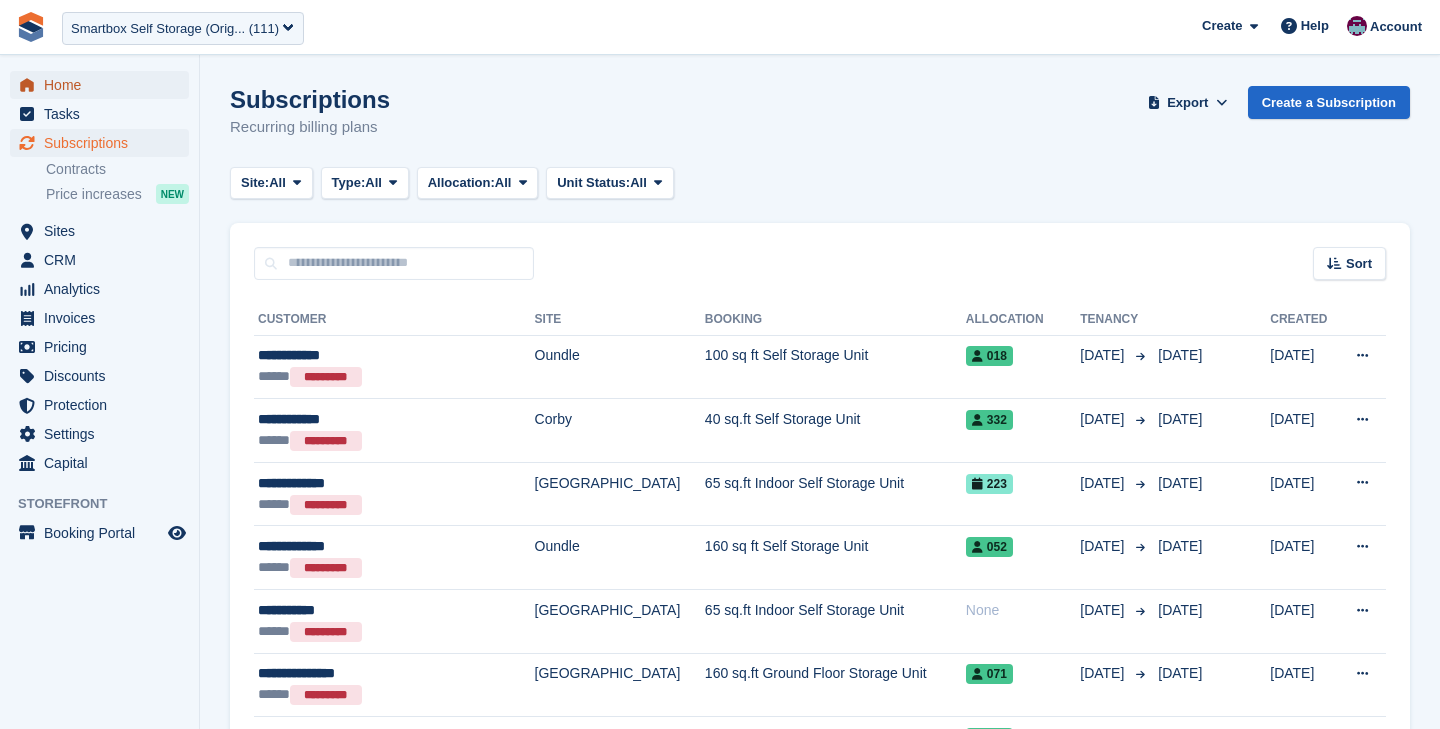 click on "Home" at bounding box center [104, 85] 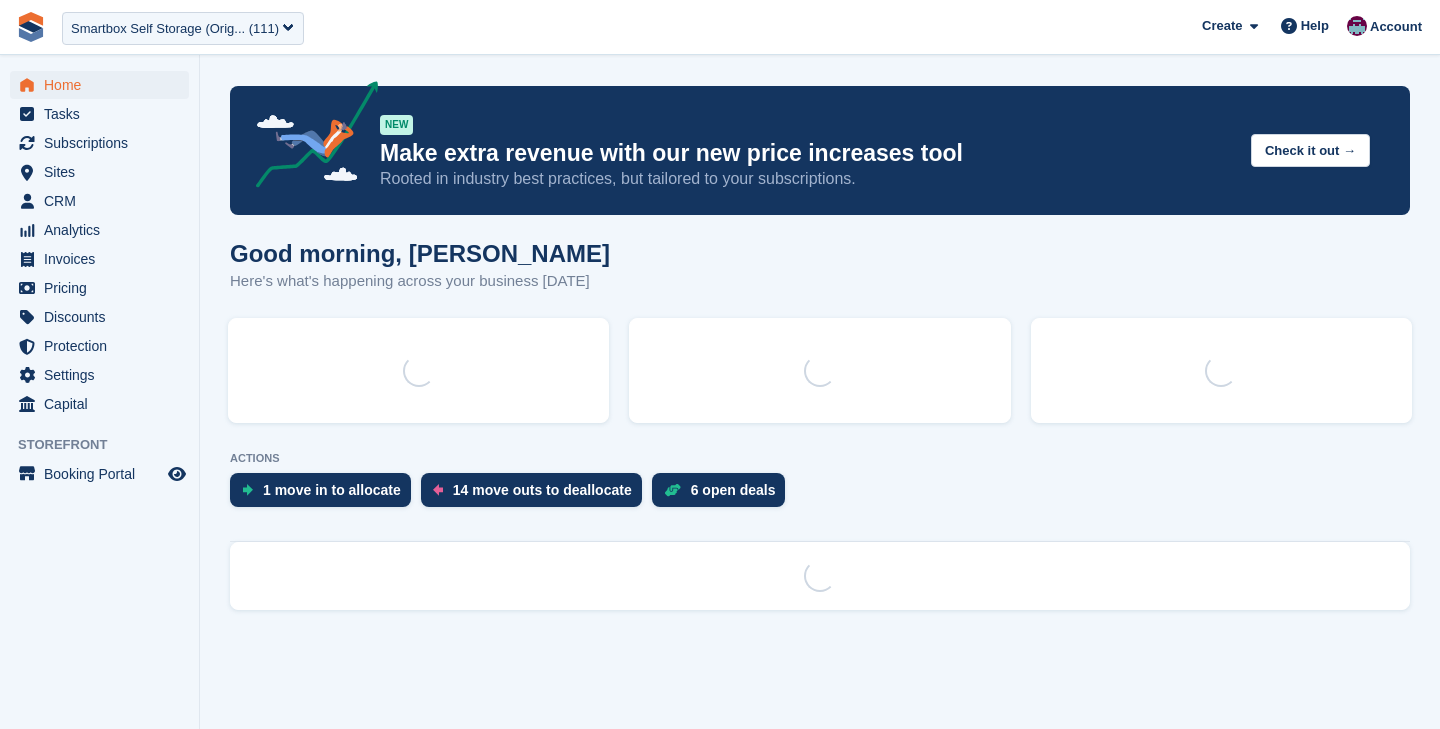 scroll, scrollTop: 0, scrollLeft: 0, axis: both 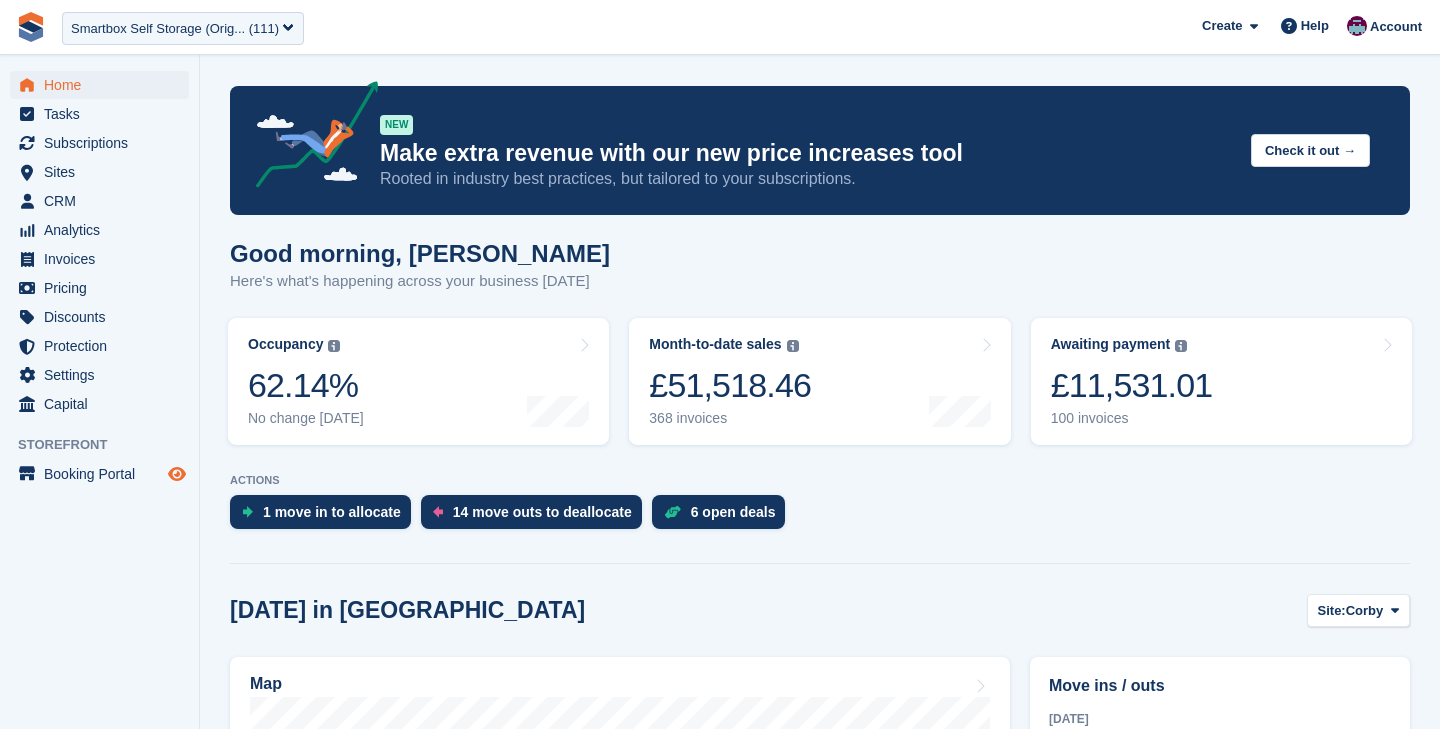 click at bounding box center (177, 474) 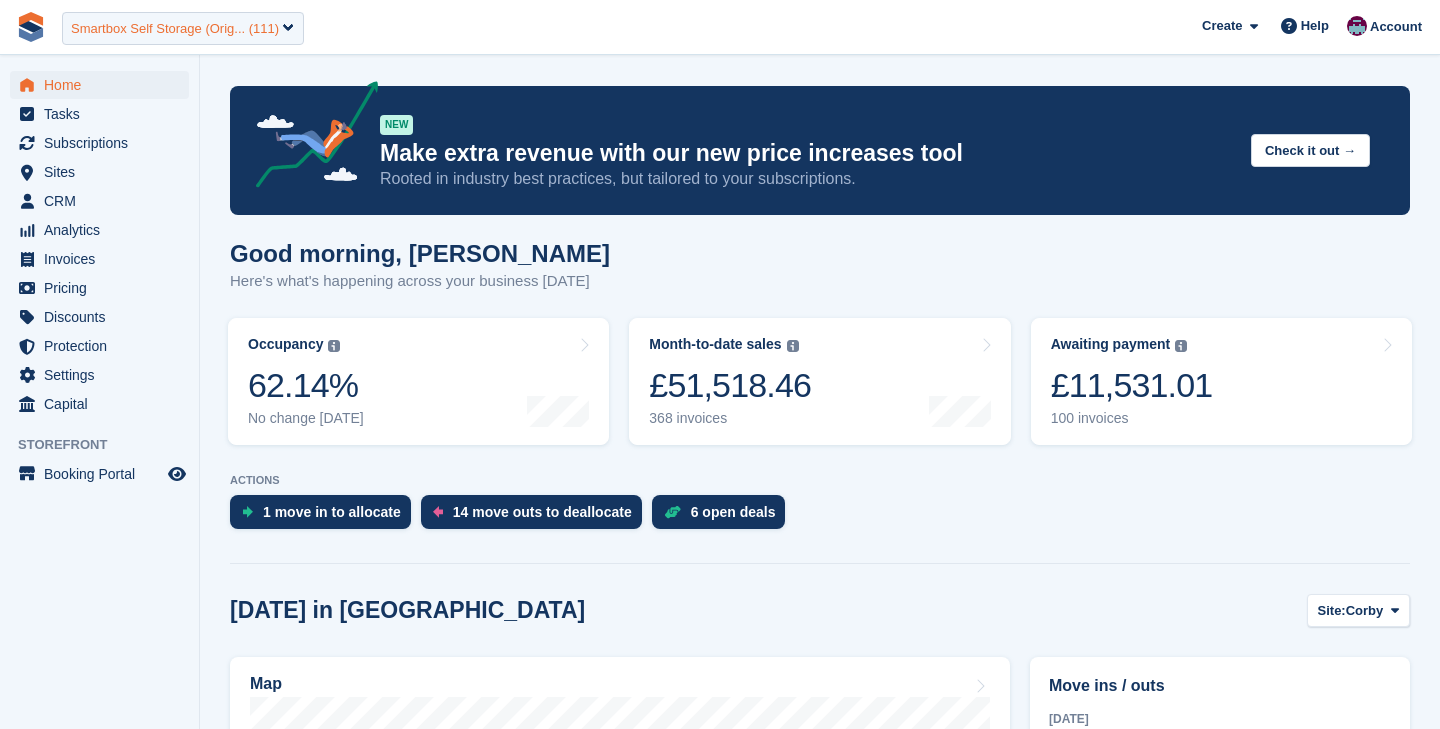 click on "Smartbox Self Storage (Orig... (111)" at bounding box center [183, 28] 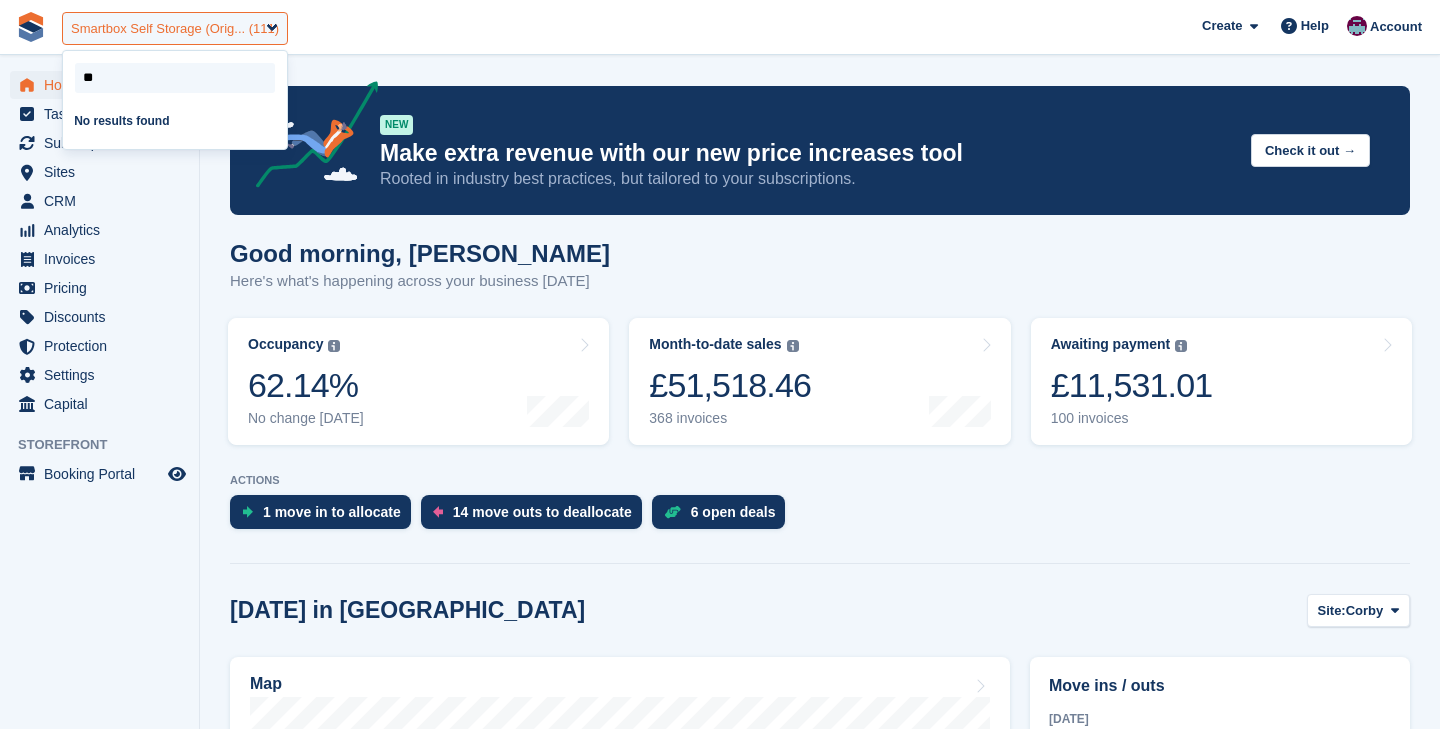 type on "***" 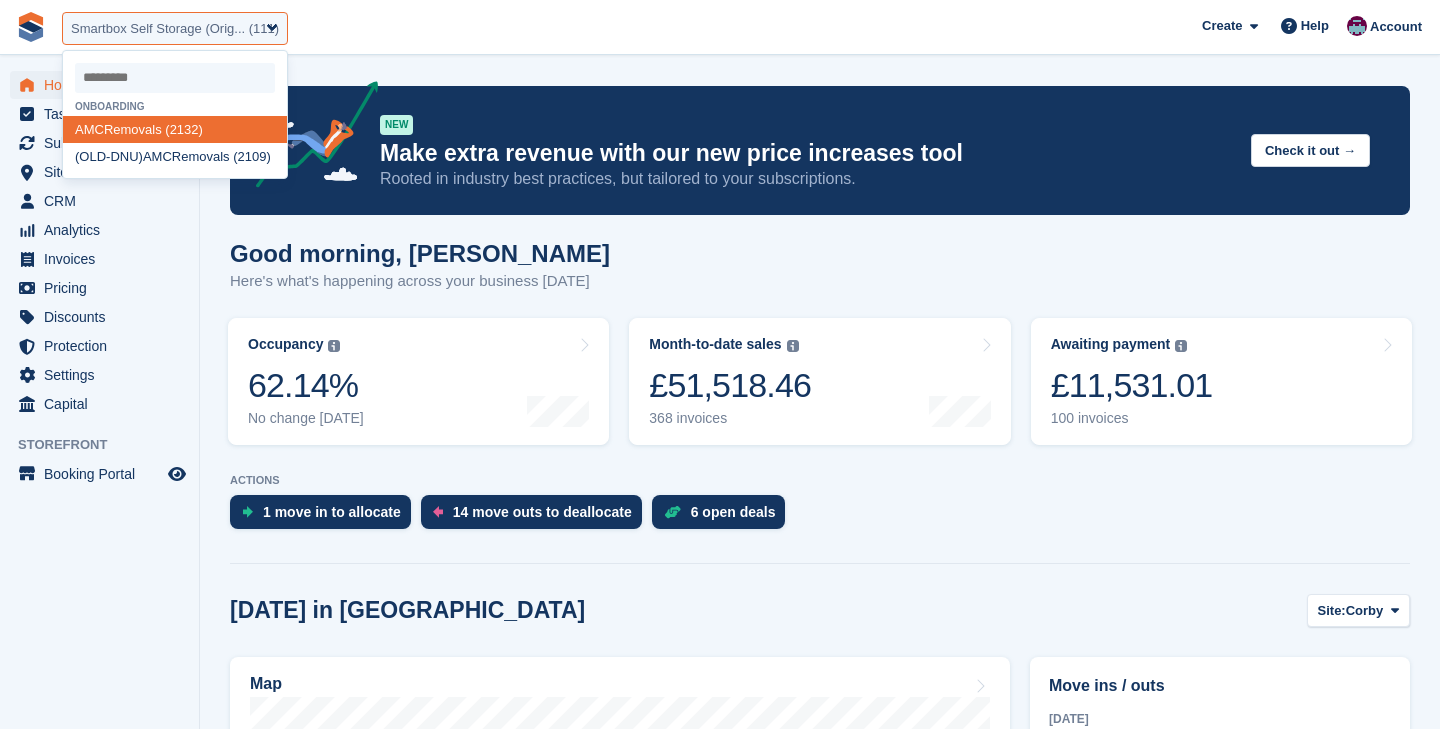 select on "****" 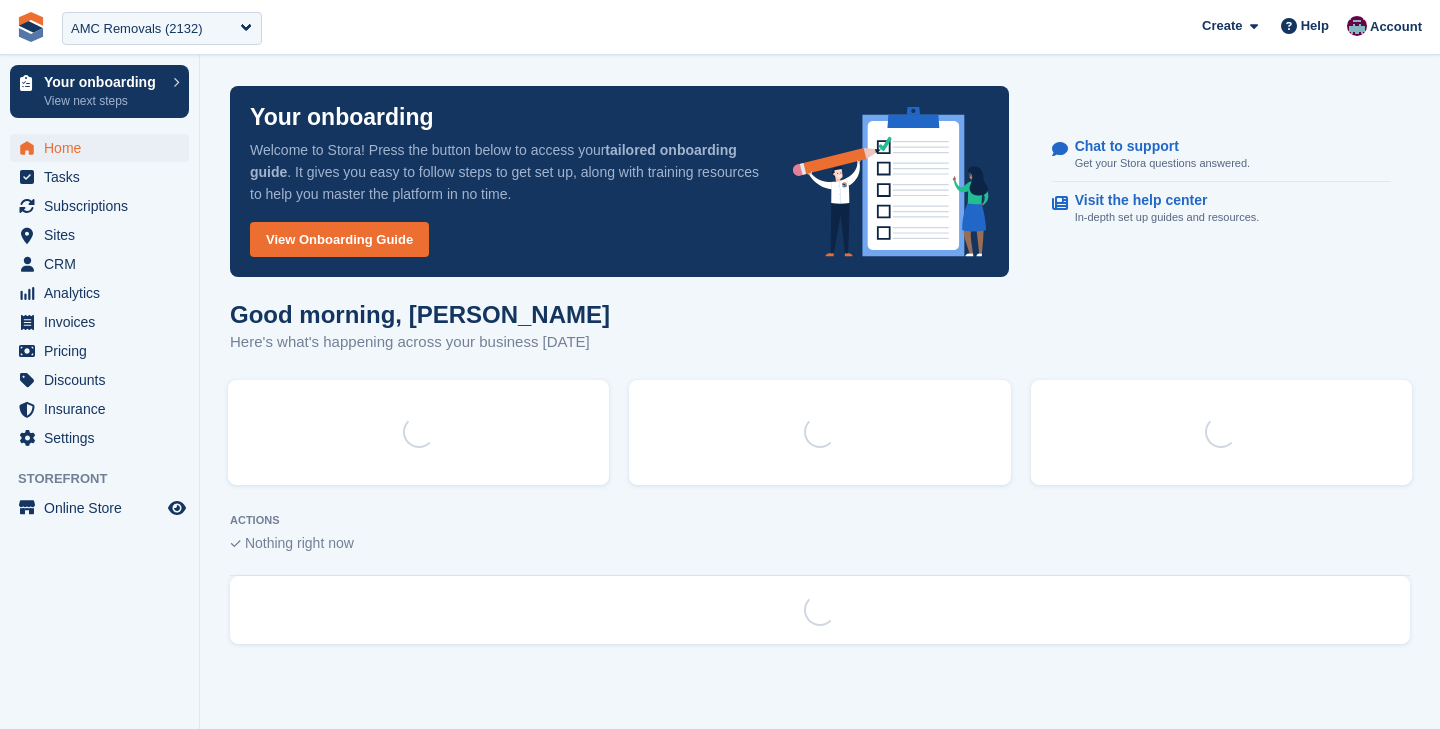scroll, scrollTop: 0, scrollLeft: 0, axis: both 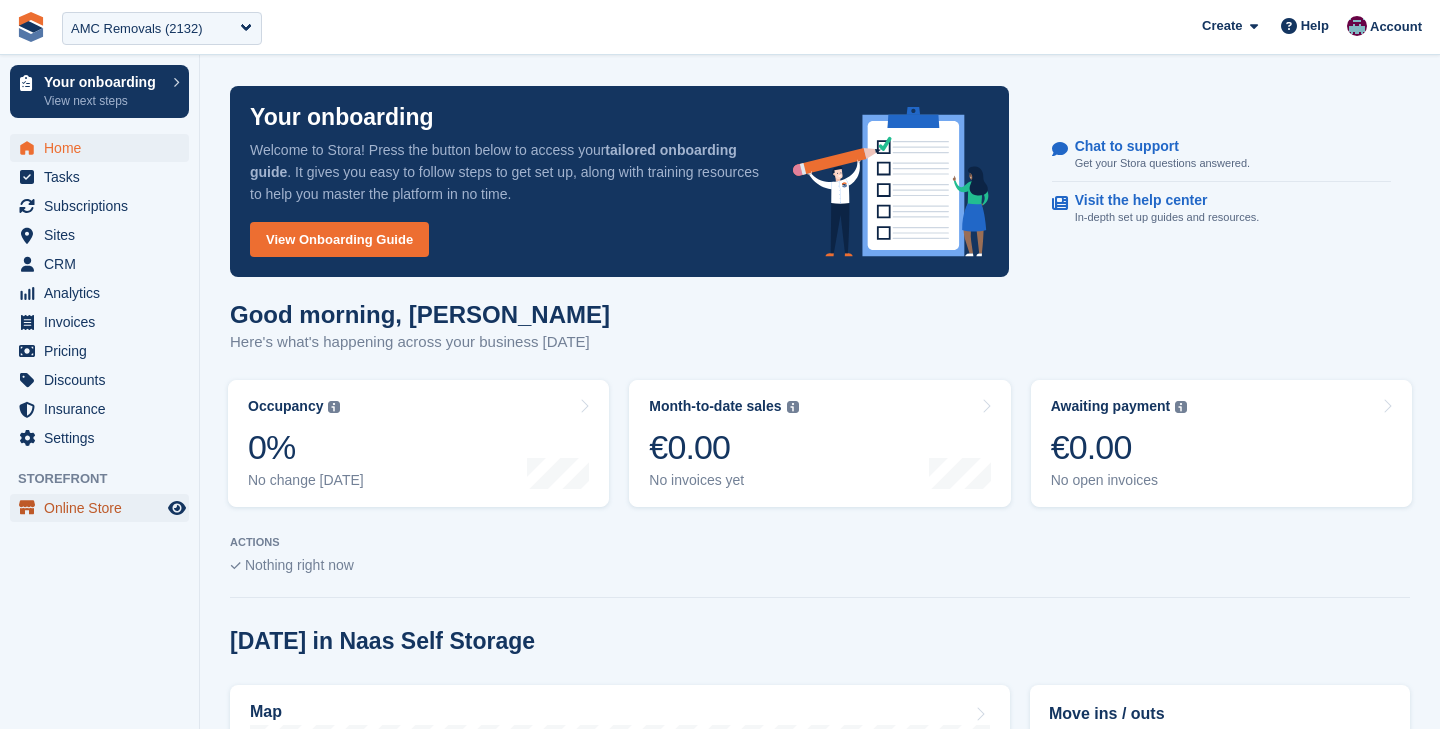click on "Online Store" at bounding box center [104, 508] 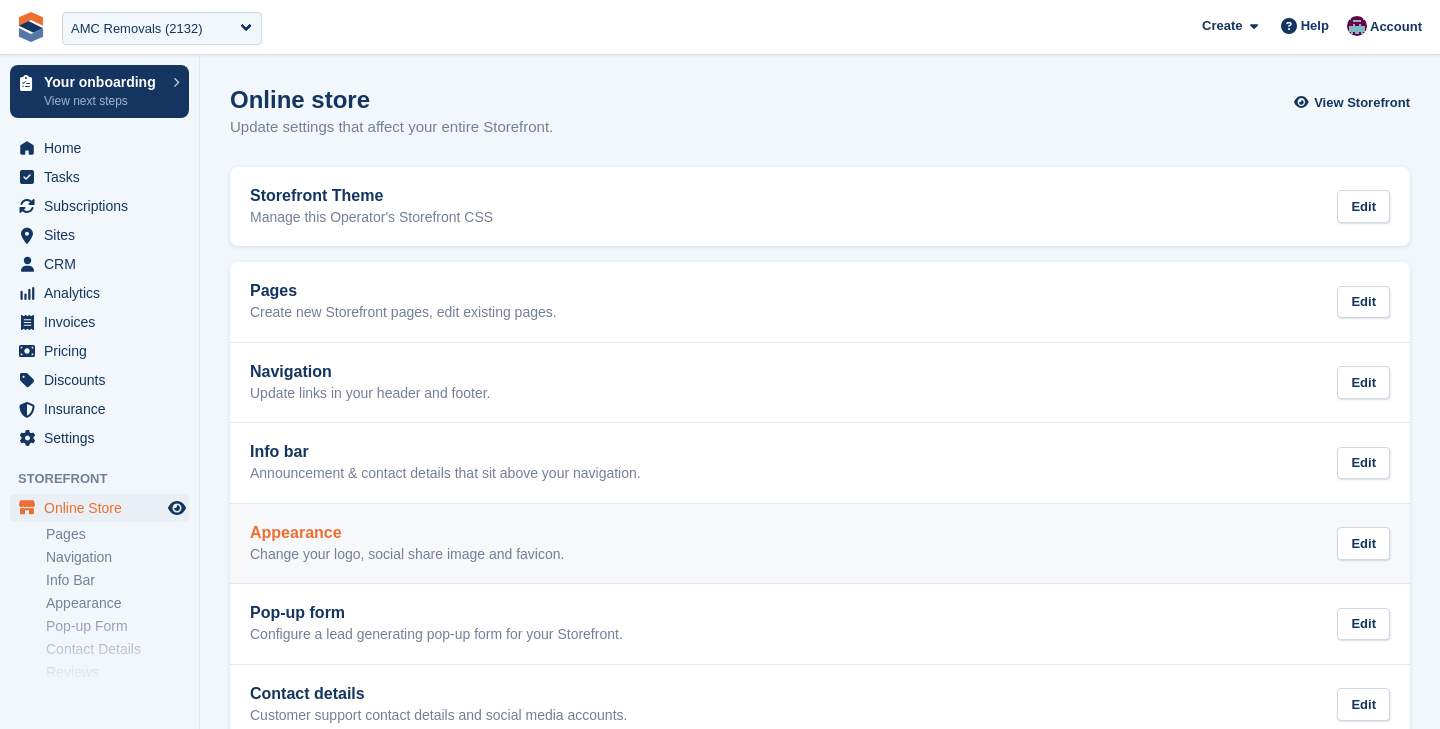 scroll, scrollTop: 0, scrollLeft: 0, axis: both 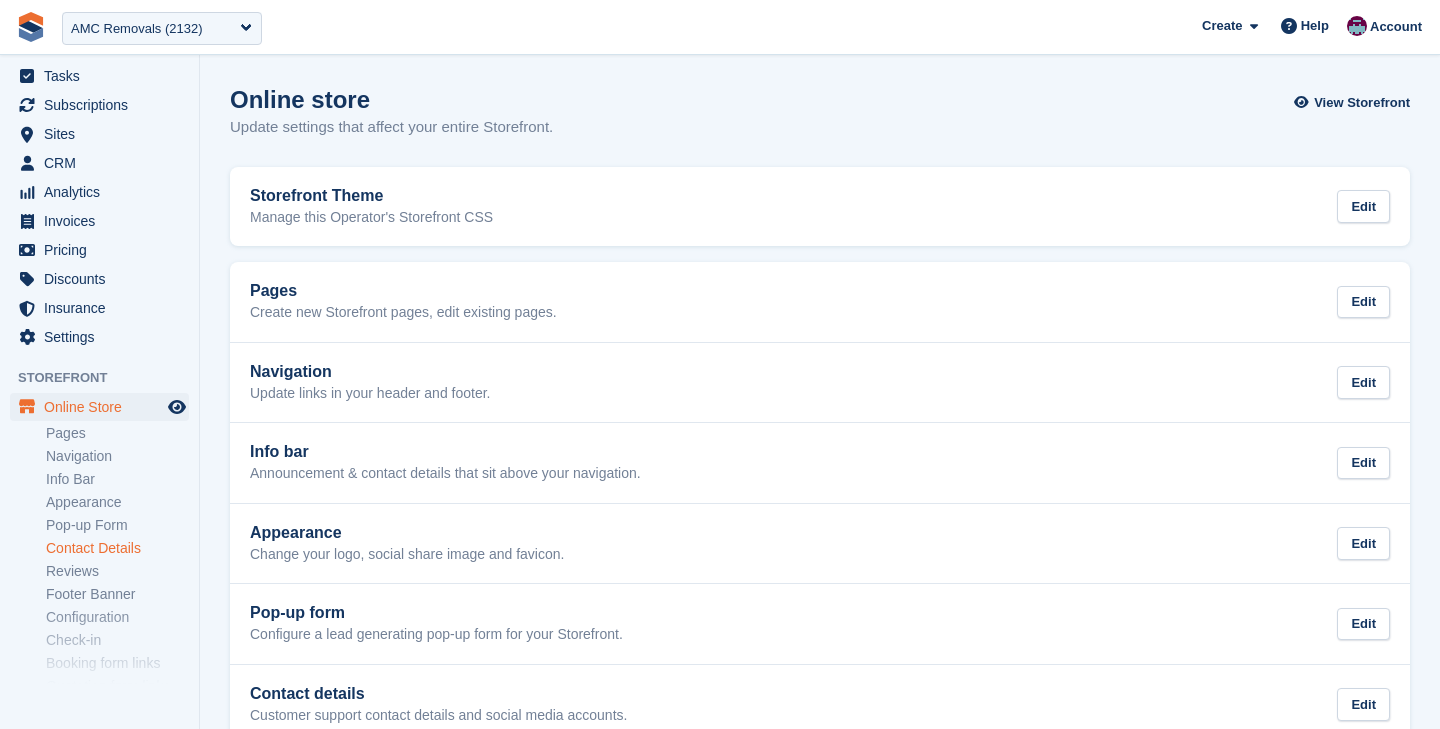 click on "Contact Details" at bounding box center [117, 548] 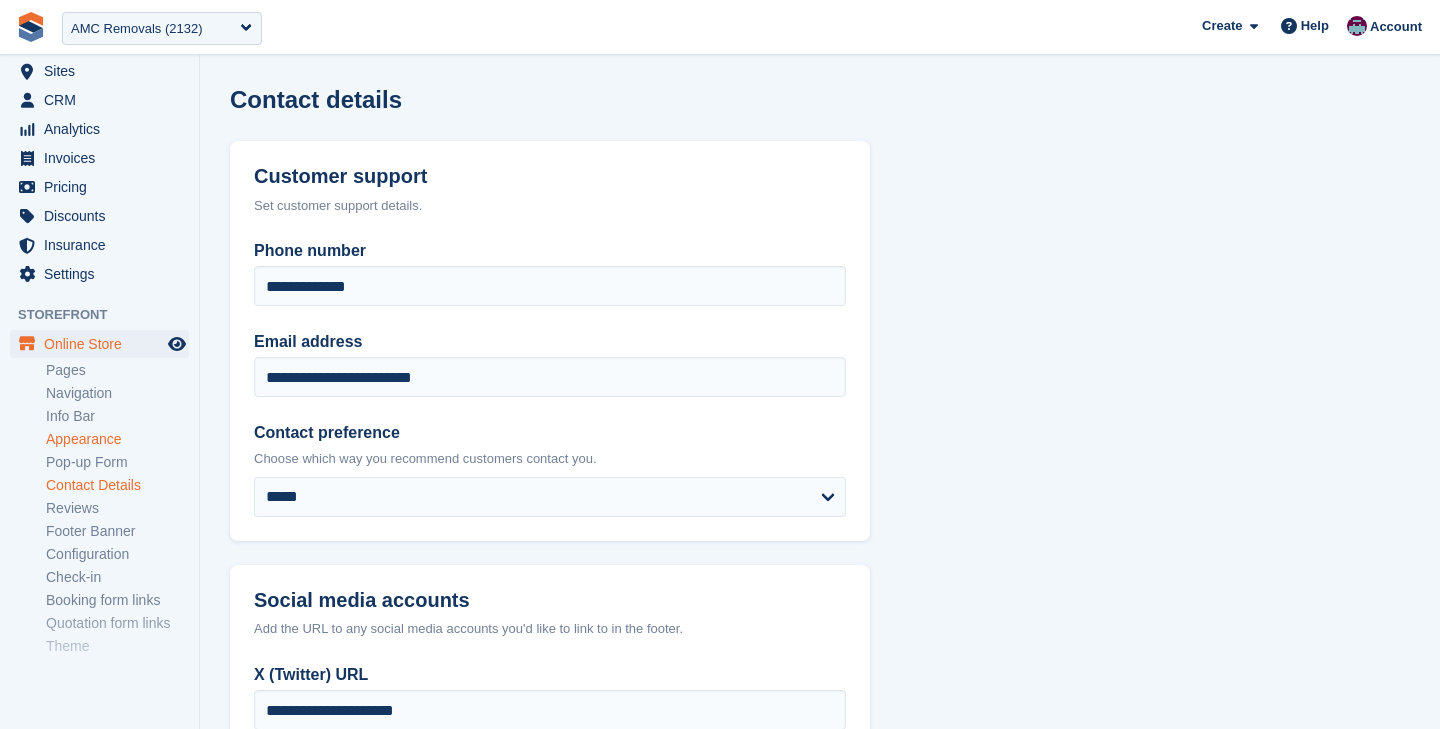 scroll, scrollTop: 196, scrollLeft: 0, axis: vertical 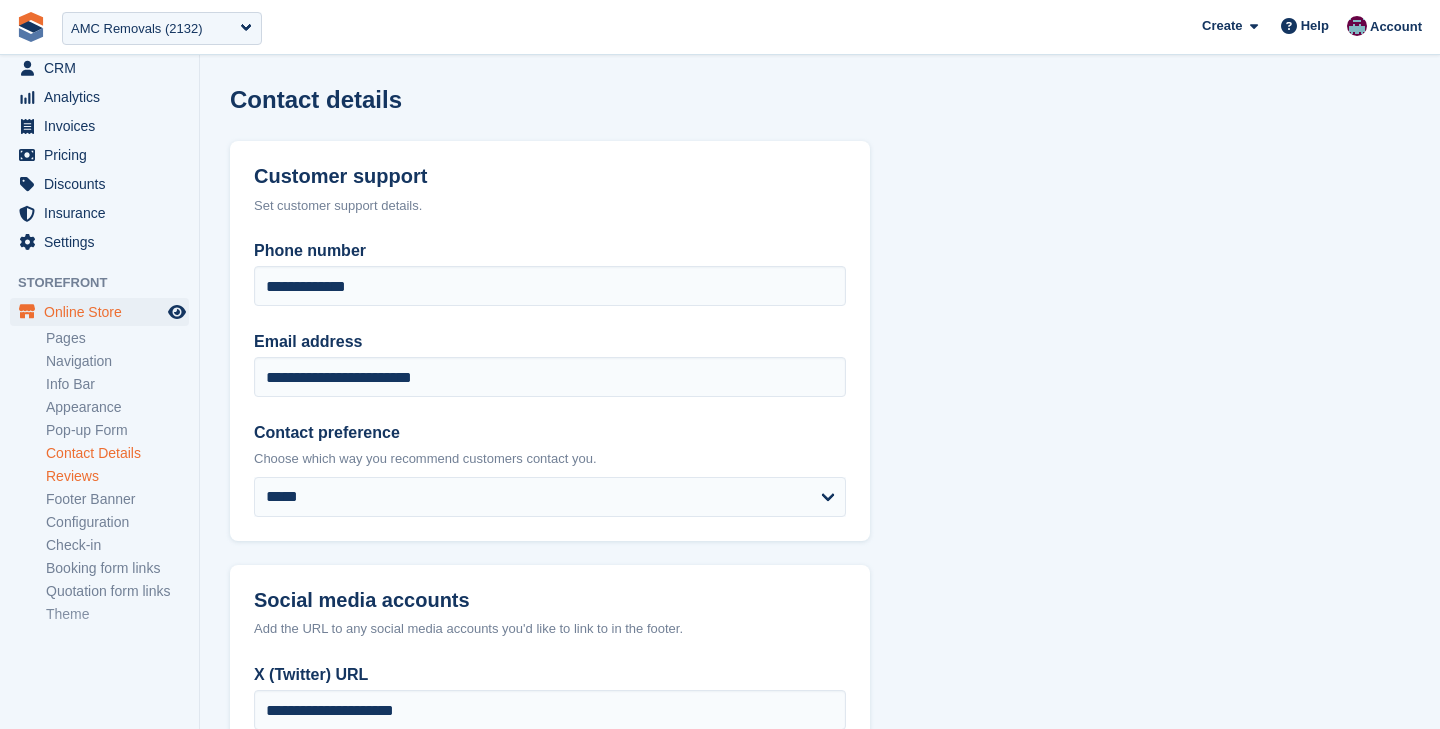 click on "Reviews" at bounding box center (117, 476) 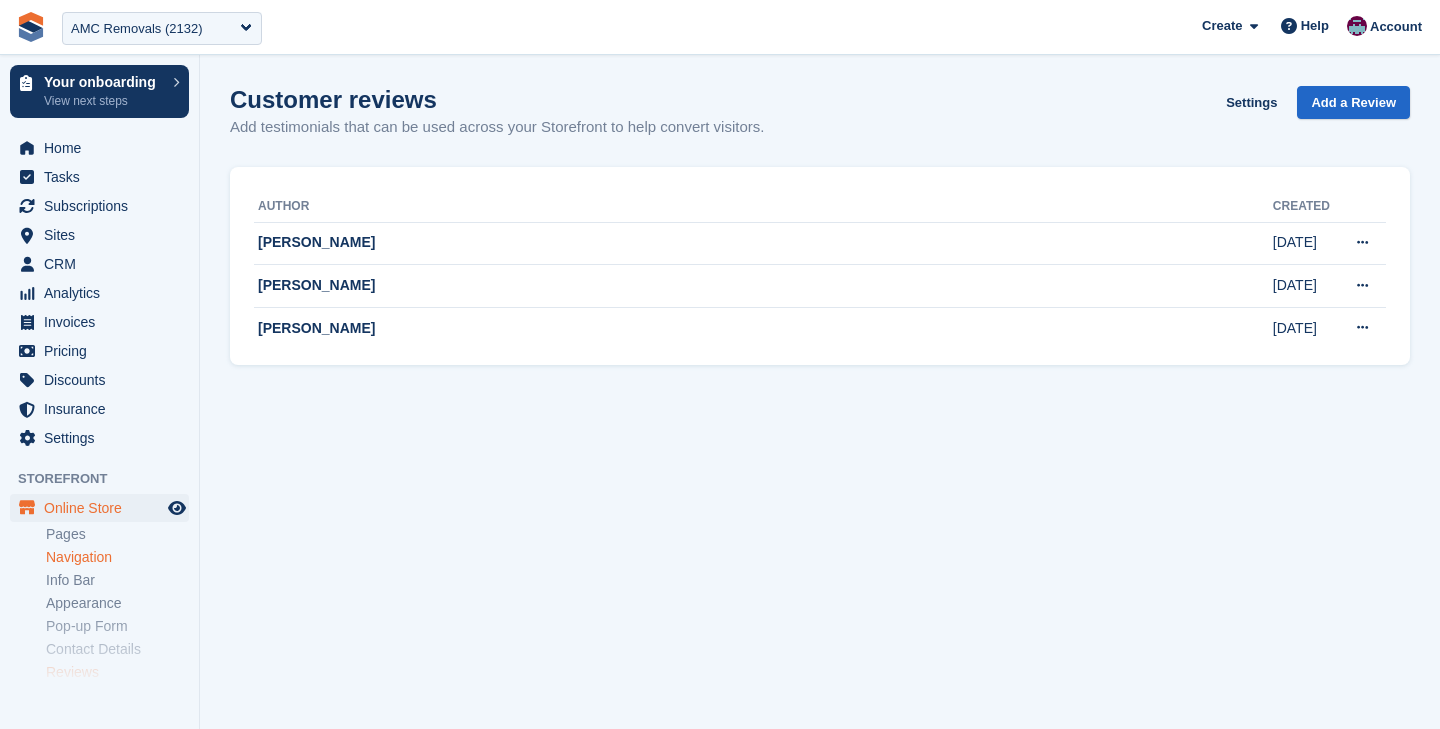 scroll, scrollTop: 211, scrollLeft: 0, axis: vertical 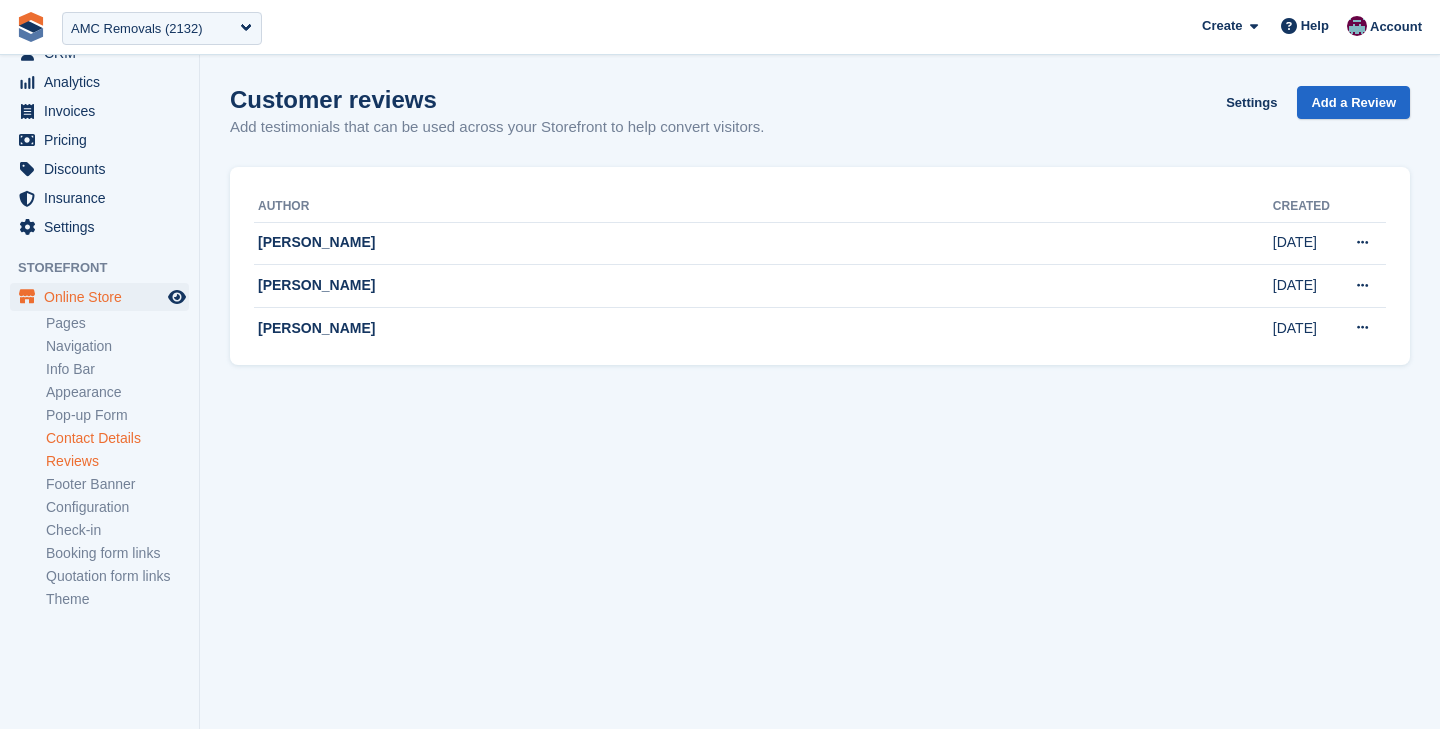 click on "Contact Details" at bounding box center [117, 438] 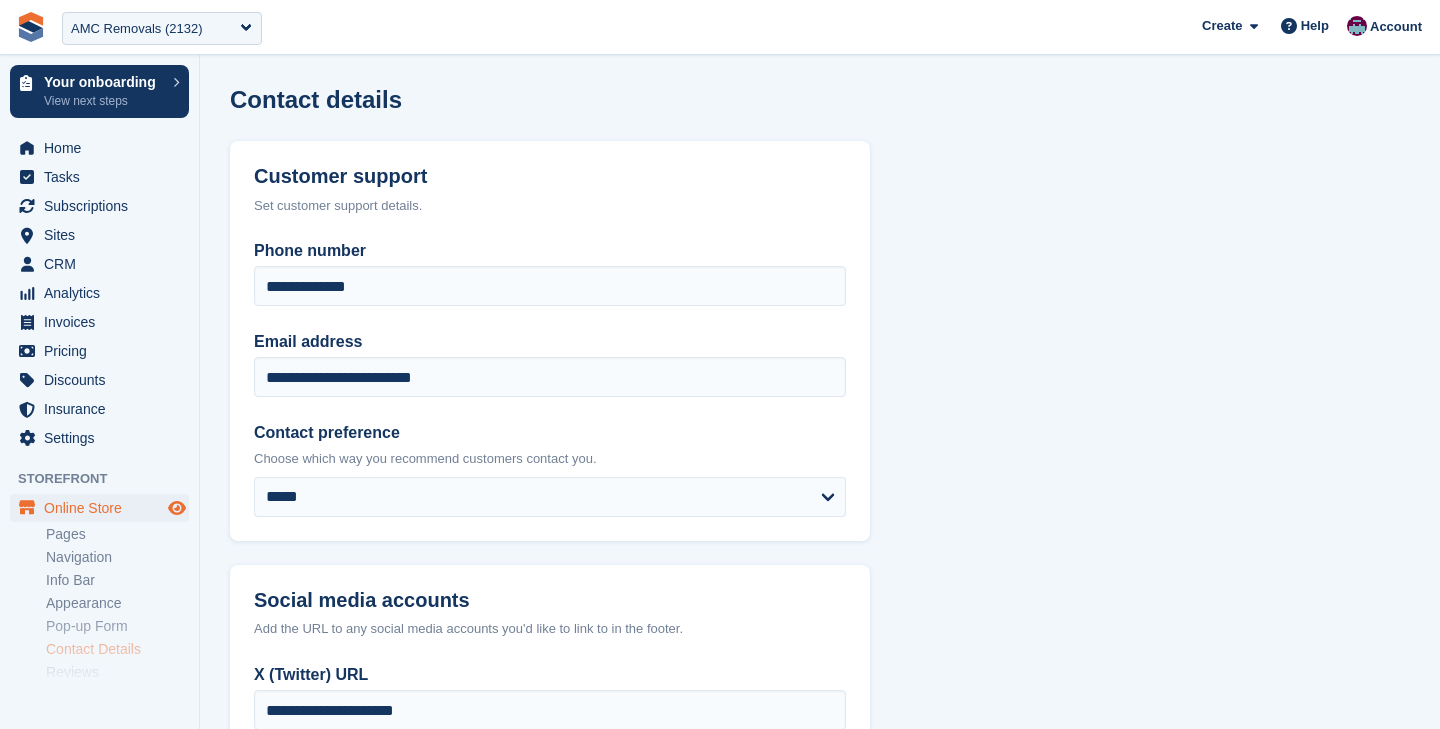 click at bounding box center (177, 508) 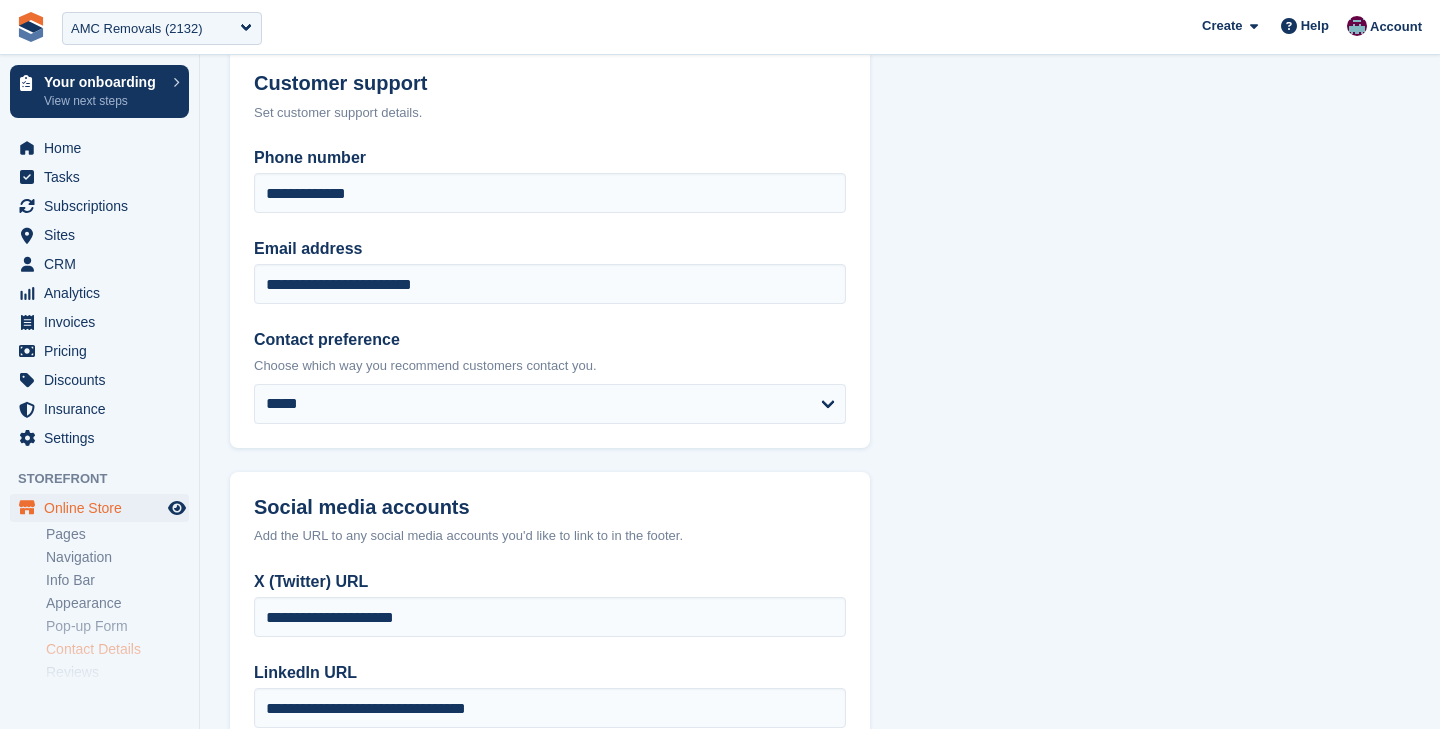 scroll, scrollTop: 97, scrollLeft: 0, axis: vertical 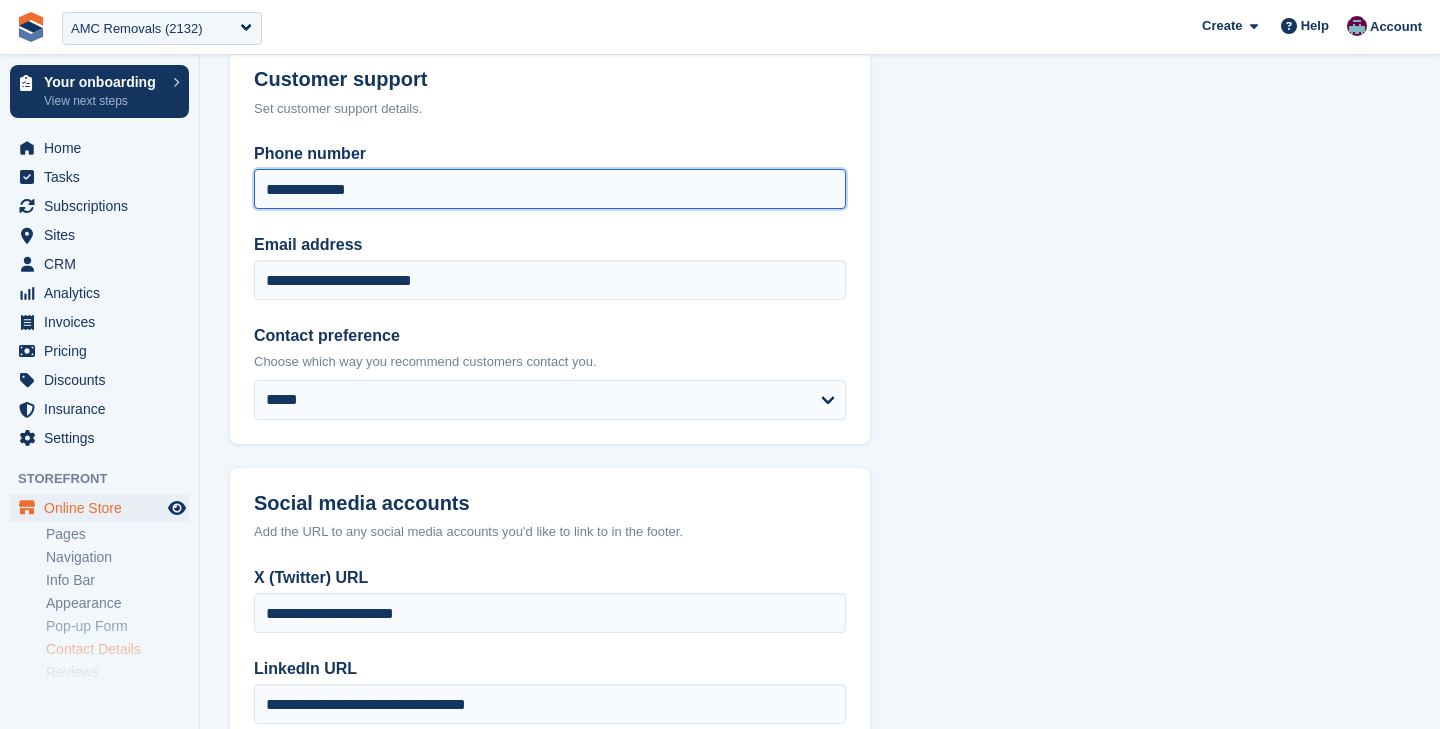 drag, startPoint x: 405, startPoint y: 193, endPoint x: 204, endPoint y: 193, distance: 201 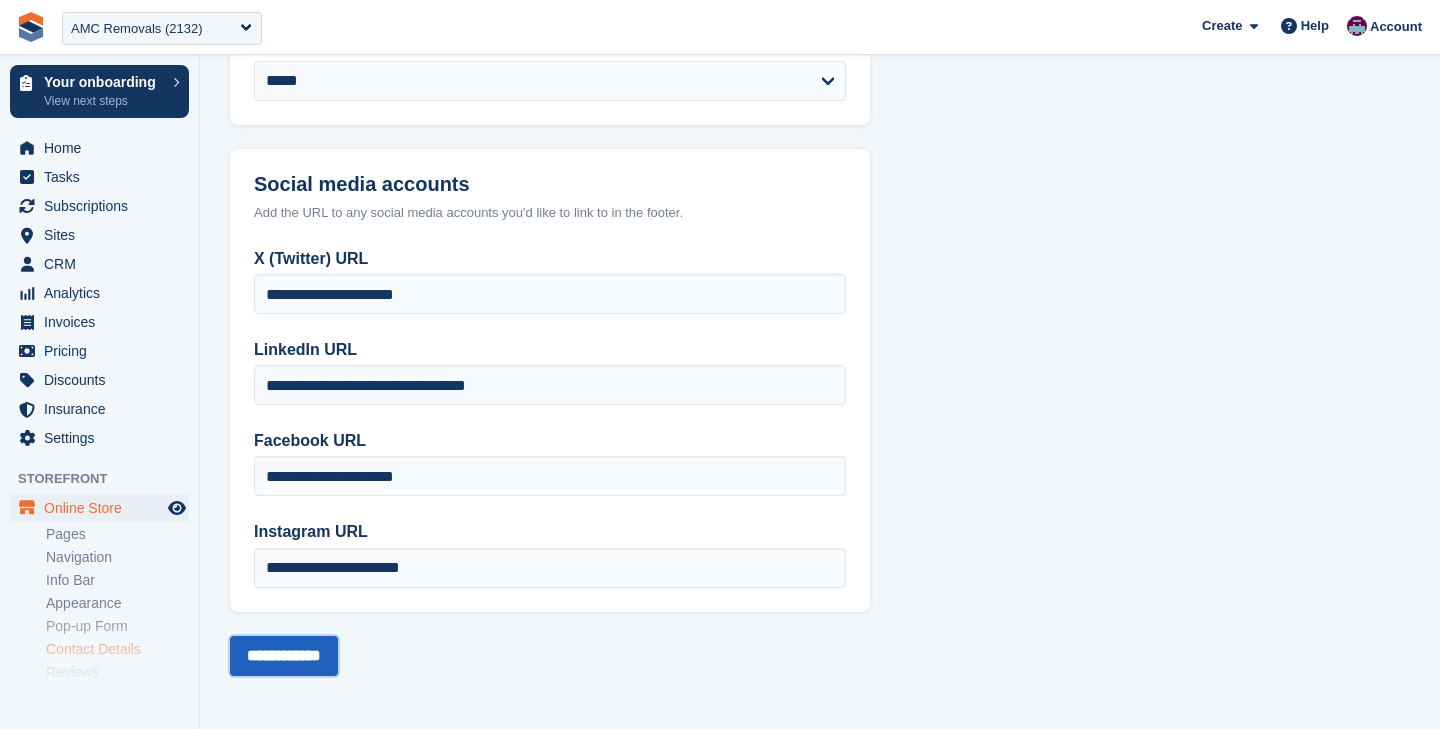 click on "**********" at bounding box center (284, 656) 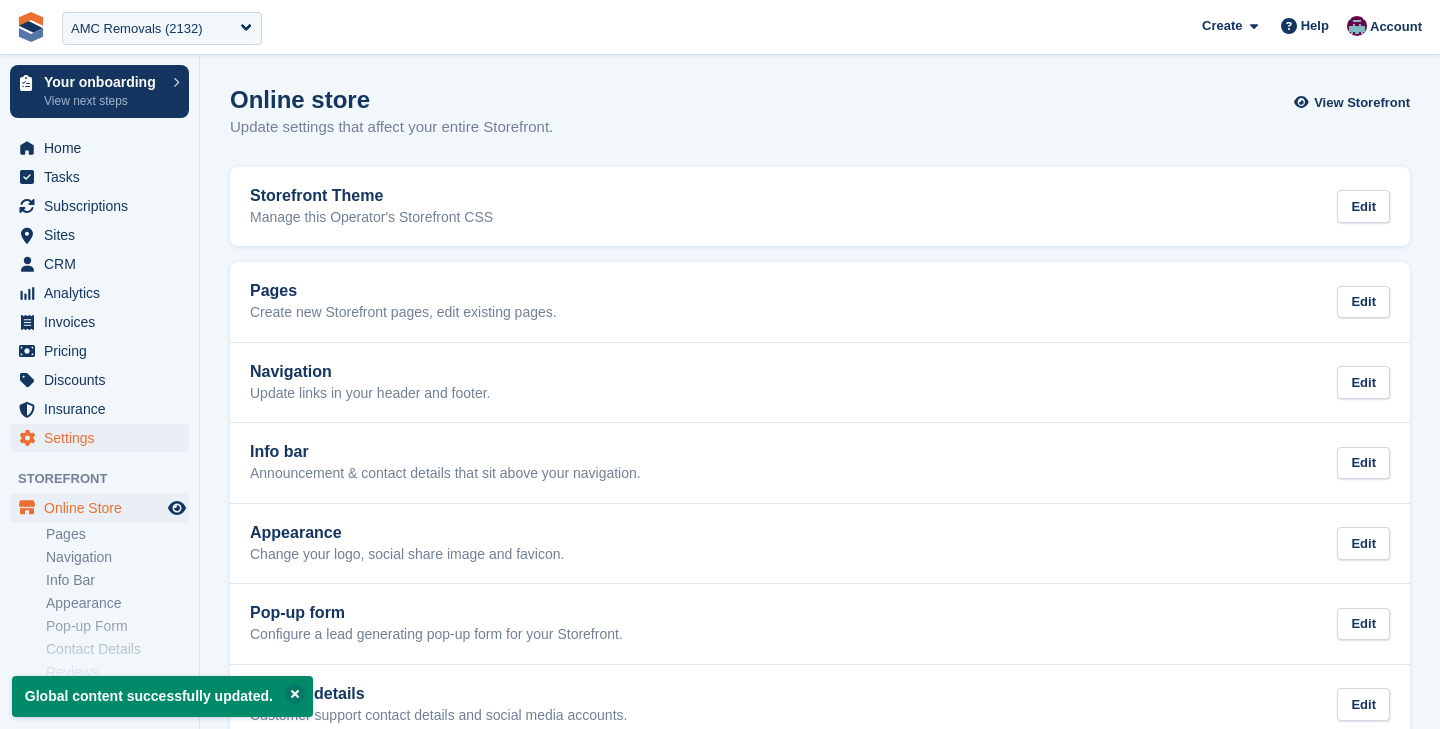 scroll, scrollTop: 0, scrollLeft: 0, axis: both 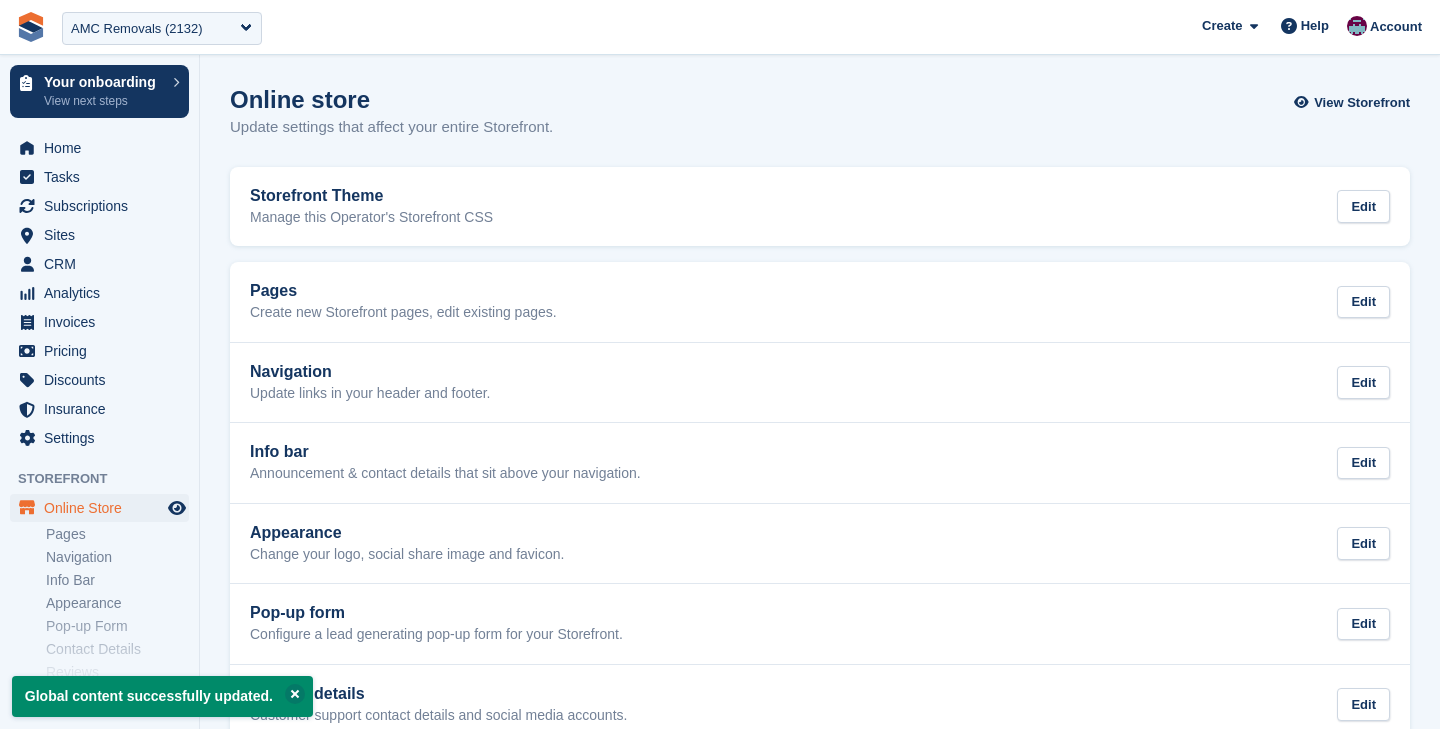 click on "Your onboarding
View next steps
Home
Tasks
Subscriptions
Subscriptions
Subscriptions
Price increases
NEW
Price increases
NEW
Sites
Sites
Sites
Naas Self Storage
Naas Self Storage" at bounding box center [99, 369] 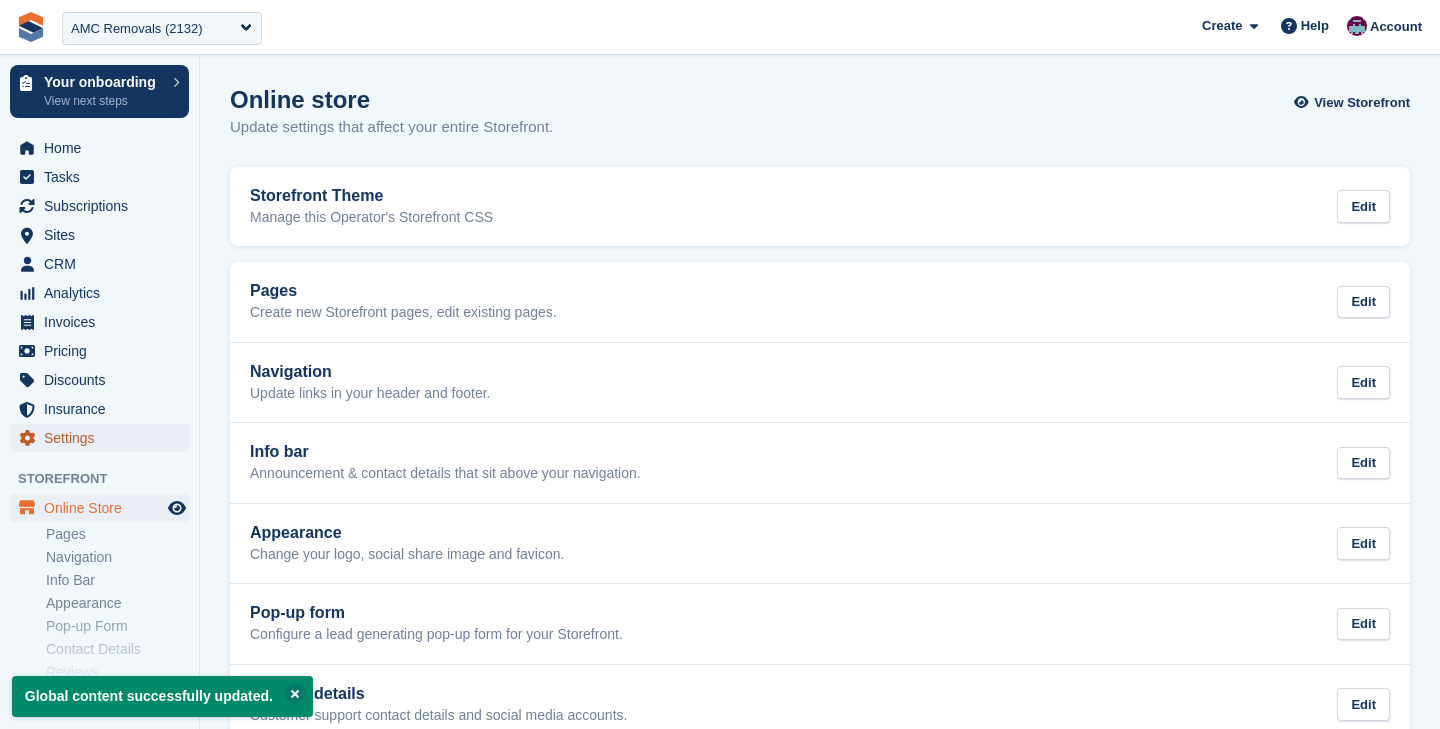 click on "Settings" at bounding box center (104, 438) 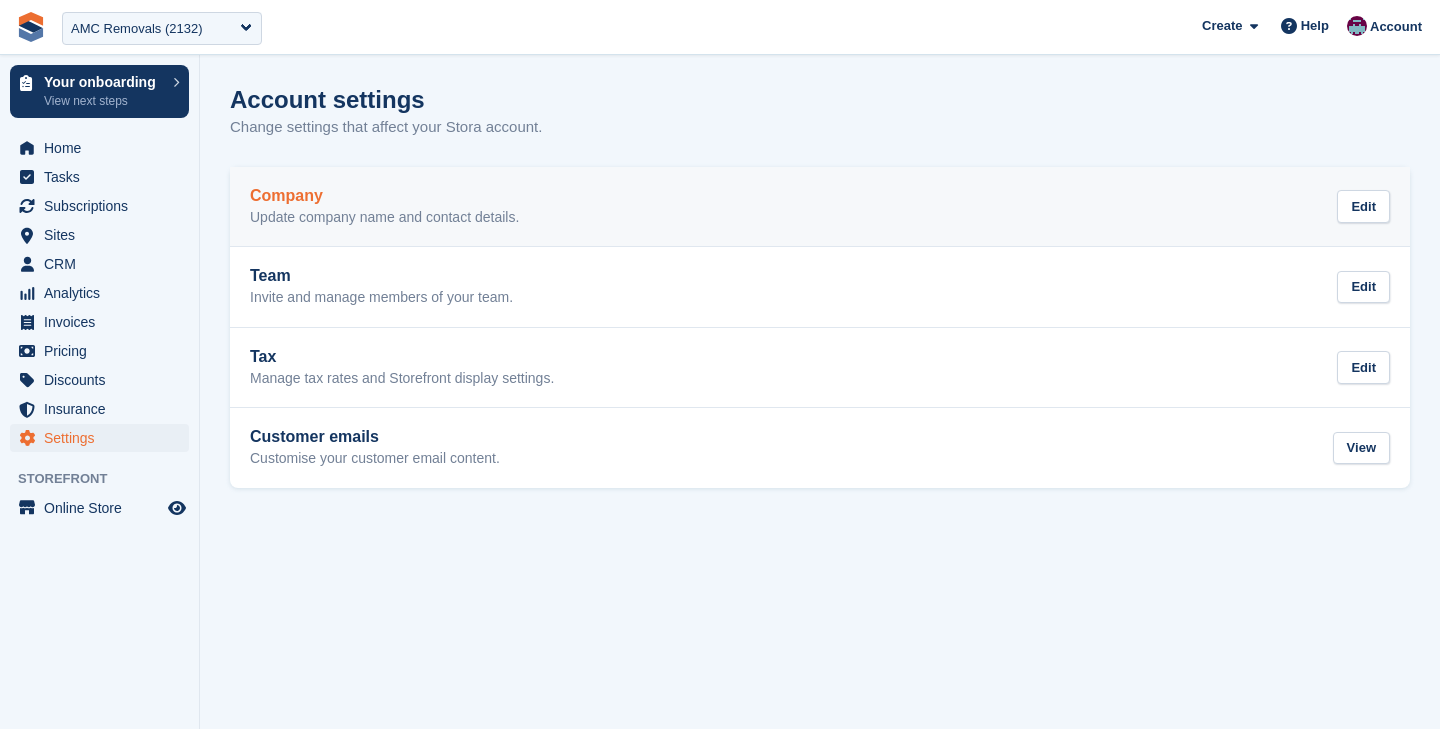 click on "Company" at bounding box center [384, 196] 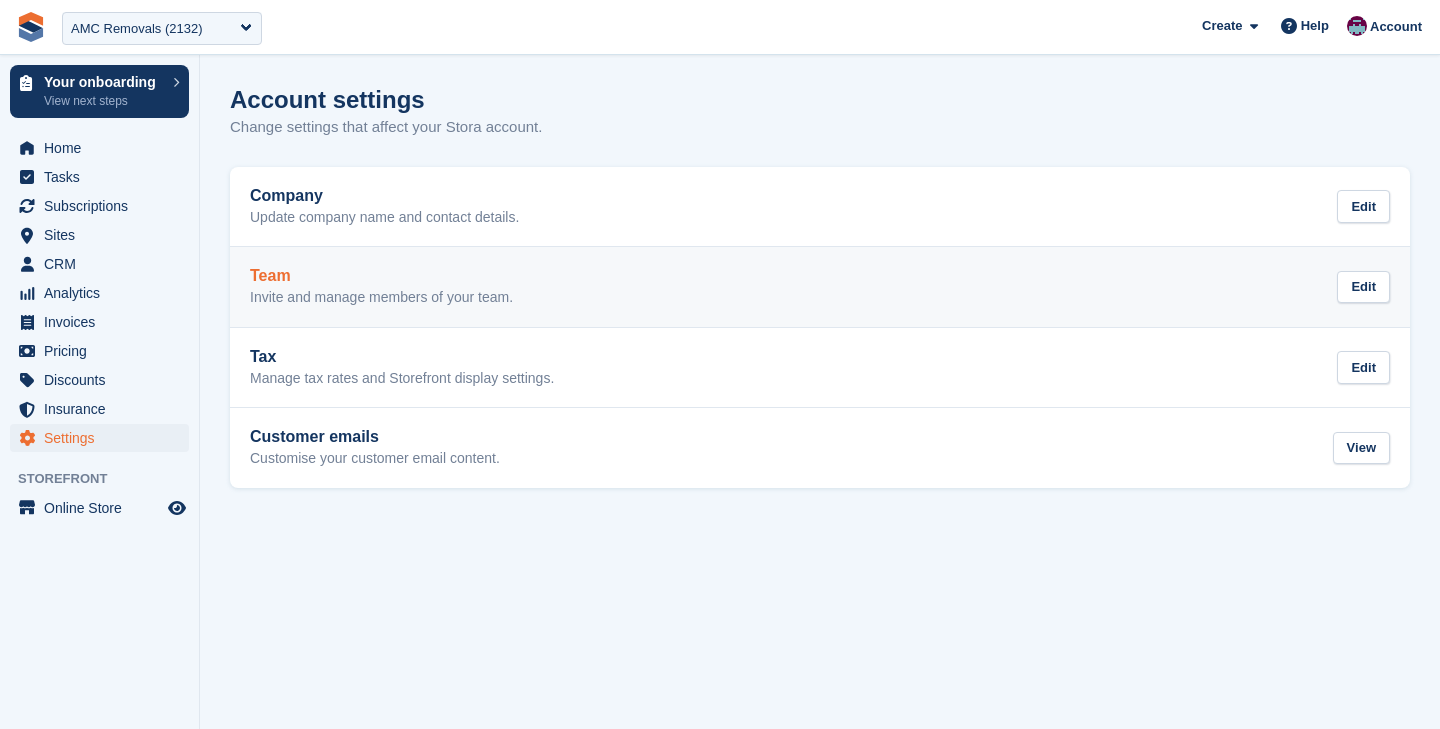 click on "Invite and manage members of your team." at bounding box center [381, 298] 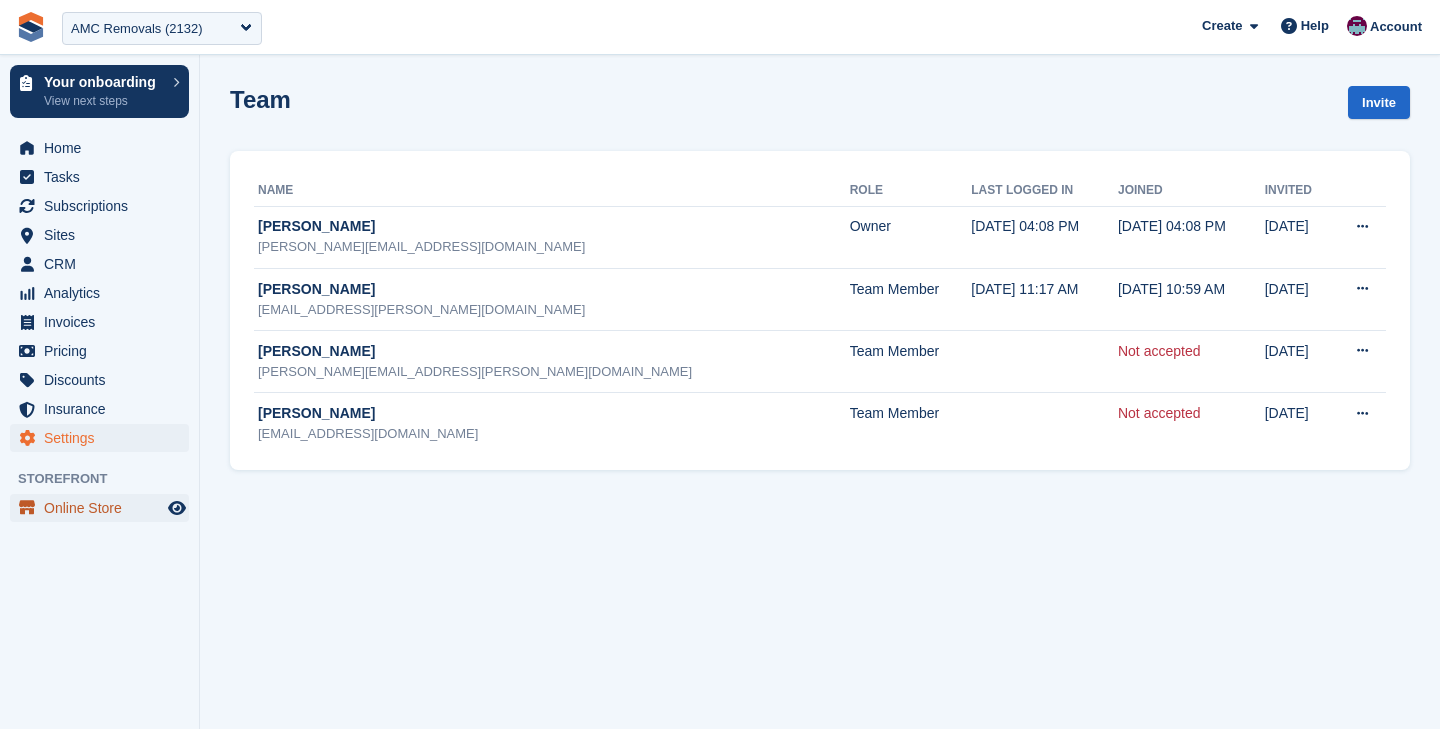 click on "Online Store" at bounding box center [104, 508] 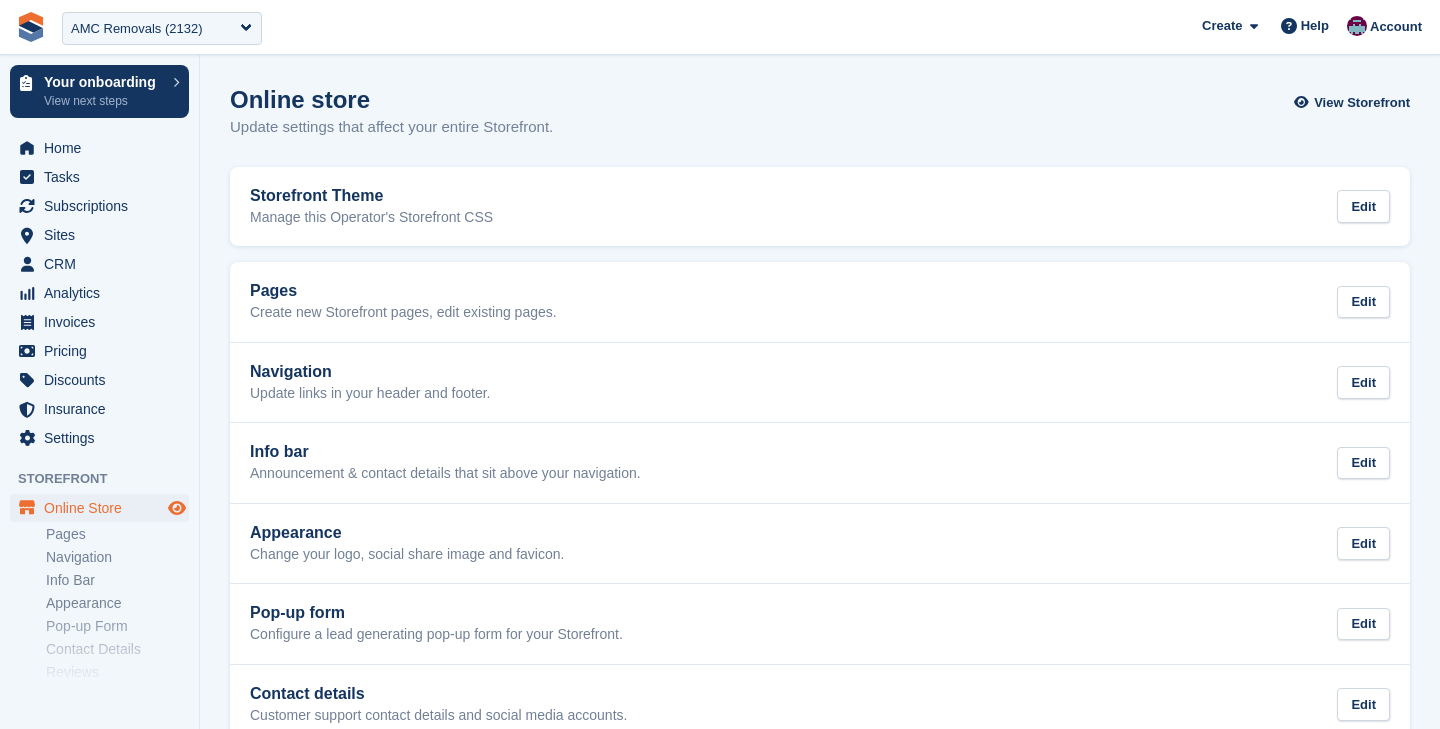 click at bounding box center (177, 508) 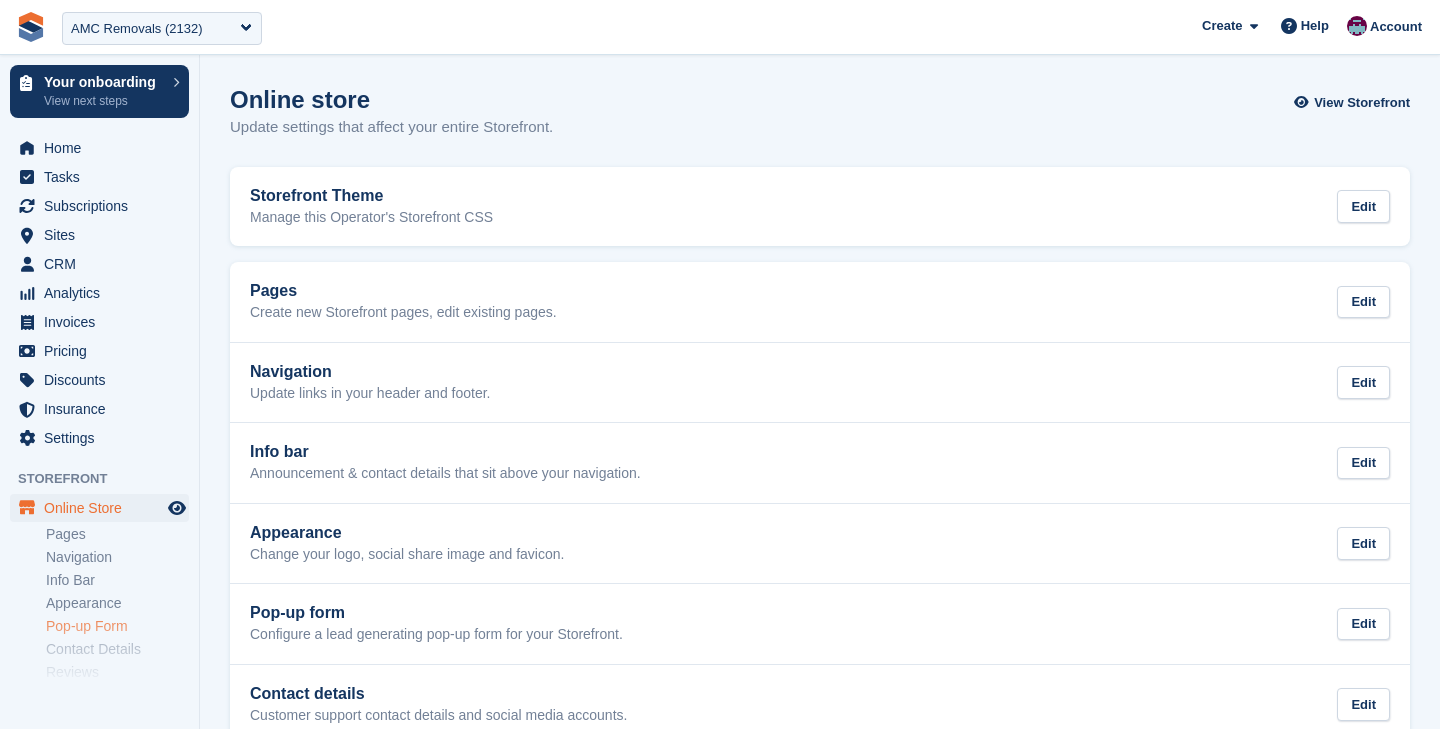 scroll, scrollTop: 96, scrollLeft: 0, axis: vertical 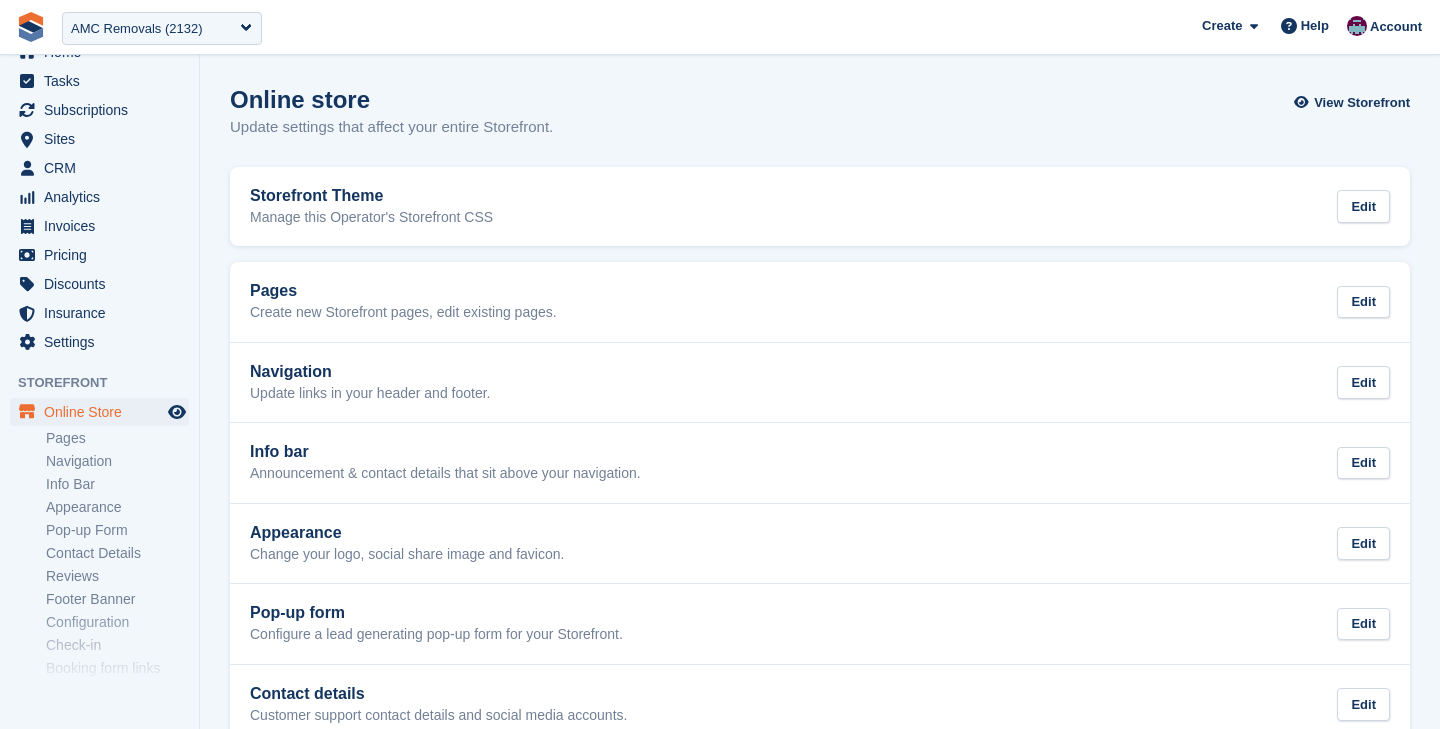 click on "Reviews" at bounding box center (122, 576) 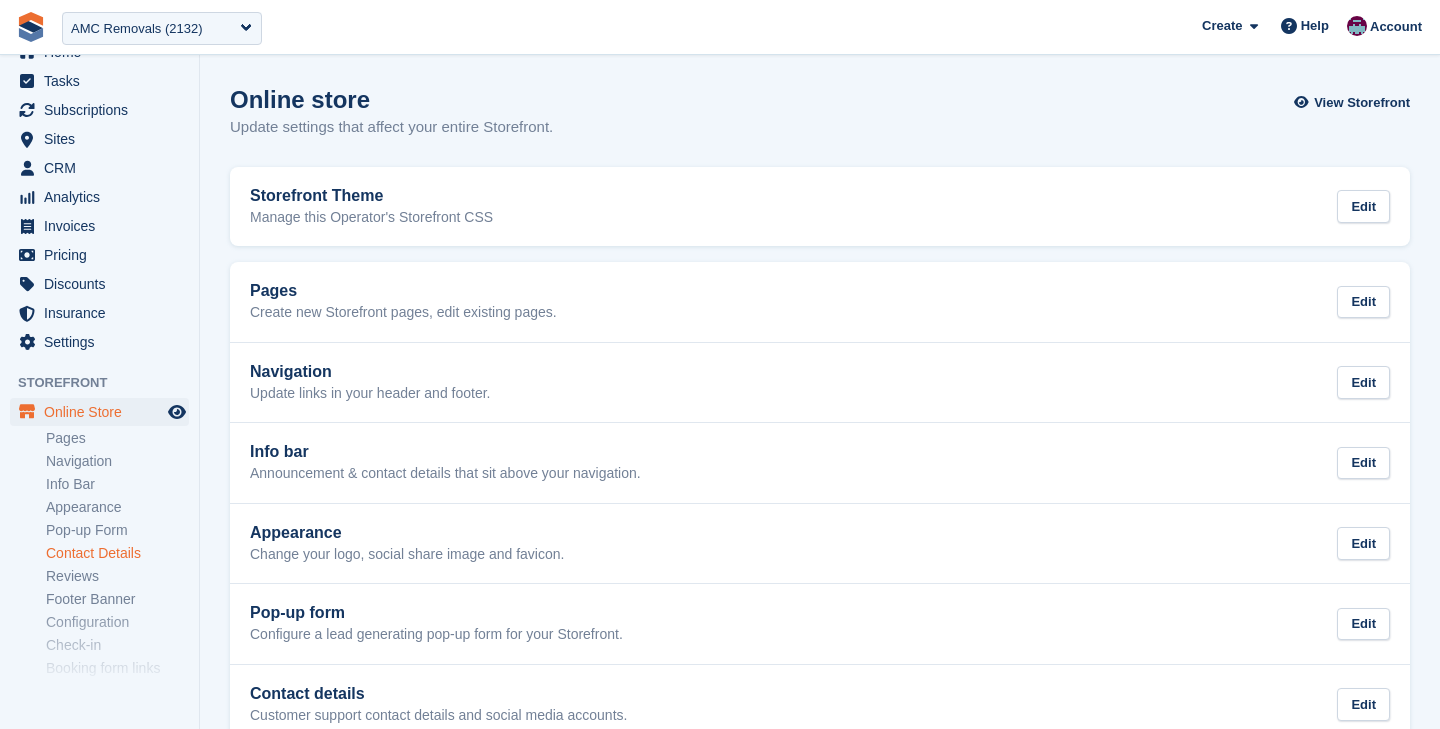 click on "Contact Details" at bounding box center [117, 553] 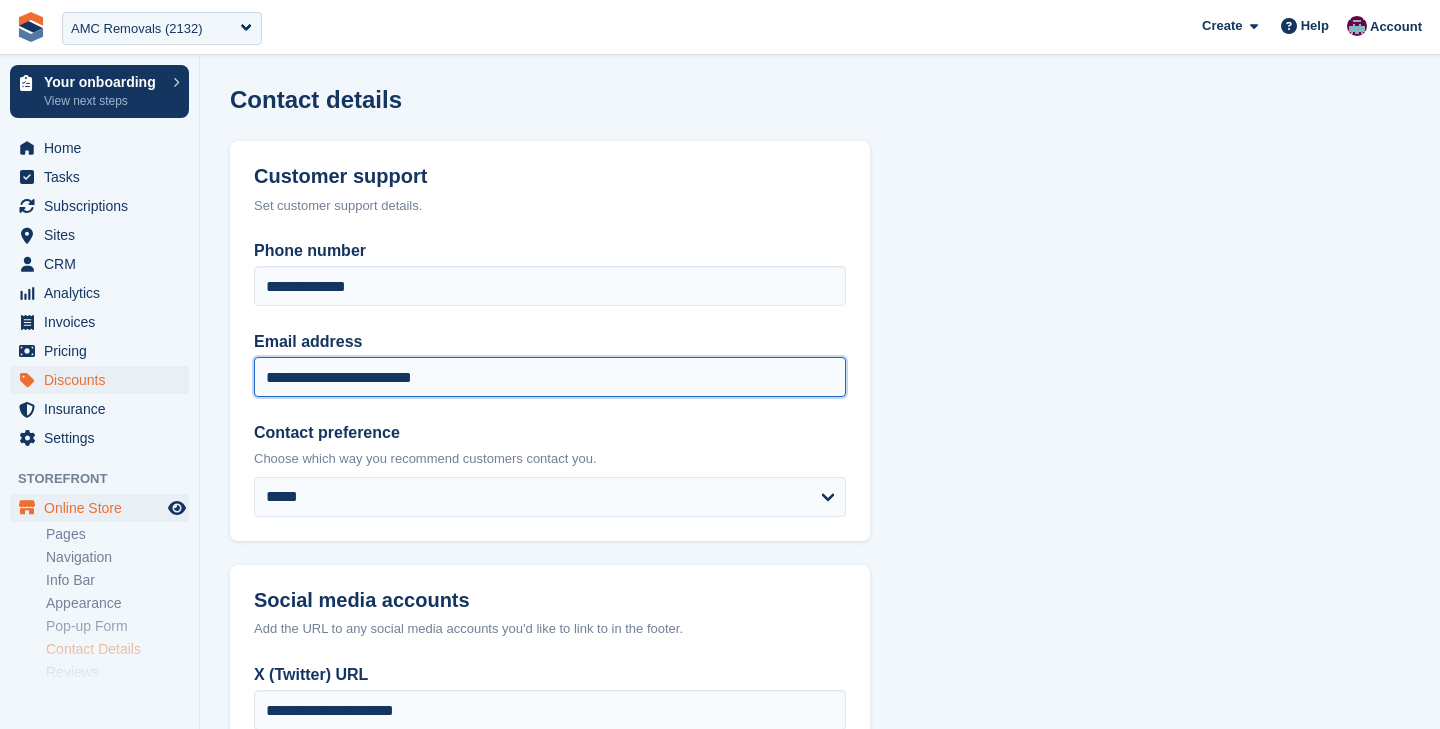 drag, startPoint x: 316, startPoint y: 377, endPoint x: 153, endPoint y: 377, distance: 163 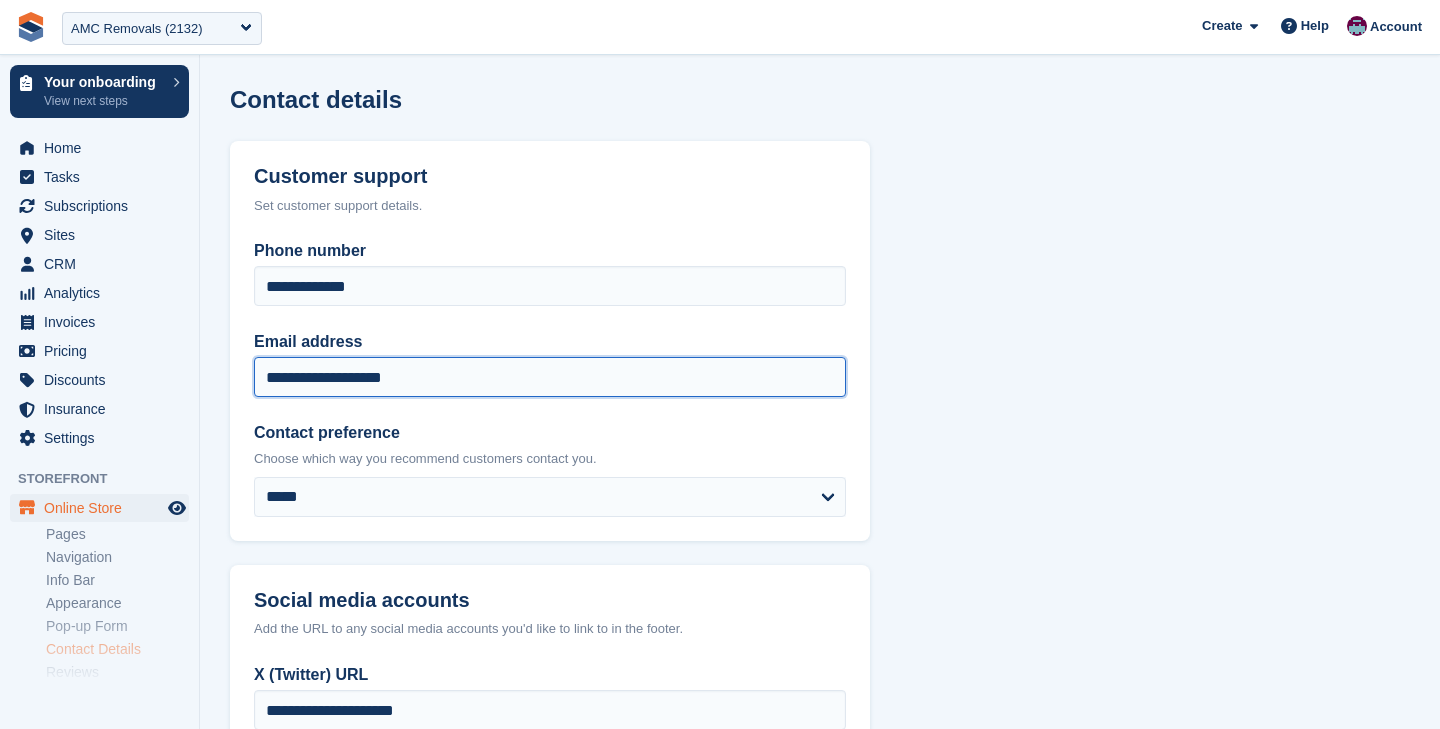 scroll, scrollTop: 416, scrollLeft: 0, axis: vertical 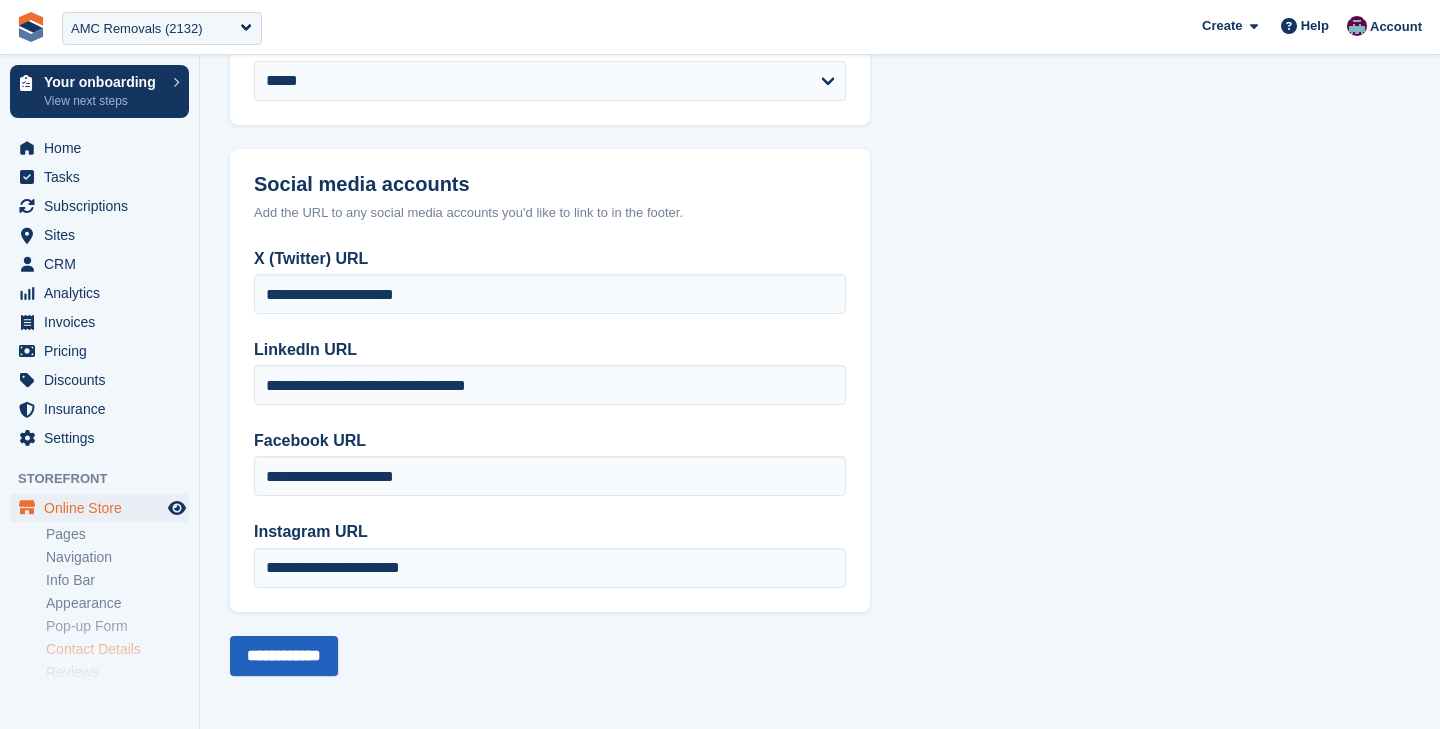 type on "**********" 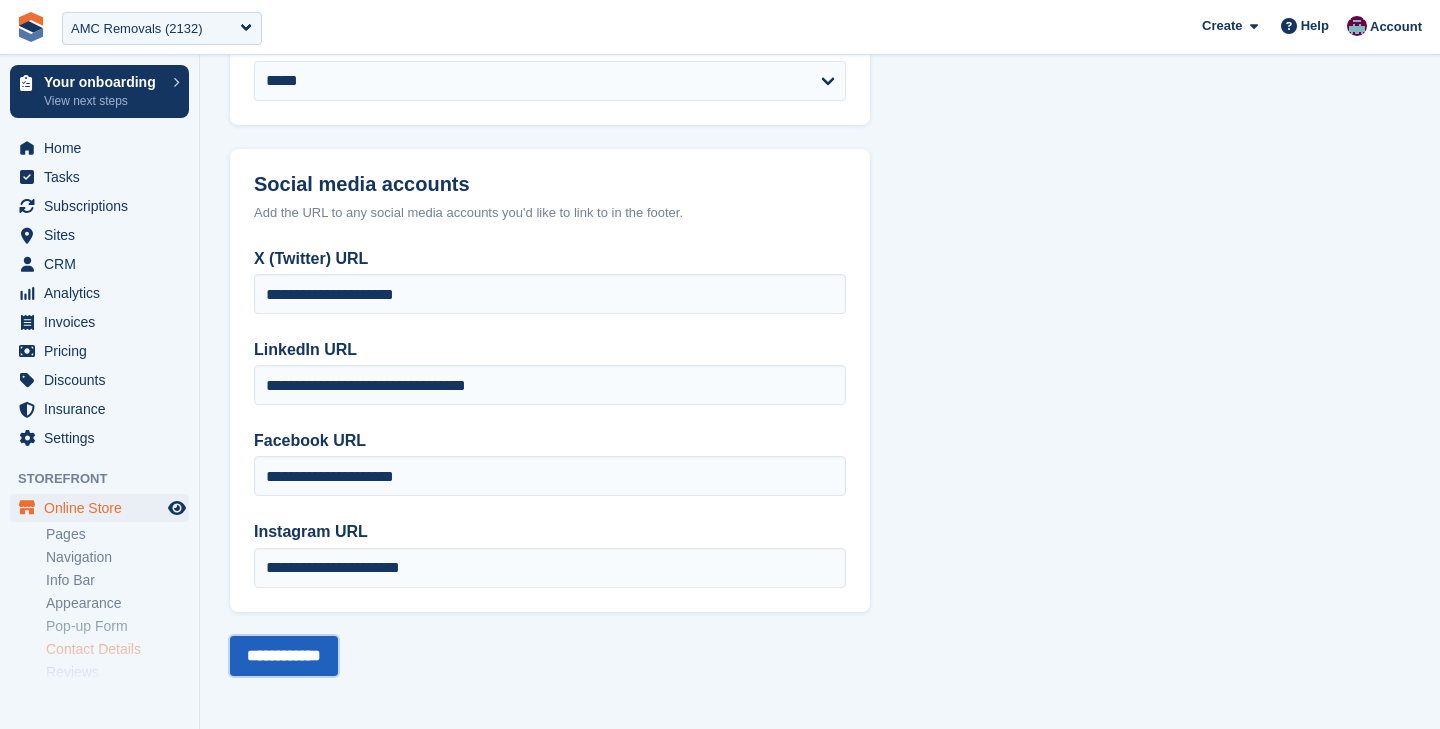 click on "**********" at bounding box center [284, 656] 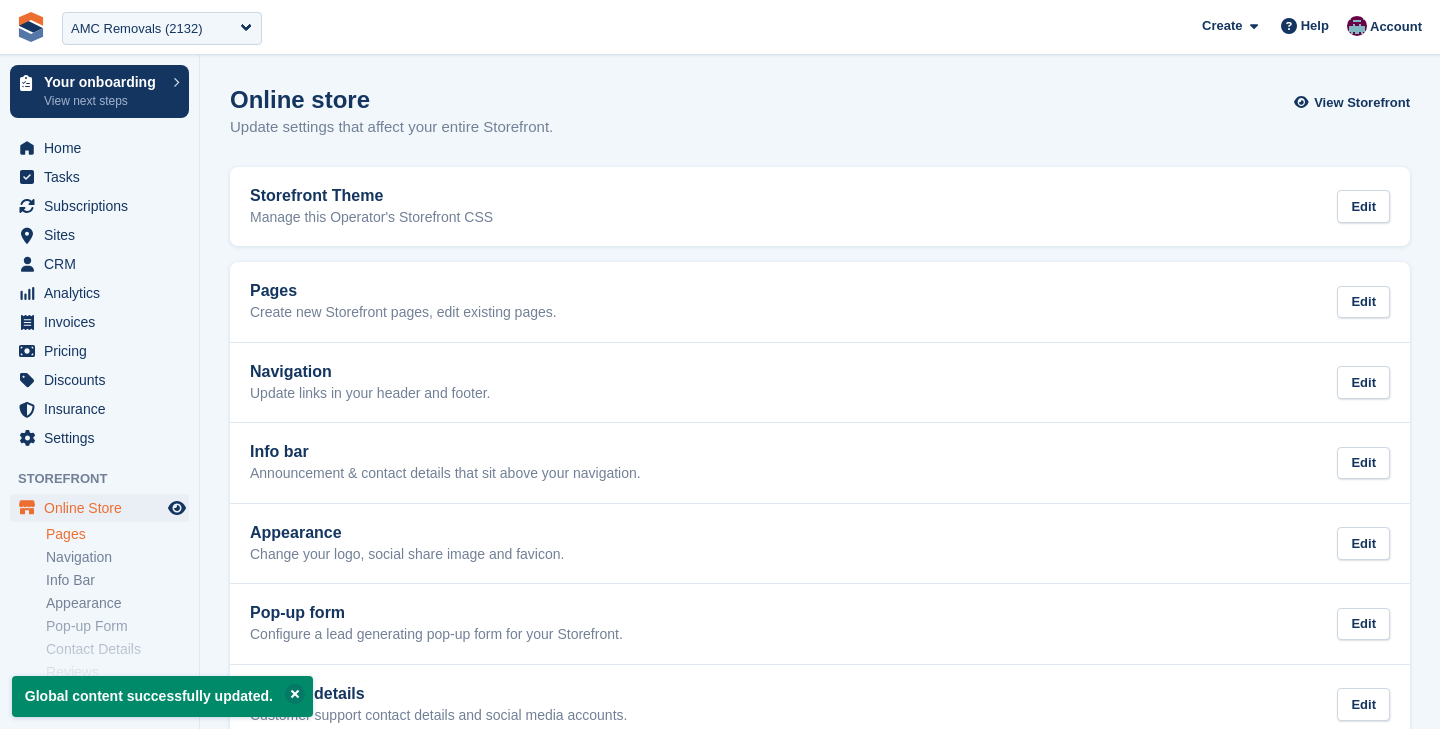scroll, scrollTop: 0, scrollLeft: 0, axis: both 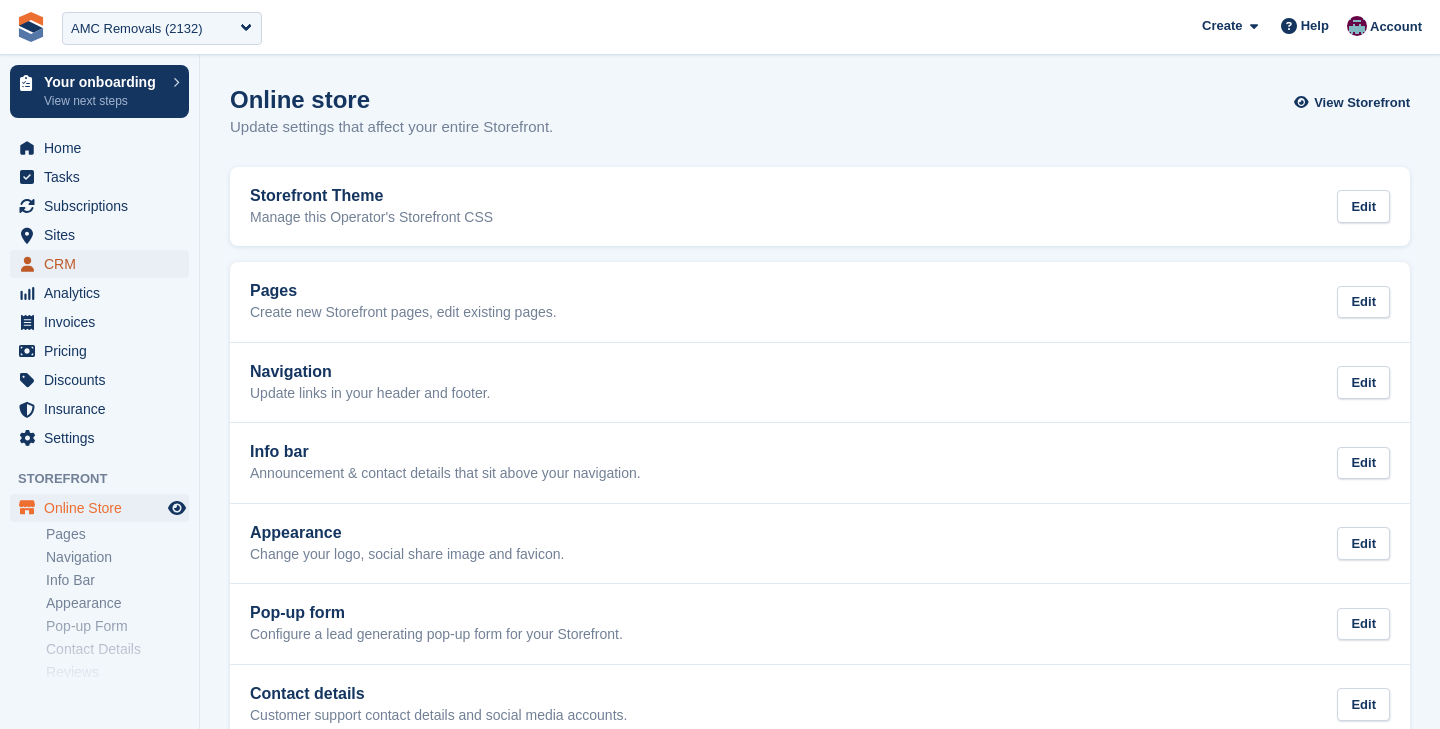 click on "CRM" at bounding box center [104, 264] 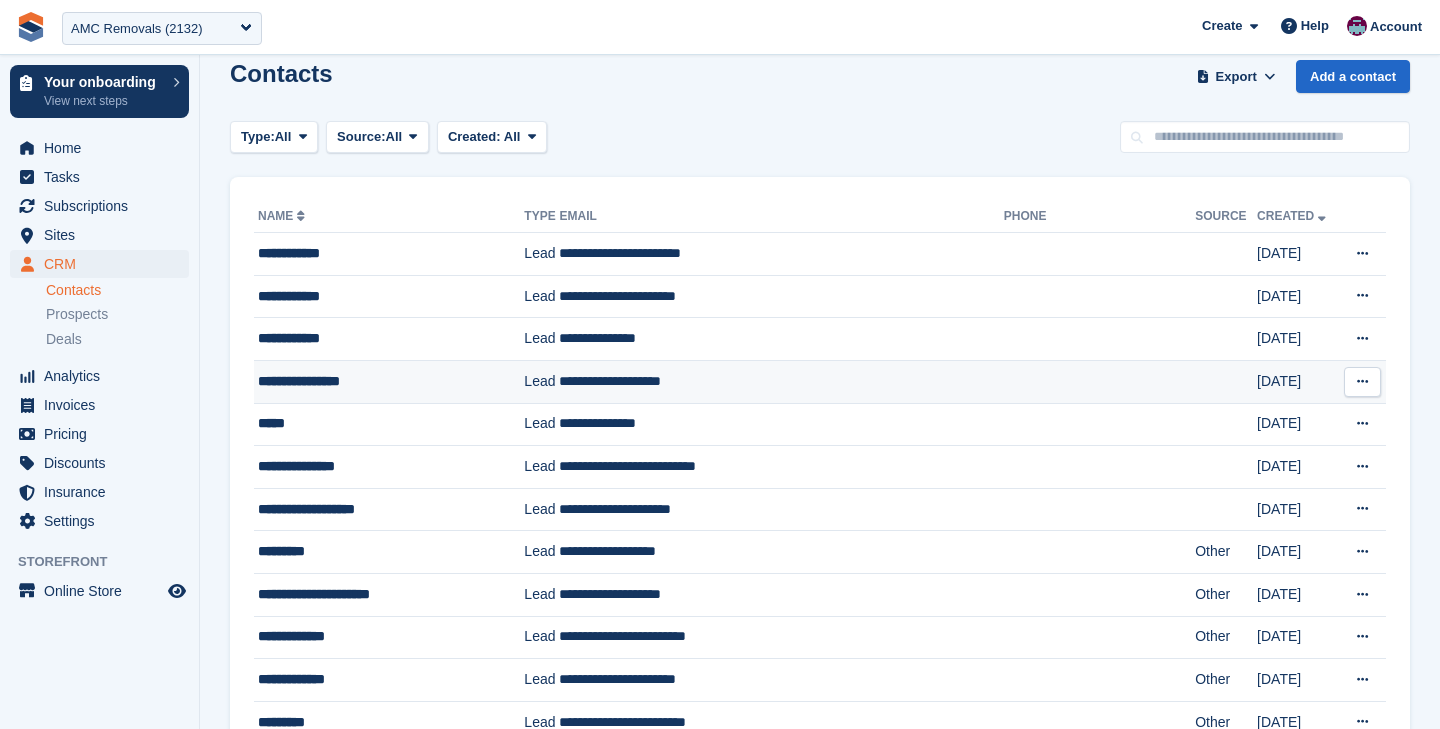 scroll, scrollTop: 0, scrollLeft: 0, axis: both 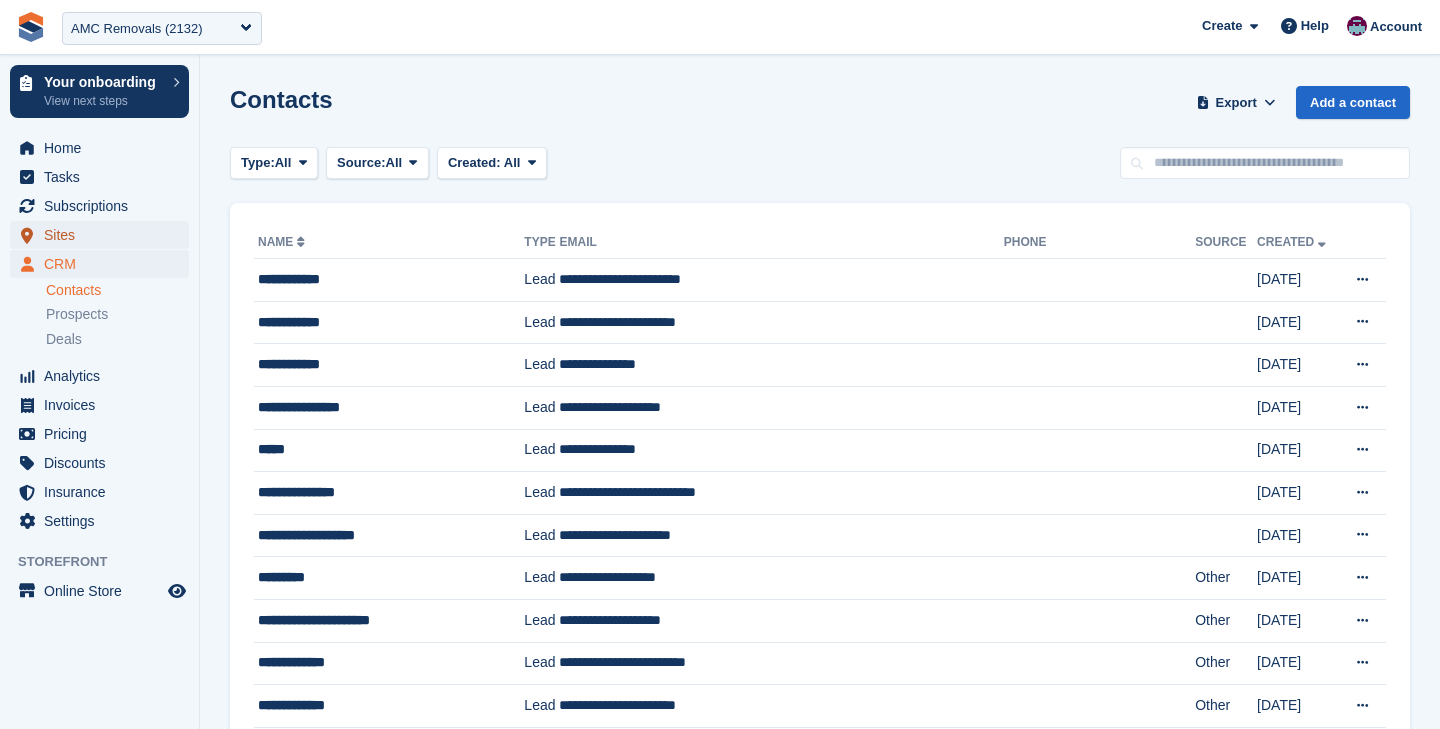 click on "Sites" at bounding box center (104, 235) 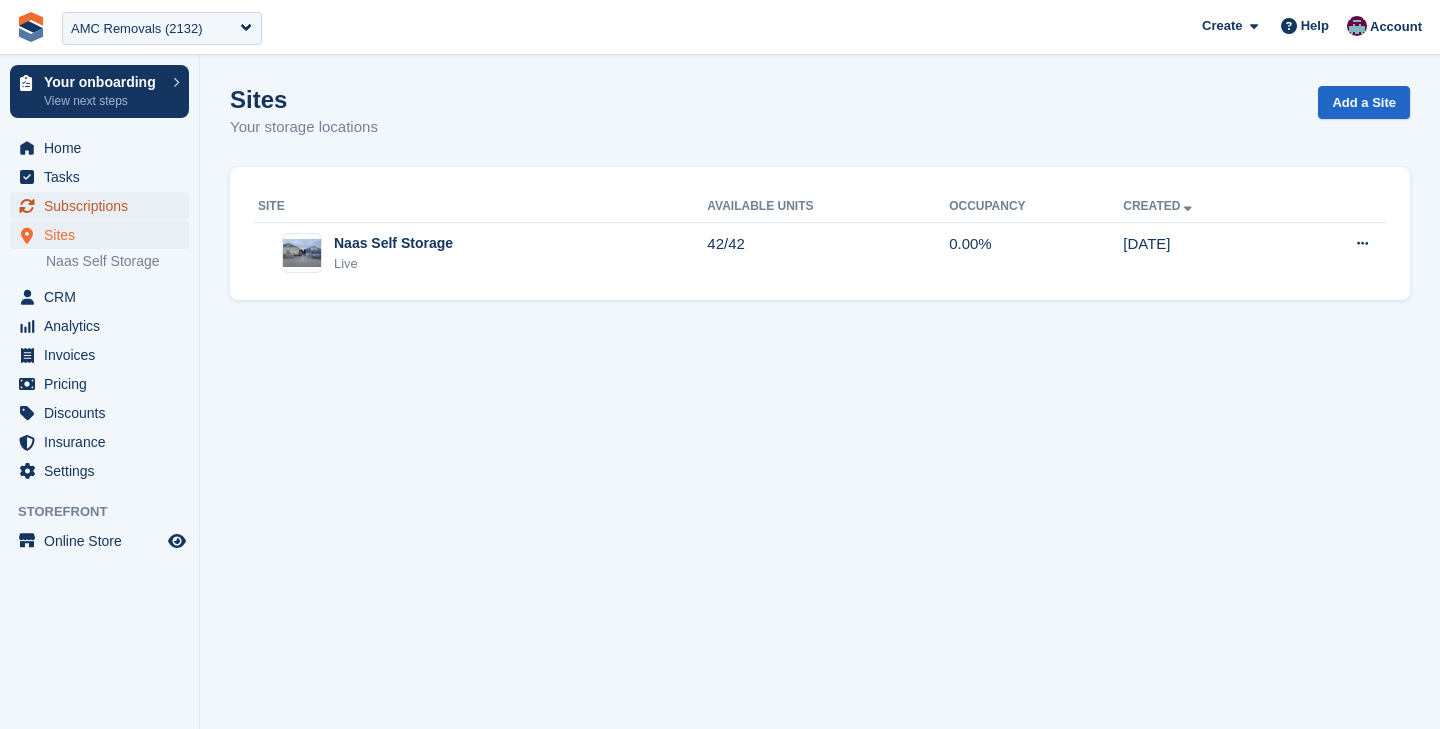 click on "Subscriptions" at bounding box center (104, 206) 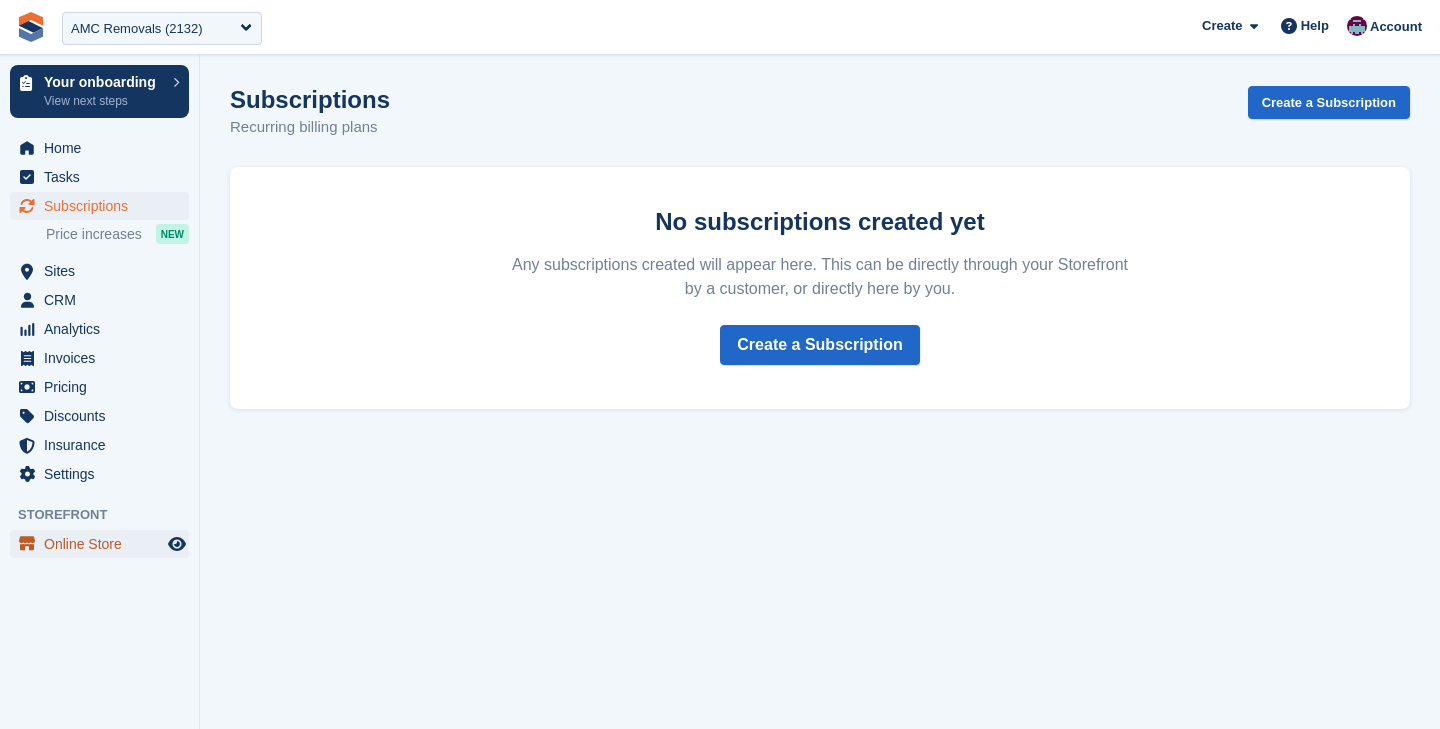 click on "Online Store" at bounding box center [104, 544] 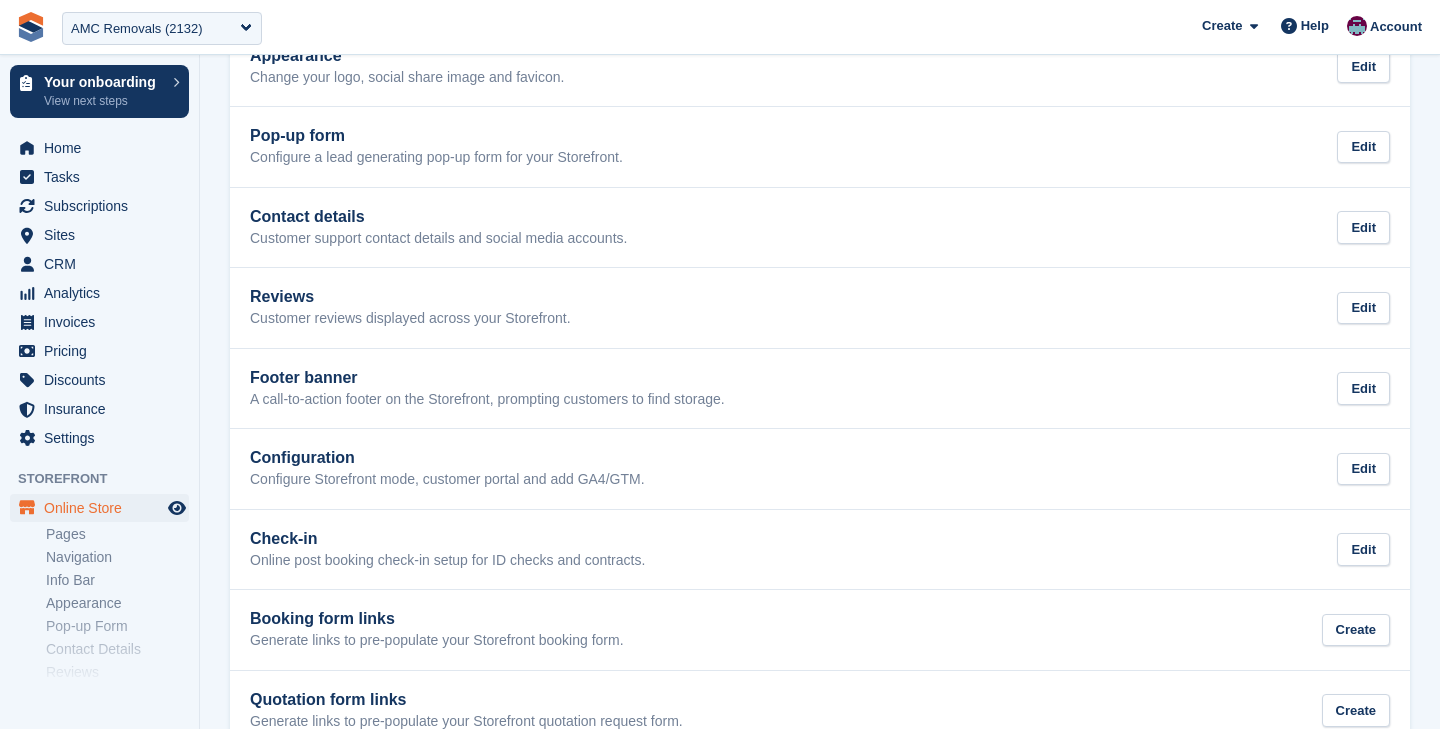 scroll, scrollTop: 496, scrollLeft: 0, axis: vertical 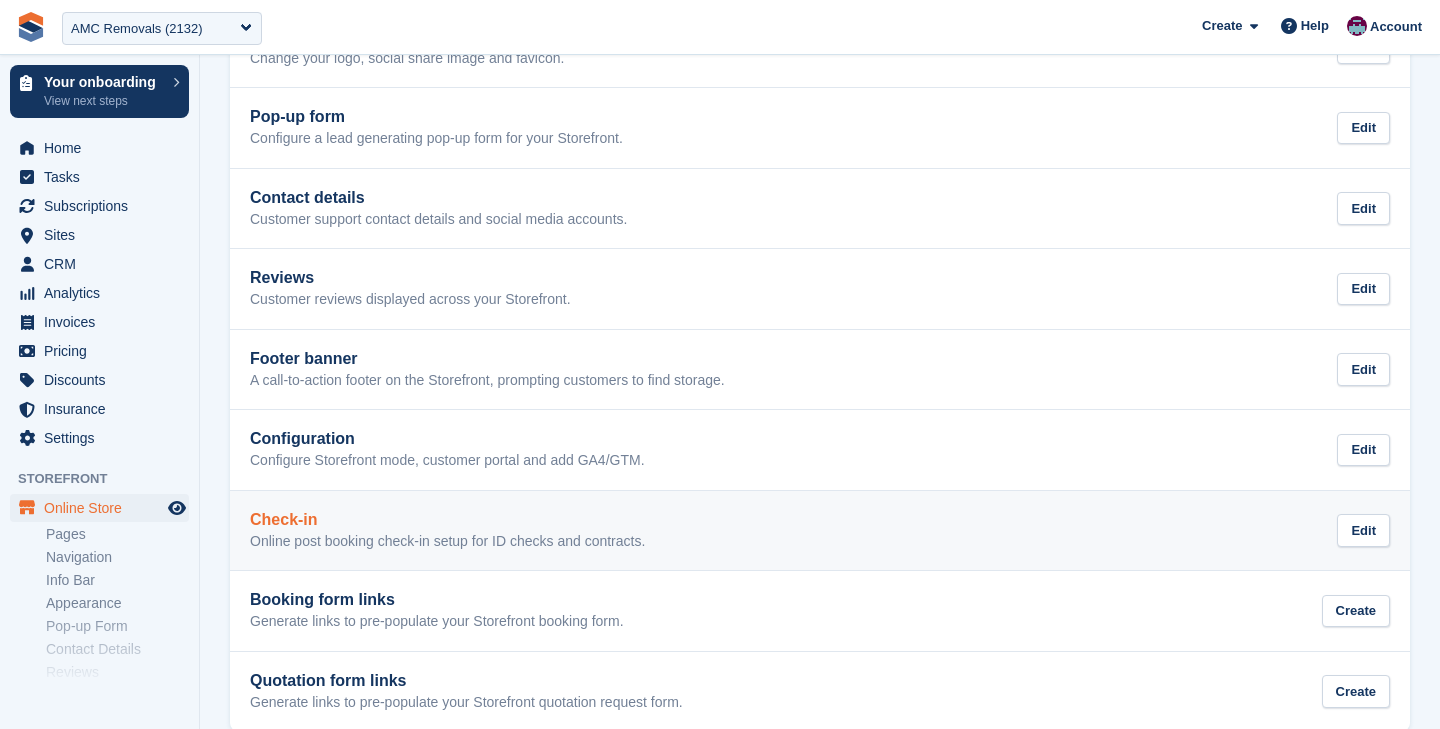 click on "Online post booking check-in setup for ID checks and contracts." at bounding box center [447, 542] 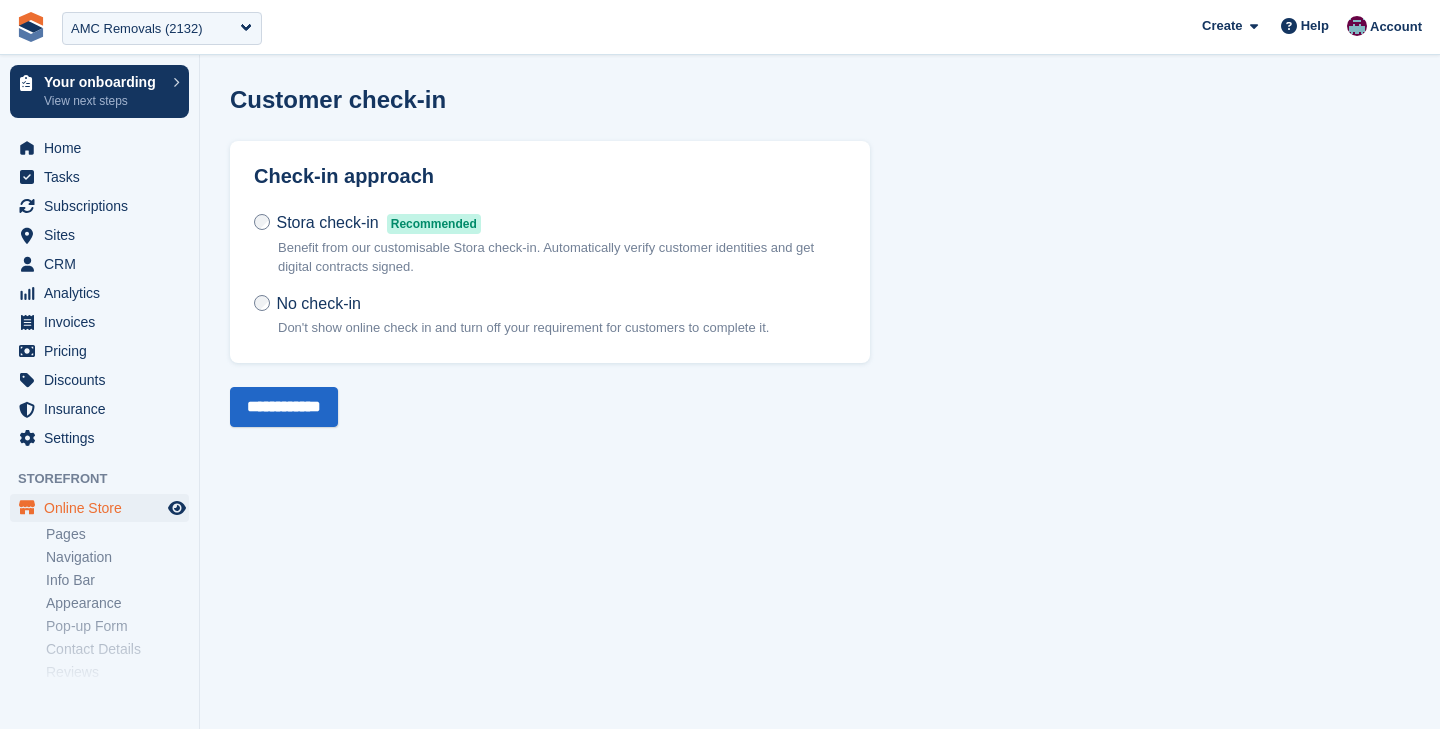 scroll, scrollTop: 0, scrollLeft: 0, axis: both 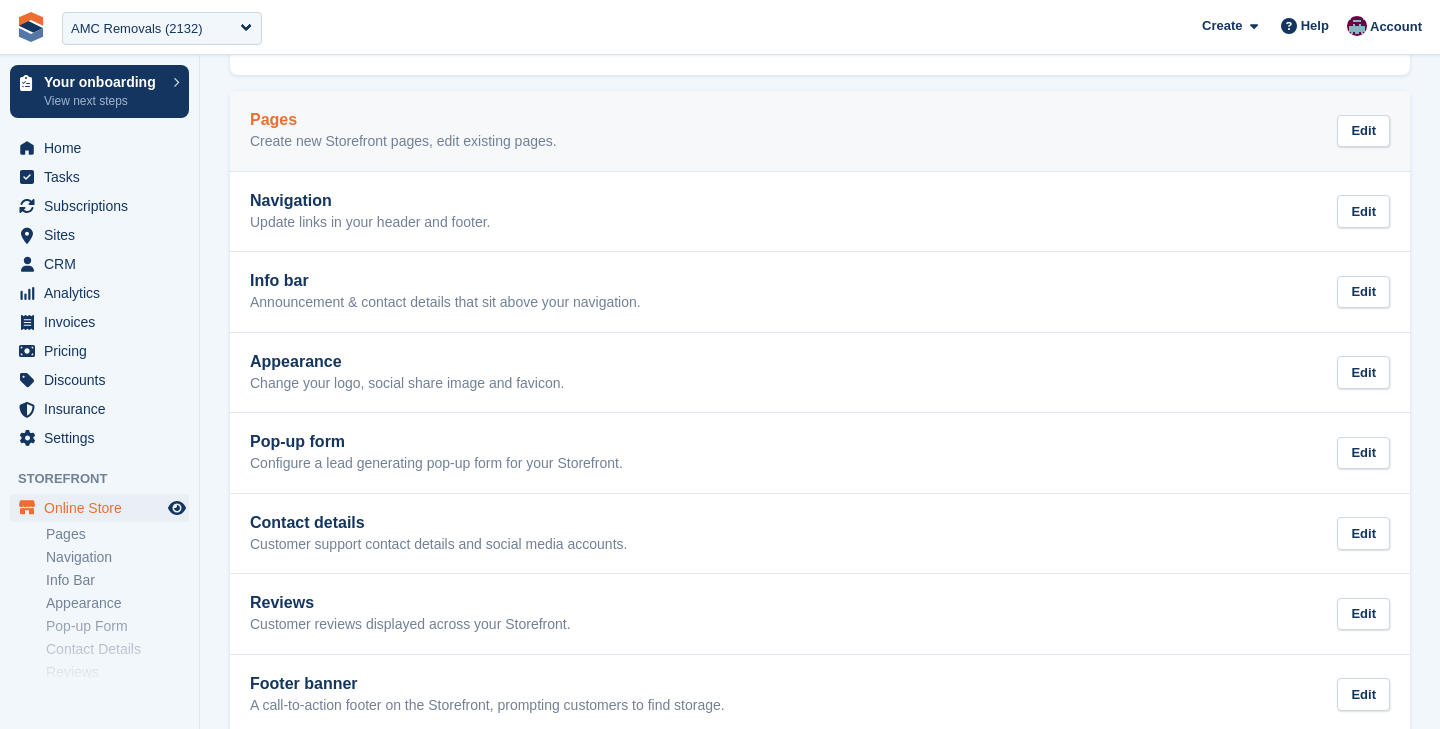 click on "Create new Storefront pages, edit existing pages." at bounding box center (403, 142) 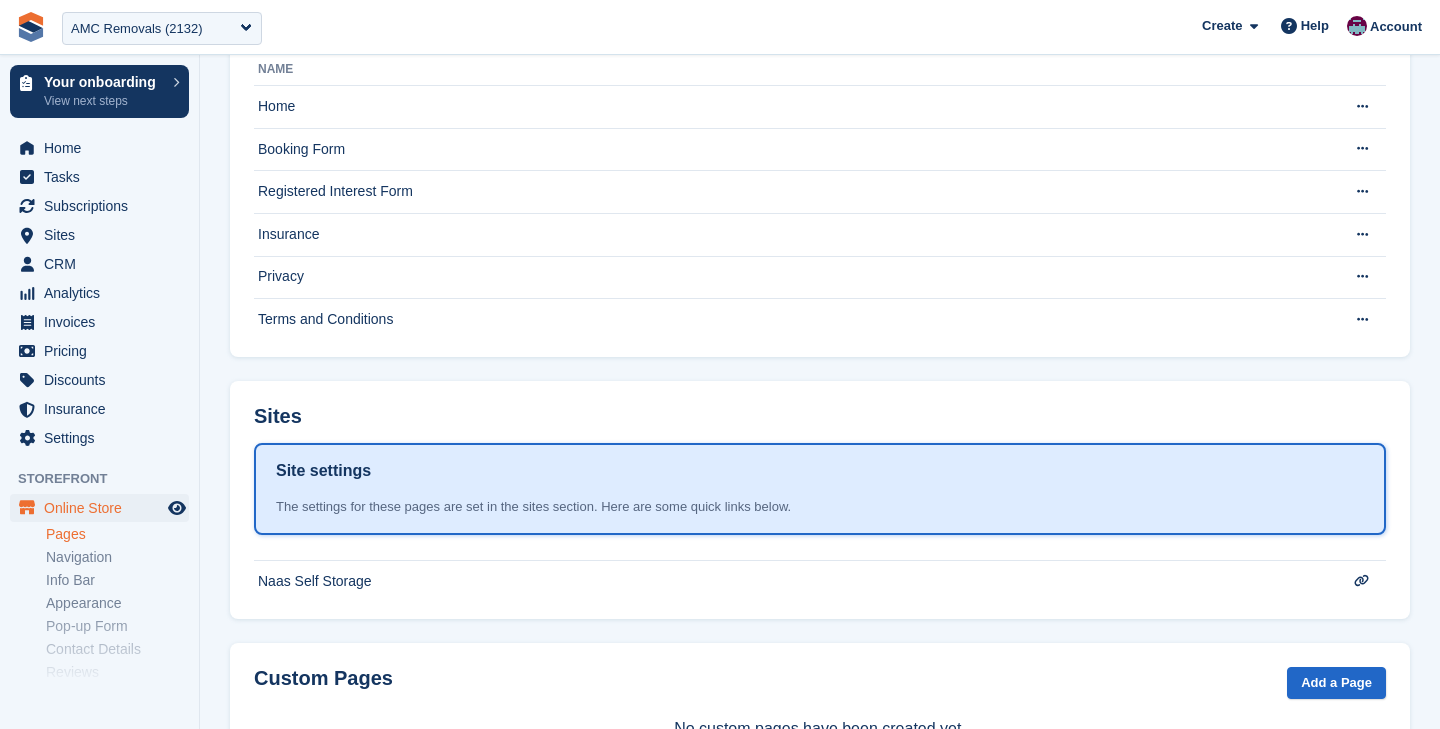 scroll, scrollTop: 0, scrollLeft: 0, axis: both 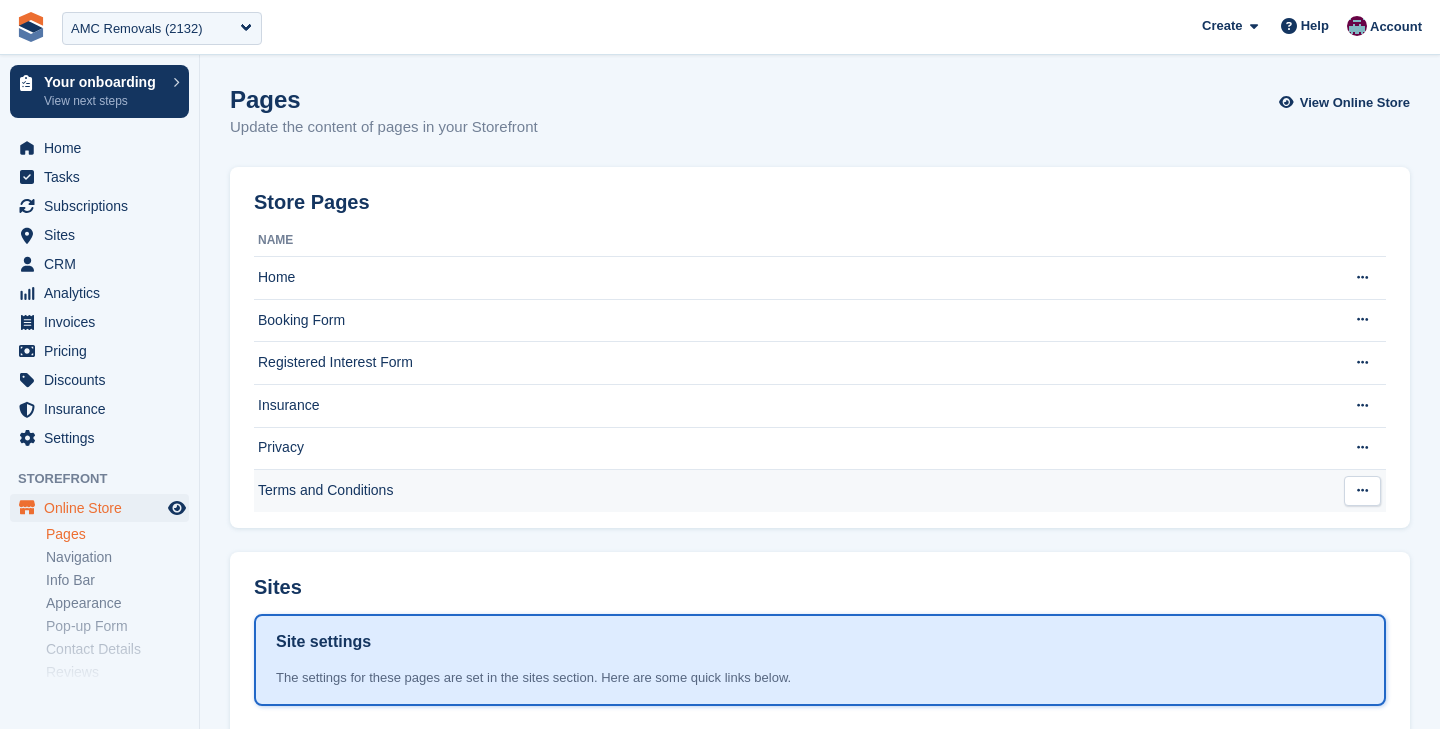 click on "Terms and Conditions" at bounding box center (791, 491) 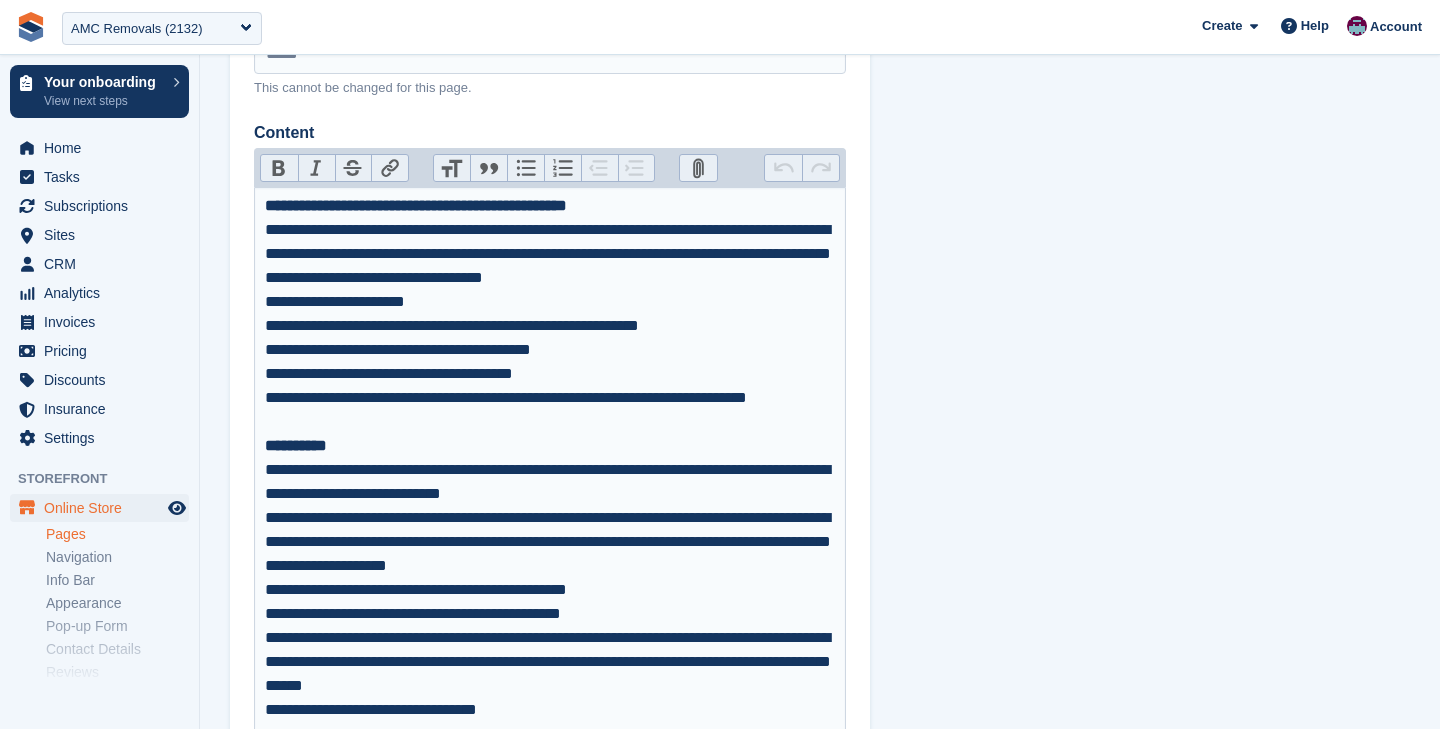 scroll, scrollTop: 0, scrollLeft: 0, axis: both 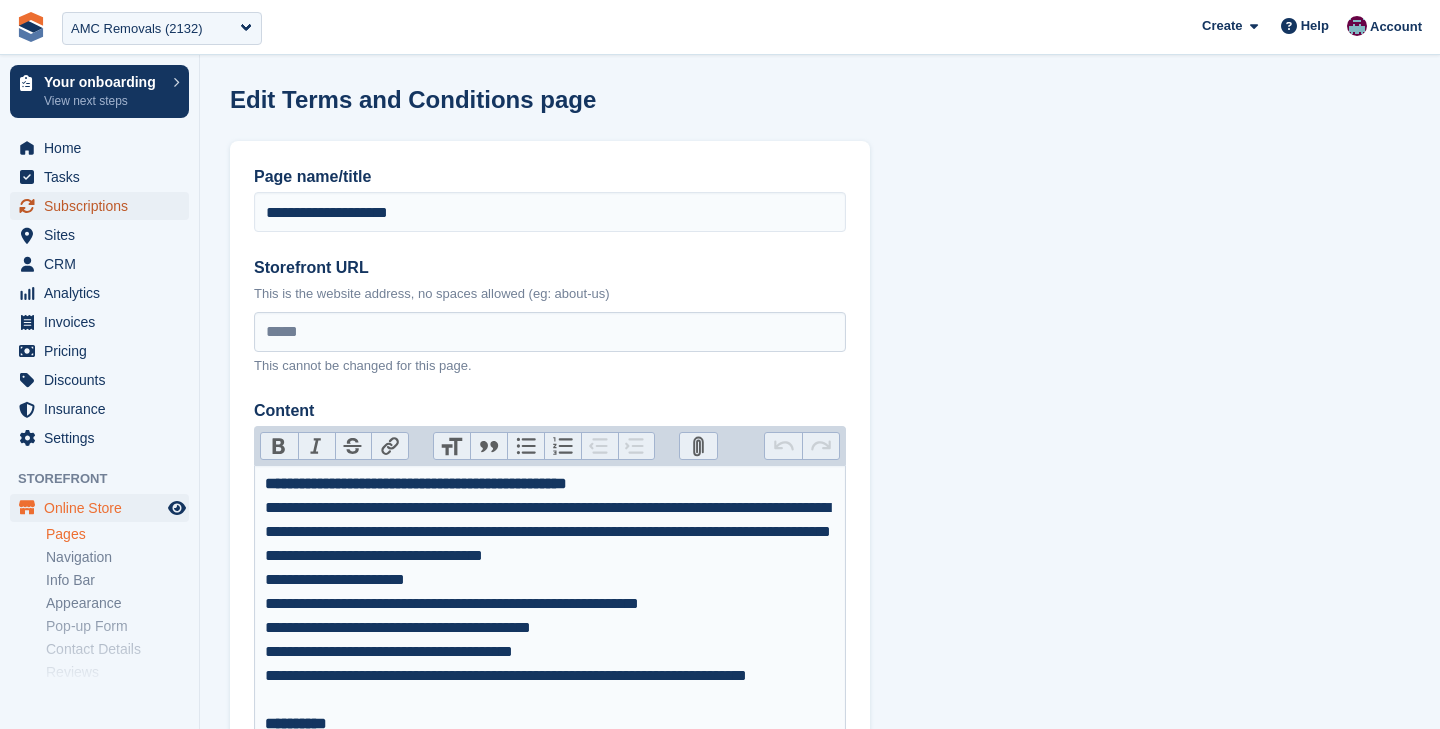 click on "Subscriptions" at bounding box center (104, 206) 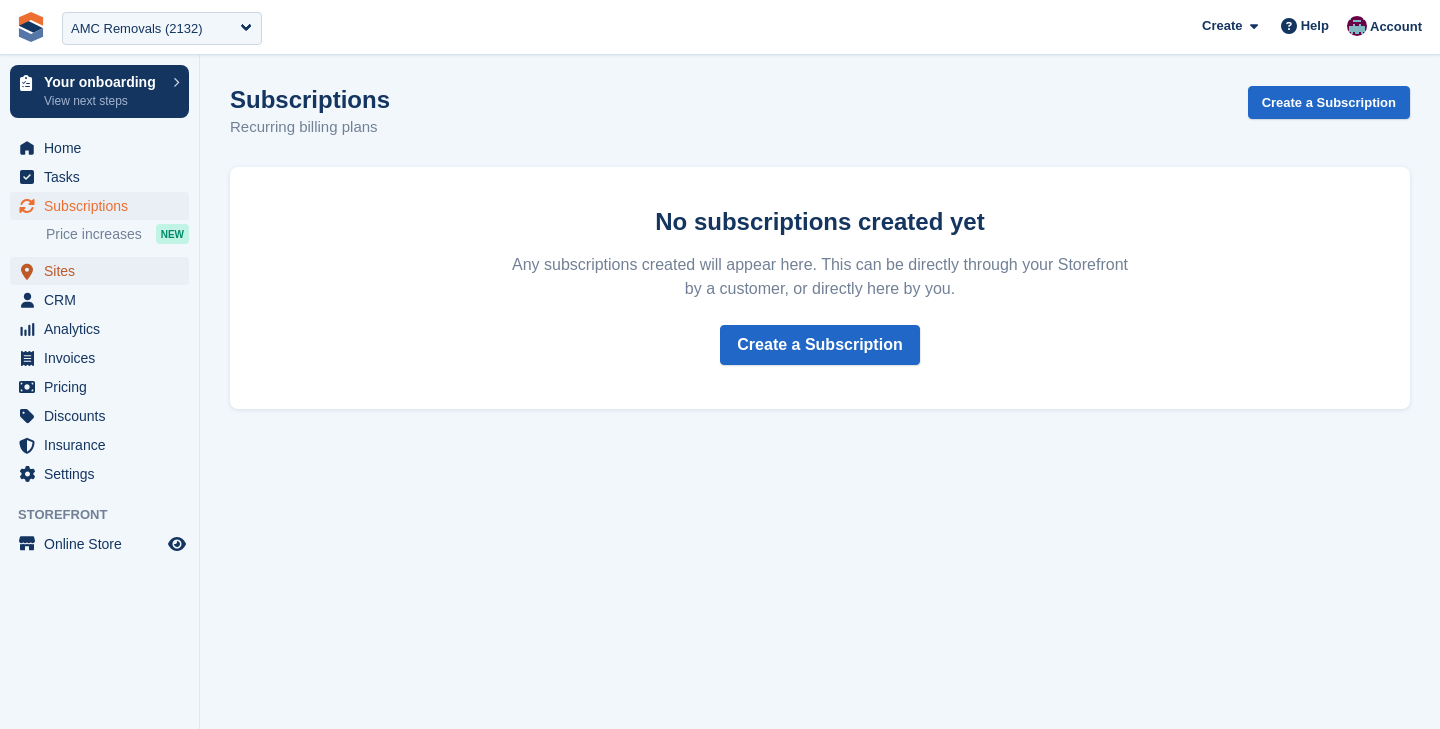 click on "Sites" at bounding box center (104, 271) 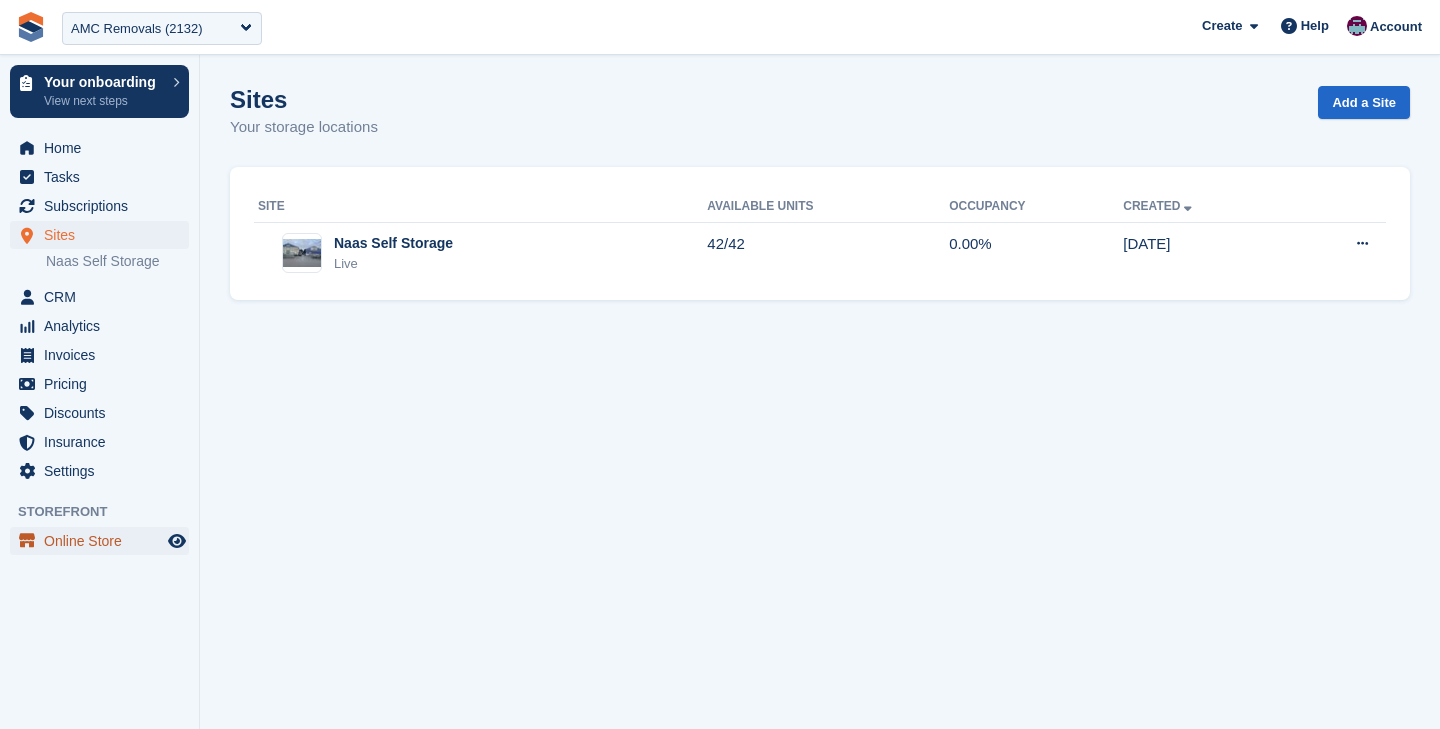 click on "Online Store" at bounding box center (104, 541) 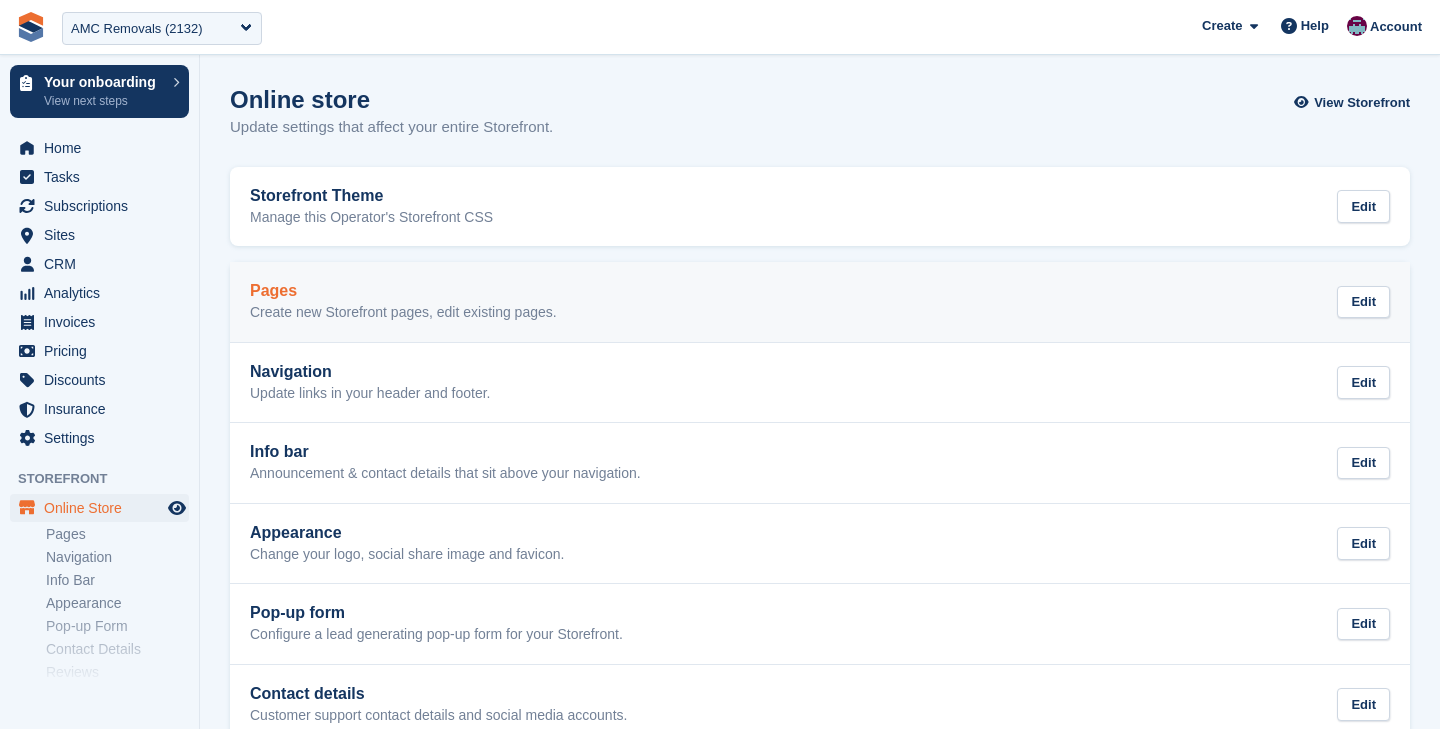 click on "Pages" at bounding box center (403, 291) 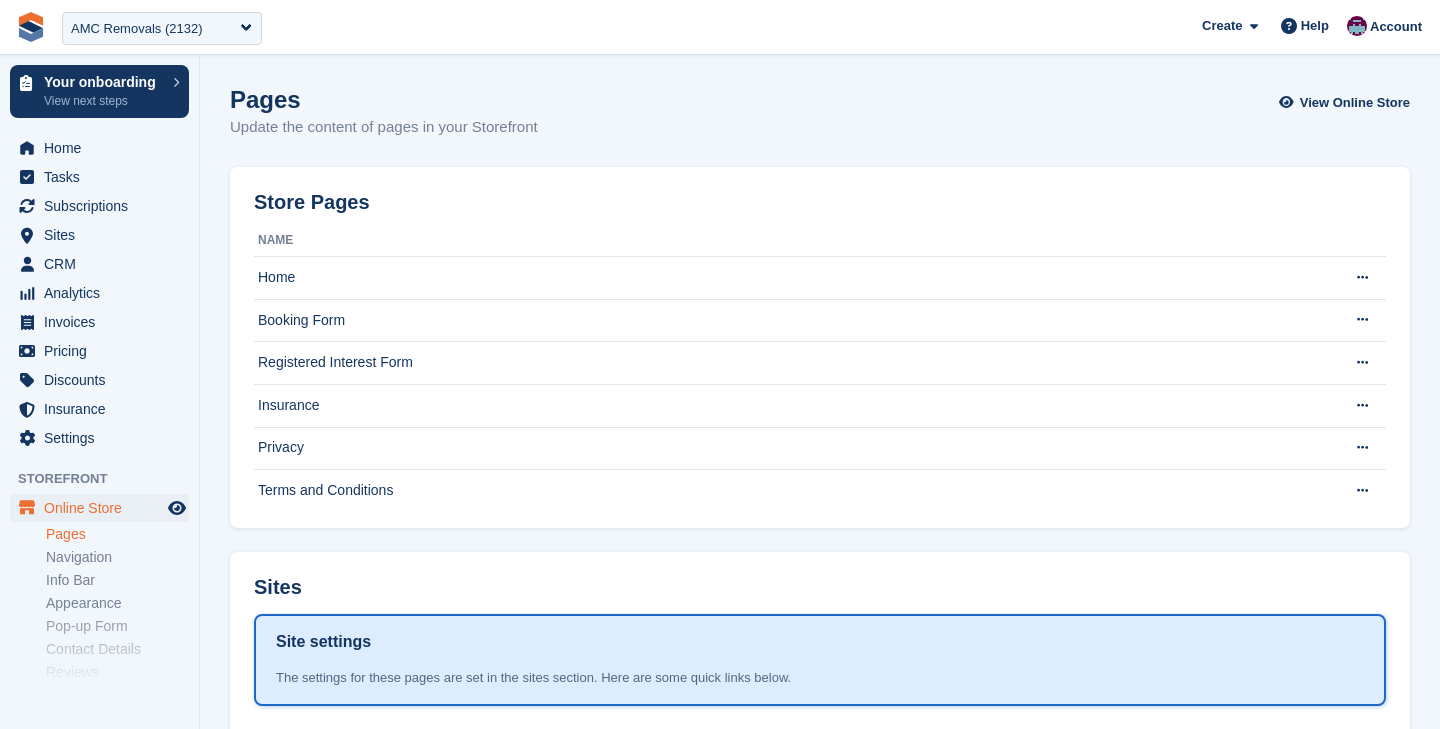 click on "Pages" at bounding box center (117, 534) 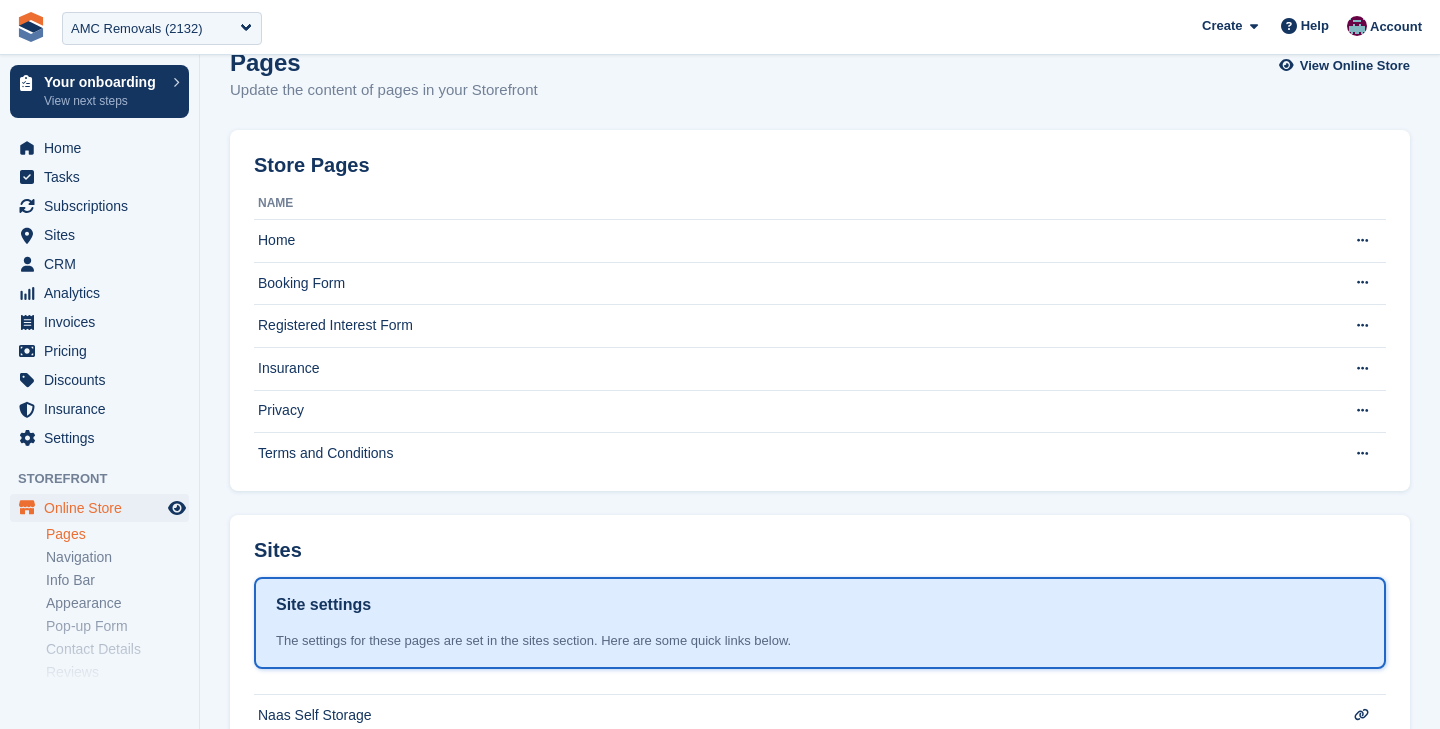 scroll, scrollTop: 68, scrollLeft: 0, axis: vertical 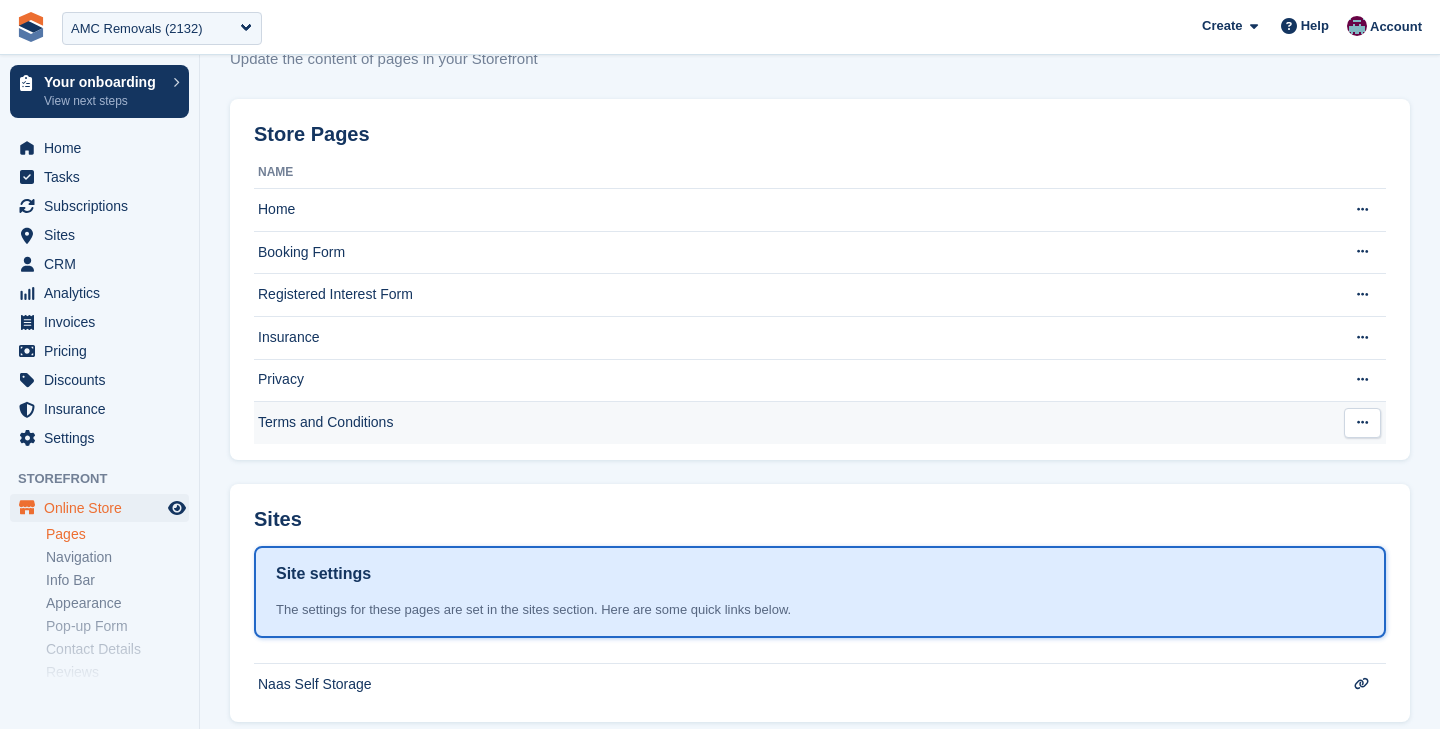 click on "Terms and Conditions" at bounding box center (791, 423) 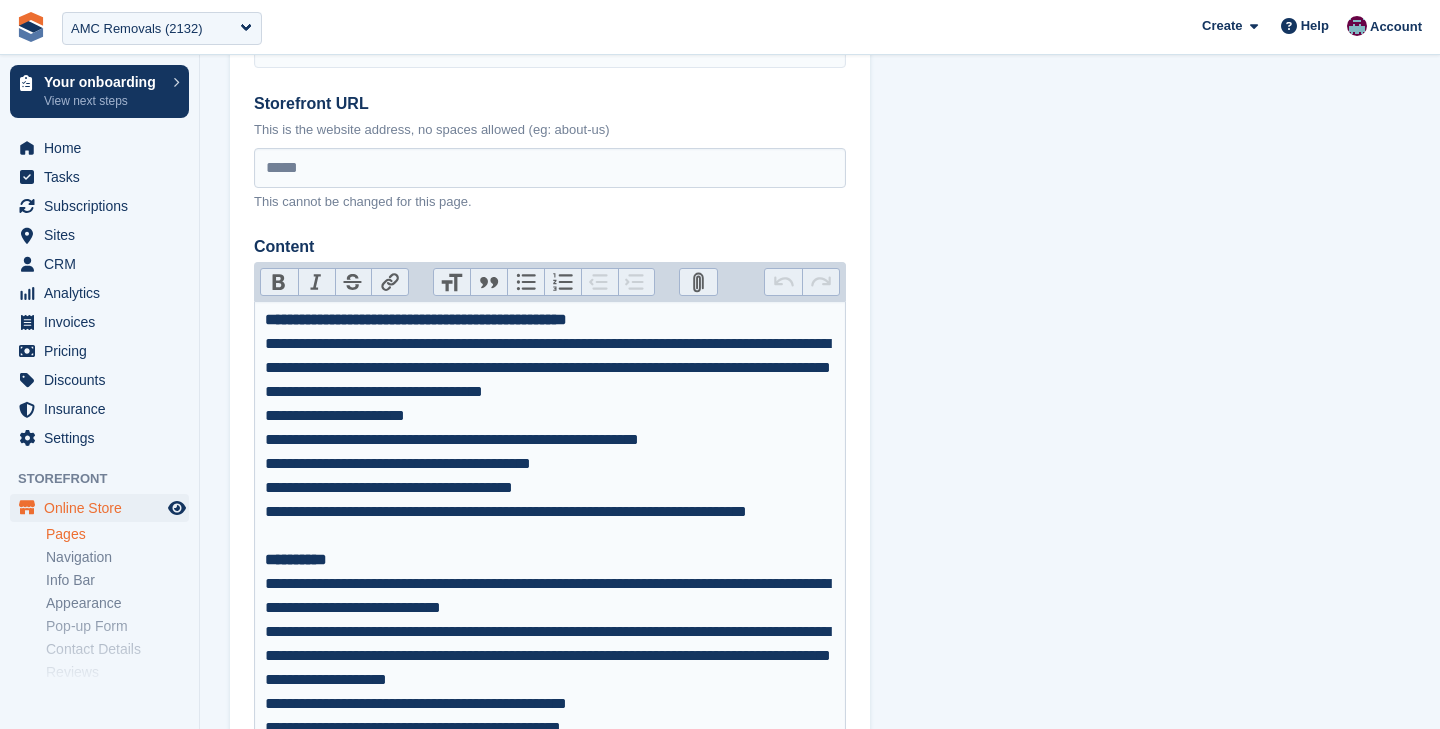 scroll, scrollTop: 167, scrollLeft: 0, axis: vertical 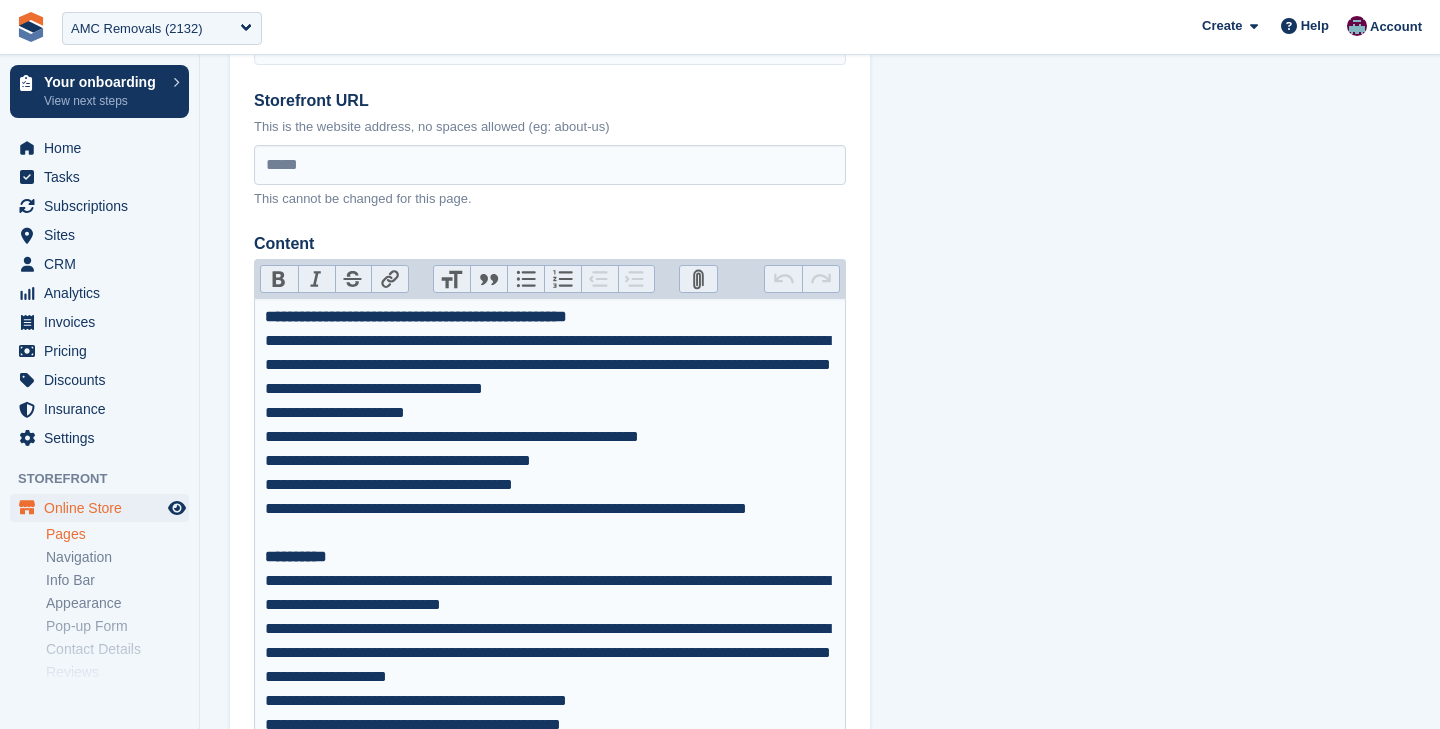 click on "**********" at bounding box center (820, 5474) 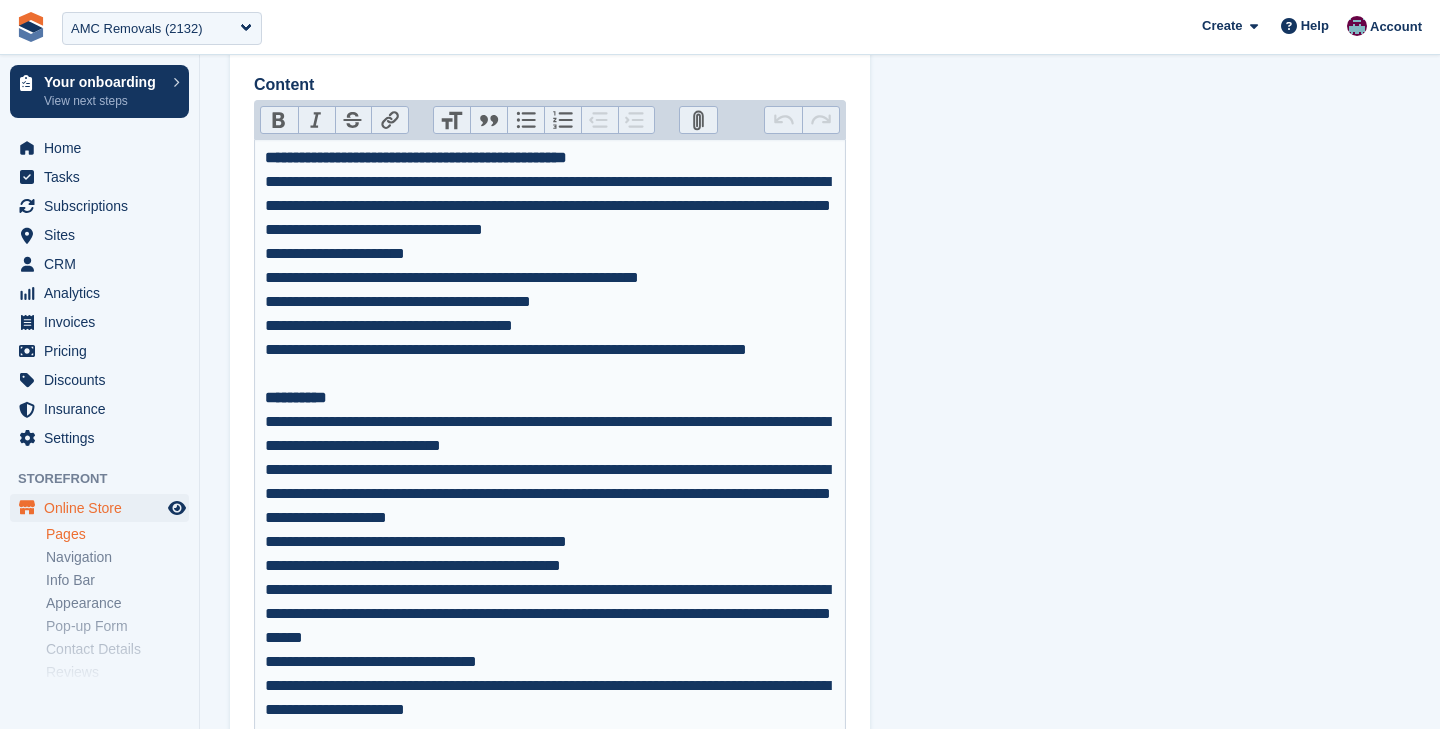 scroll, scrollTop: 327, scrollLeft: 0, axis: vertical 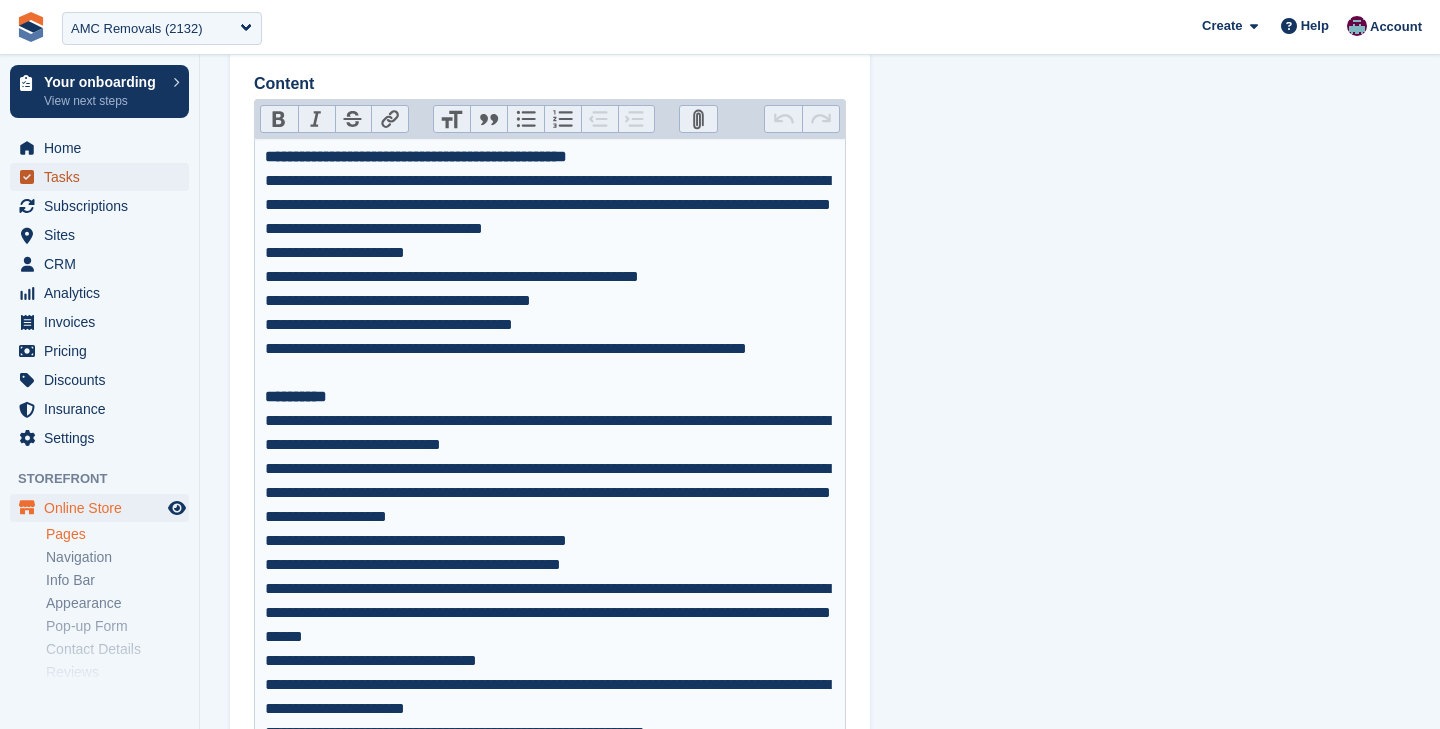 click on "Tasks" at bounding box center [104, 177] 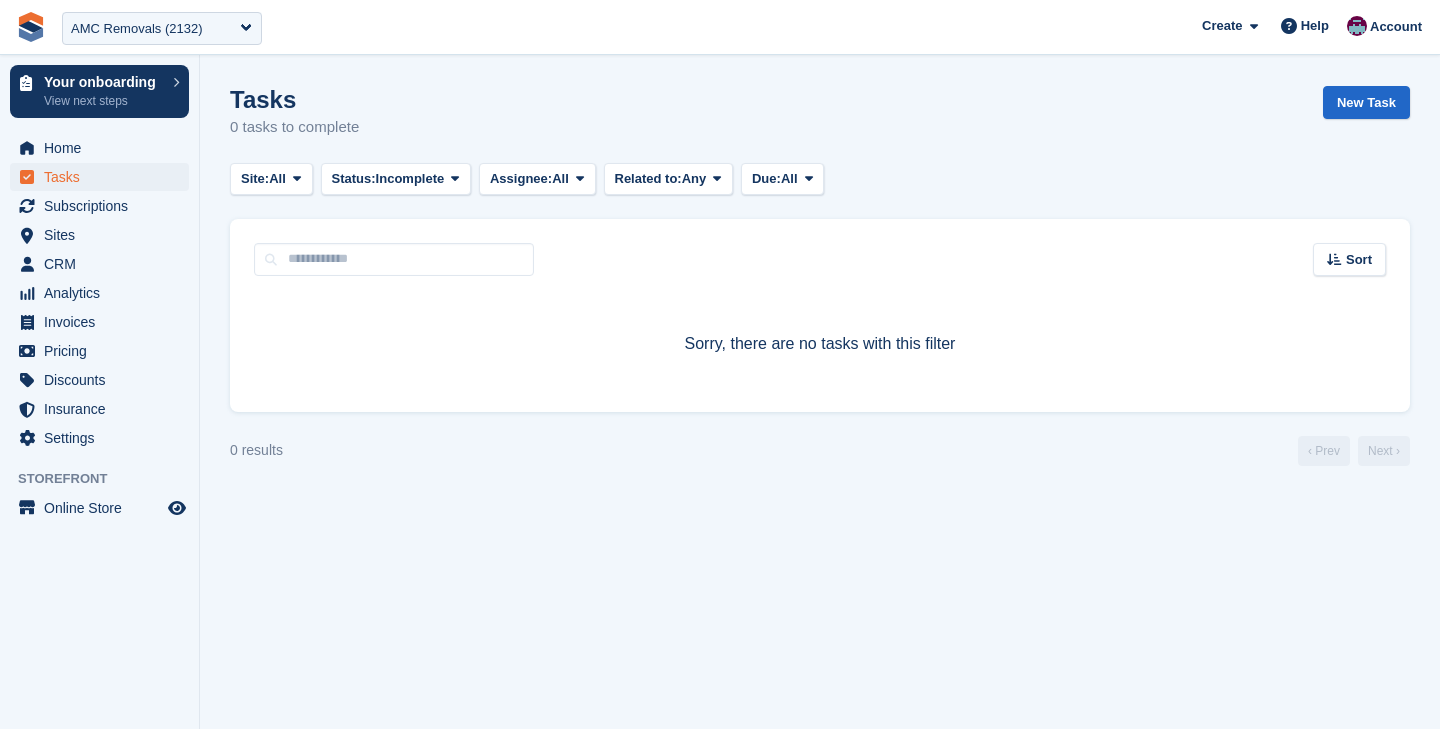 scroll, scrollTop: 0, scrollLeft: 0, axis: both 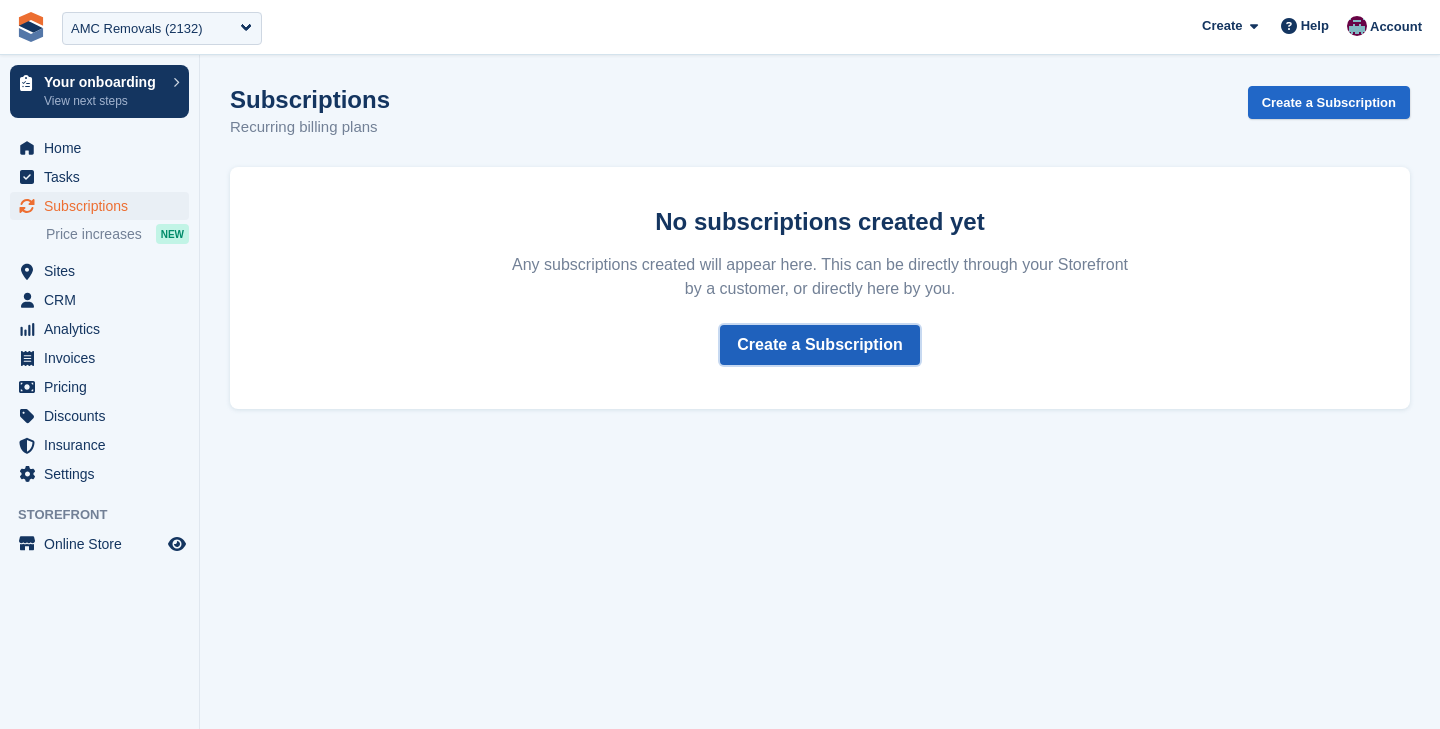 click on "Create a Subscription" at bounding box center (819, 345) 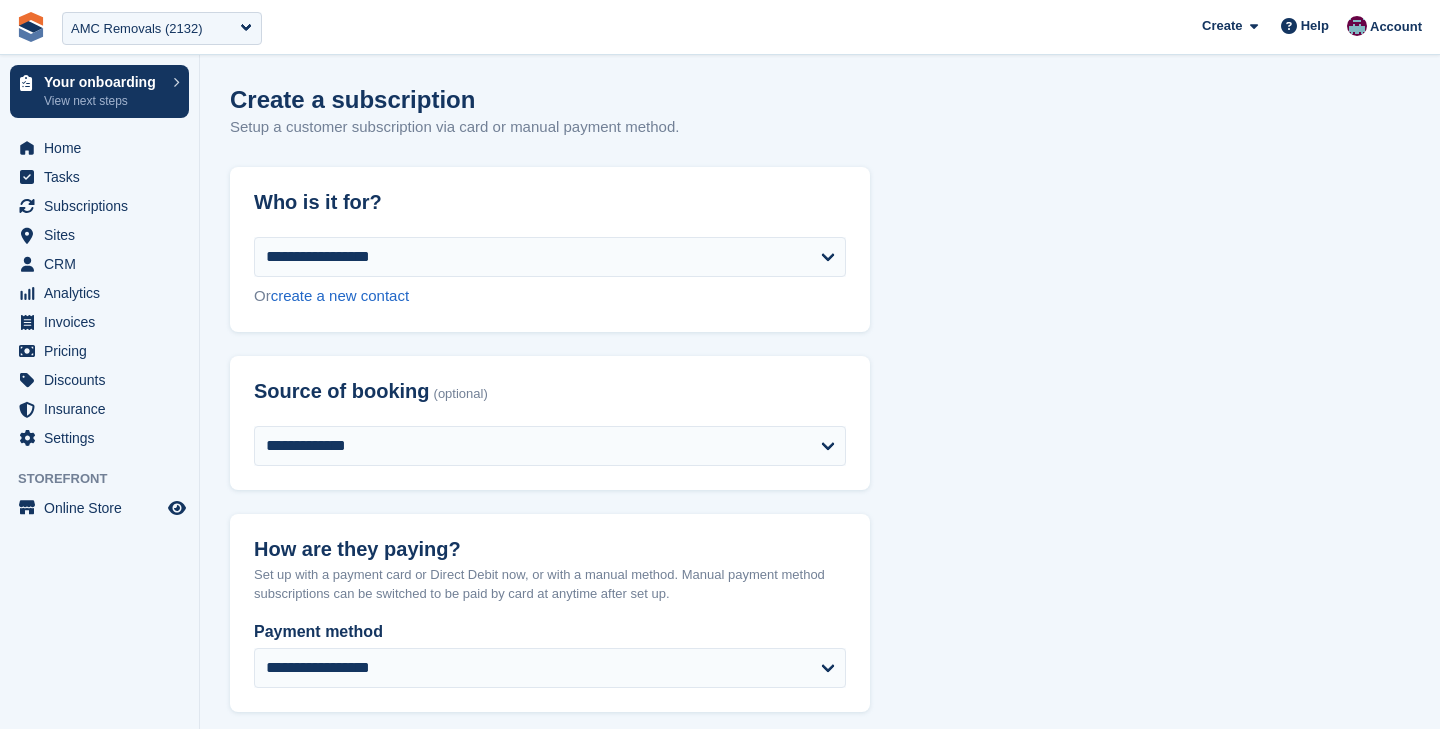 scroll, scrollTop: 438, scrollLeft: 0, axis: vertical 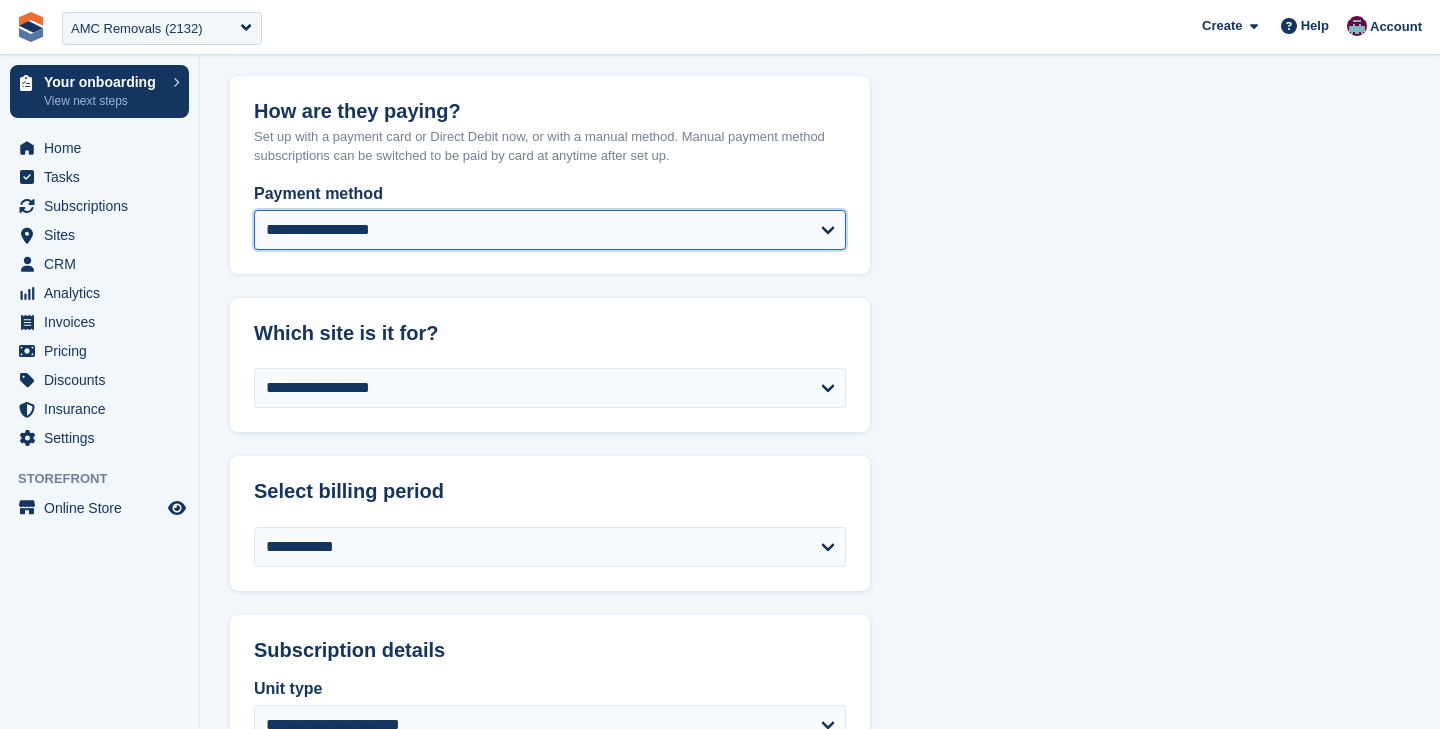 click on "**********" at bounding box center [550, 230] 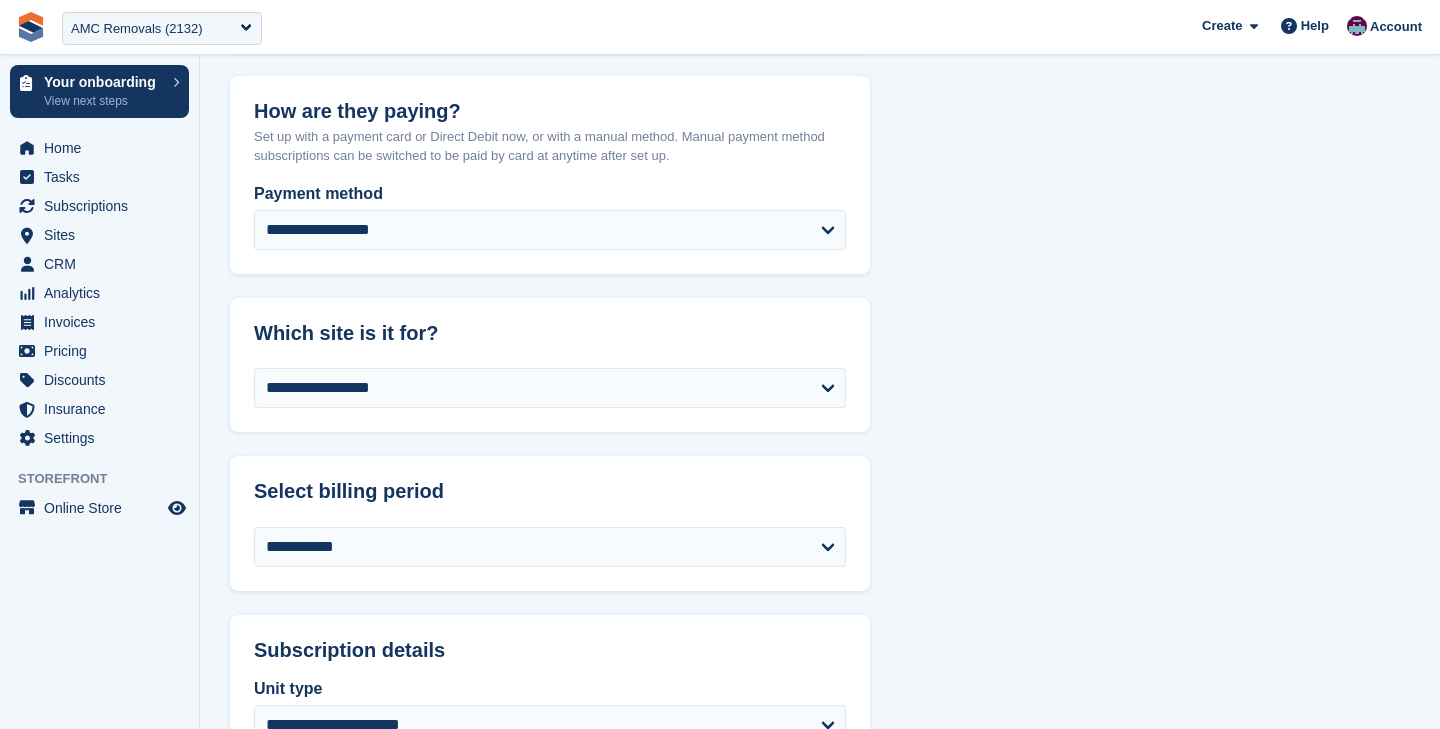 click on "**********" at bounding box center (820, 911) 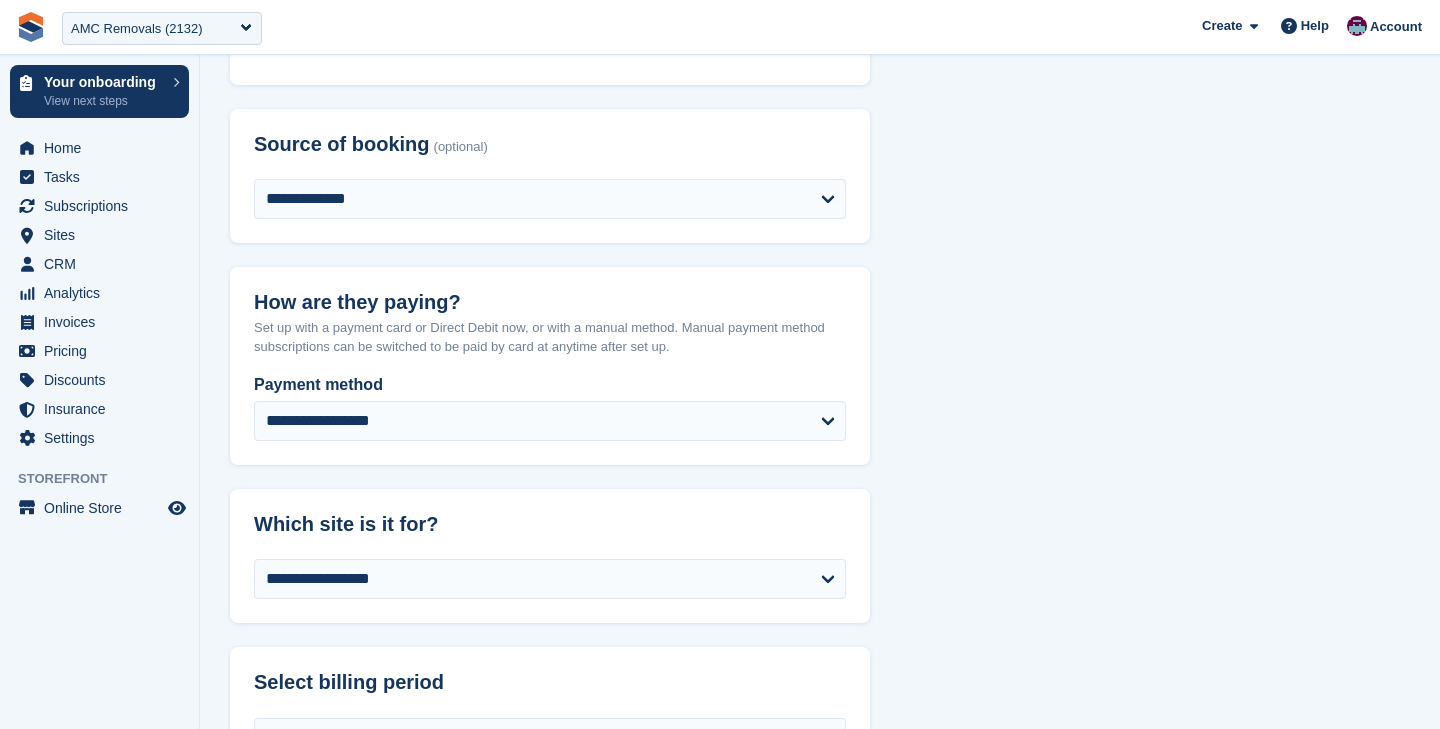 scroll, scrollTop: 234, scrollLeft: 0, axis: vertical 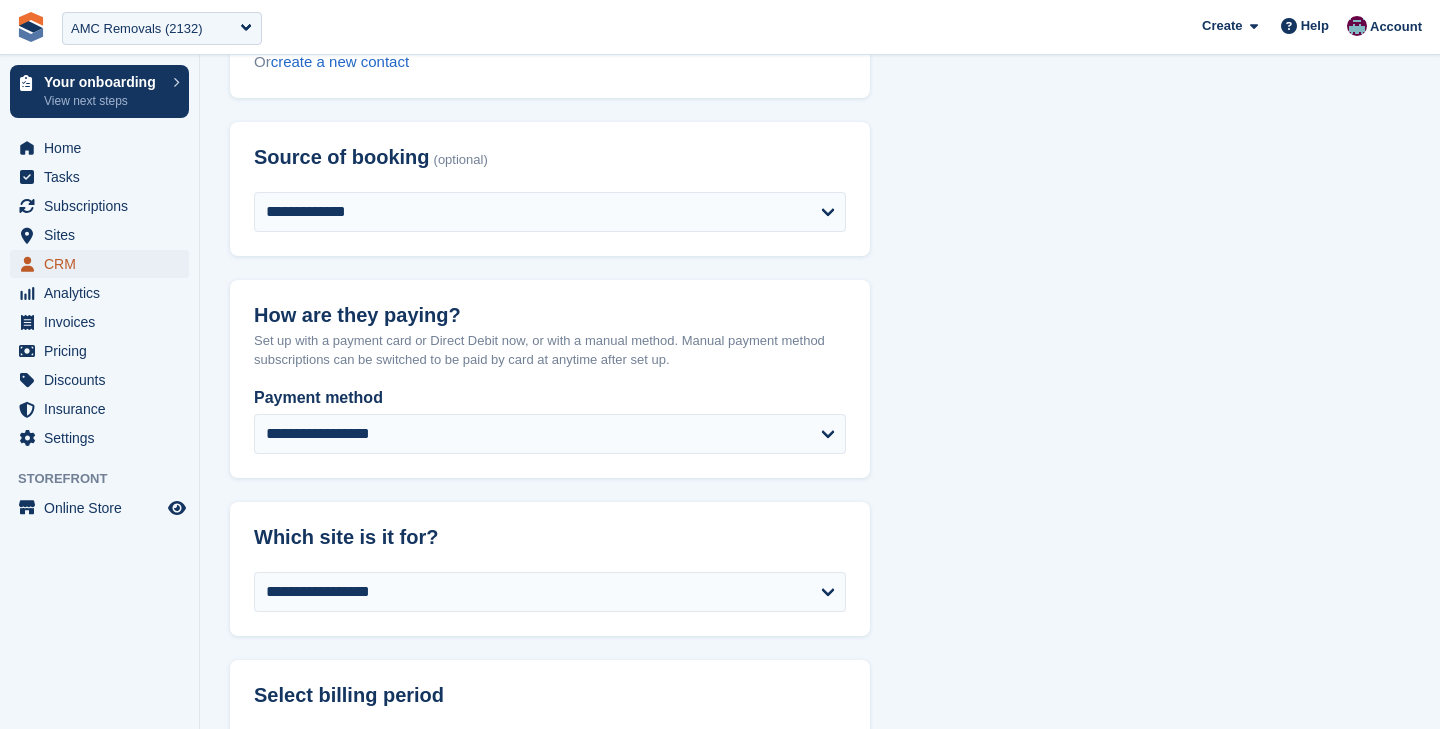 click on "CRM" at bounding box center (104, 264) 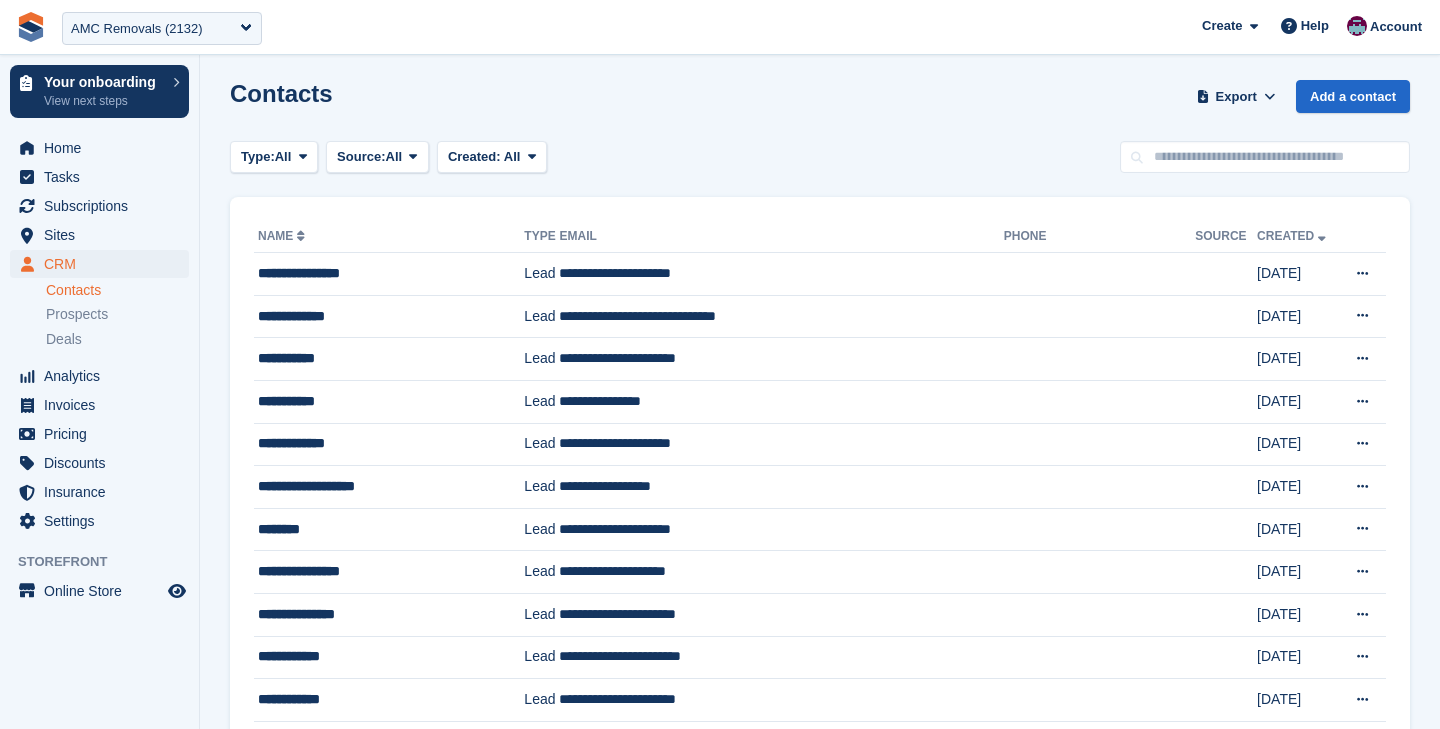 scroll, scrollTop: 0, scrollLeft: 0, axis: both 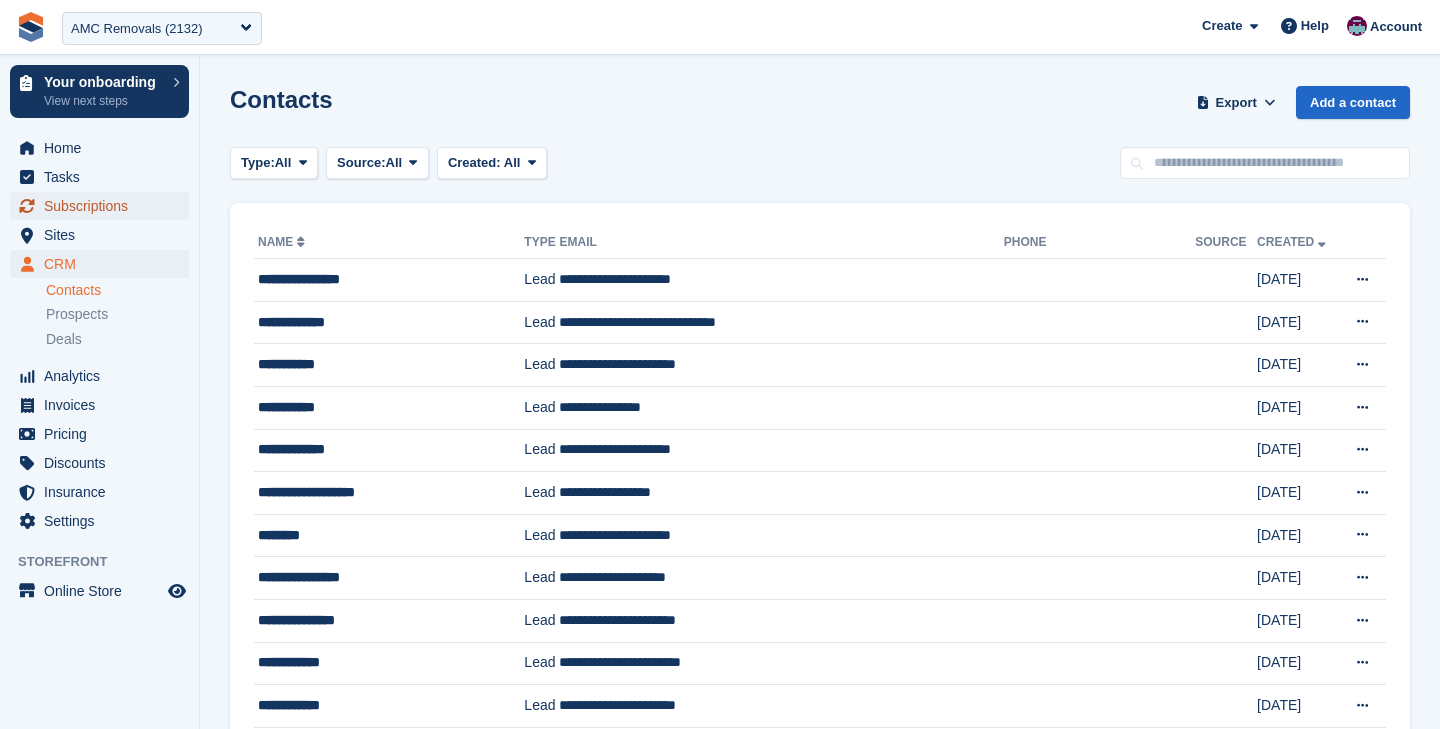 click on "Subscriptions" at bounding box center [104, 206] 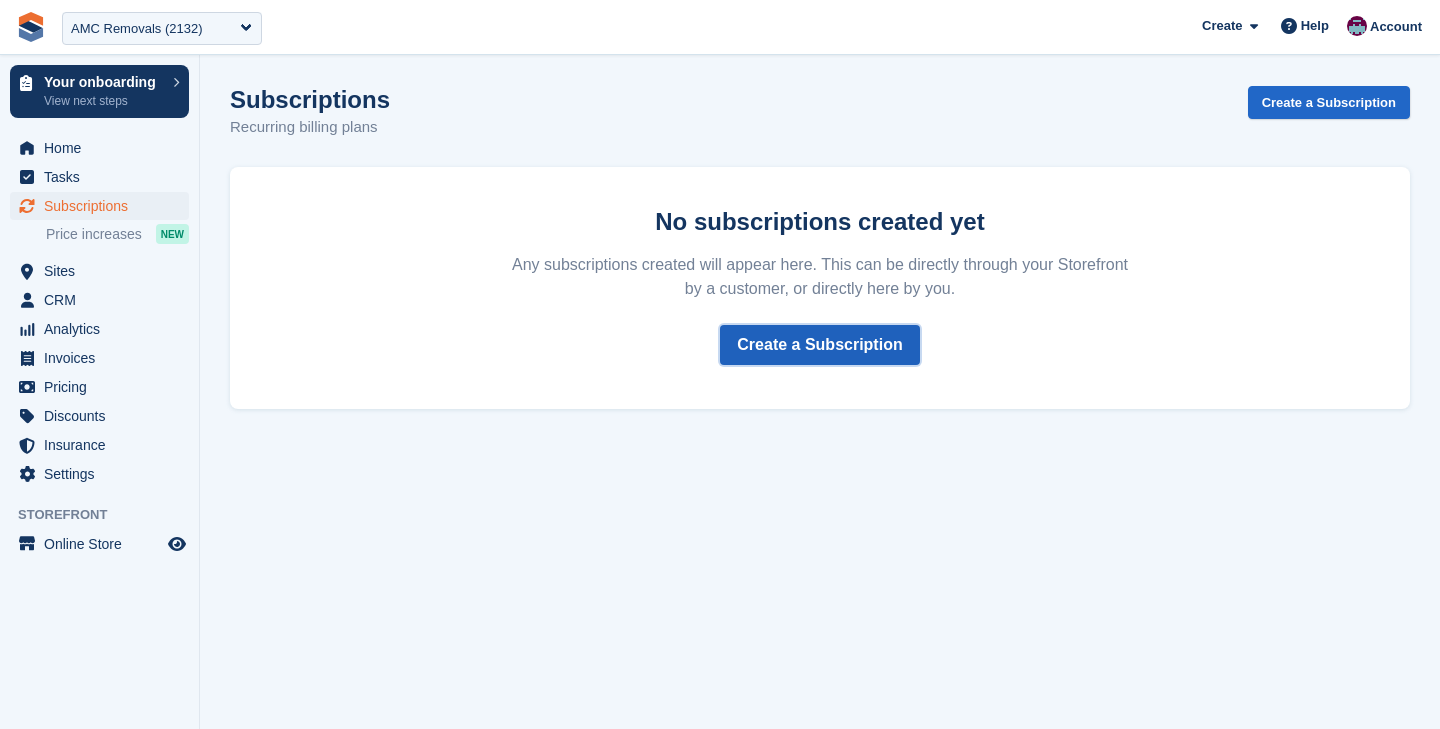 click on "Create a Subscription" at bounding box center [819, 345] 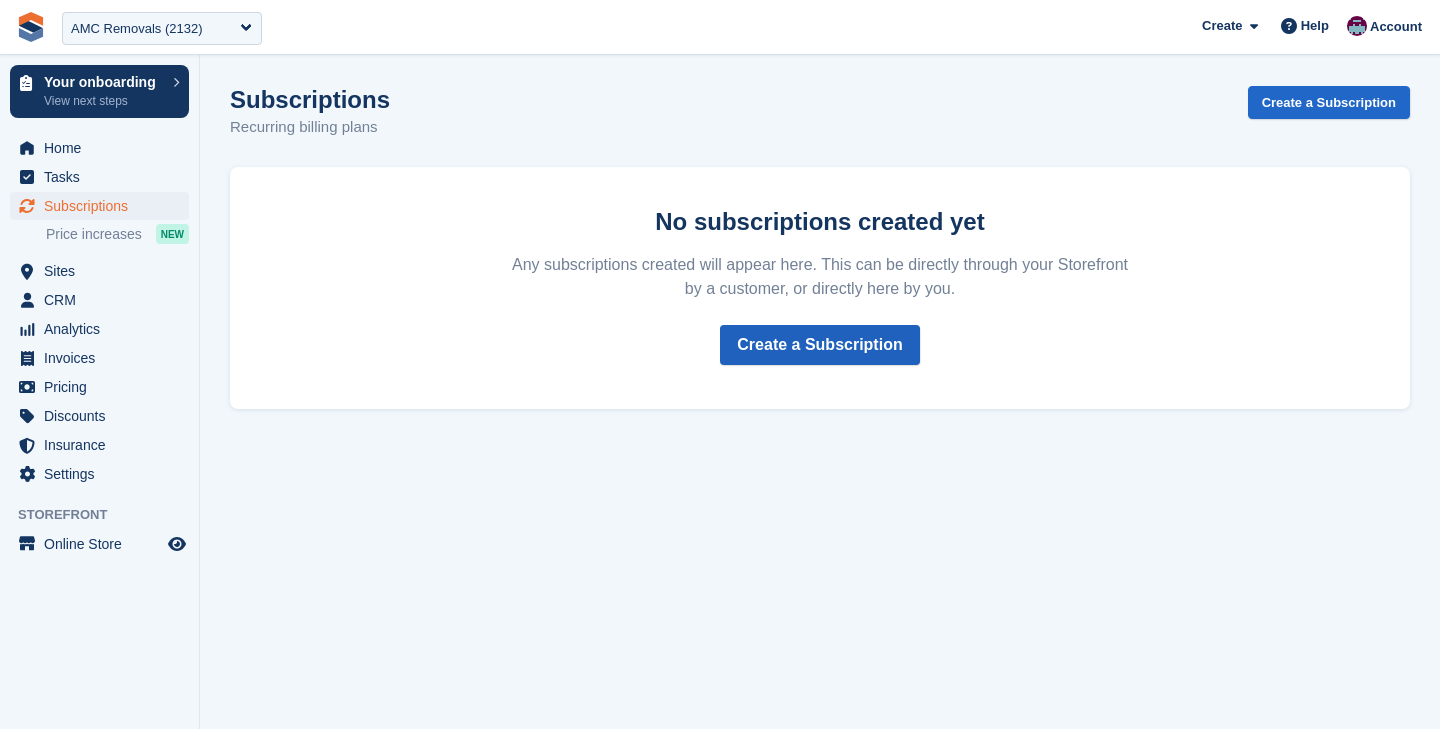 select on "**********" 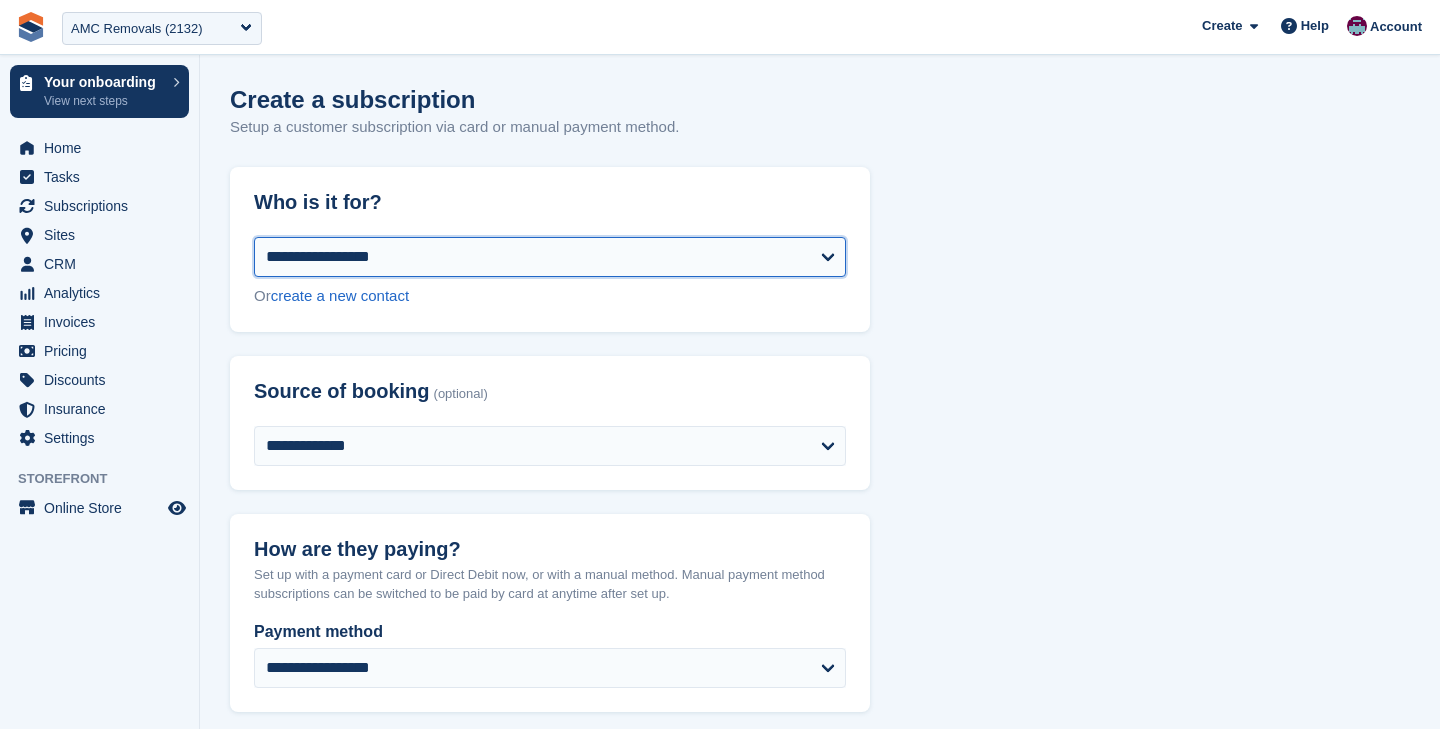 click on "**********" at bounding box center (550, 257) 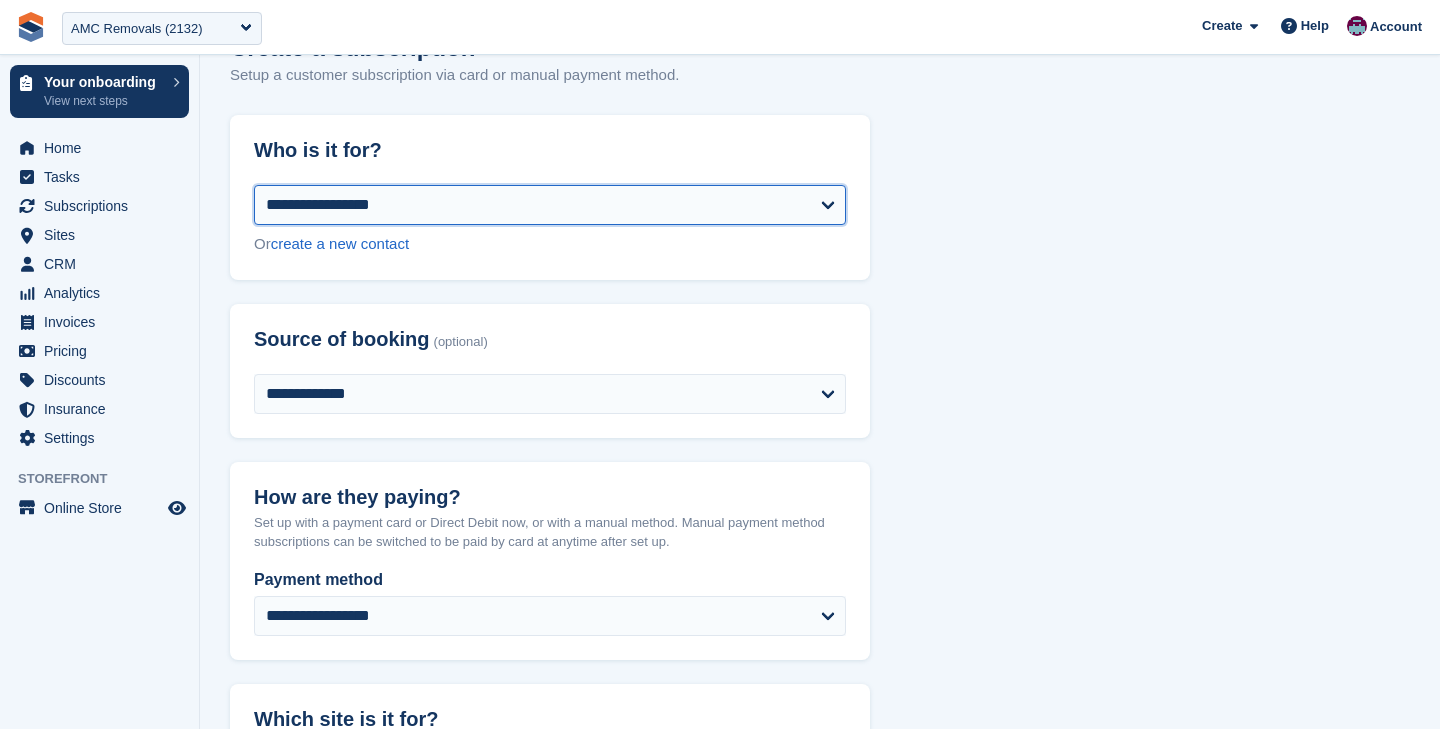 scroll, scrollTop: 41, scrollLeft: 0, axis: vertical 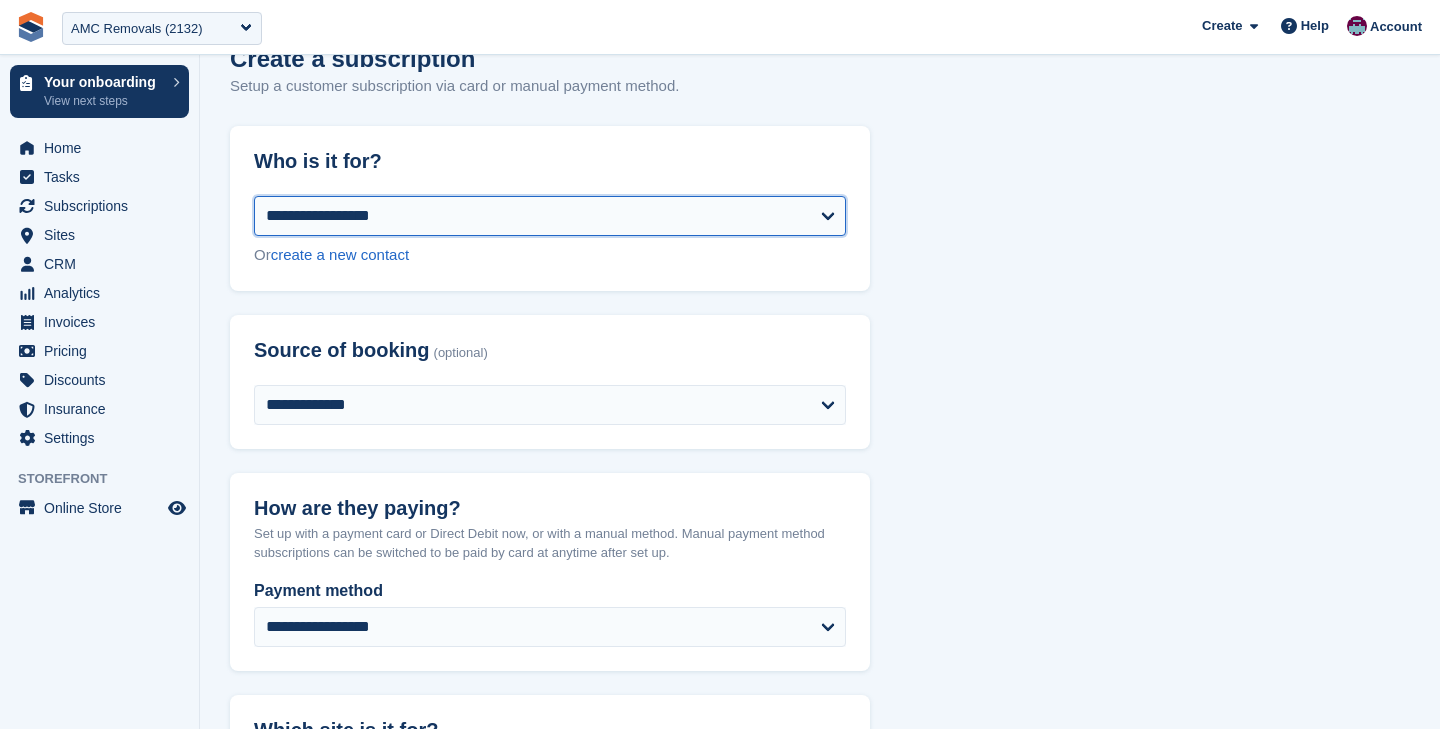 click on "**********" at bounding box center (550, 216) 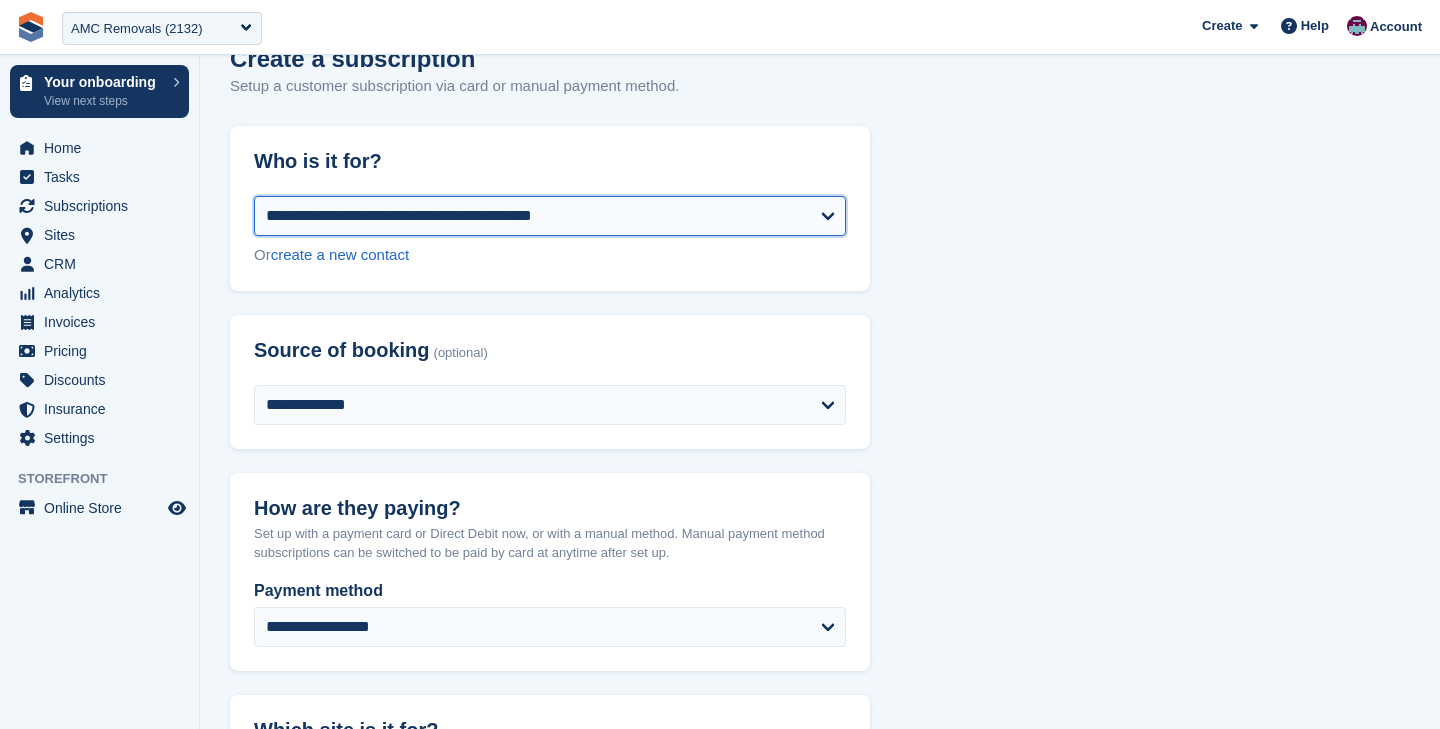 select on "**********" 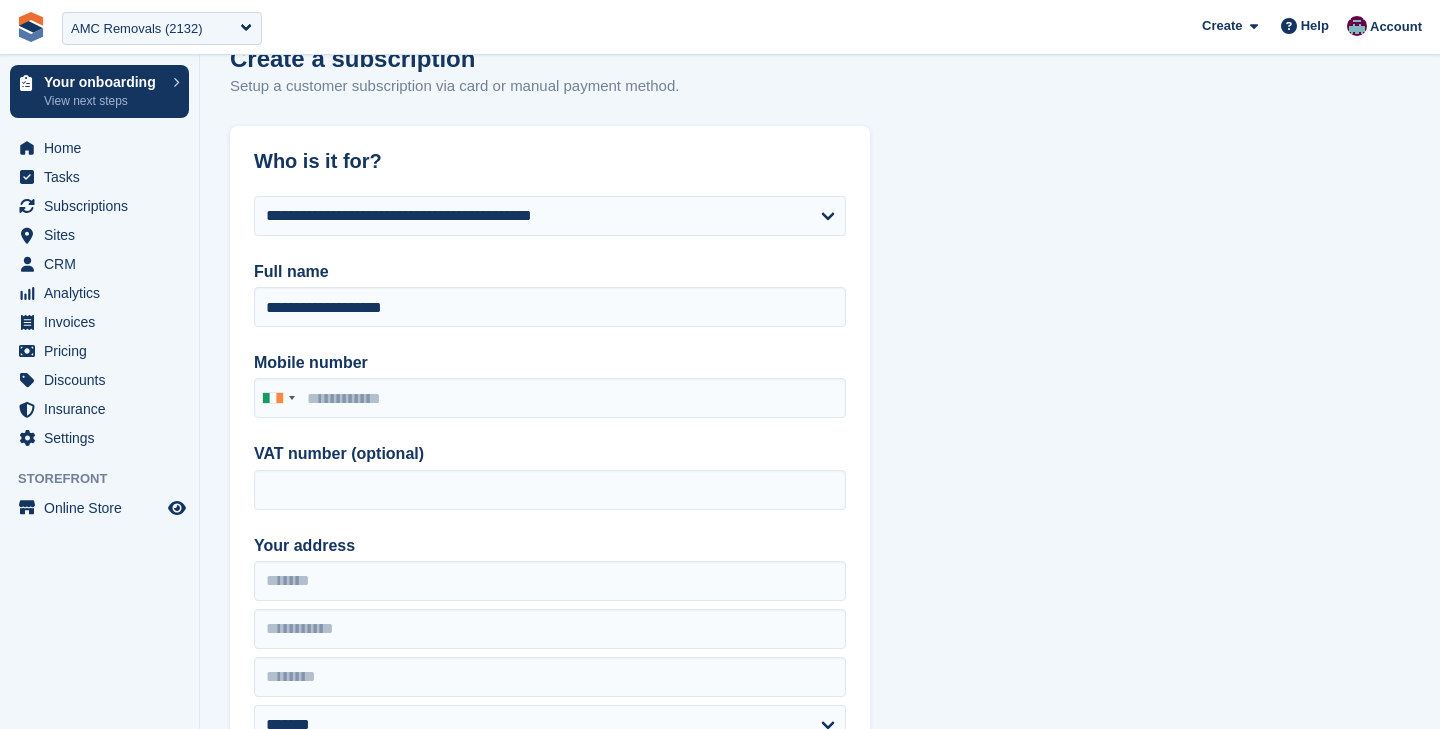 click on "**********" at bounding box center (820, 1562) 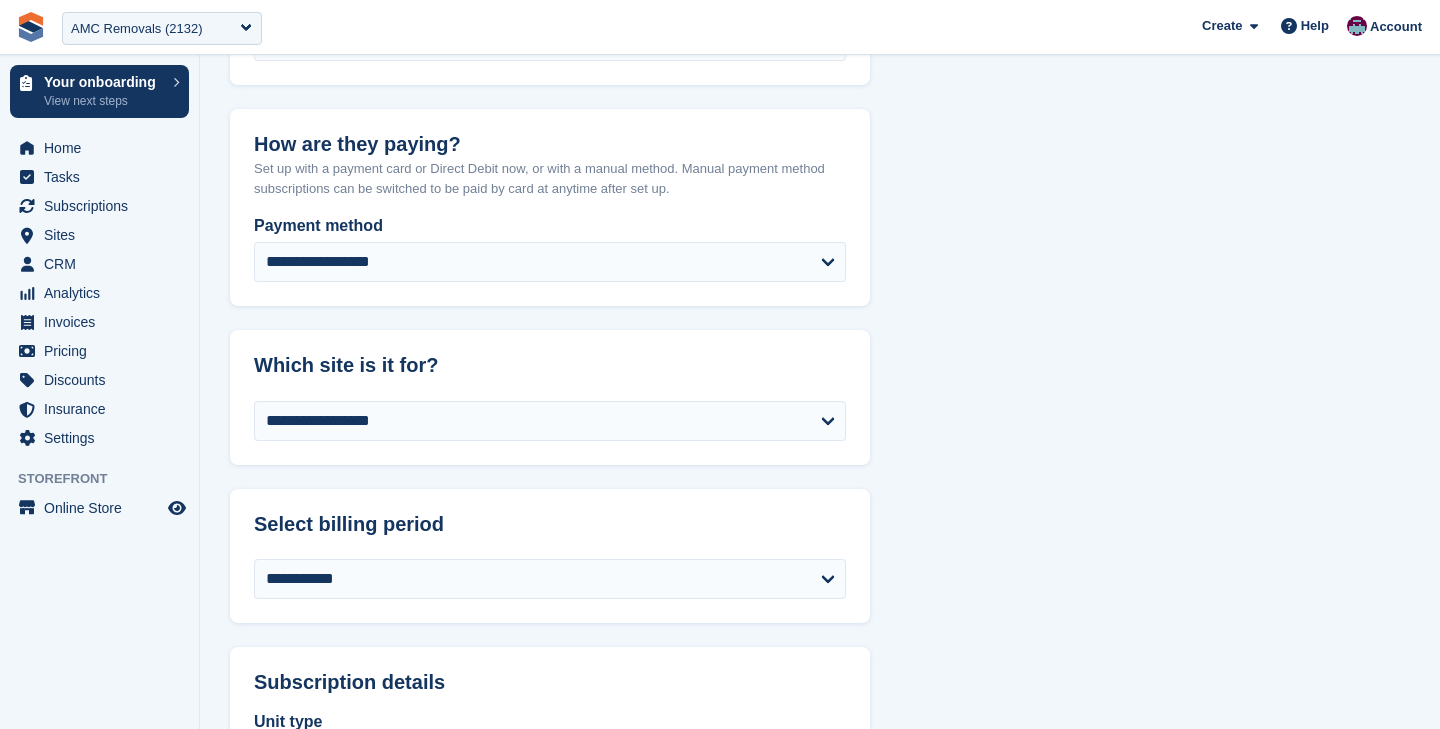 scroll, scrollTop: 931, scrollLeft: 0, axis: vertical 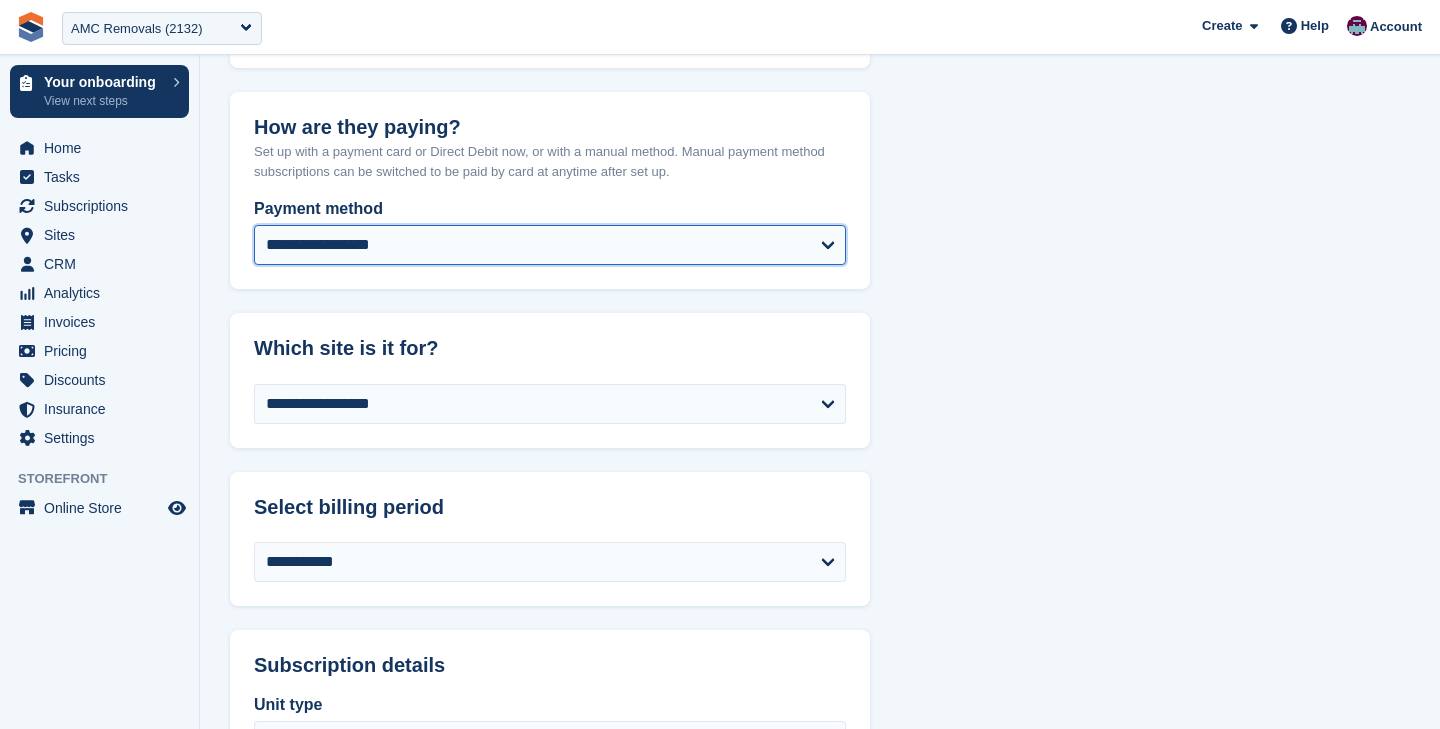 click on "**********" at bounding box center (550, 245) 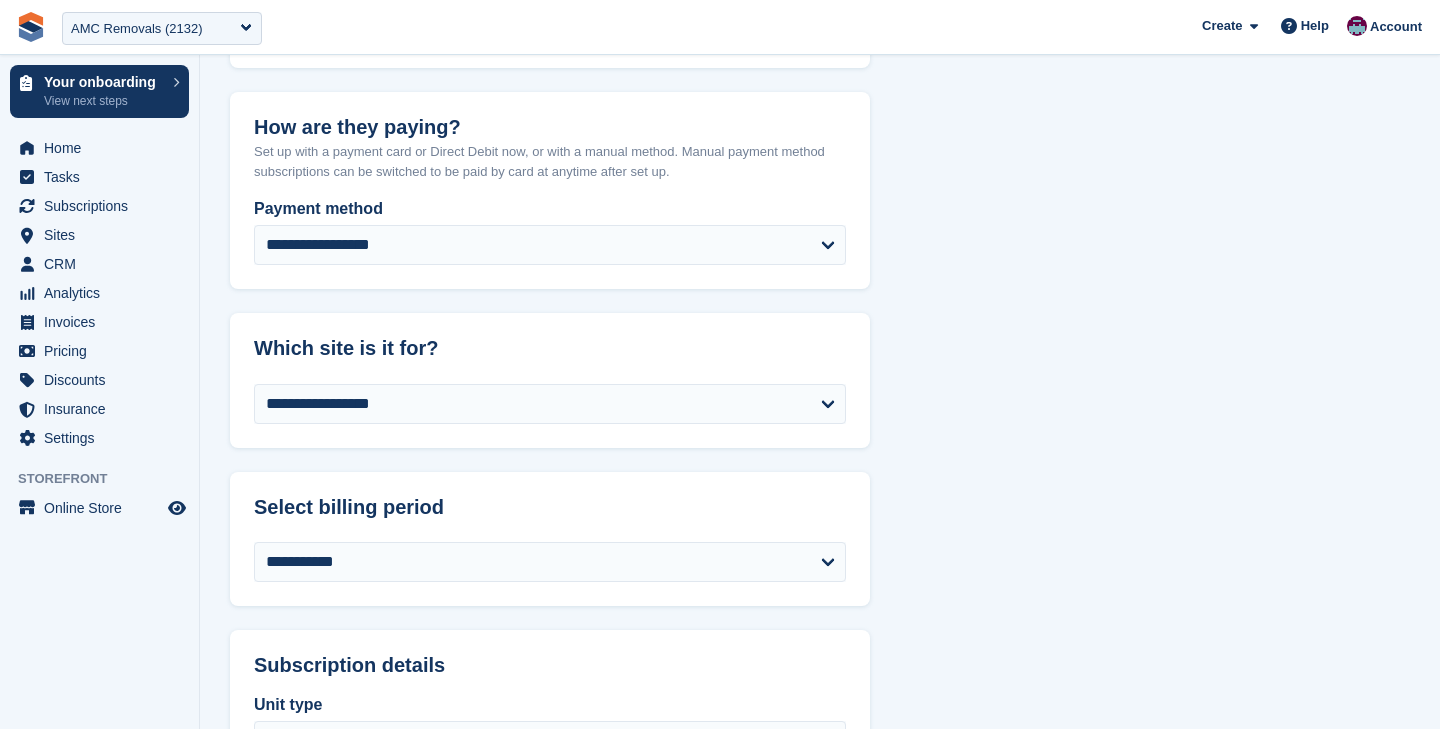 click on "**********" at bounding box center (820, 672) 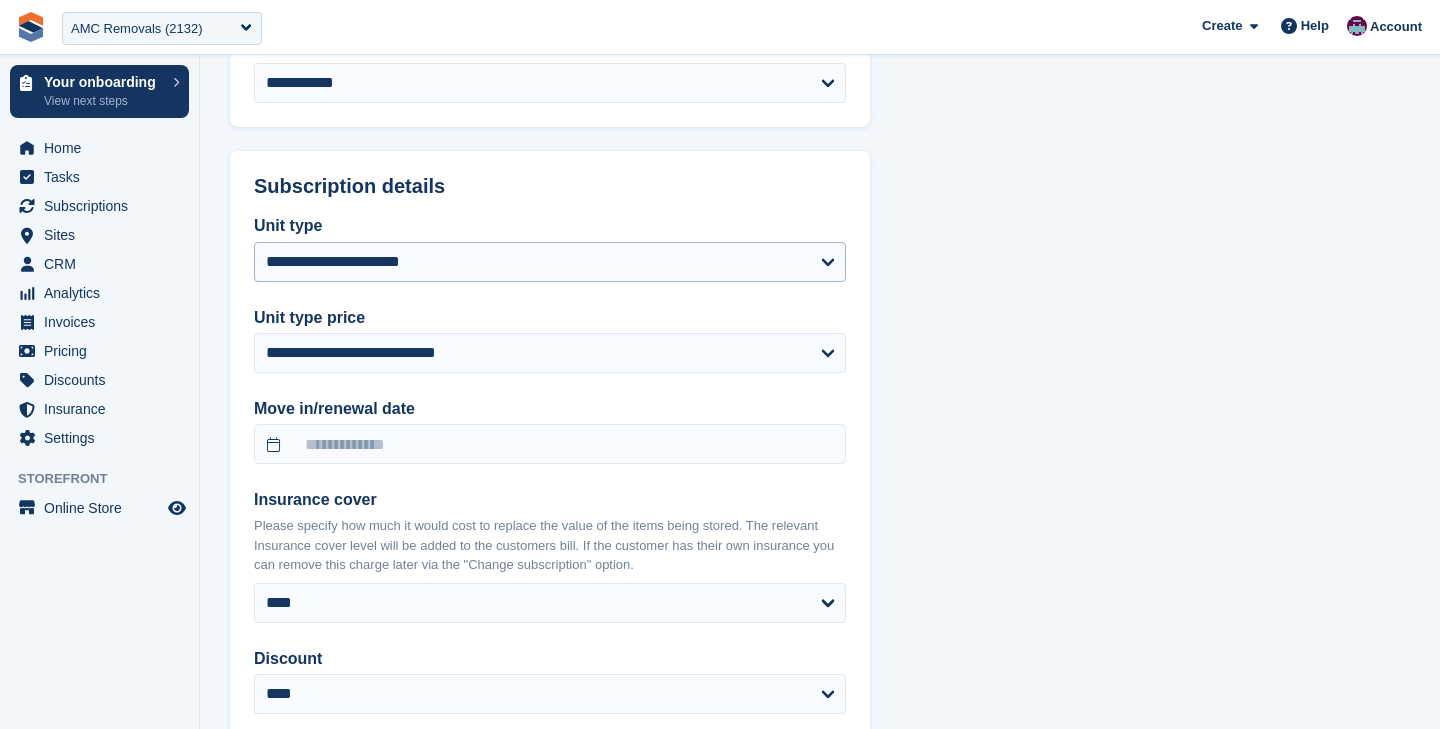 scroll, scrollTop: 1434, scrollLeft: 0, axis: vertical 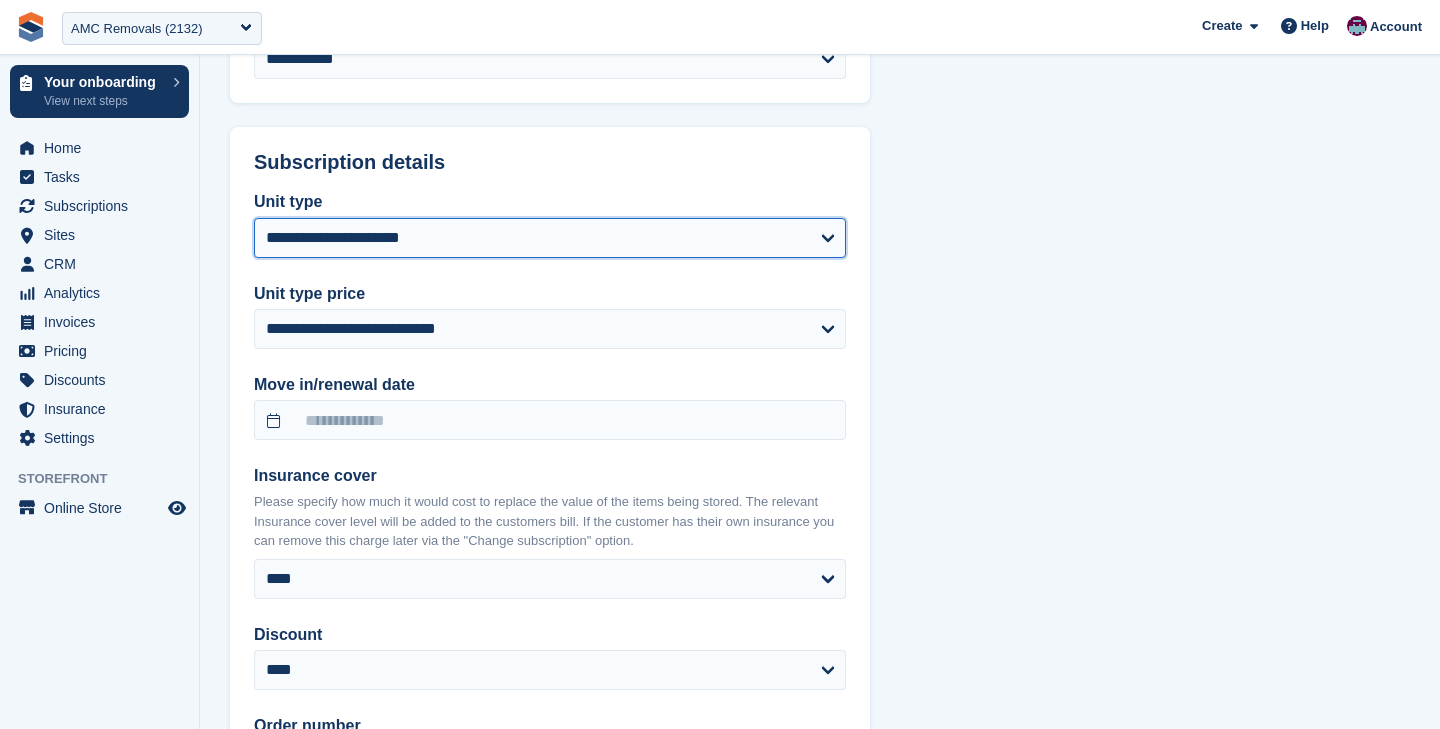 click on "**********" at bounding box center [550, 238] 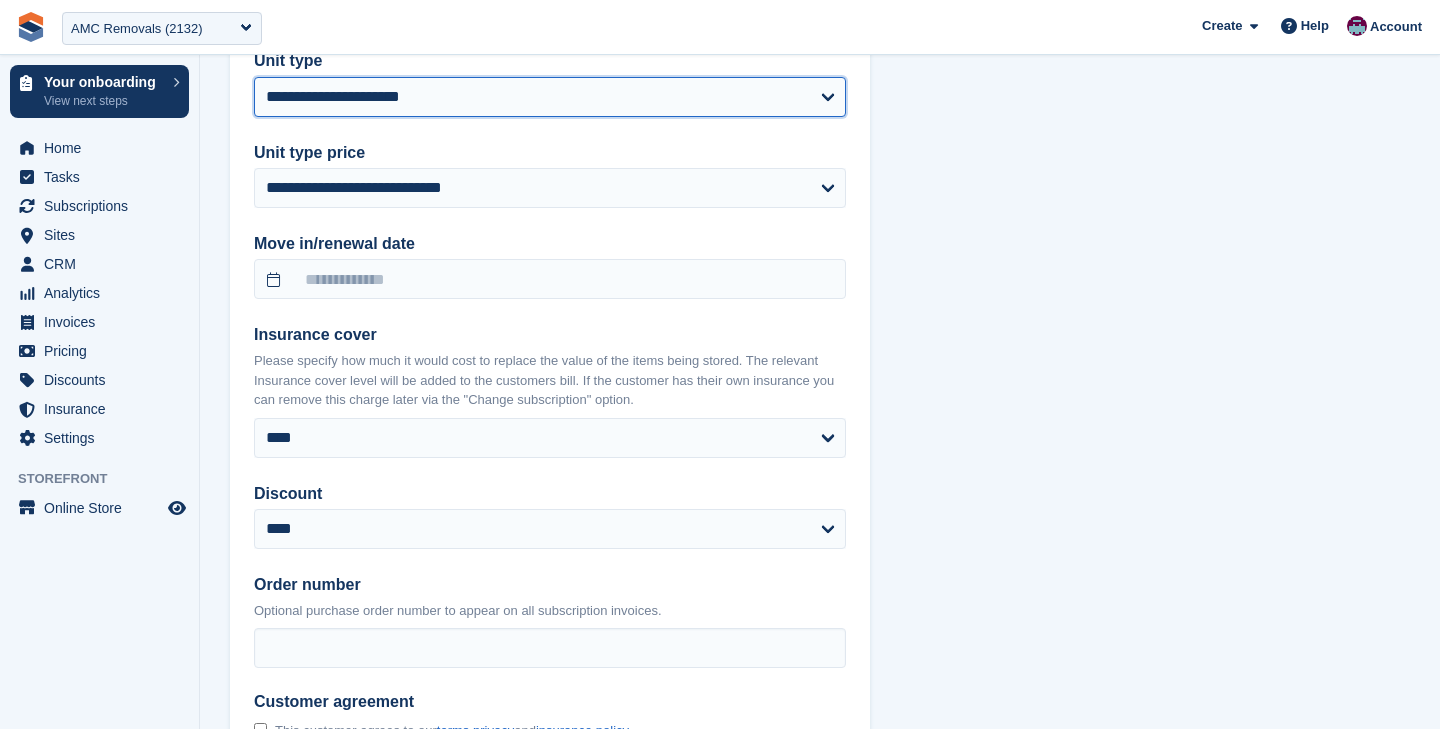 scroll, scrollTop: 1593, scrollLeft: 0, axis: vertical 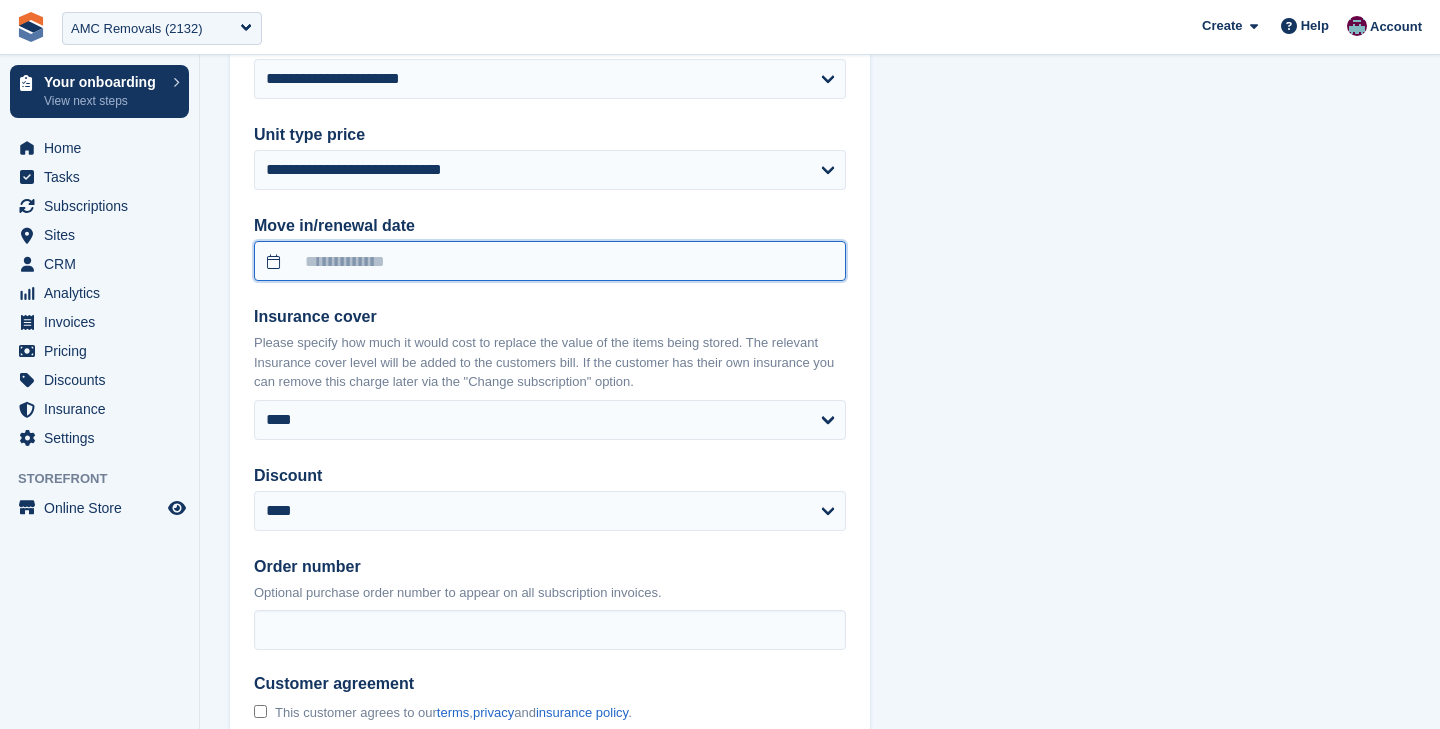 click at bounding box center (550, 261) 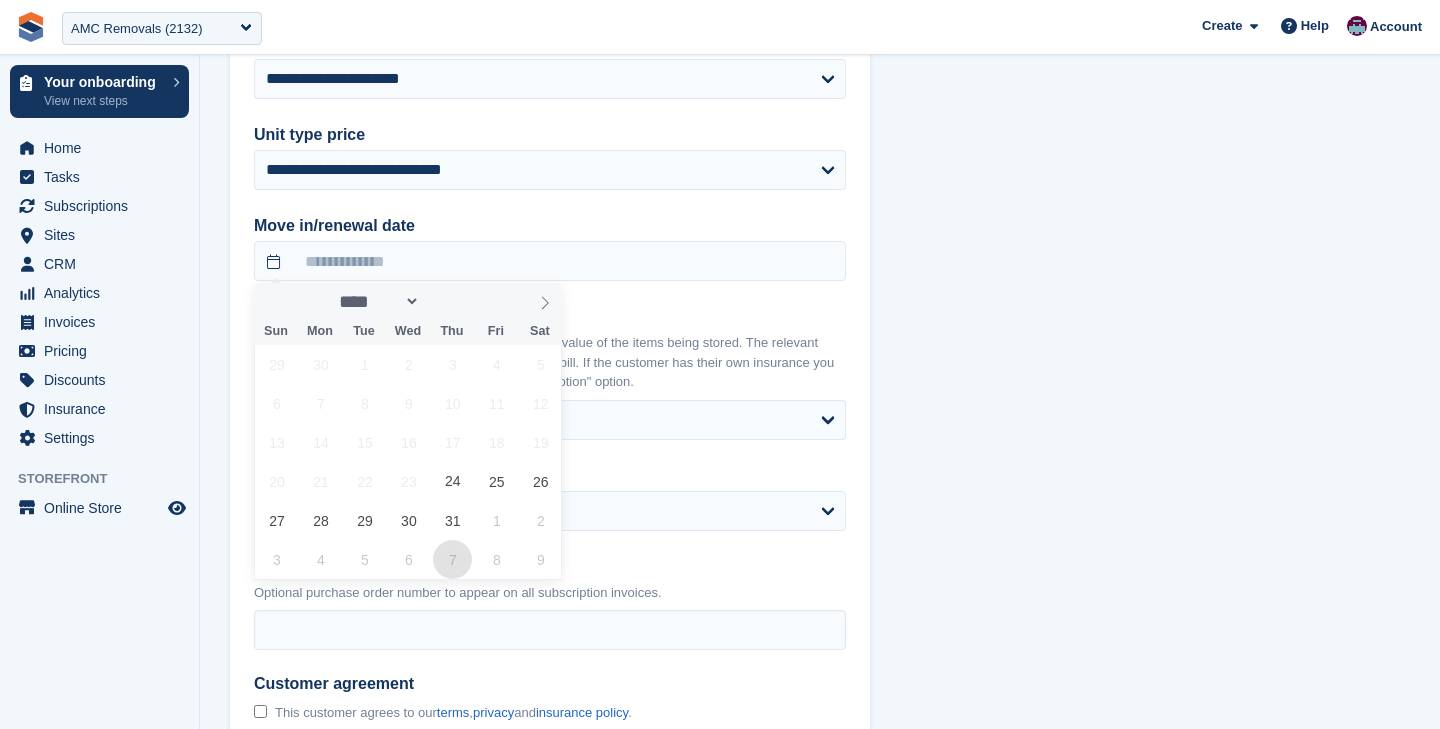 click on "7" at bounding box center (452, 559) 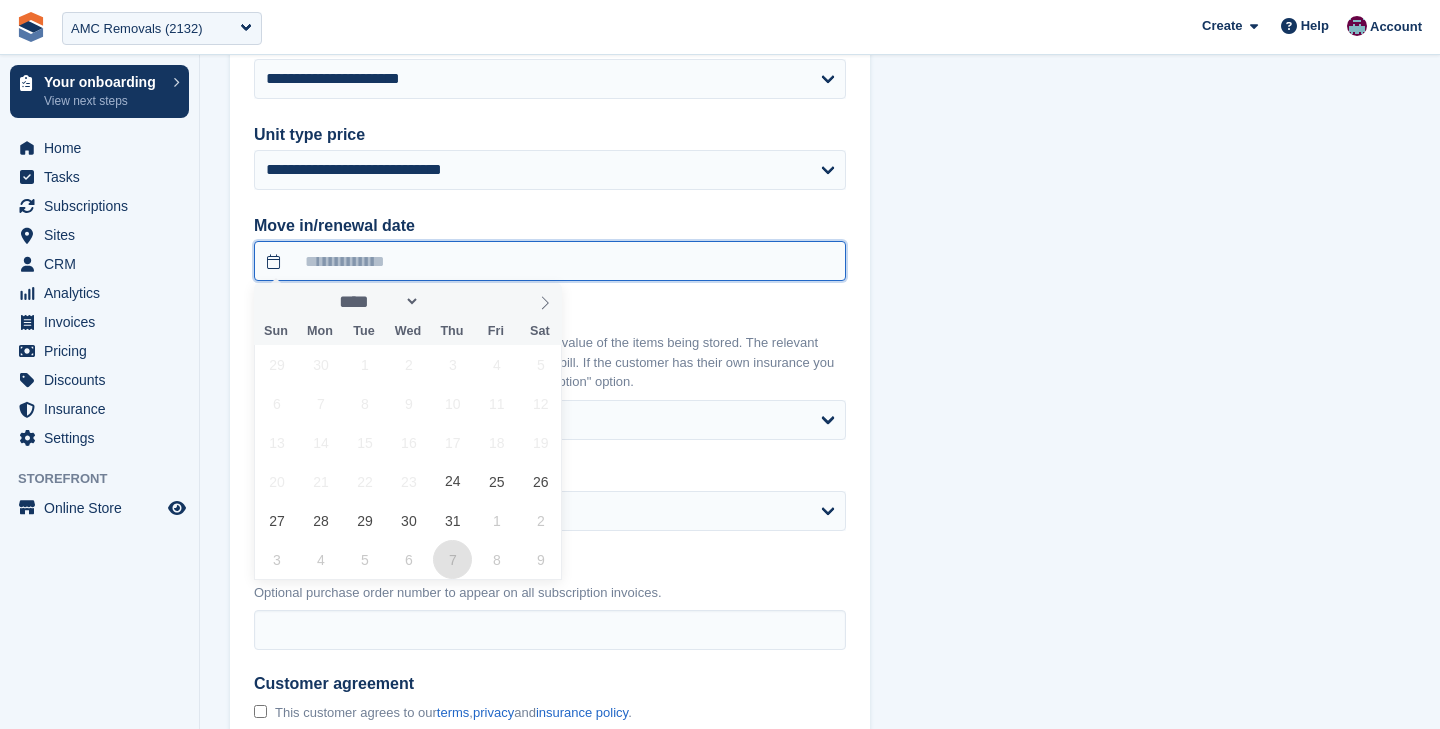 type on "**********" 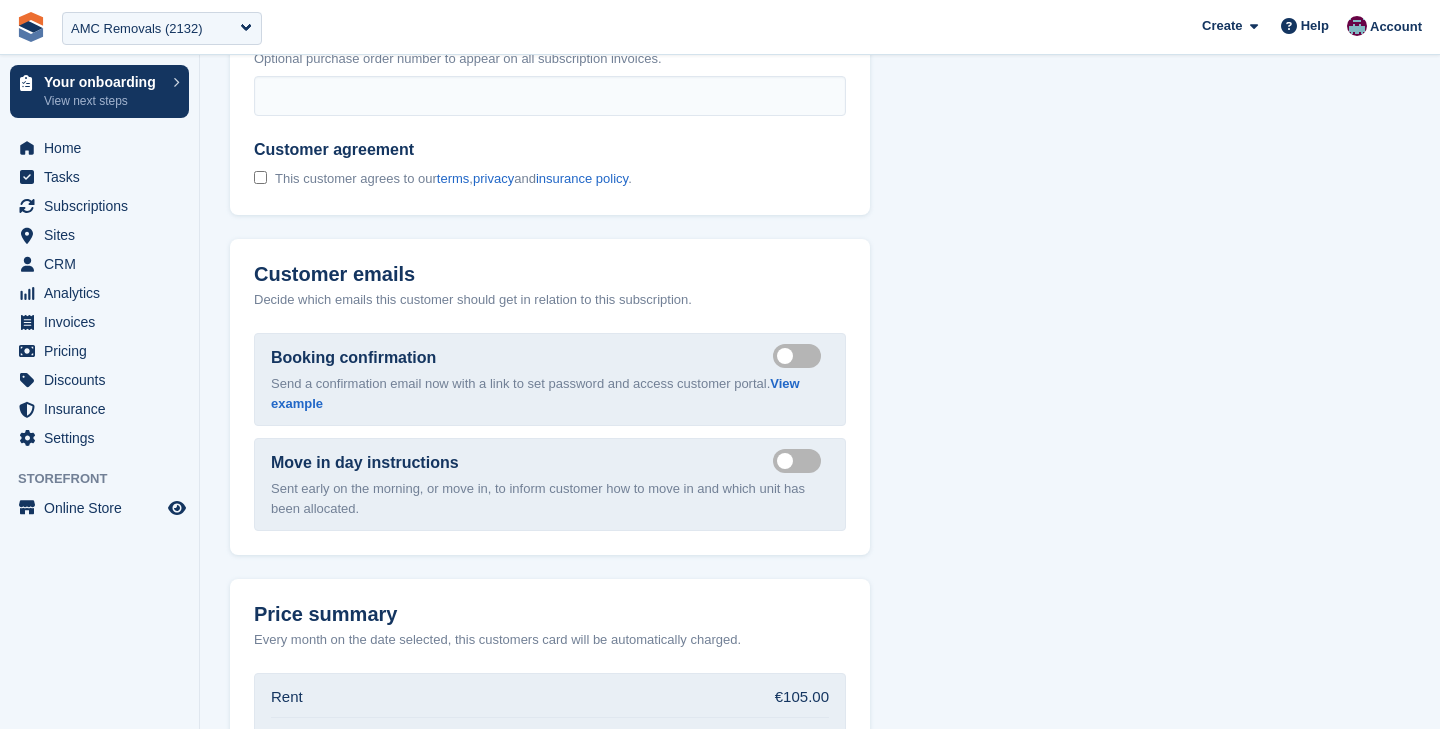 scroll, scrollTop: 2144, scrollLeft: 0, axis: vertical 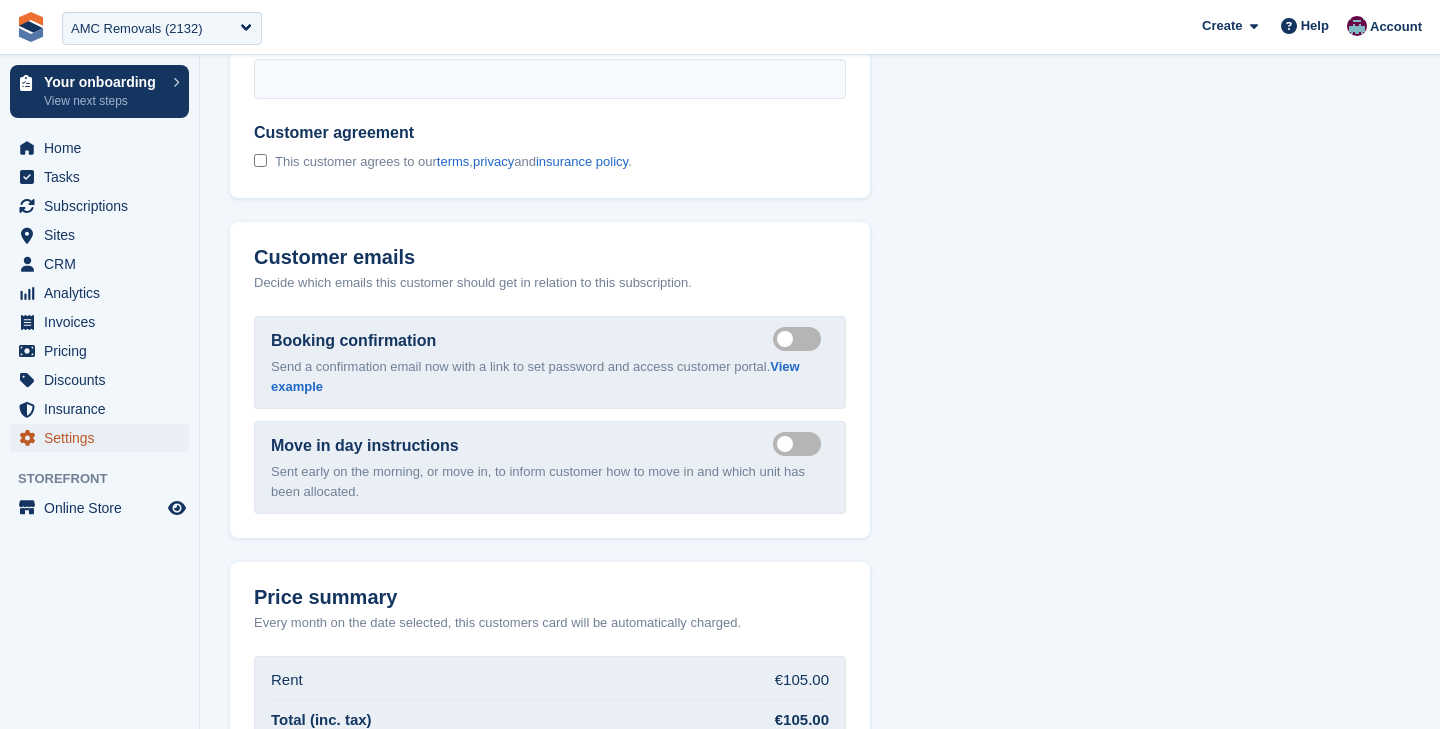click on "Settings" at bounding box center [104, 438] 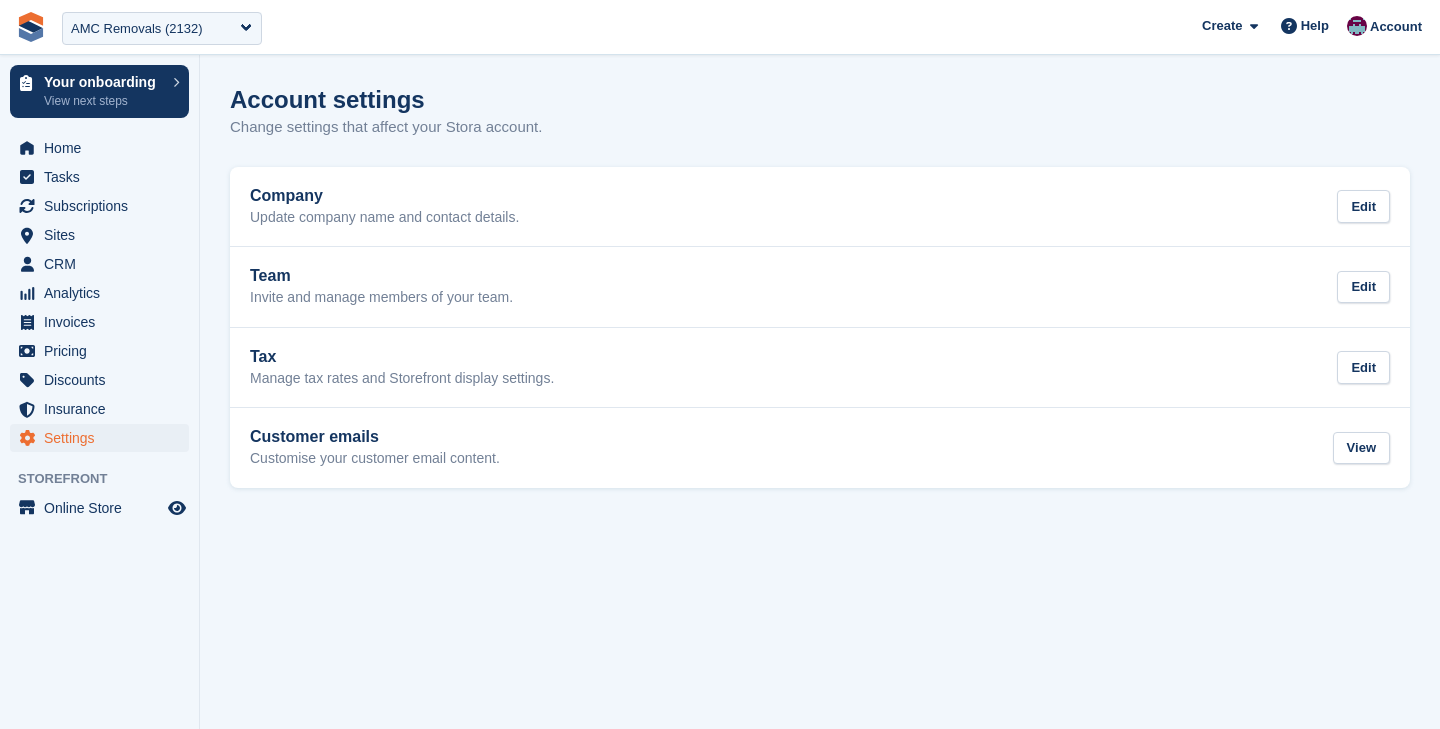 scroll, scrollTop: 0, scrollLeft: 0, axis: both 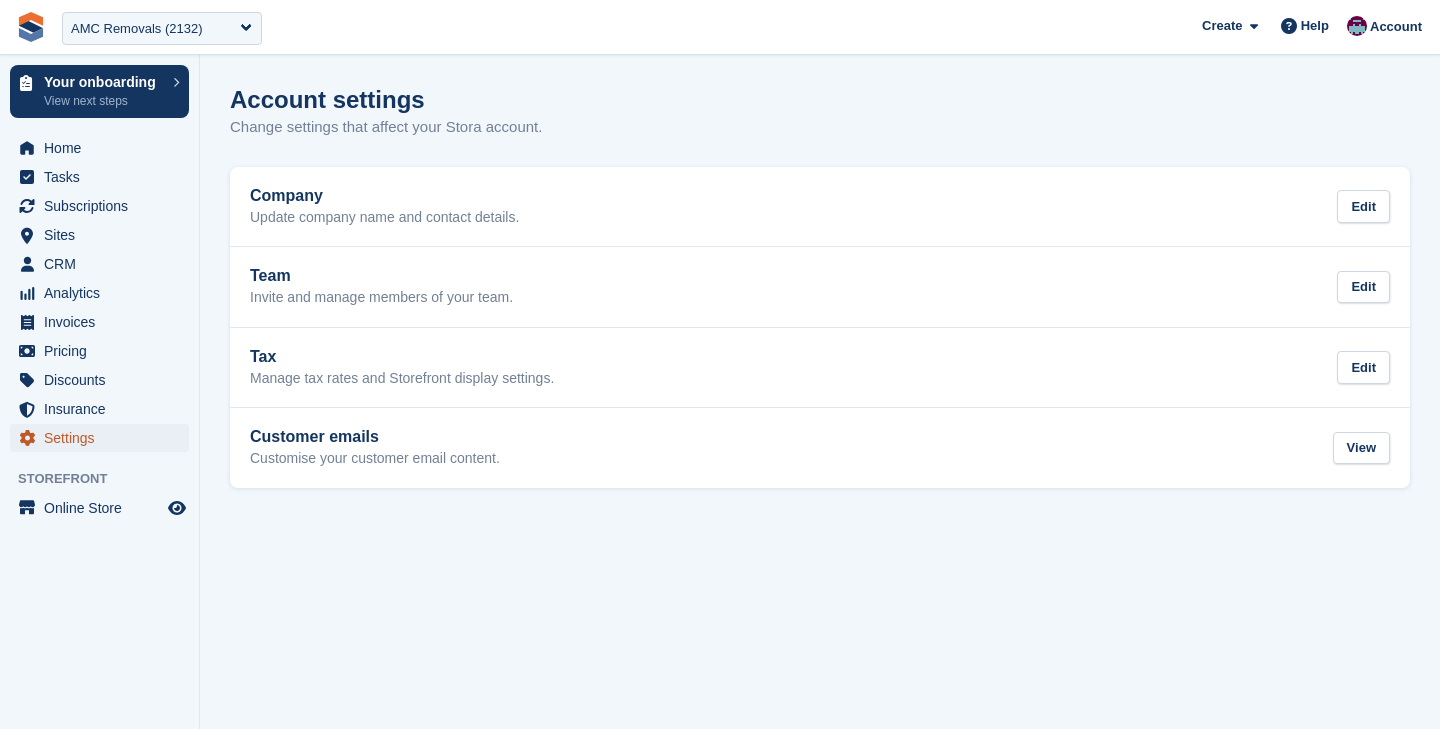 click on "Settings" at bounding box center [104, 438] 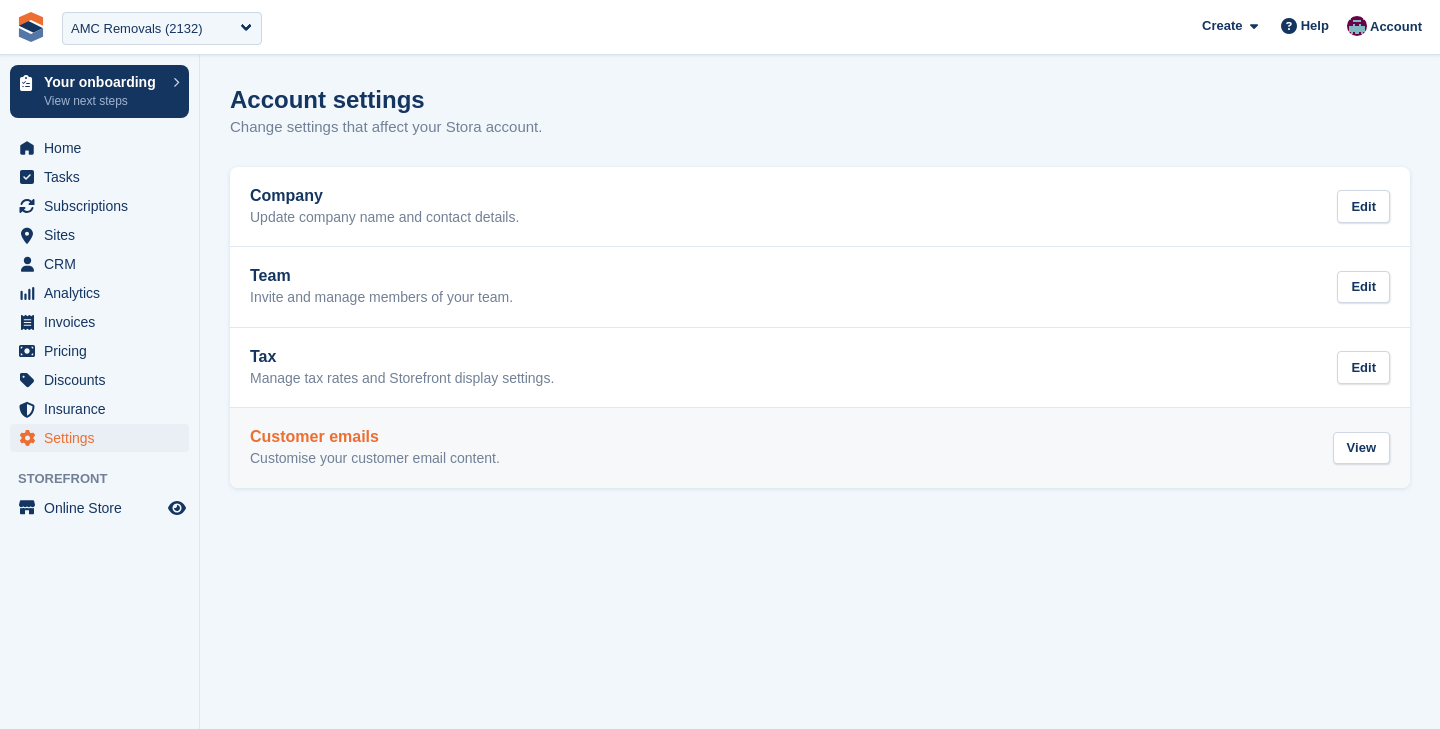 click on "Customise your customer email content." at bounding box center (375, 459) 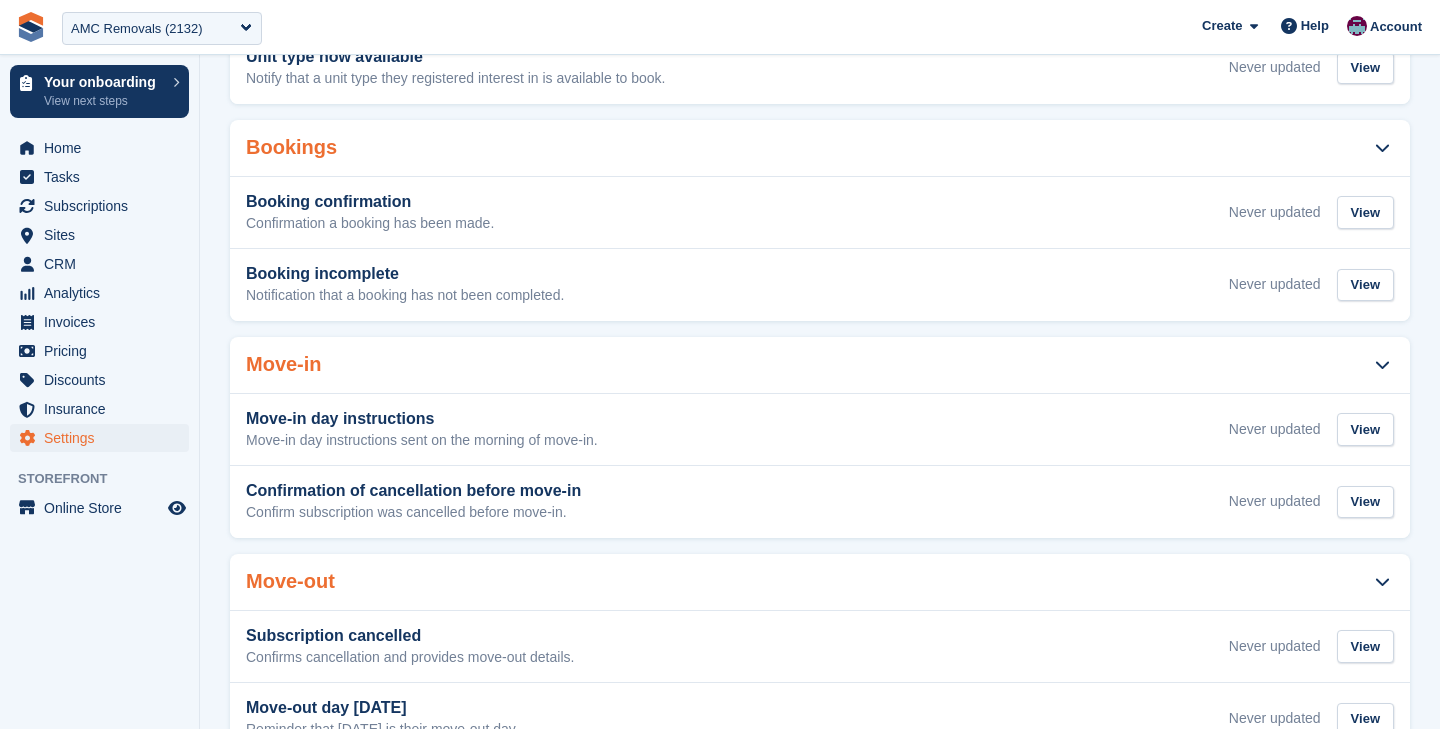 scroll, scrollTop: 0, scrollLeft: 0, axis: both 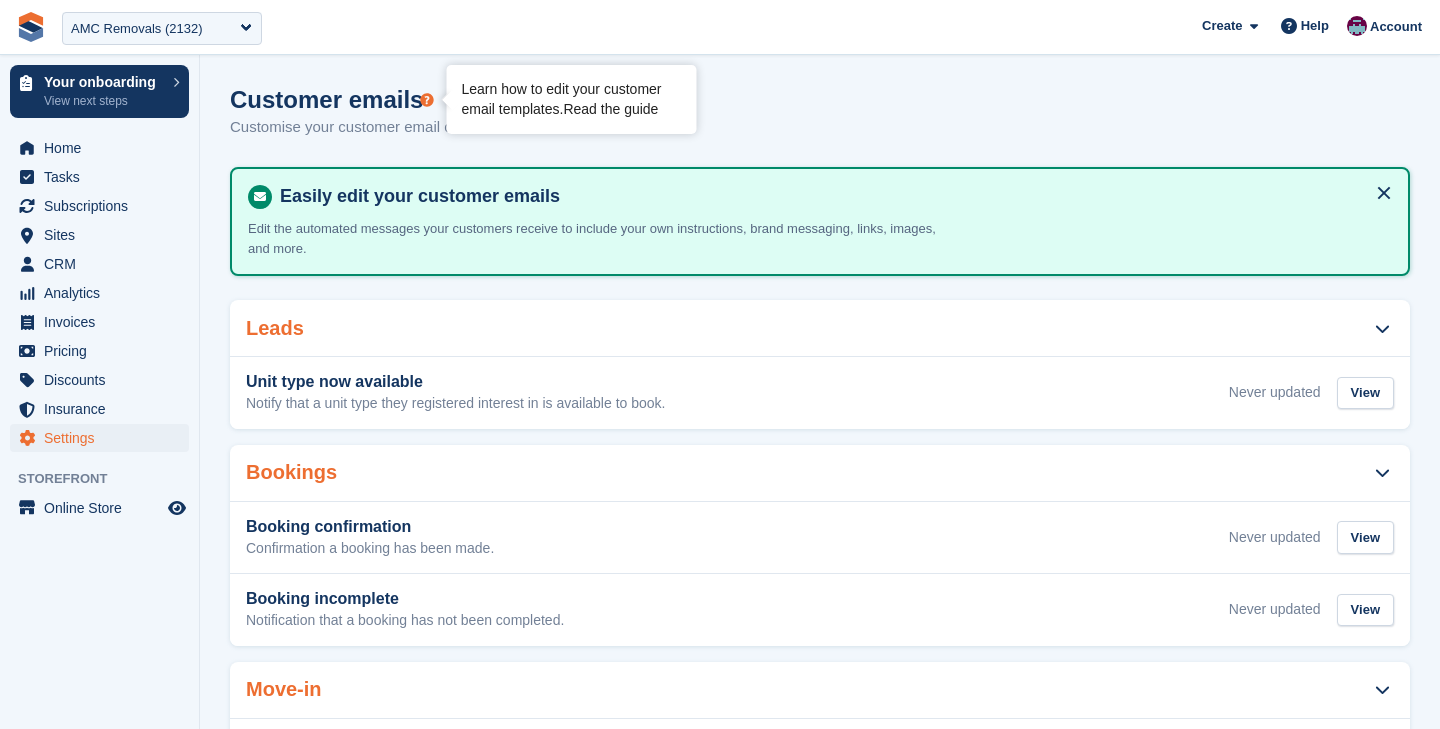 click on "Read the guide" at bounding box center [610, 109] 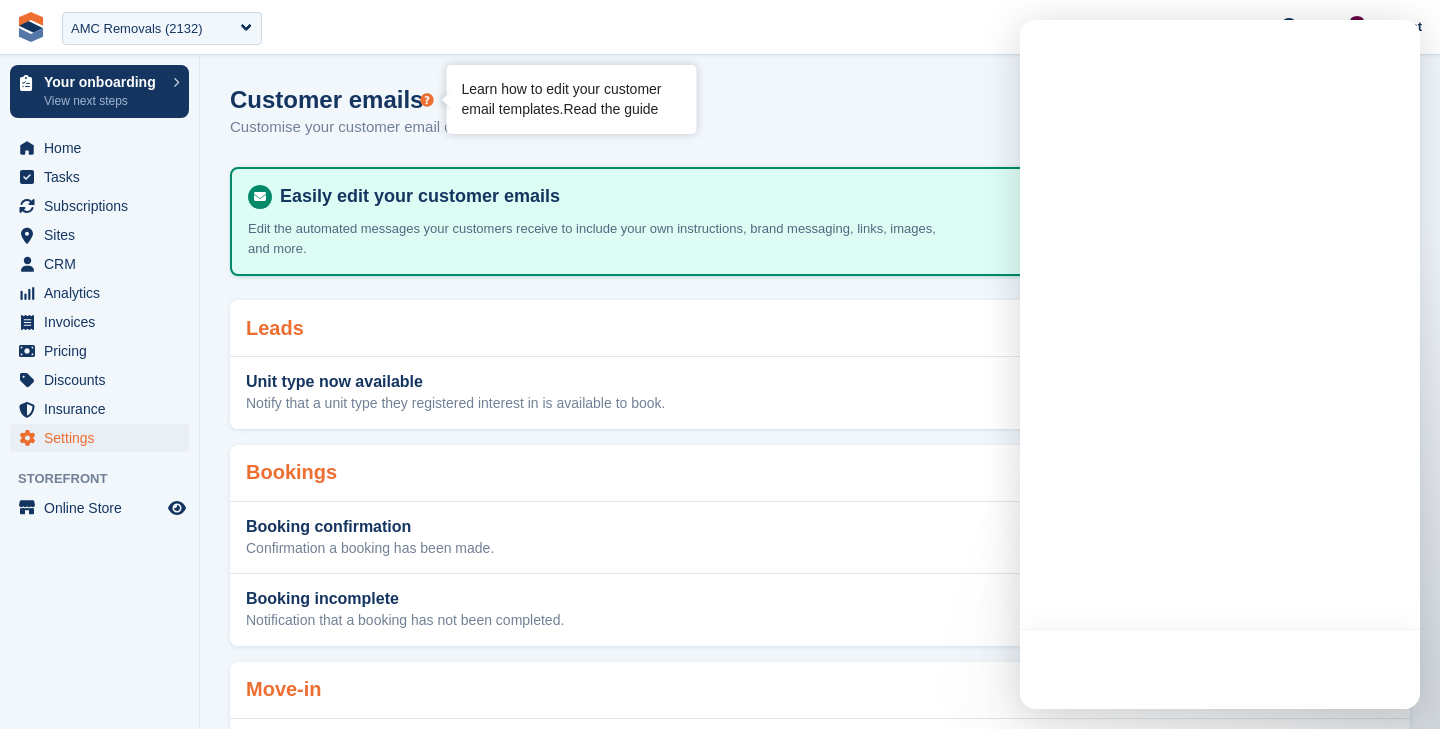 scroll, scrollTop: 0, scrollLeft: 0, axis: both 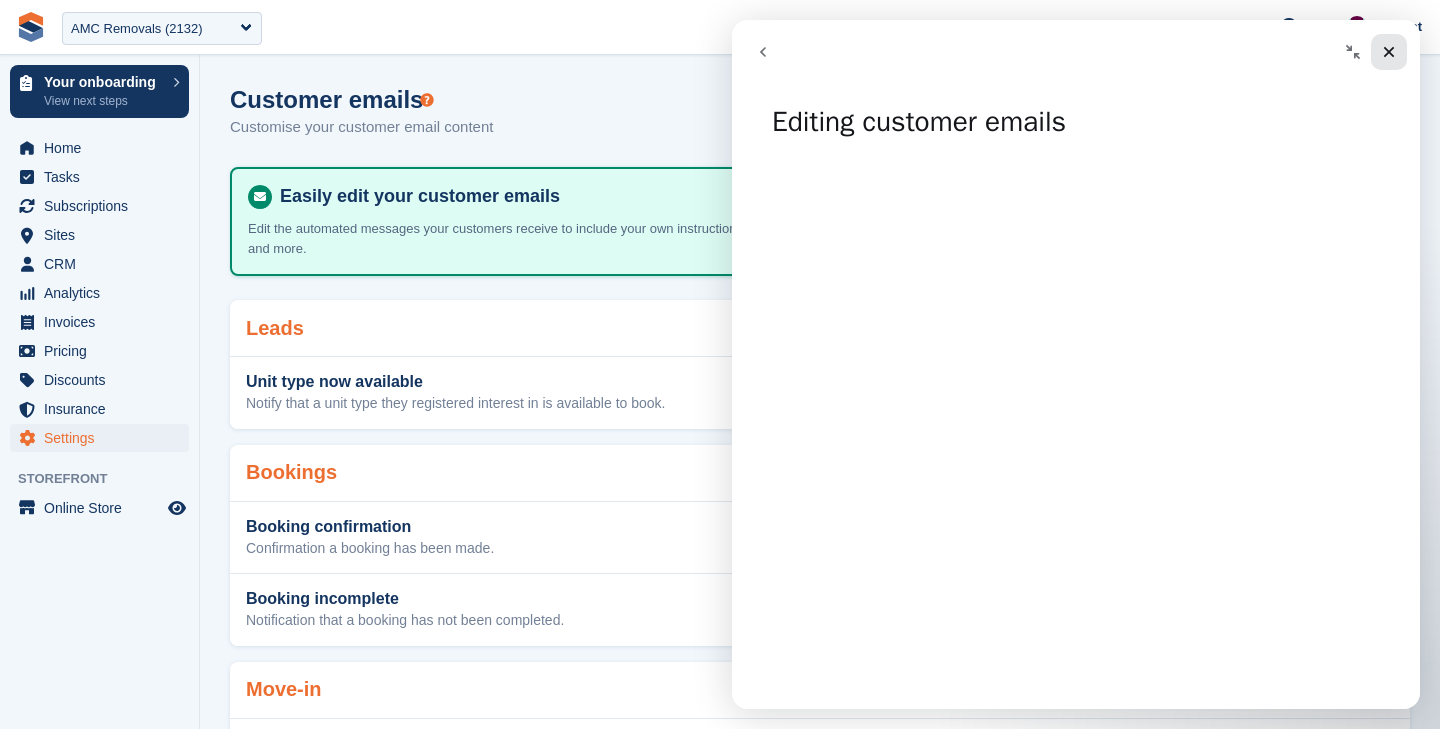 click 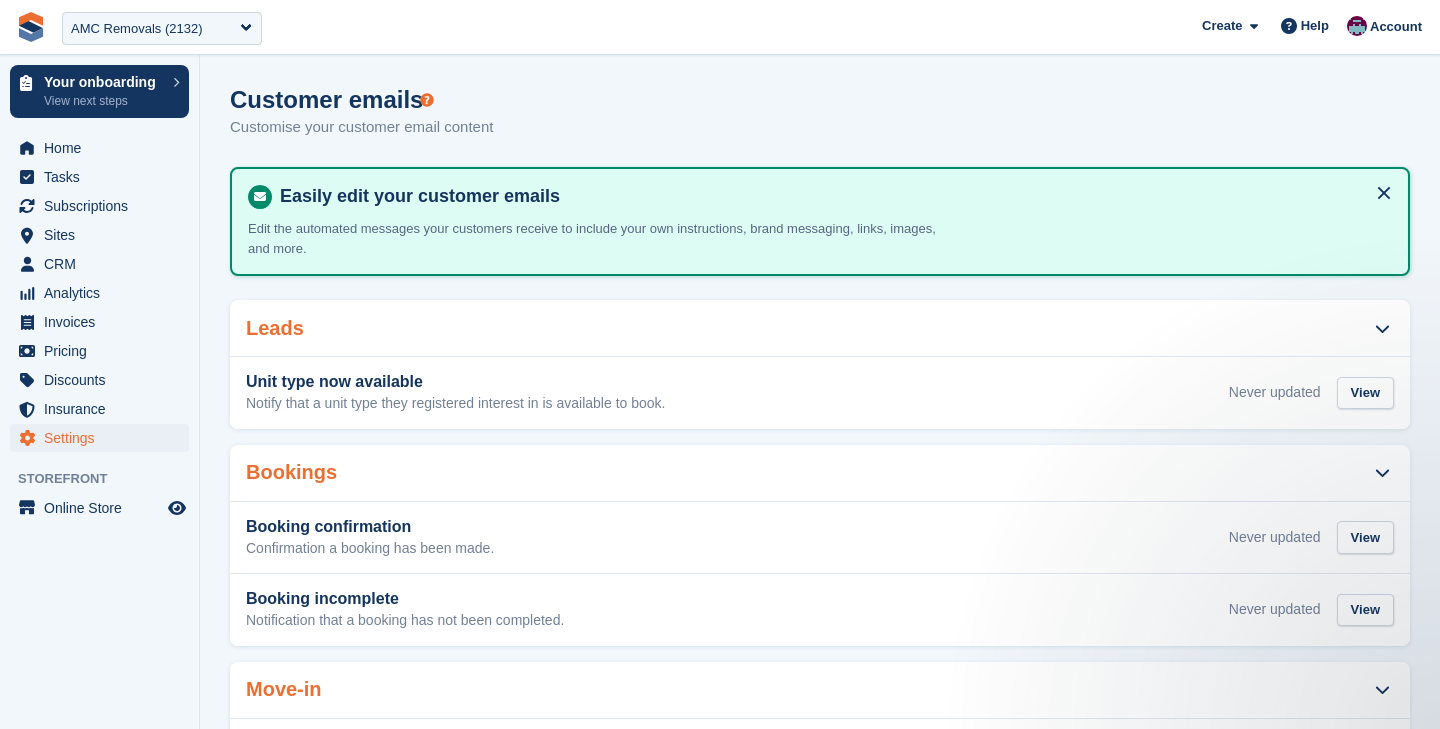 scroll, scrollTop: 0, scrollLeft: 0, axis: both 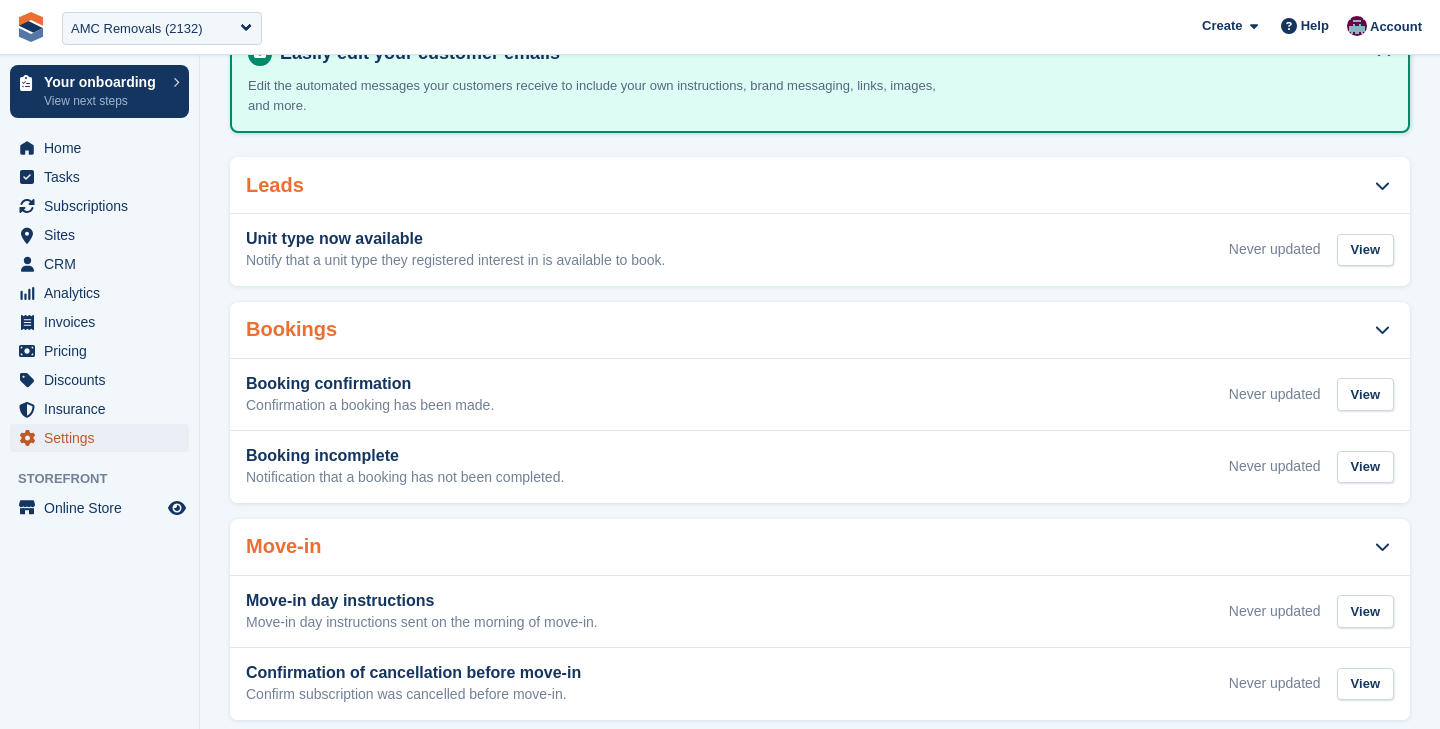 click on "Settings" at bounding box center (104, 438) 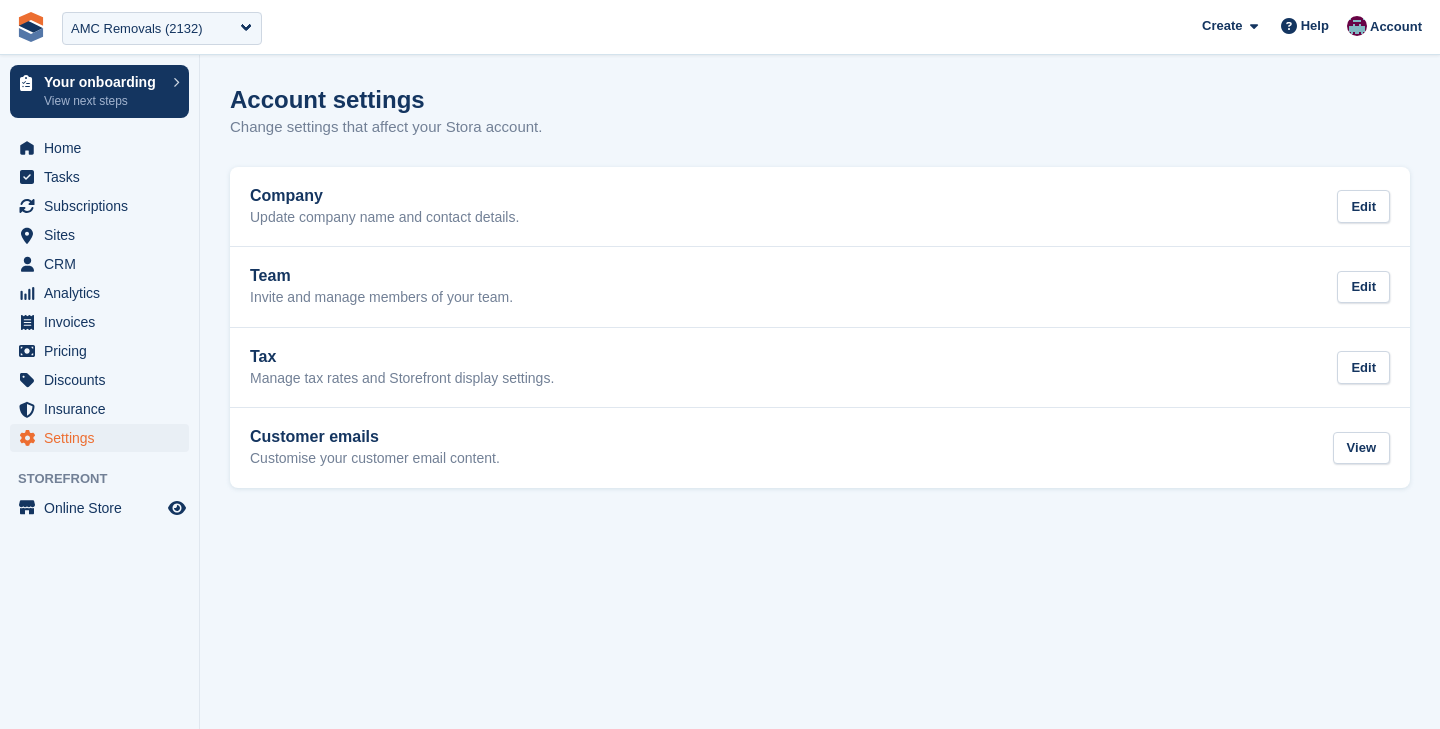 scroll, scrollTop: 0, scrollLeft: 0, axis: both 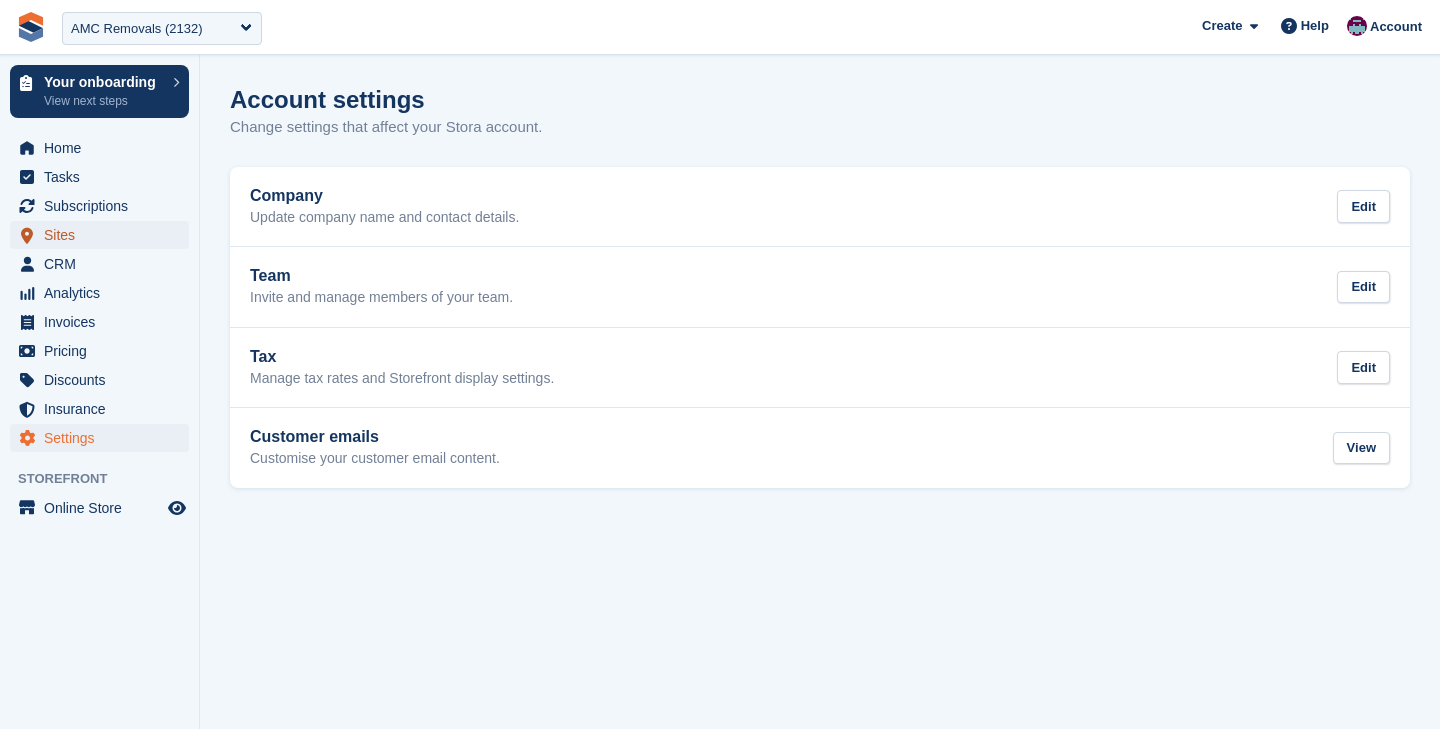 click on "Sites" at bounding box center [104, 235] 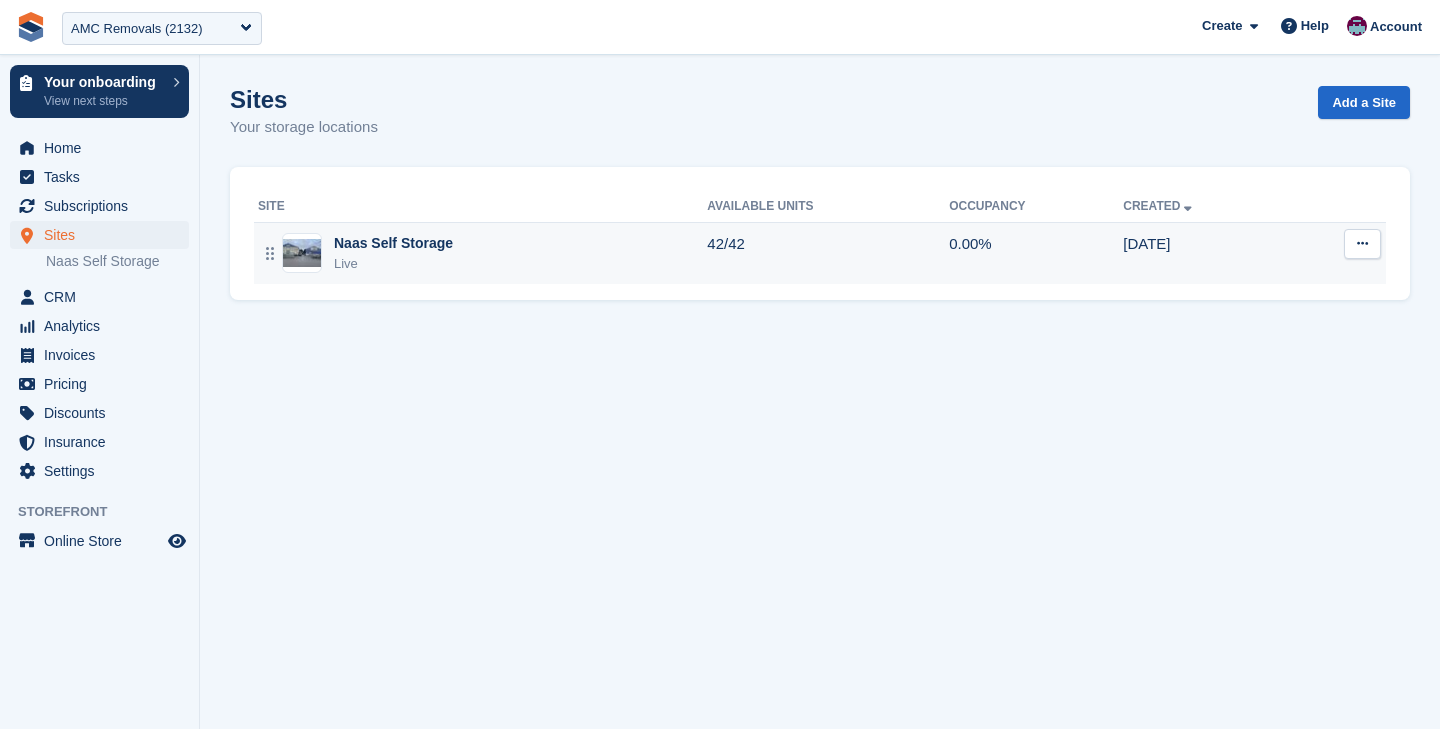 click on "Naas Self Storage
Live" at bounding box center (482, 253) 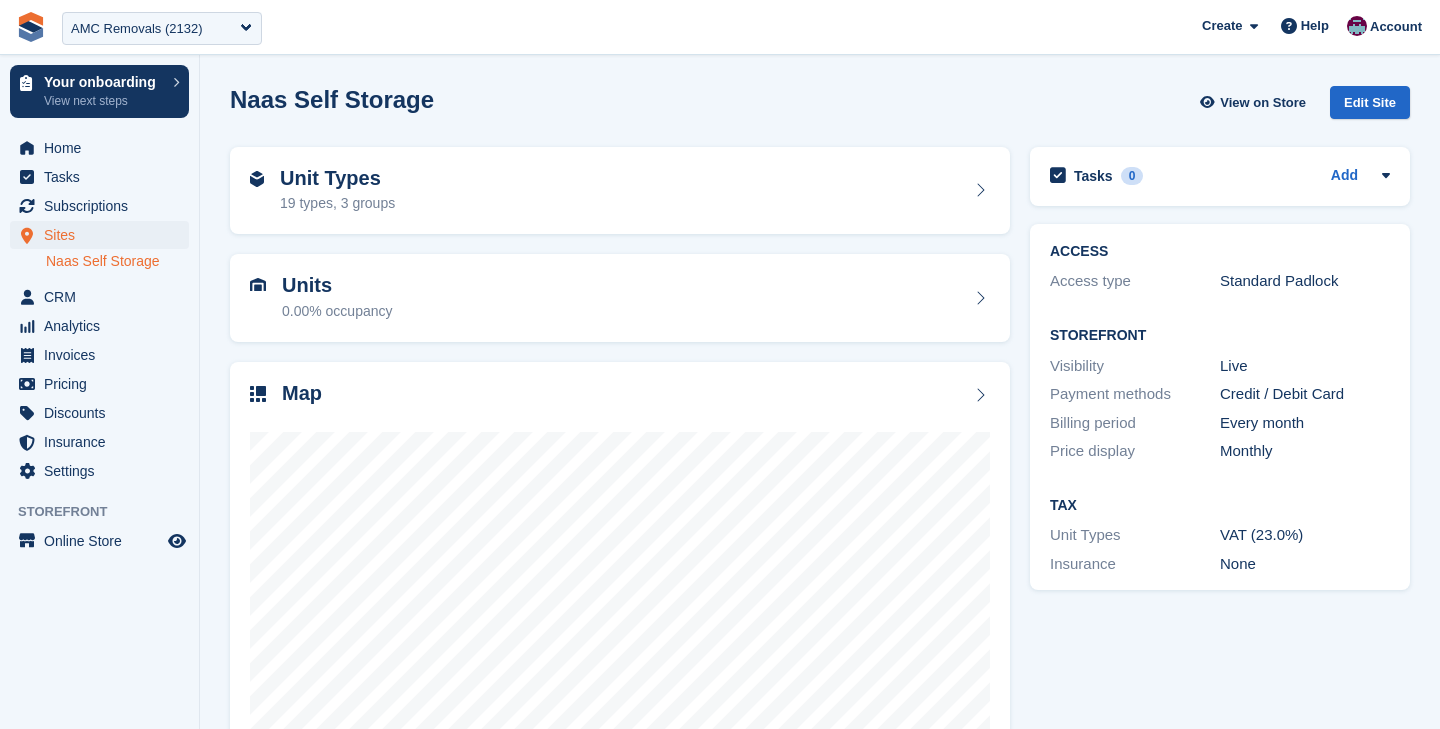 scroll, scrollTop: 0, scrollLeft: 0, axis: both 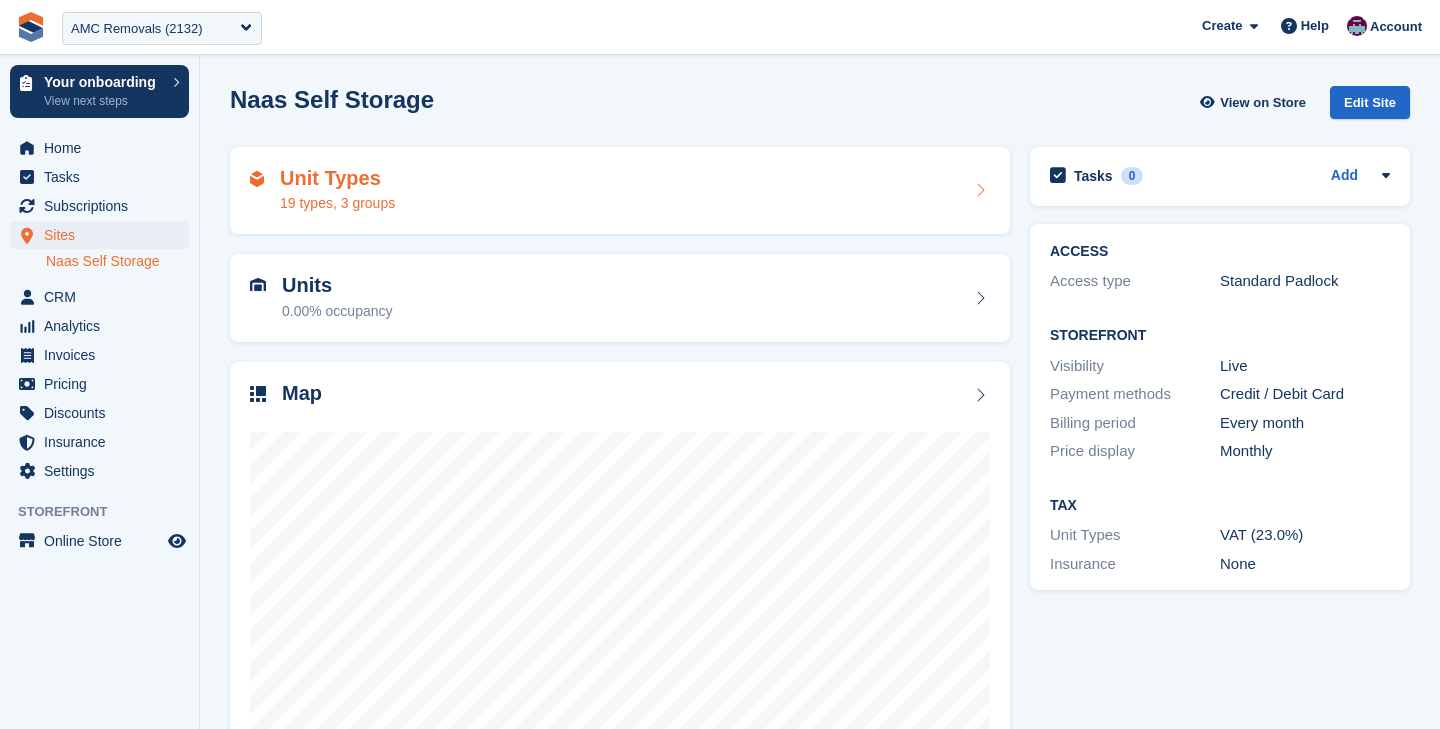 click on "19 types, 3 groups" at bounding box center (337, 203) 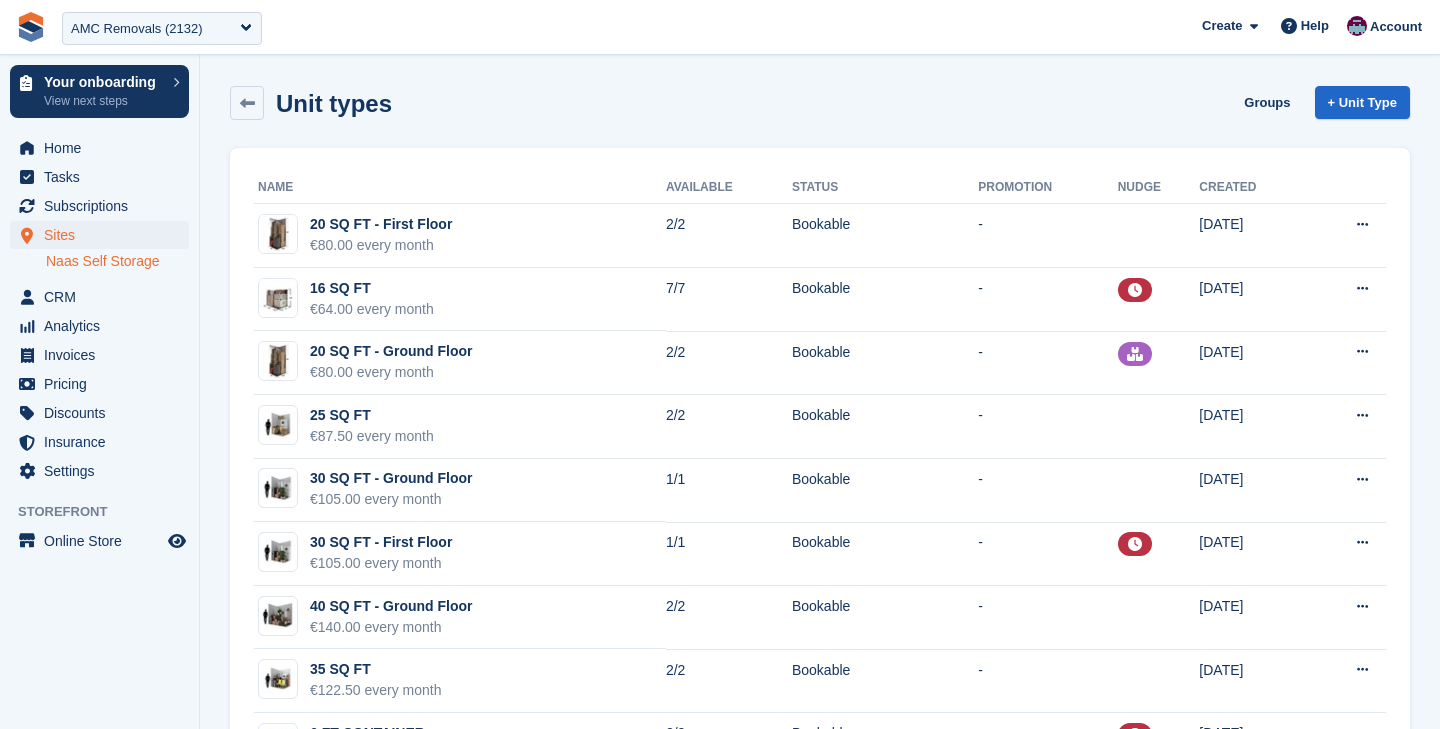 scroll, scrollTop: 0, scrollLeft: 0, axis: both 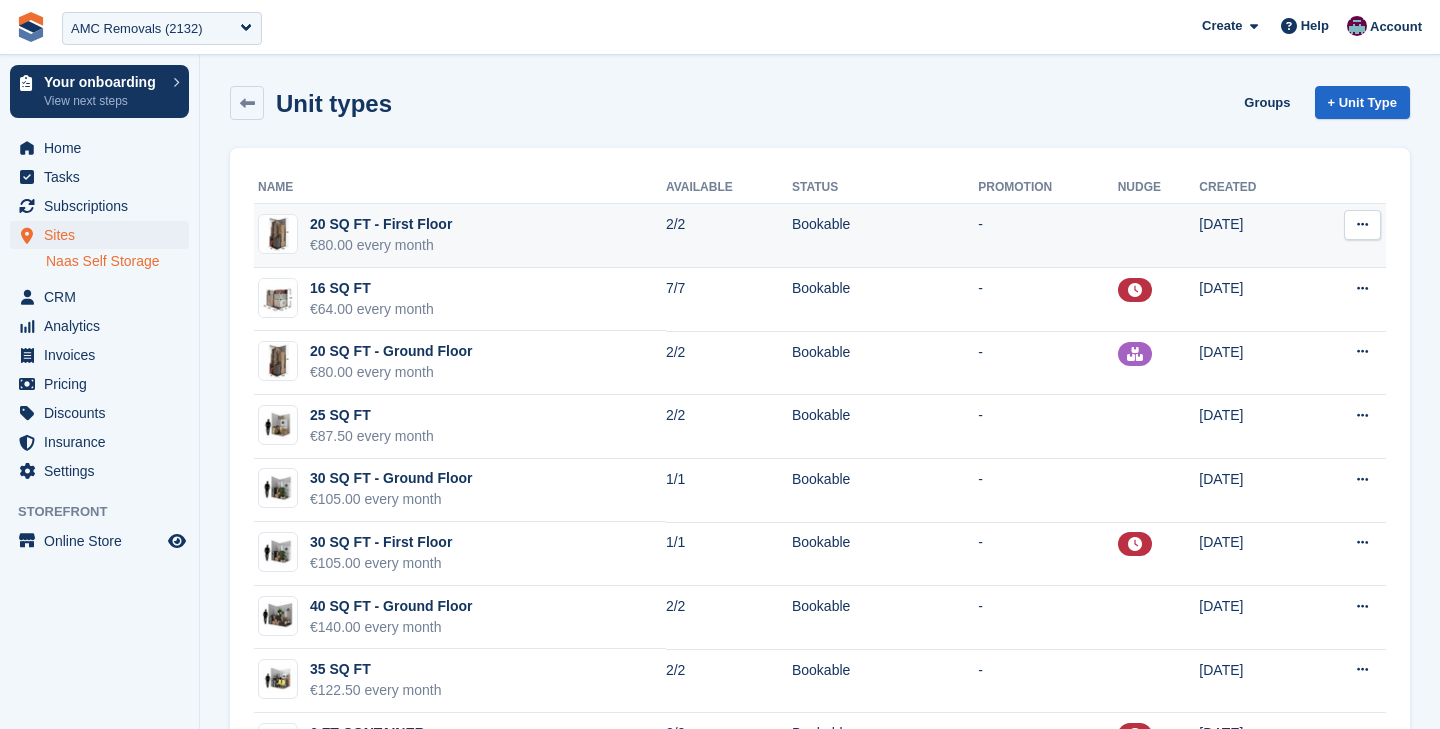 click on "20 SQ FT - First Floor
€80.00 every month" at bounding box center [460, 236] 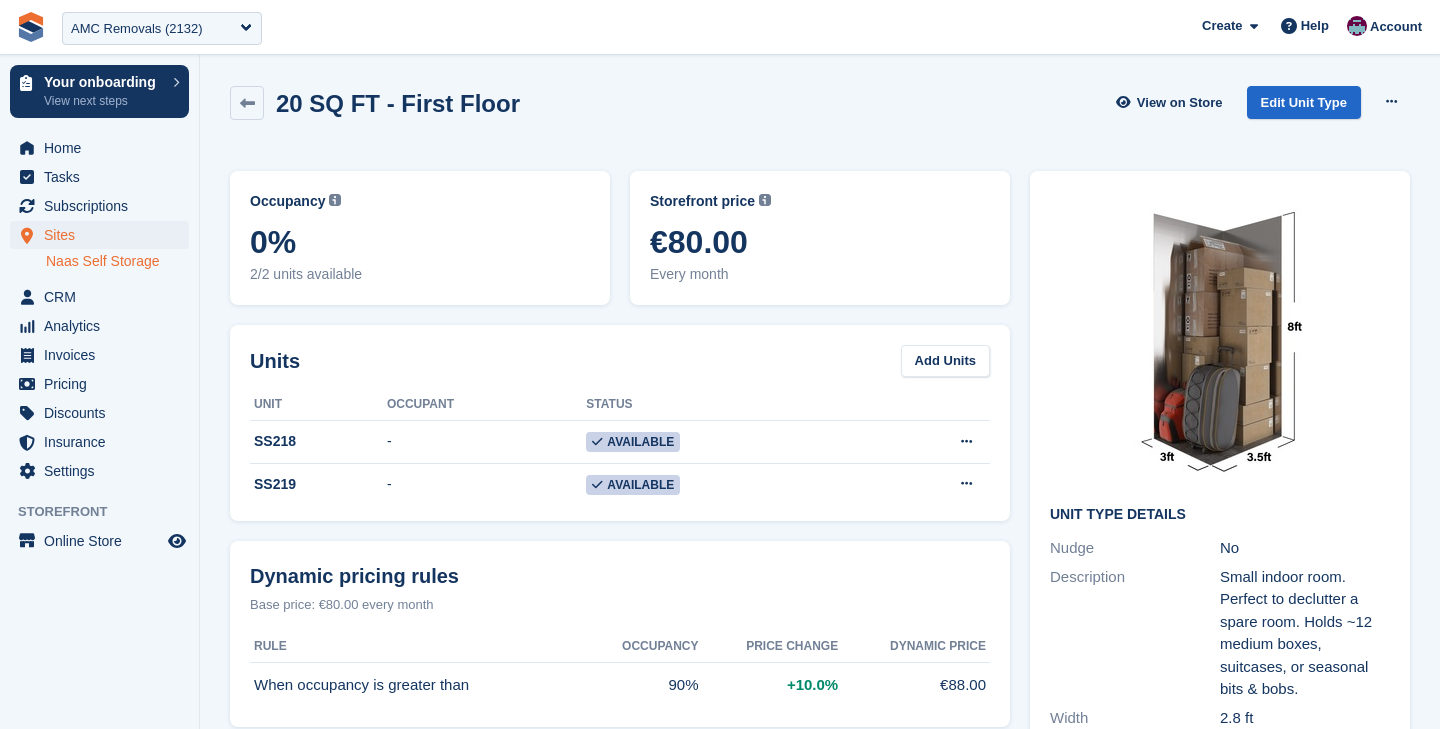 scroll, scrollTop: 0, scrollLeft: 0, axis: both 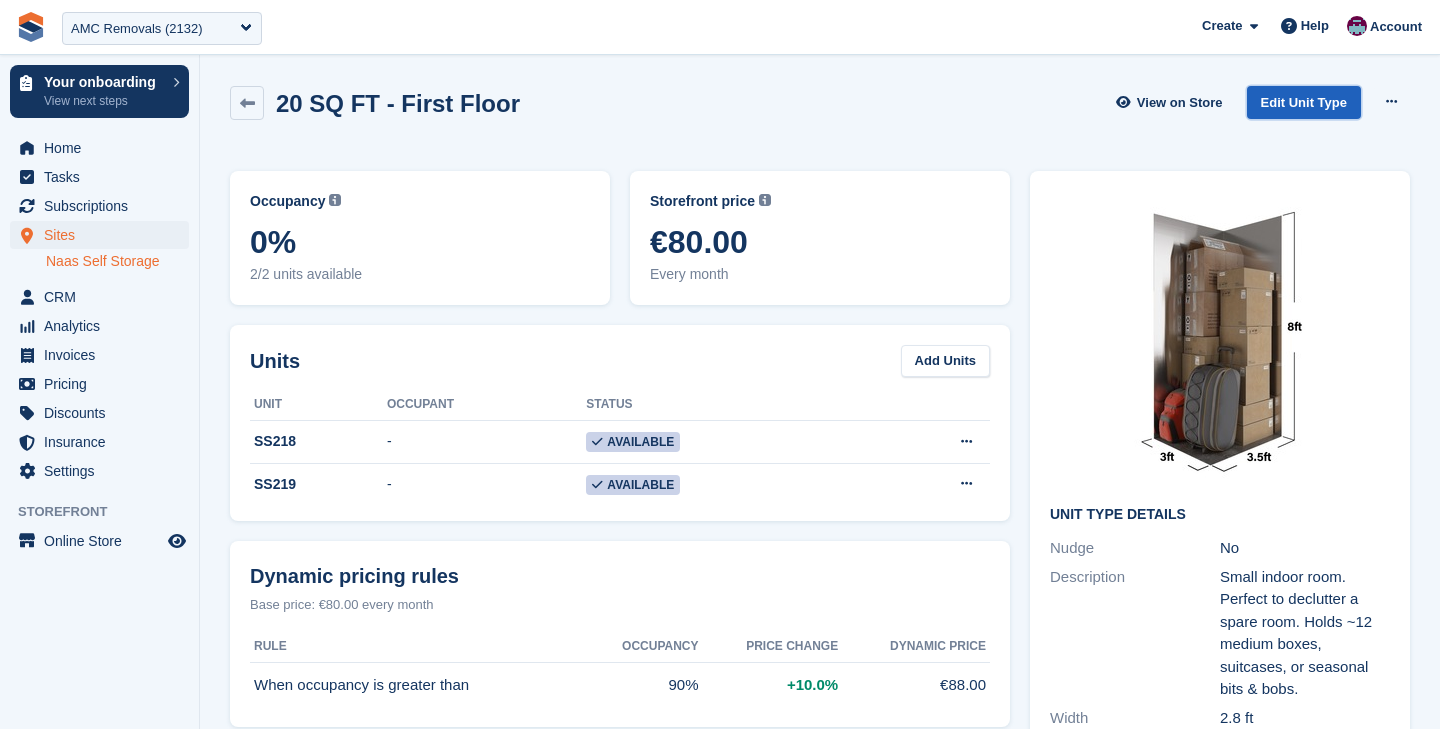 click on "Edit Unit Type" at bounding box center [1304, 102] 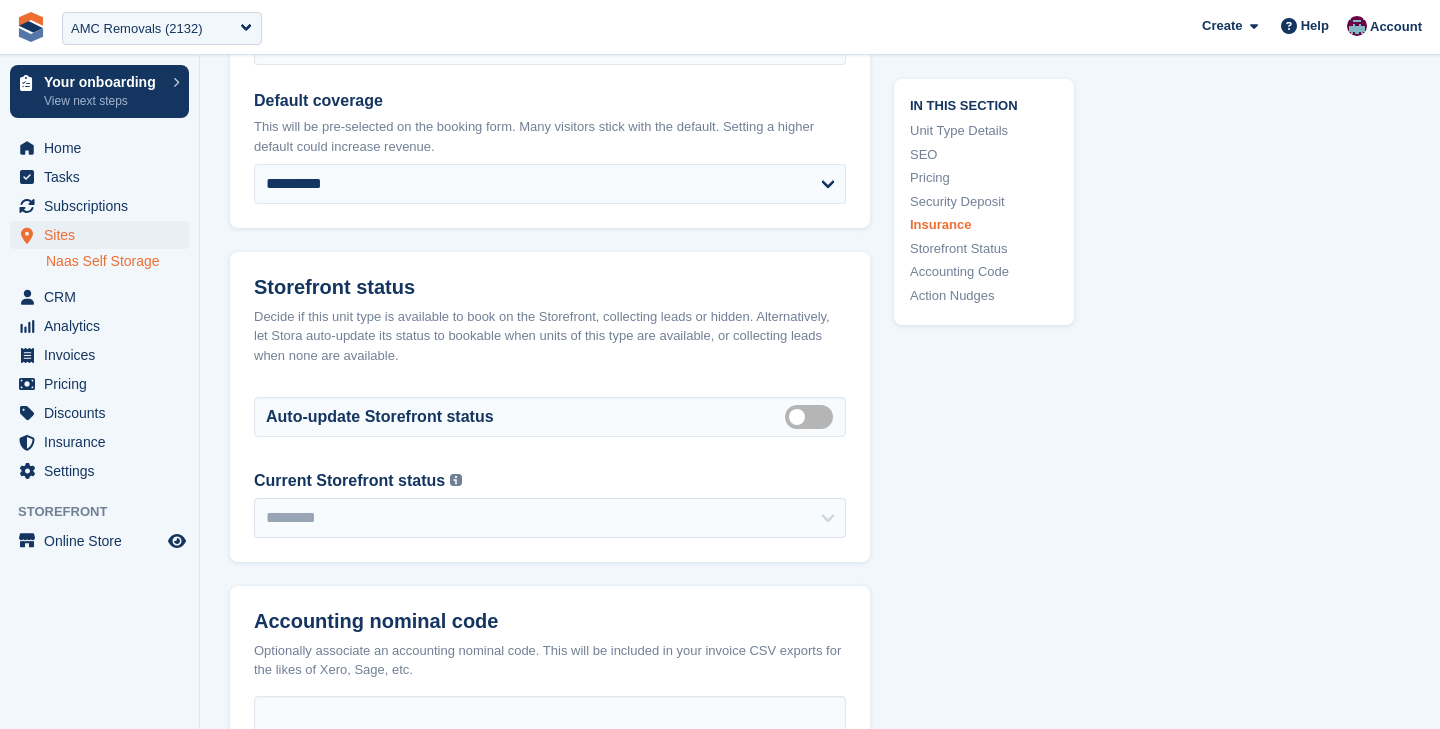 scroll, scrollTop: 3376, scrollLeft: 0, axis: vertical 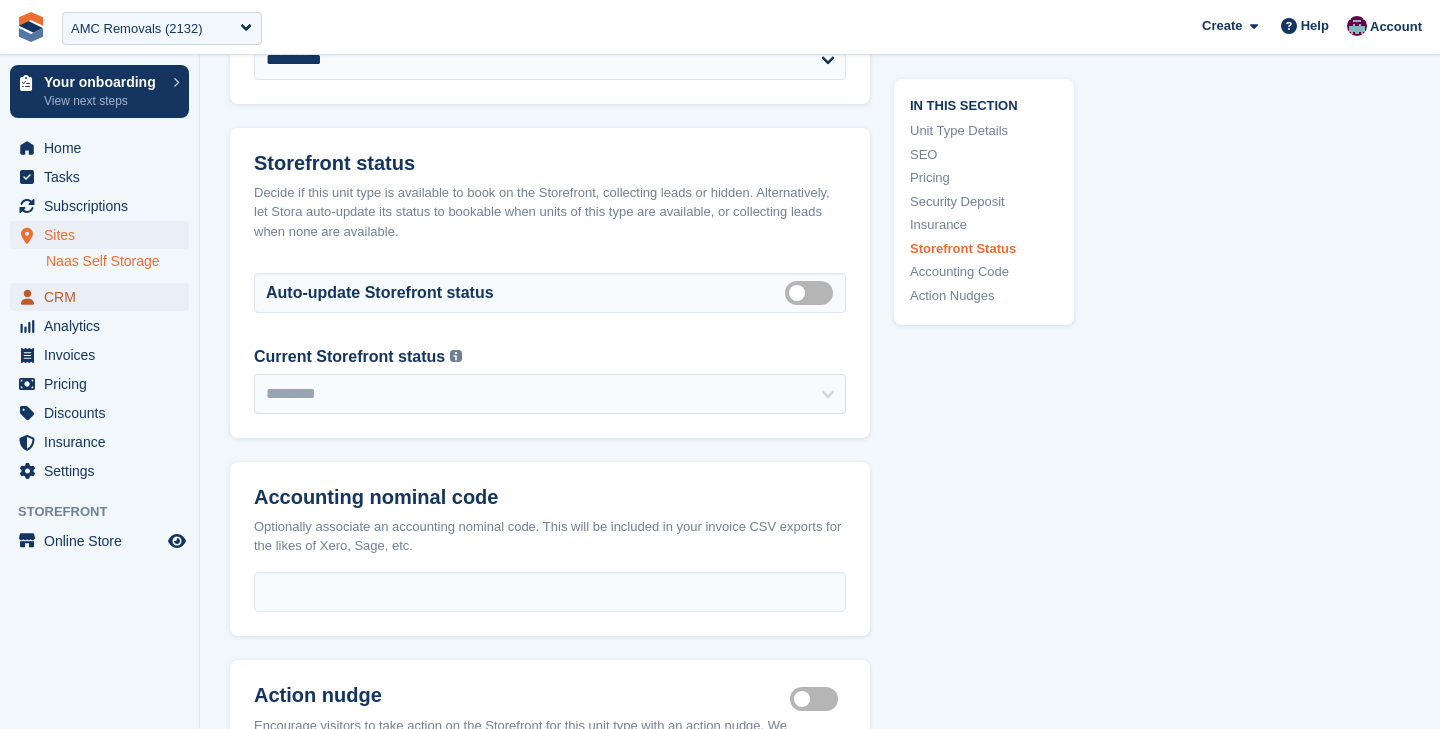 click on "CRM" at bounding box center [104, 297] 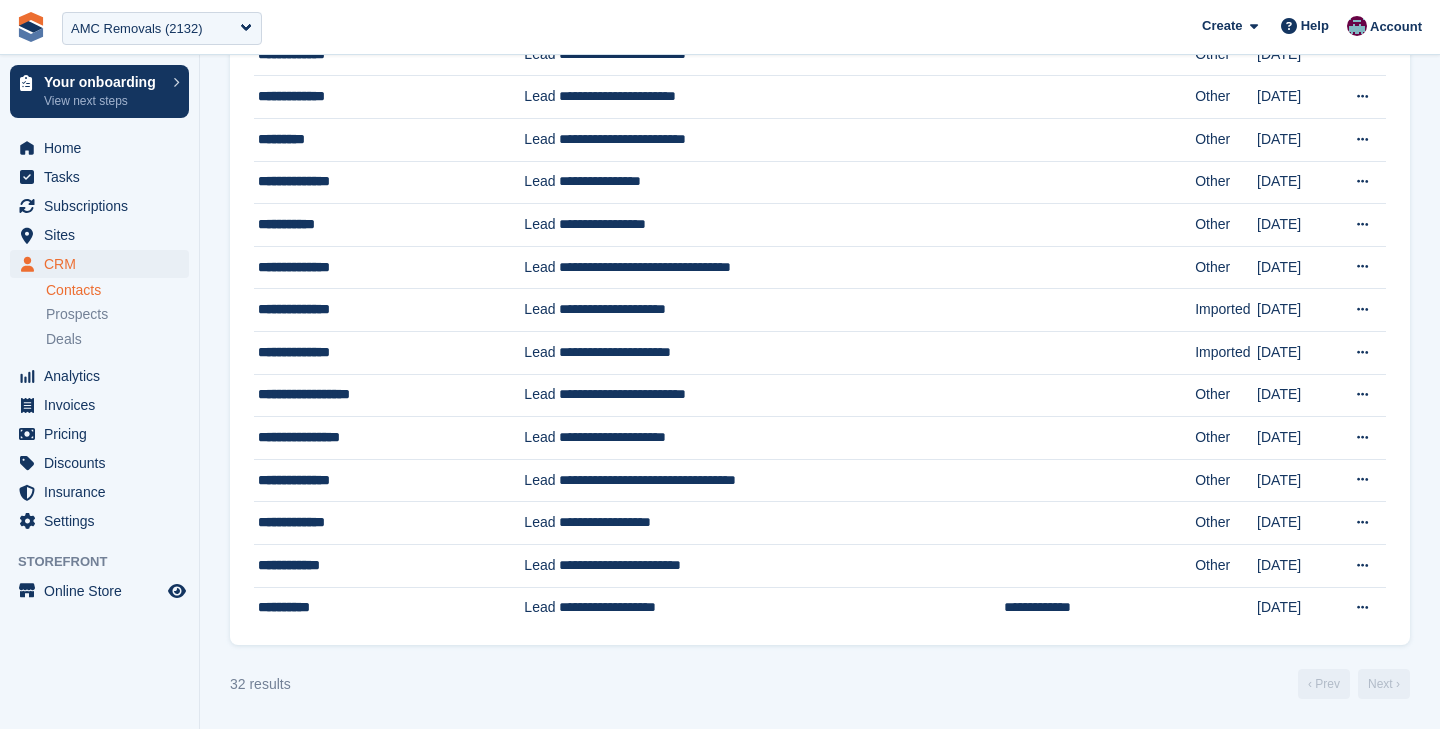 scroll, scrollTop: 0, scrollLeft: 0, axis: both 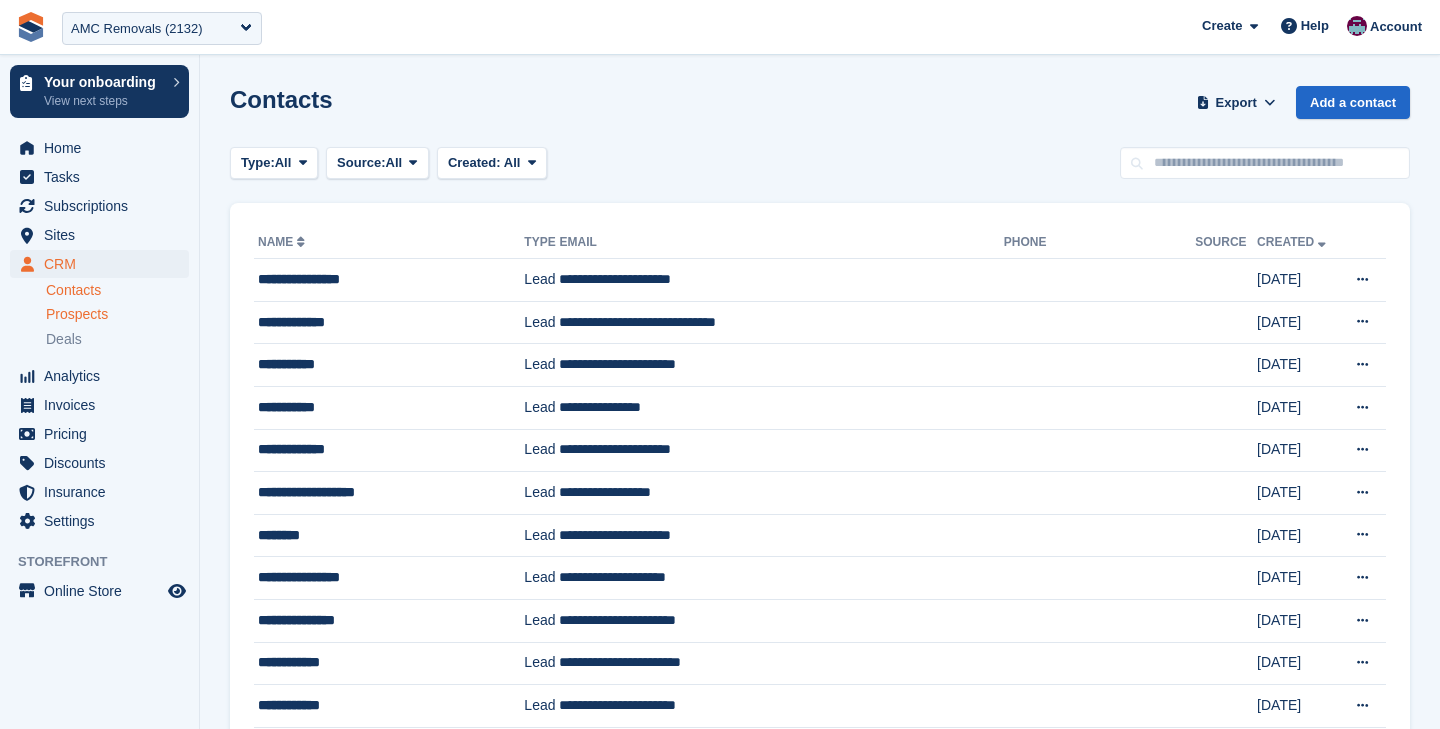 click on "Prospects" at bounding box center [77, 314] 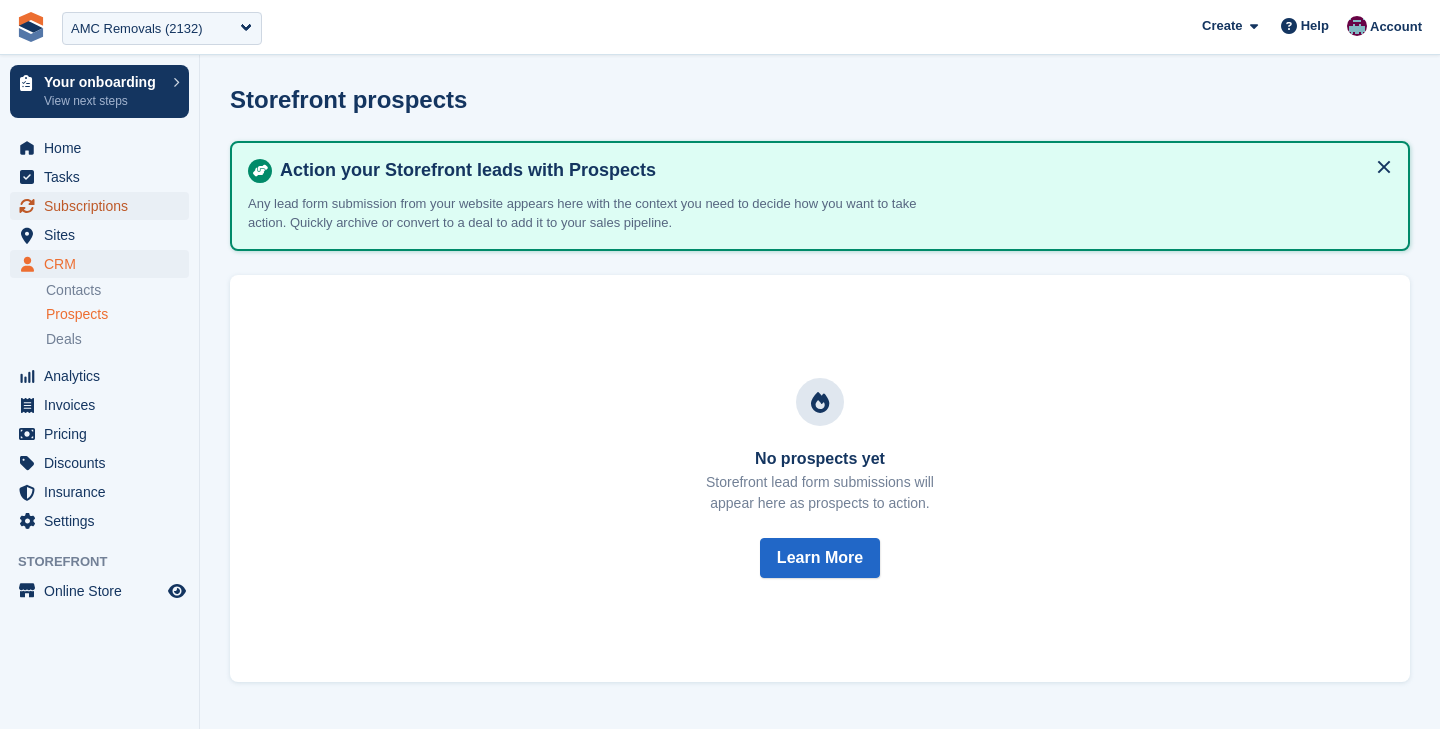 click on "Subscriptions" at bounding box center (104, 206) 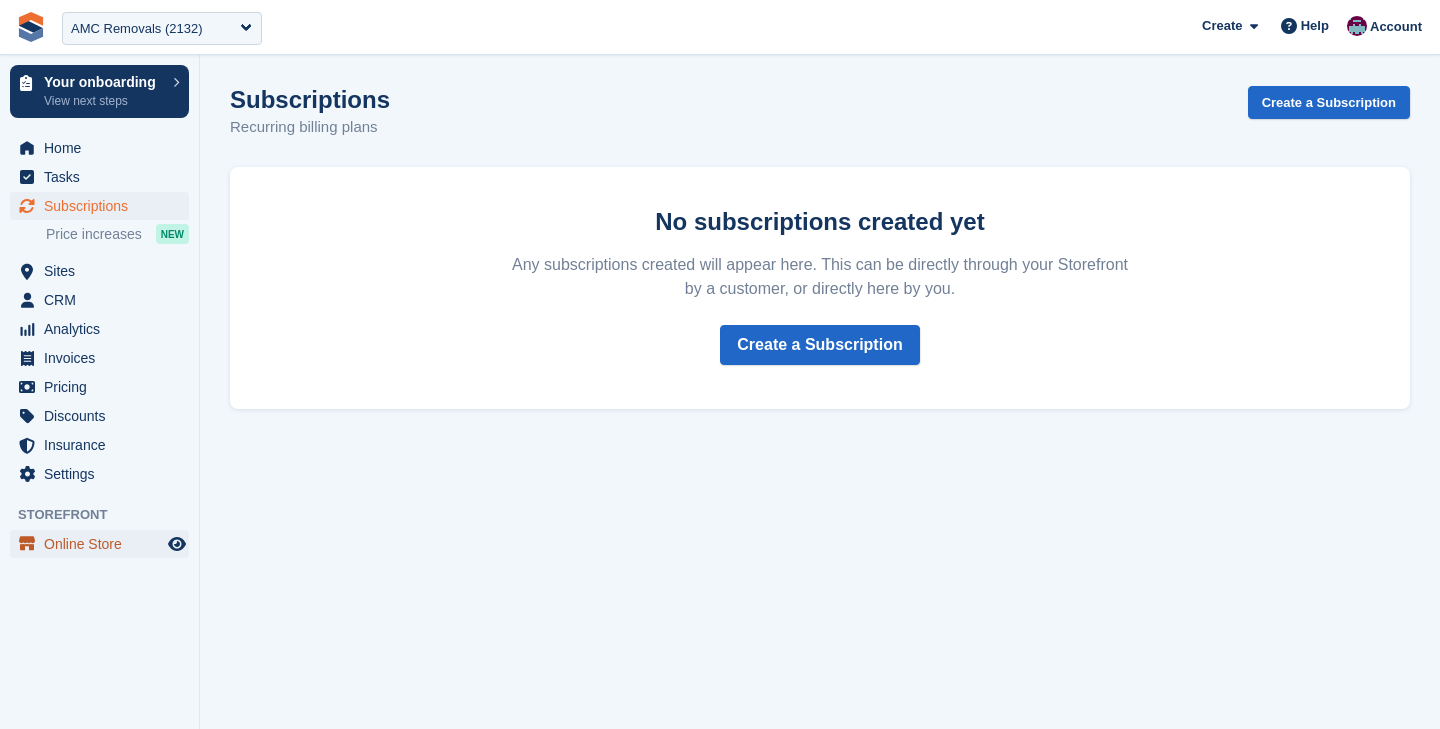 click on "Online Store" at bounding box center (104, 544) 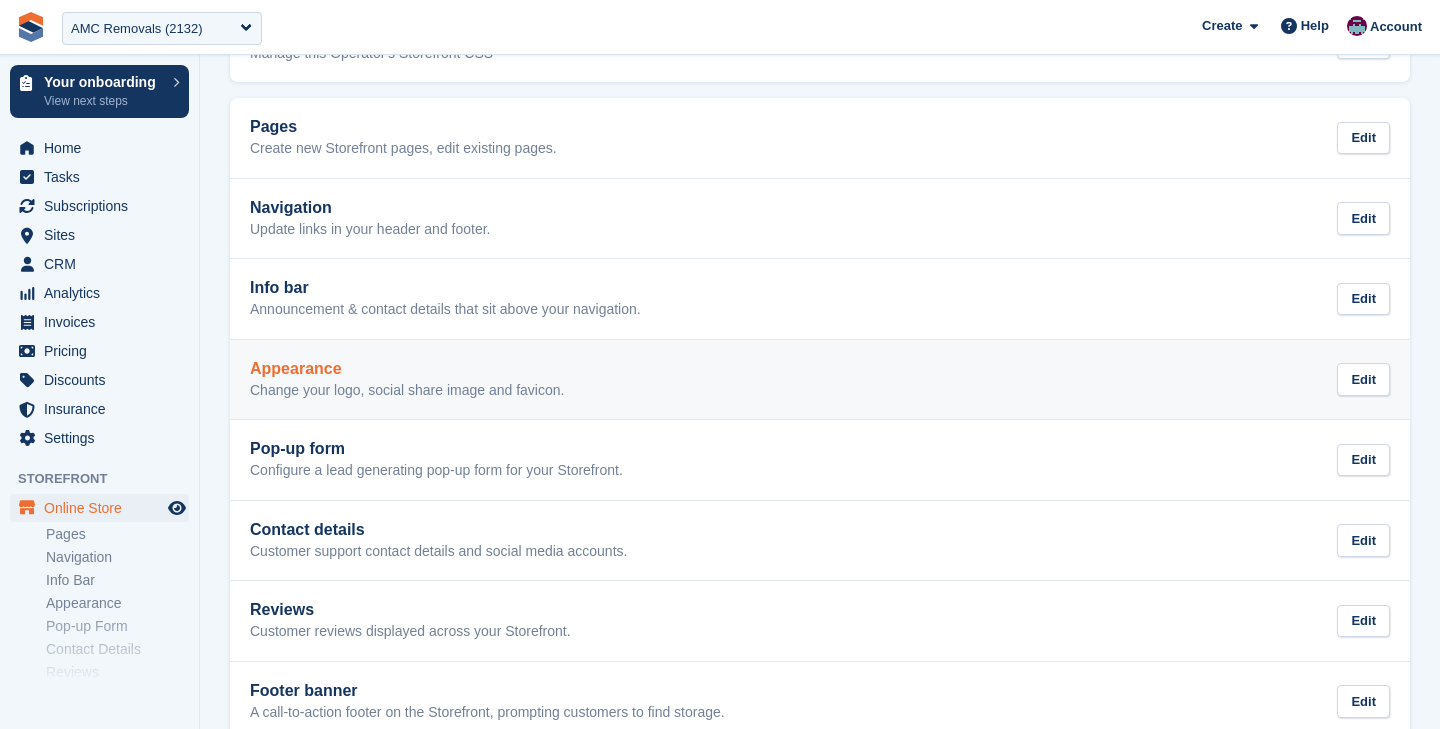 scroll, scrollTop: 219, scrollLeft: 0, axis: vertical 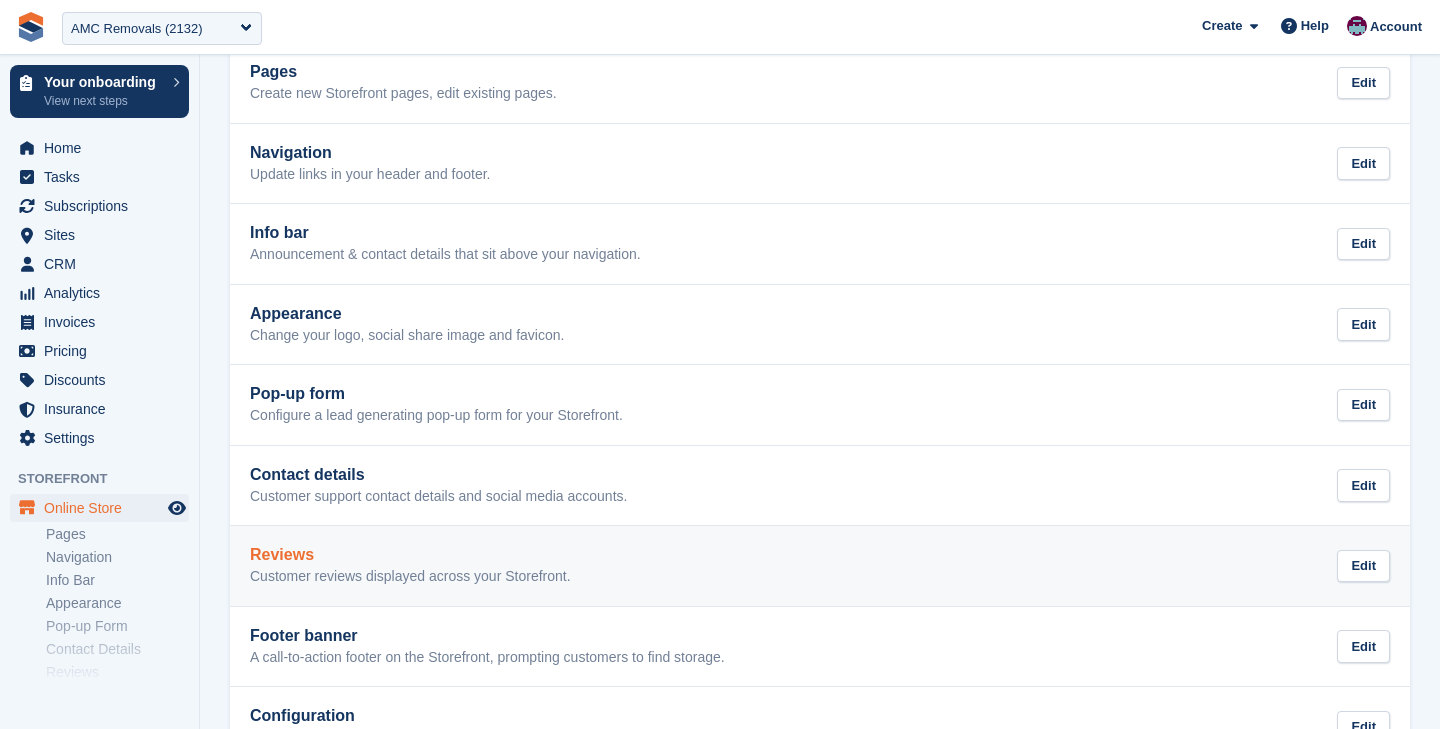 click on "Reviews" at bounding box center (410, 555) 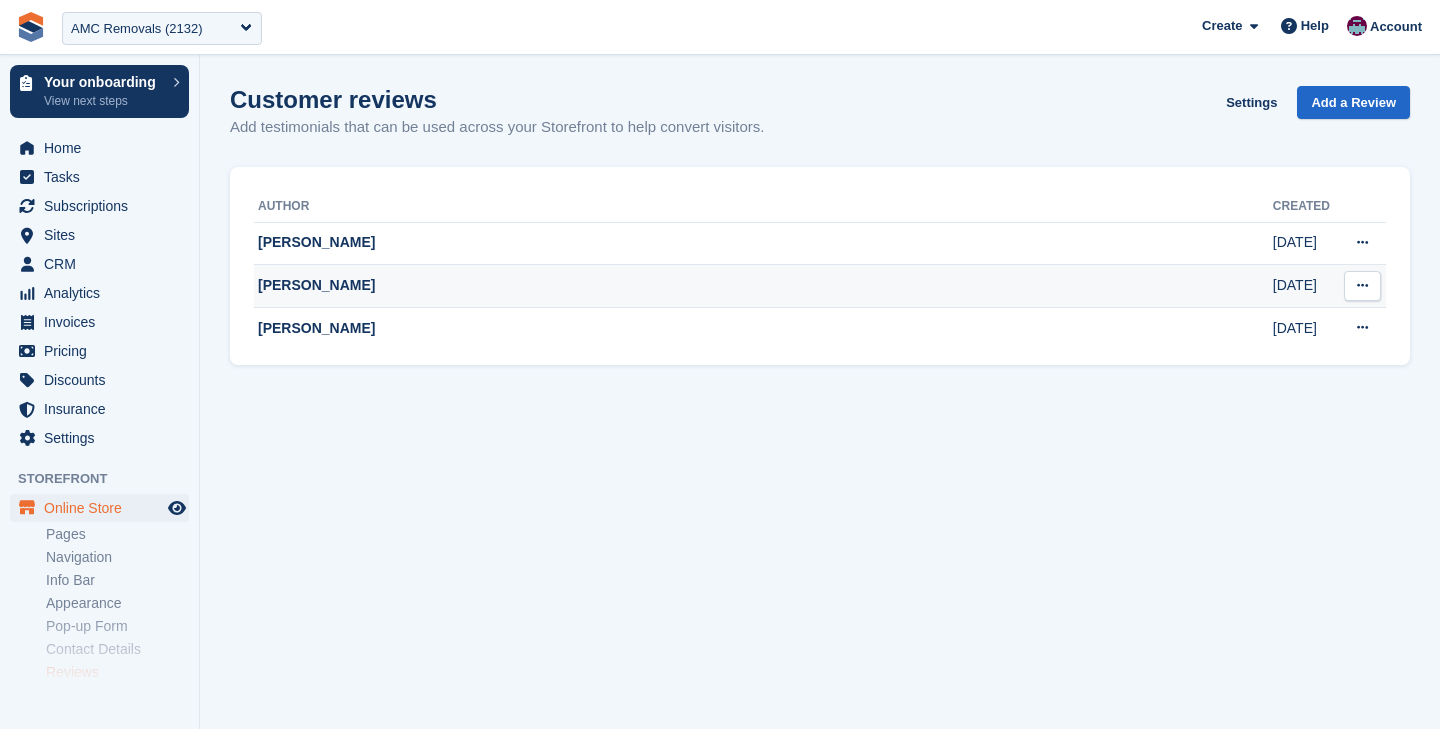 scroll, scrollTop: 0, scrollLeft: 0, axis: both 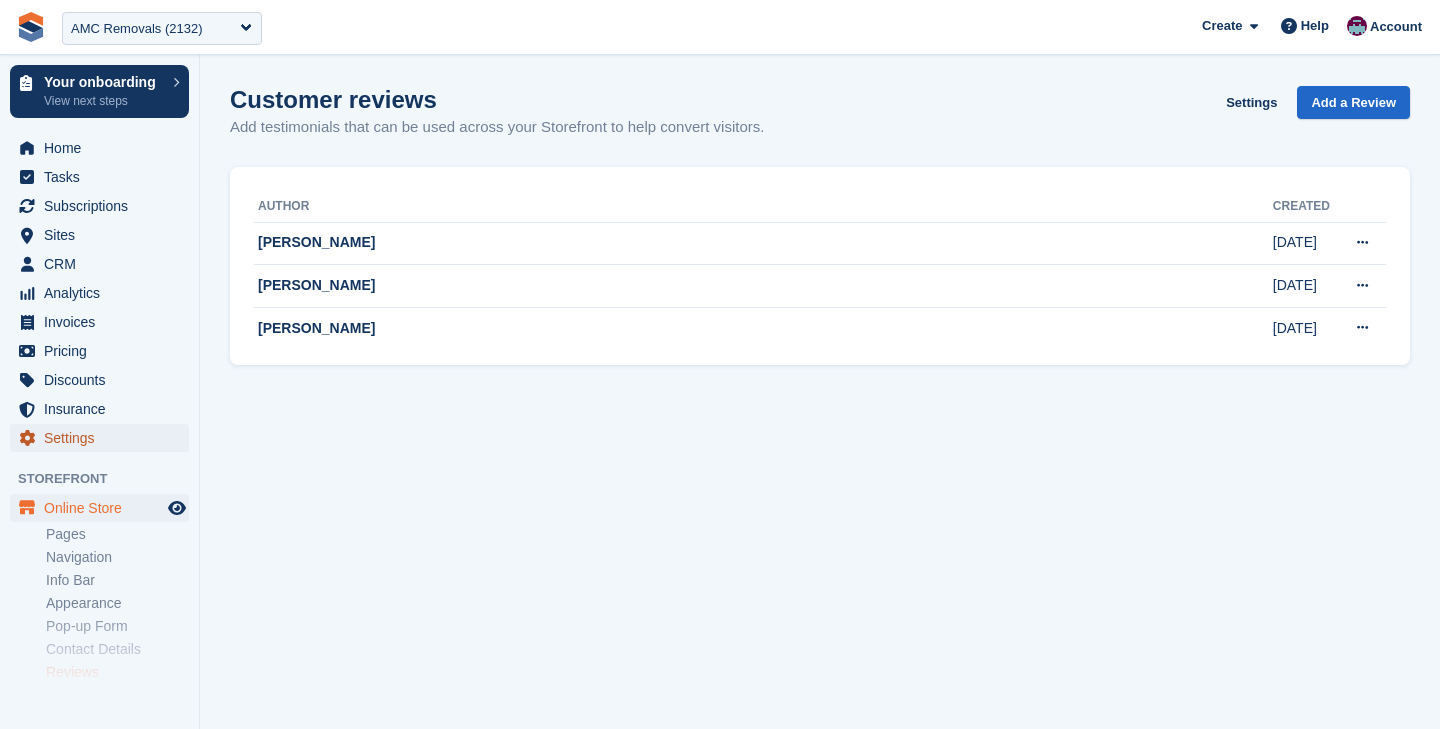 click on "Settings" at bounding box center [104, 438] 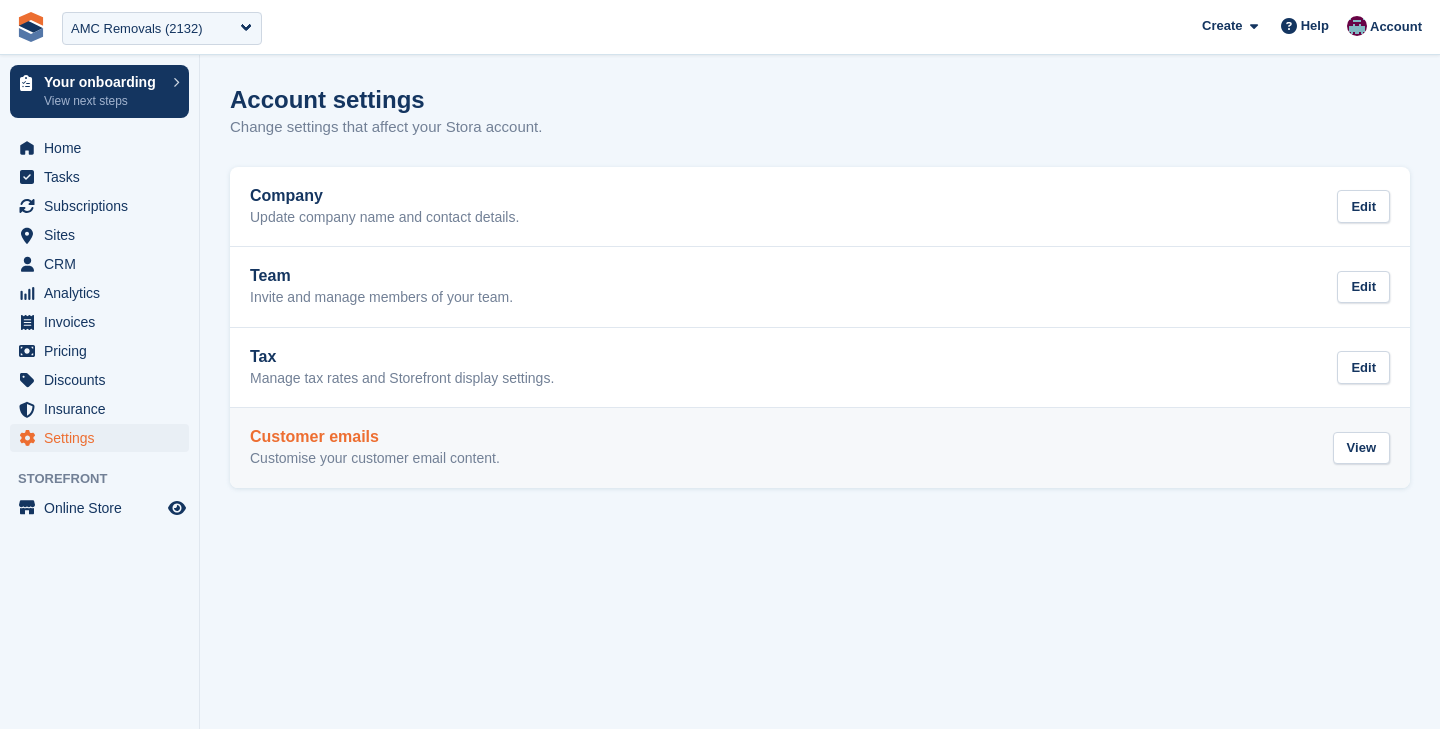 click on "Customise your customer email content." at bounding box center [375, 459] 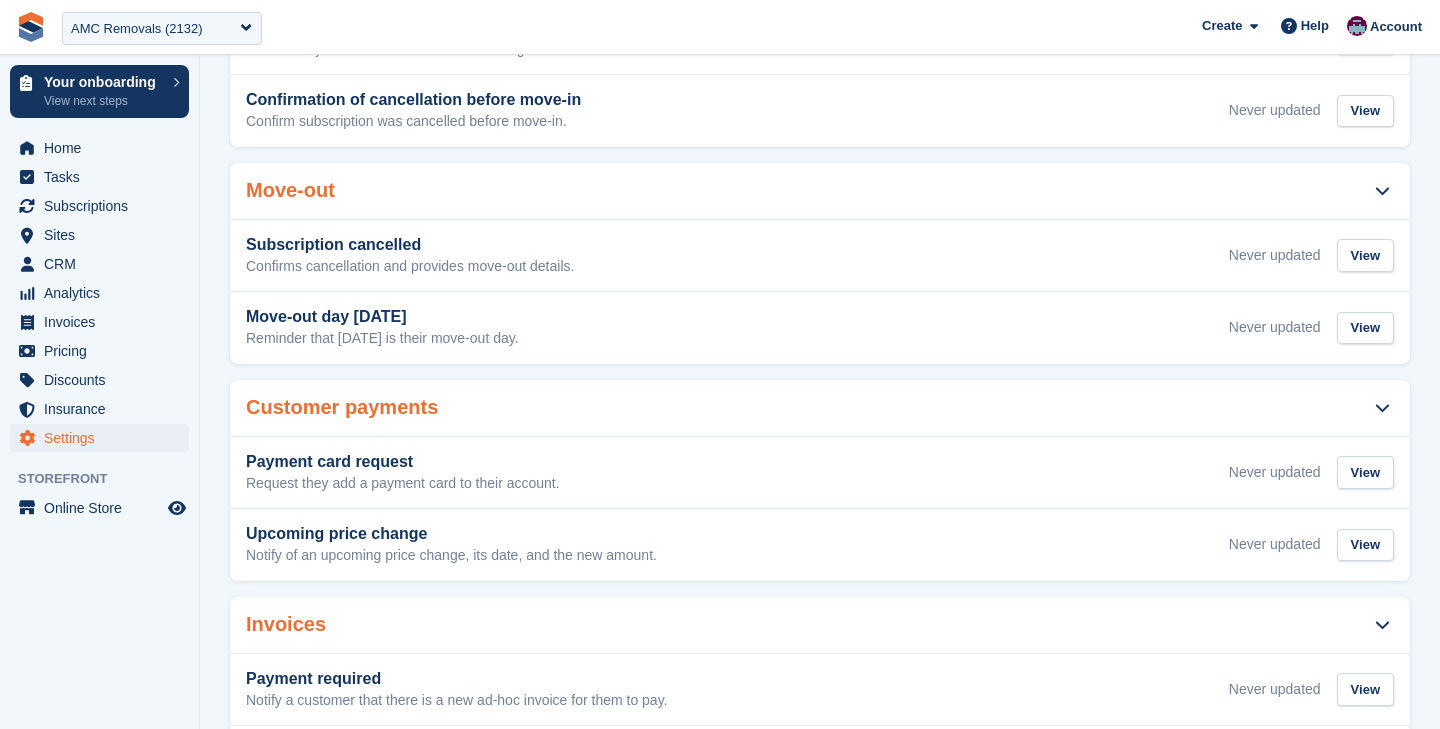 scroll, scrollTop: 709, scrollLeft: 0, axis: vertical 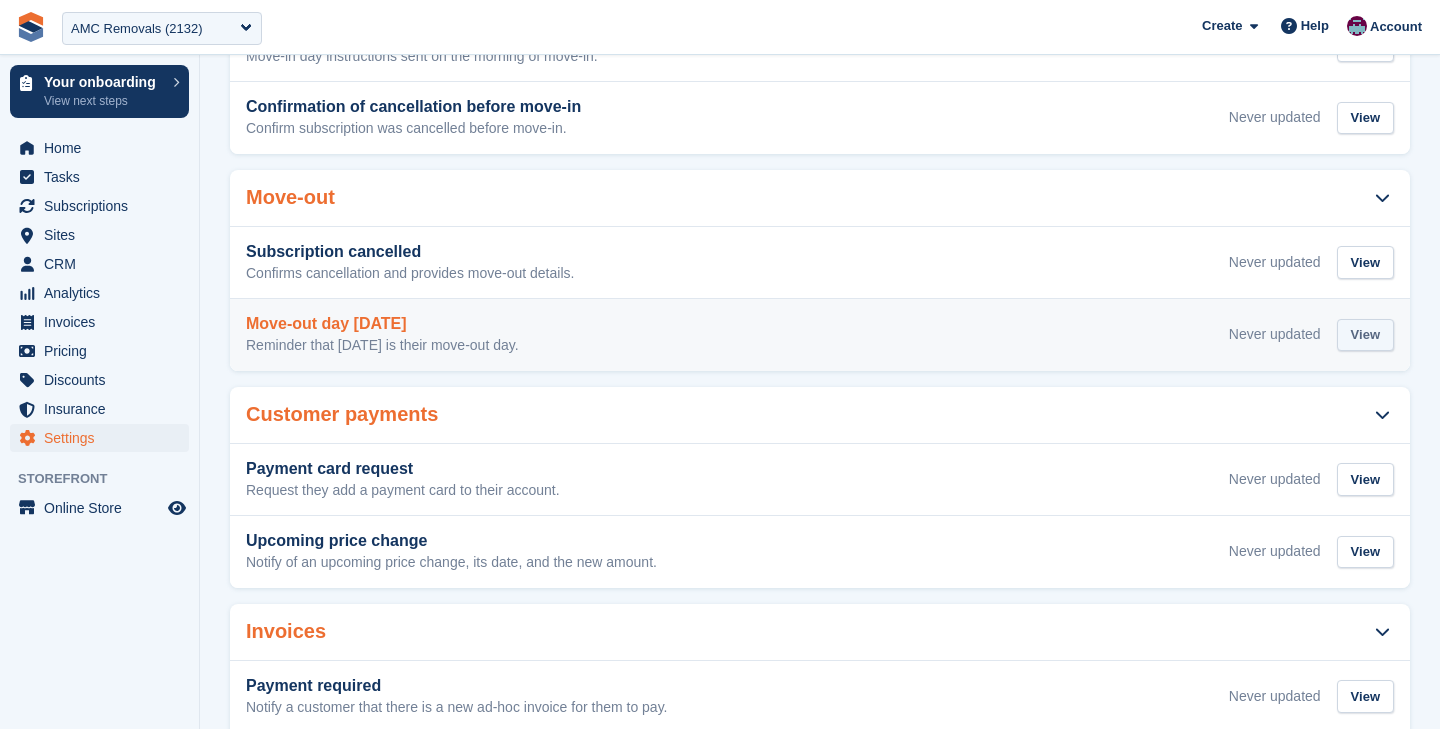 click on "View" at bounding box center (1365, 335) 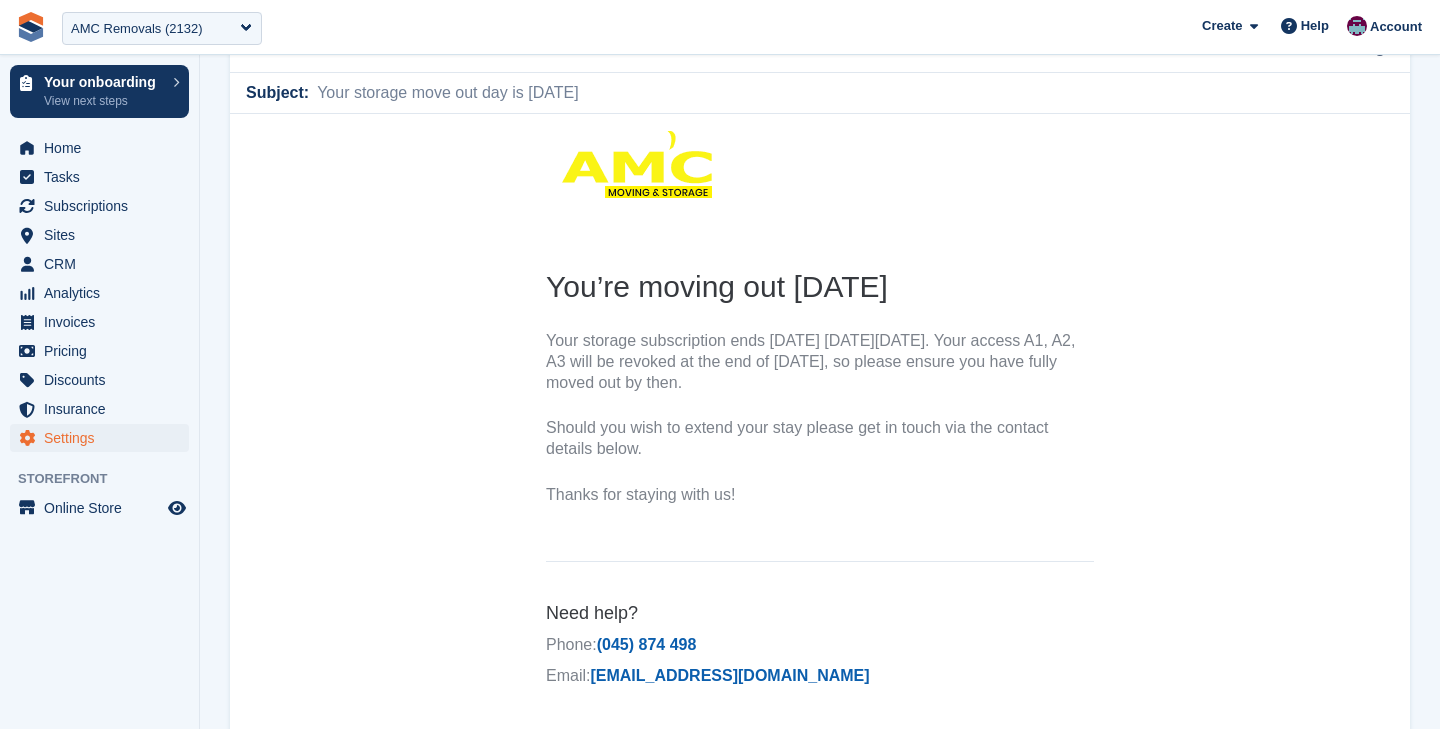 scroll, scrollTop: 221, scrollLeft: 0, axis: vertical 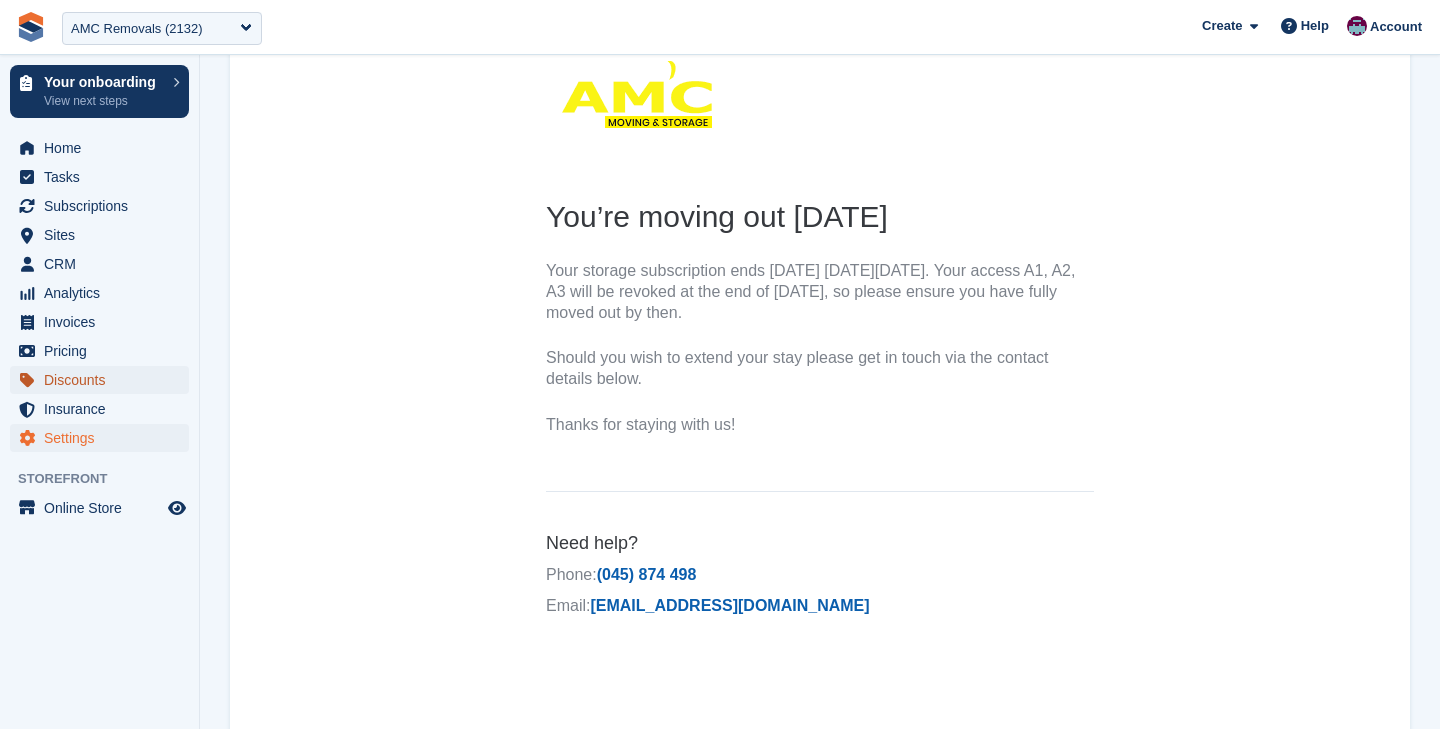 click on "Discounts" at bounding box center [104, 380] 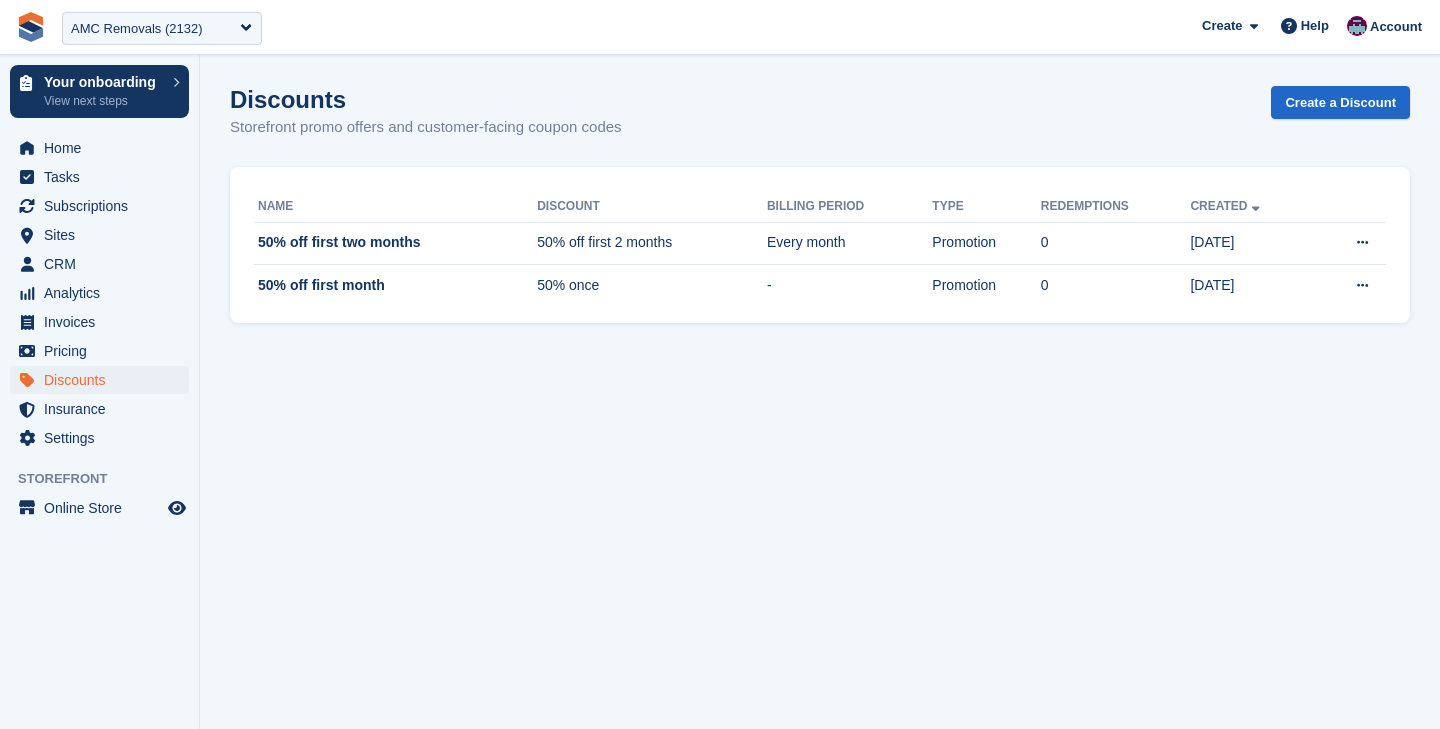 scroll, scrollTop: 0, scrollLeft: 0, axis: both 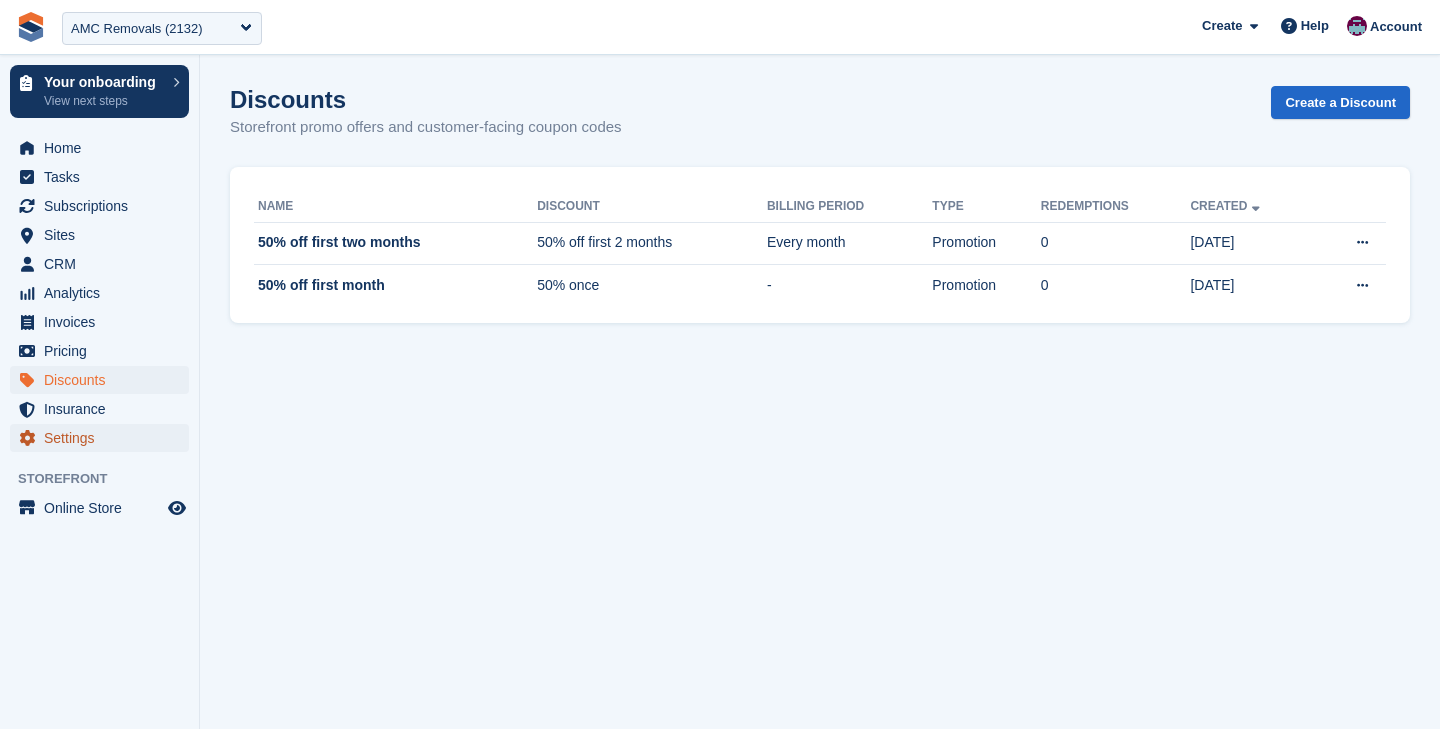 click on "Settings" at bounding box center [104, 438] 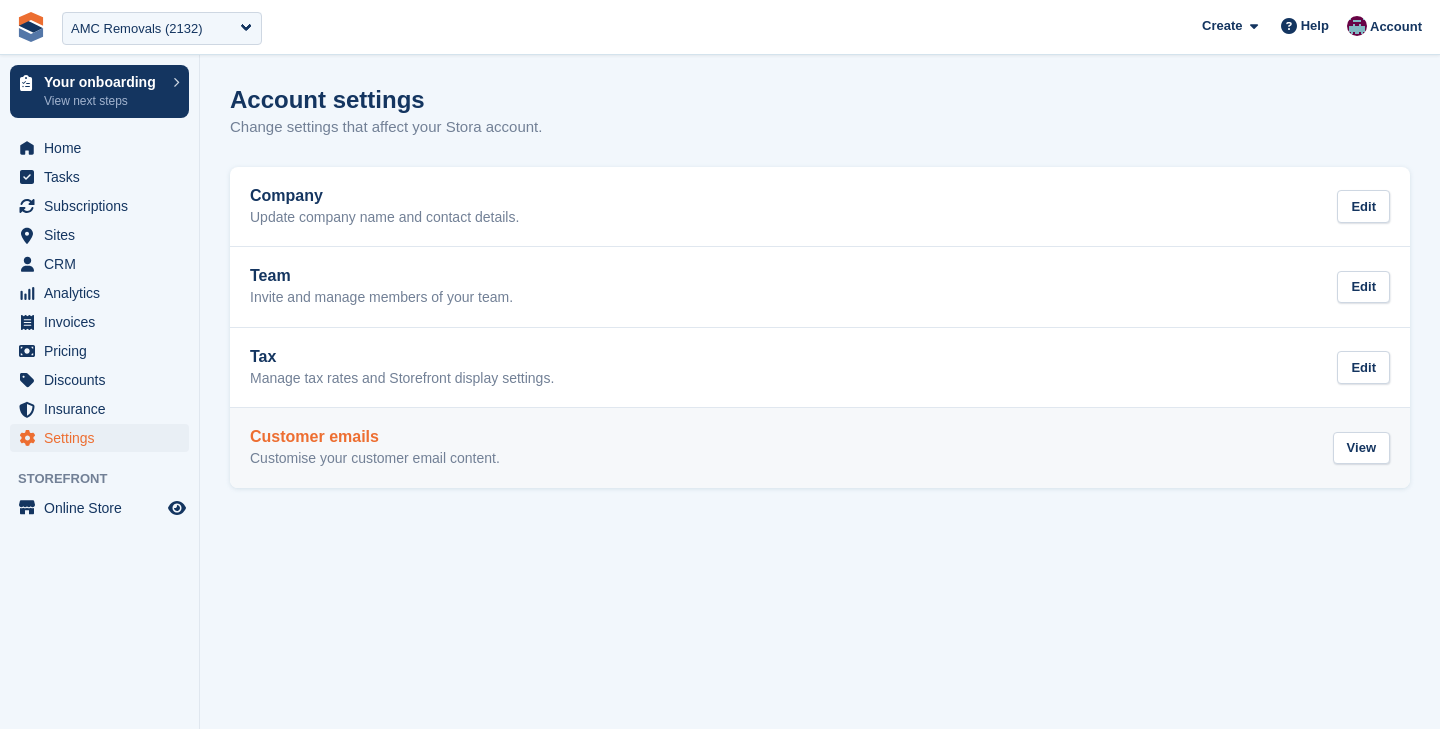 click on "Customer emails" at bounding box center (375, 437) 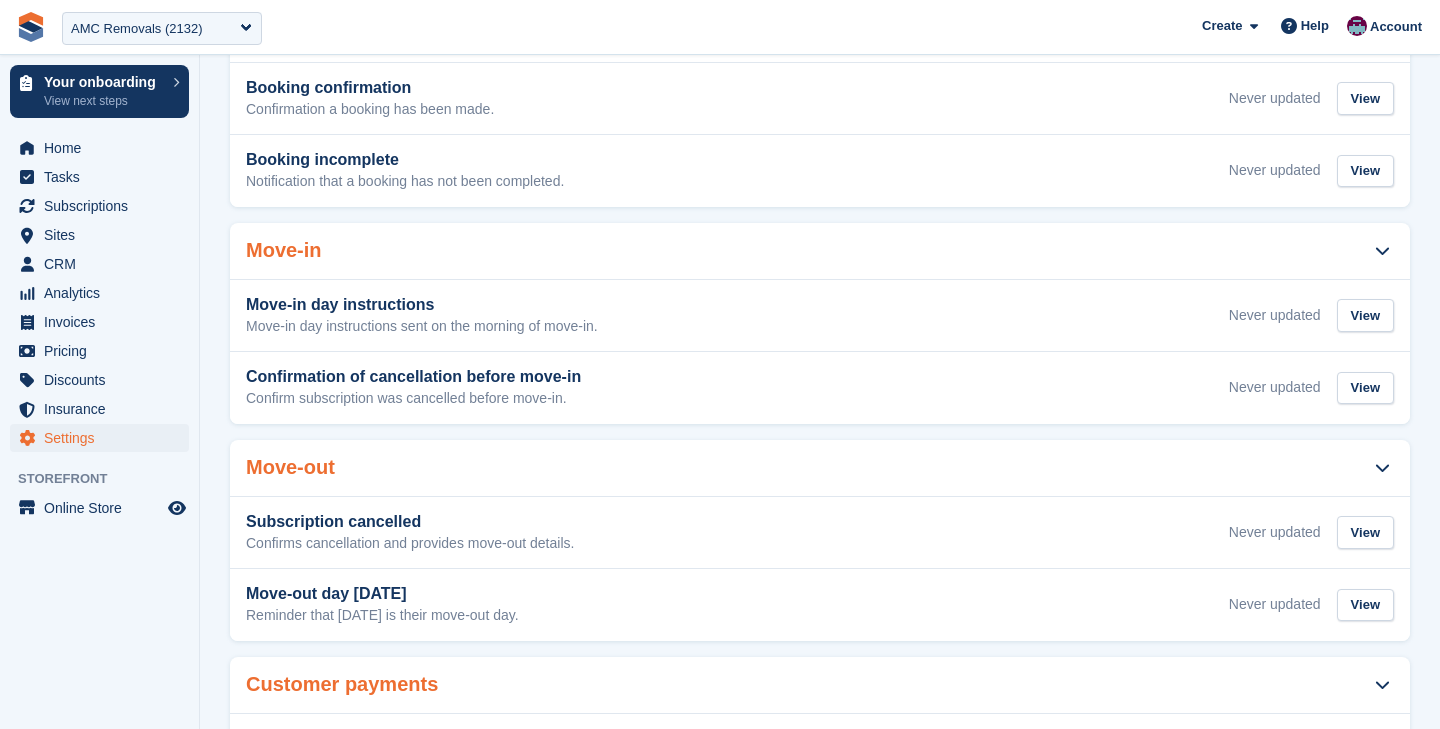 scroll, scrollTop: 440, scrollLeft: 0, axis: vertical 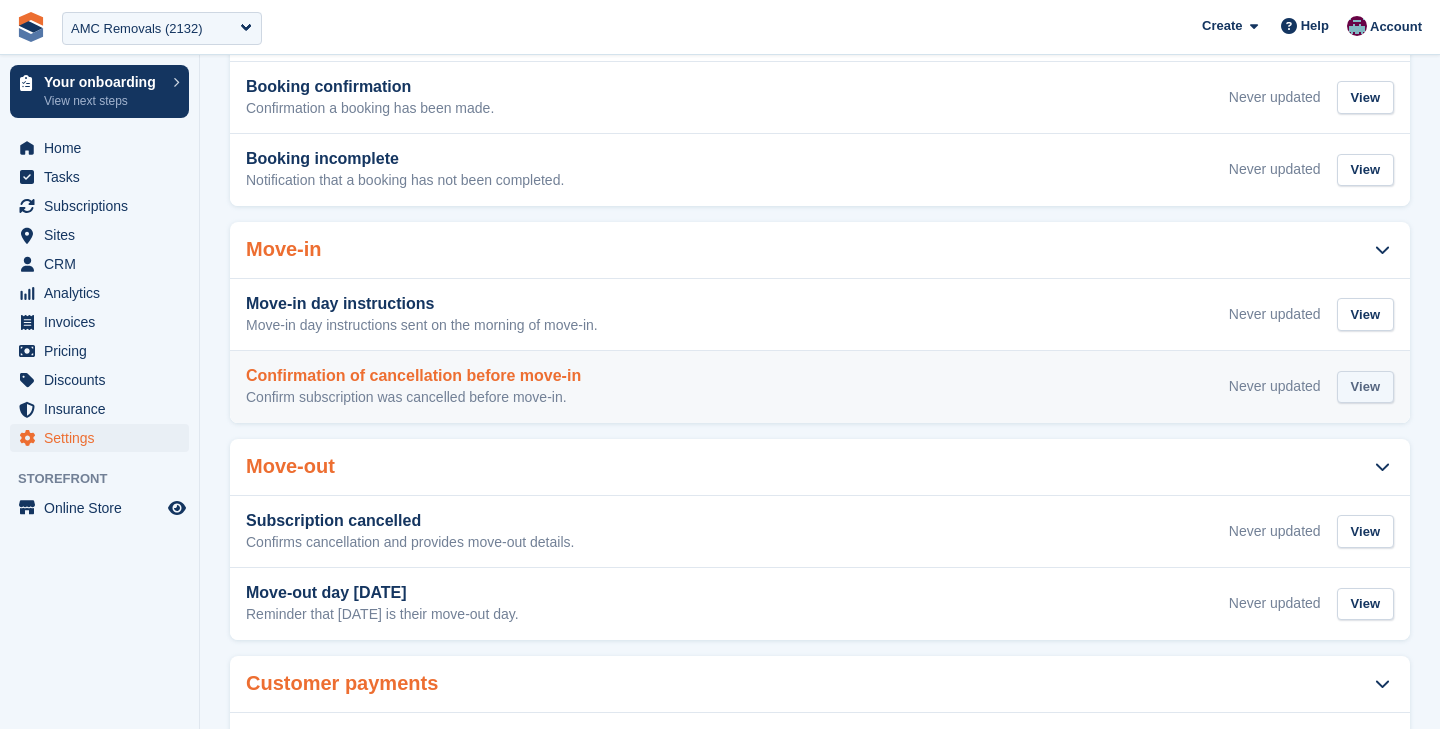 click on "View" at bounding box center [1365, 387] 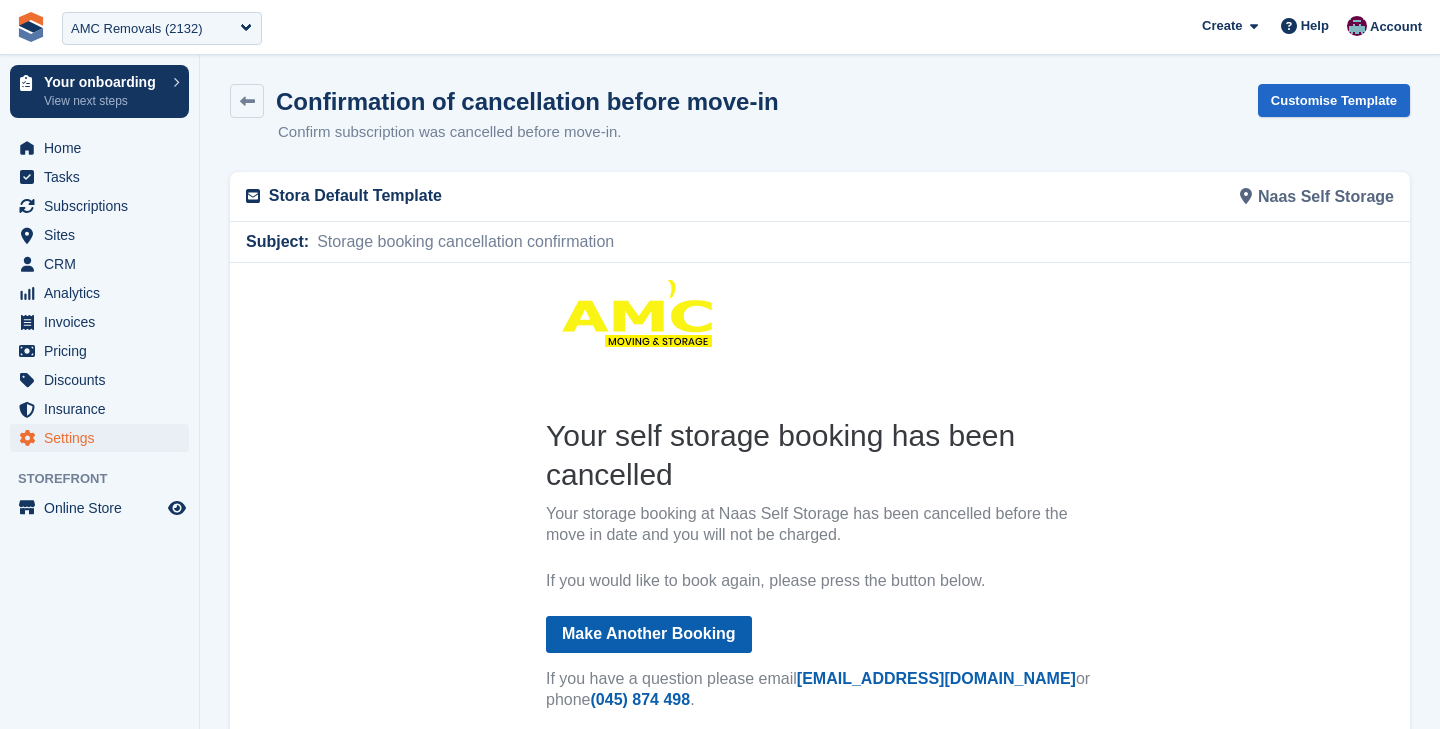 scroll, scrollTop: 0, scrollLeft: 0, axis: both 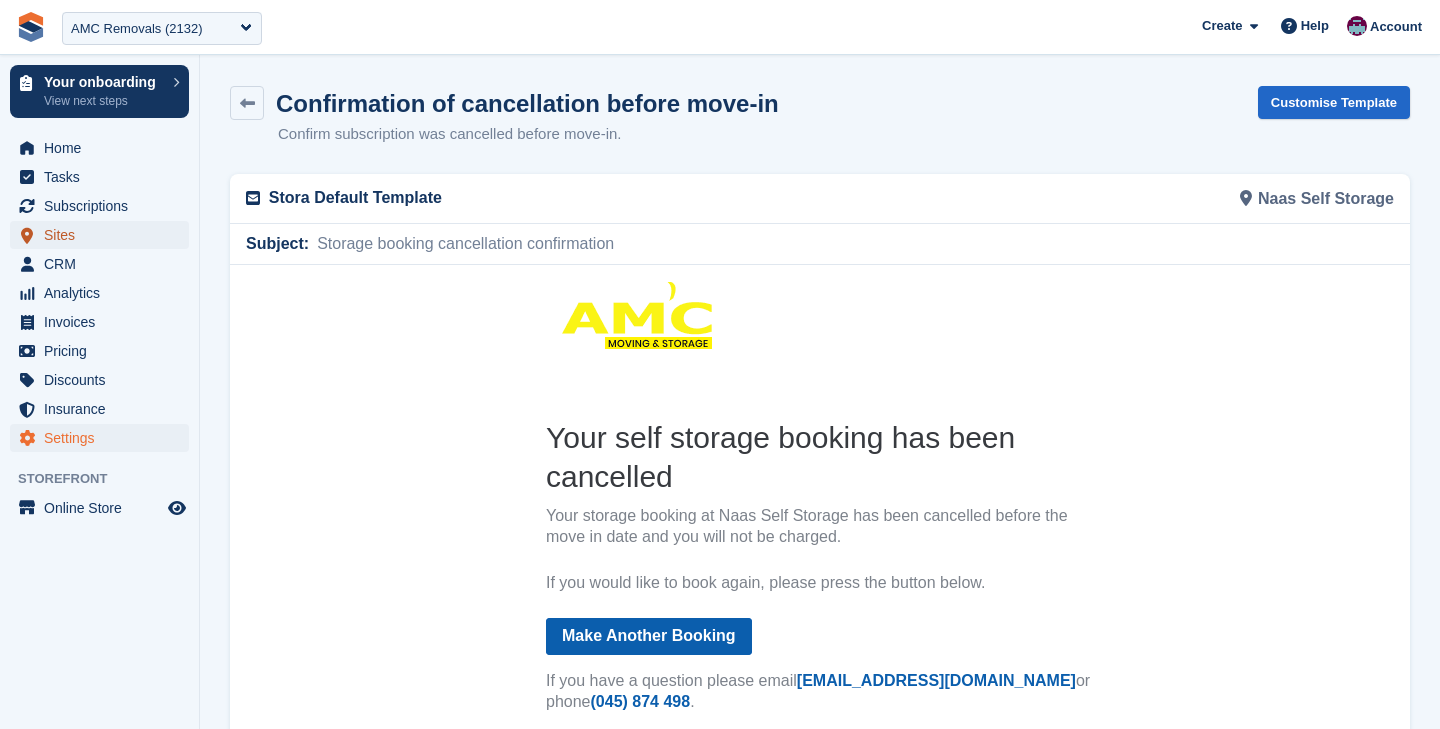 click on "Sites" at bounding box center (104, 235) 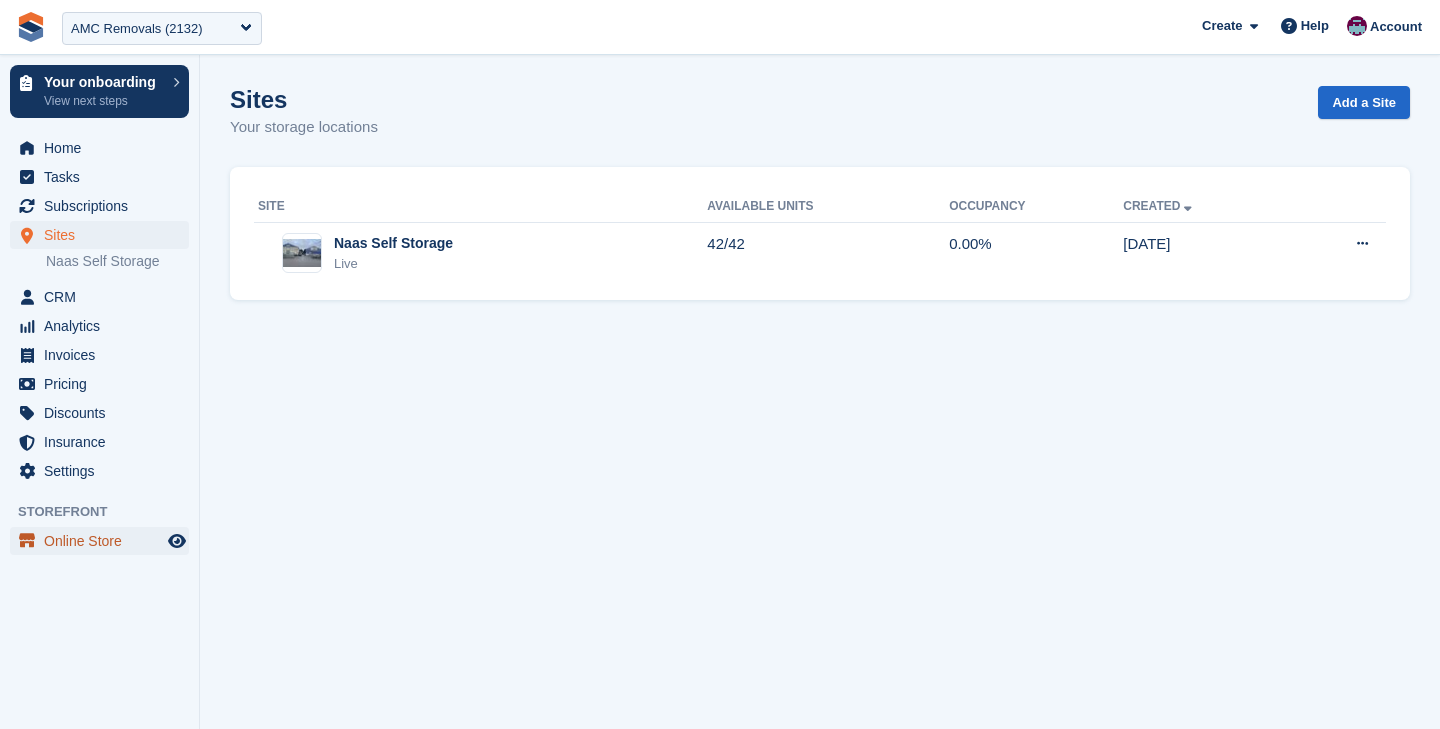 click on "Online Store" at bounding box center (104, 541) 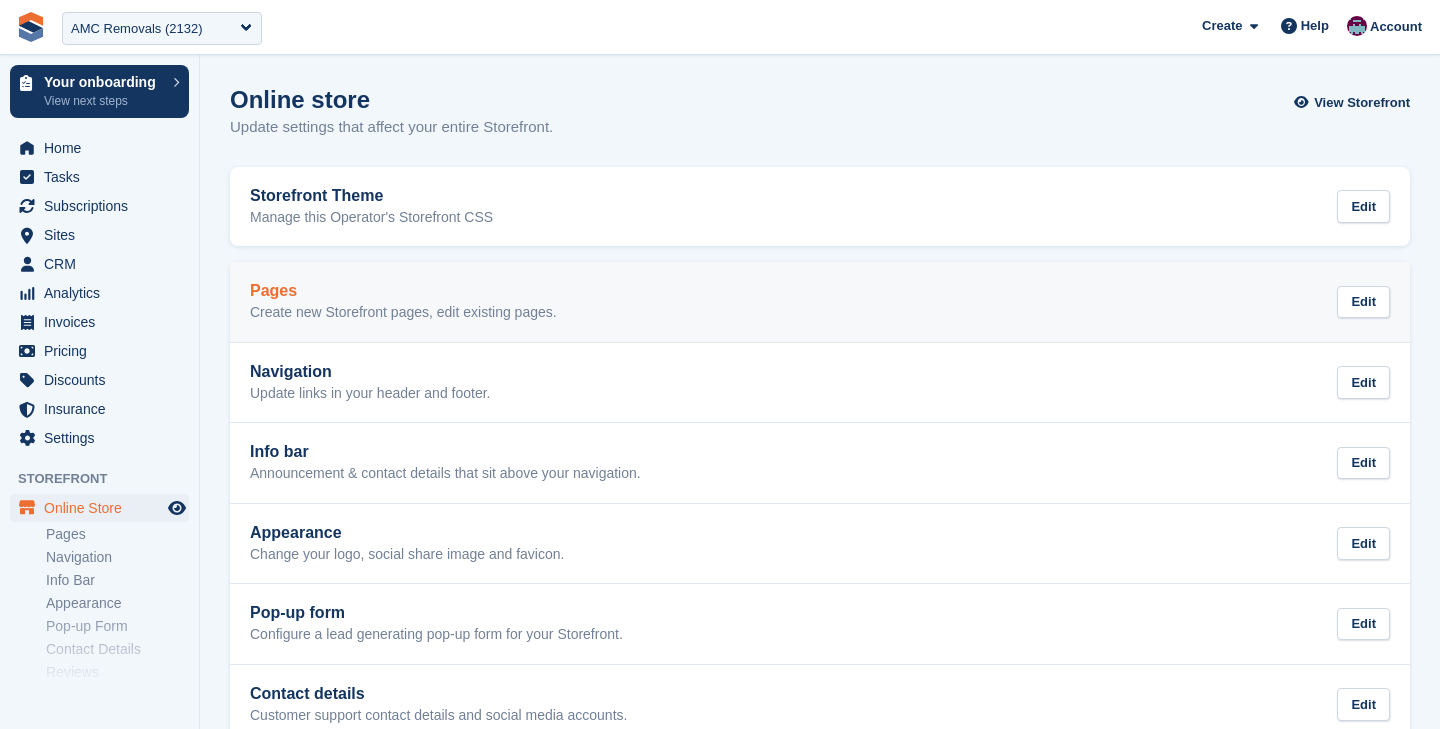 click on "Pages
Create new Storefront pages, edit existing pages." at bounding box center (403, 302) 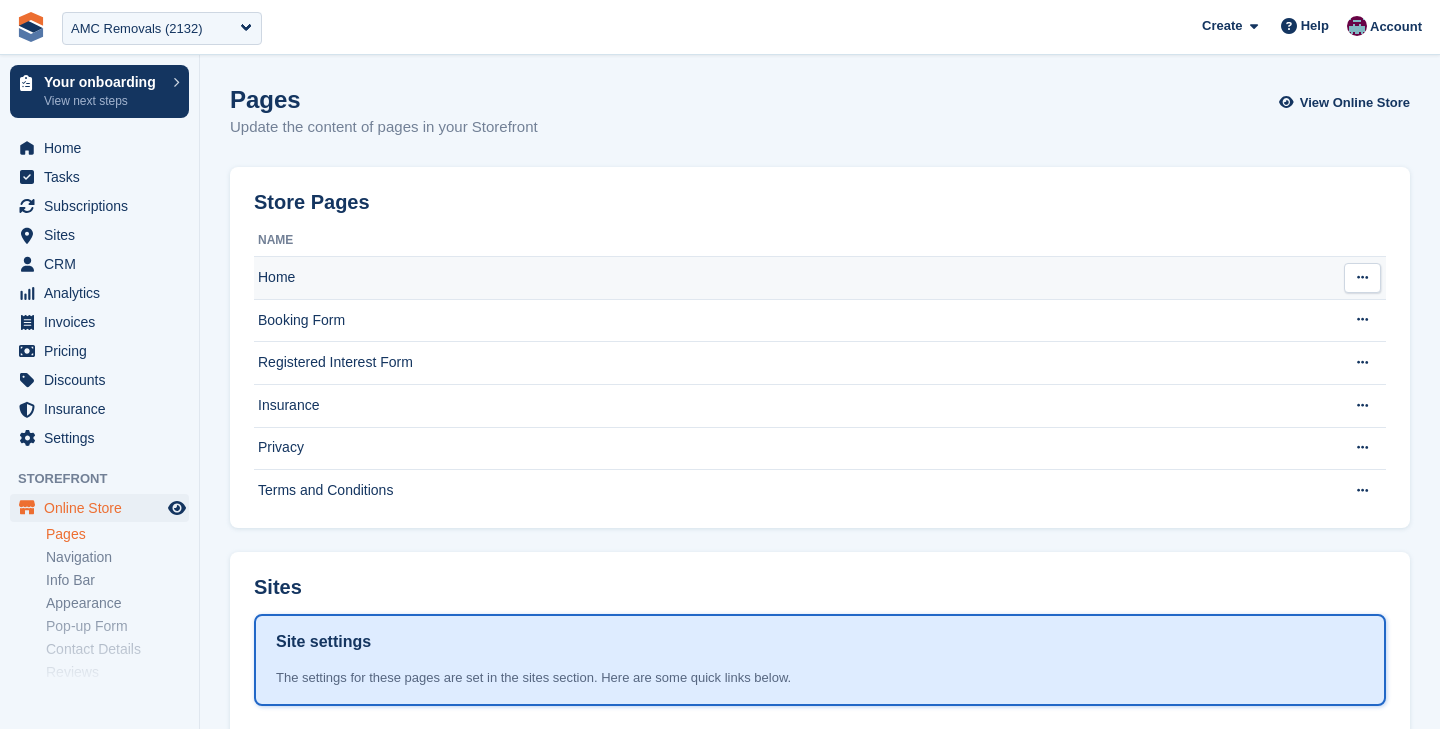 click on "Home" at bounding box center [791, 278] 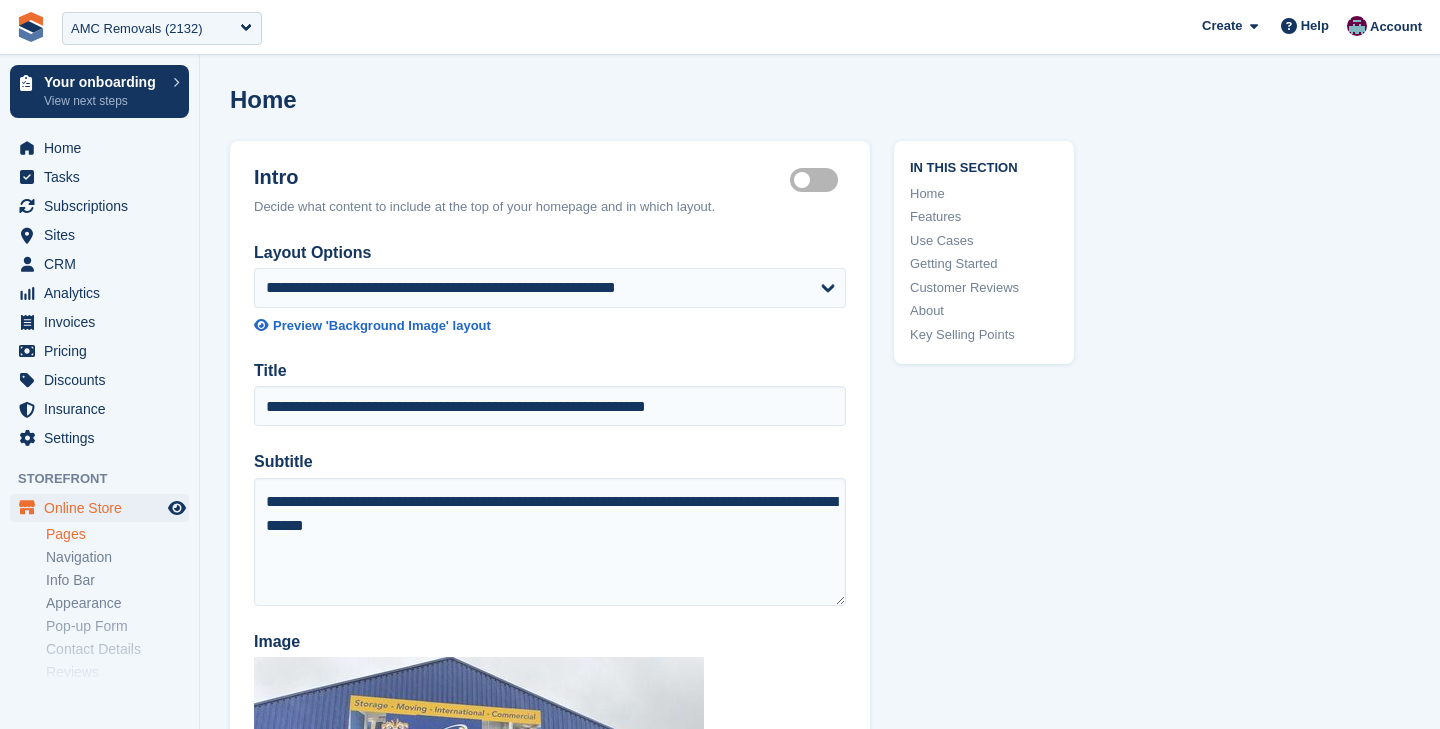 scroll, scrollTop: 0, scrollLeft: 0, axis: both 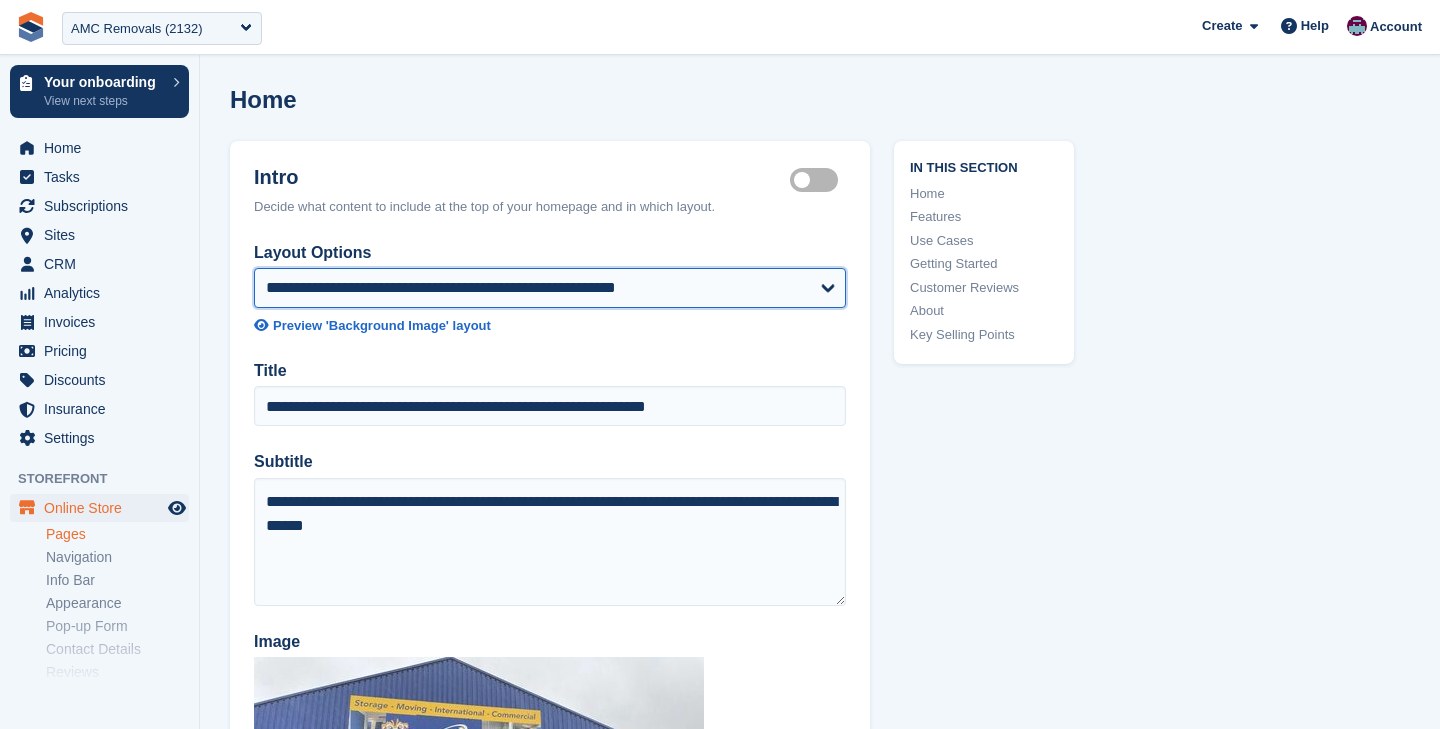 click on "**********" at bounding box center [550, 288] 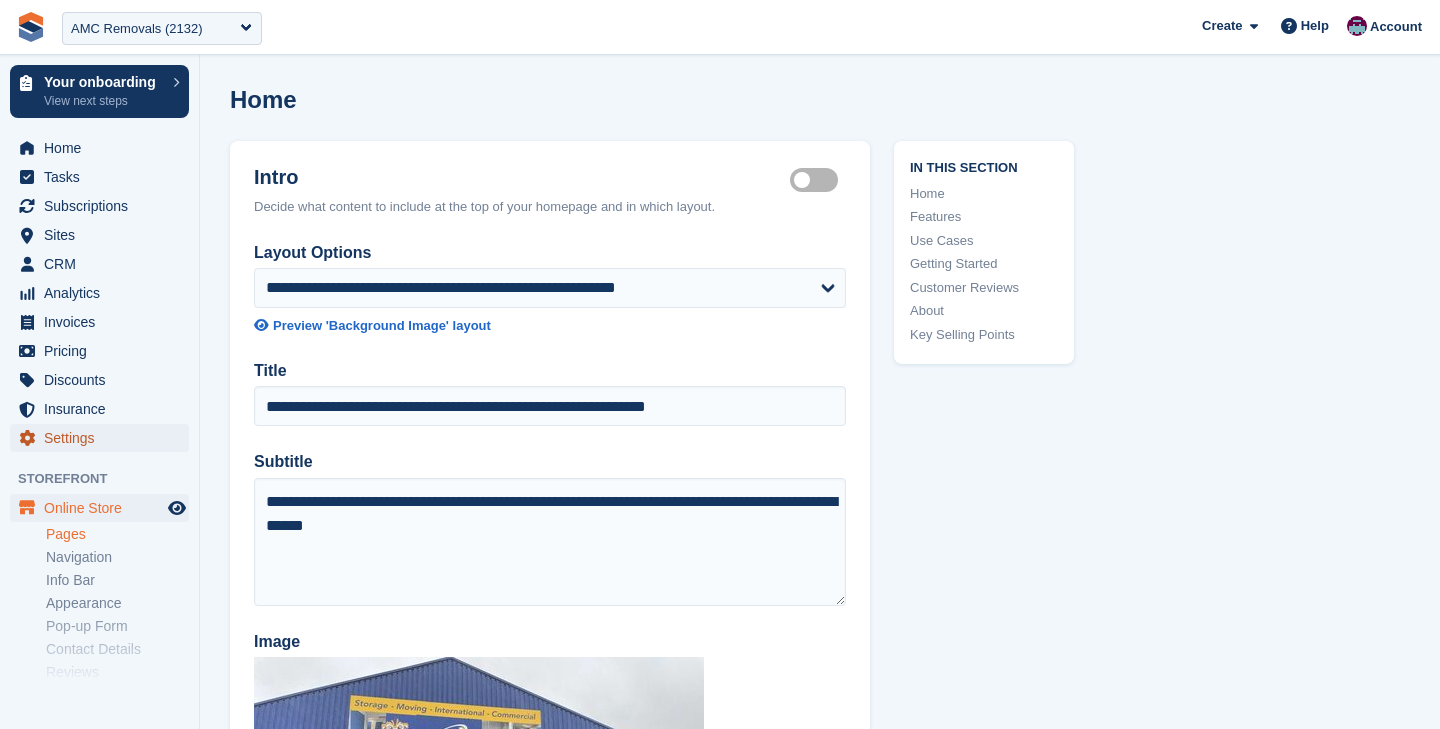 click on "Settings" at bounding box center [104, 438] 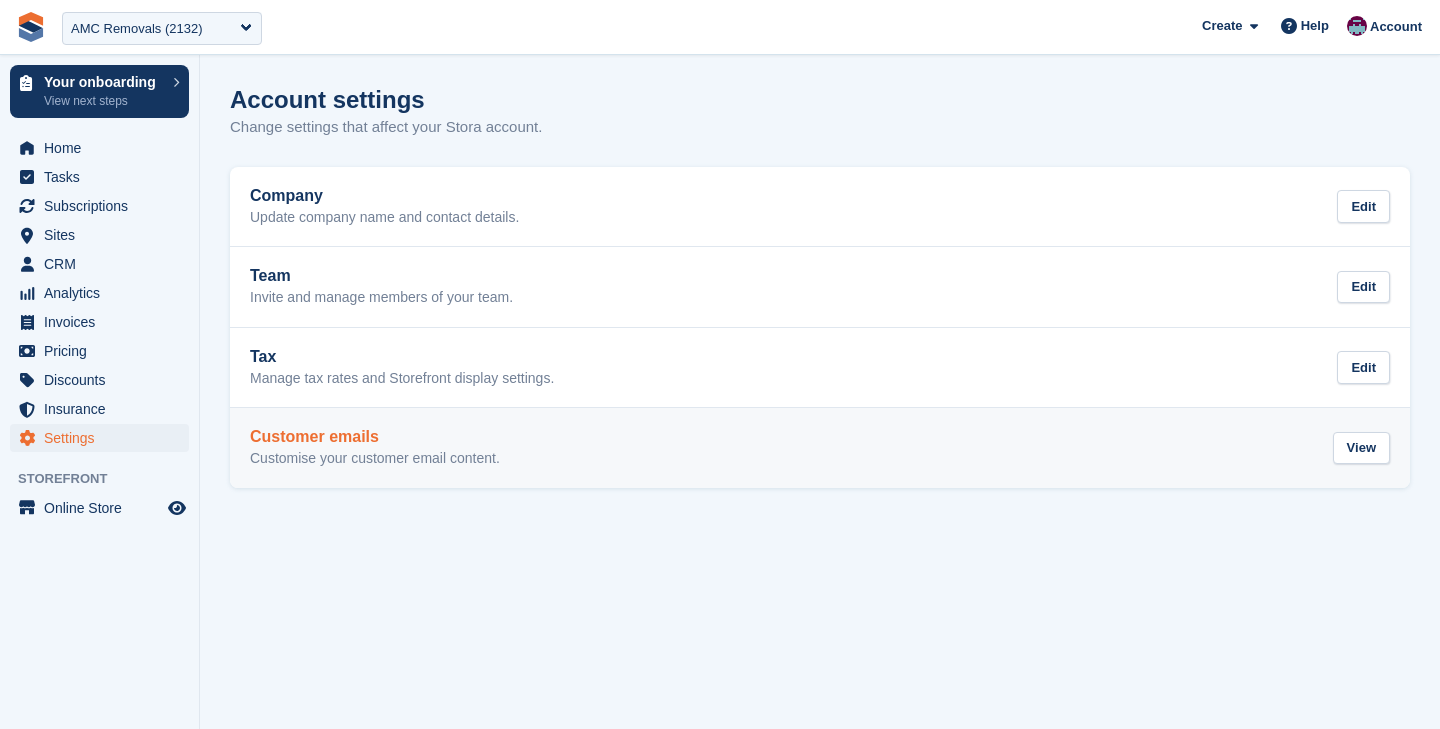 click on "Customer emails
Customise your customer email content.
View" at bounding box center [820, 448] 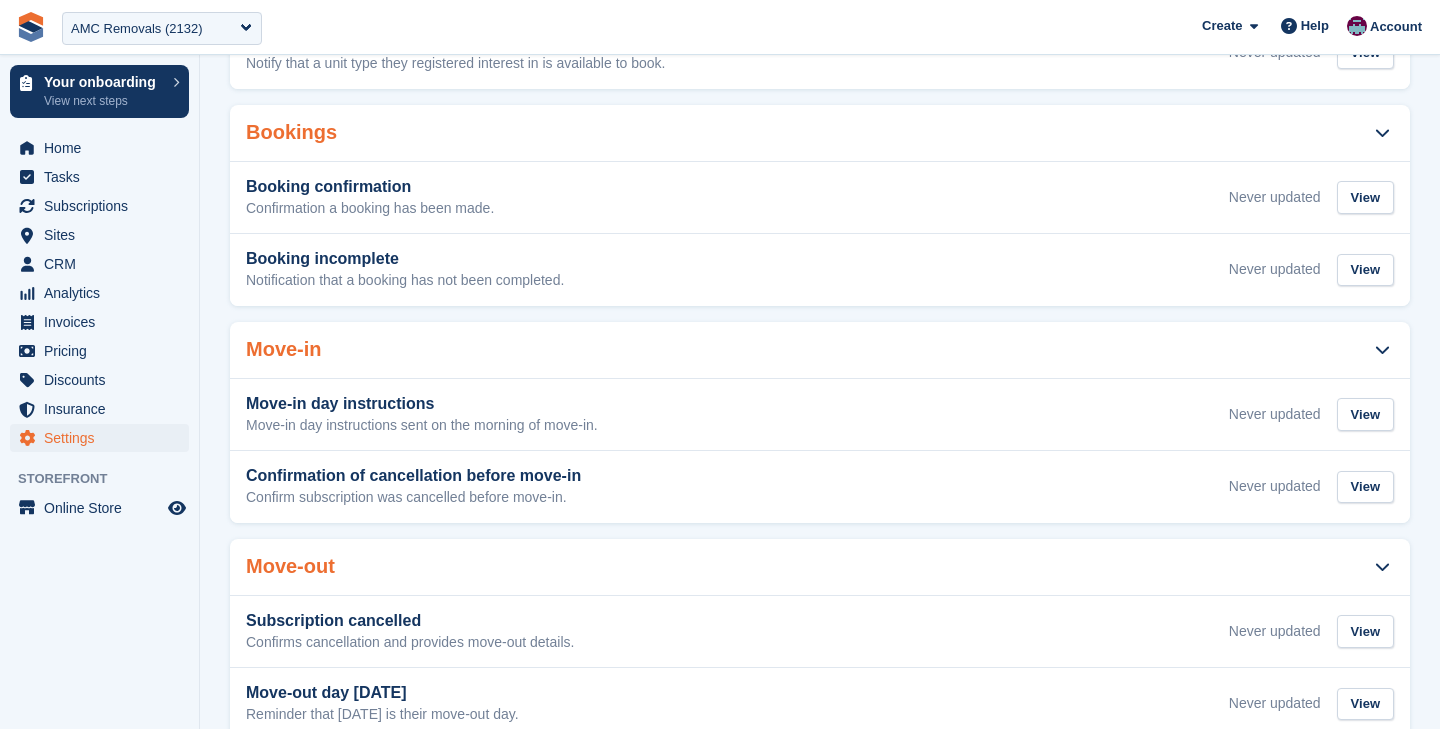 scroll, scrollTop: 378, scrollLeft: 0, axis: vertical 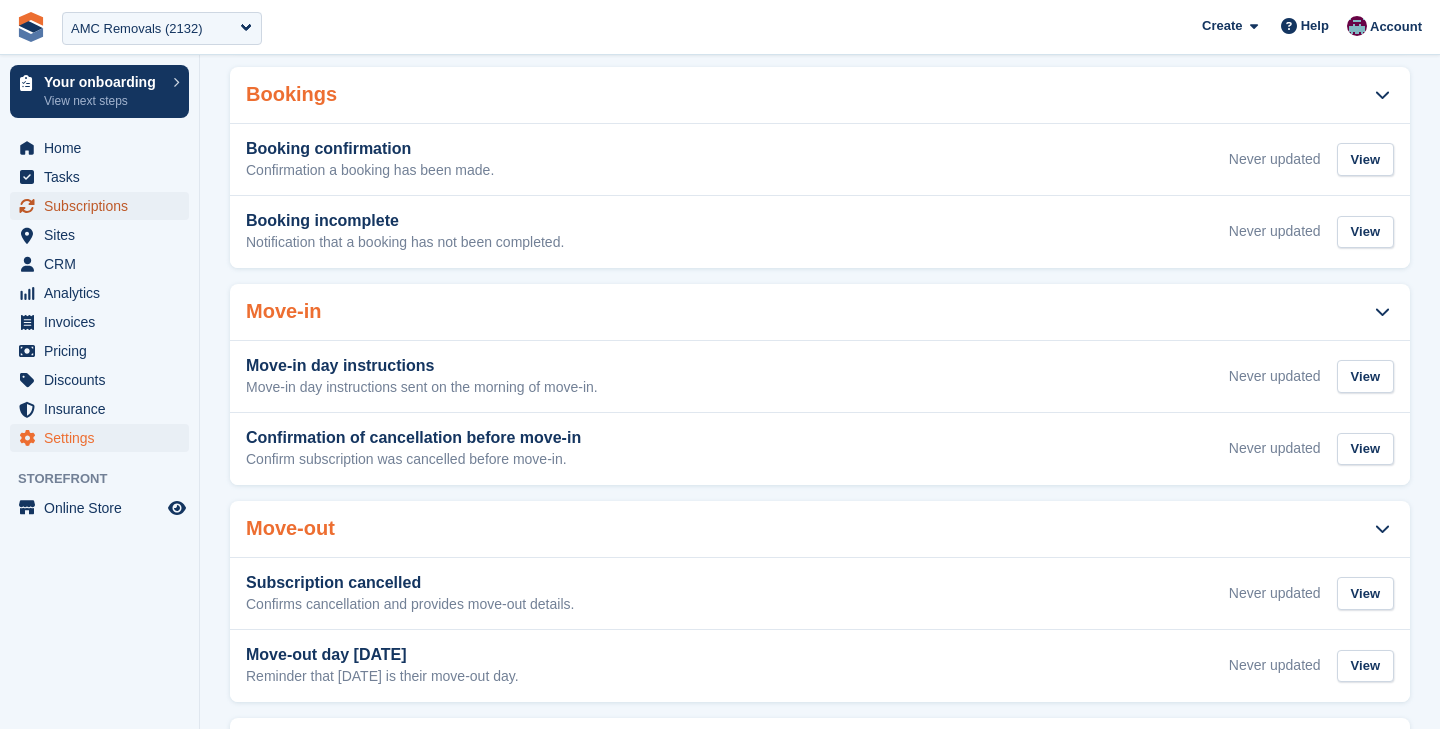 click on "Subscriptions" at bounding box center [104, 206] 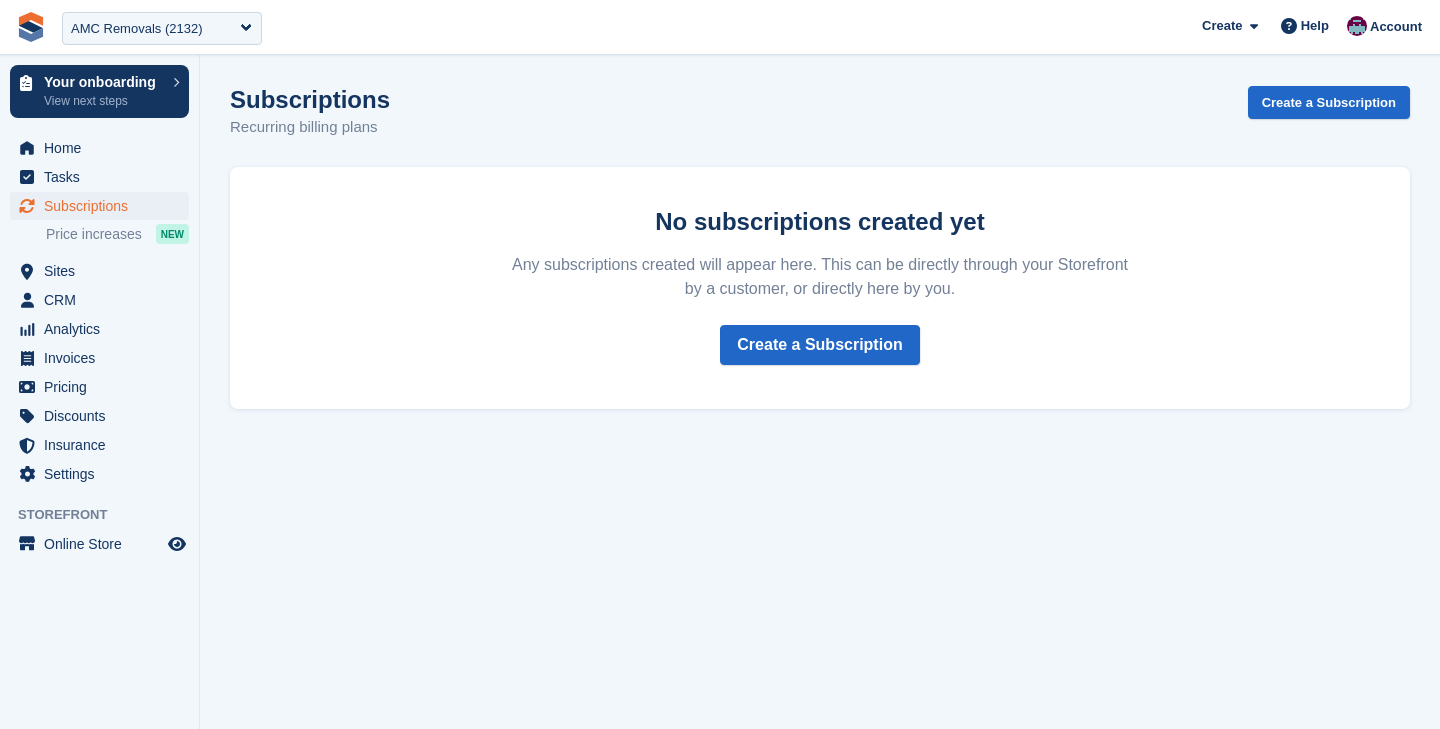 scroll, scrollTop: 0, scrollLeft: 0, axis: both 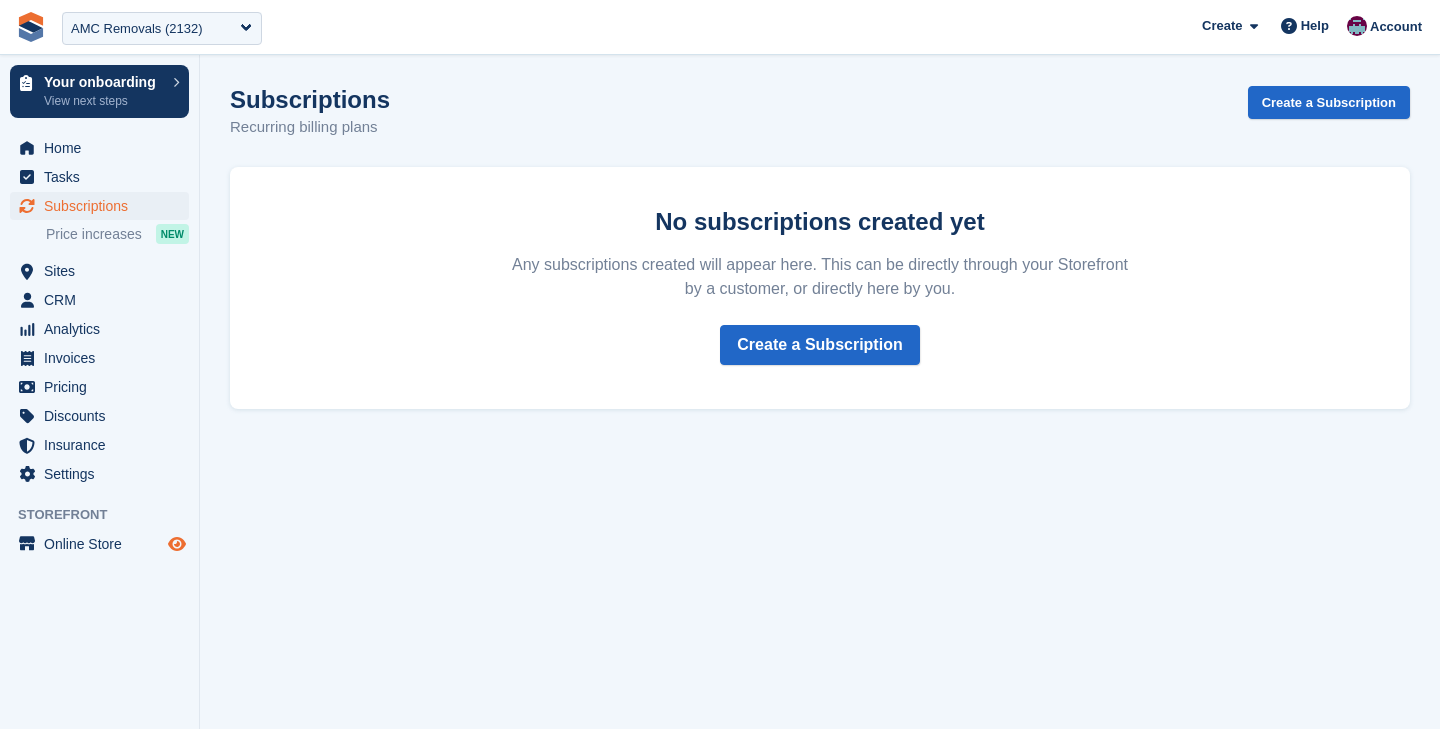 click at bounding box center (177, 544) 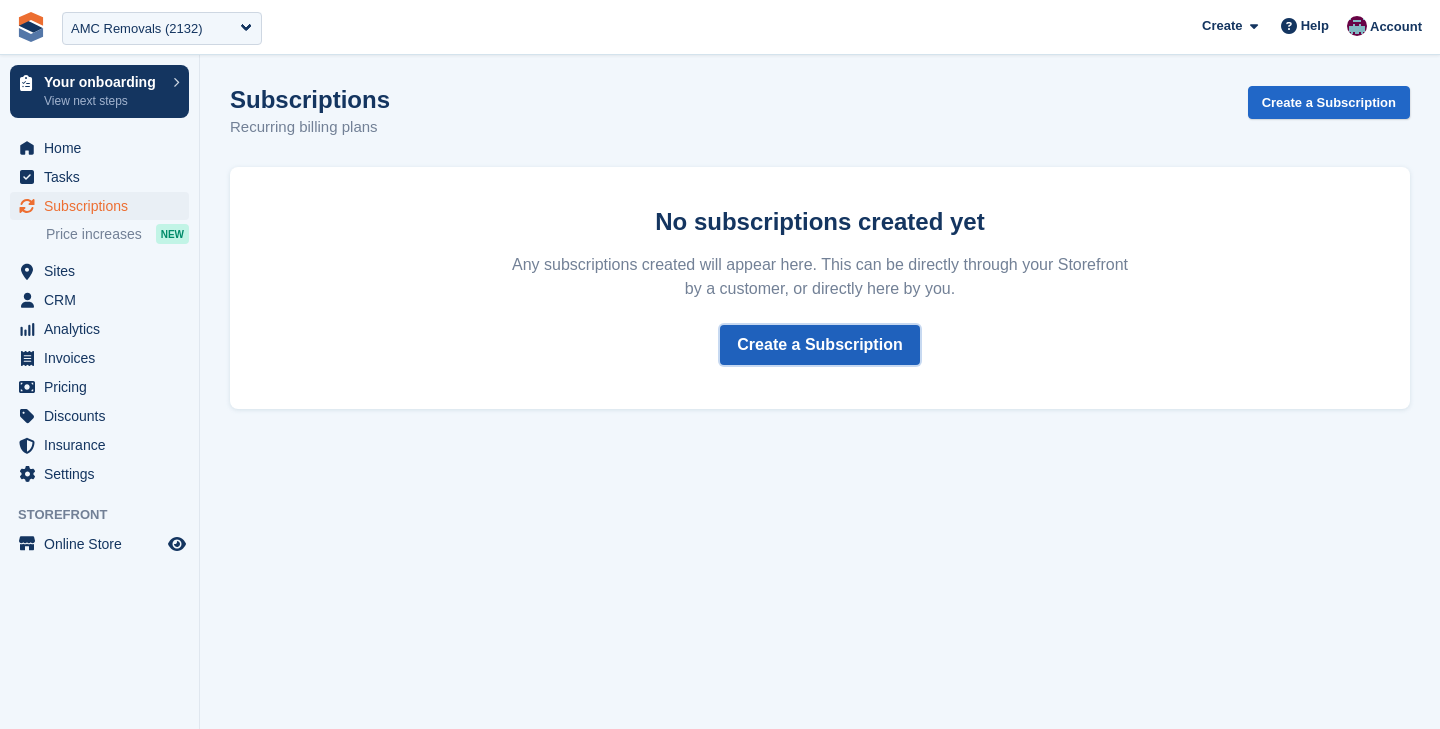 click on "Create a Subscription" at bounding box center (819, 345) 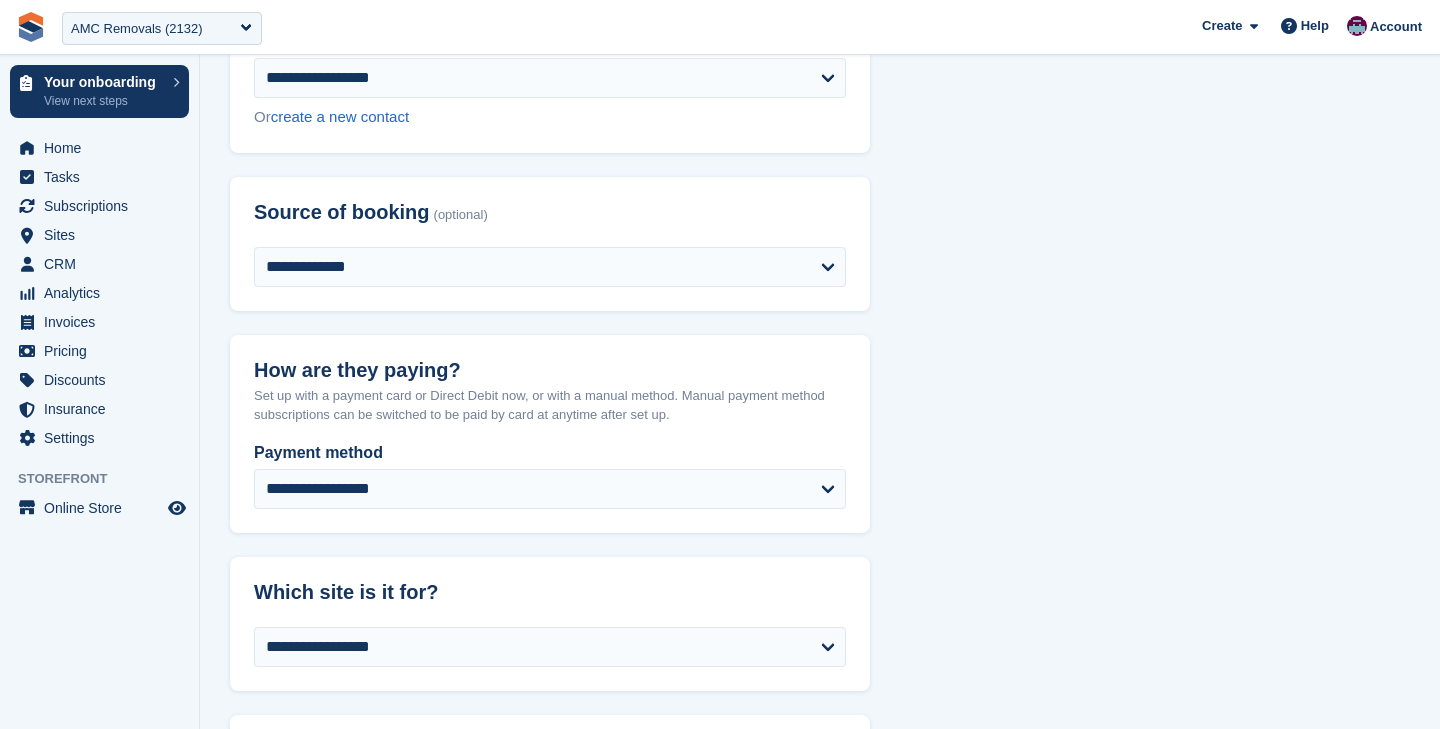 scroll, scrollTop: 180, scrollLeft: 0, axis: vertical 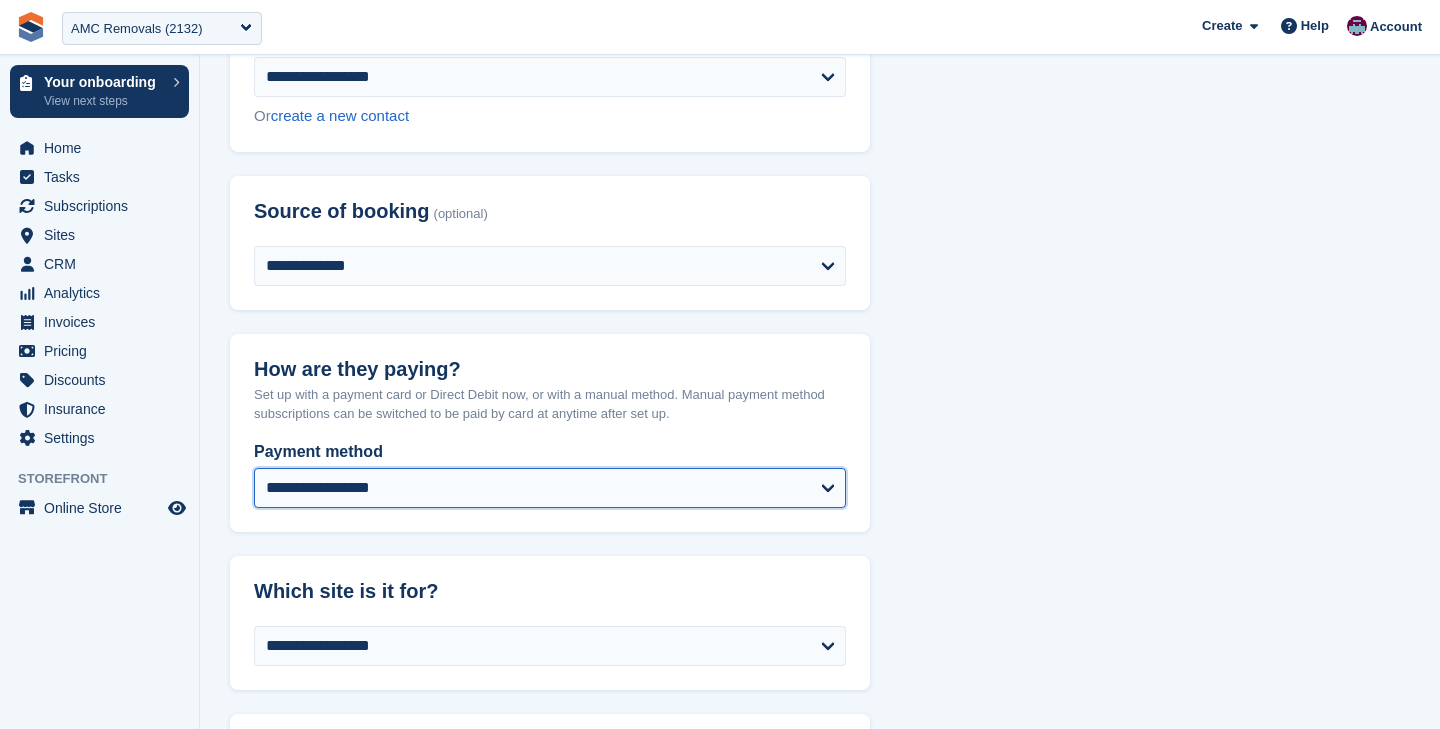 click on "**********" at bounding box center (550, 488) 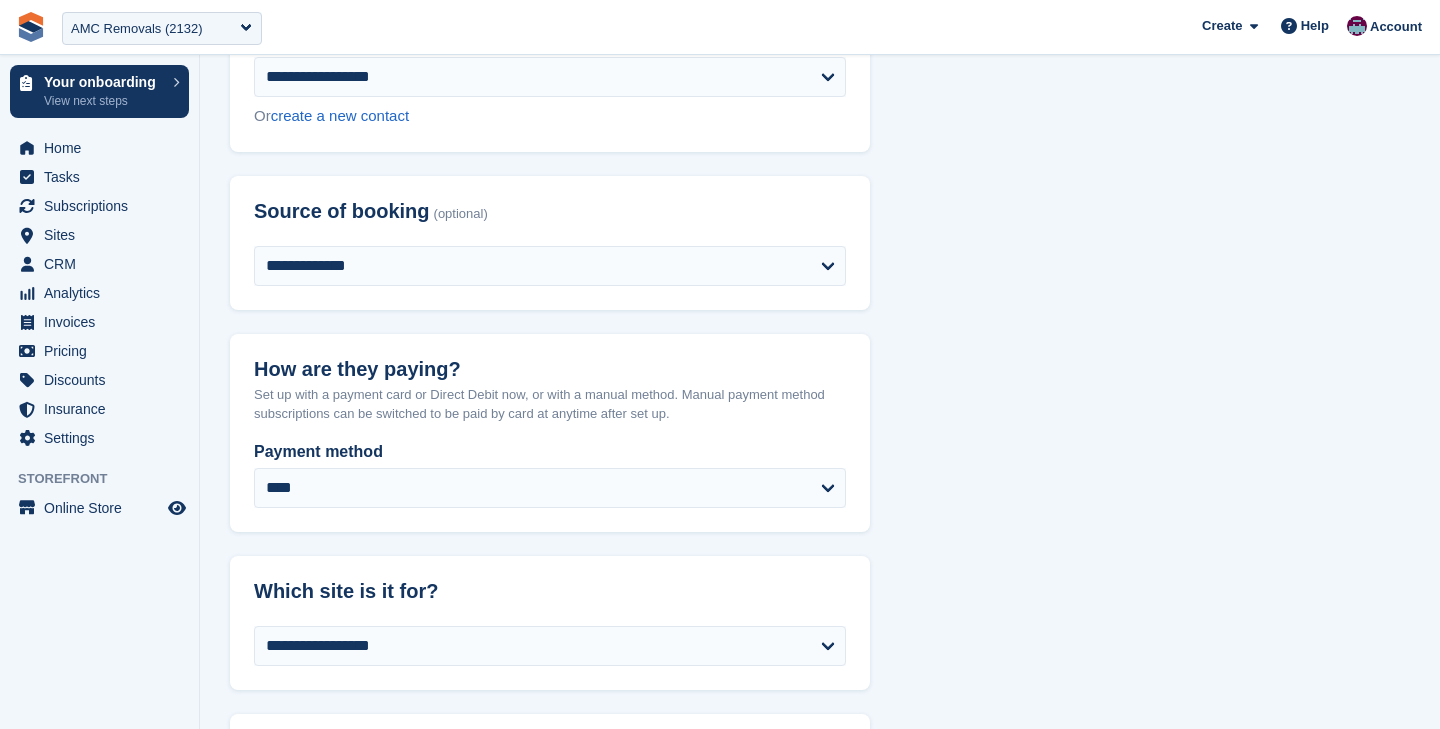 click on "**********" at bounding box center [820, 1169] 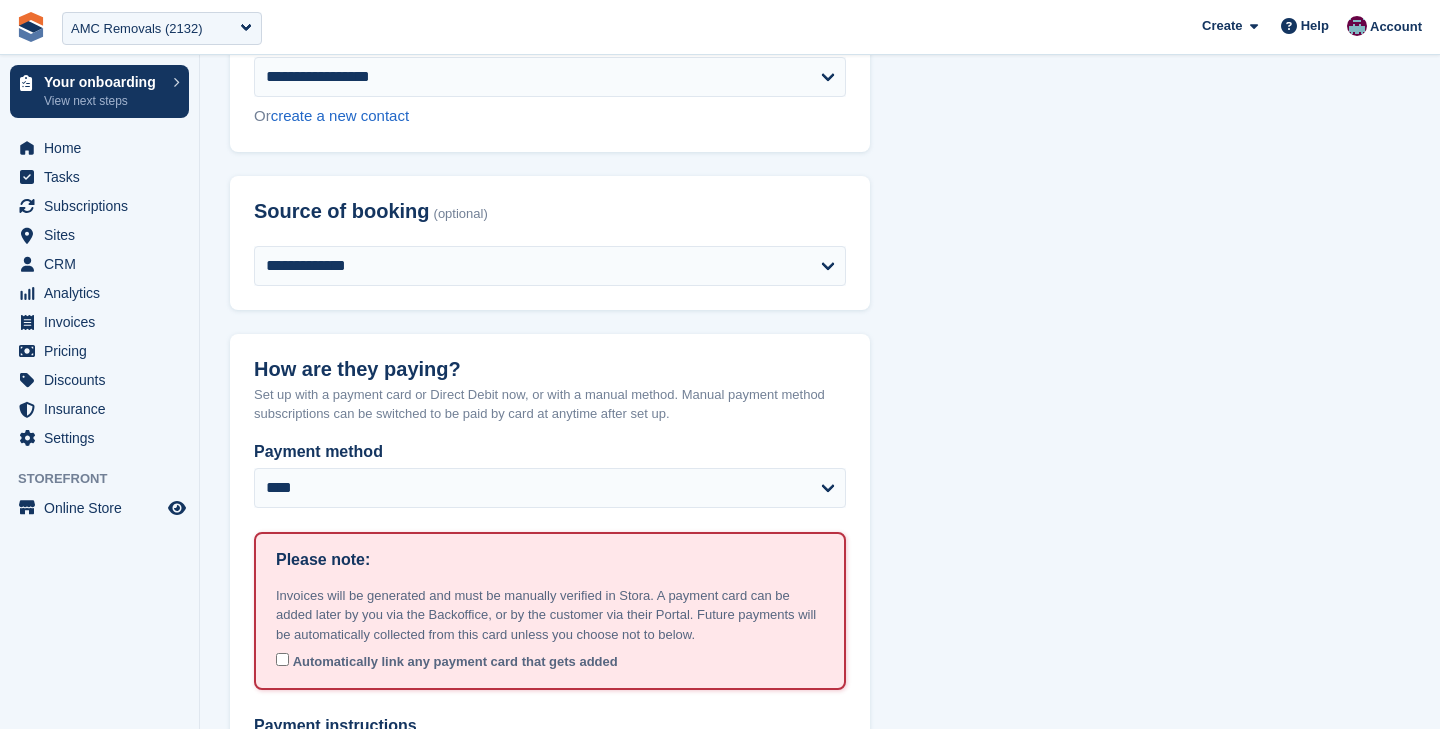 scroll, scrollTop: 390, scrollLeft: 0, axis: vertical 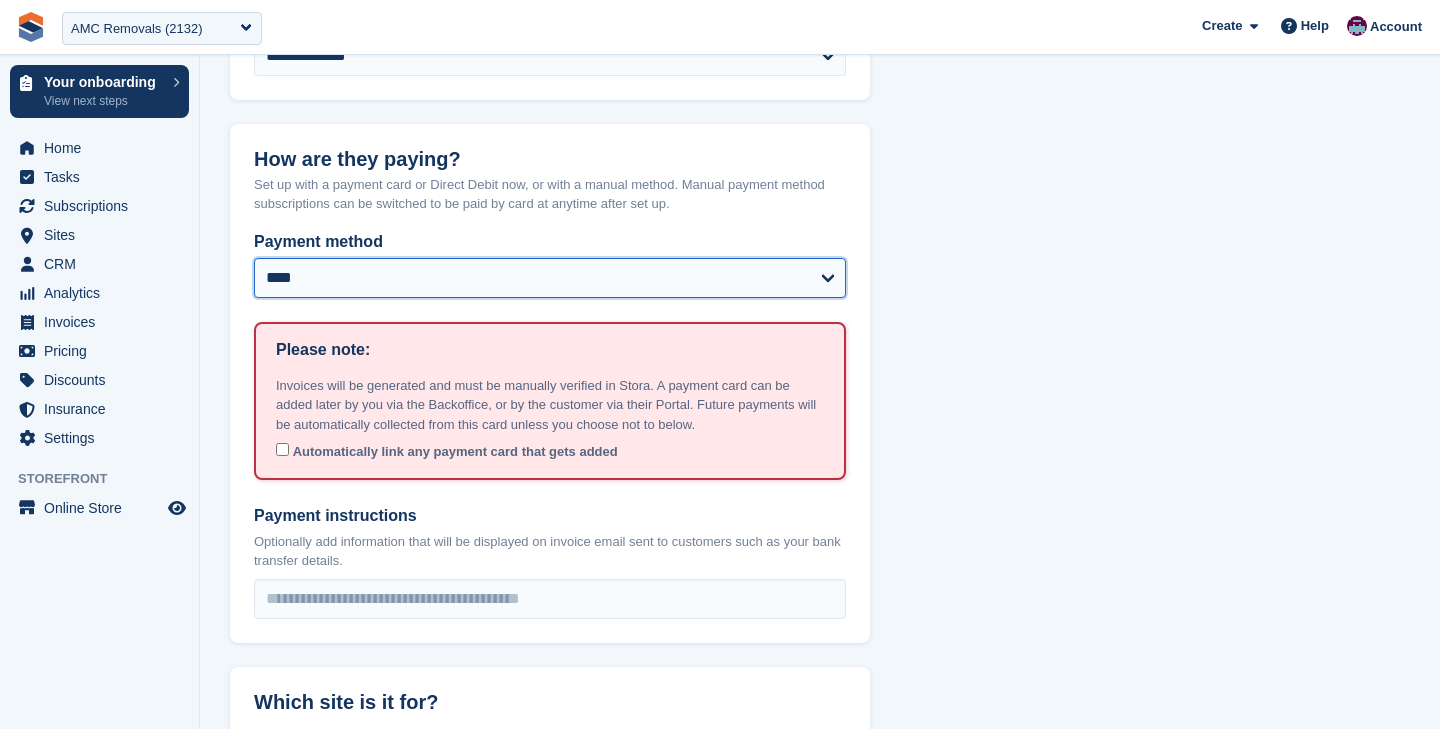 click on "**********" at bounding box center [550, 278] 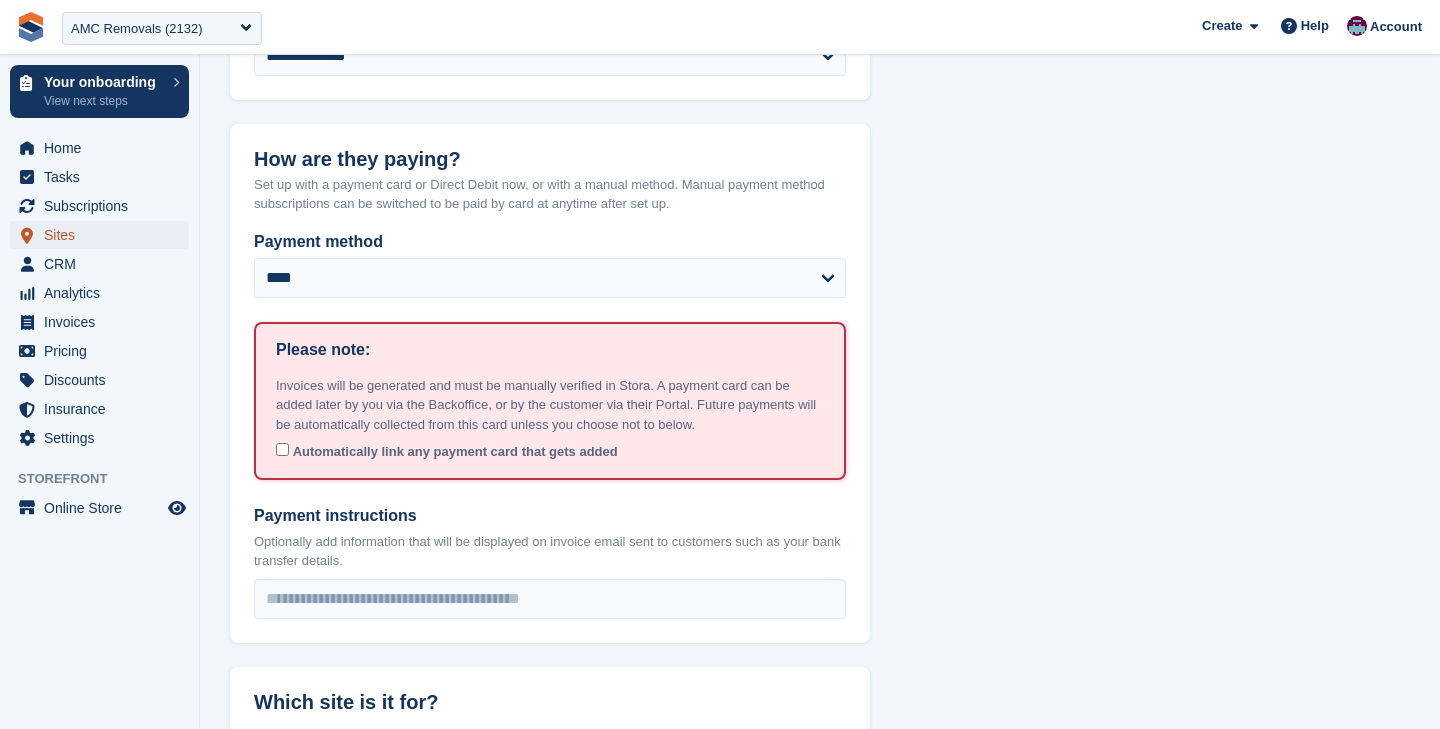 click on "Sites" at bounding box center (104, 235) 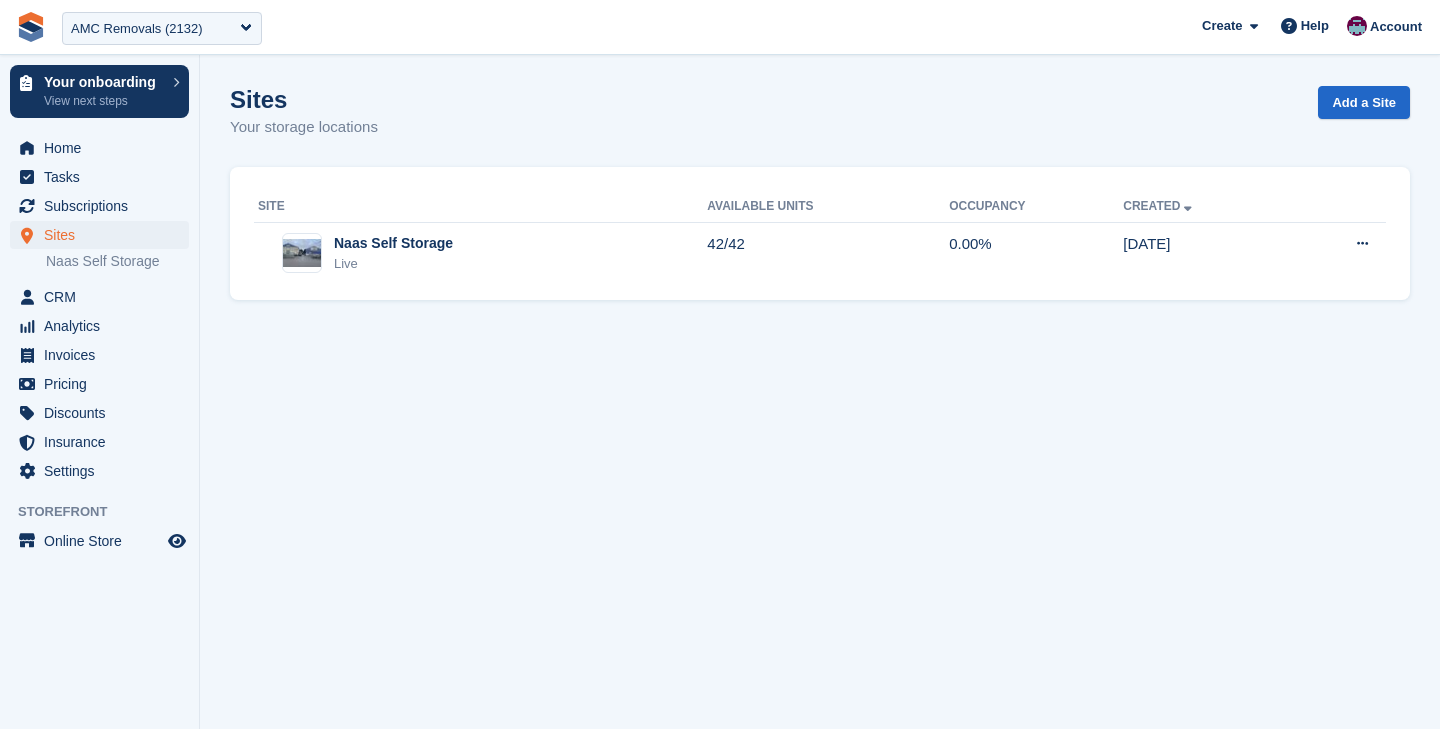 scroll, scrollTop: 0, scrollLeft: 0, axis: both 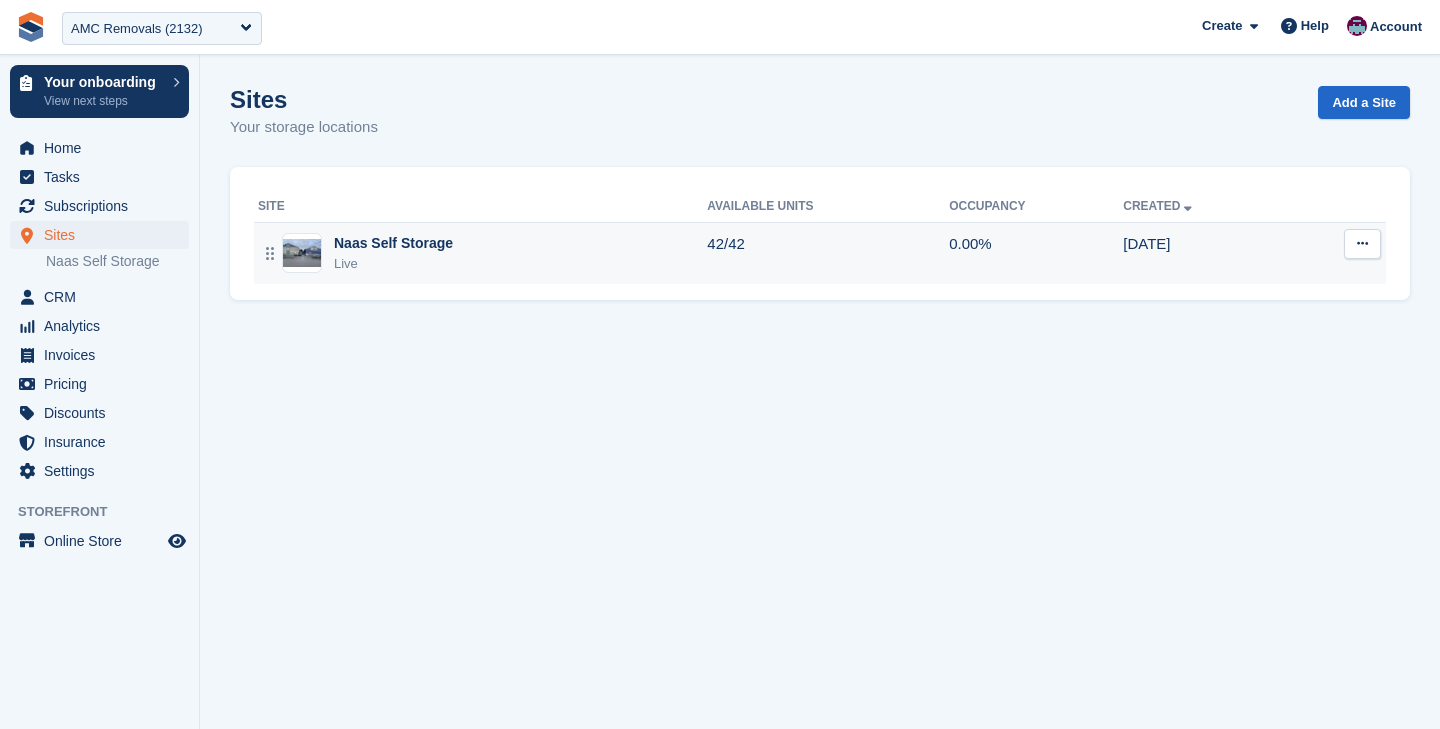 click on "Naas Self Storage
Live" at bounding box center (482, 253) 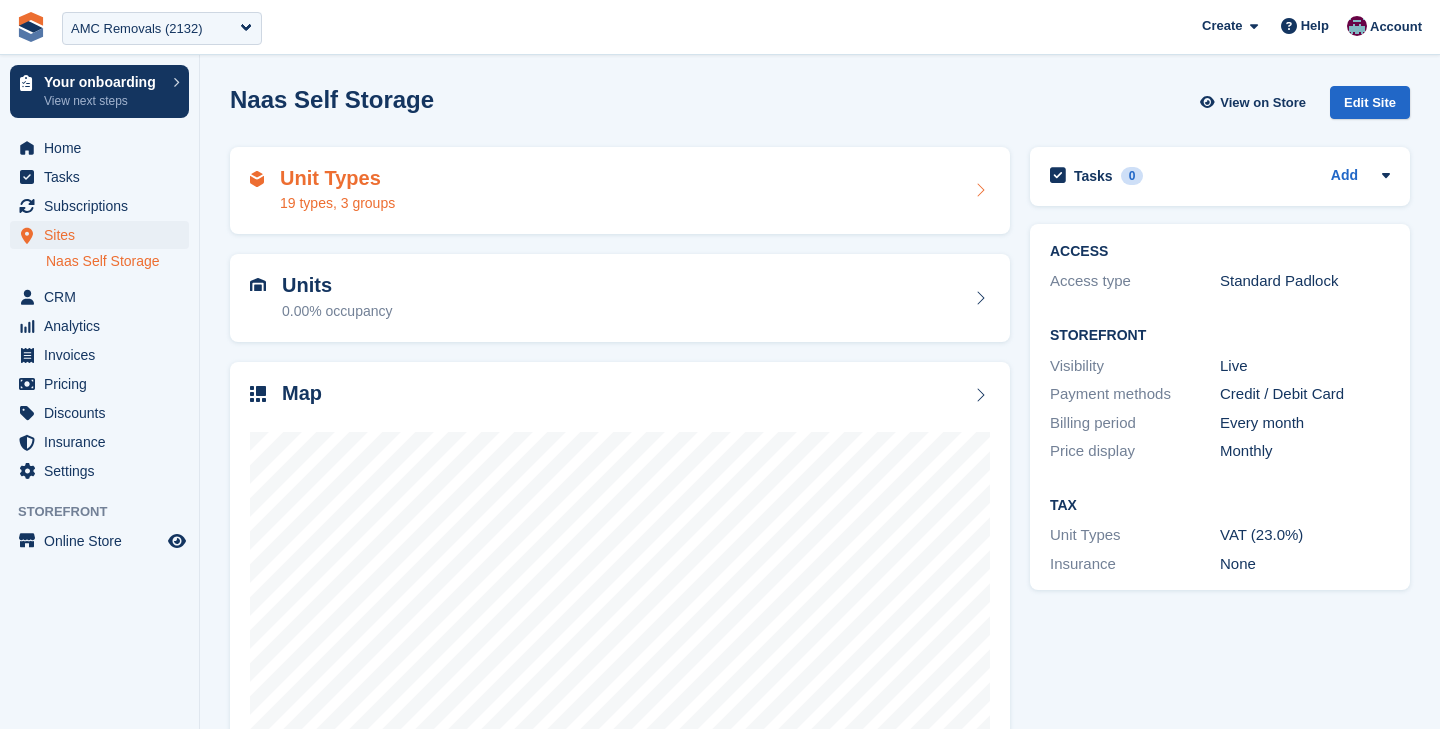 scroll, scrollTop: 0, scrollLeft: 0, axis: both 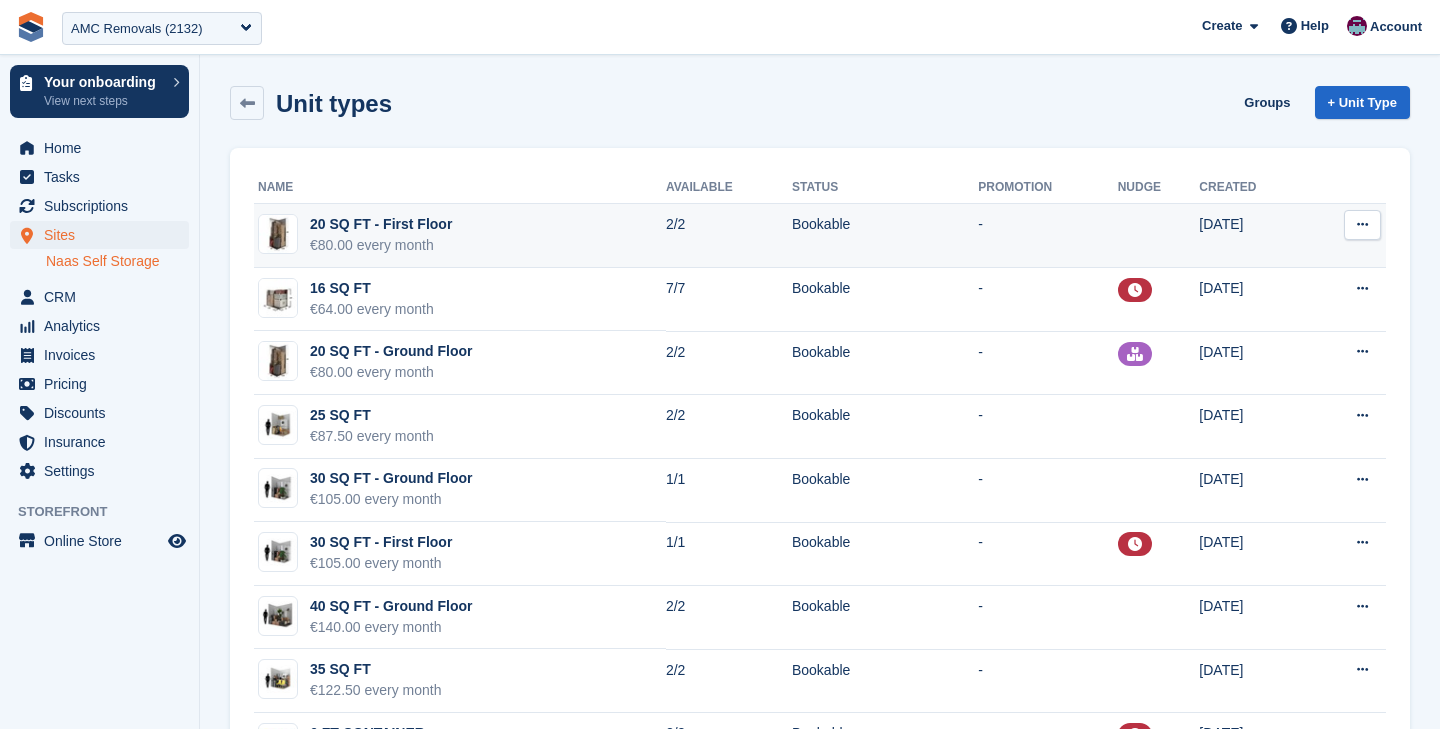 click on "20 SQ FT - First Floor
€80.00 every month" at bounding box center (460, 236) 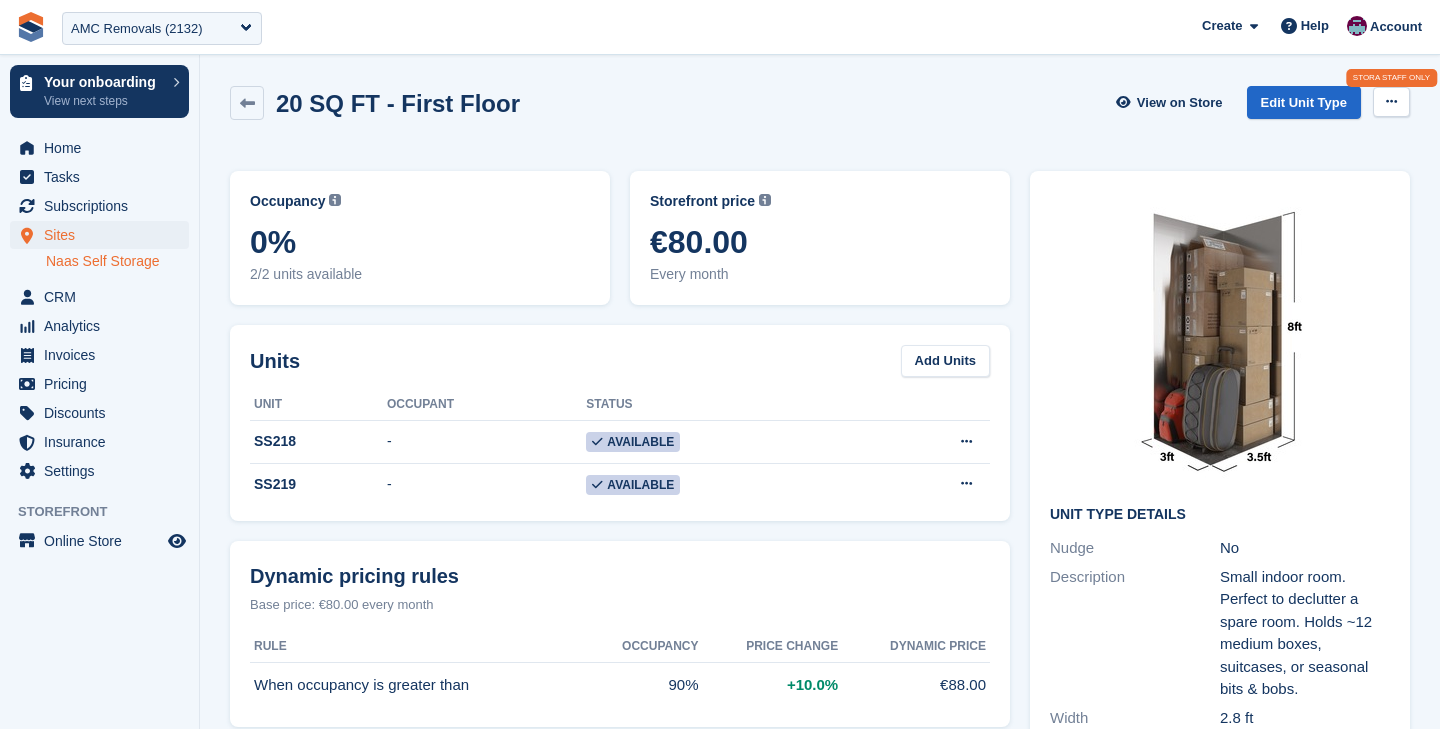 scroll, scrollTop: 0, scrollLeft: 0, axis: both 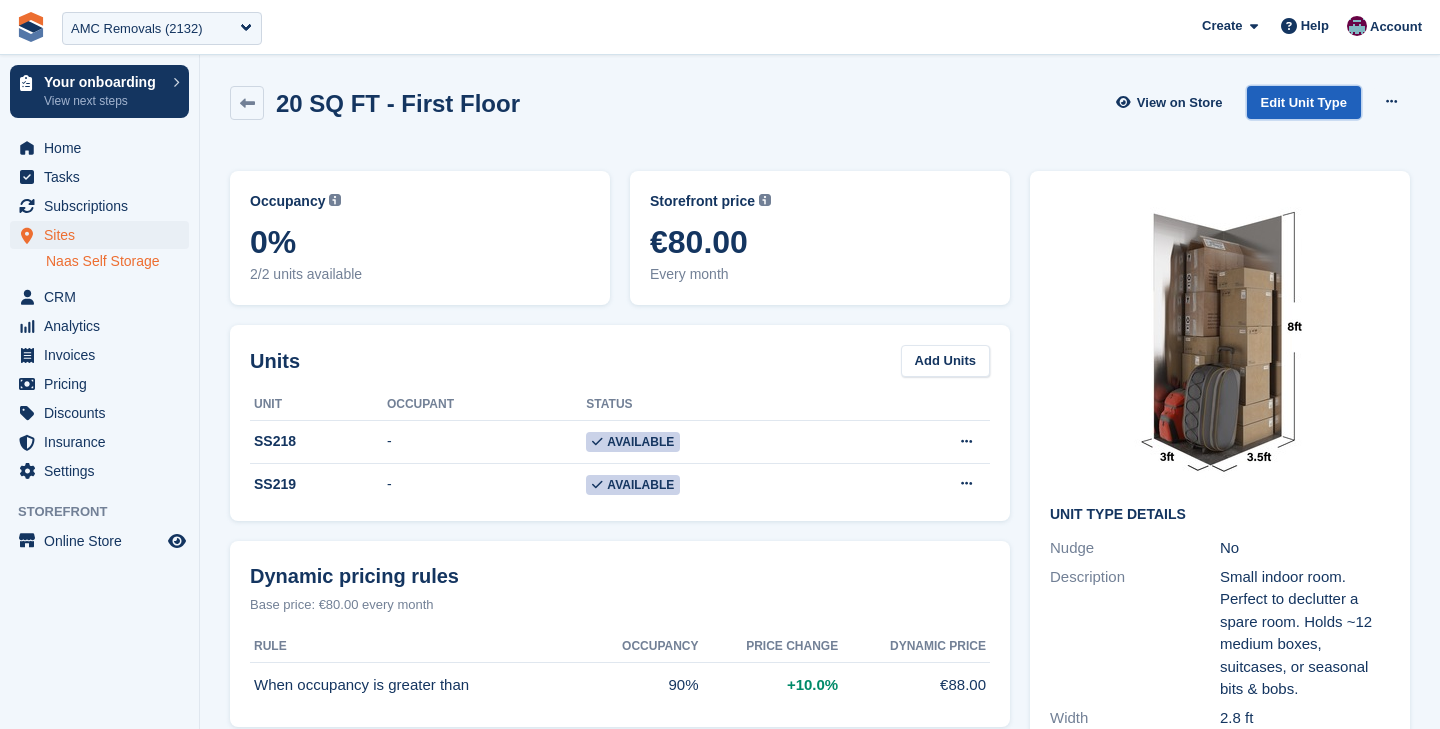 click on "Edit Unit Type" at bounding box center [1304, 102] 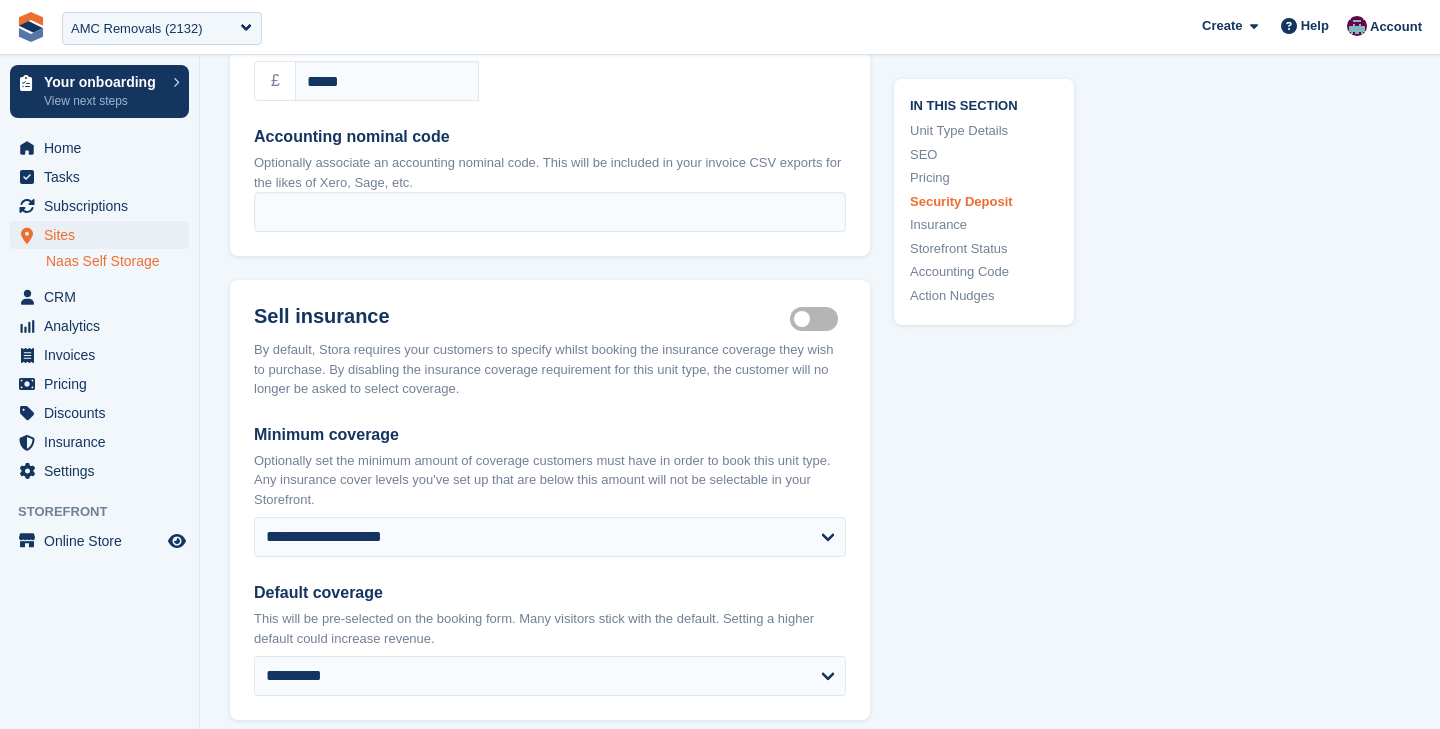 scroll, scrollTop: 2757, scrollLeft: 0, axis: vertical 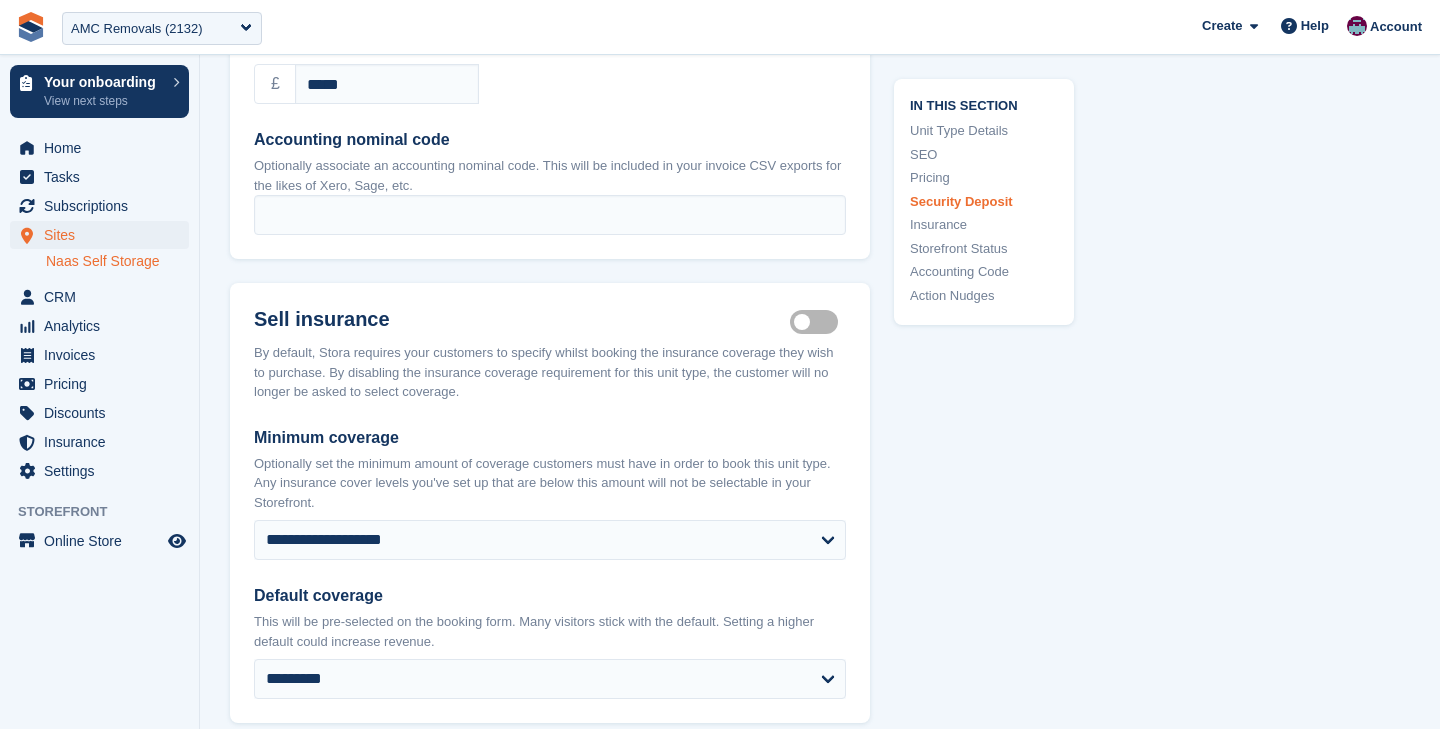 click on "Insurance coverage required" at bounding box center [818, 322] 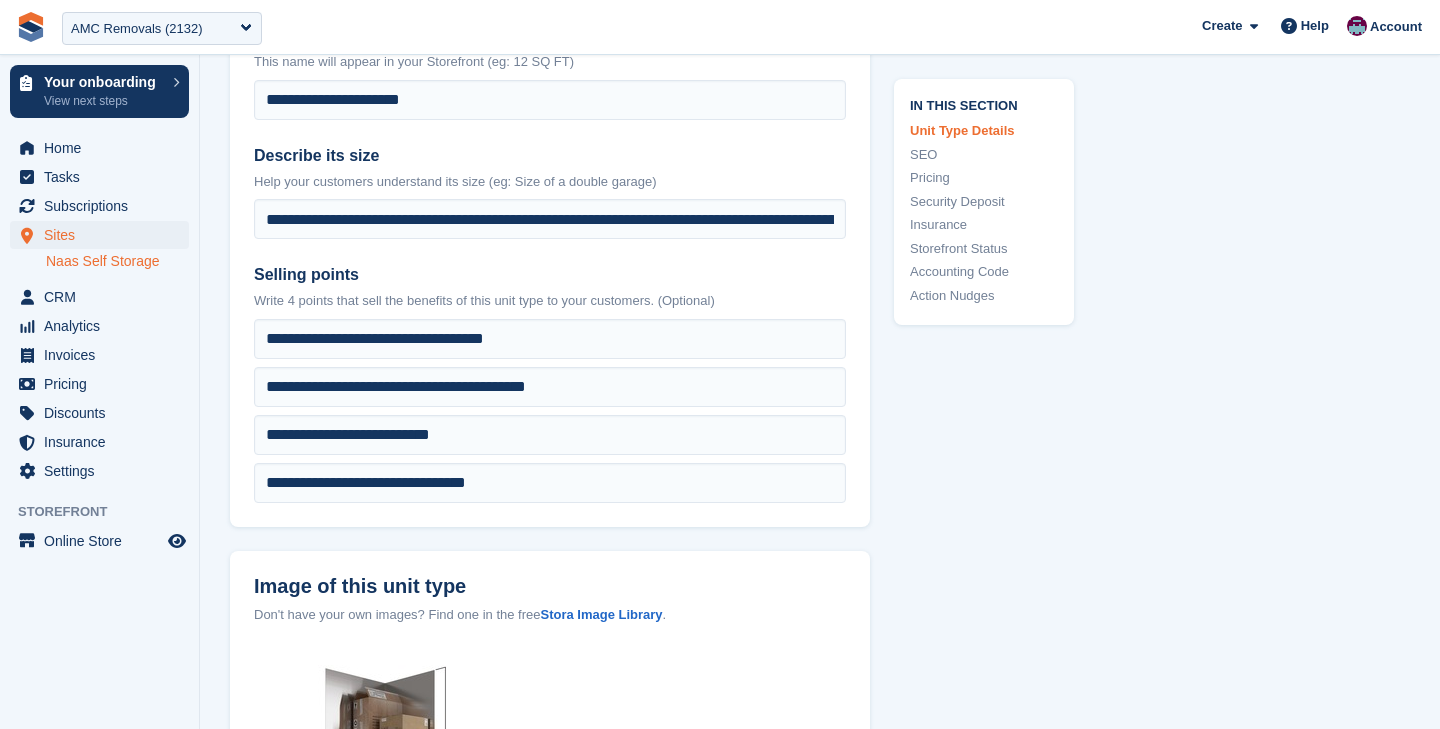 scroll, scrollTop: 572, scrollLeft: 0, axis: vertical 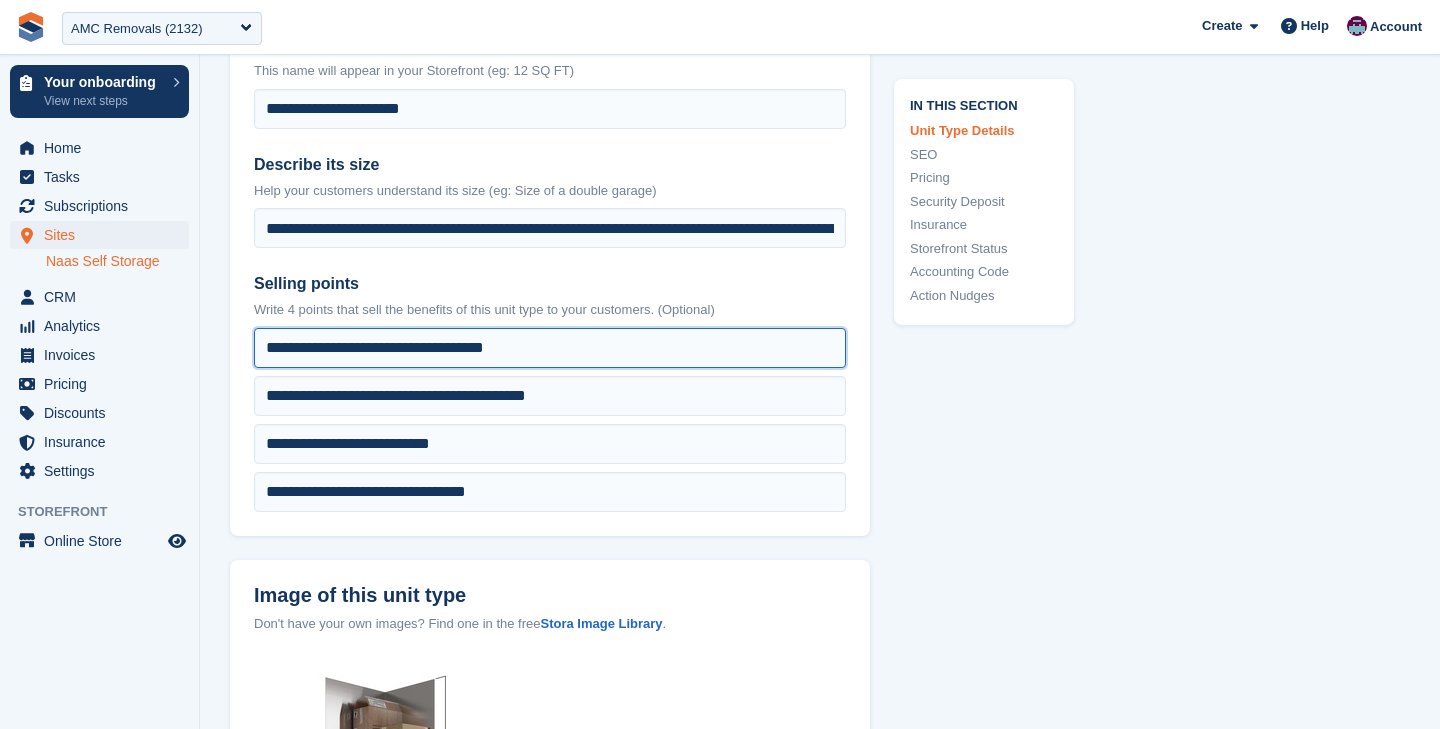 drag, startPoint x: 608, startPoint y: 353, endPoint x: 241, endPoint y: 356, distance: 367.01227 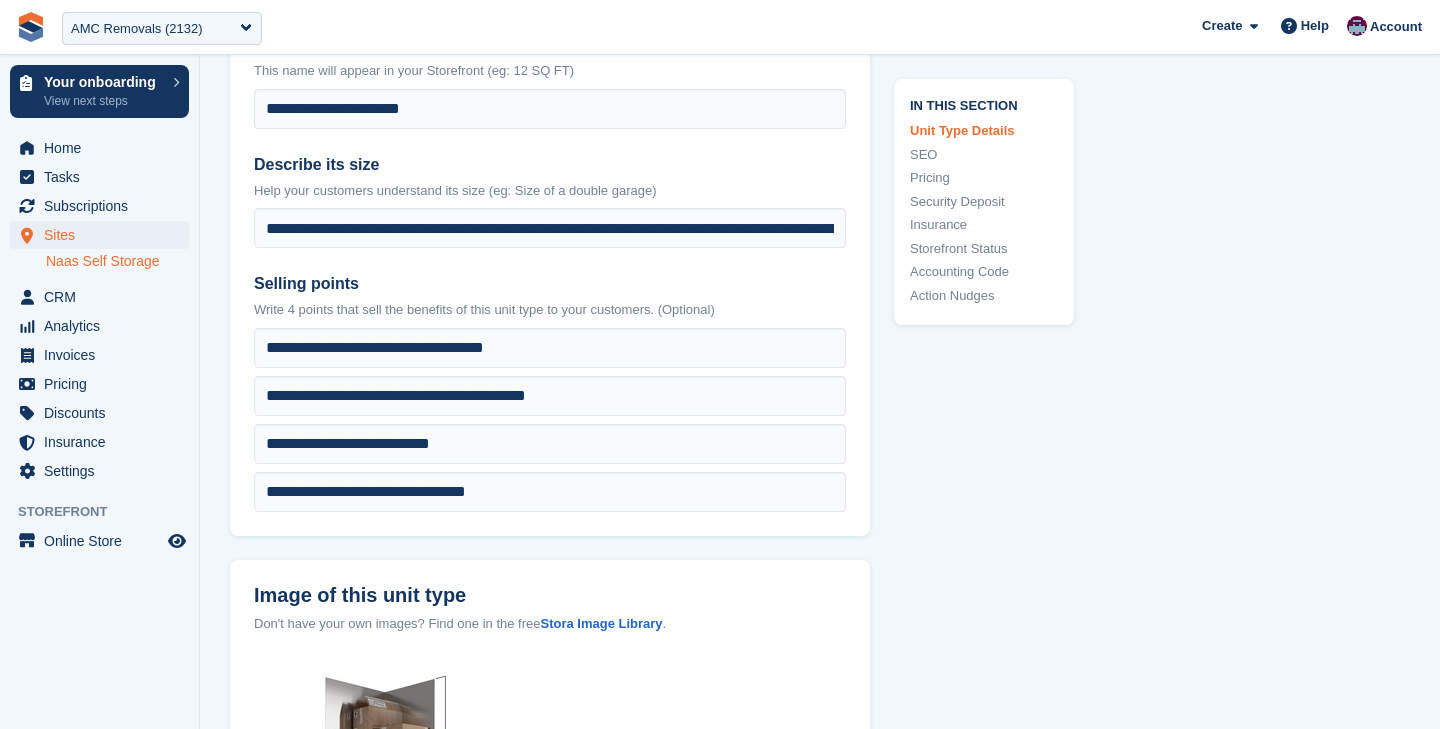 click on "In this section
Unit Type Details
SEO
Pricing
Security Deposit
Insurance
Storefront Status
Accounting Code
Action Nudges" at bounding box center [972, 1662] 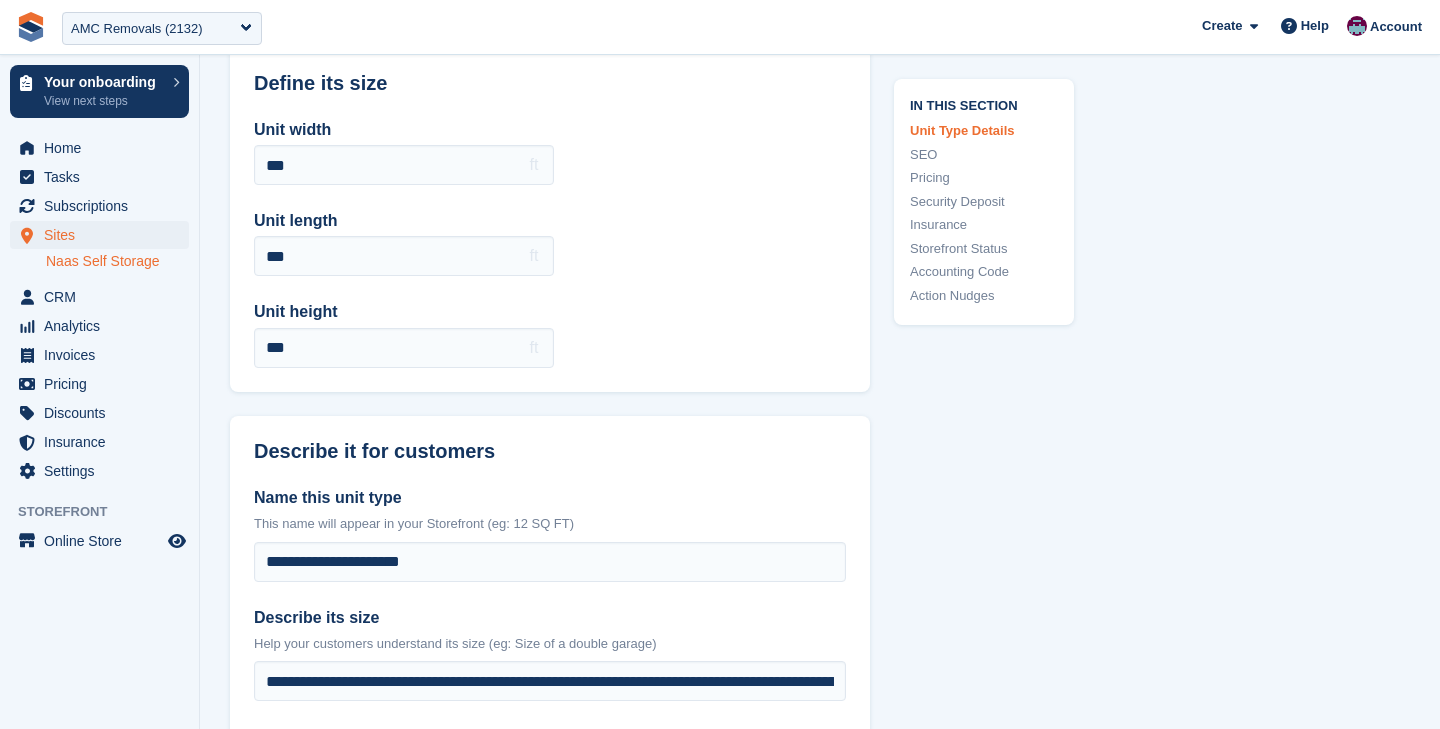 scroll, scrollTop: 89, scrollLeft: 0, axis: vertical 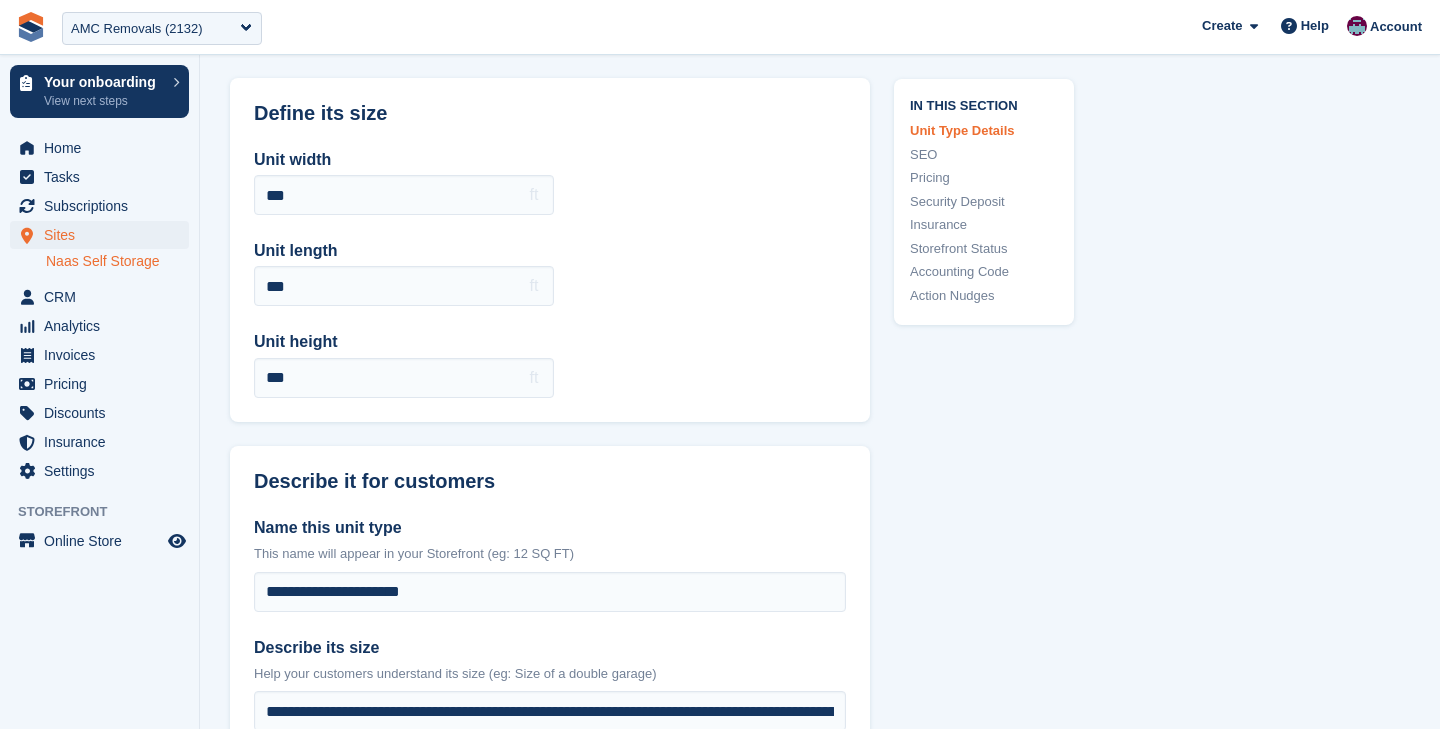 click on "Naas Self Storage" at bounding box center [117, 261] 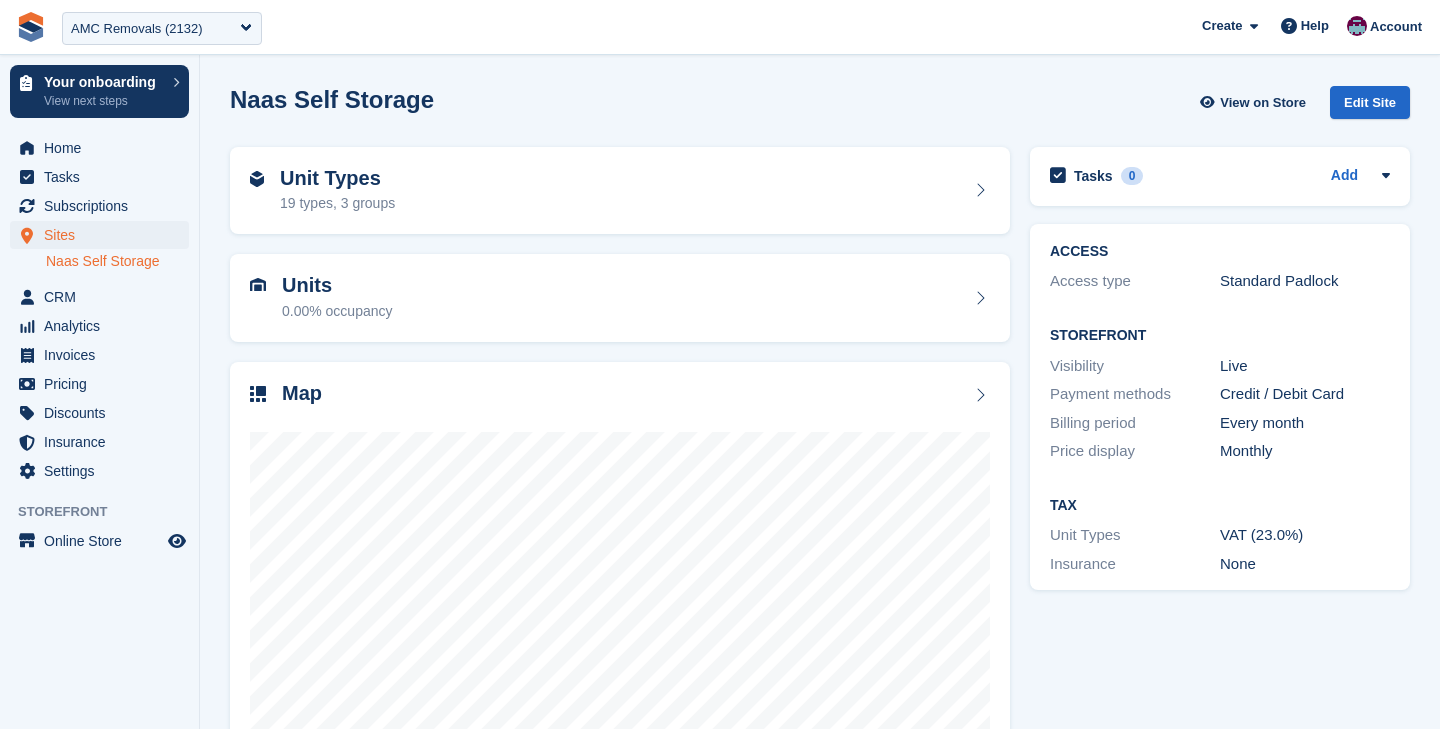 scroll, scrollTop: 0, scrollLeft: 0, axis: both 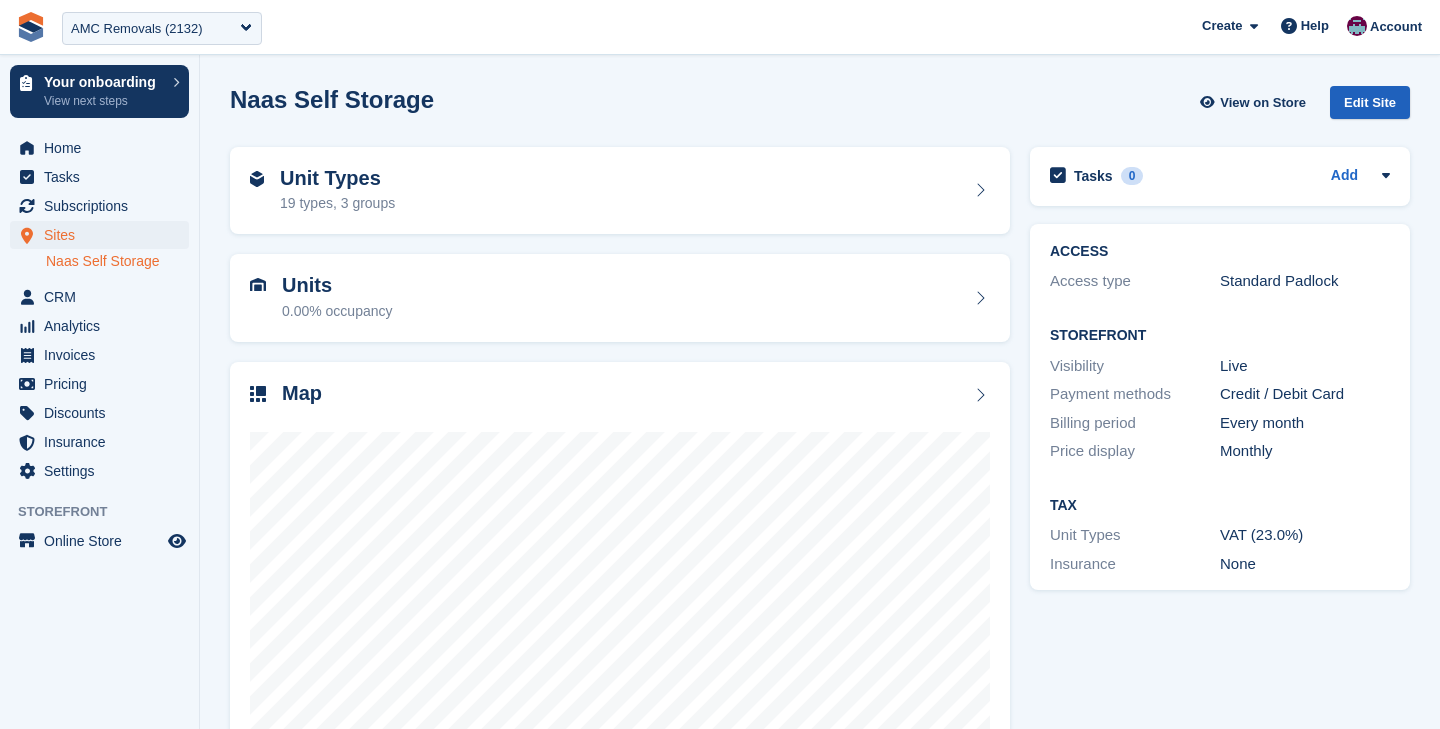 click on "Edit Site" at bounding box center [1370, 102] 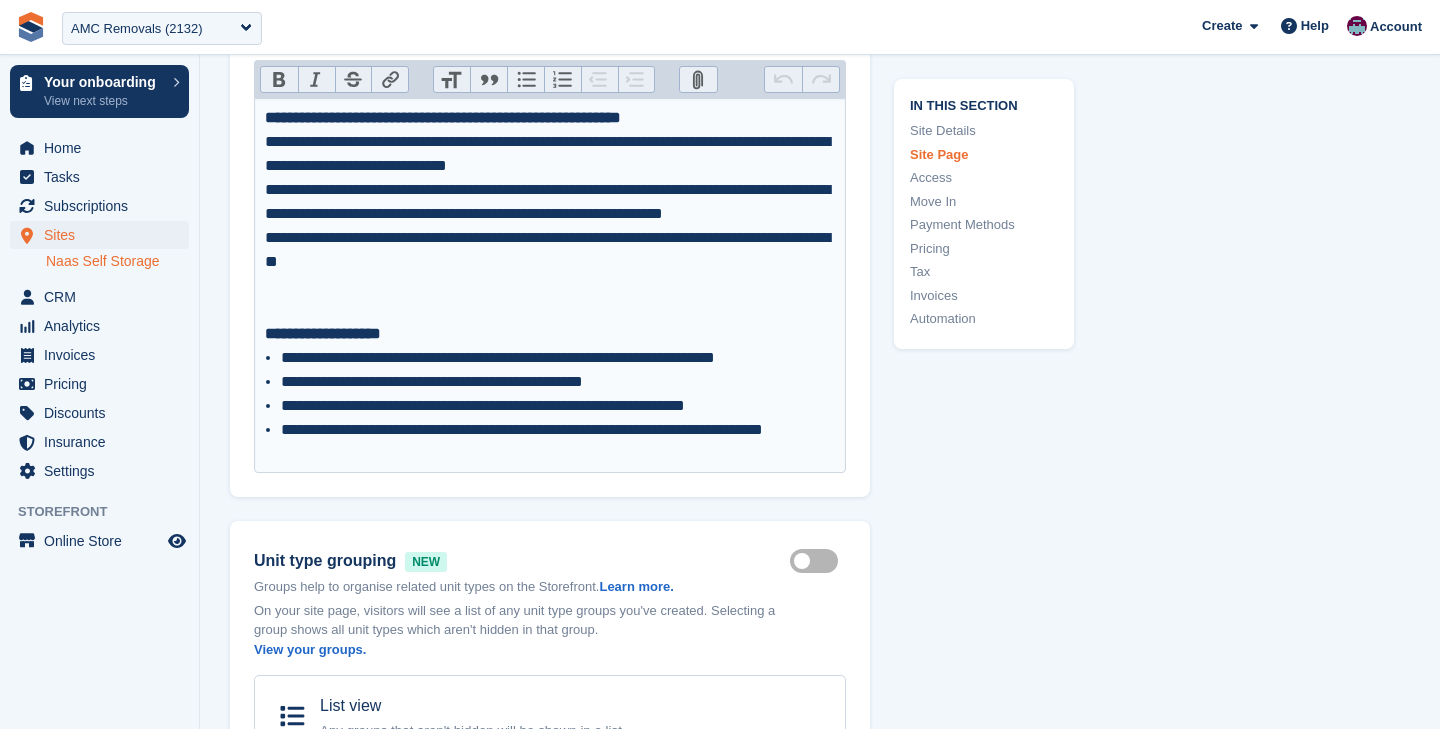 scroll, scrollTop: 1114, scrollLeft: 0, axis: vertical 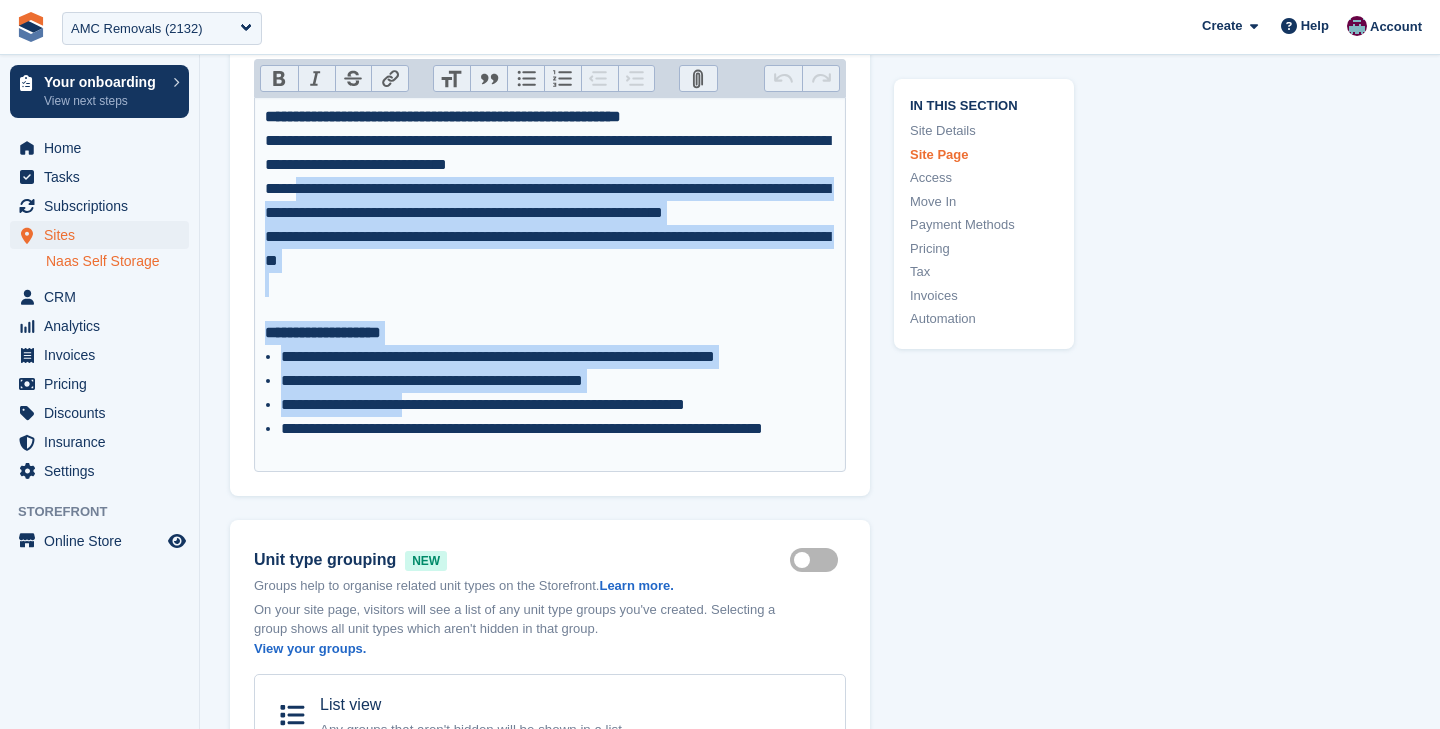 drag, startPoint x: 311, startPoint y: 195, endPoint x: 426, endPoint y: 401, distance: 235.92584 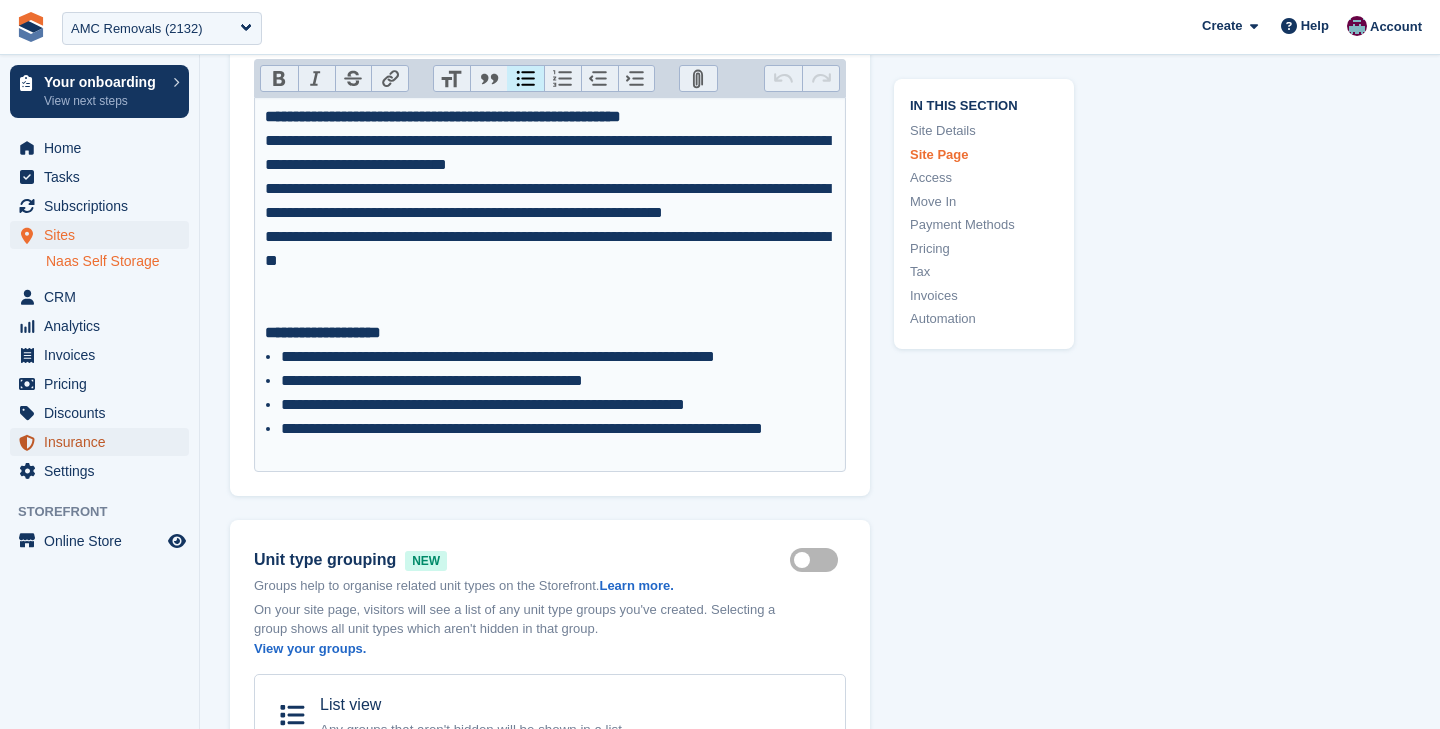 click on "Insurance" at bounding box center (104, 442) 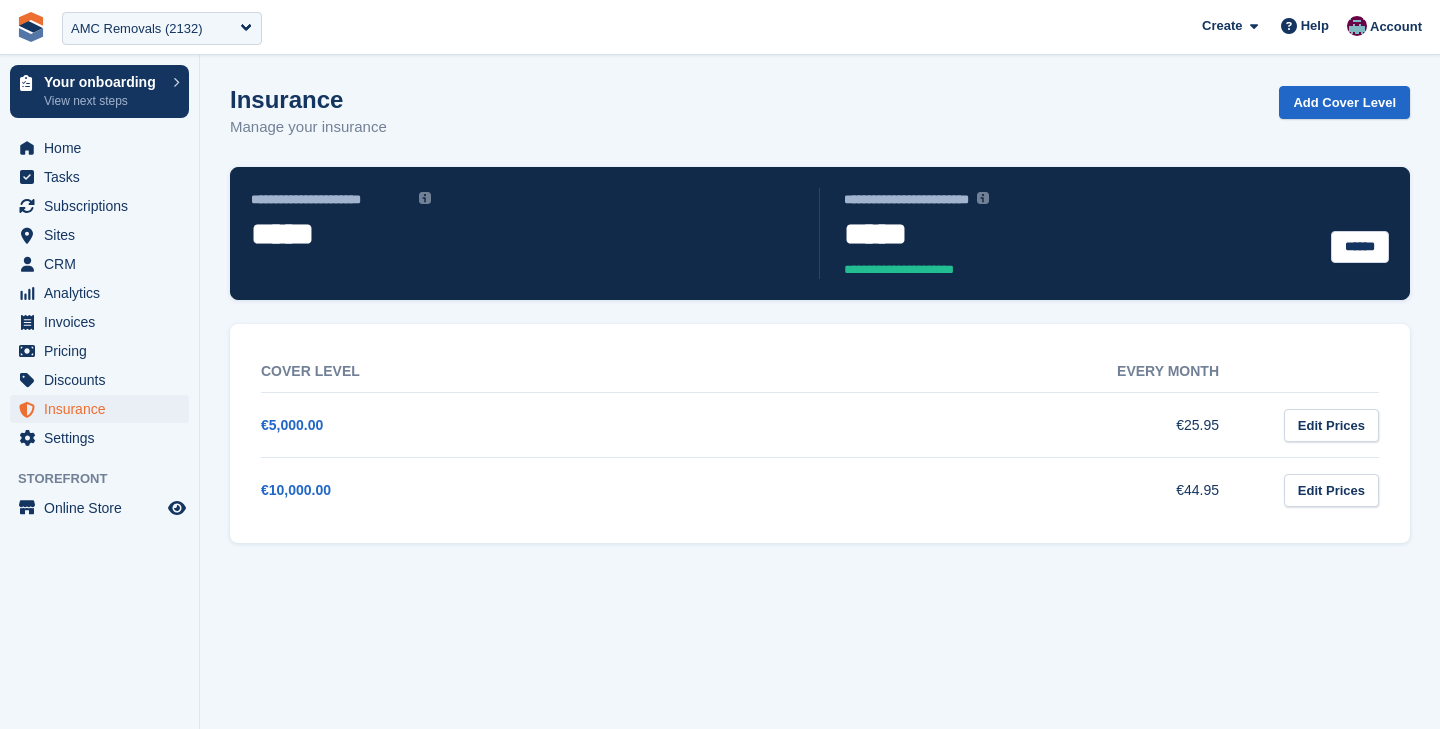 scroll, scrollTop: 0, scrollLeft: 0, axis: both 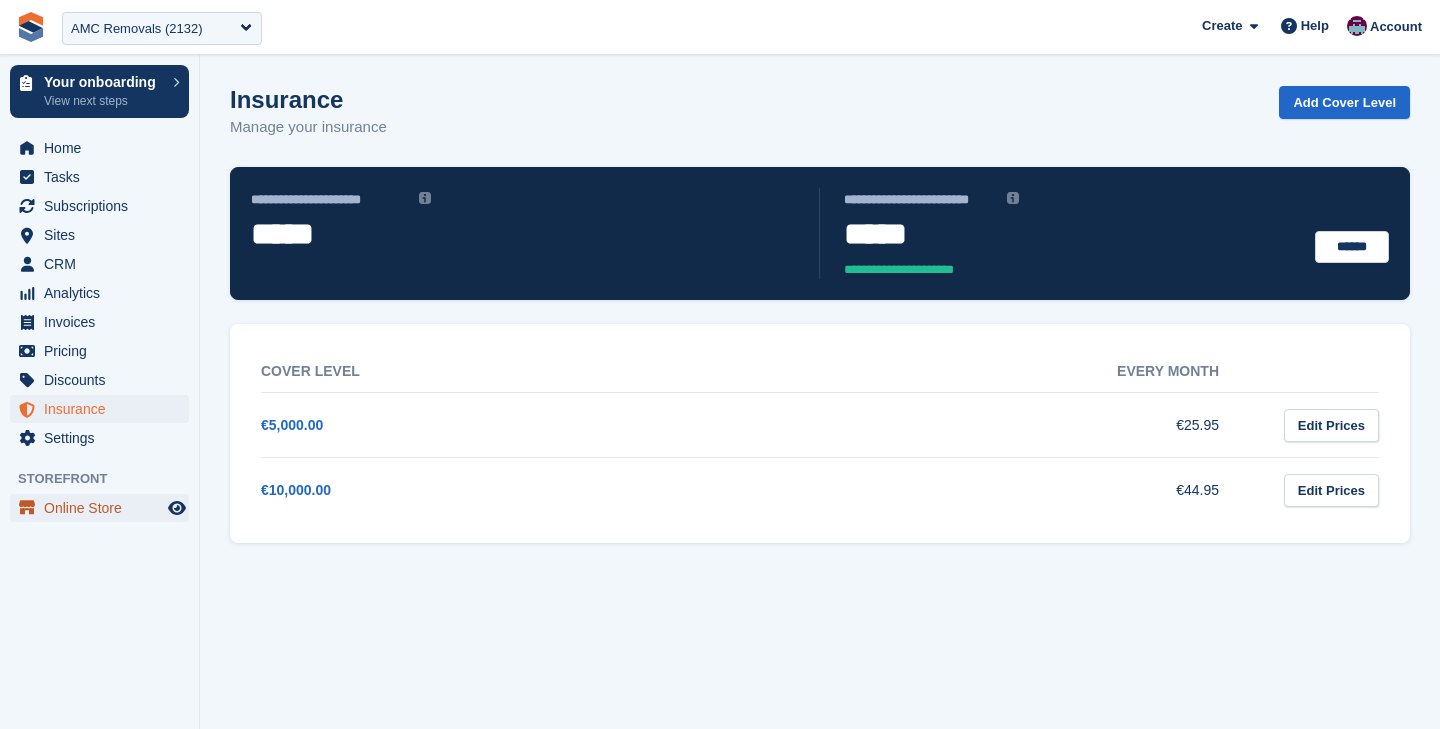 click on "Online Store" at bounding box center (104, 508) 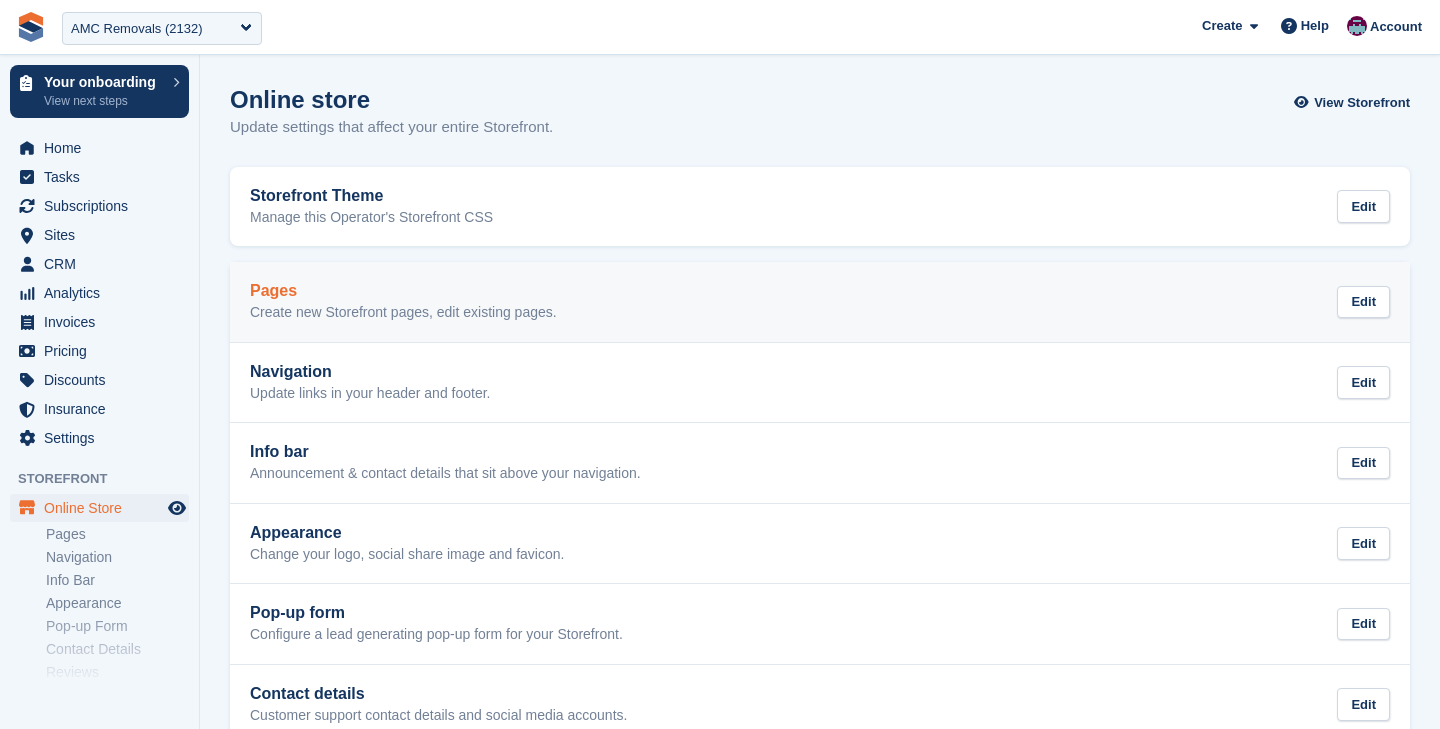 click on "Pages" at bounding box center (403, 291) 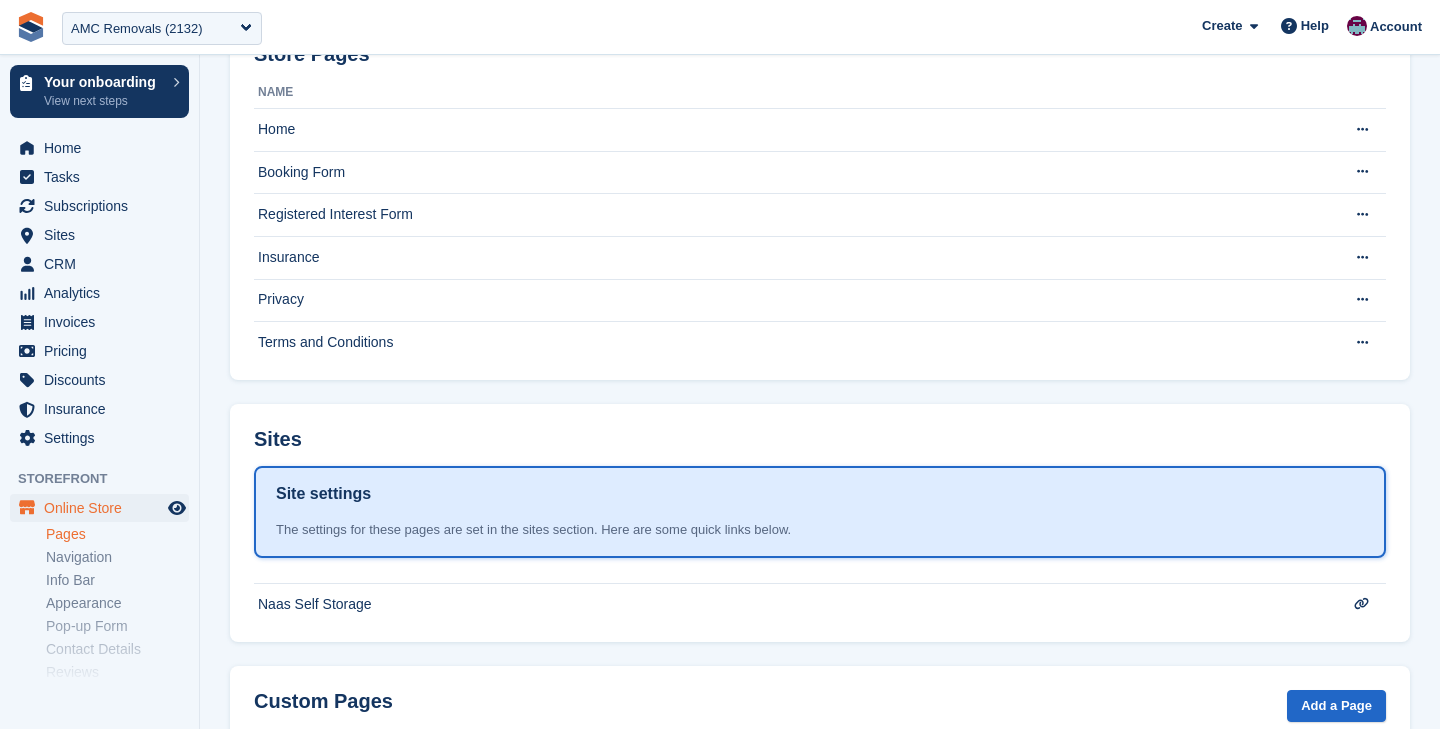 scroll, scrollTop: 0, scrollLeft: 0, axis: both 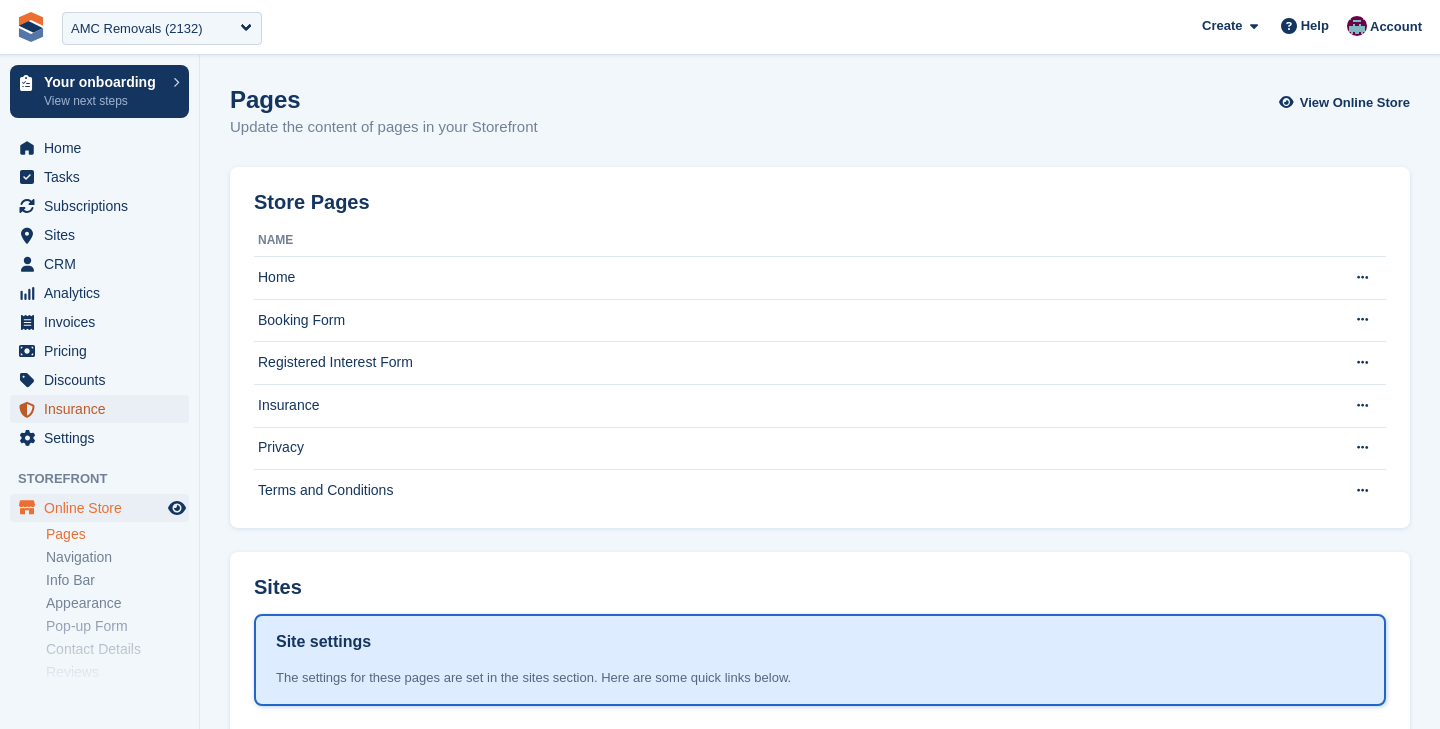 click on "Insurance" at bounding box center (104, 409) 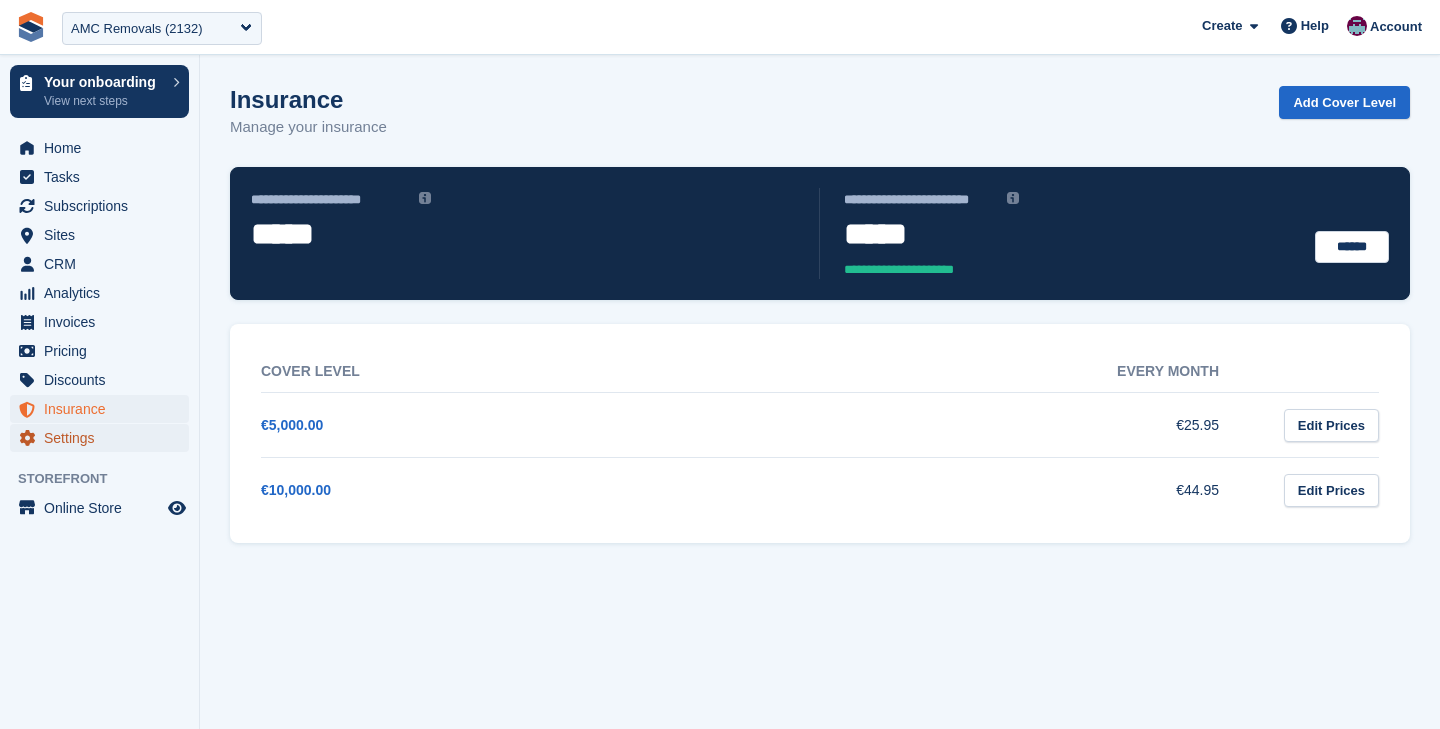 click on "Settings" at bounding box center [104, 438] 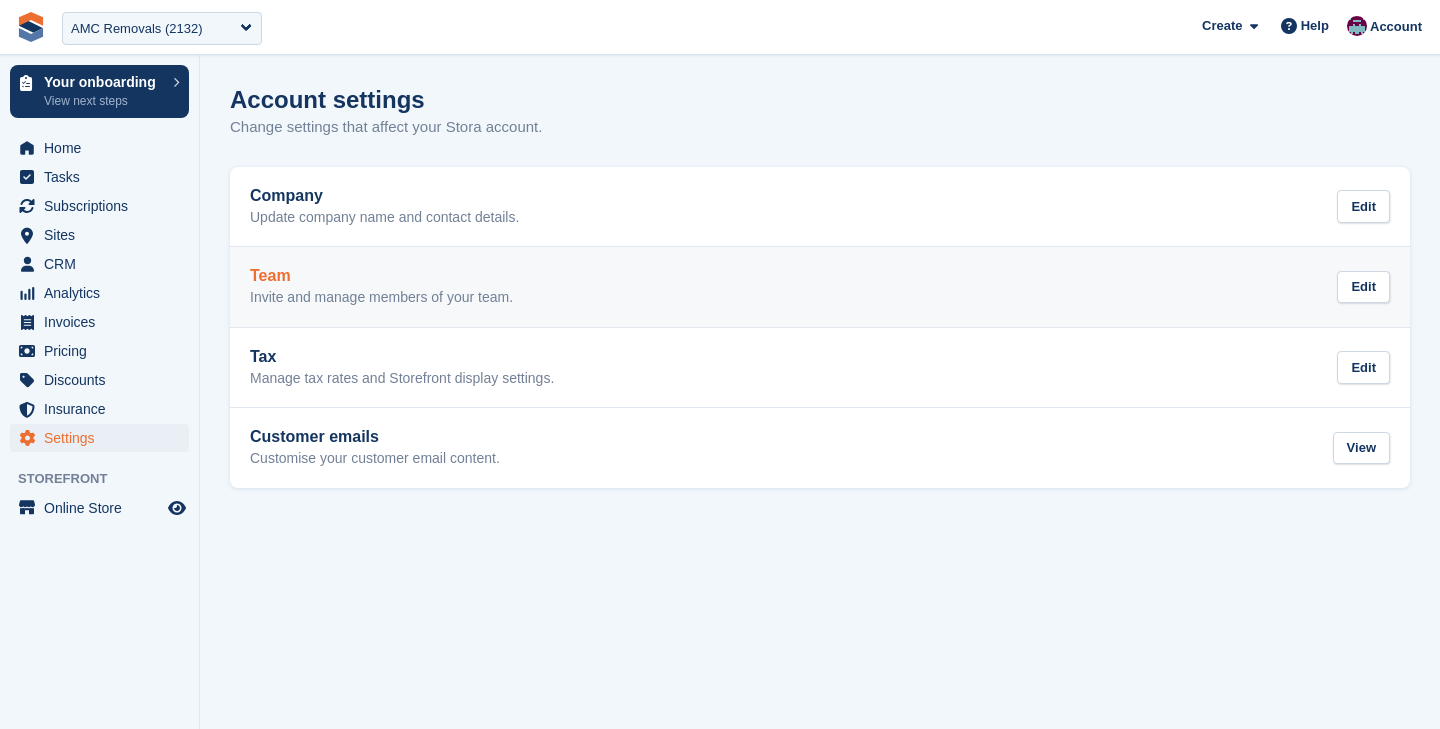 click on "Invite and manage members of your team." at bounding box center [381, 298] 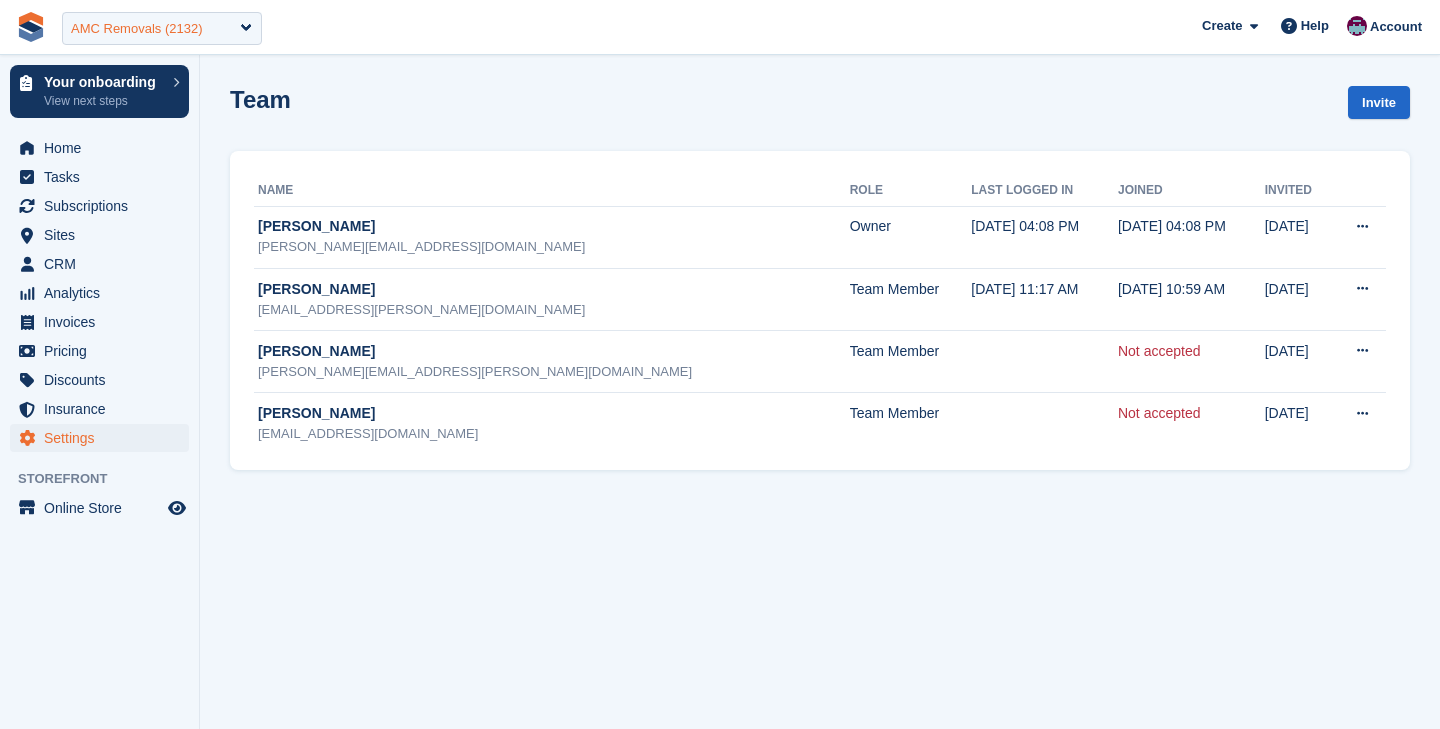 click on "AMC Removals (2132)" at bounding box center (137, 29) 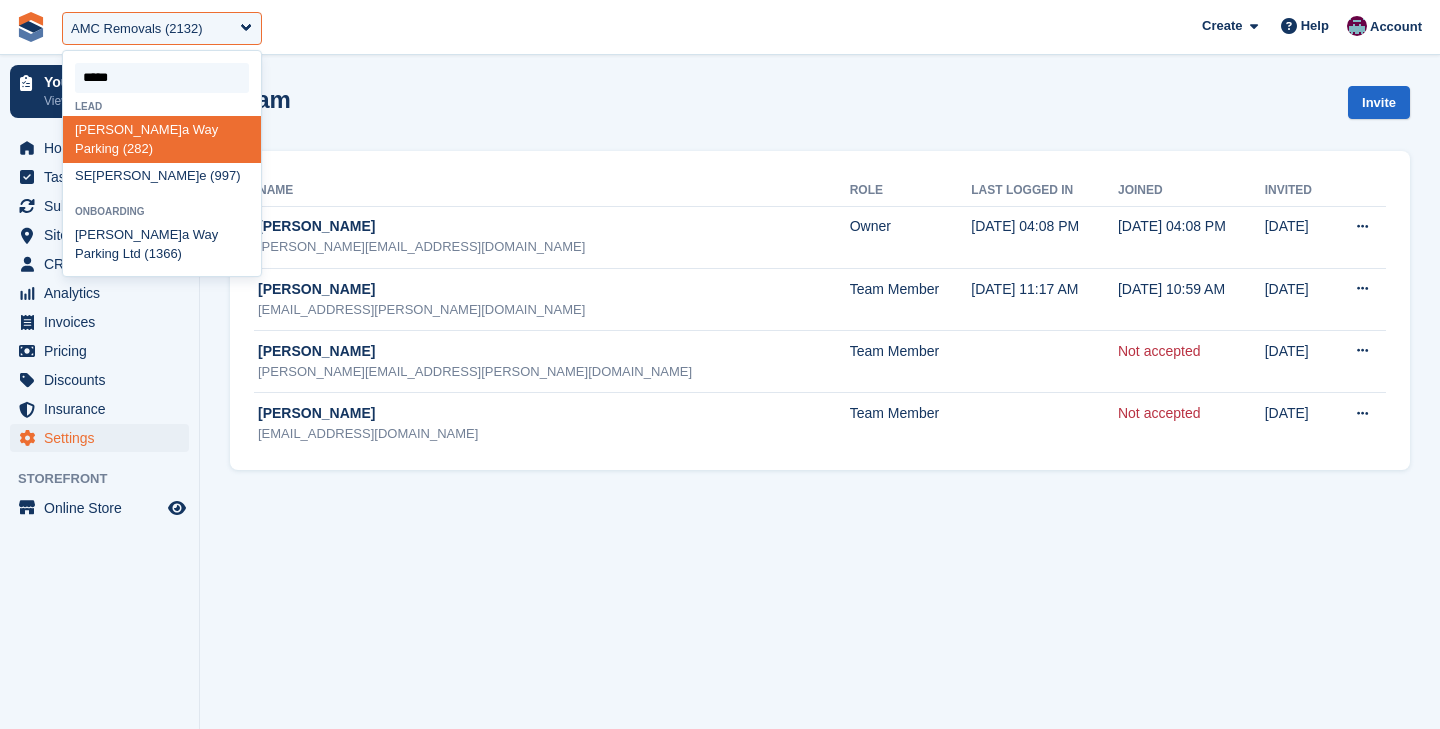 type on "******" 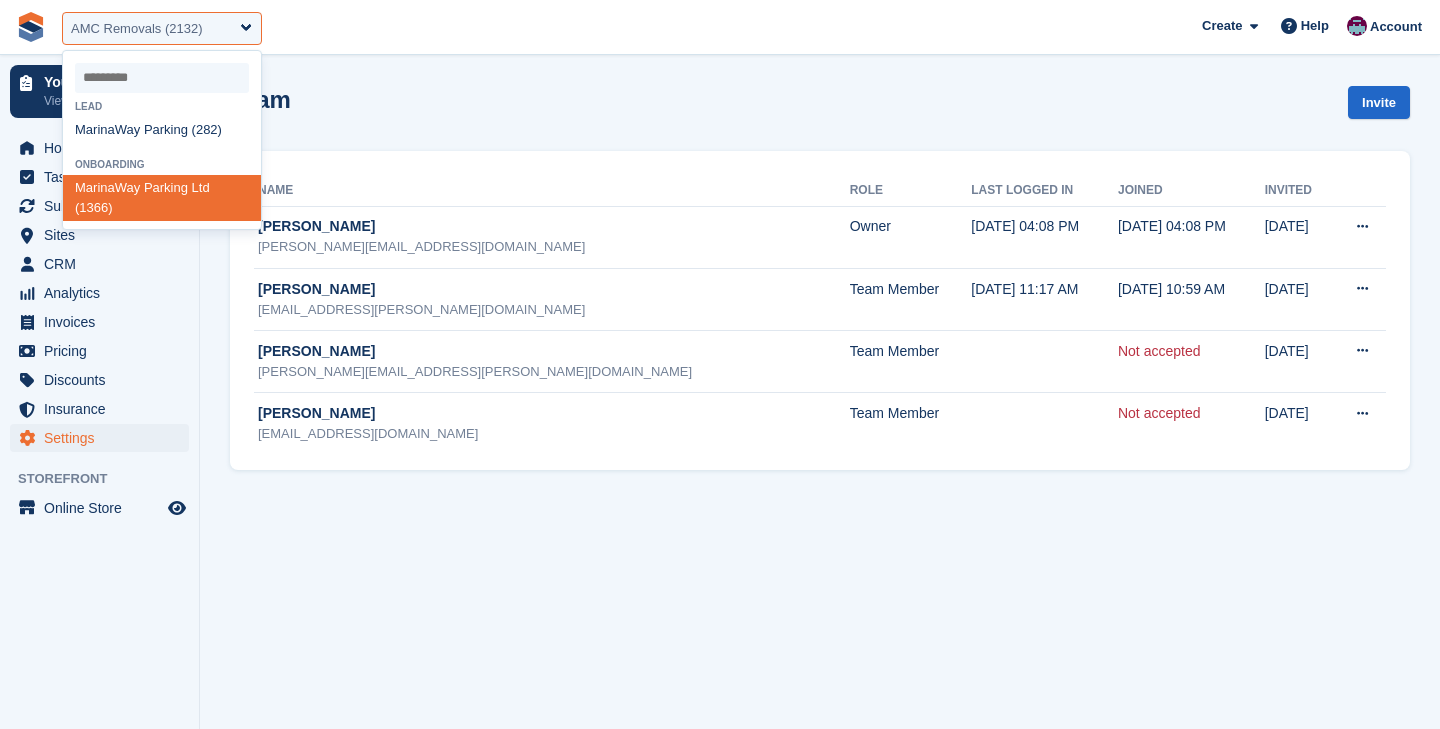 select on "****" 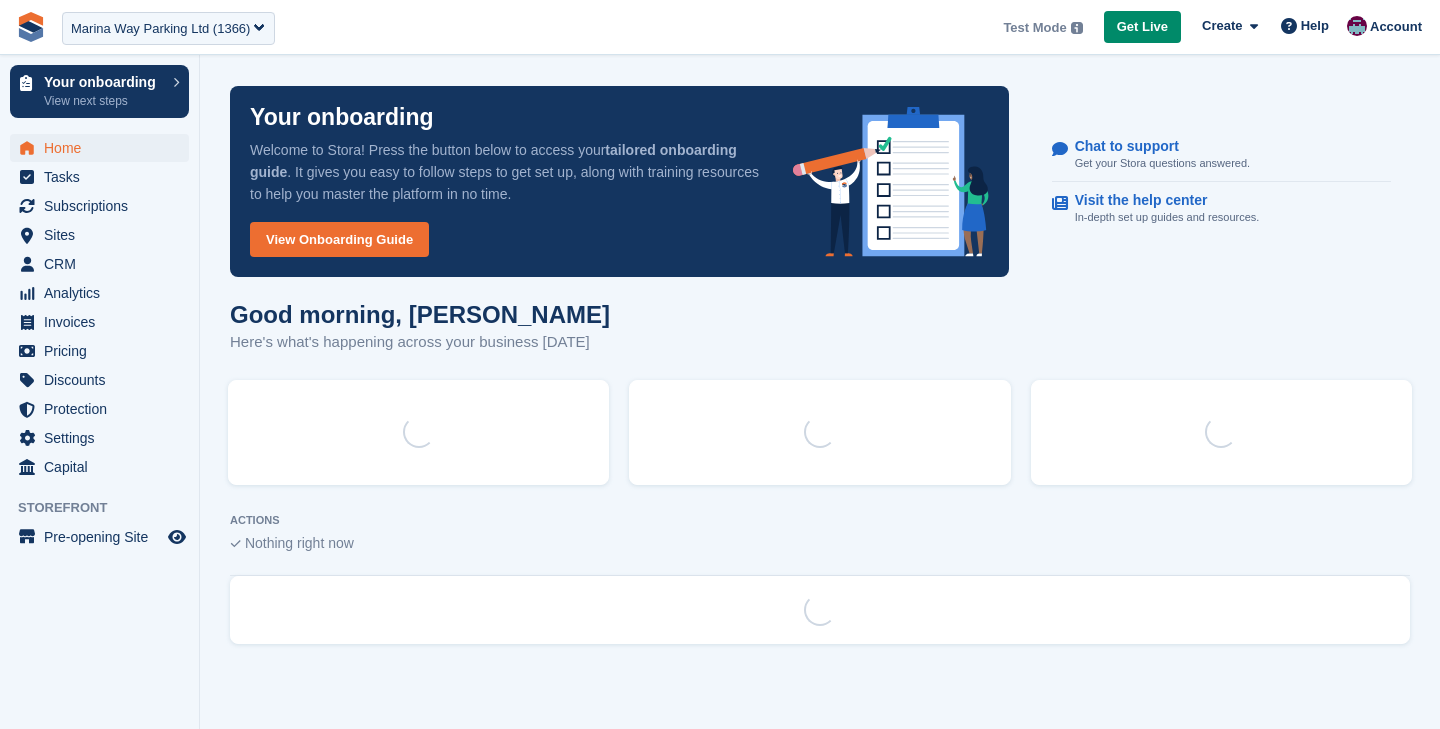 scroll, scrollTop: 0, scrollLeft: 0, axis: both 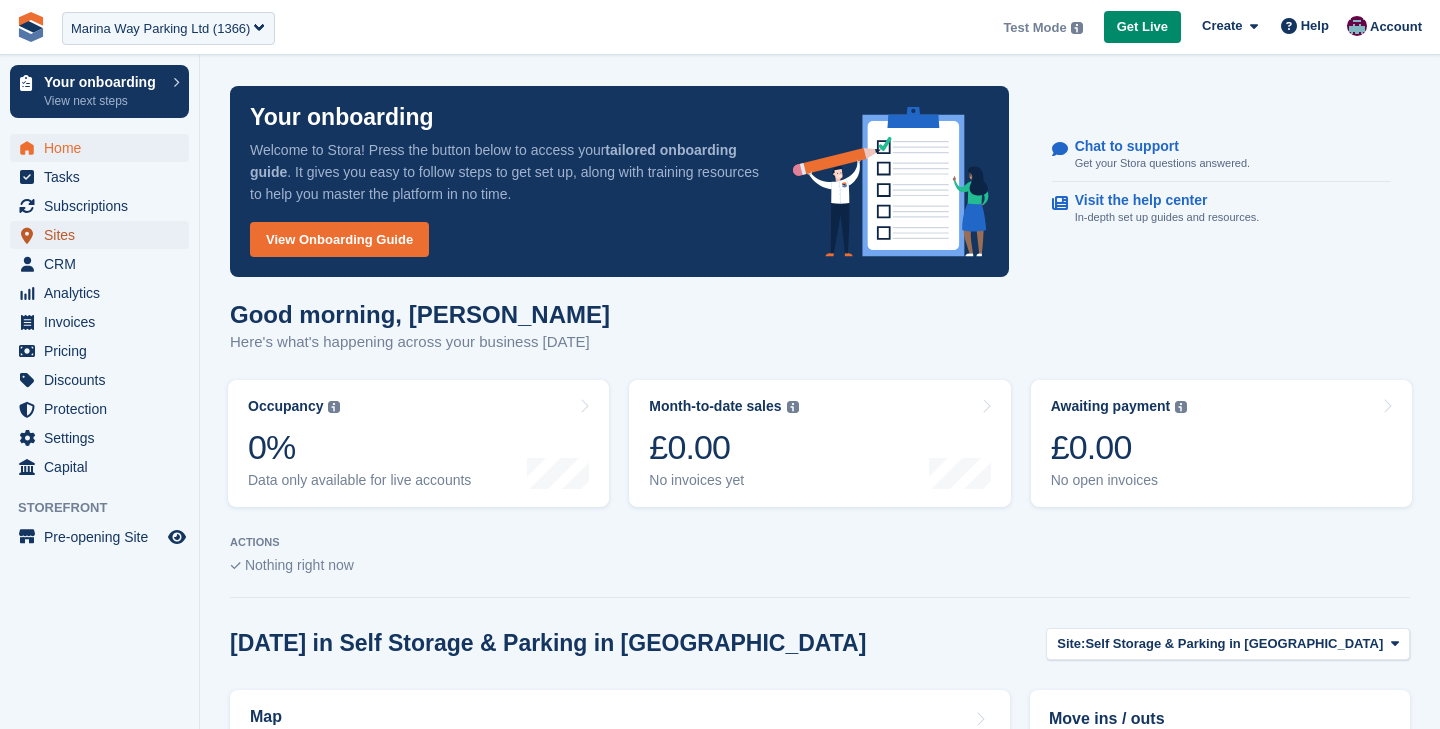 click on "Sites" at bounding box center [104, 235] 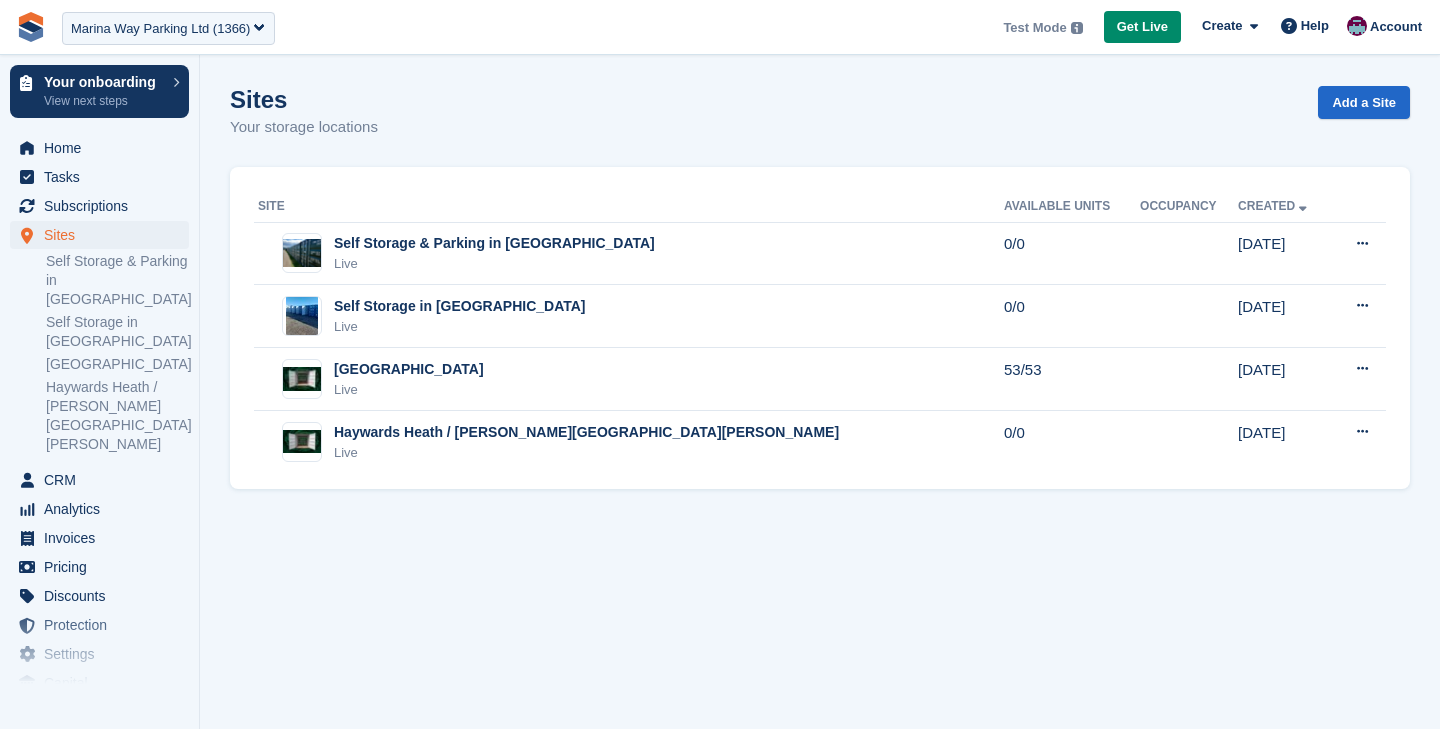 scroll, scrollTop: 0, scrollLeft: 0, axis: both 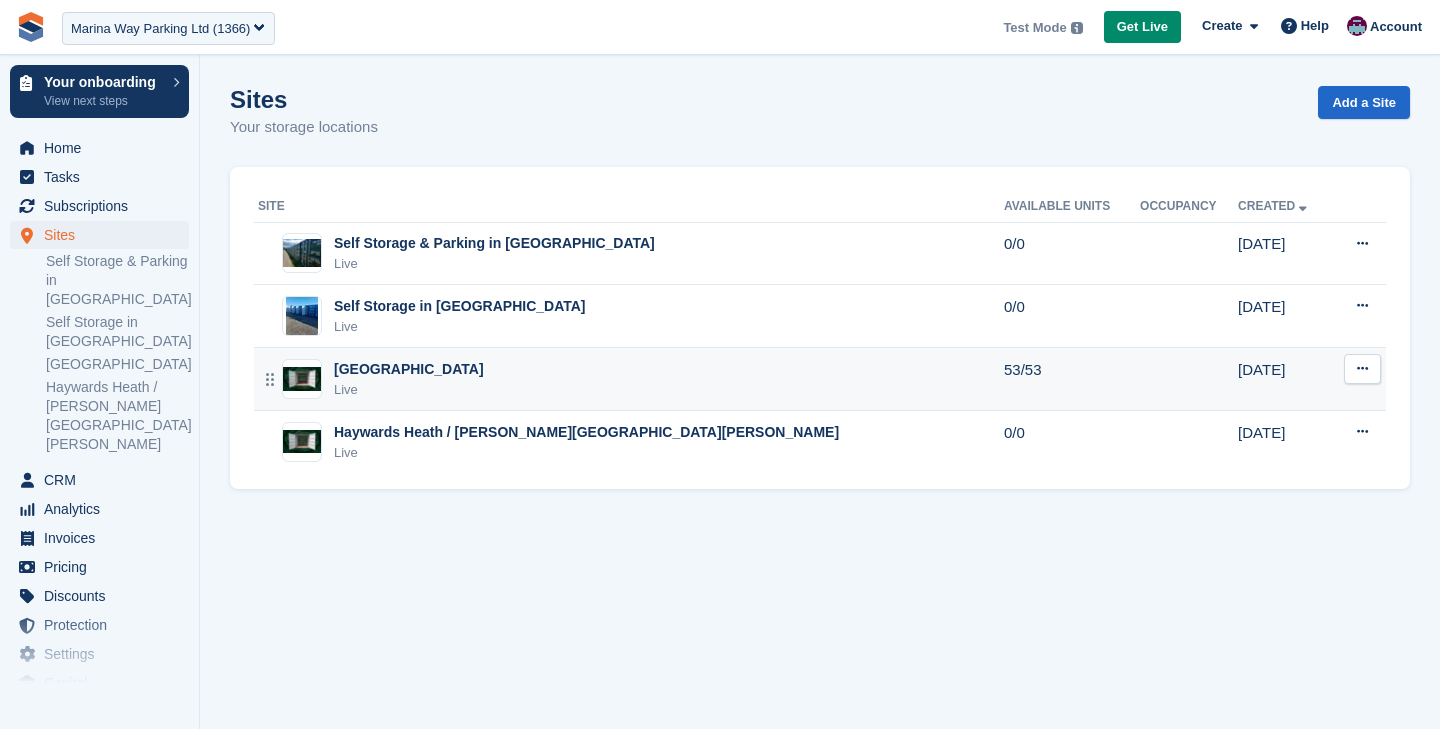 click on "[GEOGRAPHIC_DATA]" at bounding box center (409, 369) 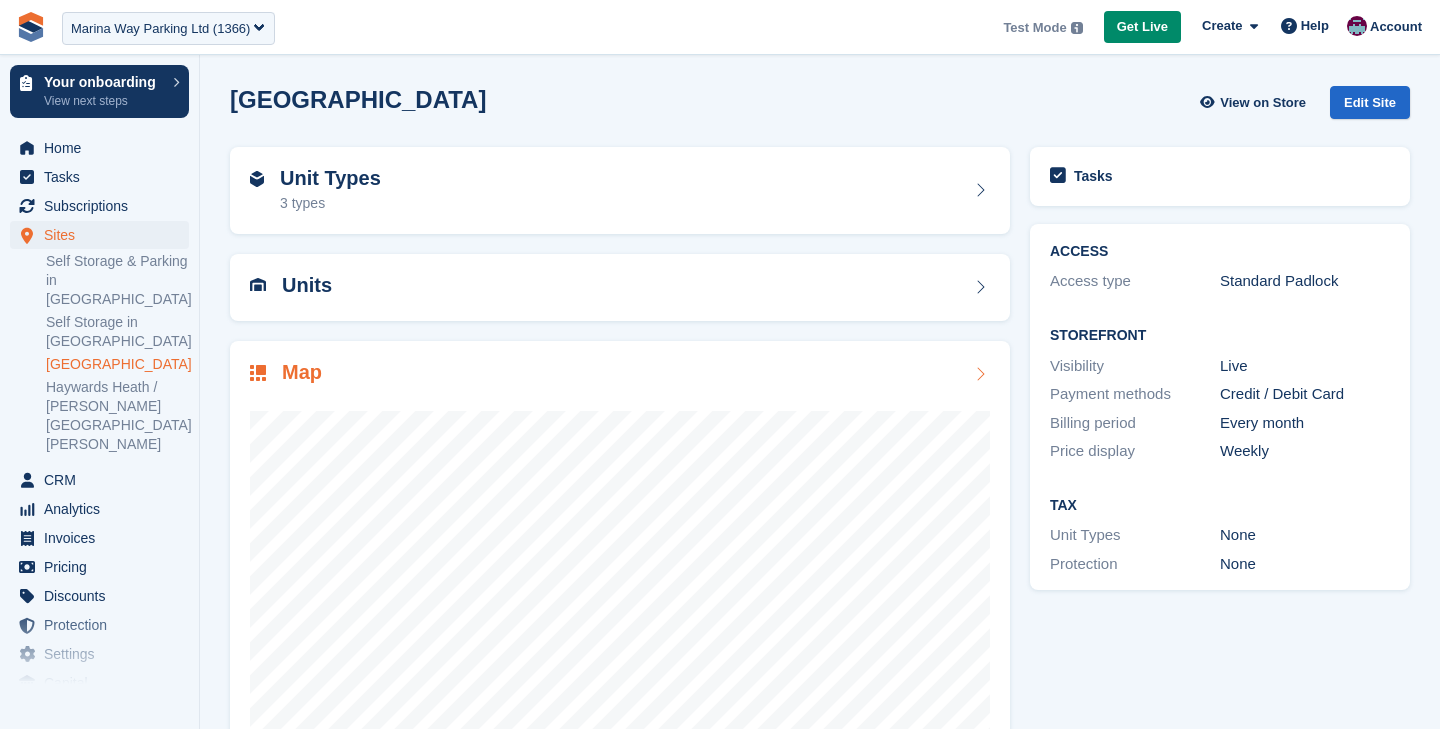 scroll, scrollTop: 0, scrollLeft: 0, axis: both 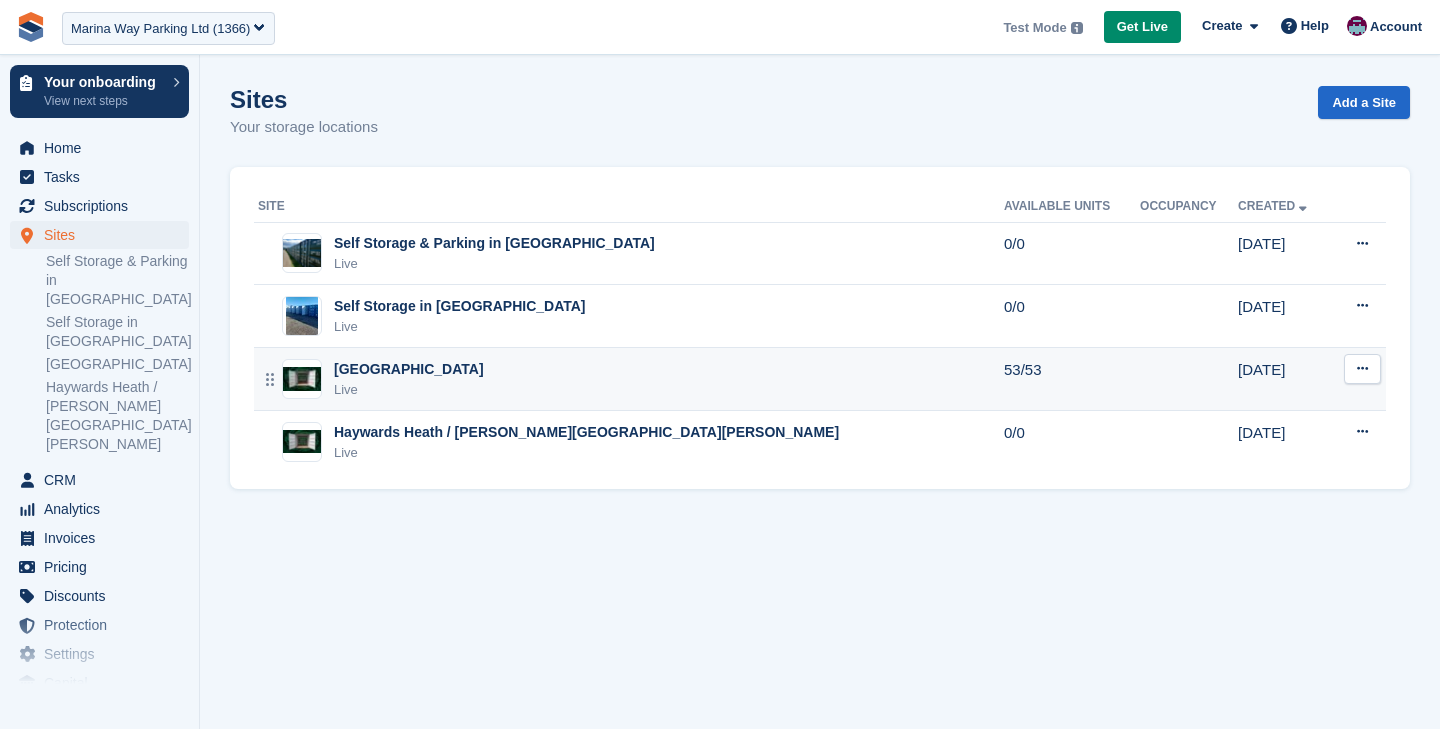click on "Newhaven
Live" at bounding box center [631, 379] 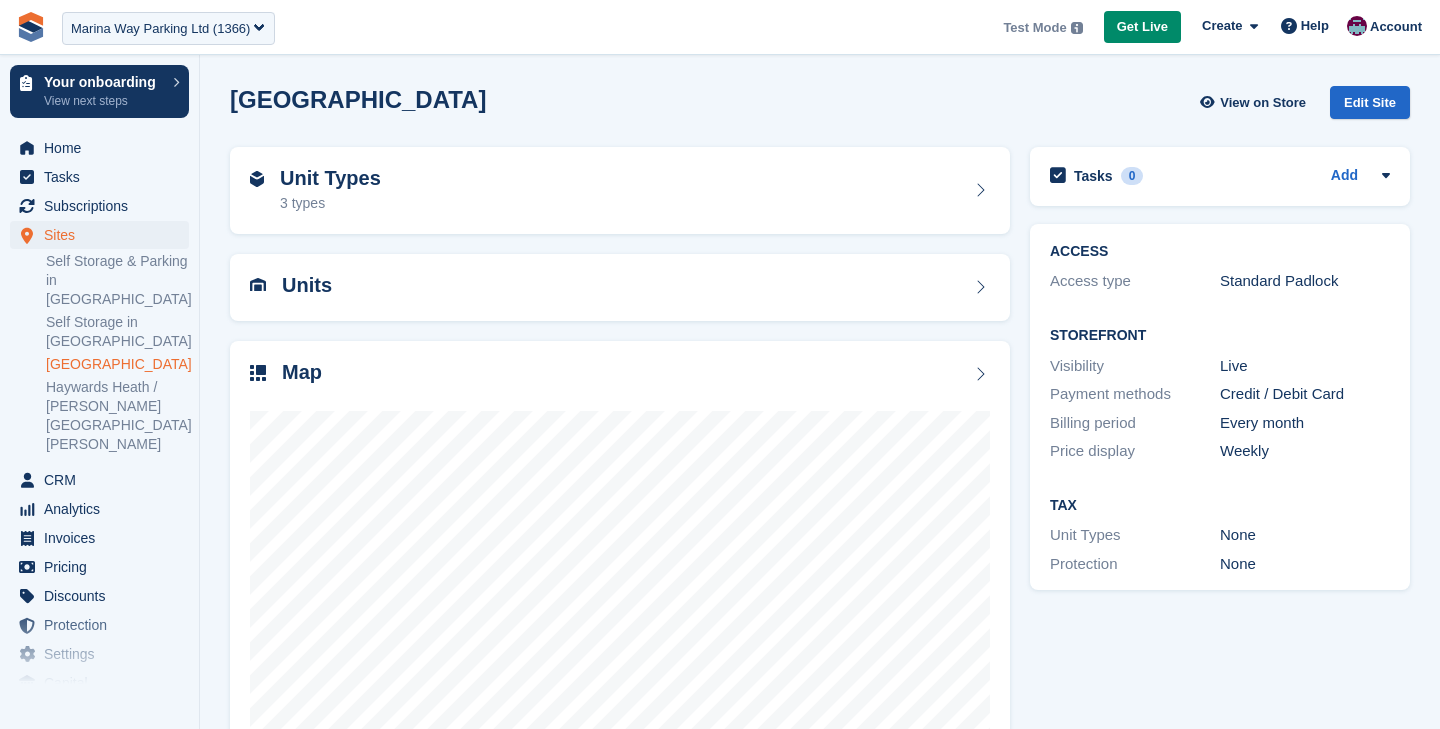 scroll, scrollTop: 0, scrollLeft: 0, axis: both 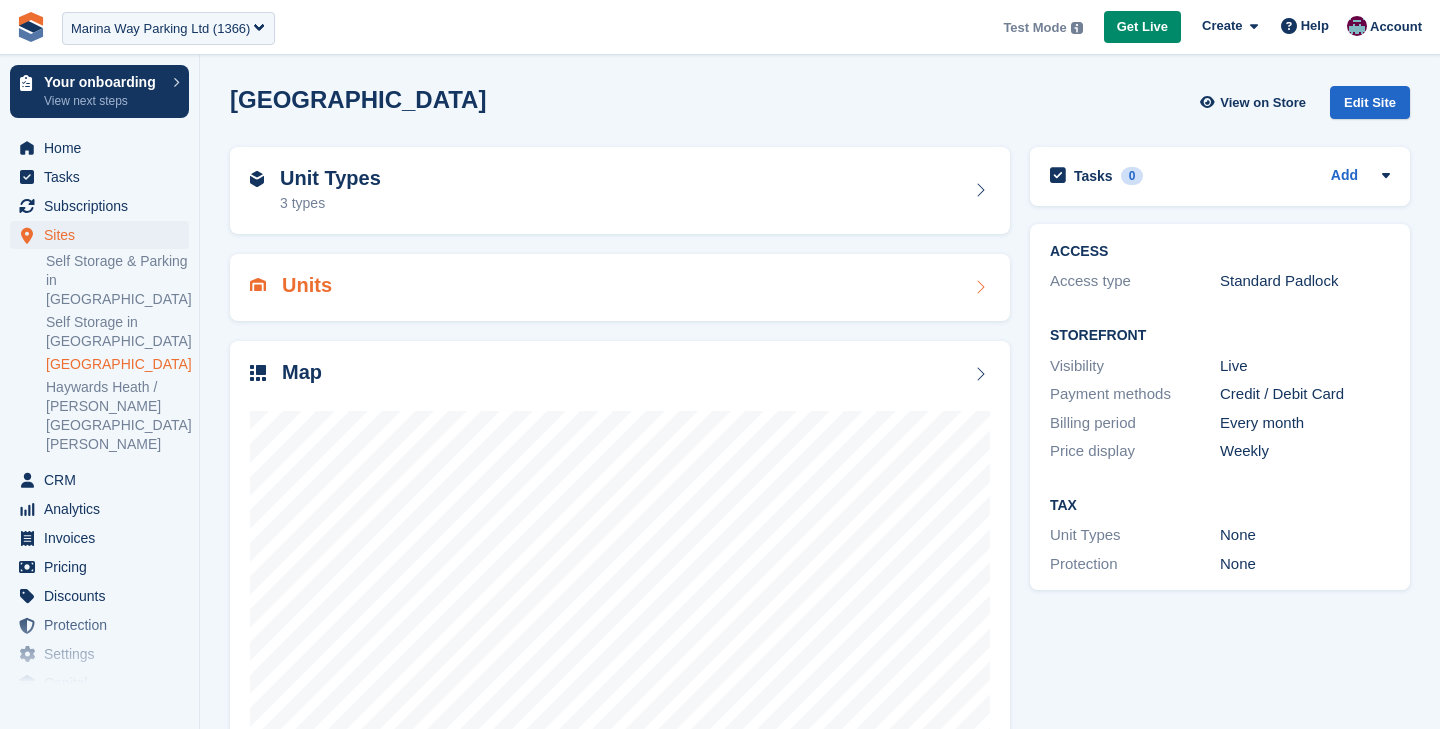 click on "Units" at bounding box center [620, 287] 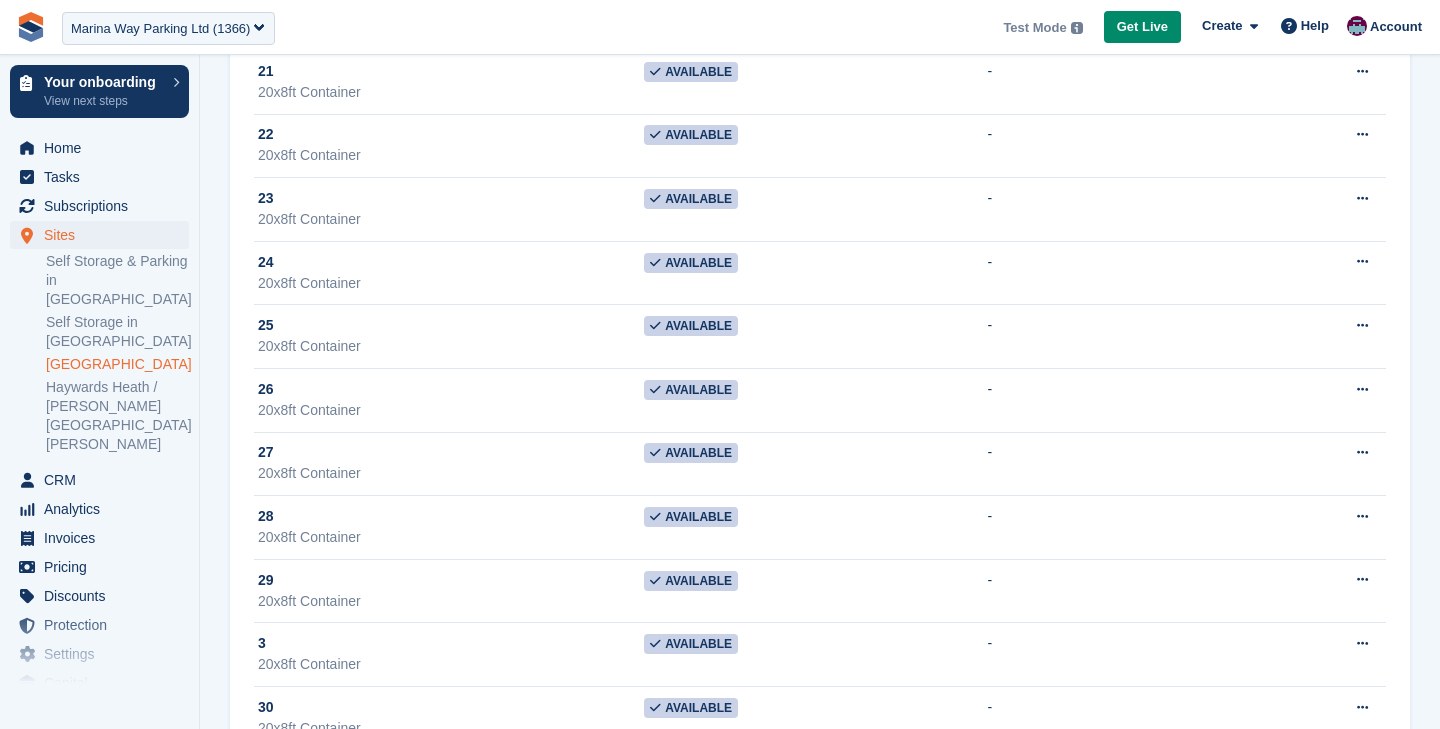 scroll, scrollTop: 1189, scrollLeft: 0, axis: vertical 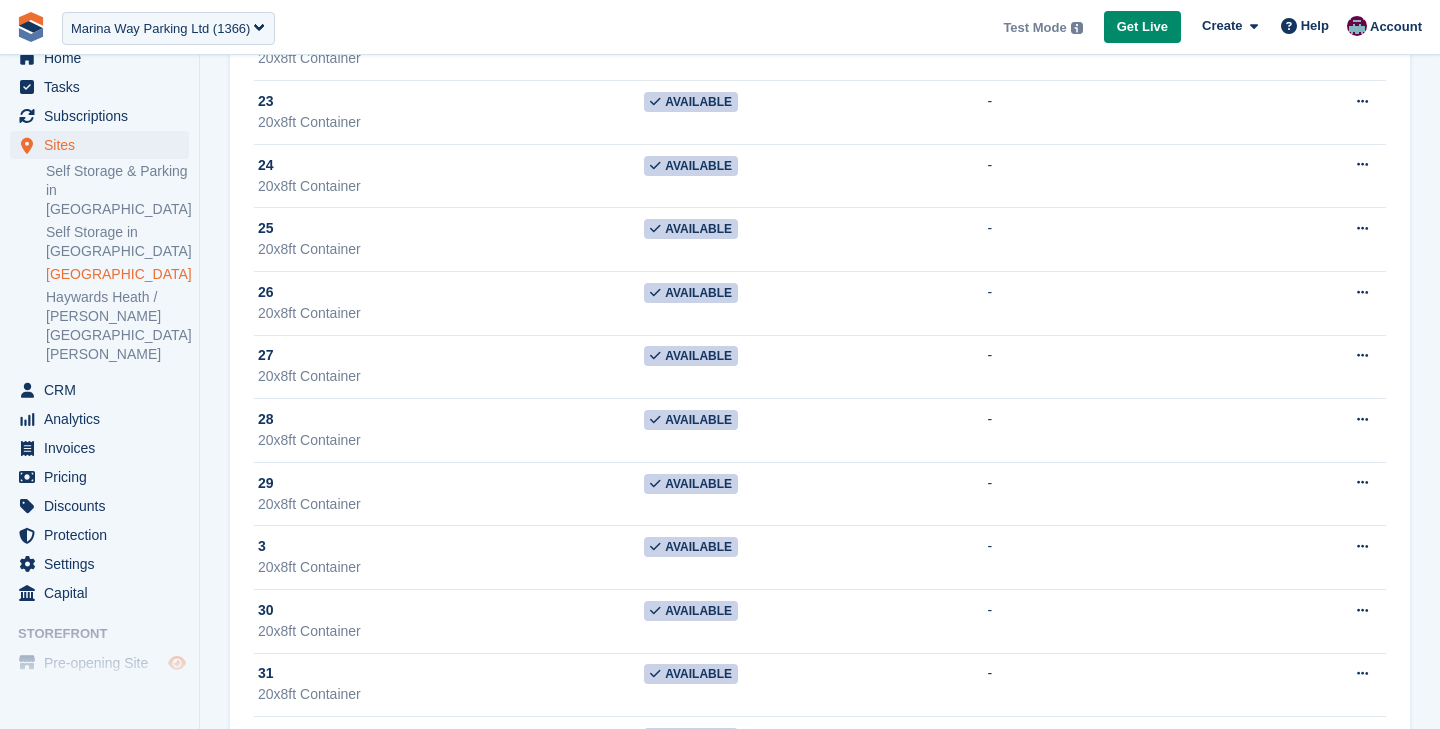 click at bounding box center (177, 663) 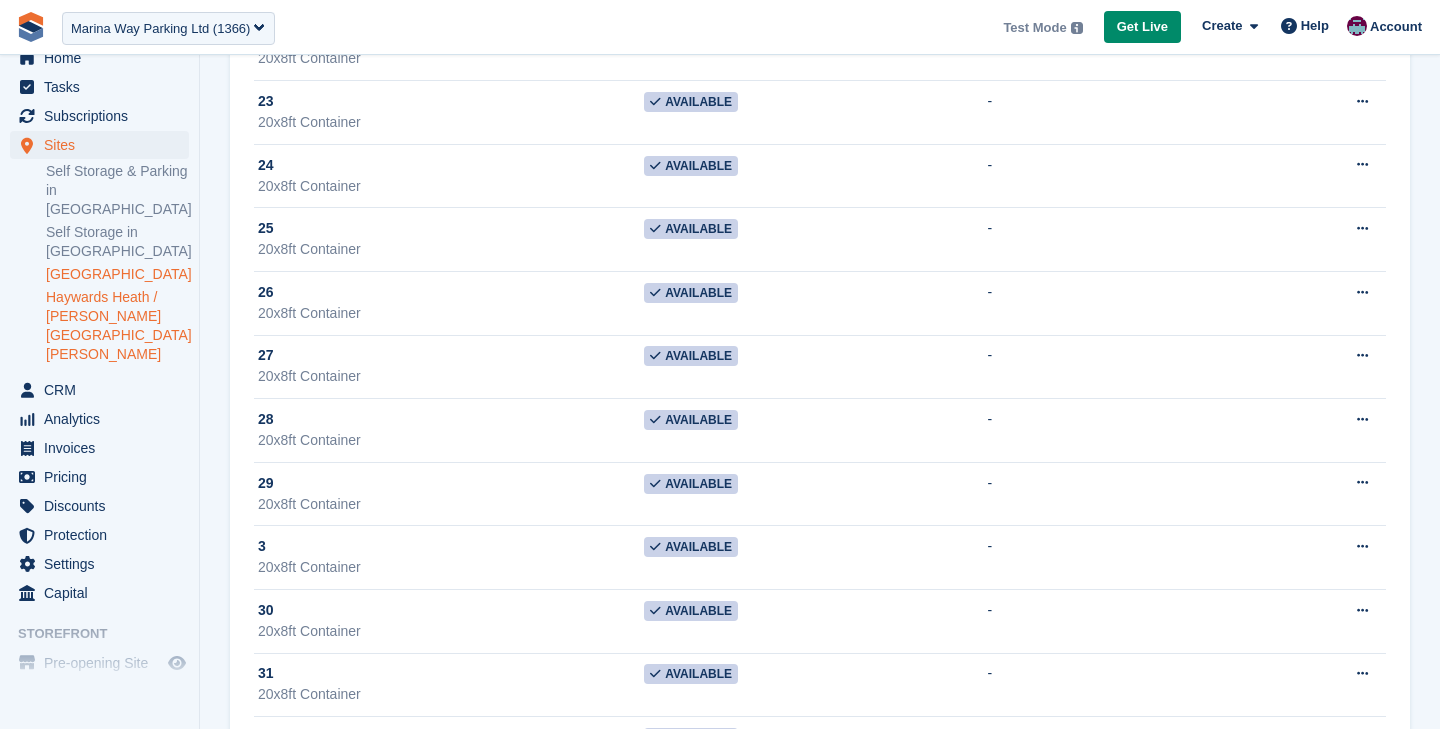 click on "Haywards Heath / [PERSON_NAME][GEOGRAPHIC_DATA][PERSON_NAME]" at bounding box center [117, 326] 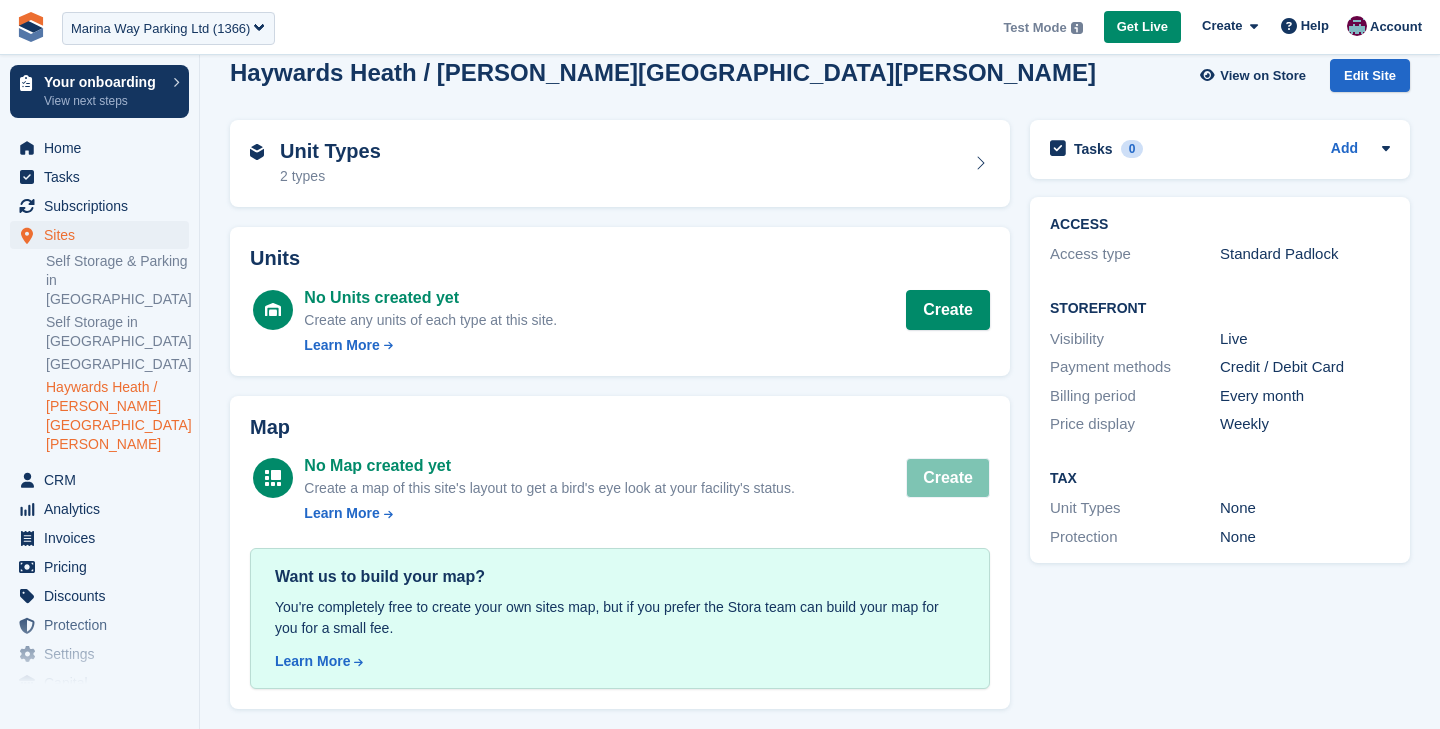 scroll, scrollTop: 26, scrollLeft: 0, axis: vertical 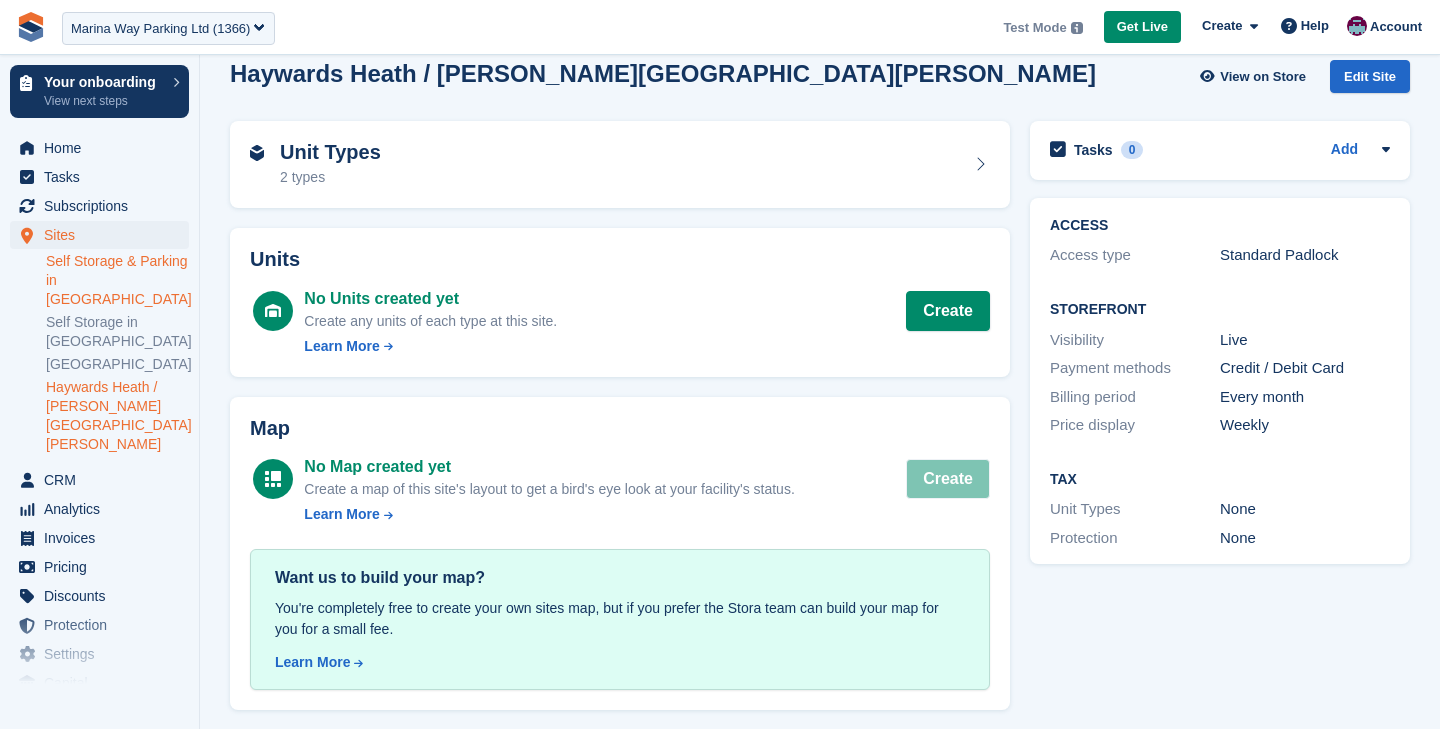 click on "Self Storage & Parking in [GEOGRAPHIC_DATA]" at bounding box center [117, 280] 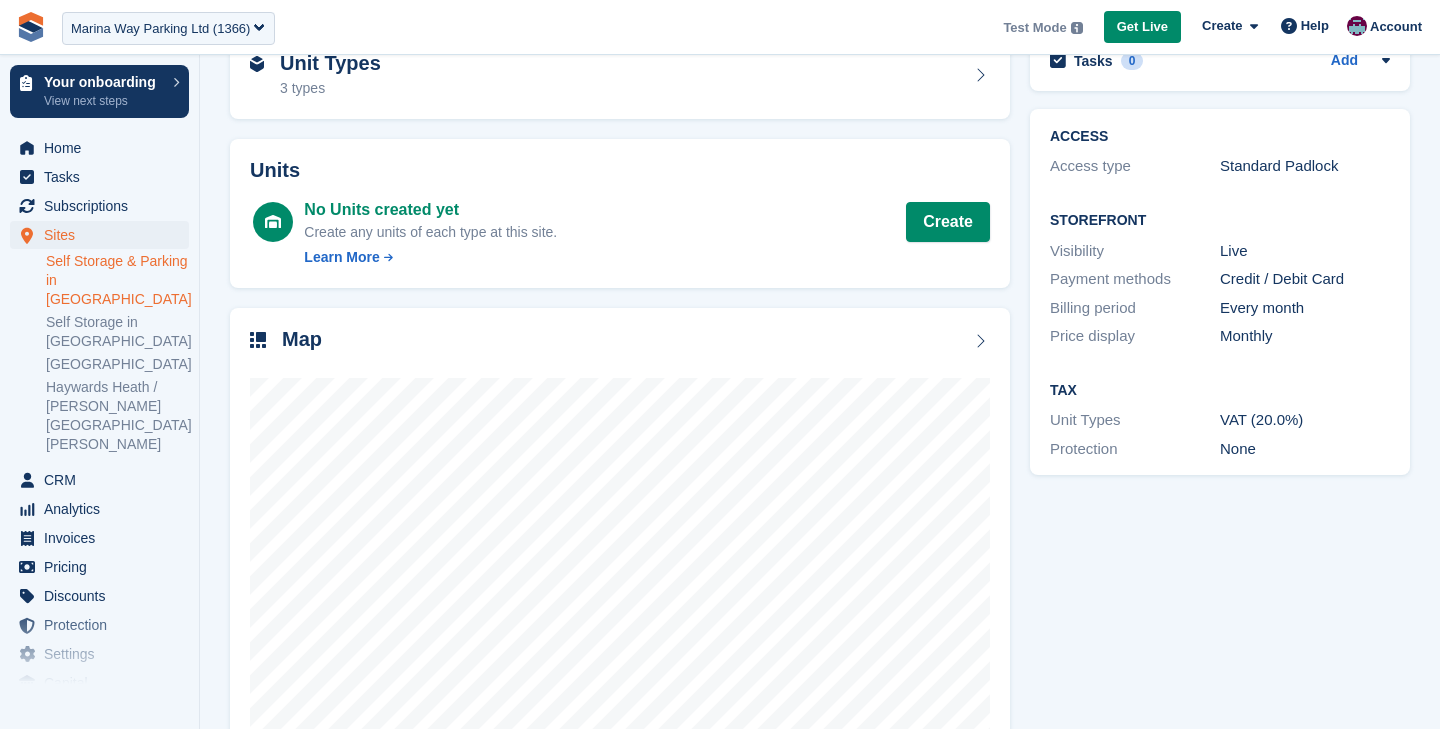 scroll, scrollTop: 142, scrollLeft: 0, axis: vertical 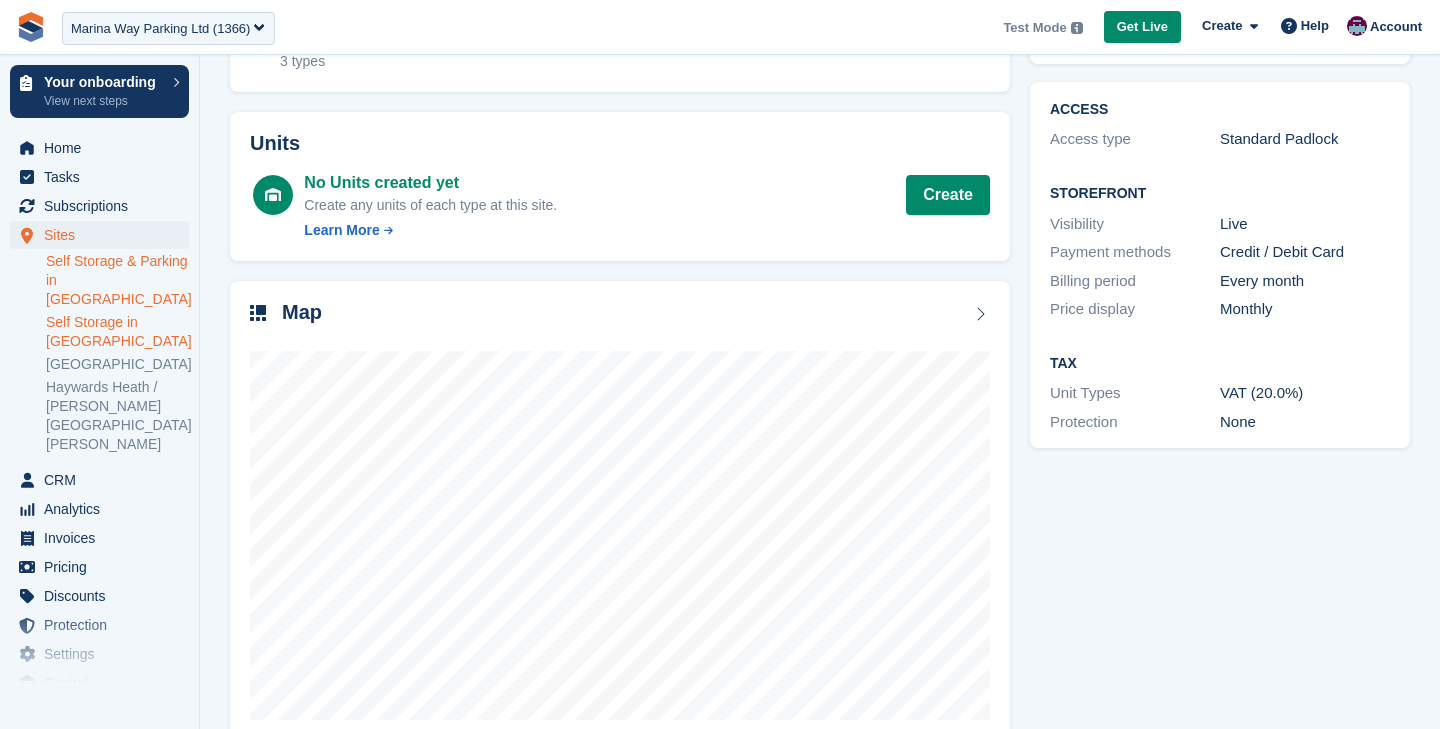 click on "Self Storage in [GEOGRAPHIC_DATA]" at bounding box center (117, 332) 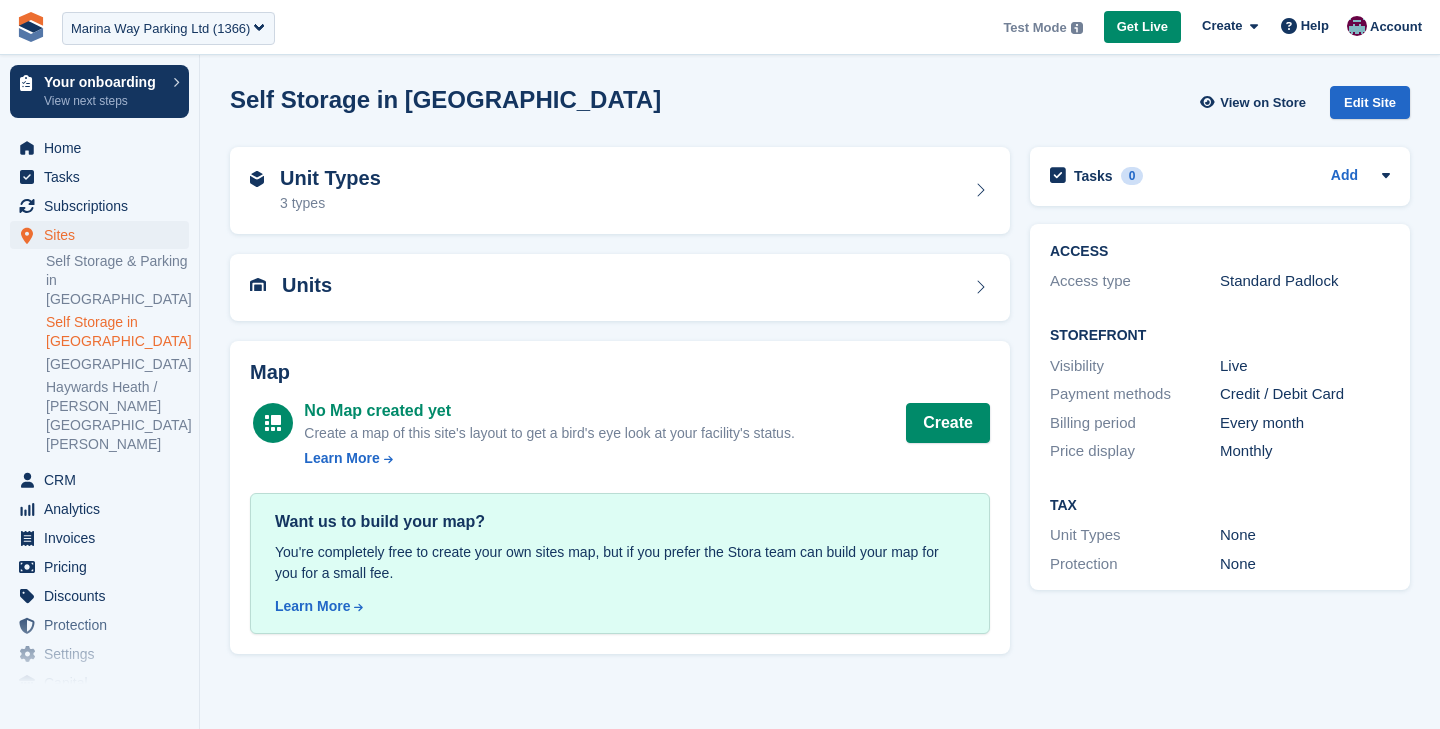 scroll, scrollTop: 0, scrollLeft: 0, axis: both 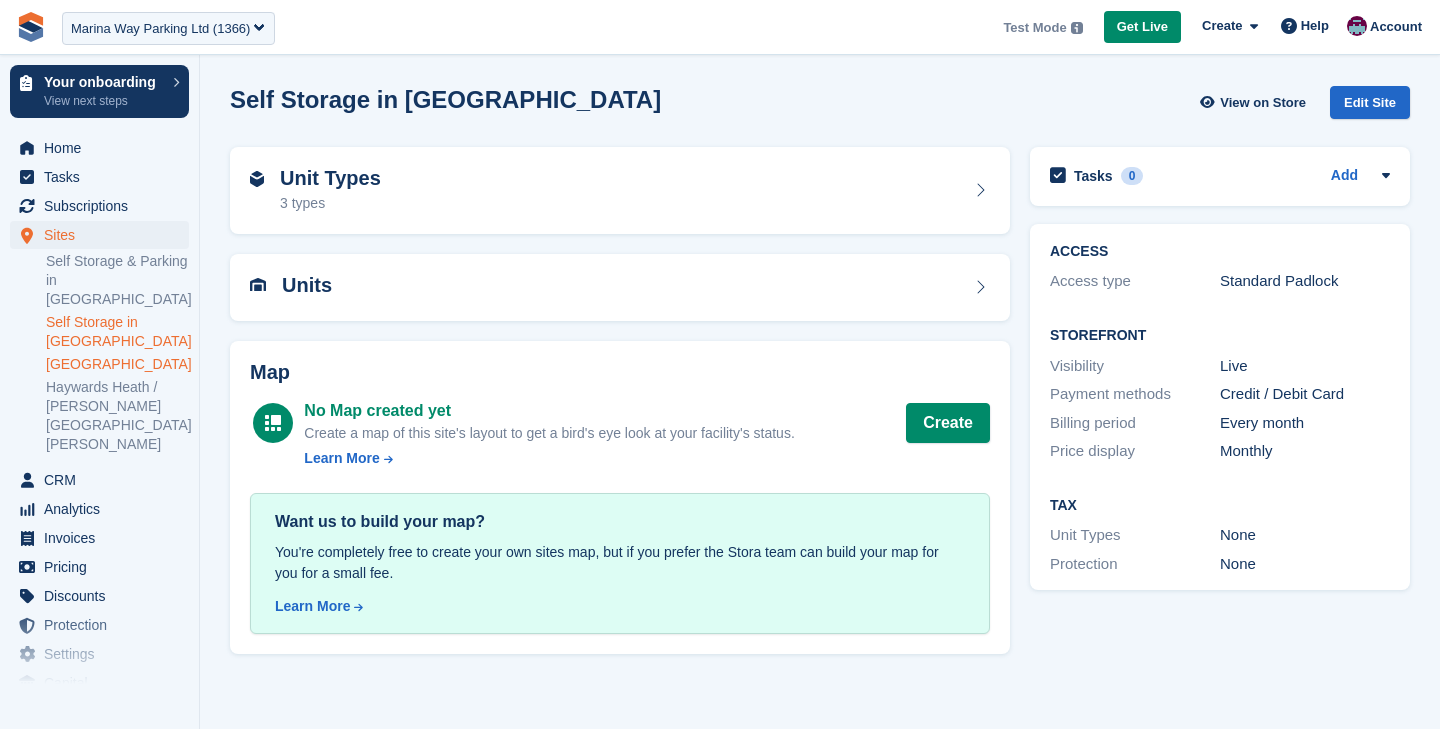 click on "[GEOGRAPHIC_DATA]" at bounding box center [117, 364] 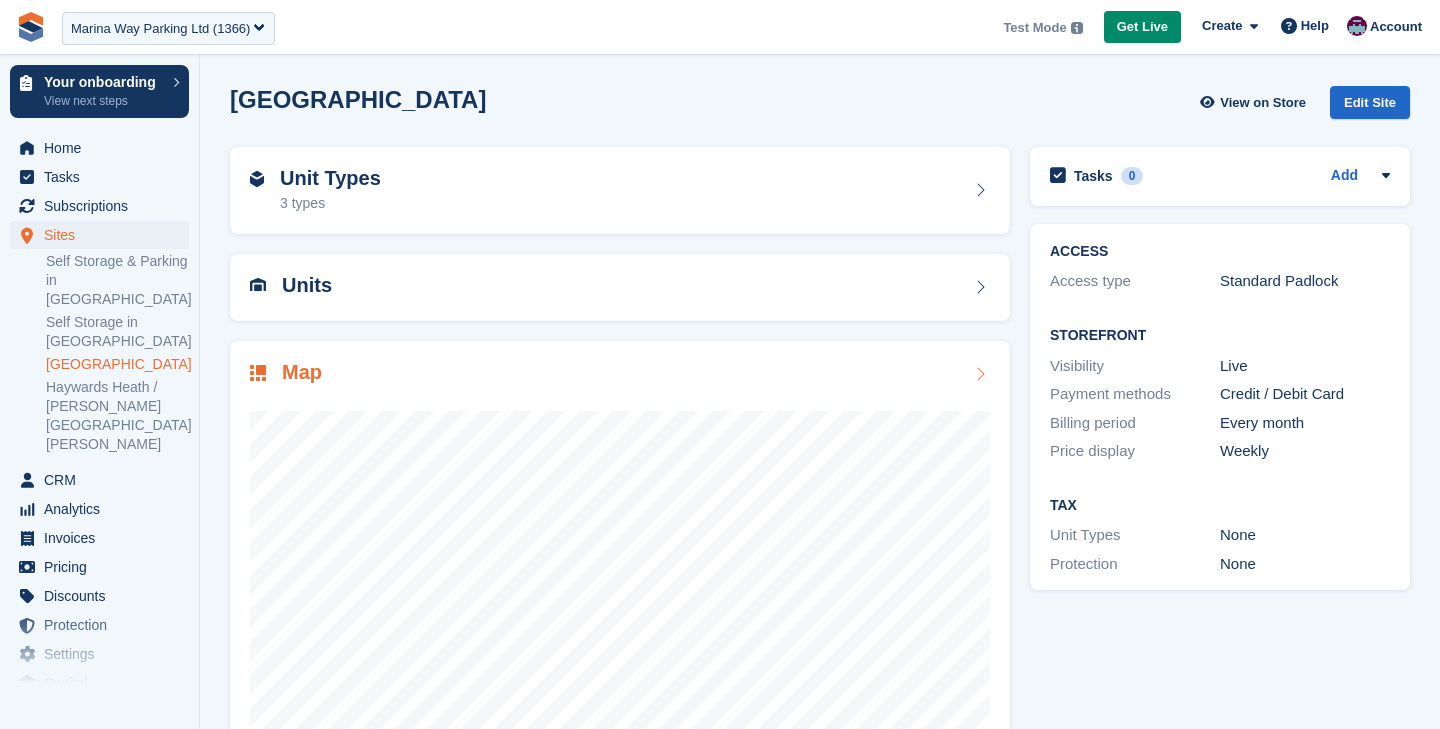 scroll, scrollTop: 103, scrollLeft: 0, axis: vertical 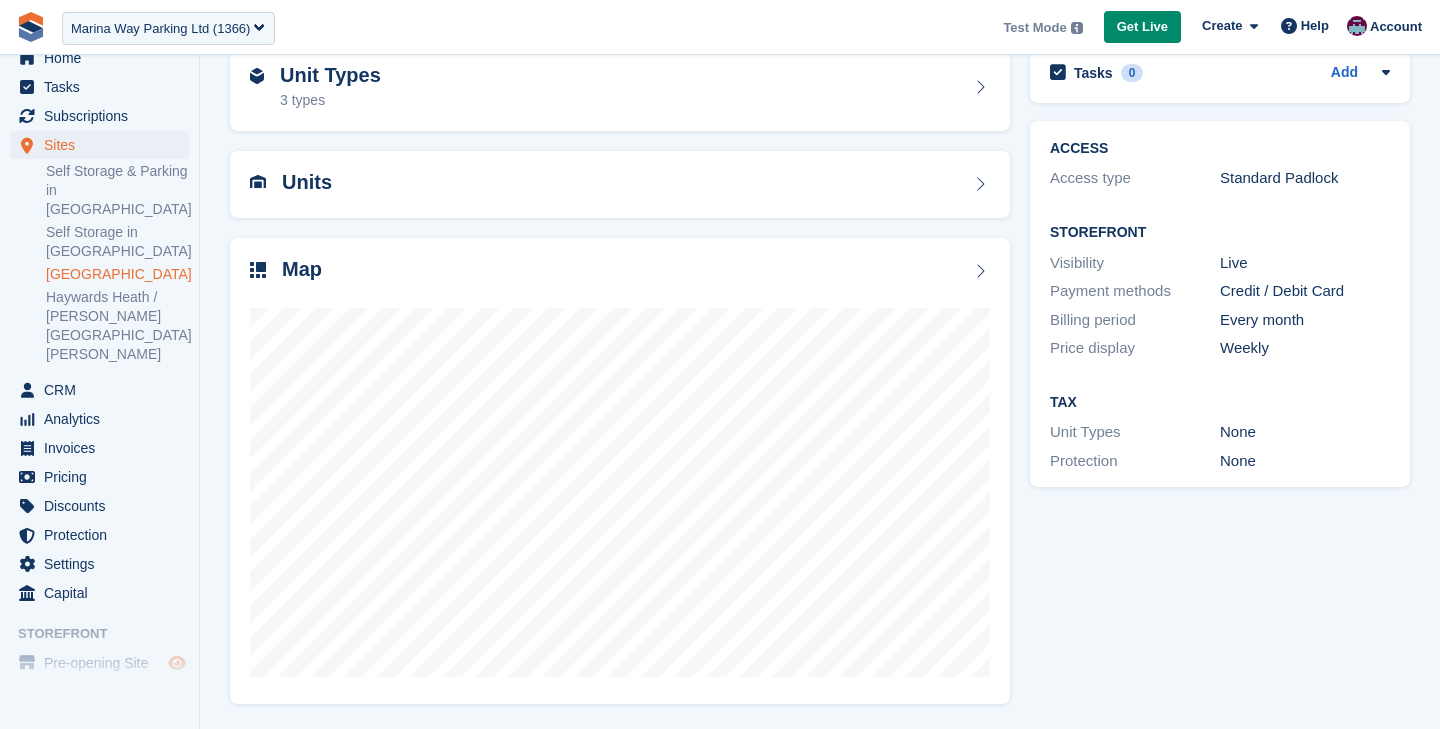 click at bounding box center [177, 663] 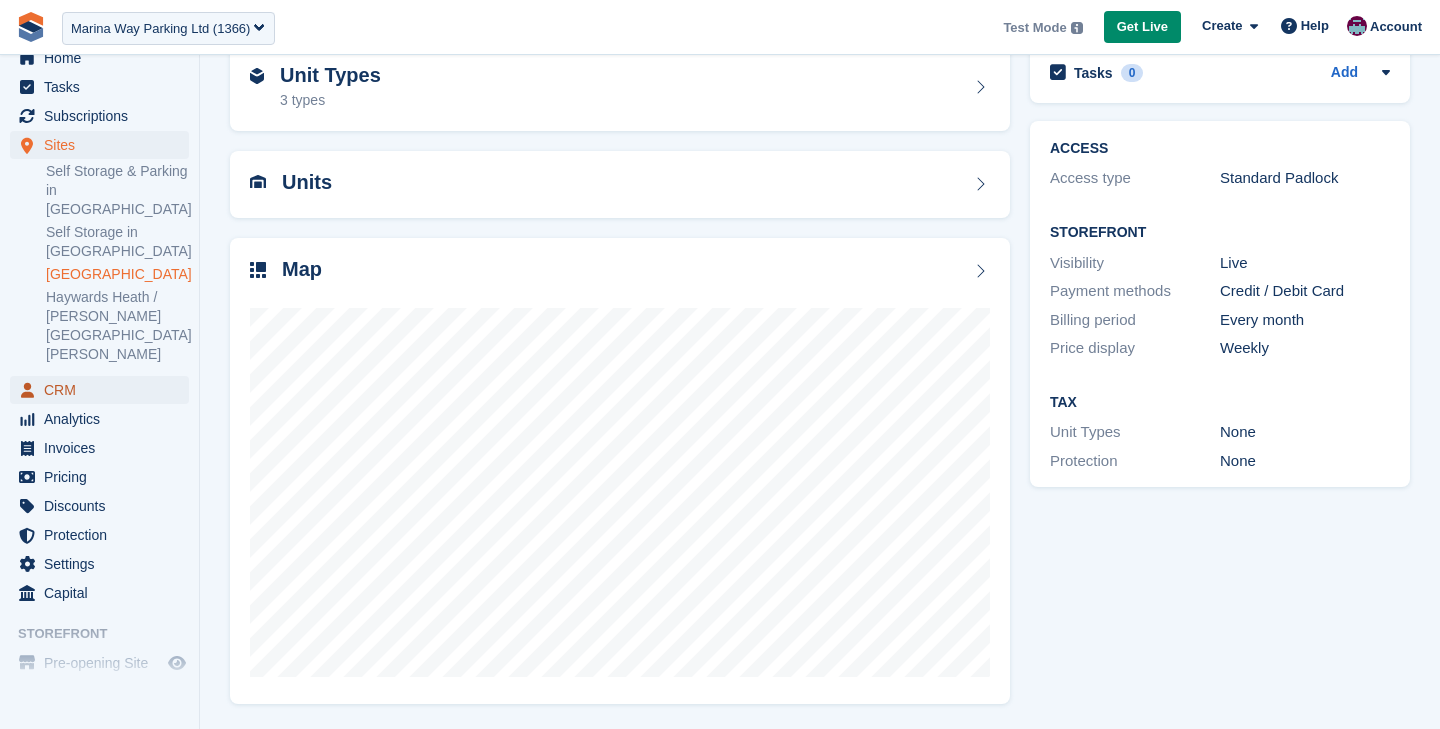 click on "CRM" at bounding box center (104, 390) 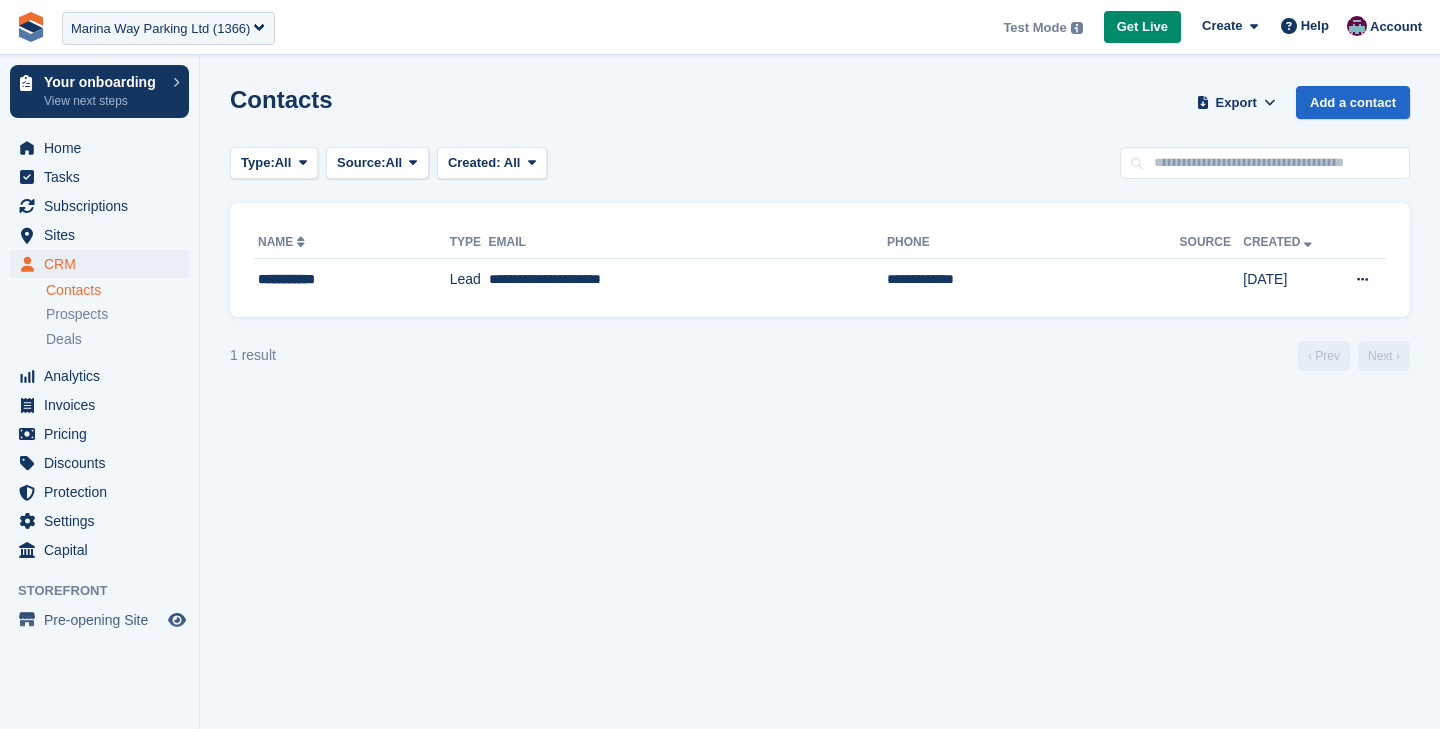 scroll, scrollTop: 0, scrollLeft: 0, axis: both 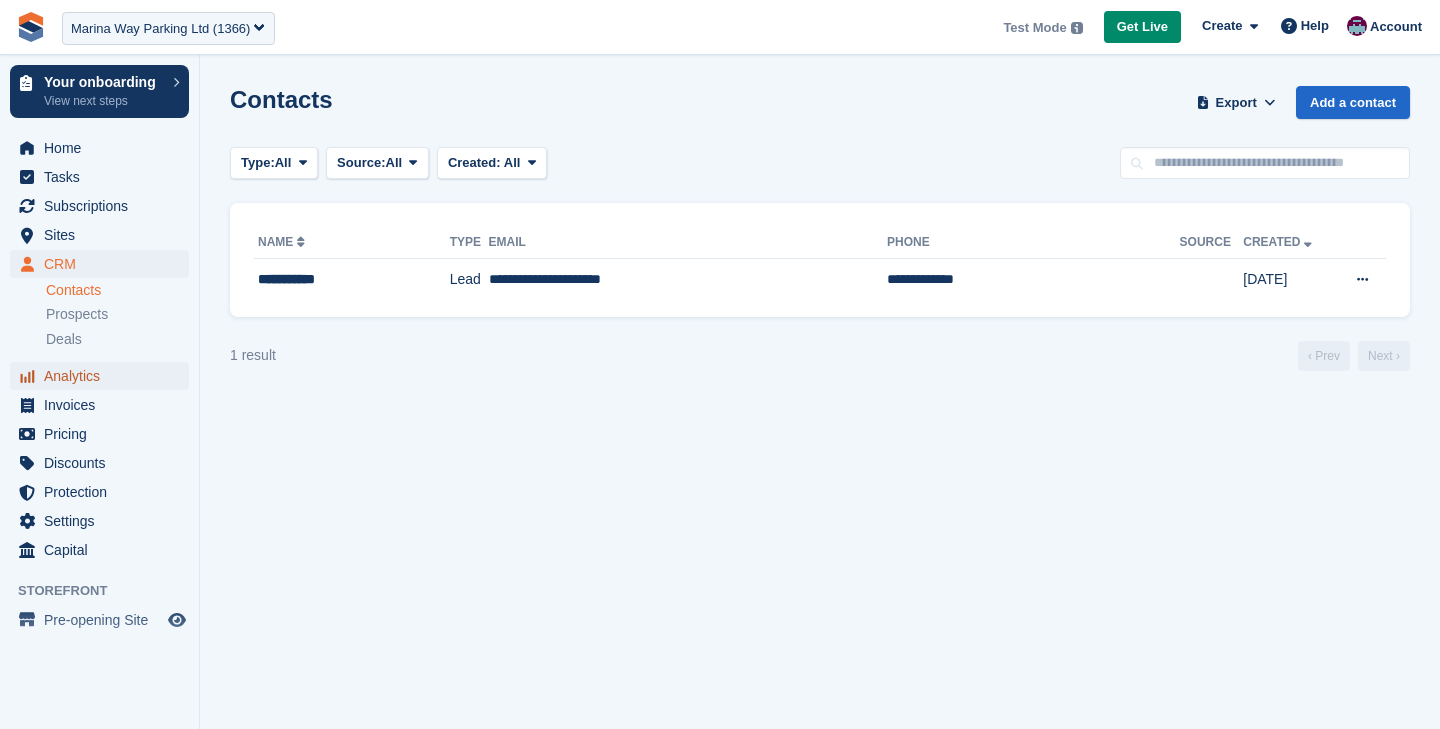 click on "Analytics" at bounding box center (104, 376) 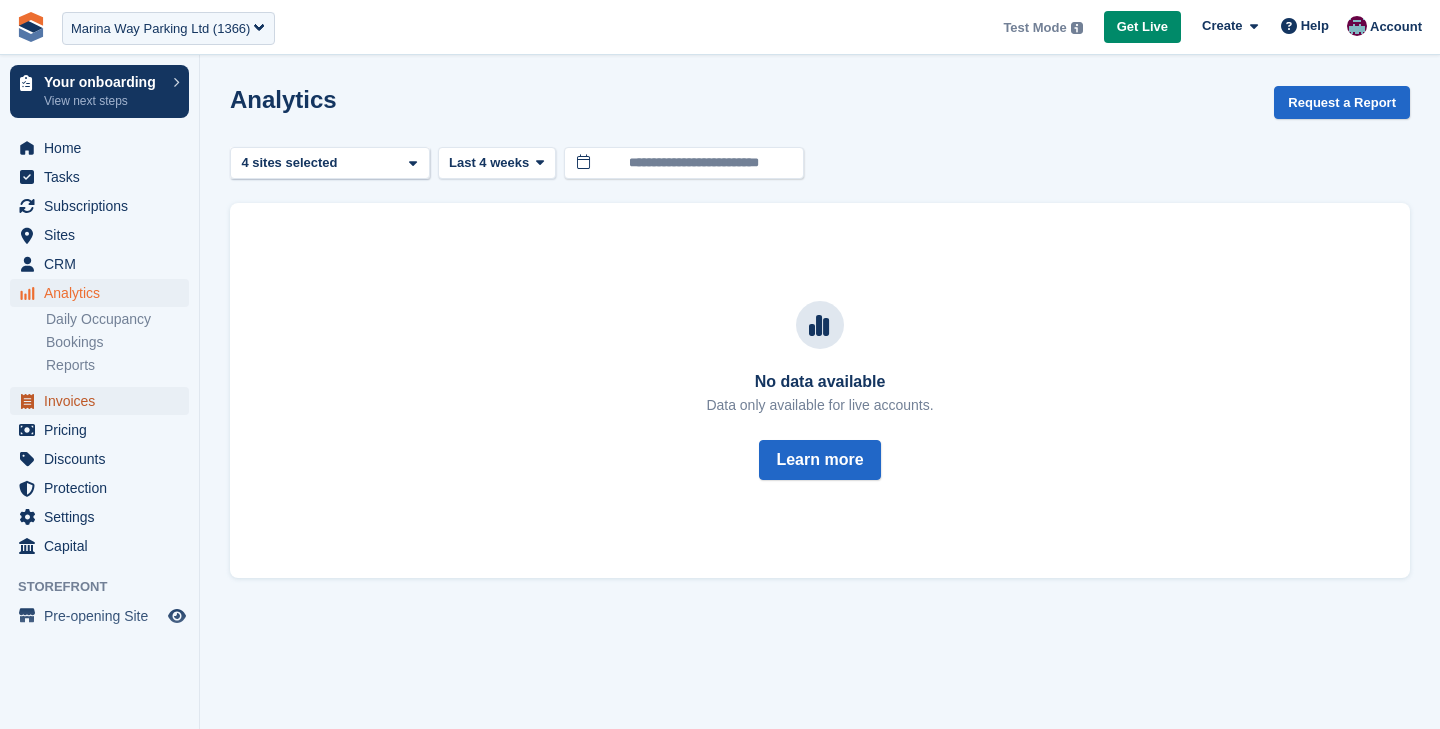 click on "Invoices" at bounding box center [104, 401] 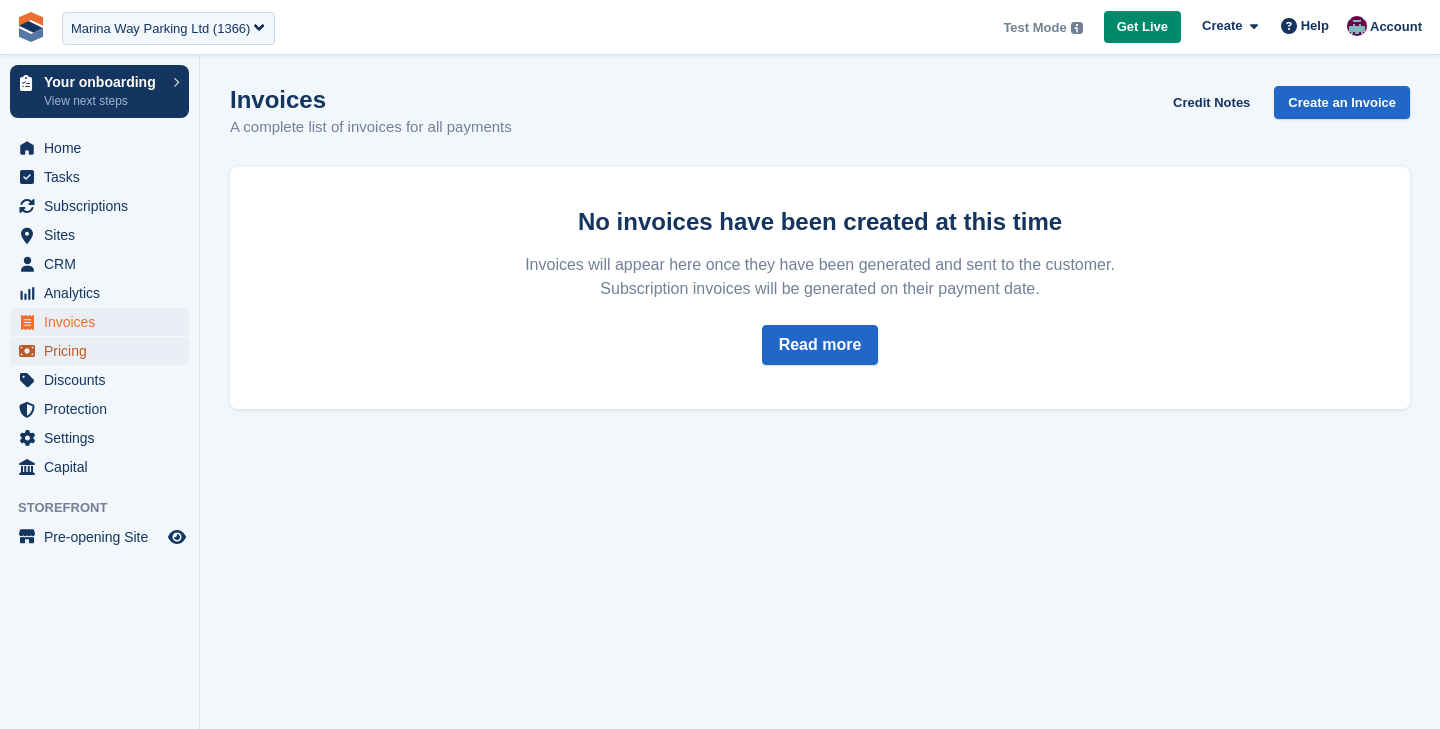 click on "Pricing" at bounding box center [104, 351] 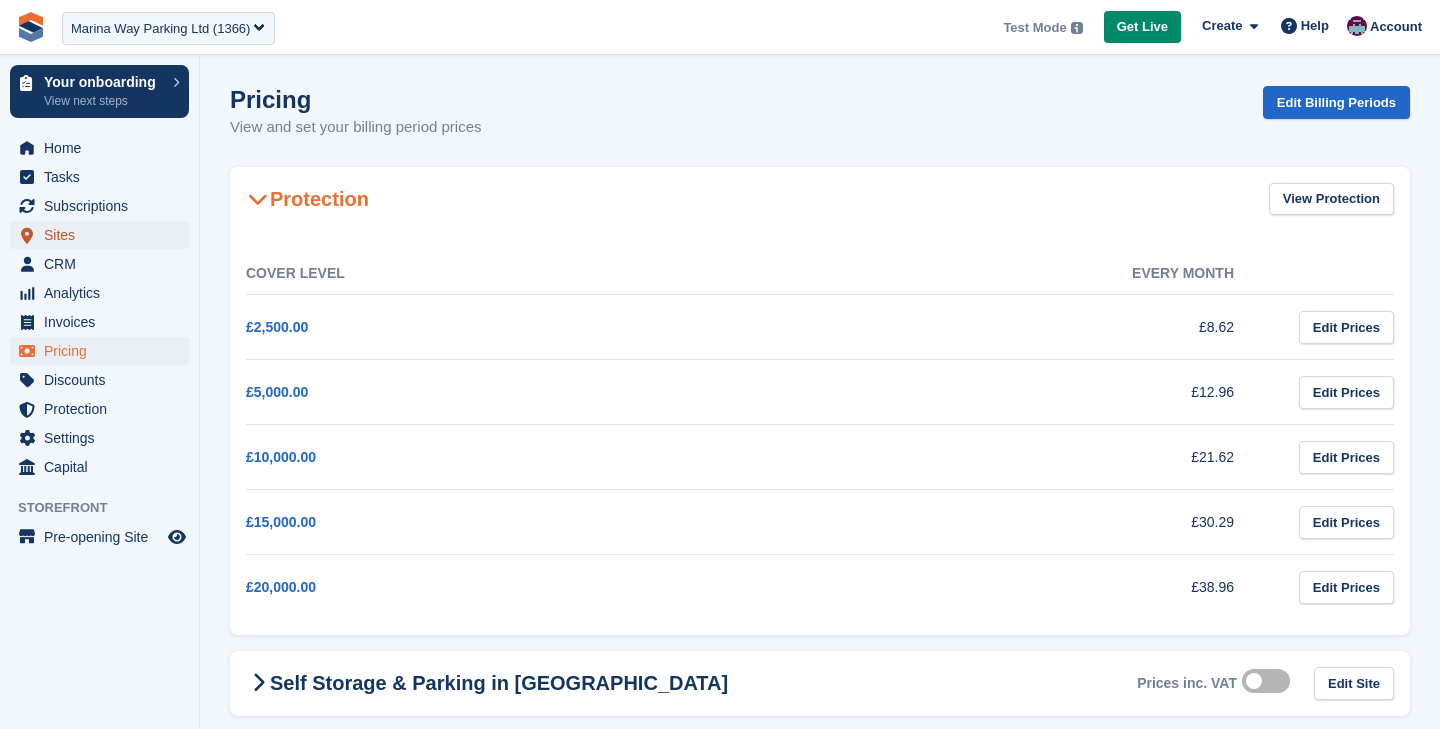 click on "Sites" at bounding box center [104, 235] 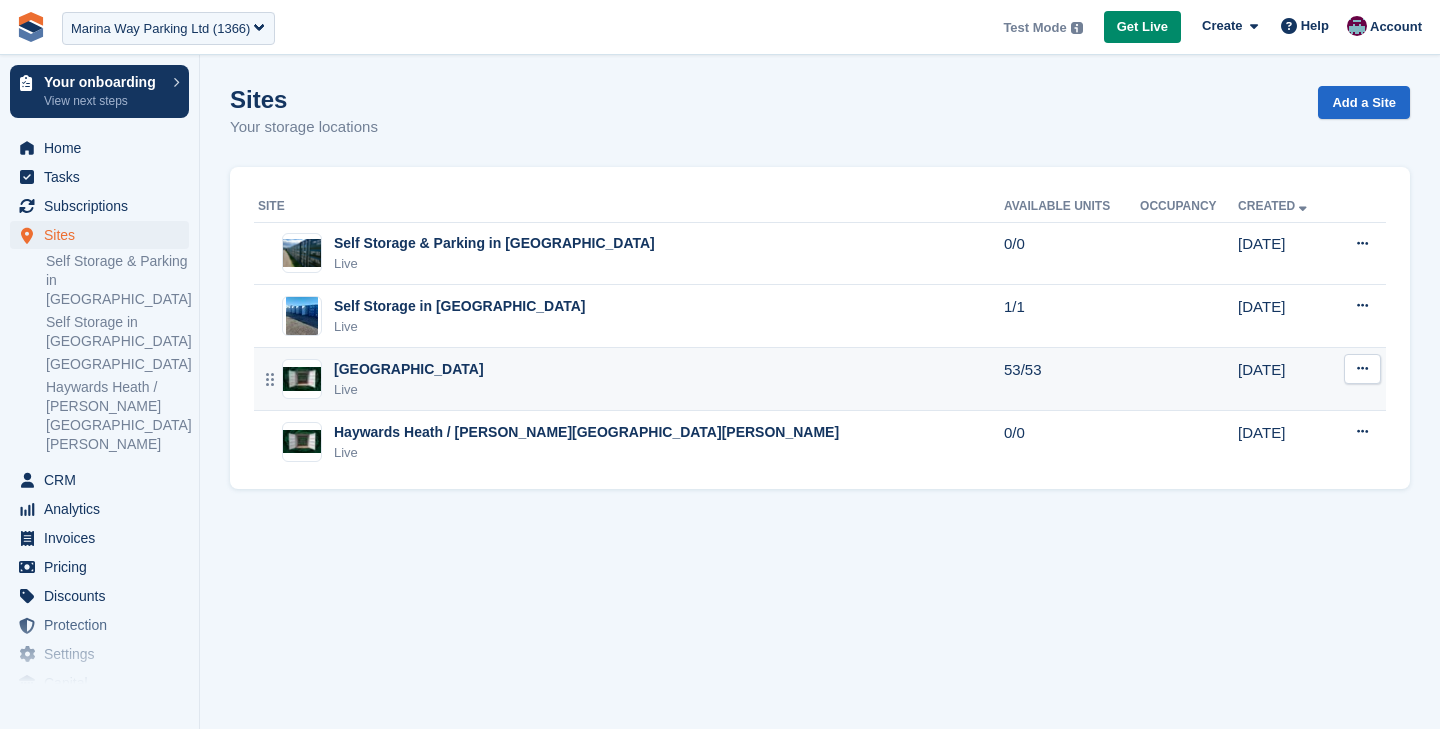 click on "Newhaven
Live" at bounding box center [631, 379] 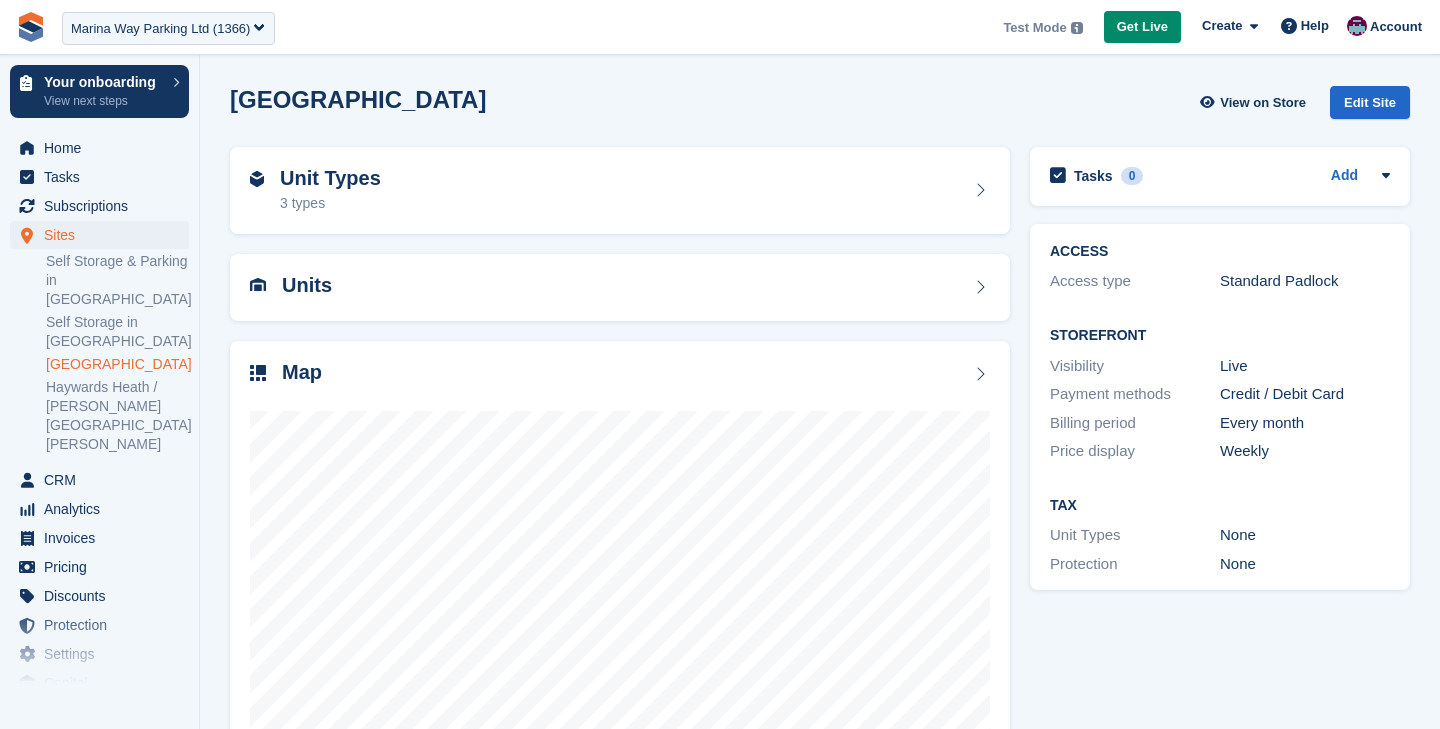 scroll, scrollTop: 0, scrollLeft: 0, axis: both 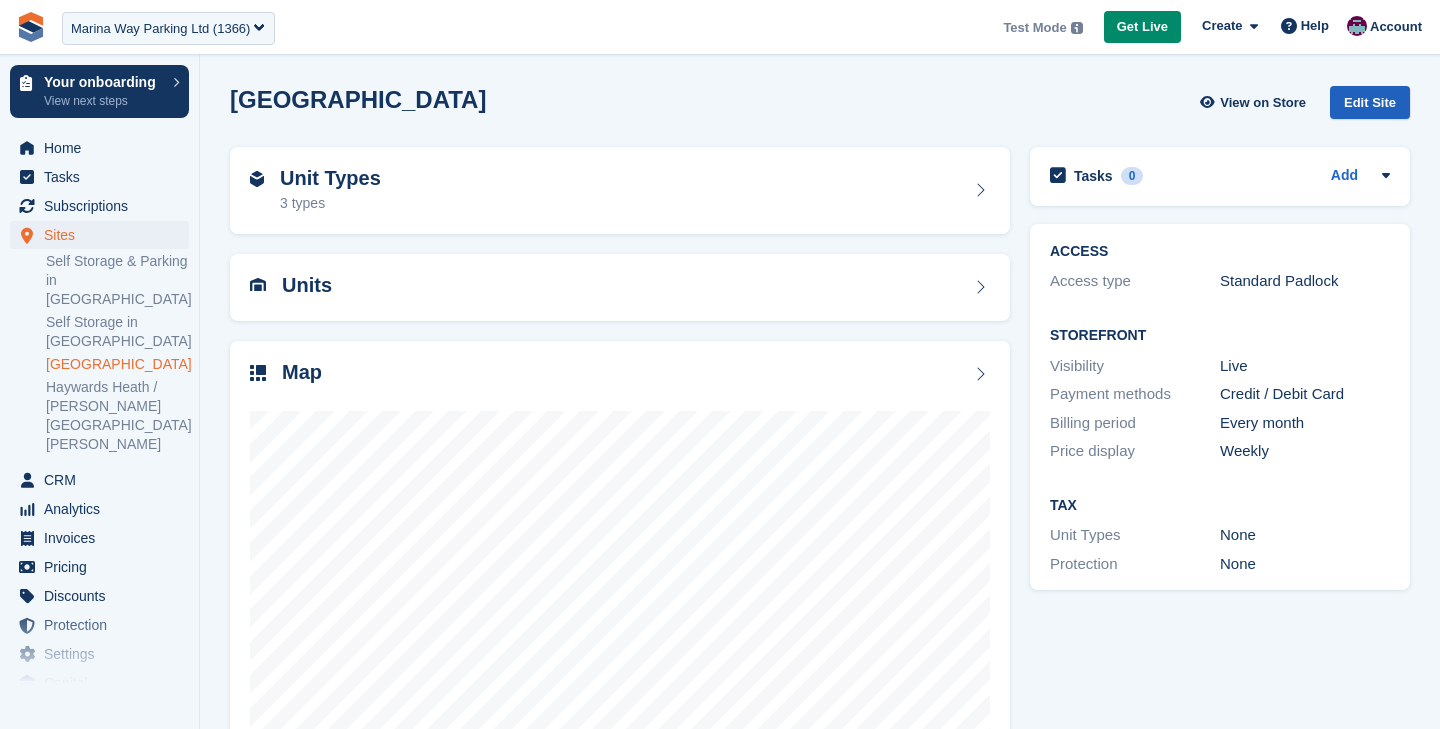 click on "Edit Site" at bounding box center (1370, 102) 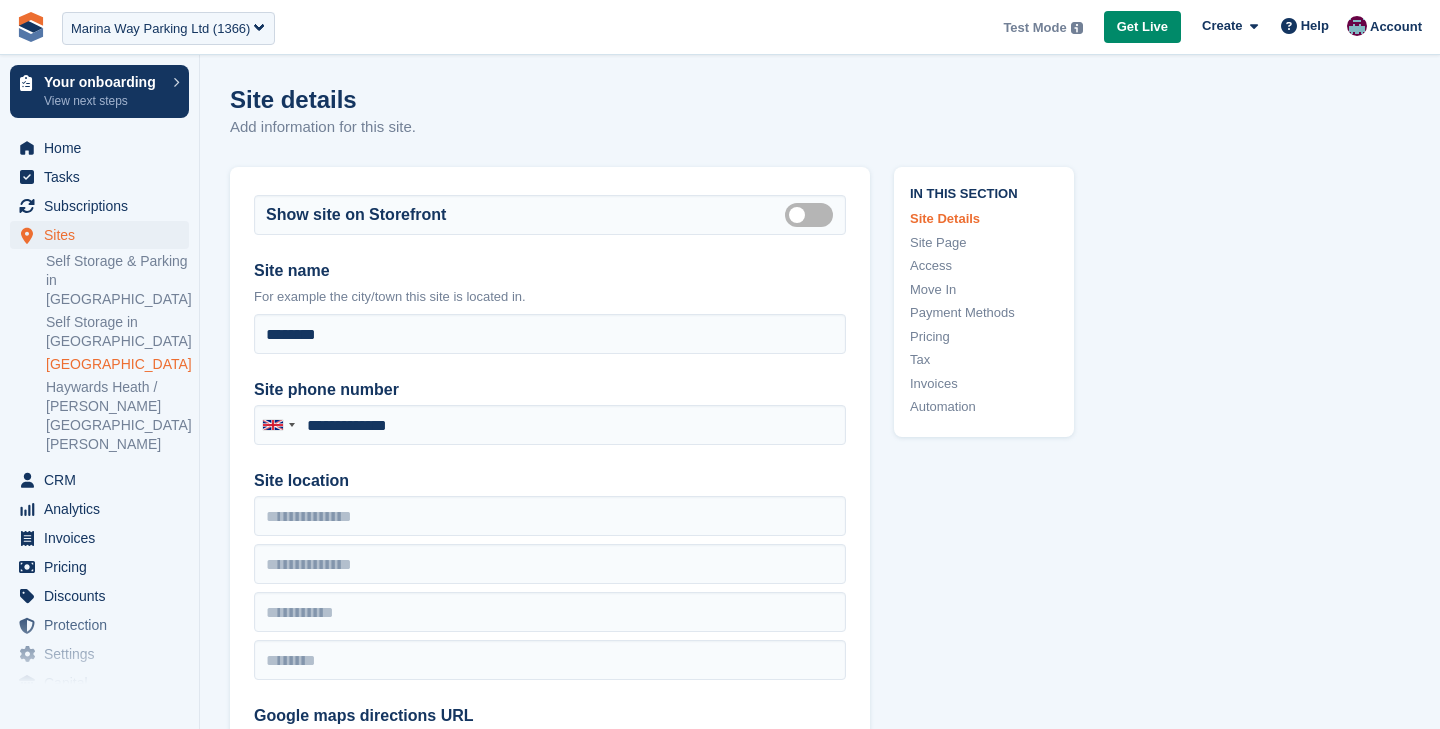 type on "**********" 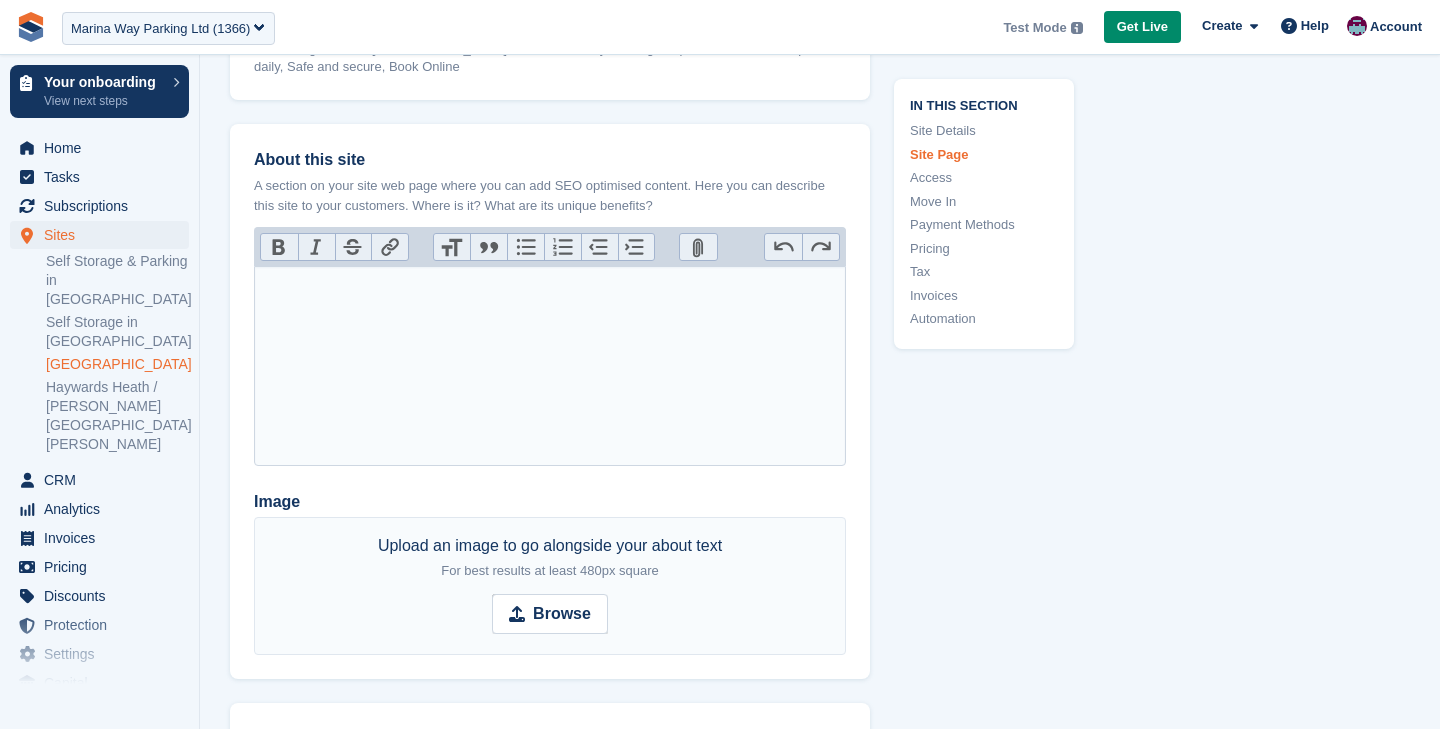 scroll, scrollTop: 2840, scrollLeft: 0, axis: vertical 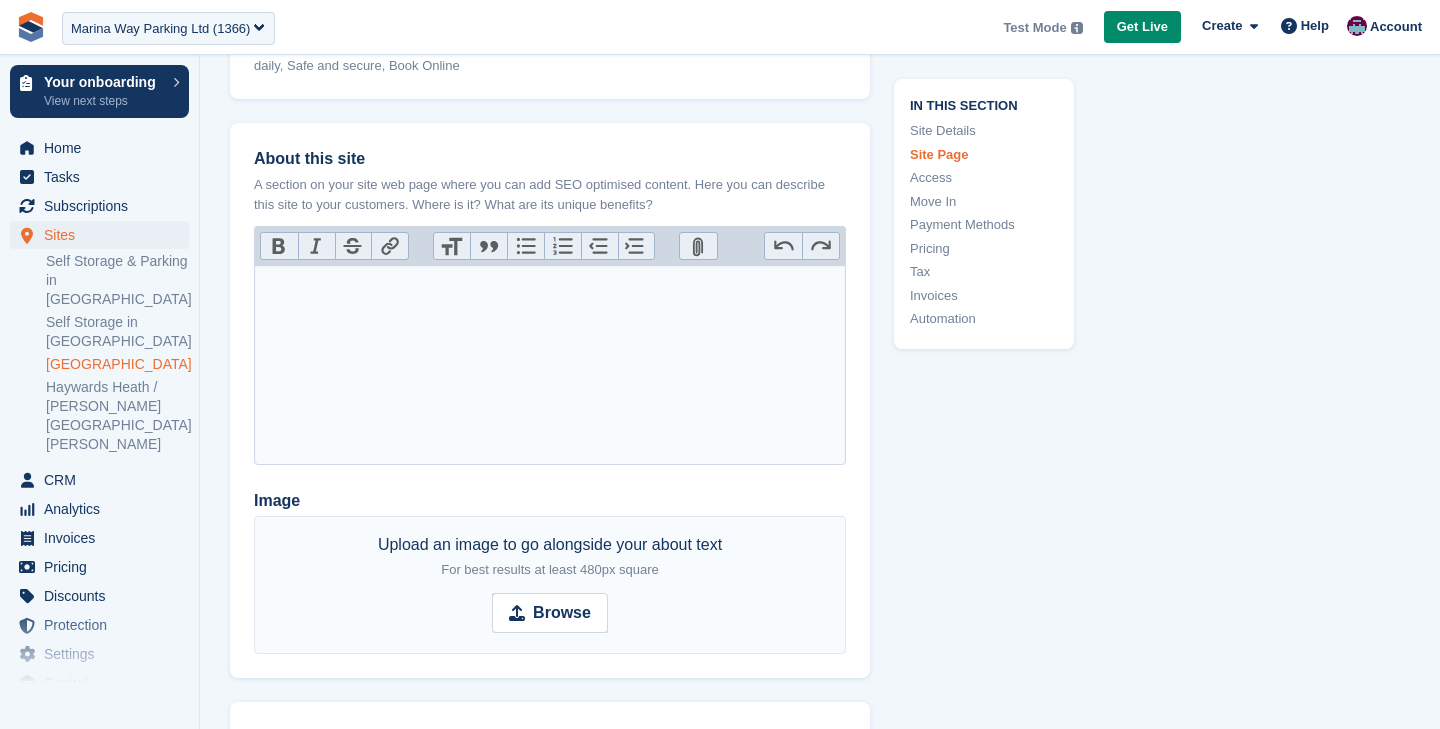 click at bounding box center (550, 365) 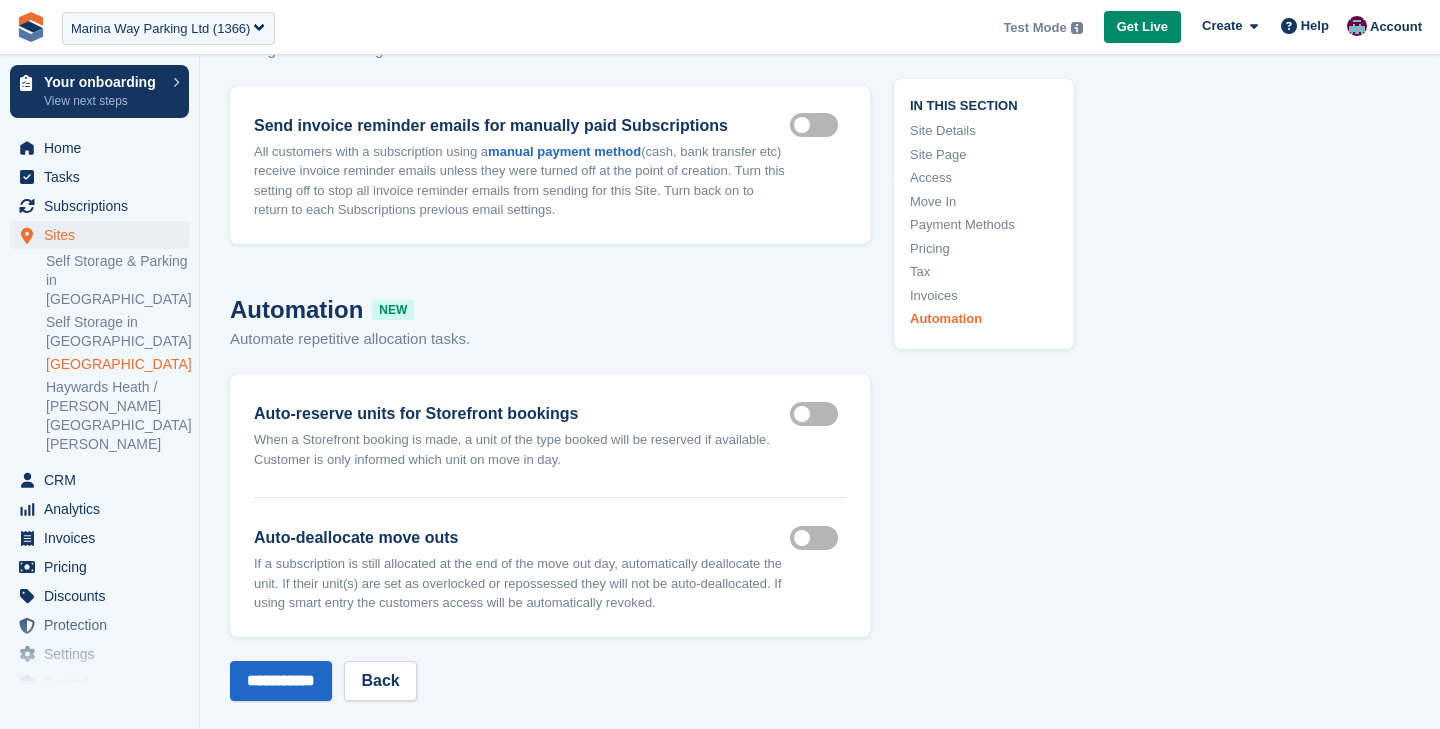 scroll, scrollTop: 7517, scrollLeft: 0, axis: vertical 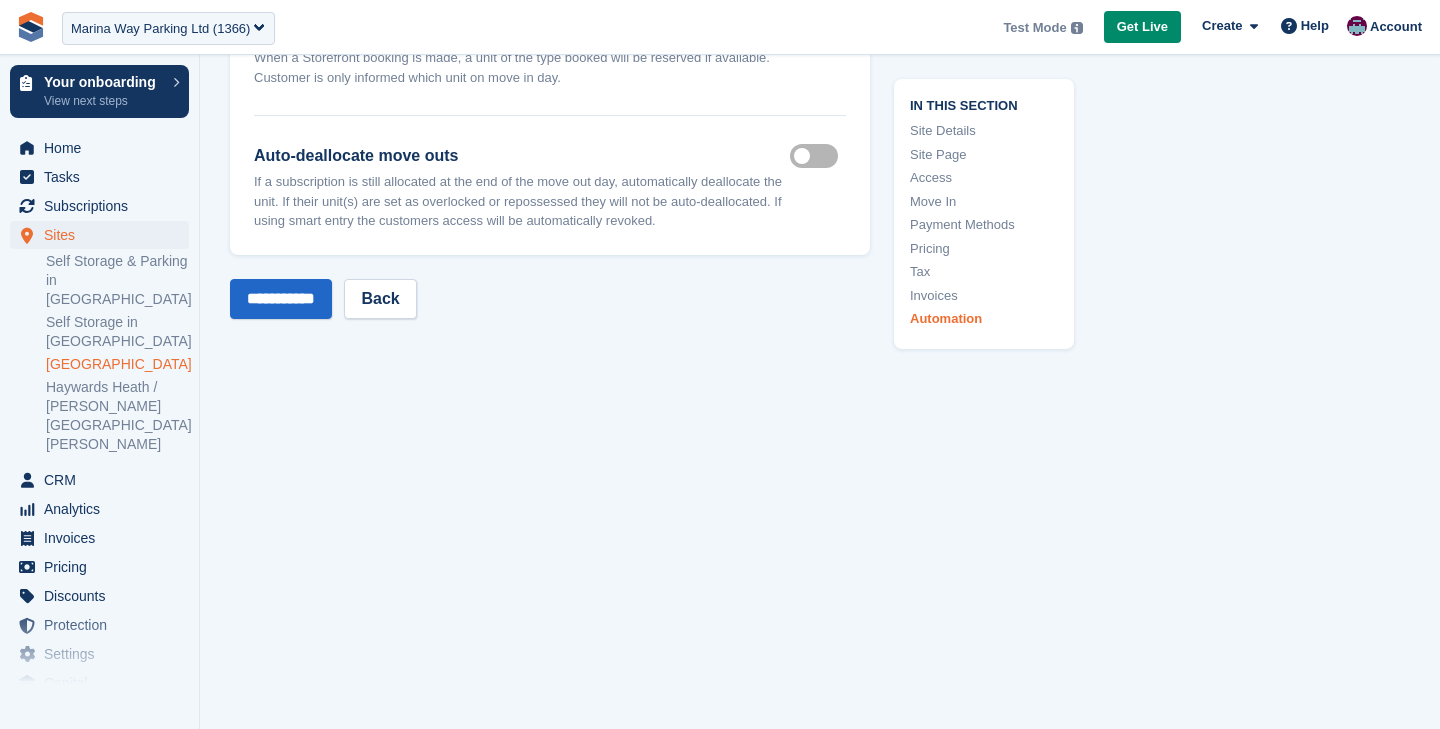 click on "[GEOGRAPHIC_DATA]" at bounding box center [117, 364] 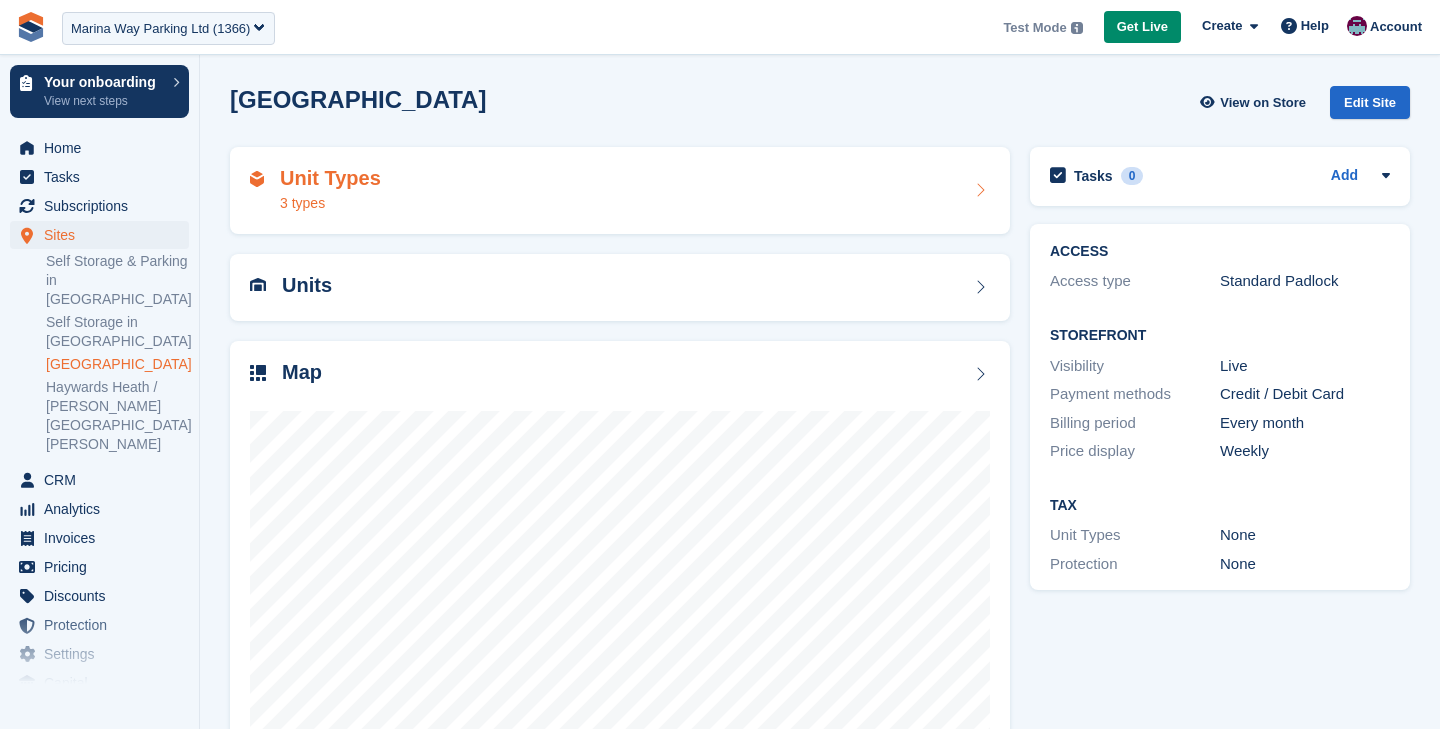 scroll, scrollTop: 0, scrollLeft: 0, axis: both 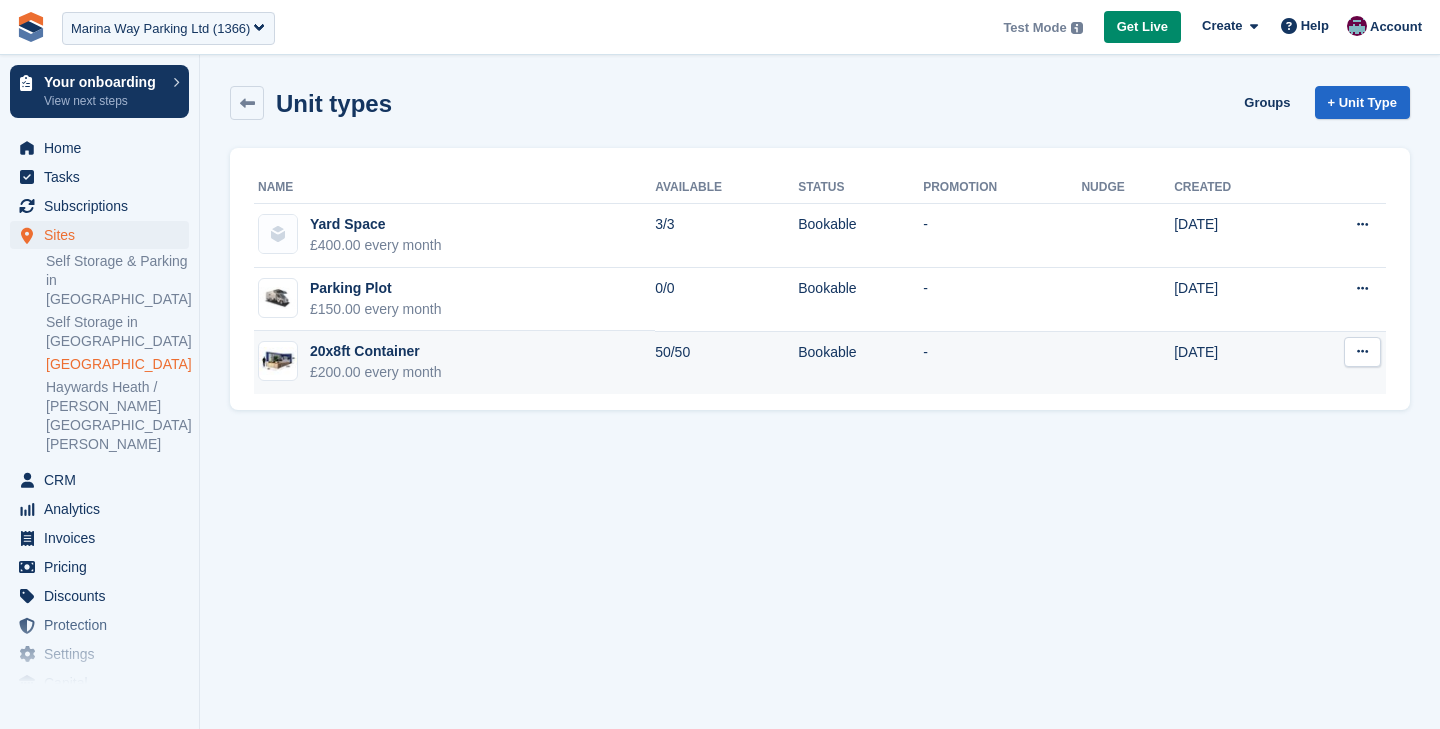 click on "20x8ft Container
£200.00 every month" at bounding box center (454, 362) 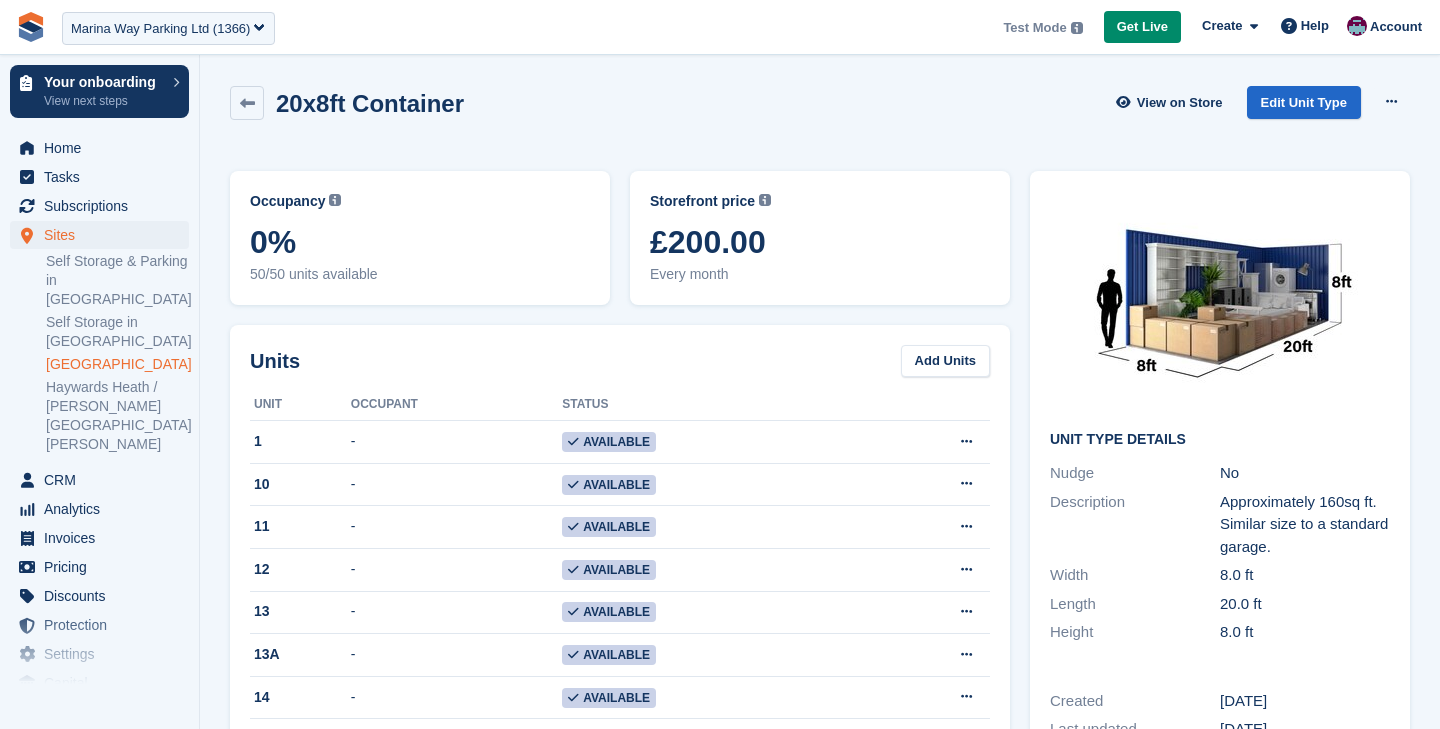 scroll, scrollTop: 0, scrollLeft: 0, axis: both 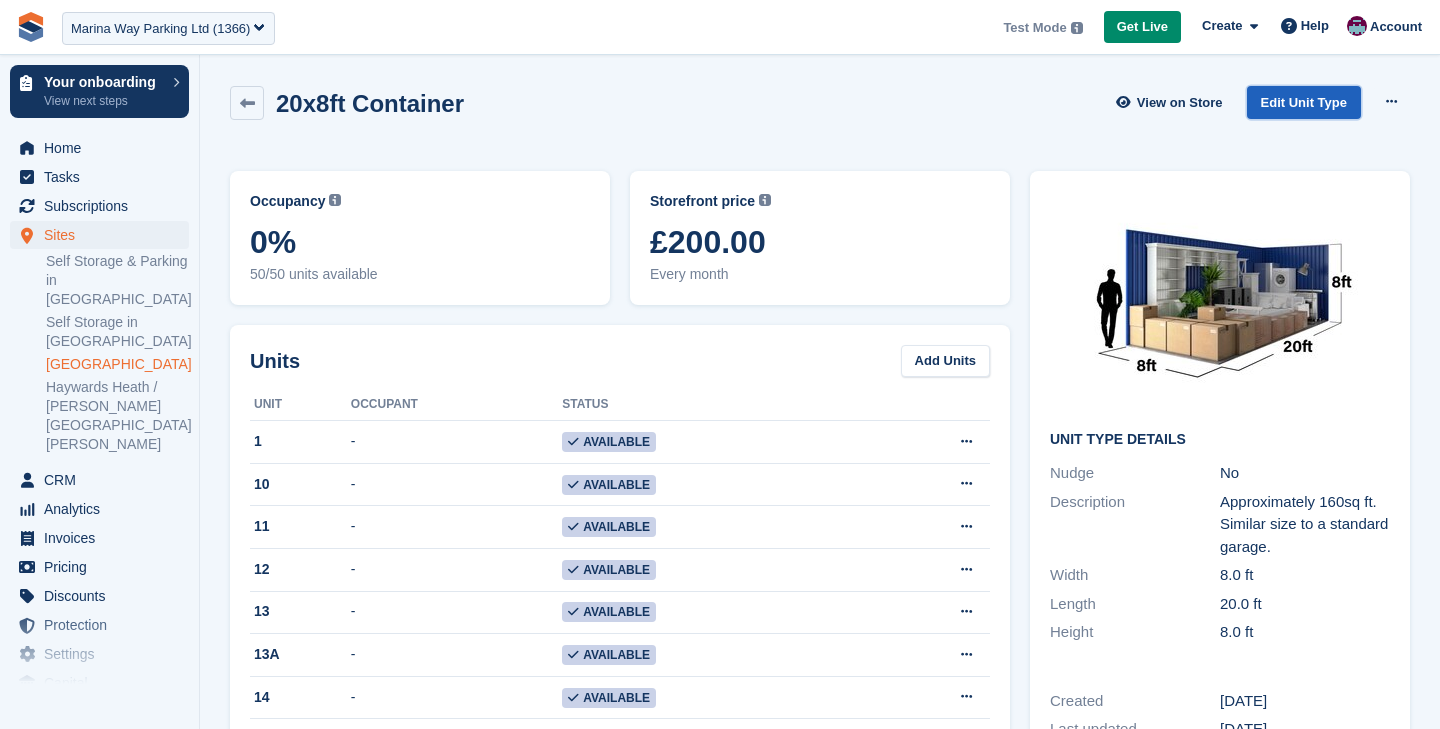 click on "Edit Unit Type" at bounding box center [1304, 102] 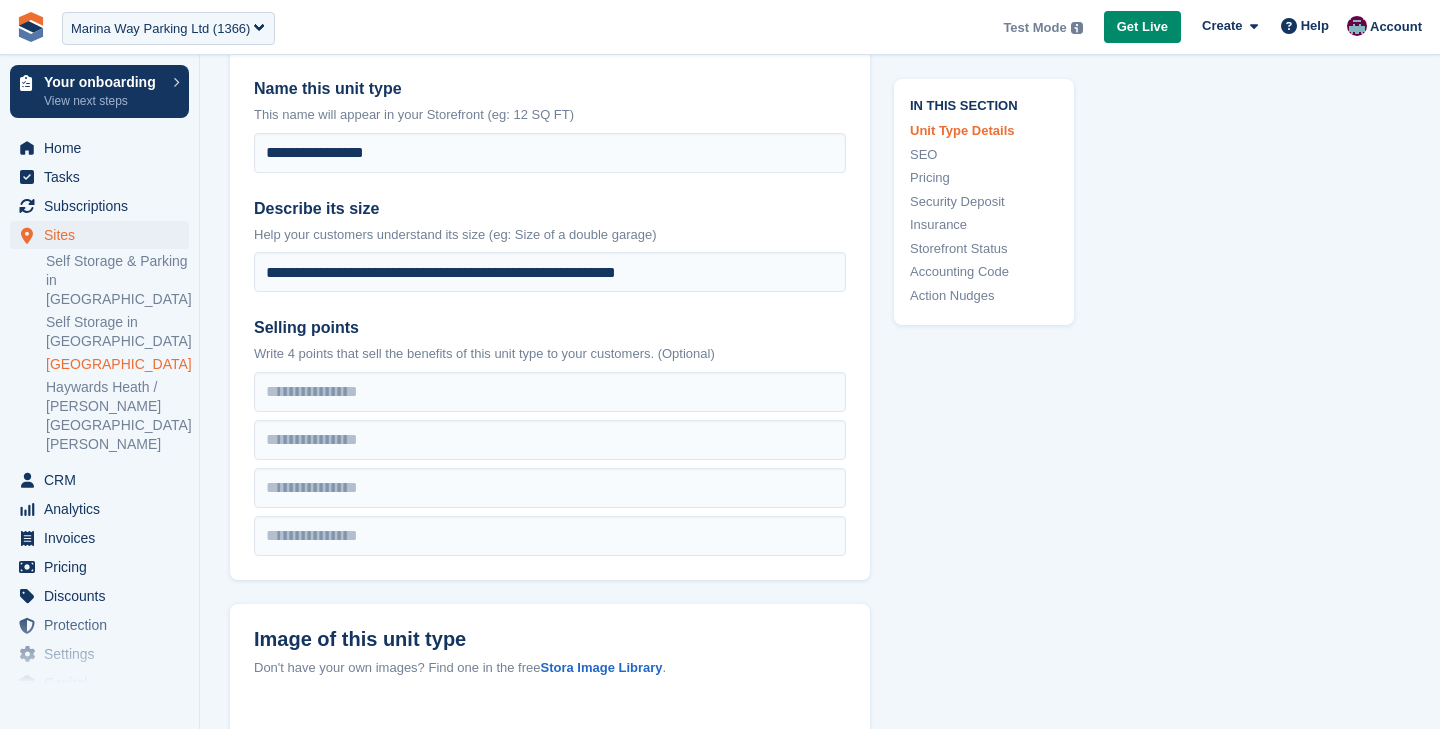 scroll, scrollTop: 553, scrollLeft: 0, axis: vertical 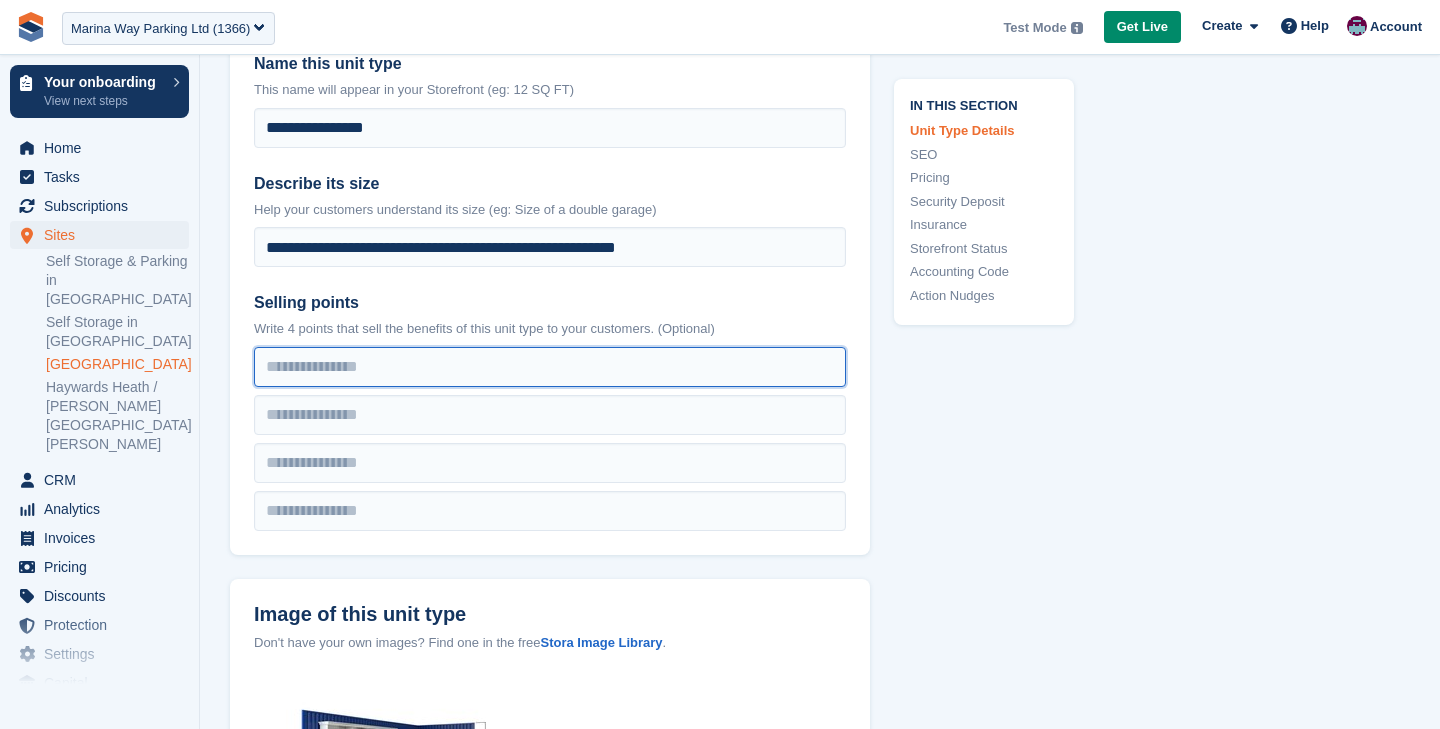 click at bounding box center [550, 367] 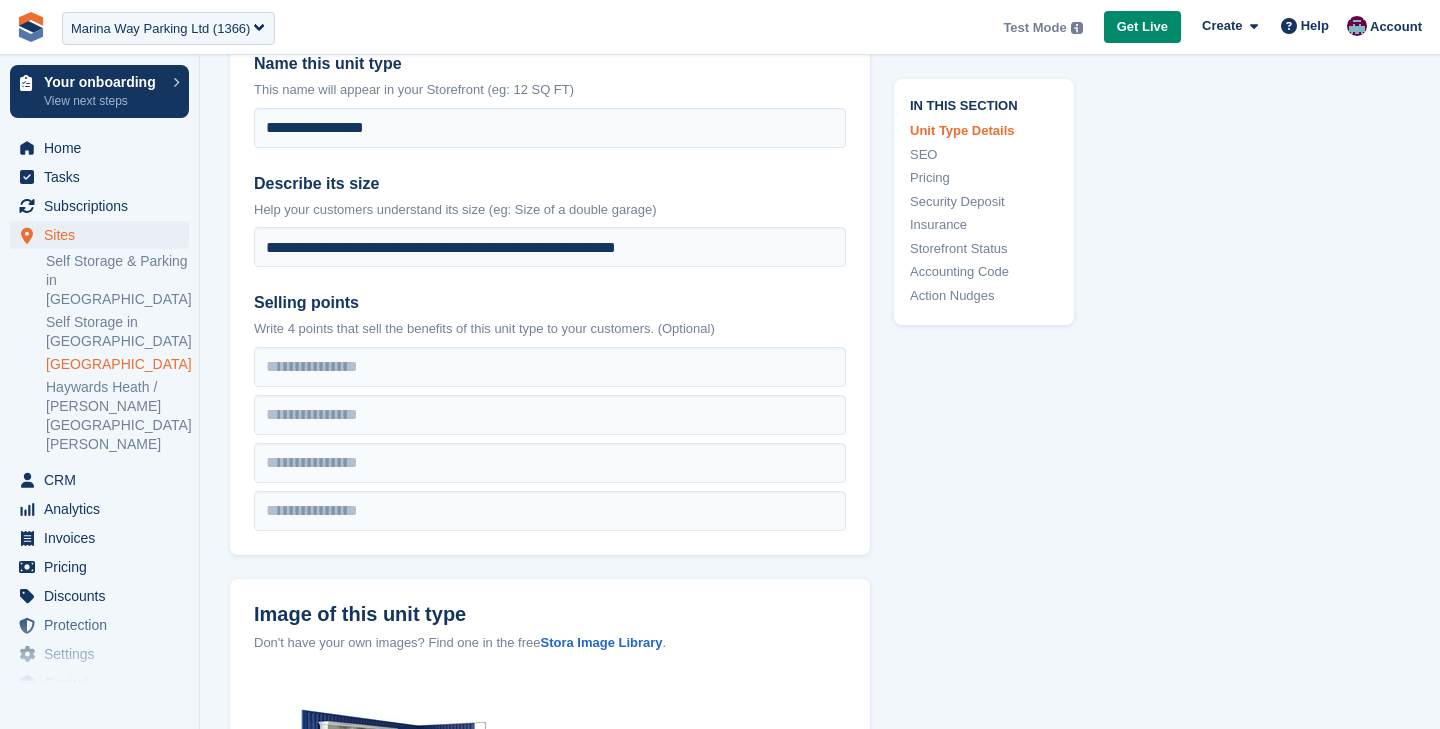 click on "In this section
Unit Type Details
SEO
Pricing
Security Deposit
Insurance
Storefront Status
Accounting Code
Action Nudges" at bounding box center (972, 1466) 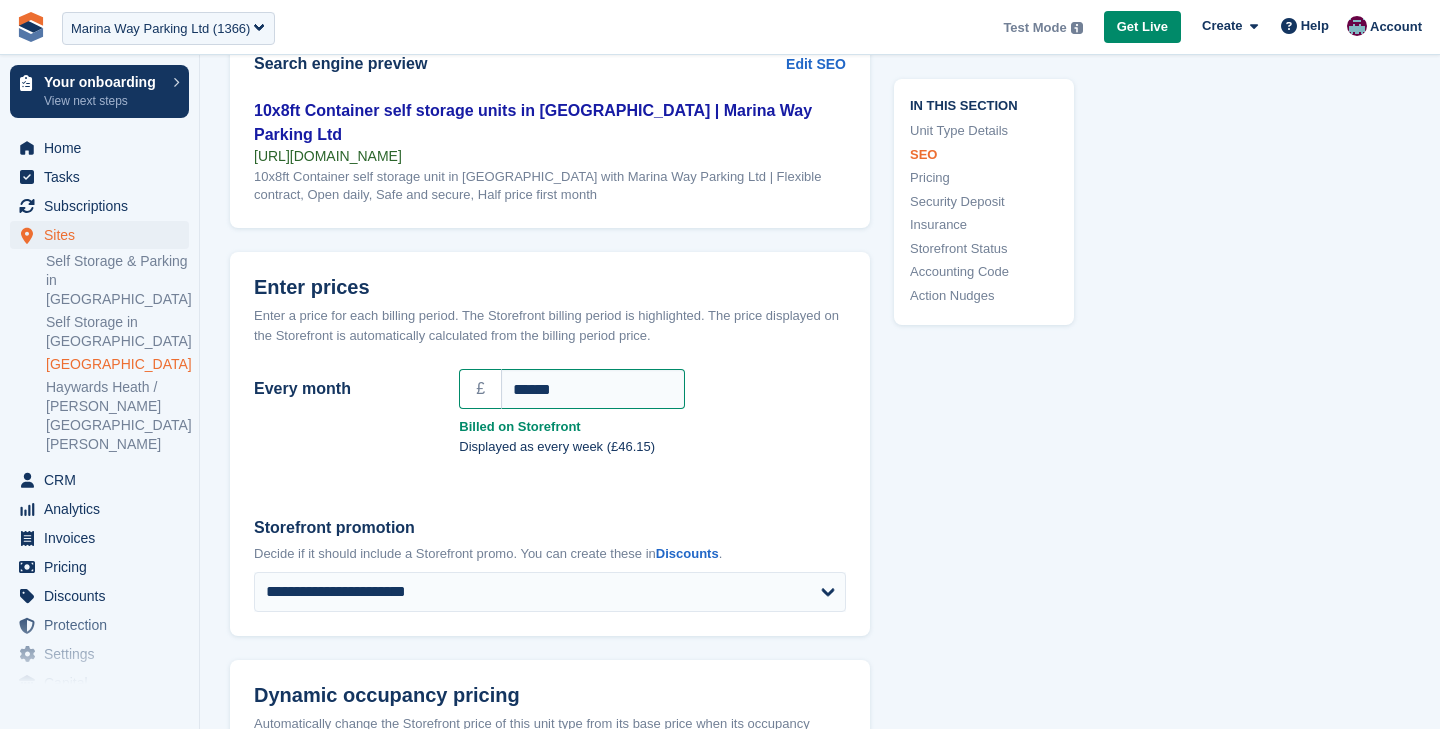 scroll, scrollTop: 1597, scrollLeft: 0, axis: vertical 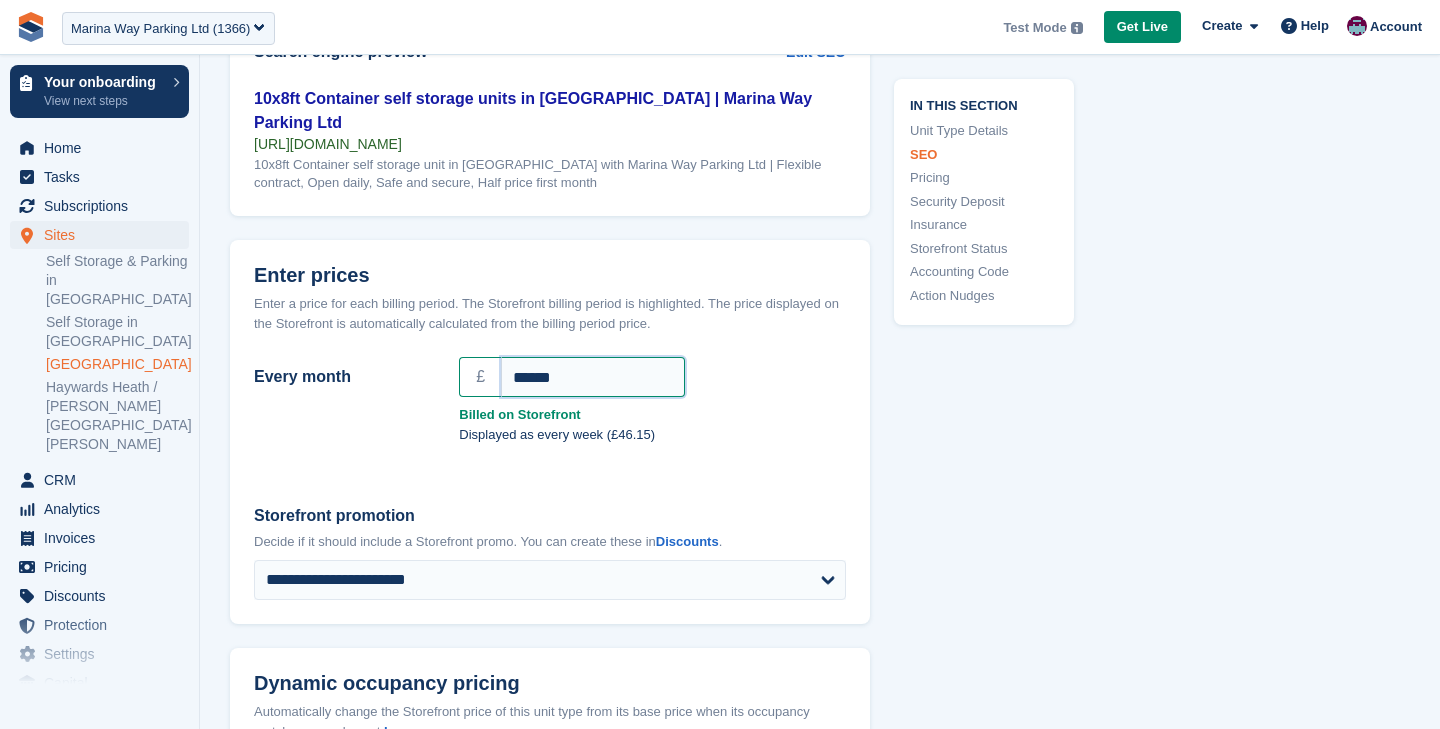 click on "******" at bounding box center (593, 377) 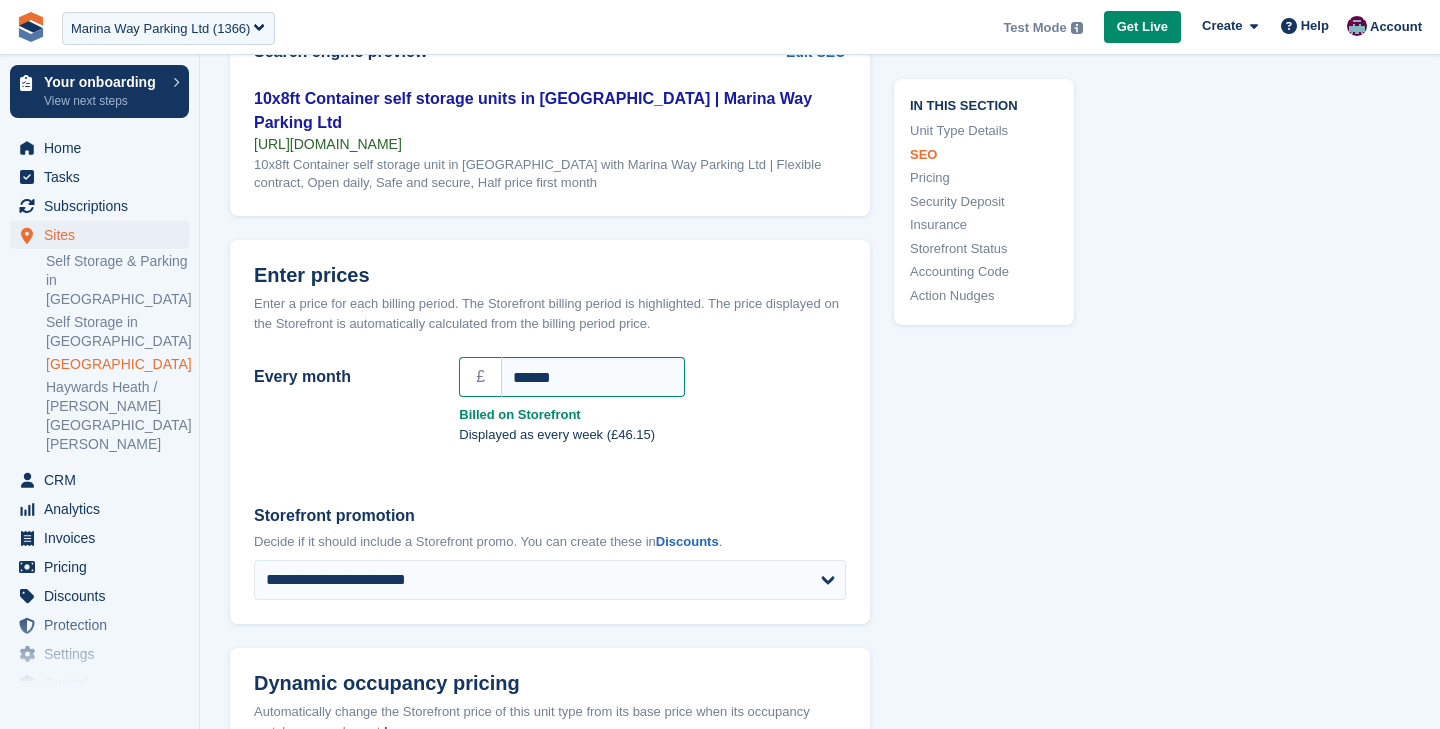 click on "In this section
Unit Type Details
SEO
Pricing
Security Deposit
Insurance
Storefront Status
Accounting Code
Action Nudges" at bounding box center (972, 422) 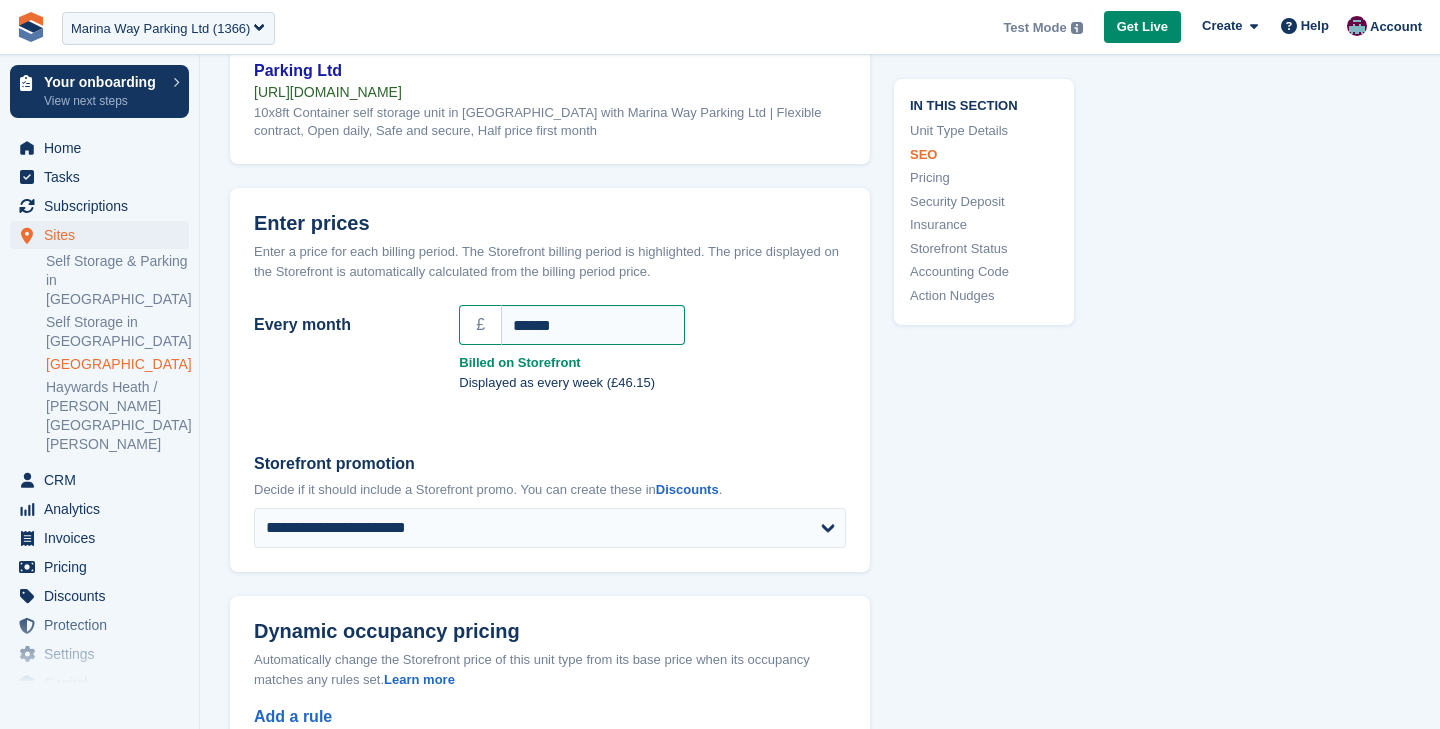 scroll, scrollTop: 1683, scrollLeft: 0, axis: vertical 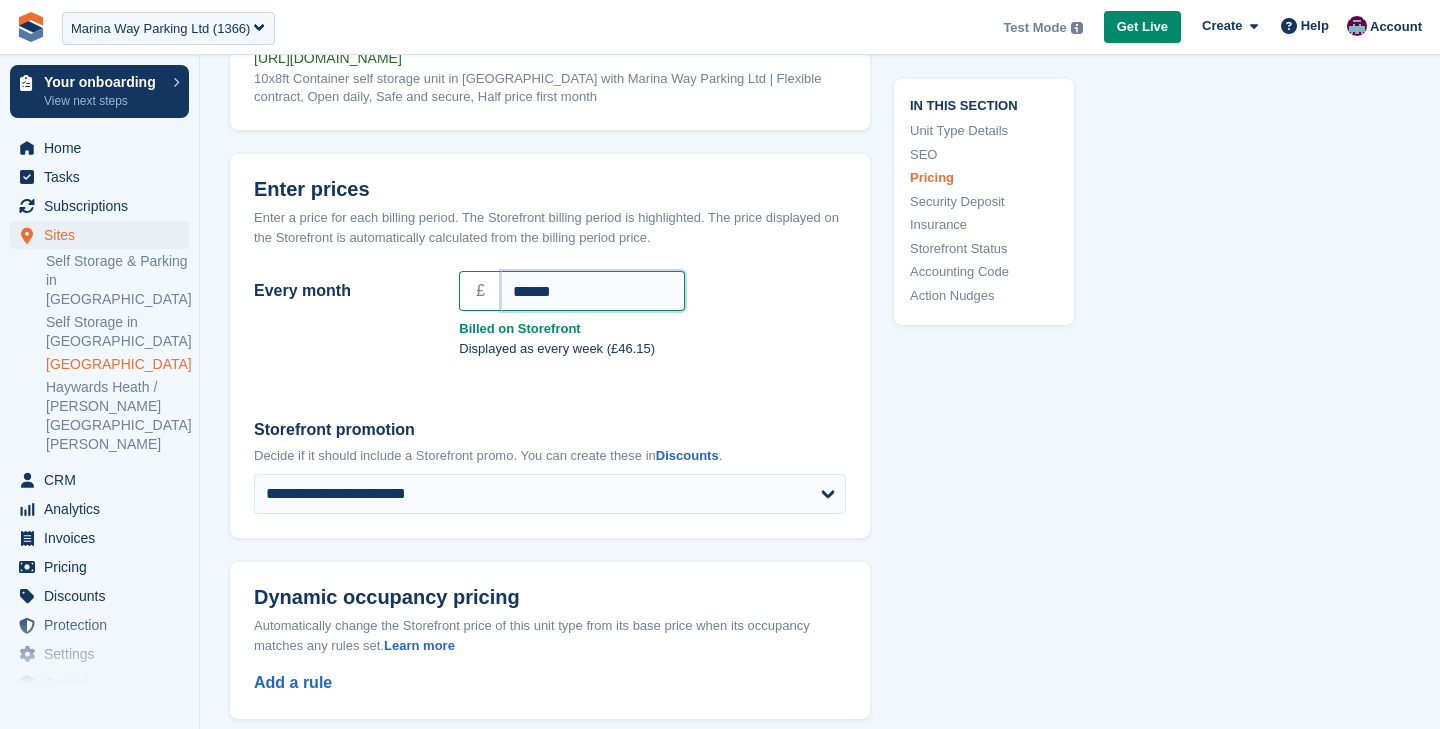 click on "******" at bounding box center (593, 291) 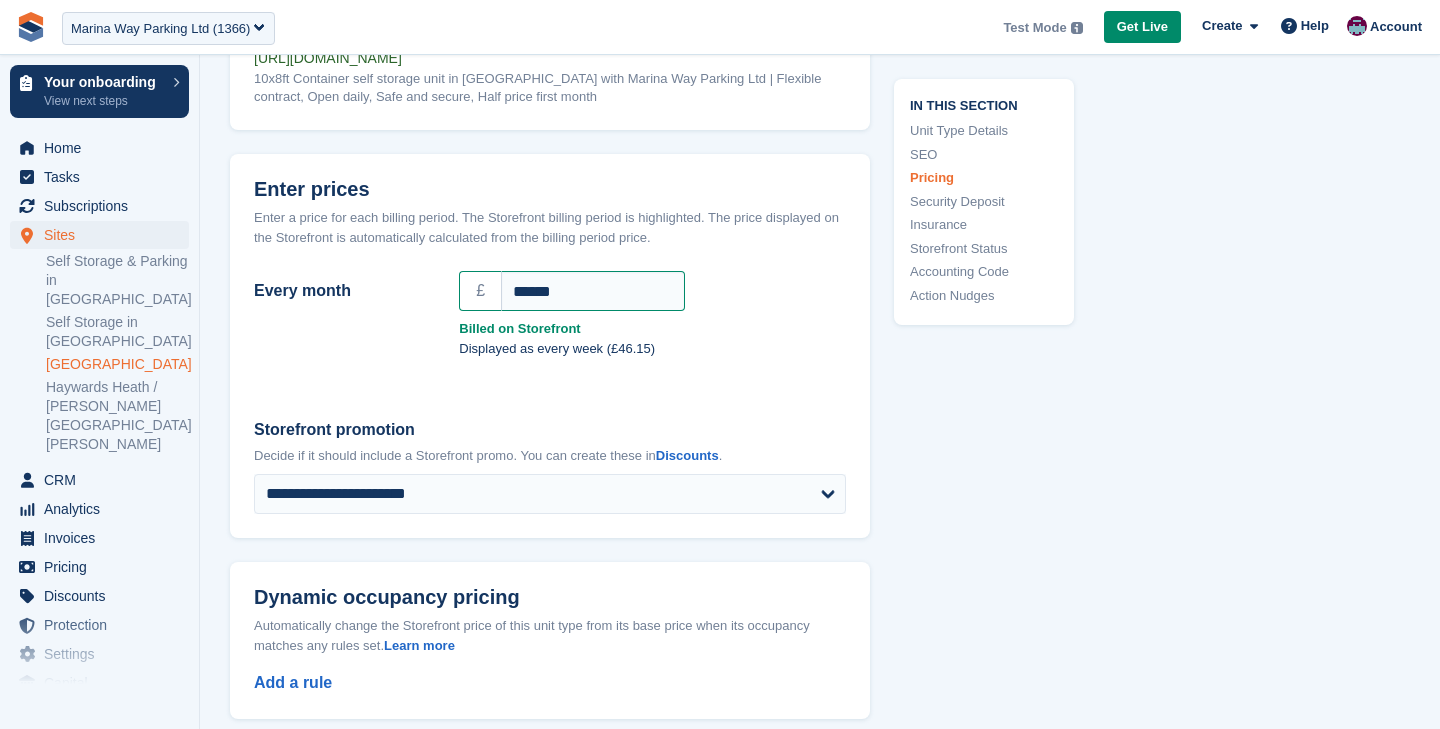click on "In this section
Unit Type Details
SEO
Pricing
Security Deposit
Insurance
Storefront Status
Accounting Code
Action Nudges" at bounding box center (972, 336) 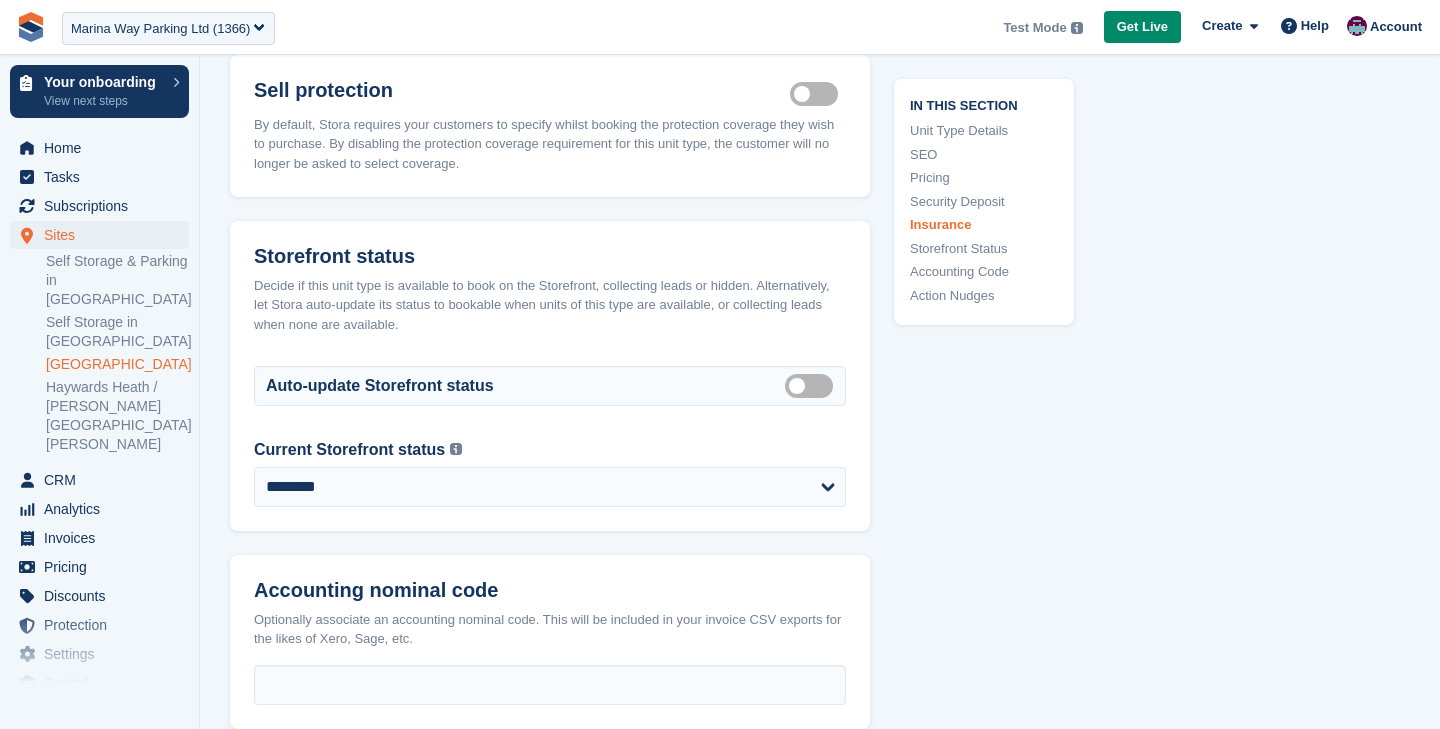 scroll, scrollTop: 2555, scrollLeft: 0, axis: vertical 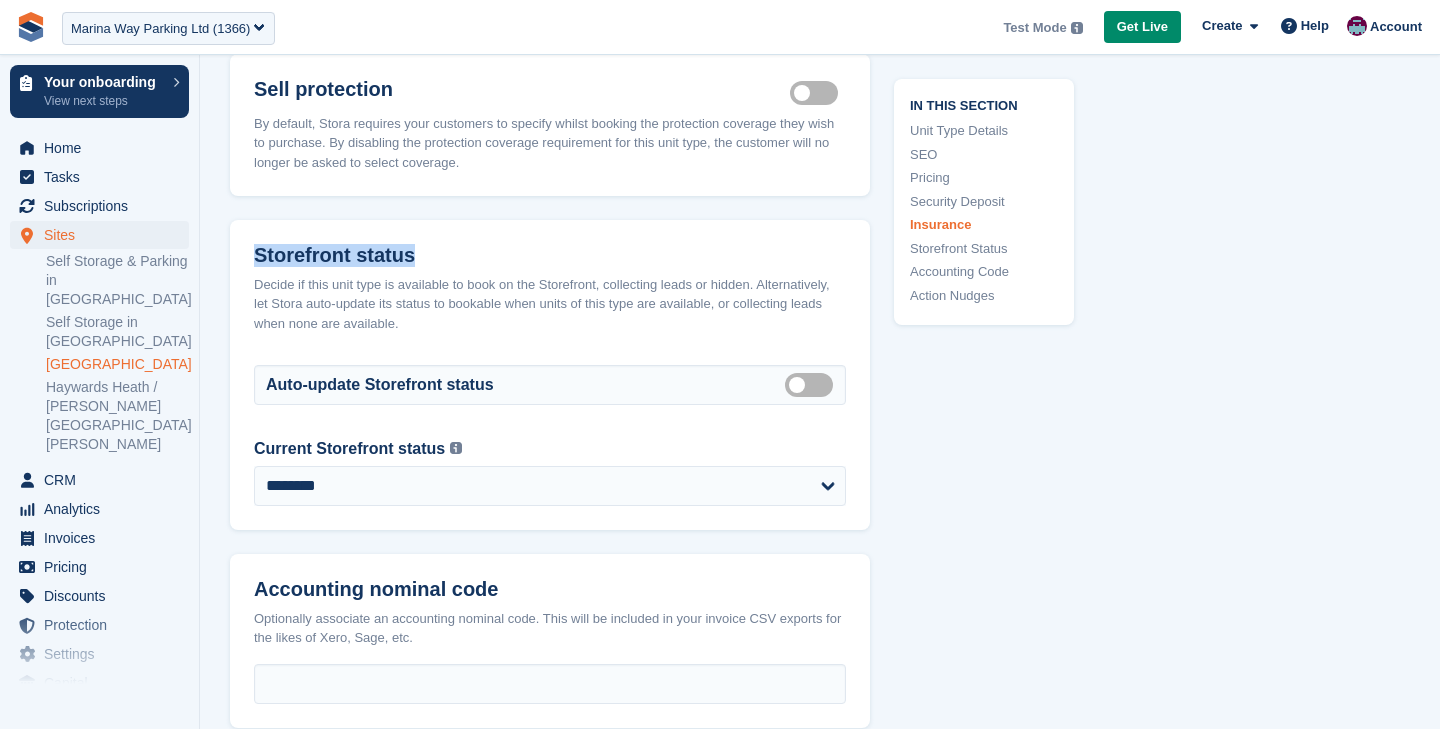 drag, startPoint x: 253, startPoint y: 250, endPoint x: 429, endPoint y: 256, distance: 176.10225 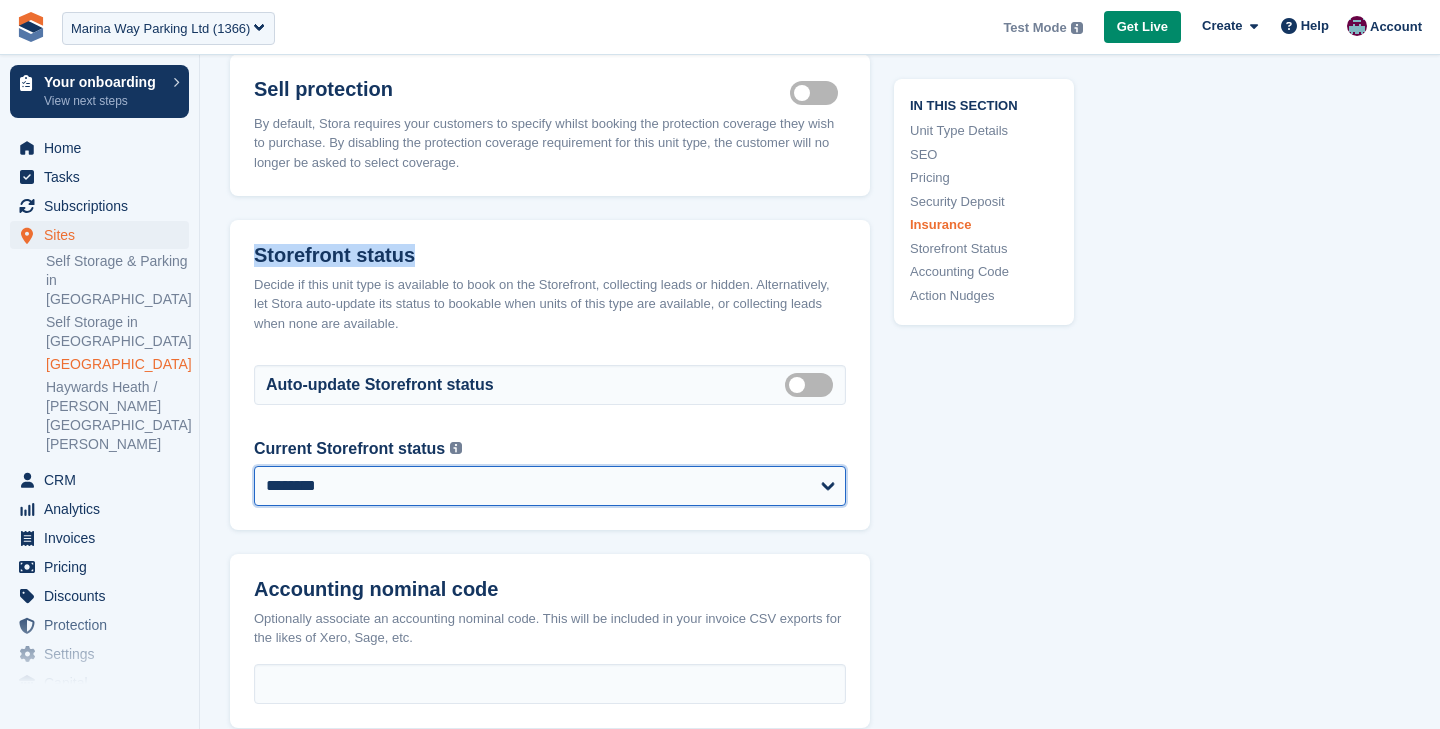 click on "**********" at bounding box center (550, 486) 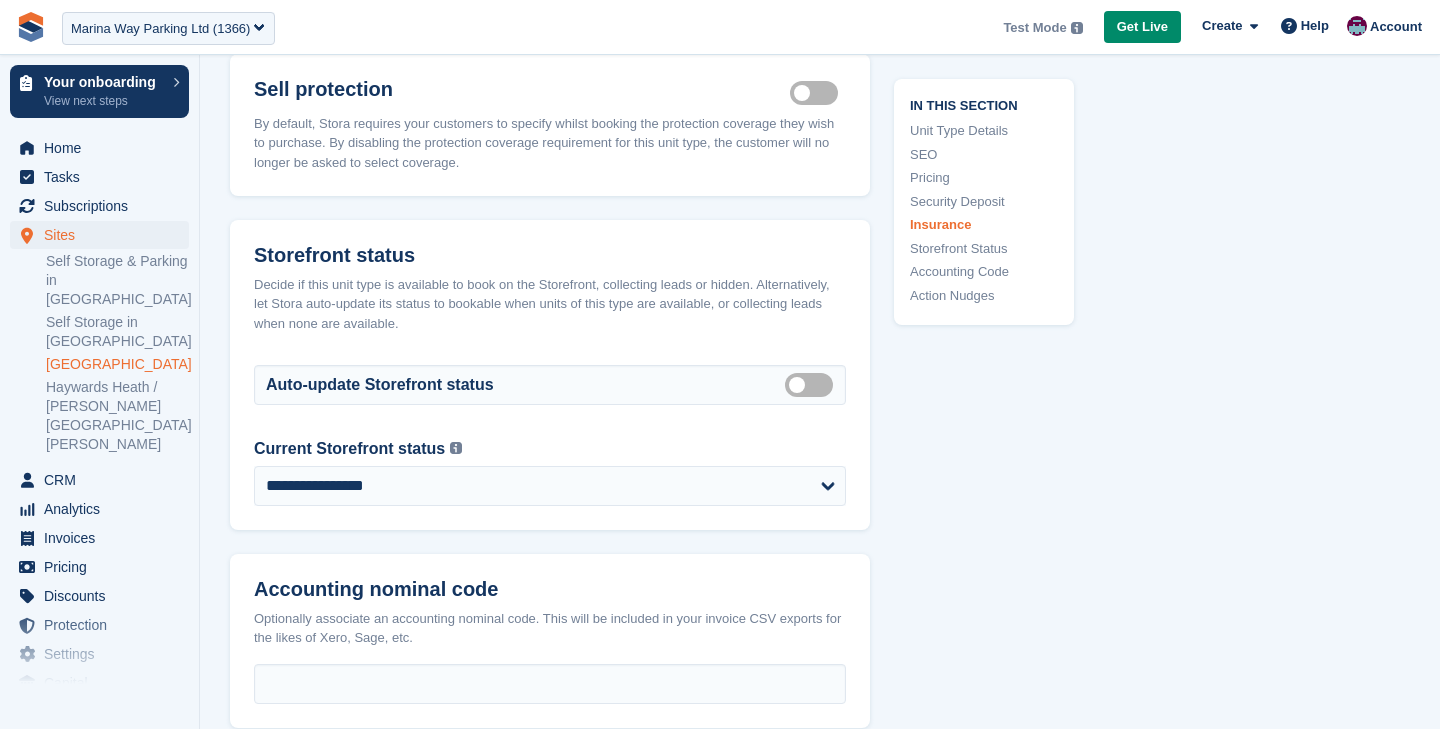 click on "In this section
Unit Type Details
SEO
Pricing
Security Deposit
Insurance
Storefront Status
Accounting Code
Action Nudges" at bounding box center (972, -536) 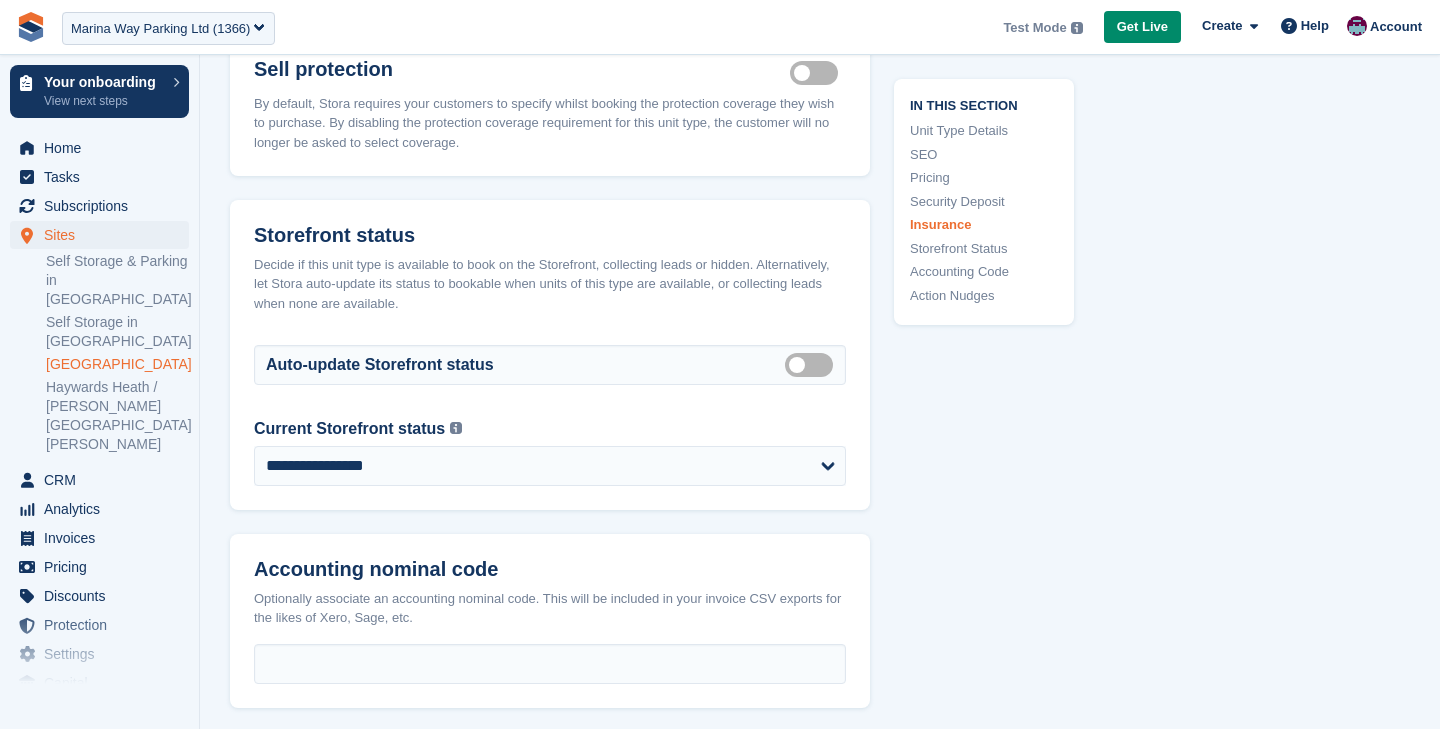 scroll, scrollTop: 2586, scrollLeft: 0, axis: vertical 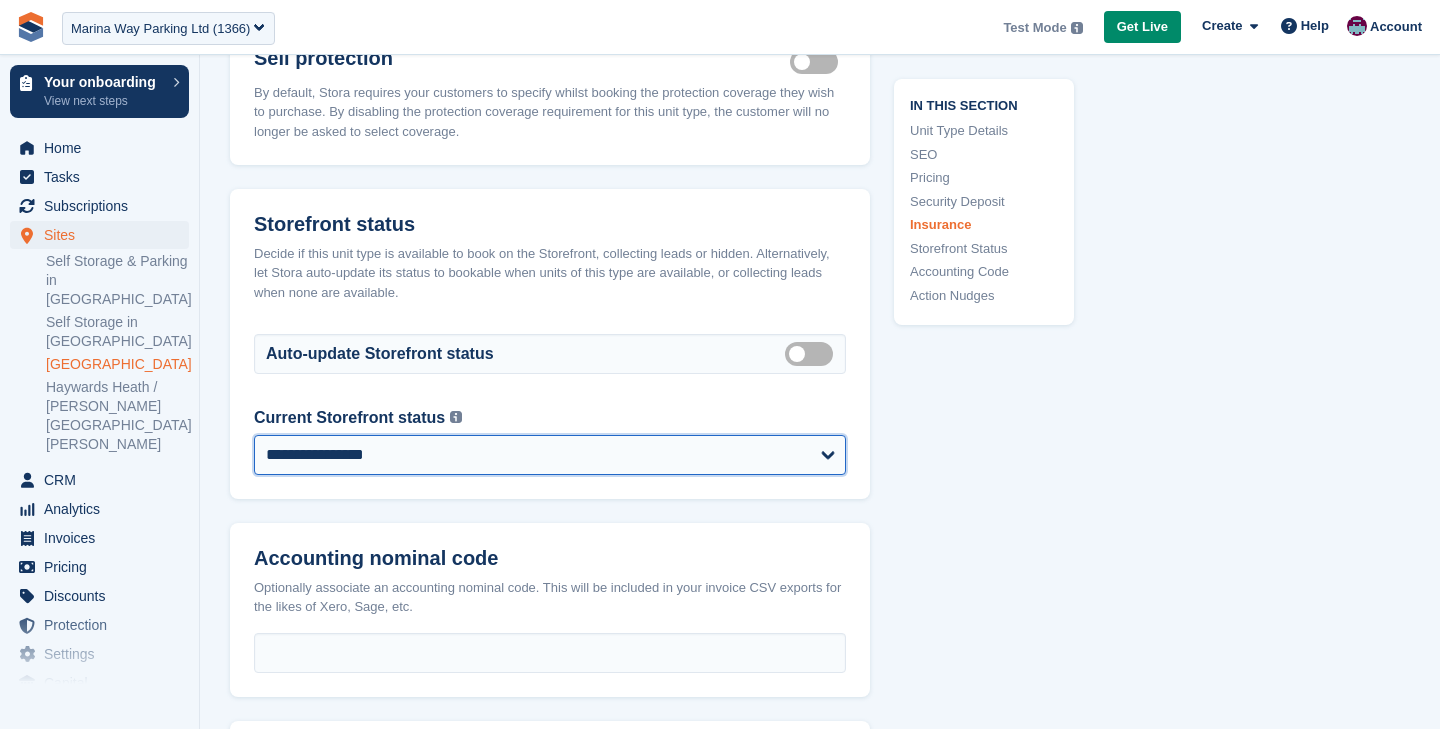 click on "**********" at bounding box center [550, 455] 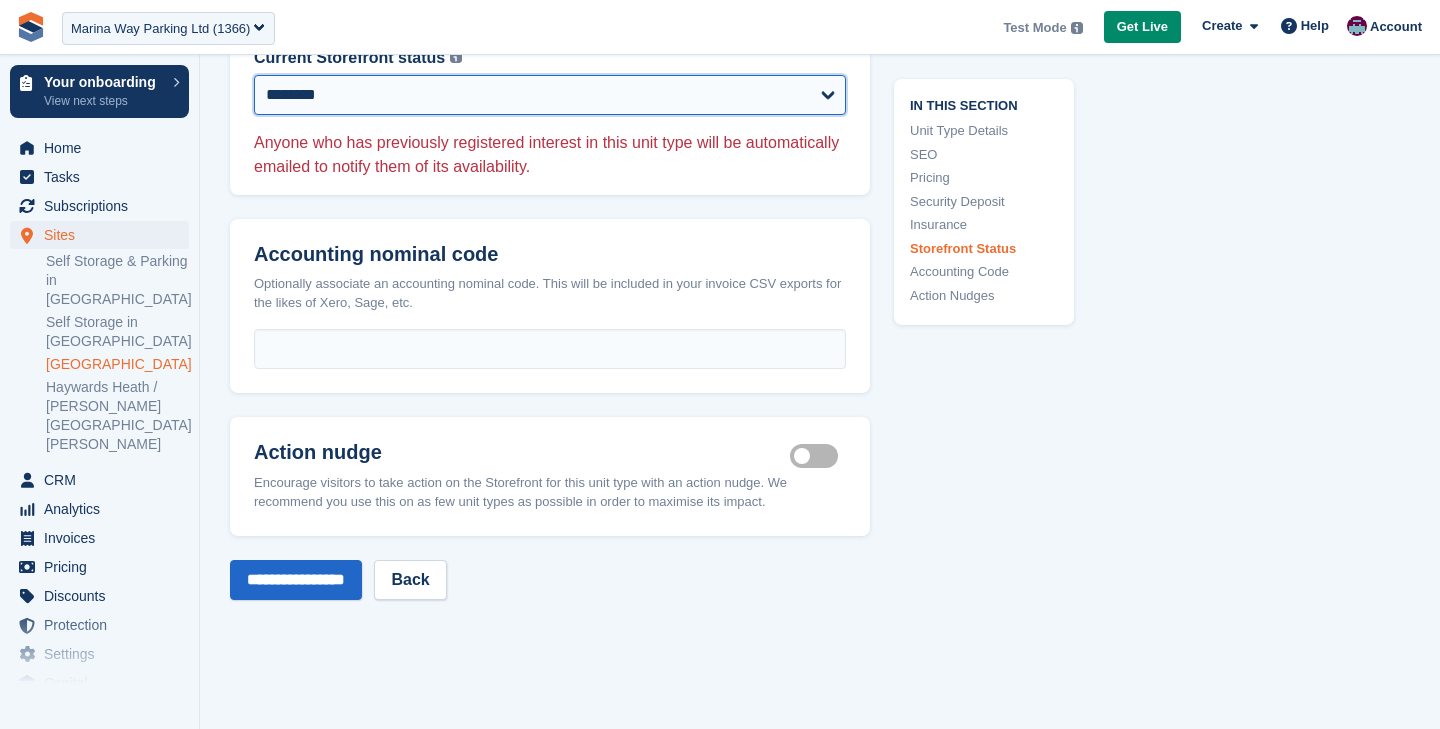 scroll, scrollTop: 2967, scrollLeft: 0, axis: vertical 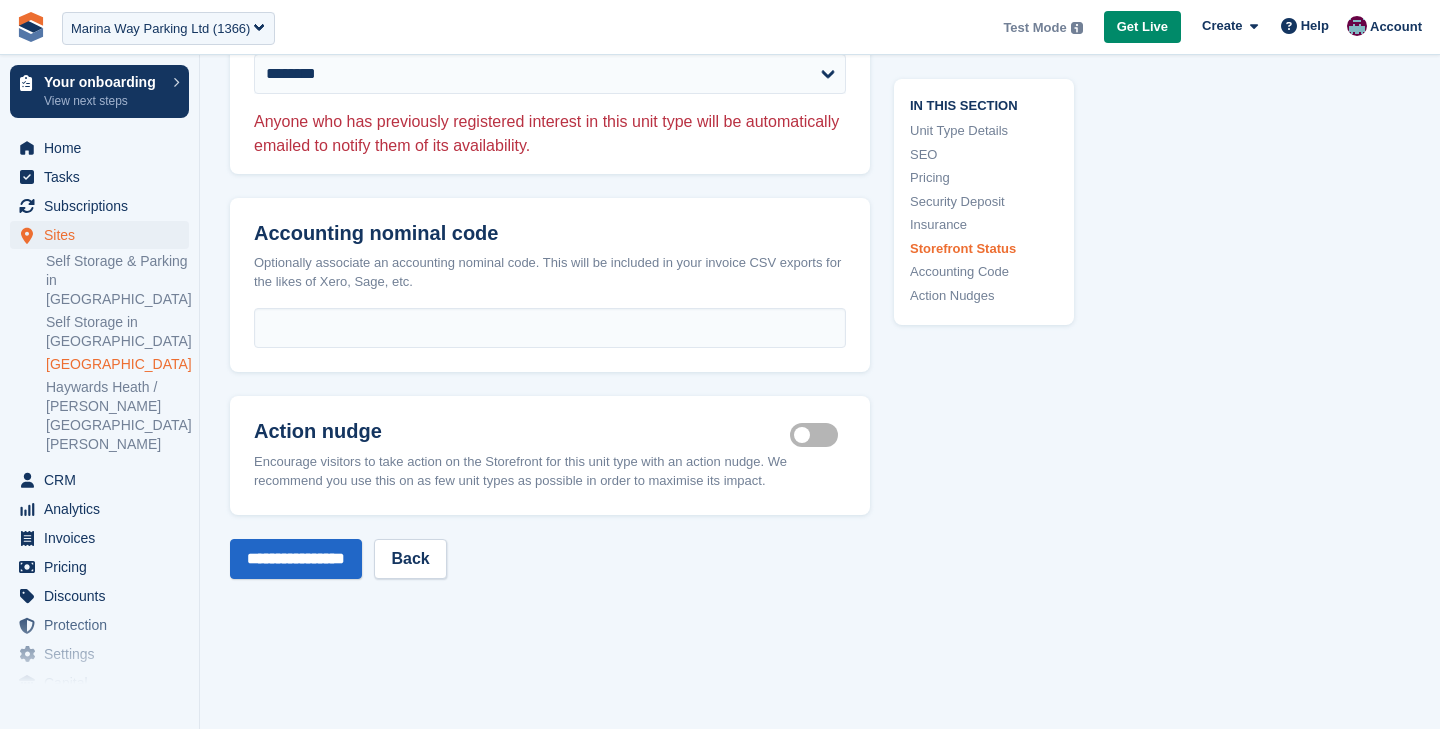 click on "[GEOGRAPHIC_DATA]" at bounding box center (117, 364) 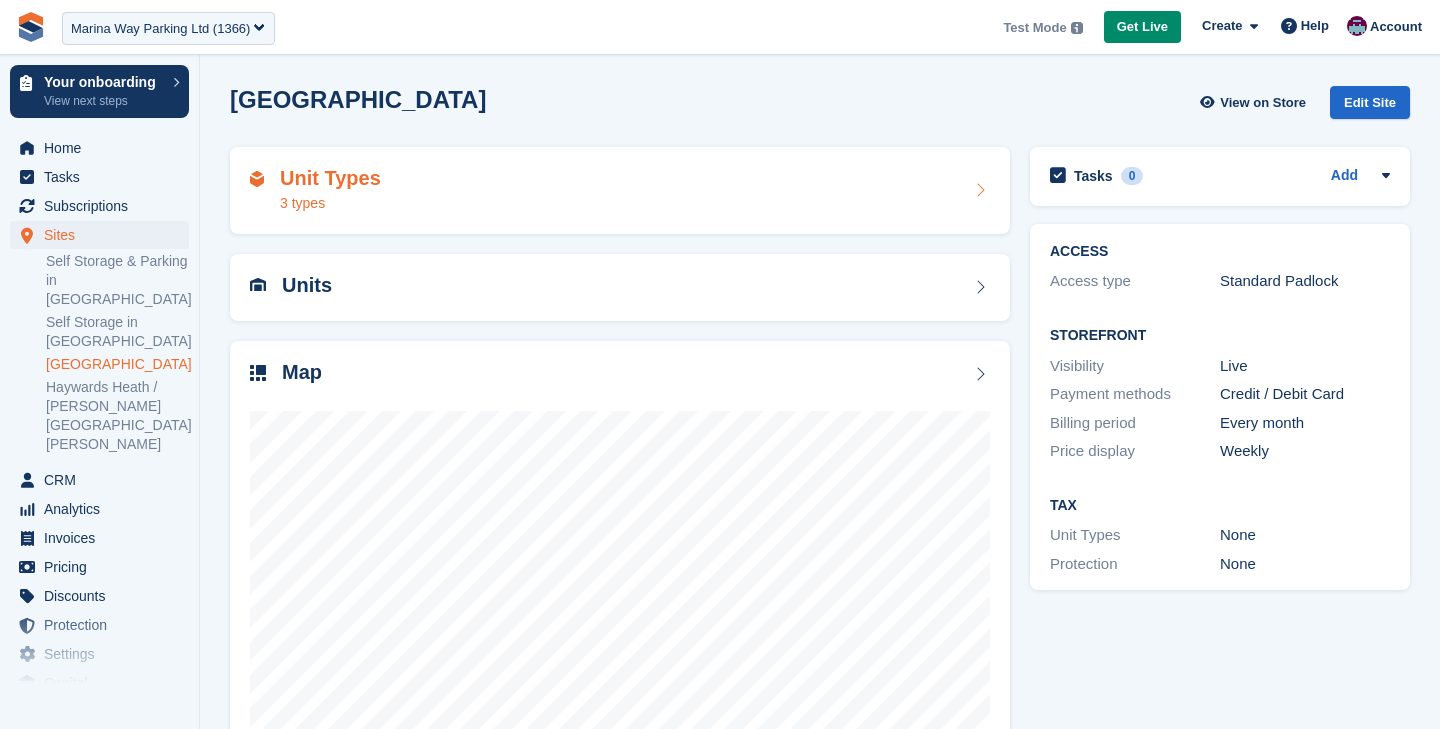 scroll, scrollTop: 0, scrollLeft: 0, axis: both 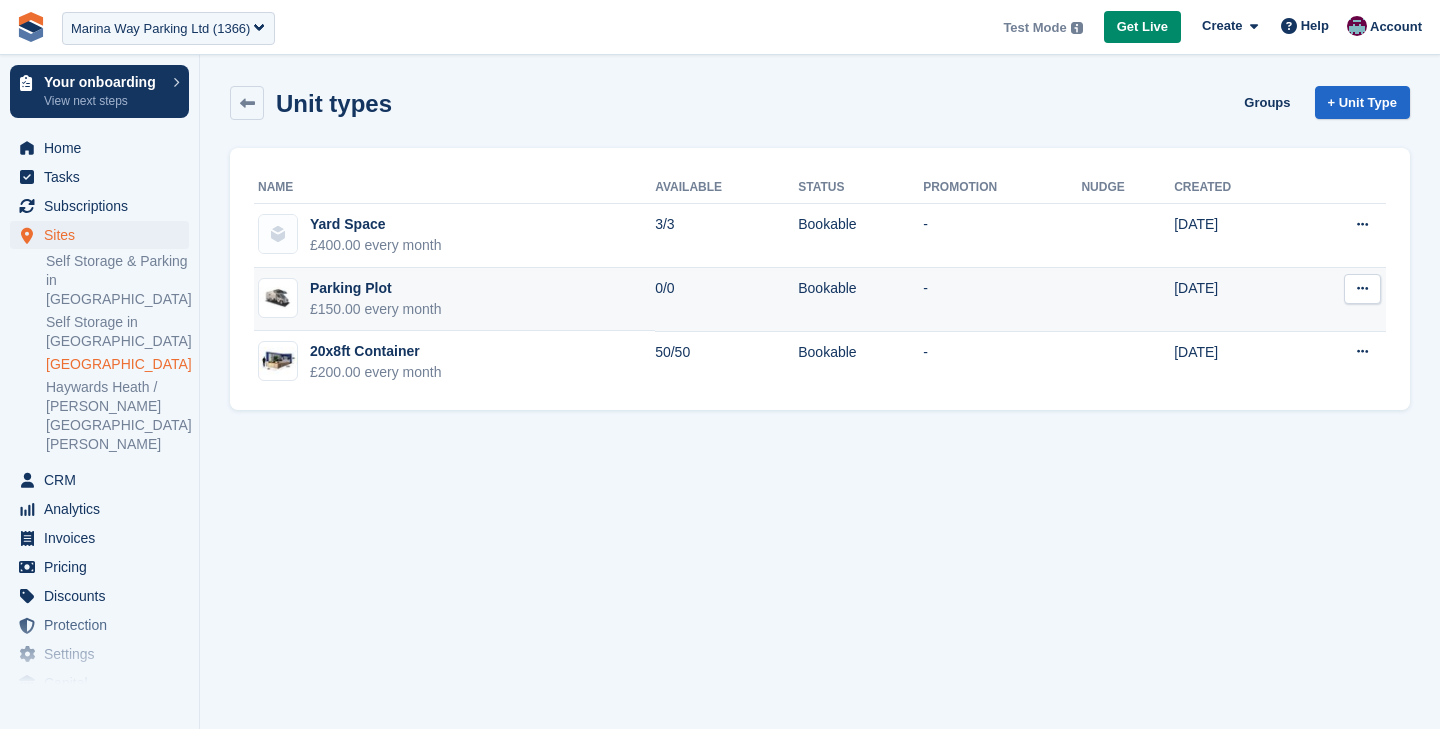 click on "Parking Plot" at bounding box center (376, 288) 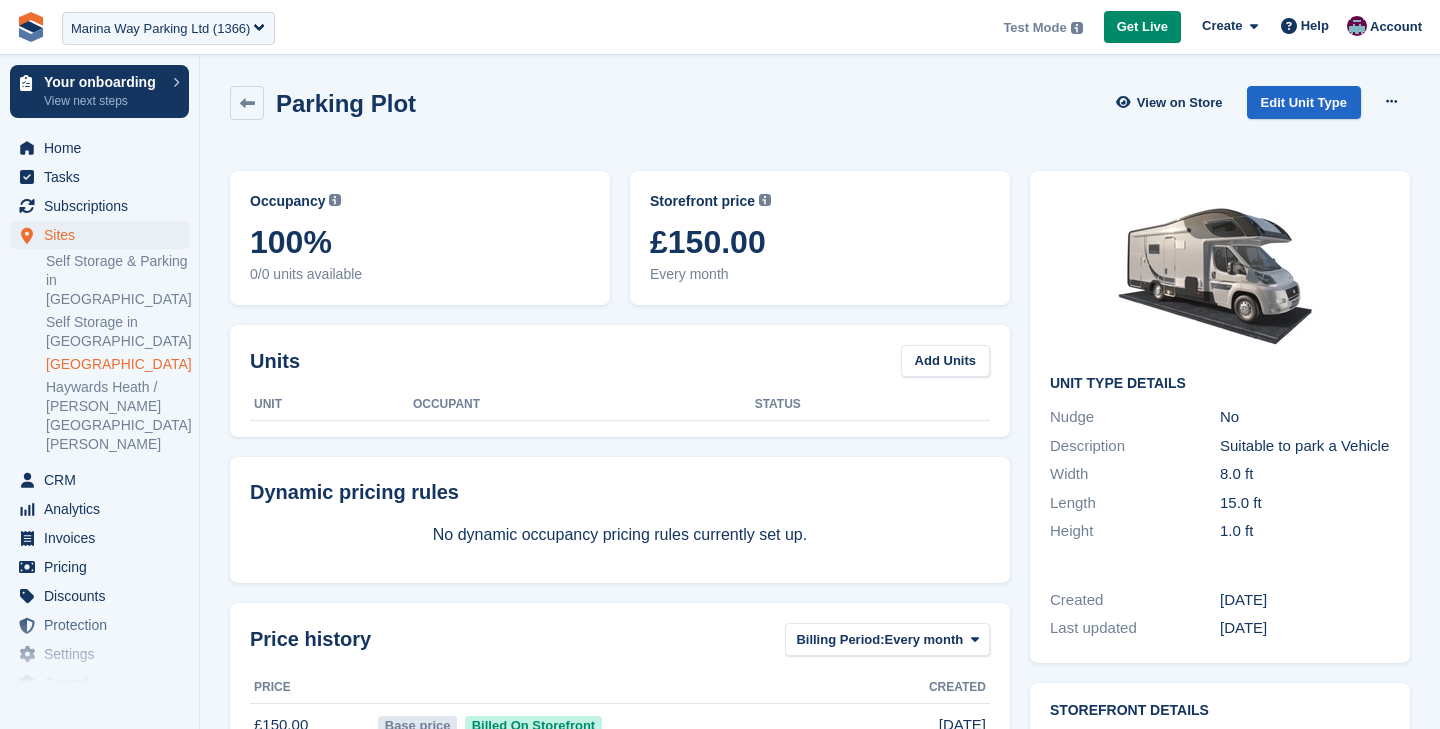 scroll, scrollTop: 0, scrollLeft: 0, axis: both 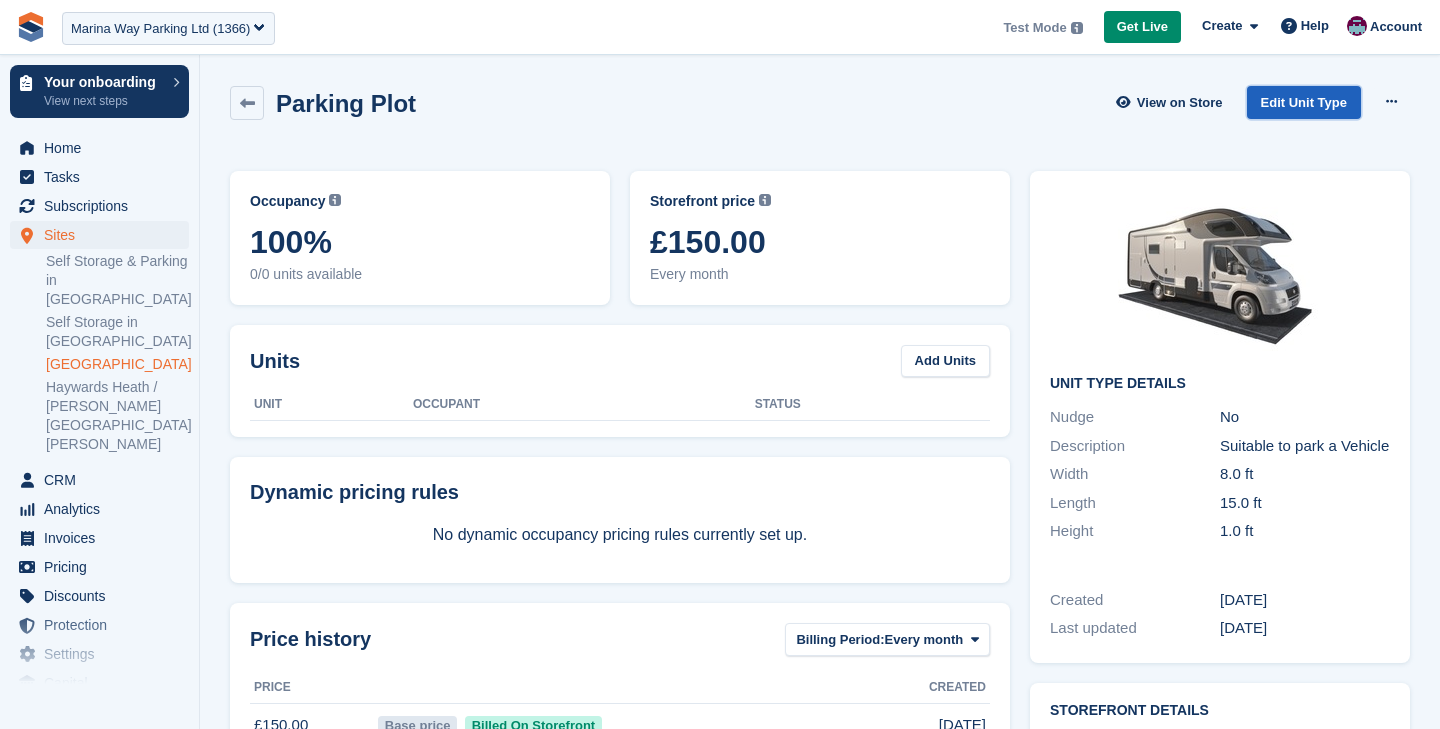 click on "Edit Unit Type" at bounding box center [1304, 102] 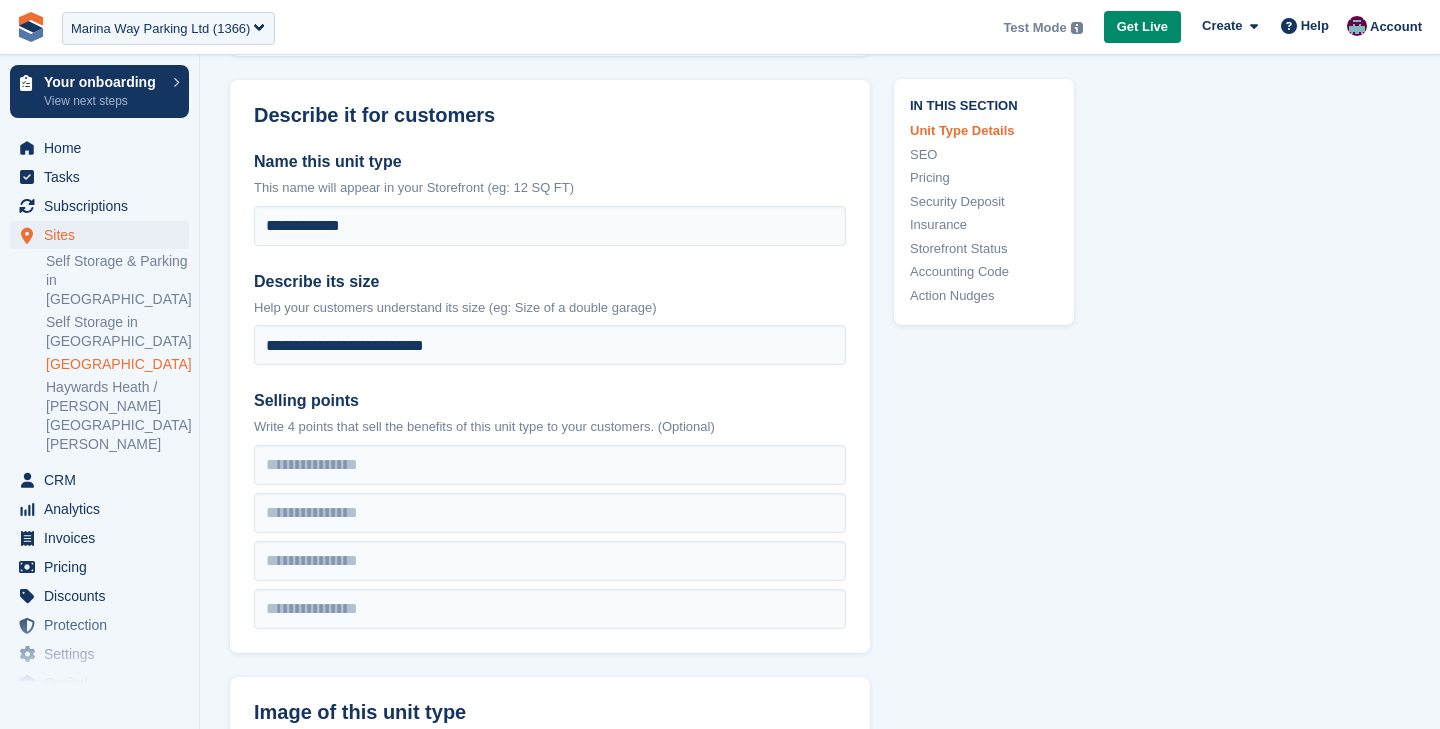 scroll, scrollTop: 458, scrollLeft: 0, axis: vertical 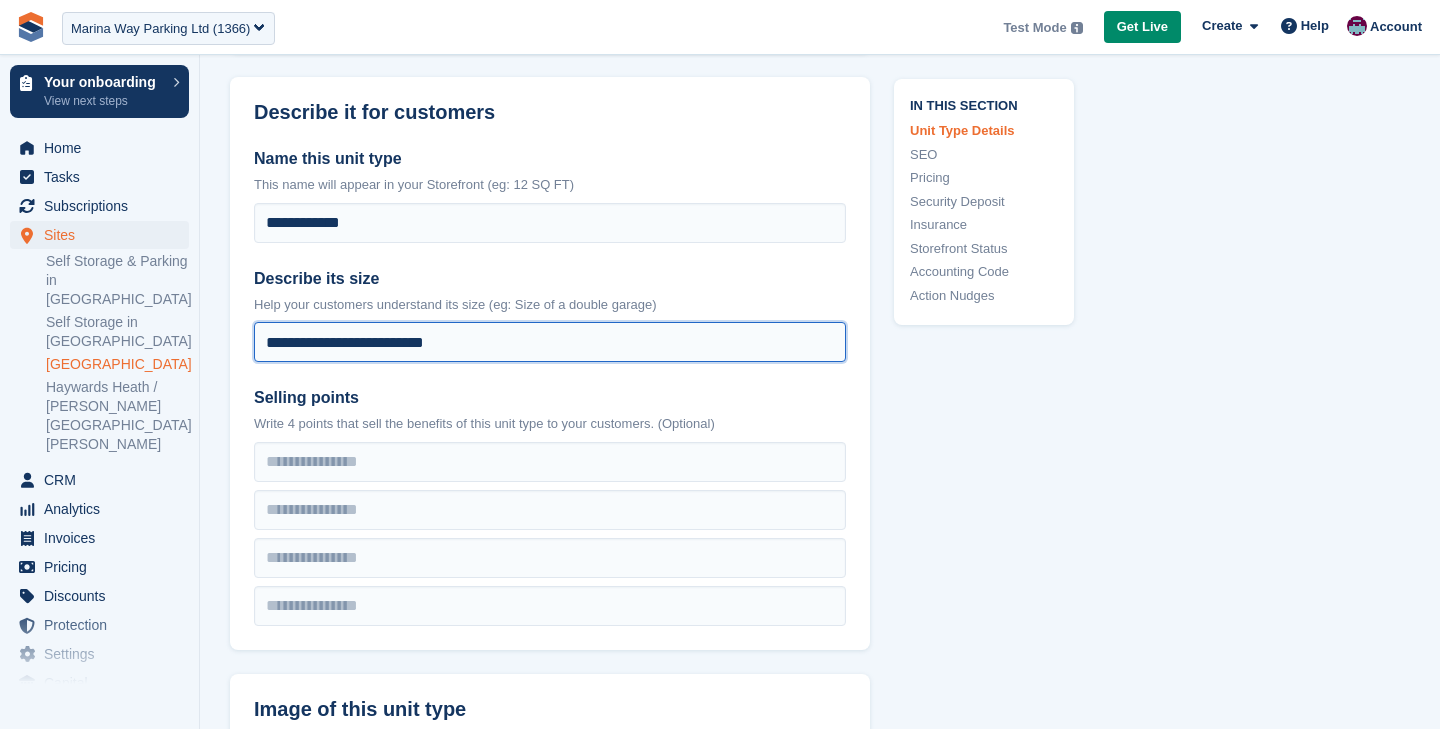 drag, startPoint x: 267, startPoint y: 344, endPoint x: 565, endPoint y: 356, distance: 298.24152 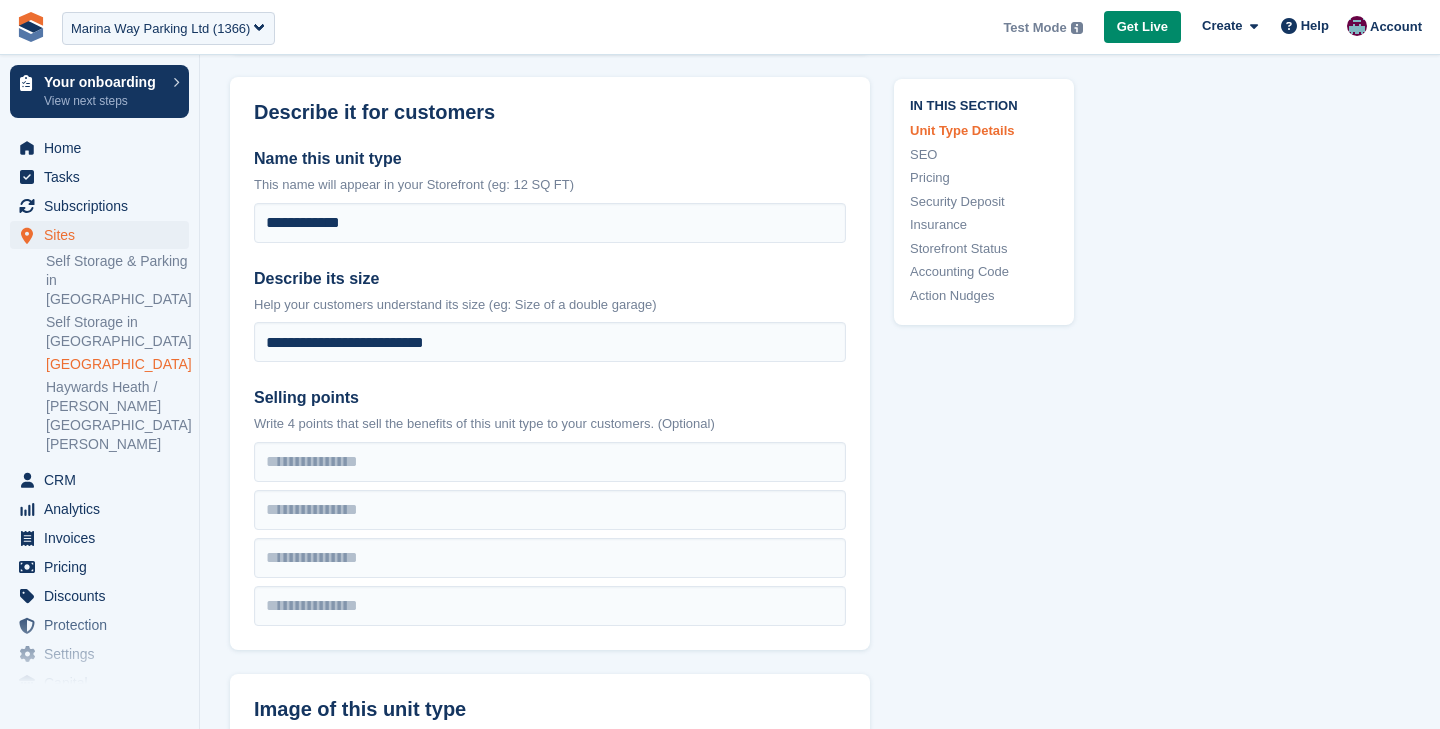 click on "Self Storage in [GEOGRAPHIC_DATA]" at bounding box center (122, 332) 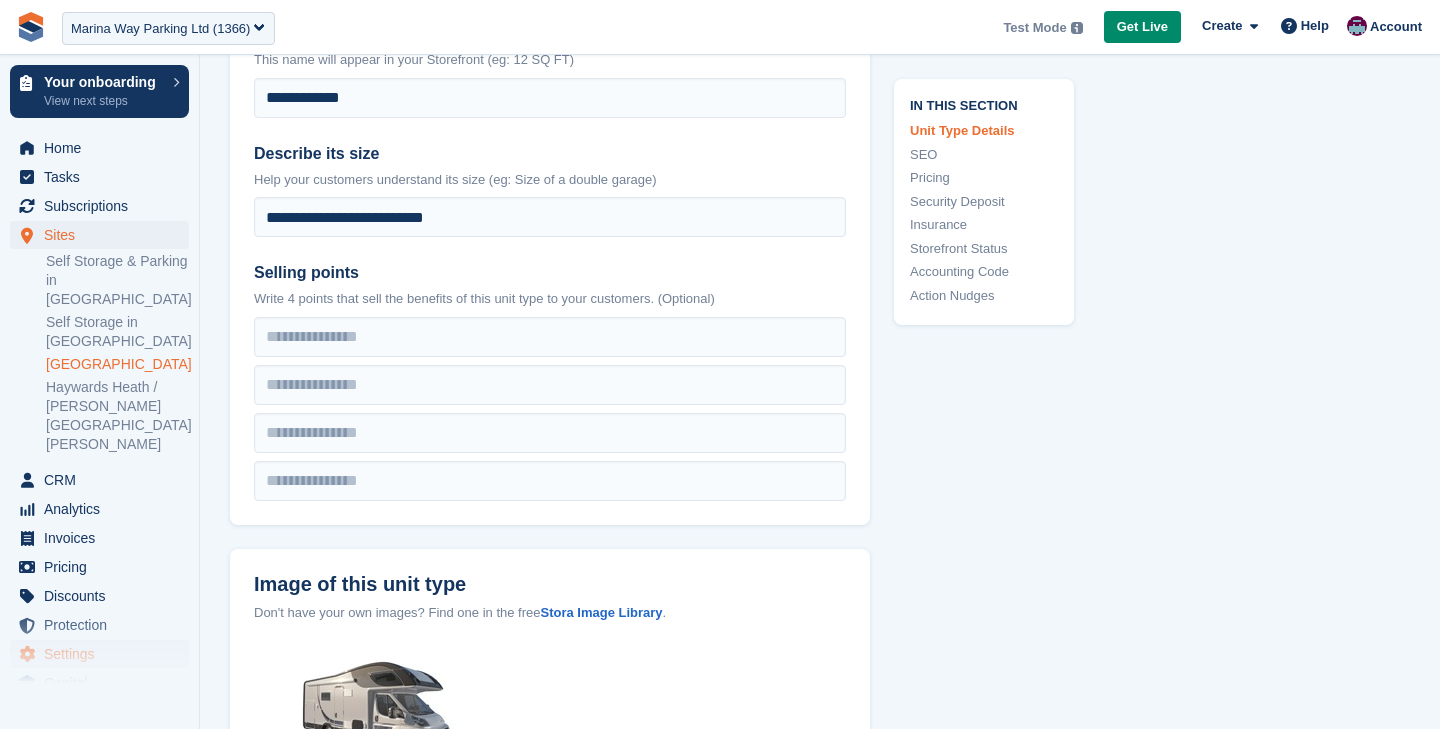 scroll, scrollTop: 90, scrollLeft: 0, axis: vertical 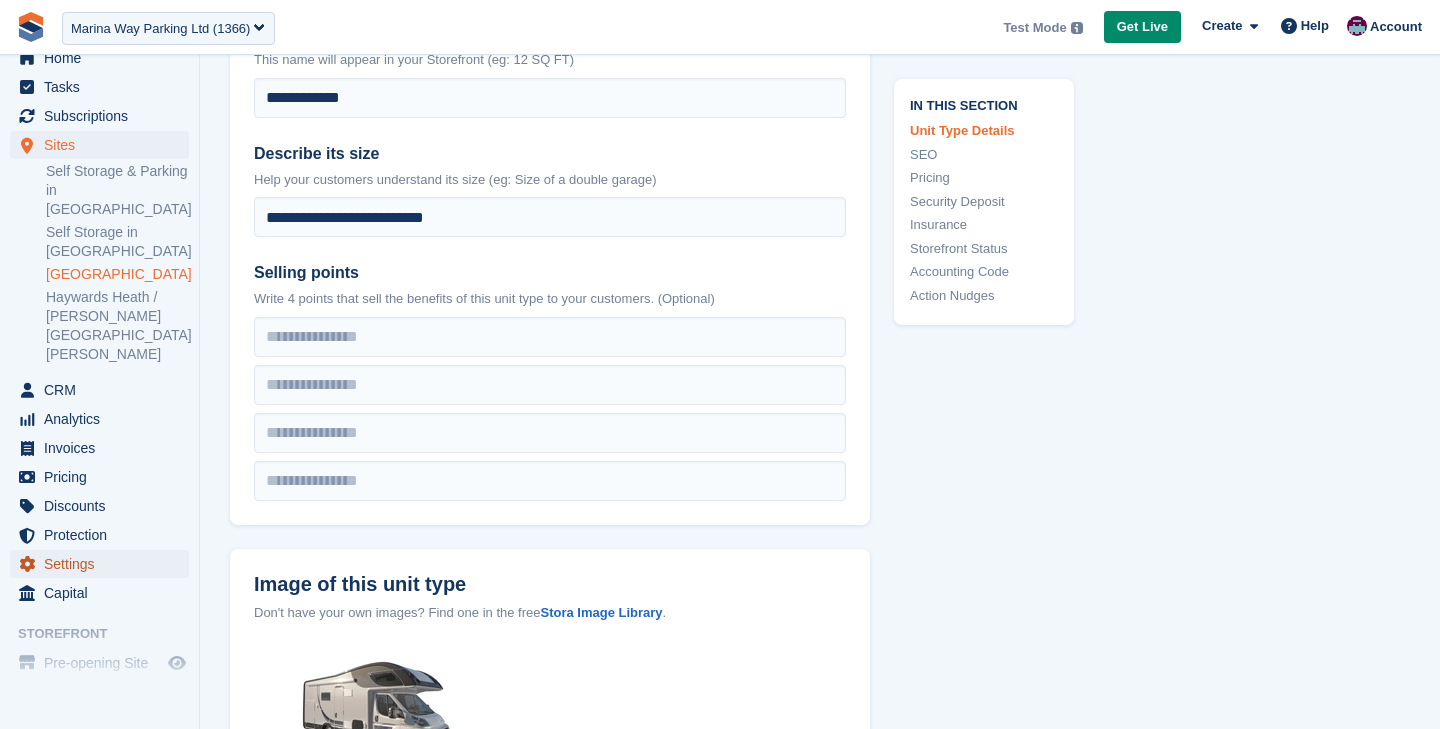 click on "Settings" at bounding box center (104, 564) 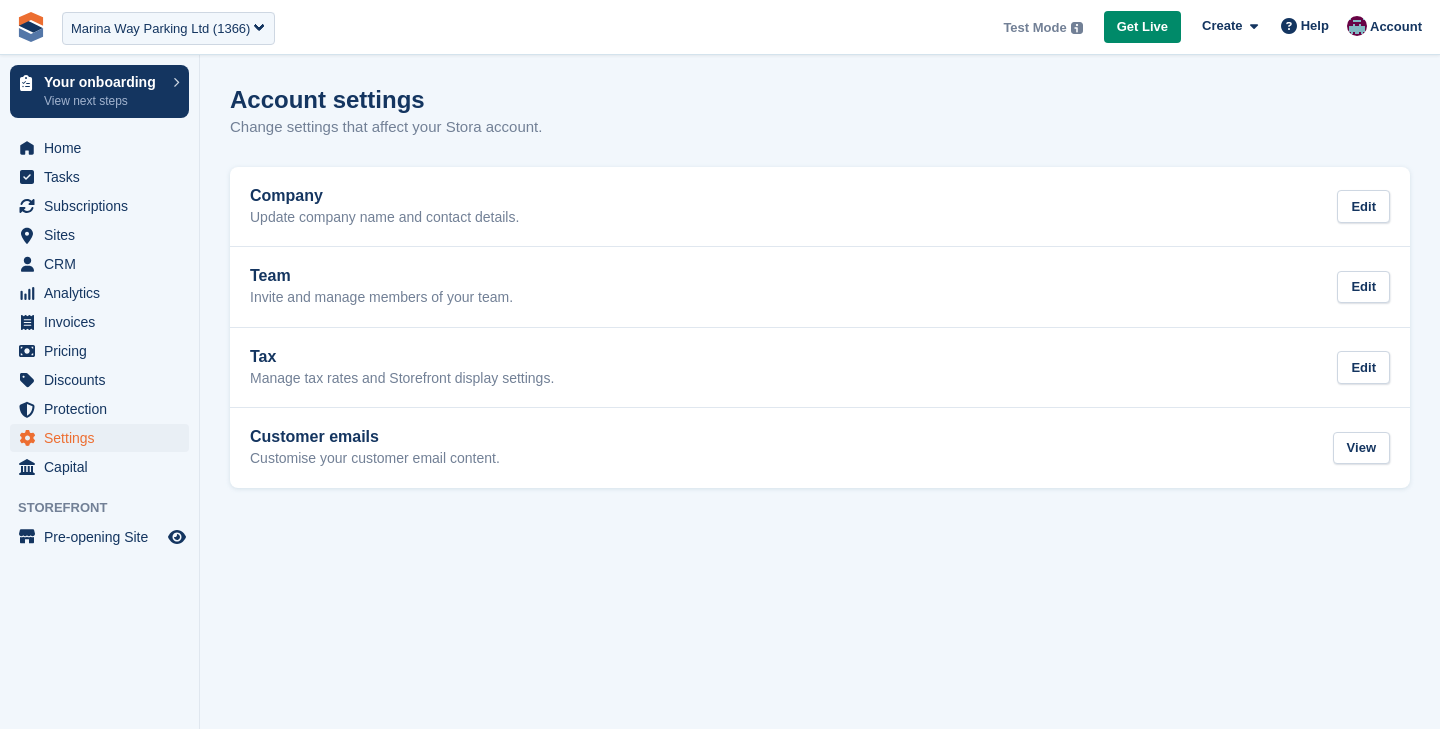 scroll, scrollTop: 0, scrollLeft: 0, axis: both 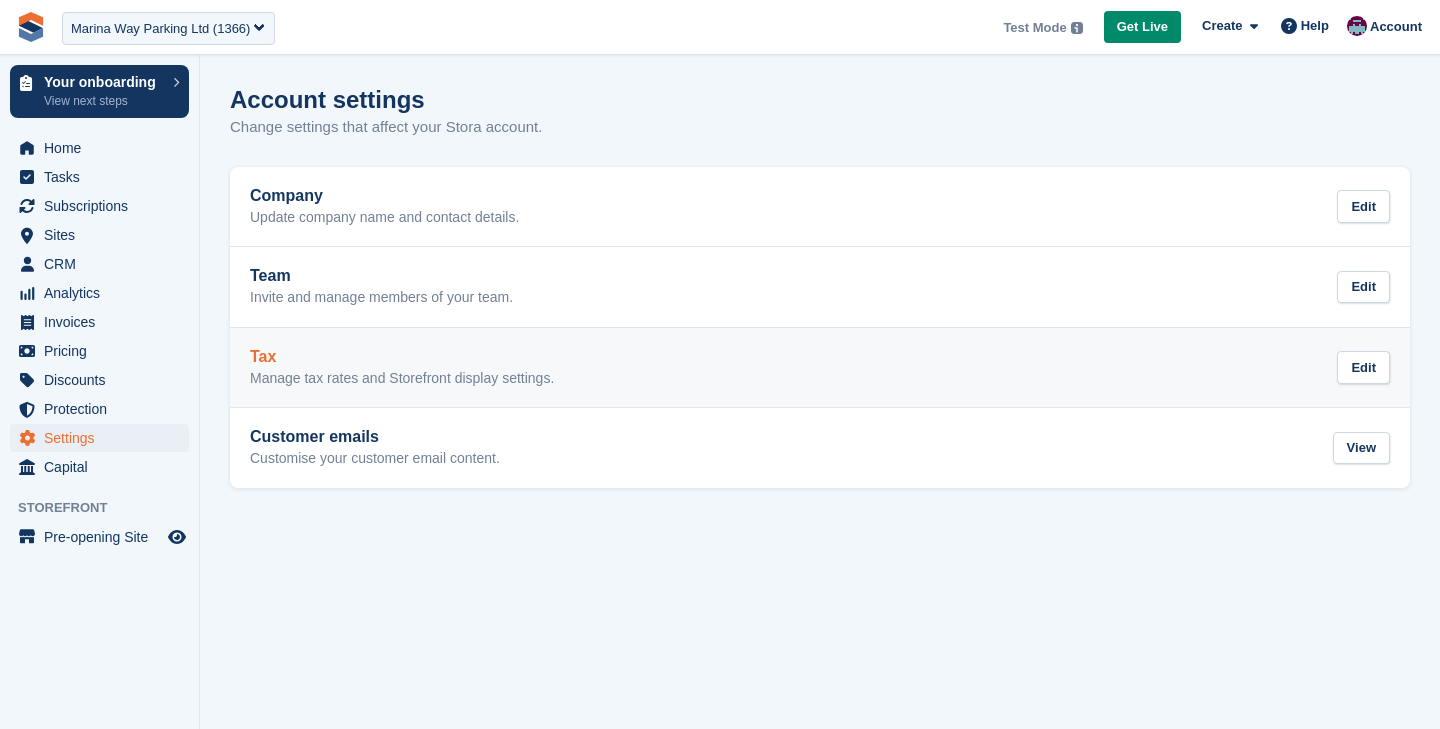 click on "Manage tax rates and Storefront display settings." at bounding box center [402, 379] 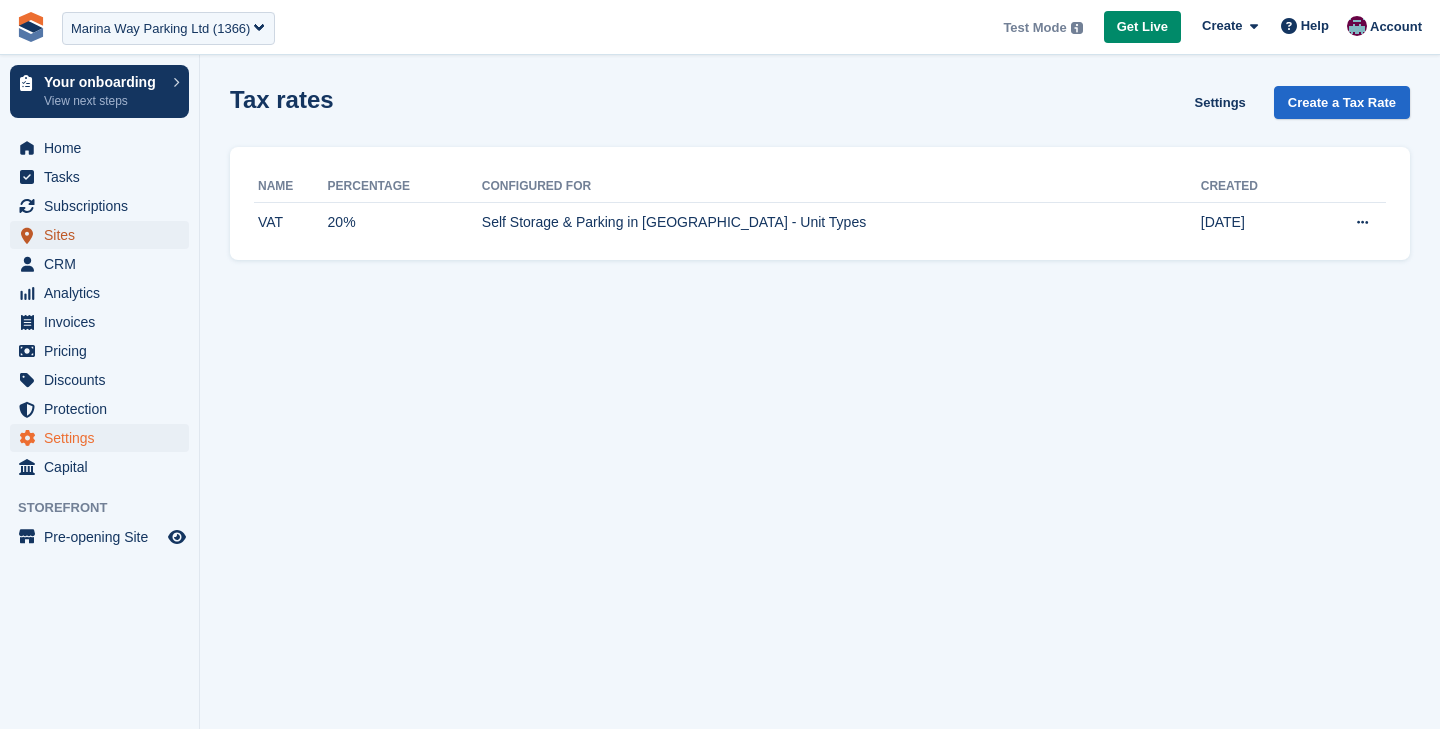 click on "Sites" at bounding box center [104, 235] 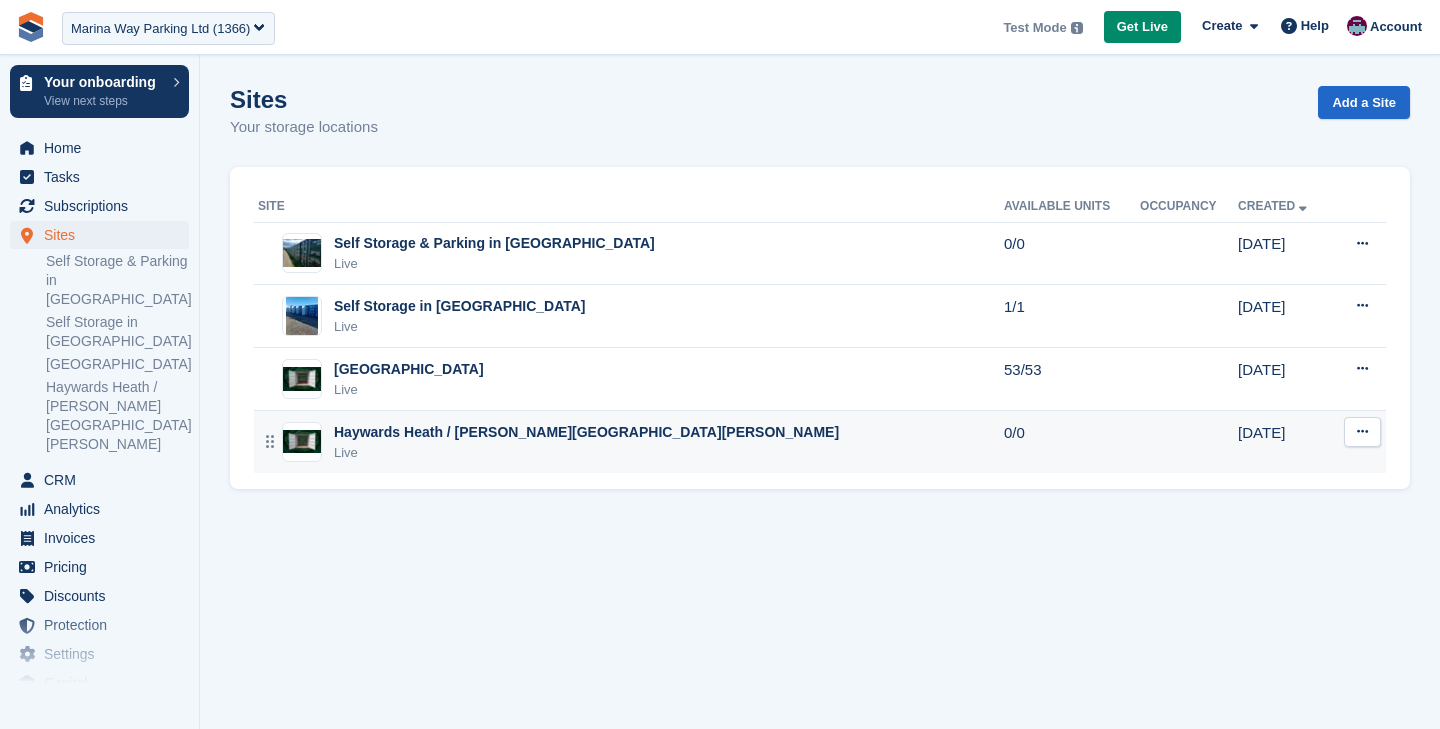 click on "Haywards Heath / [PERSON_NAME][GEOGRAPHIC_DATA][PERSON_NAME]" at bounding box center [586, 432] 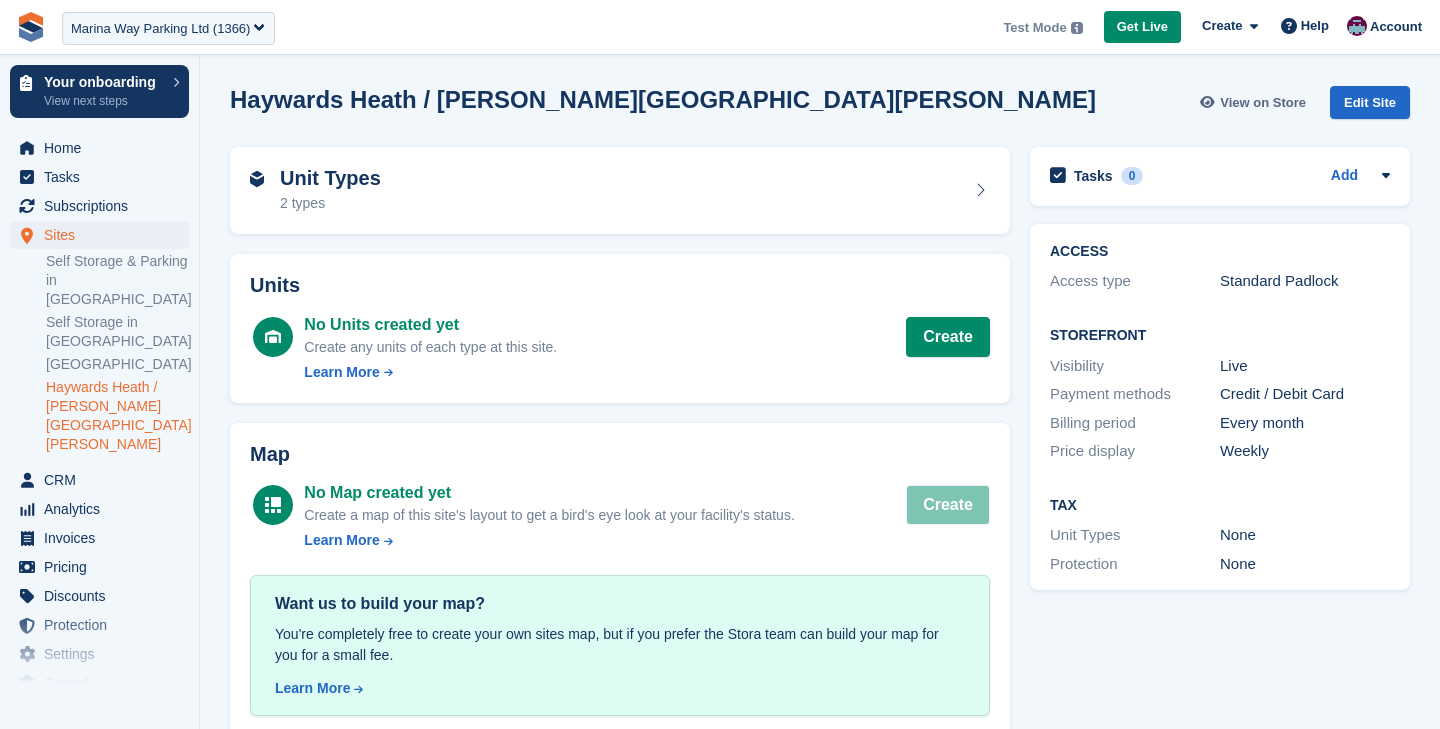 scroll, scrollTop: 0, scrollLeft: 0, axis: both 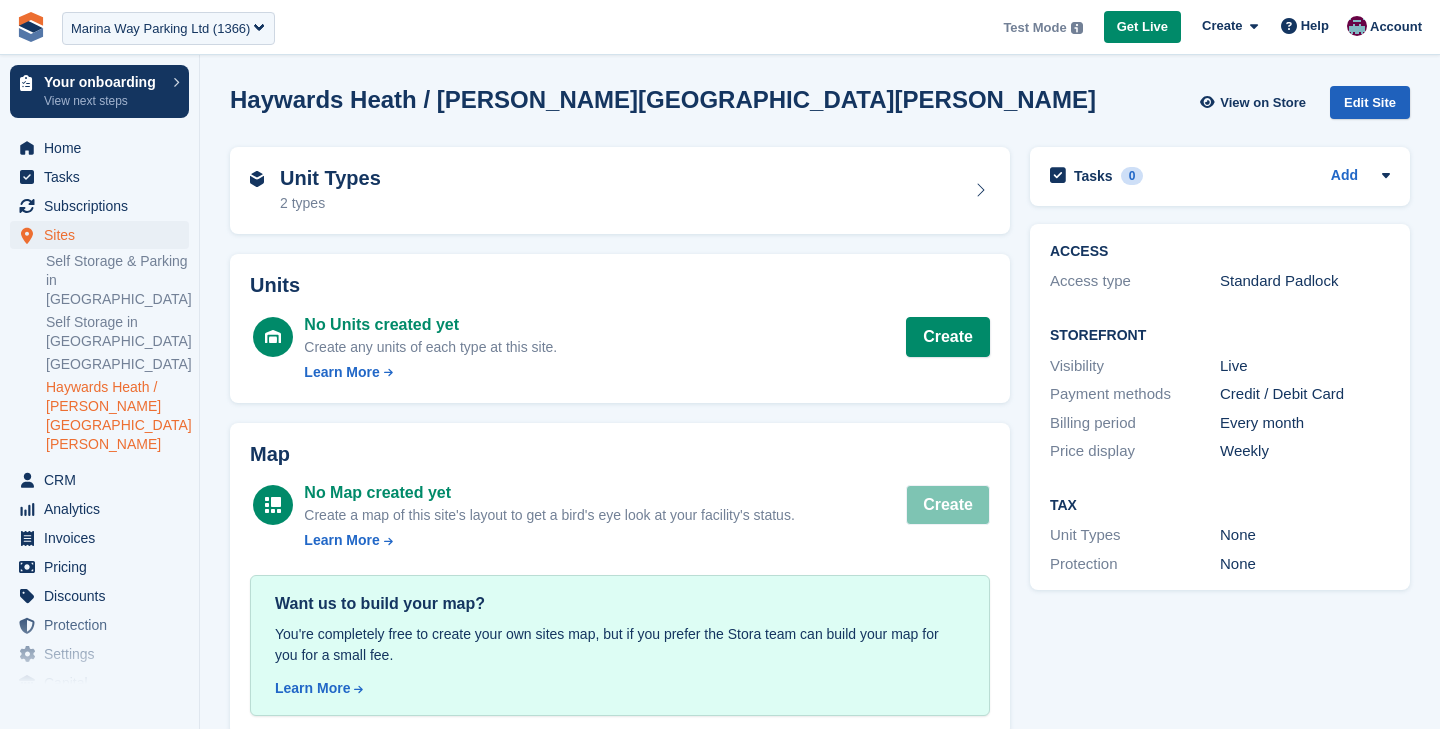 click on "Edit Site" at bounding box center (1370, 102) 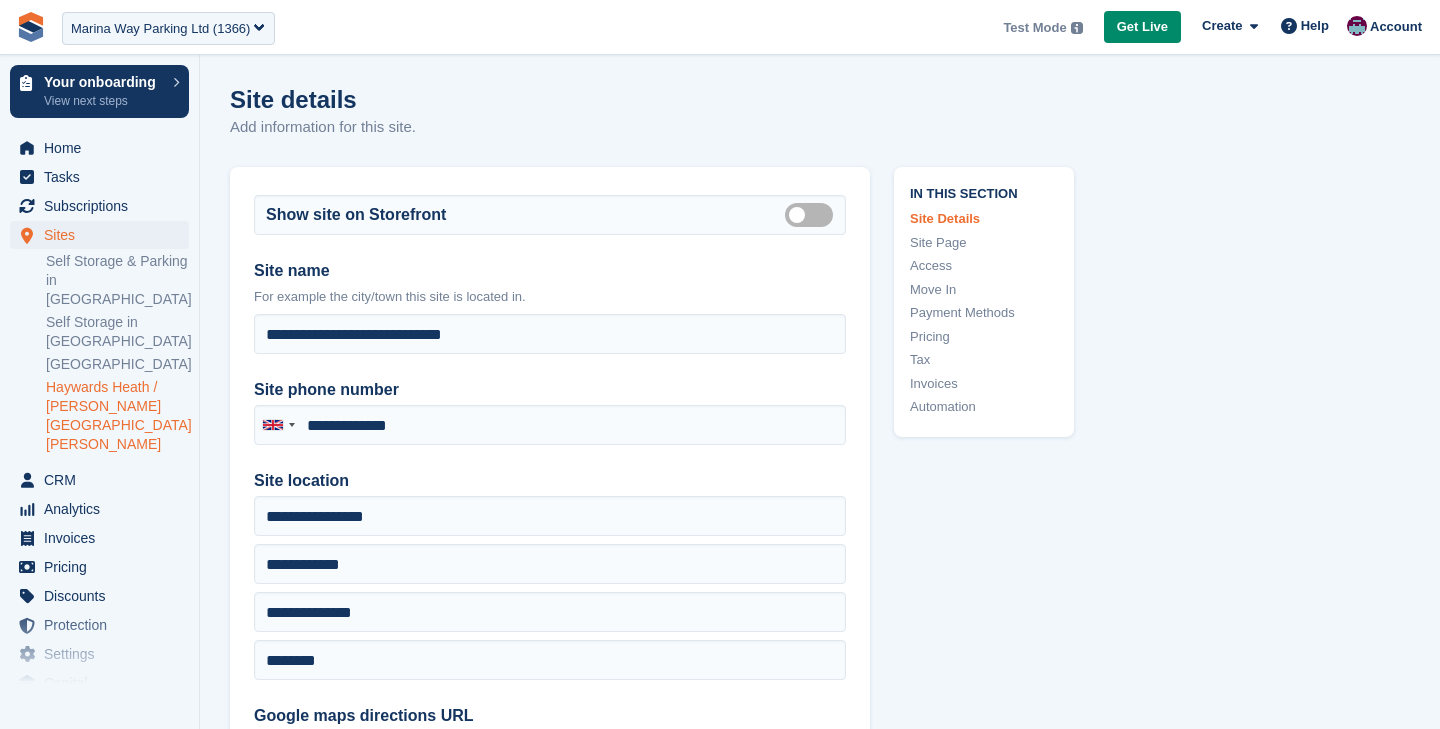 type on "**********" 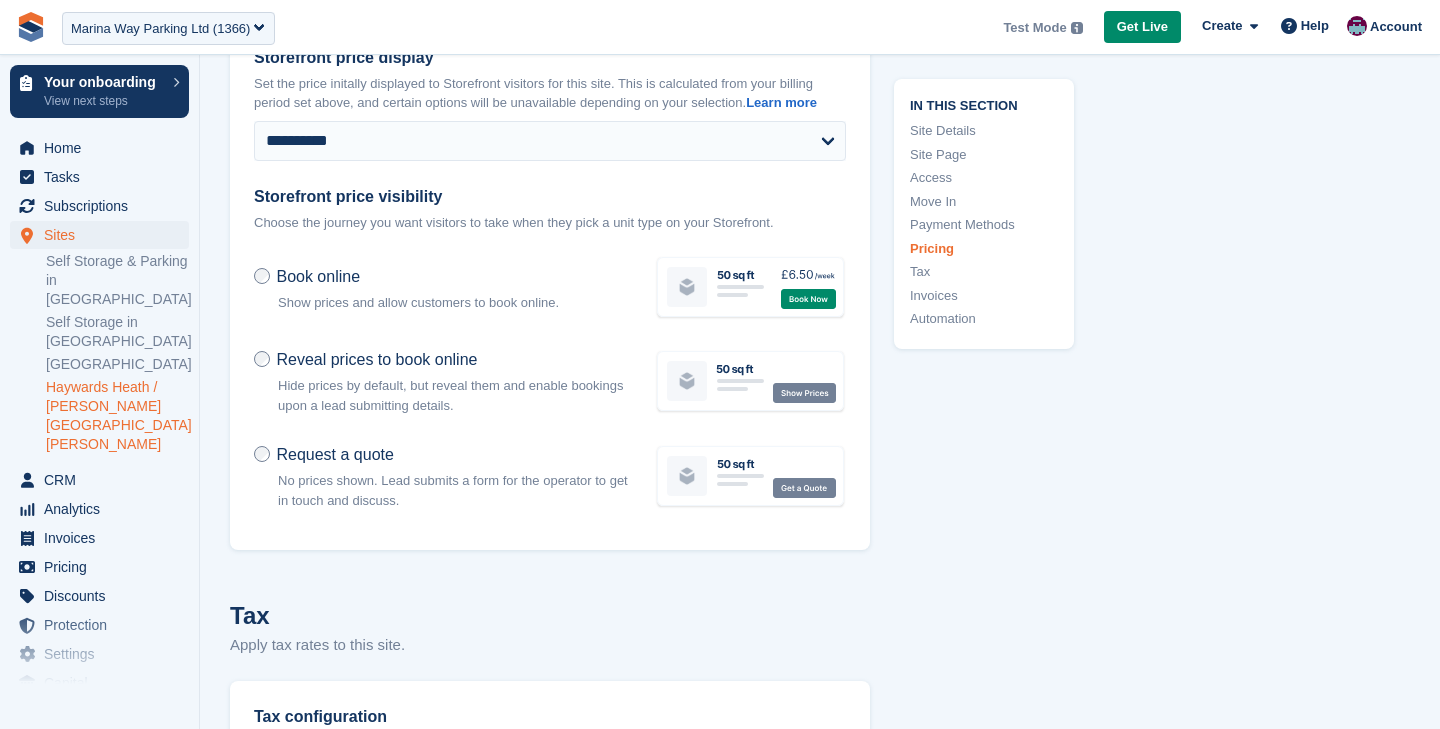scroll, scrollTop: 6212, scrollLeft: 0, axis: vertical 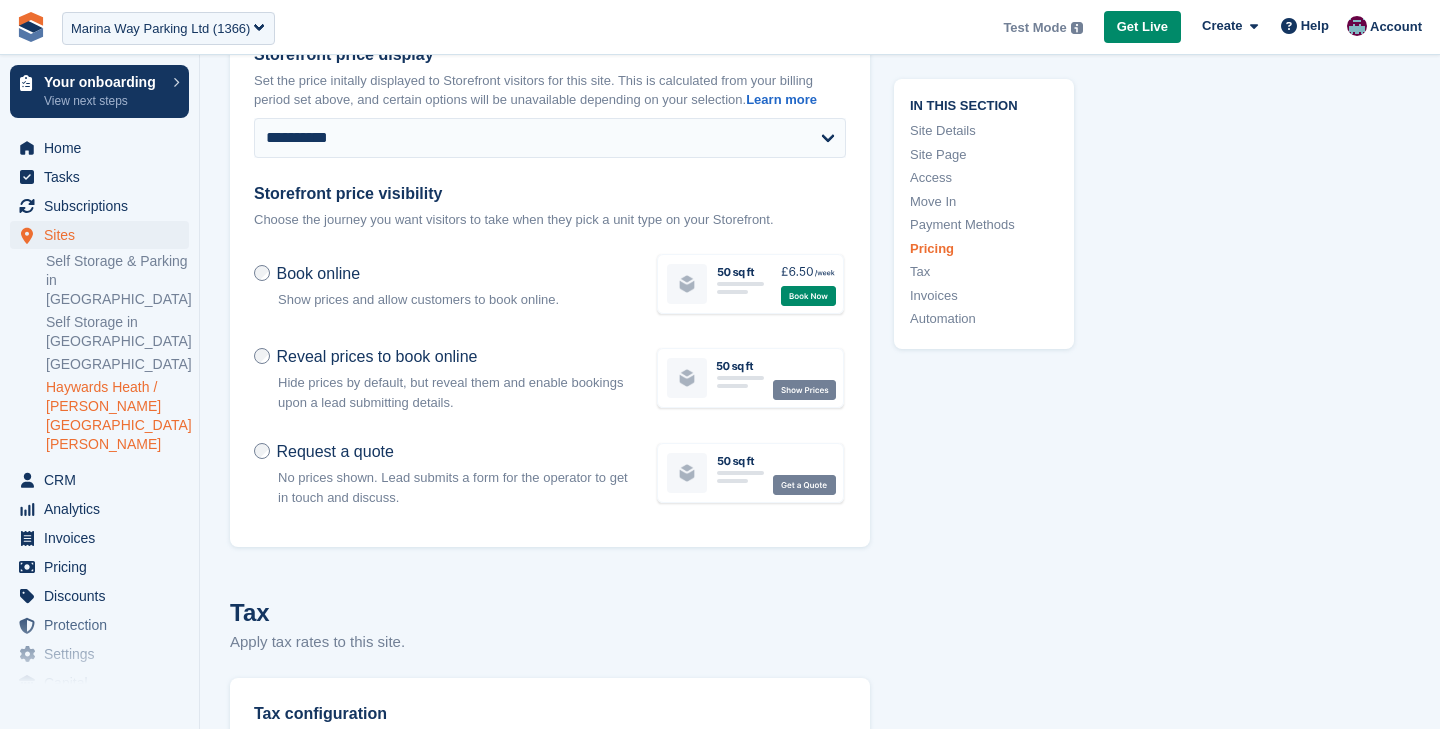 click on "Tax" at bounding box center [984, 272] 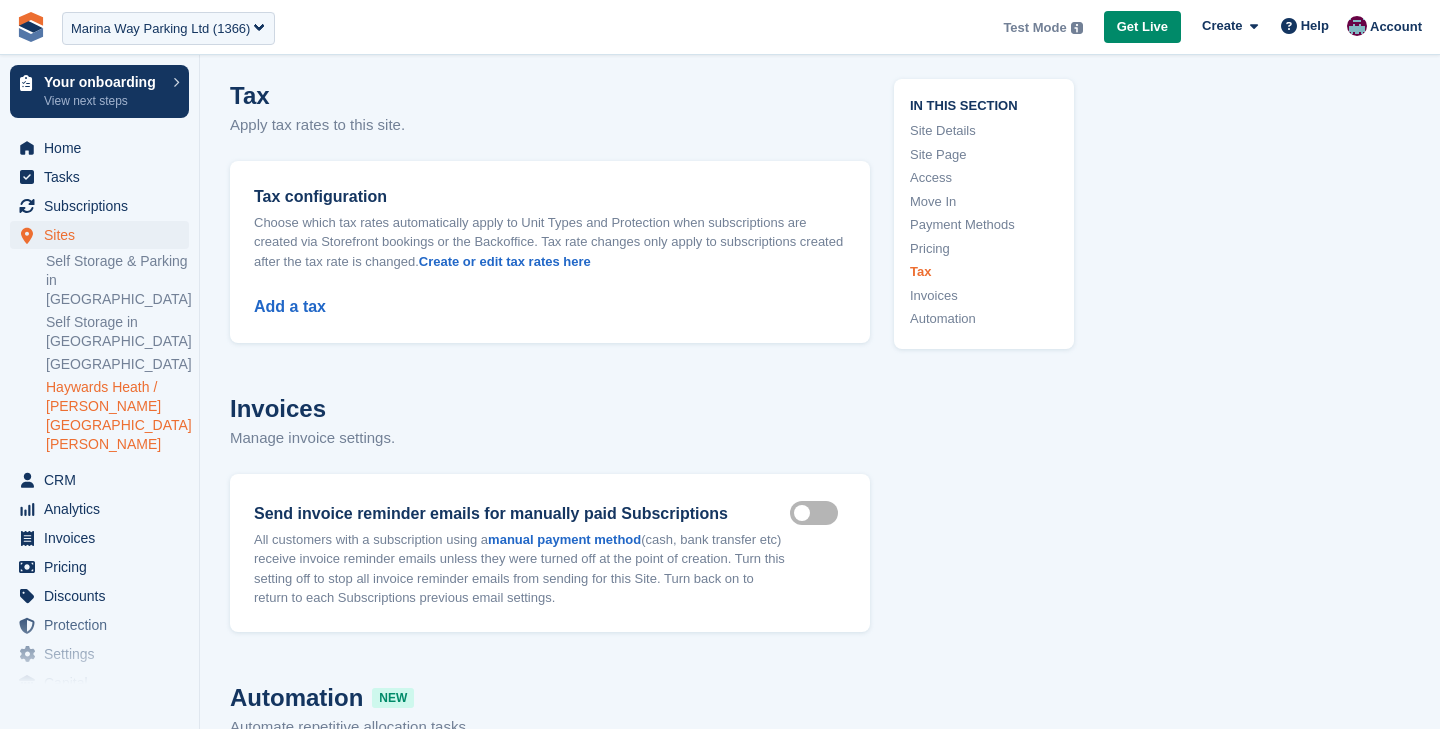 scroll, scrollTop: 6771, scrollLeft: 0, axis: vertical 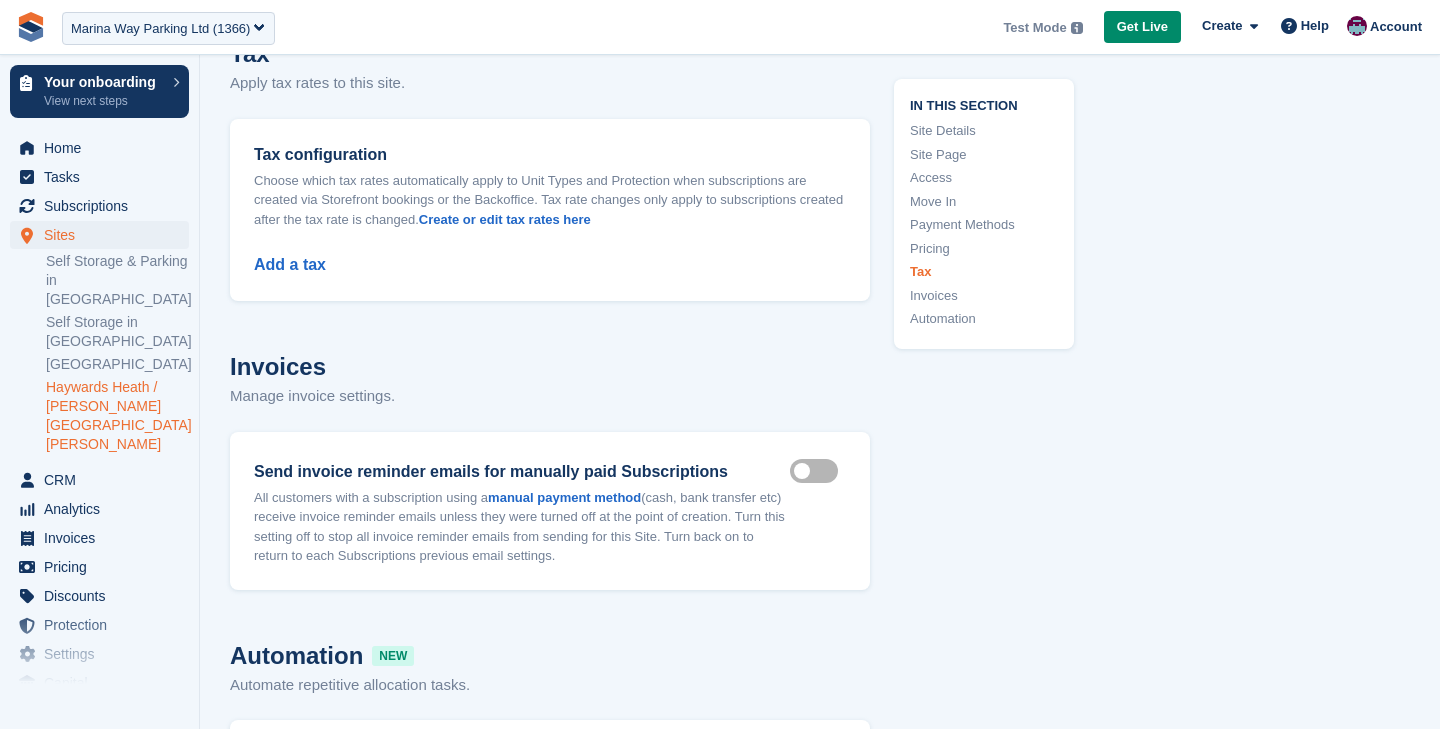 click on "Add a tax" at bounding box center [550, 253] 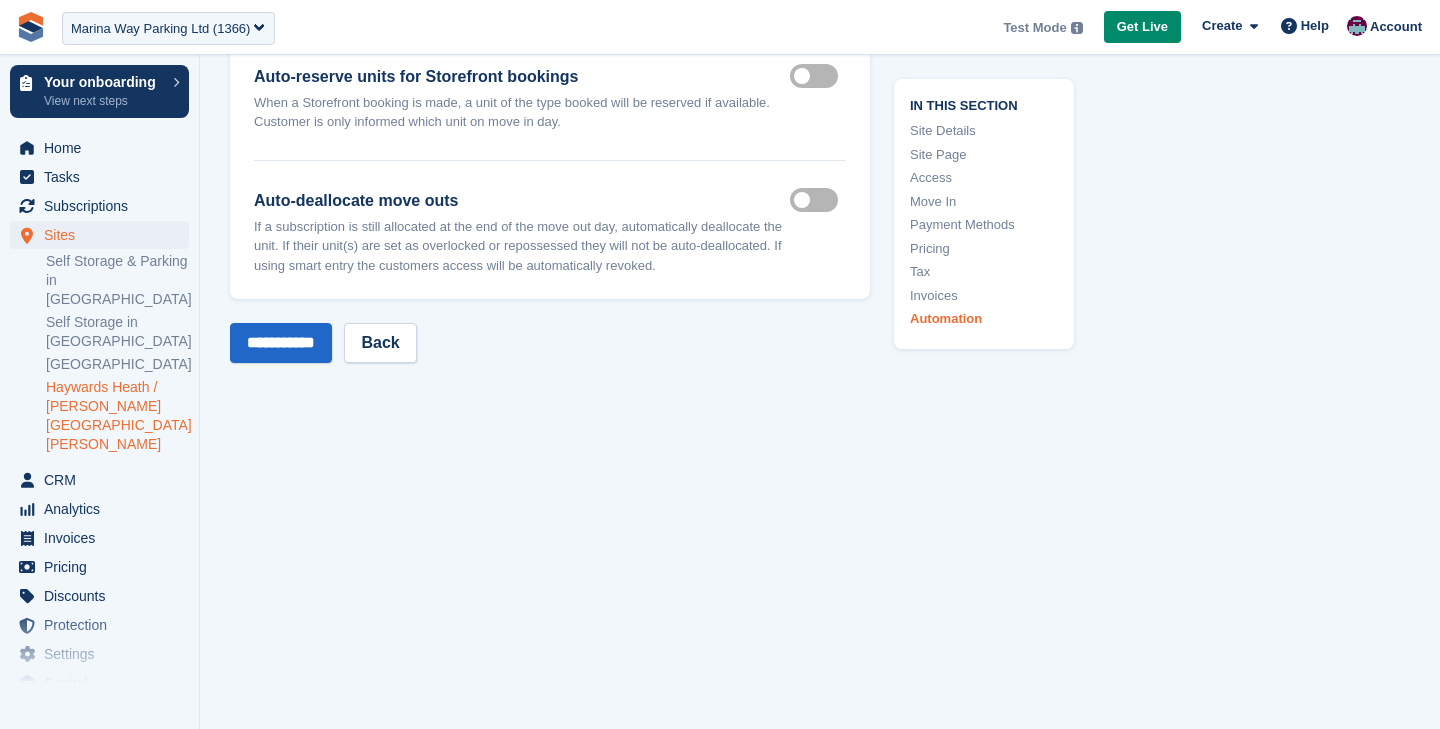 scroll, scrollTop: 7699, scrollLeft: 0, axis: vertical 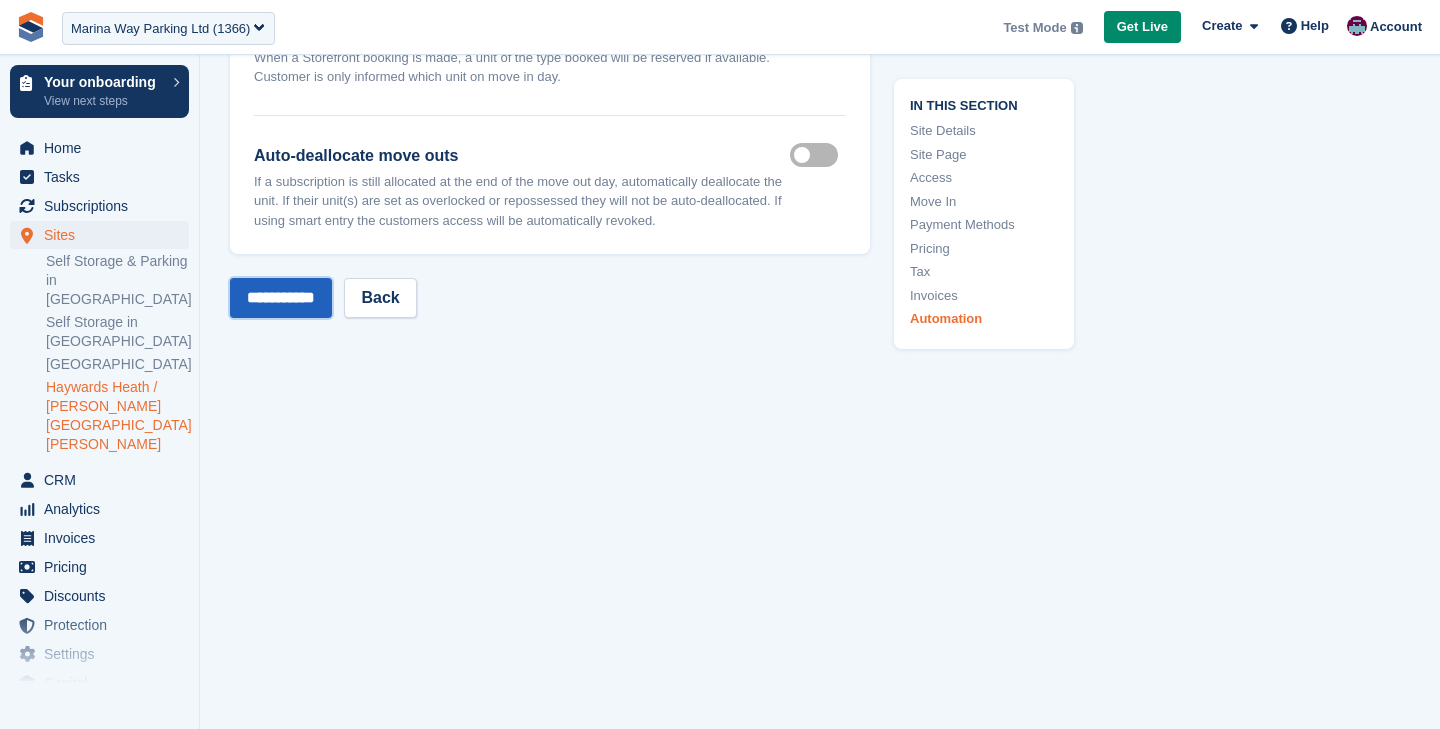 click on "**********" at bounding box center (281, 298) 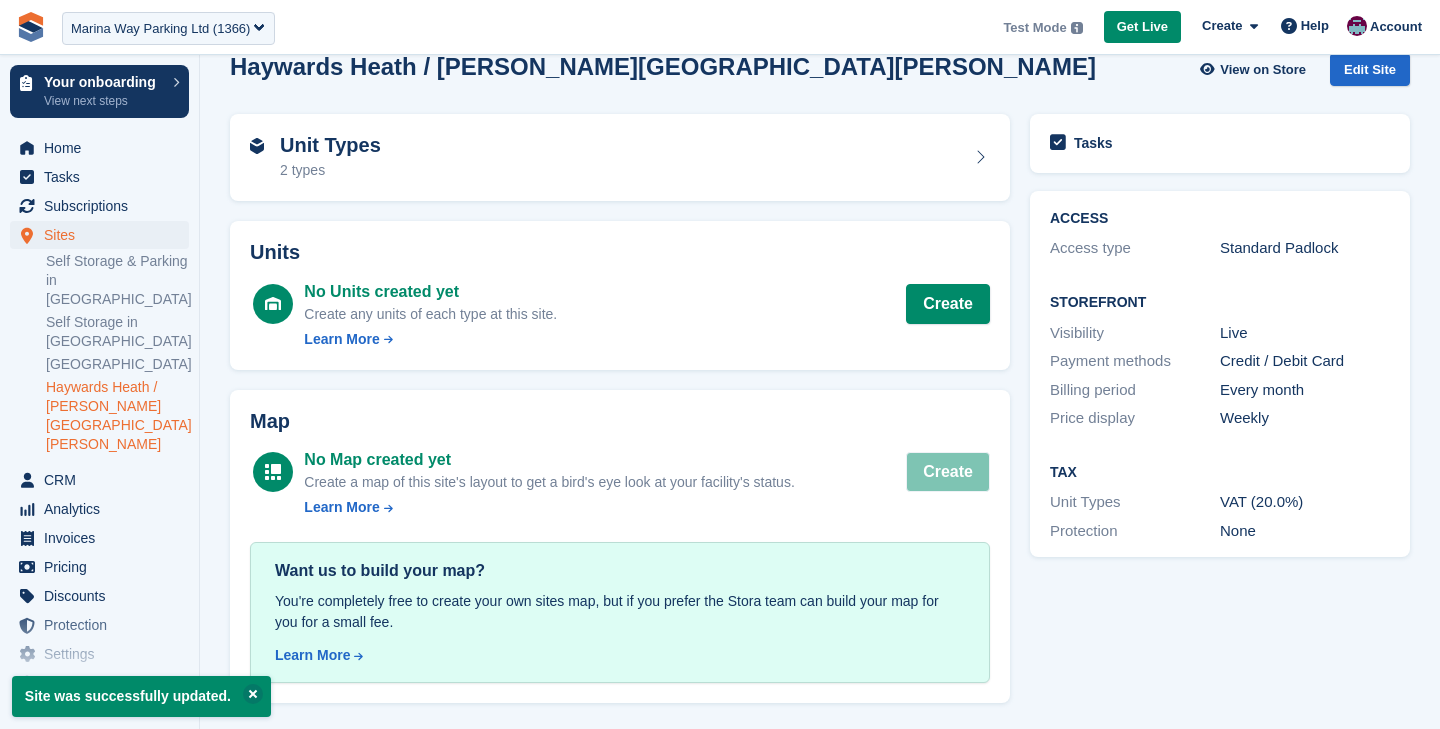 scroll, scrollTop: 0, scrollLeft: 0, axis: both 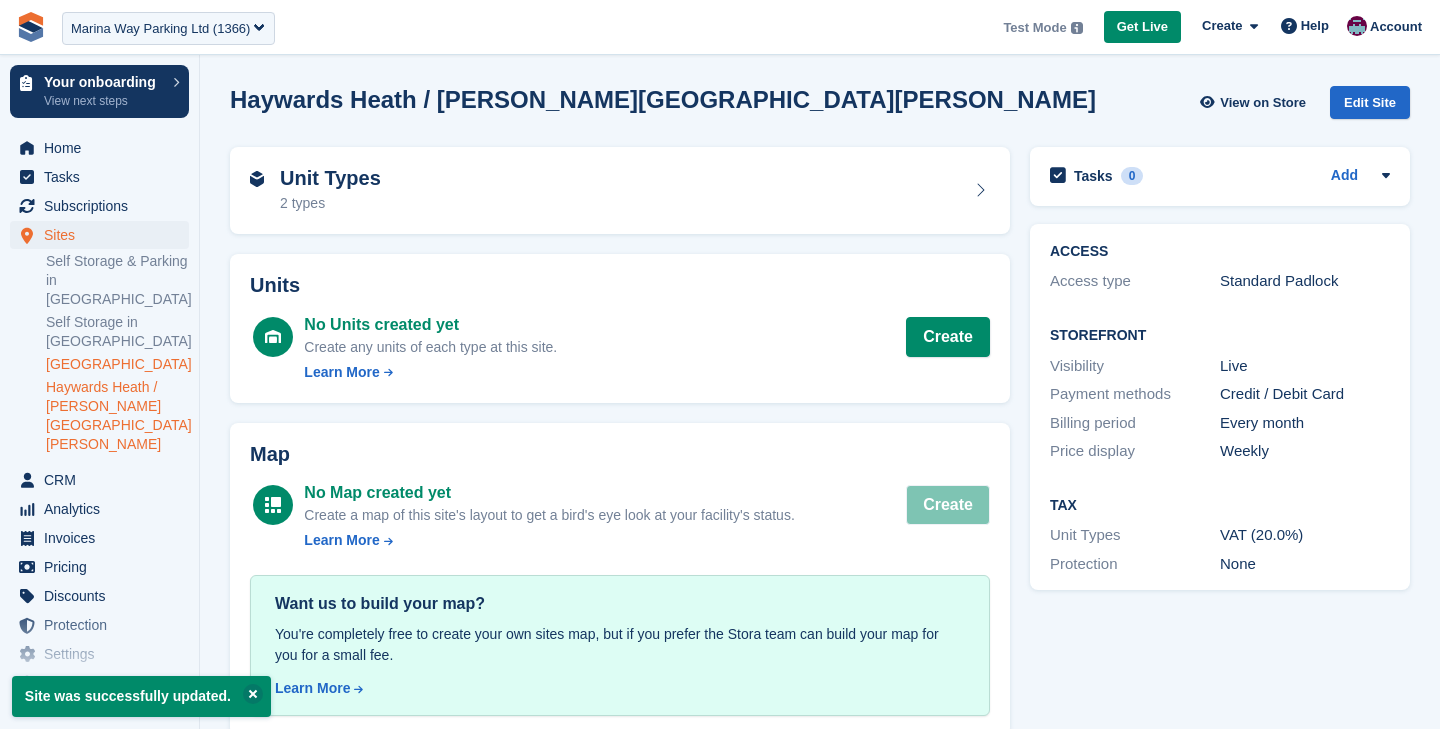 click on "[GEOGRAPHIC_DATA]" at bounding box center (117, 364) 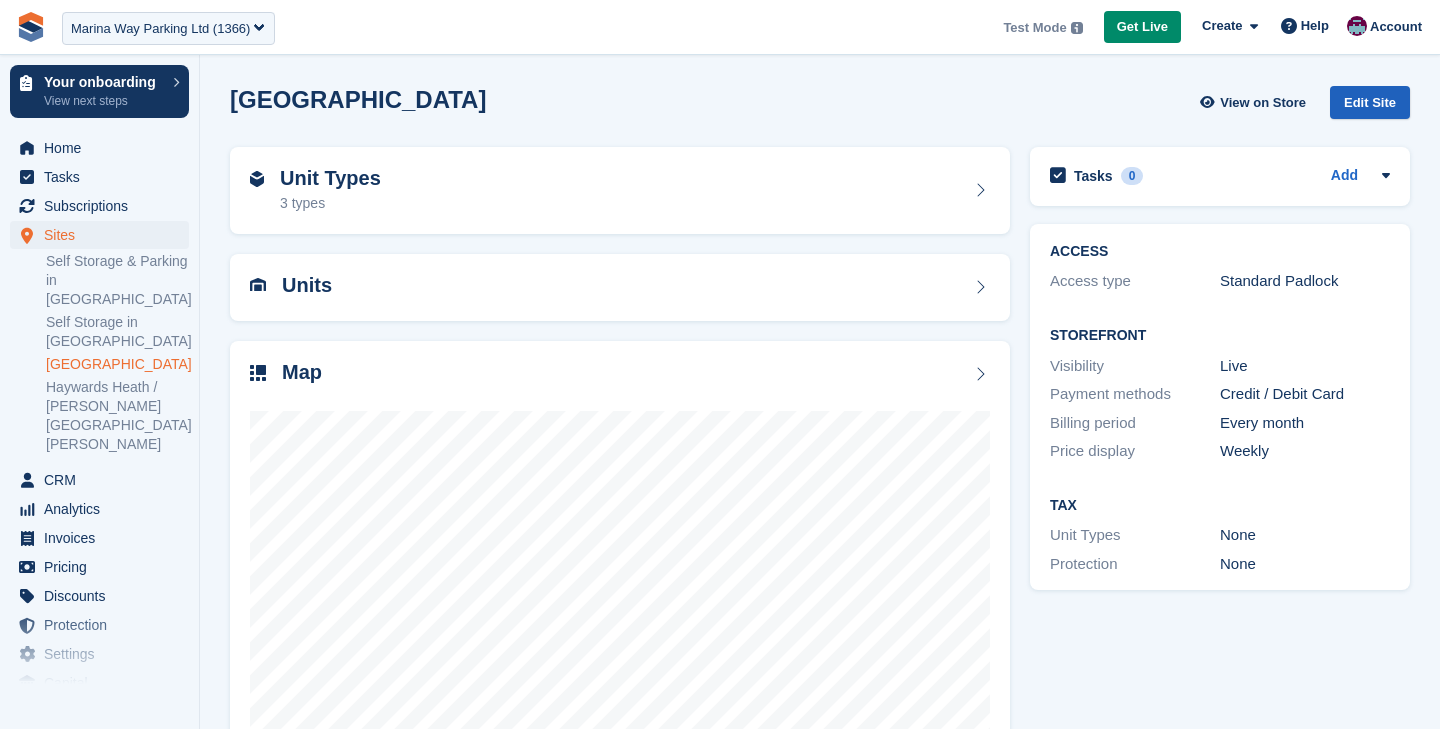 scroll, scrollTop: 0, scrollLeft: 0, axis: both 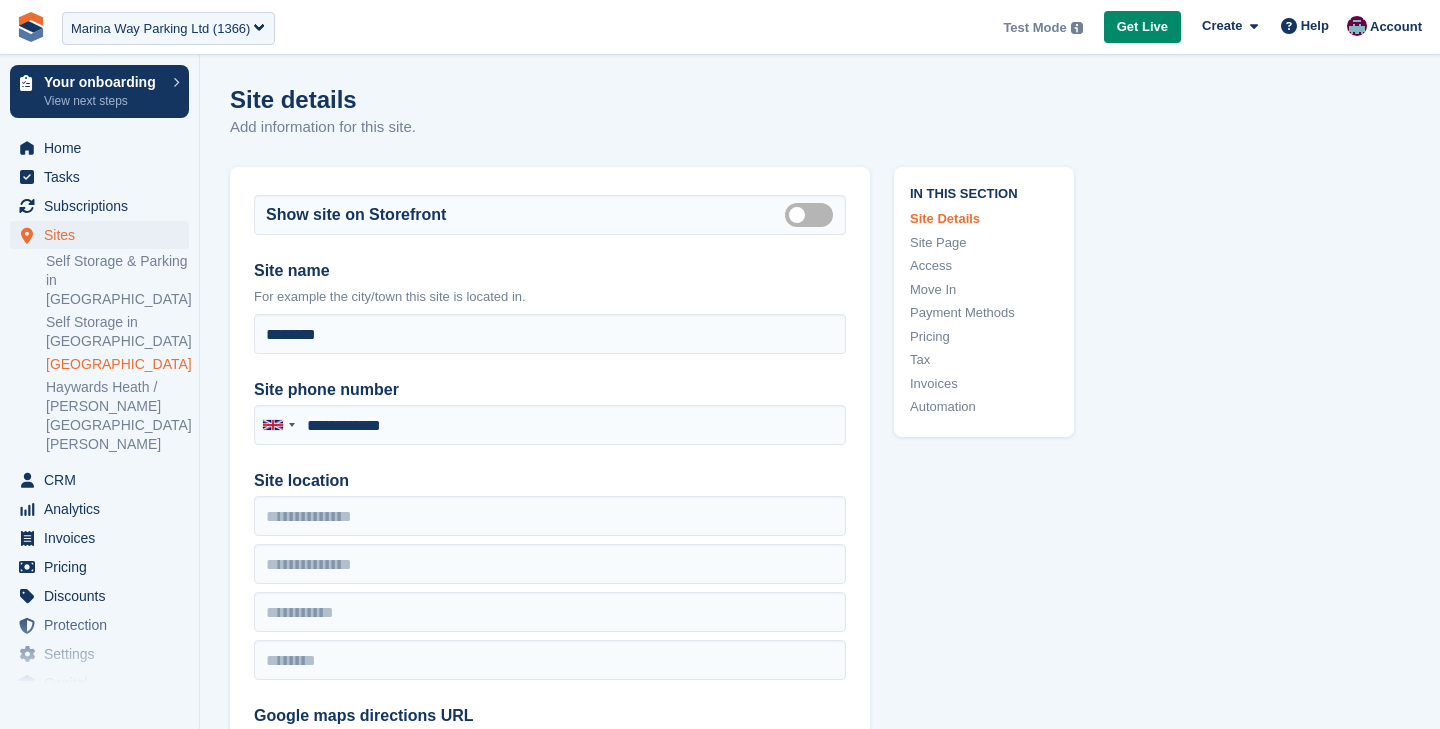 click on "Tax" at bounding box center [984, 360] 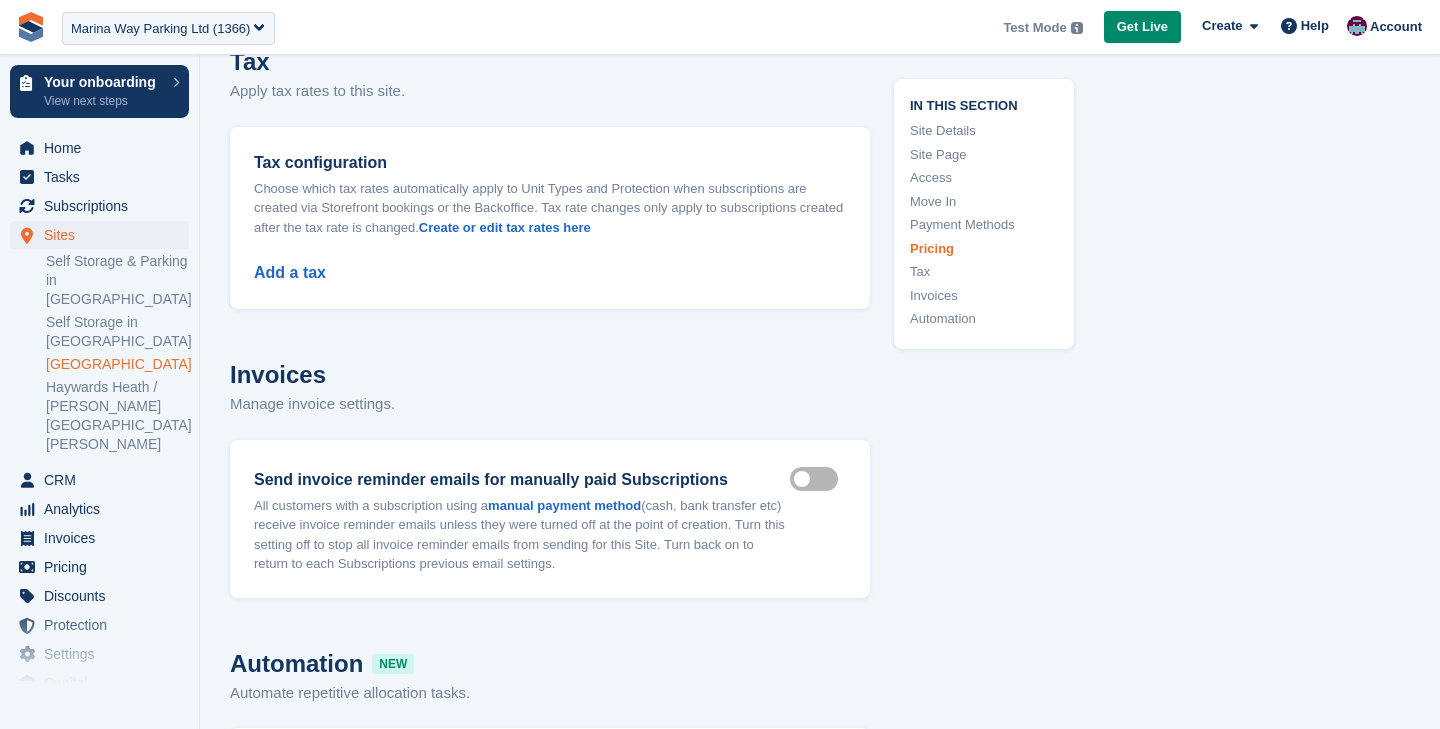 scroll, scrollTop: 6771, scrollLeft: 0, axis: vertical 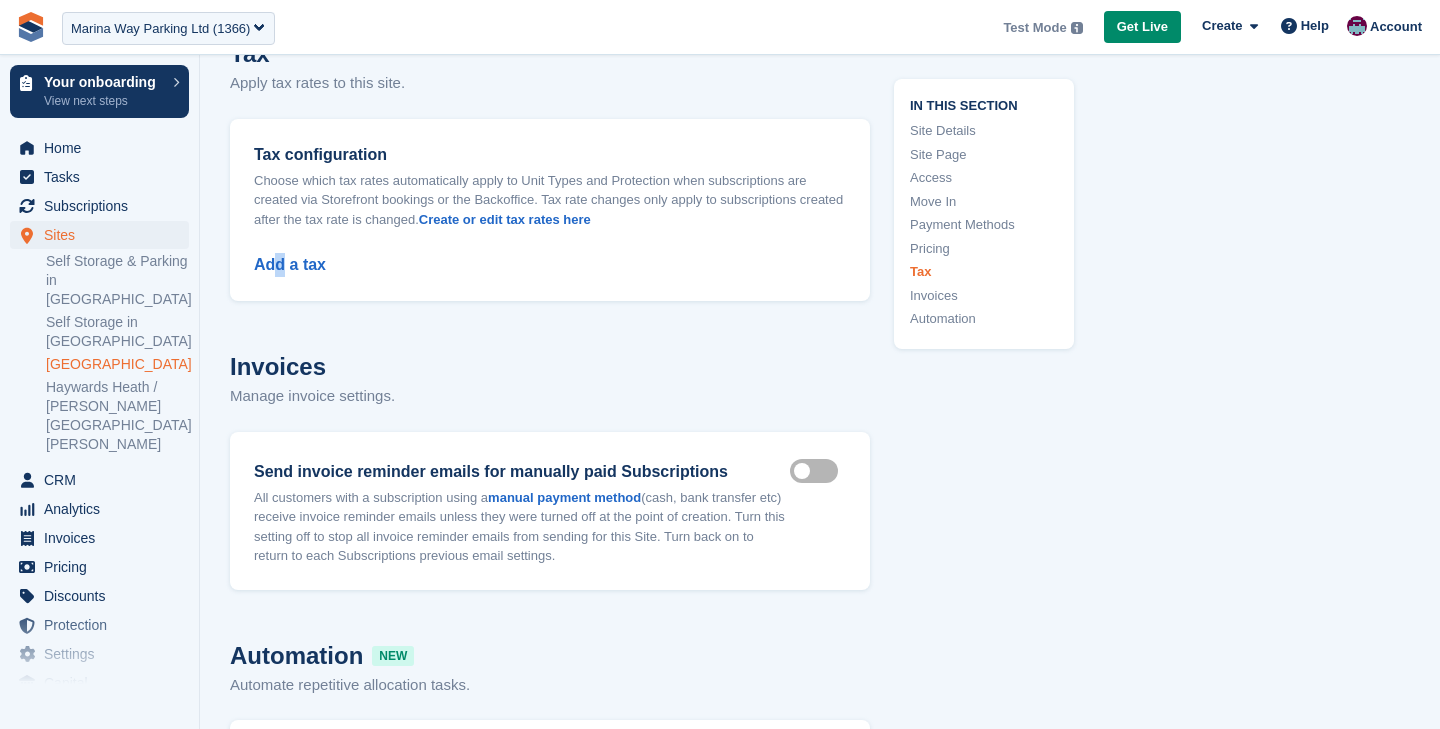click on "Add a tax" at bounding box center (550, 253) 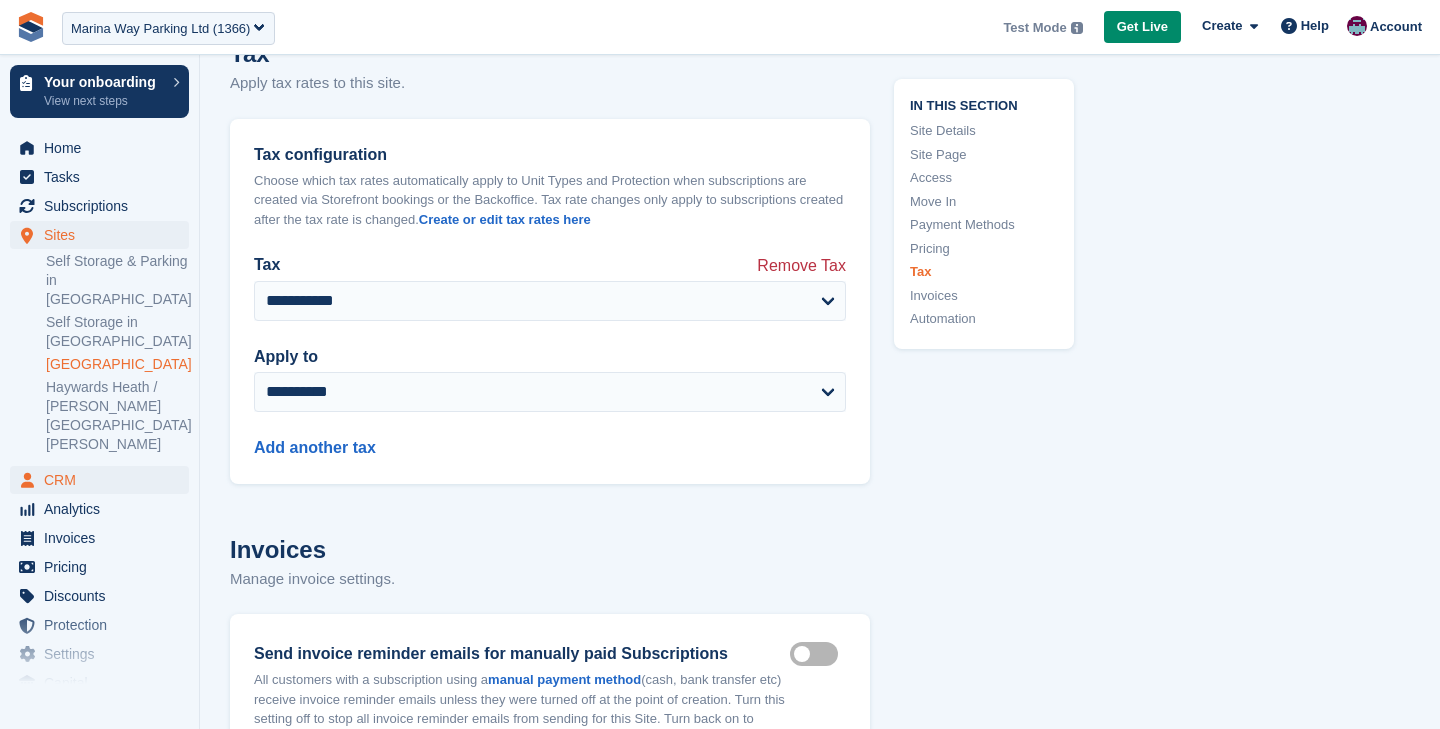 scroll, scrollTop: 90, scrollLeft: 0, axis: vertical 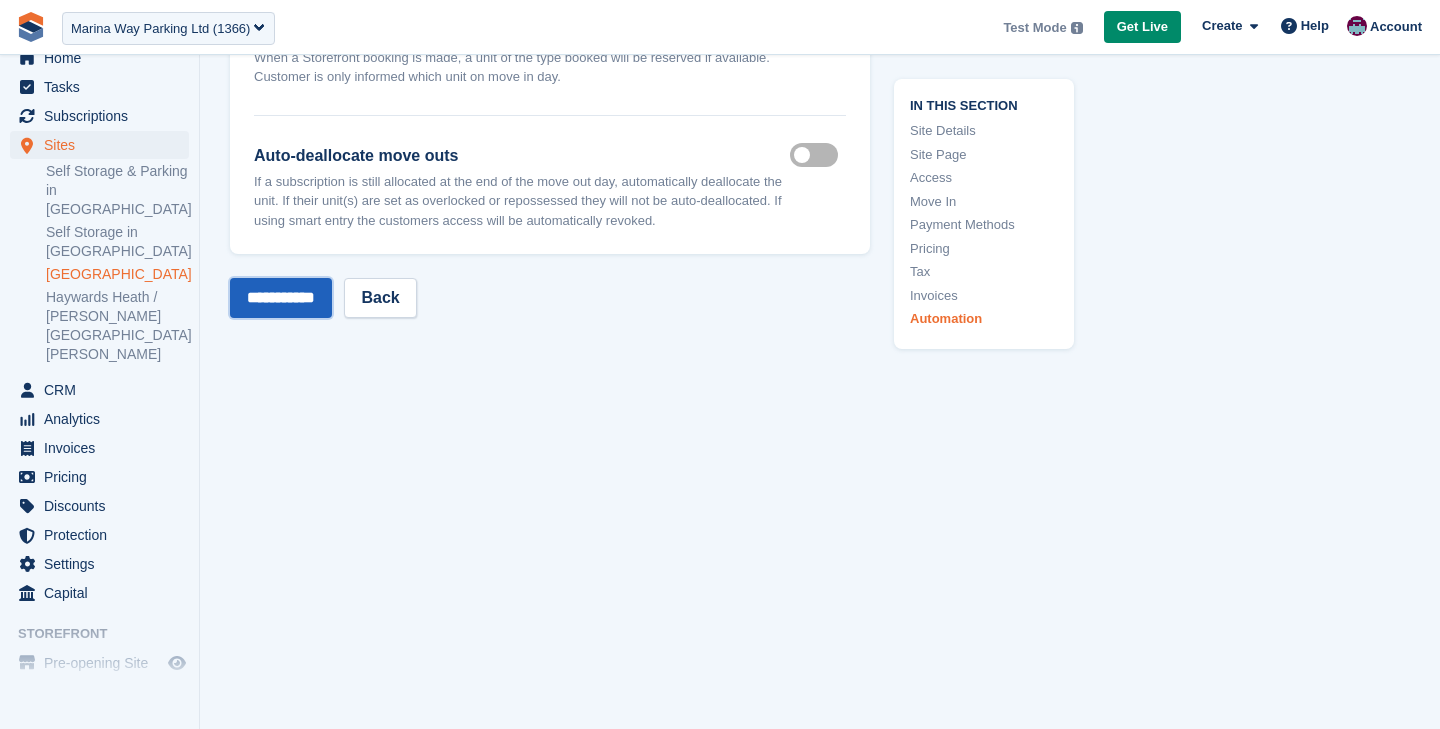 click on "**********" at bounding box center [281, 298] 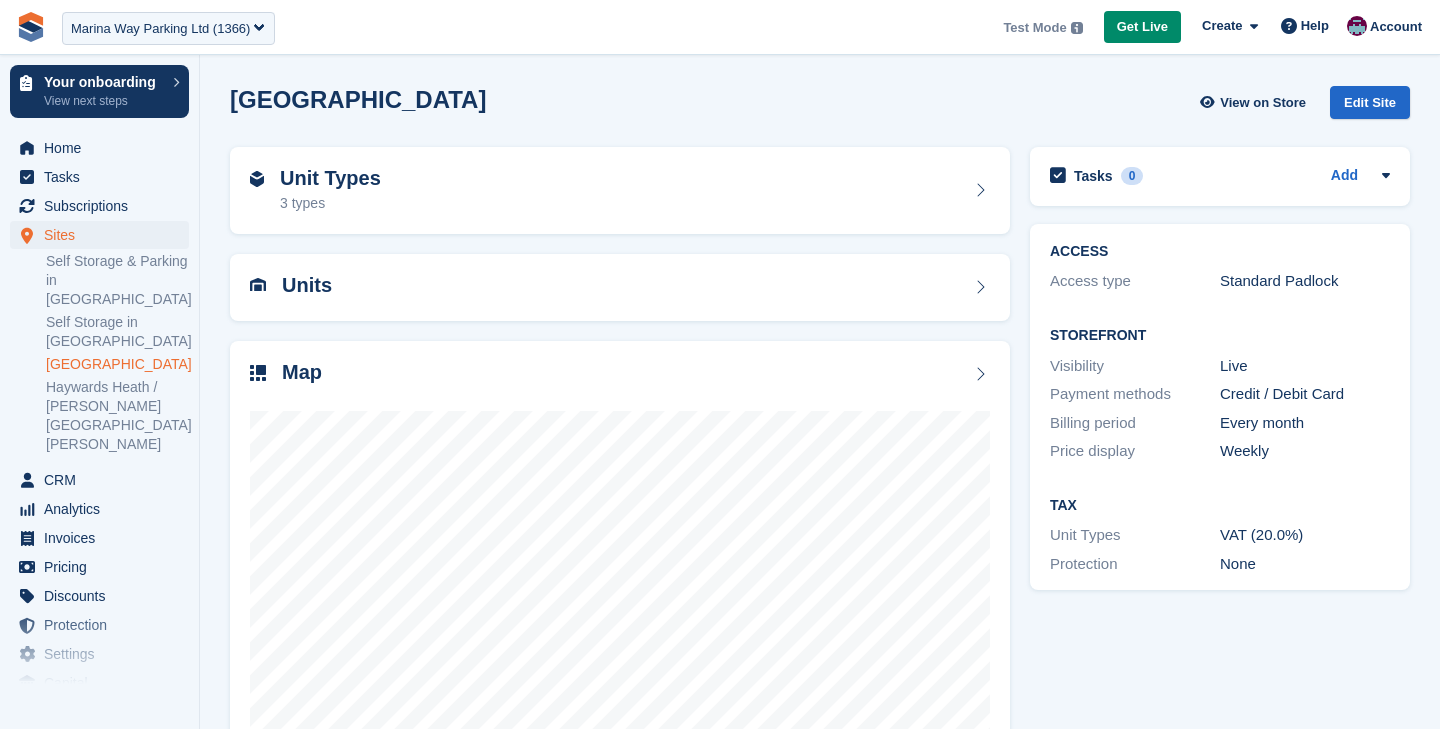 scroll, scrollTop: 0, scrollLeft: 0, axis: both 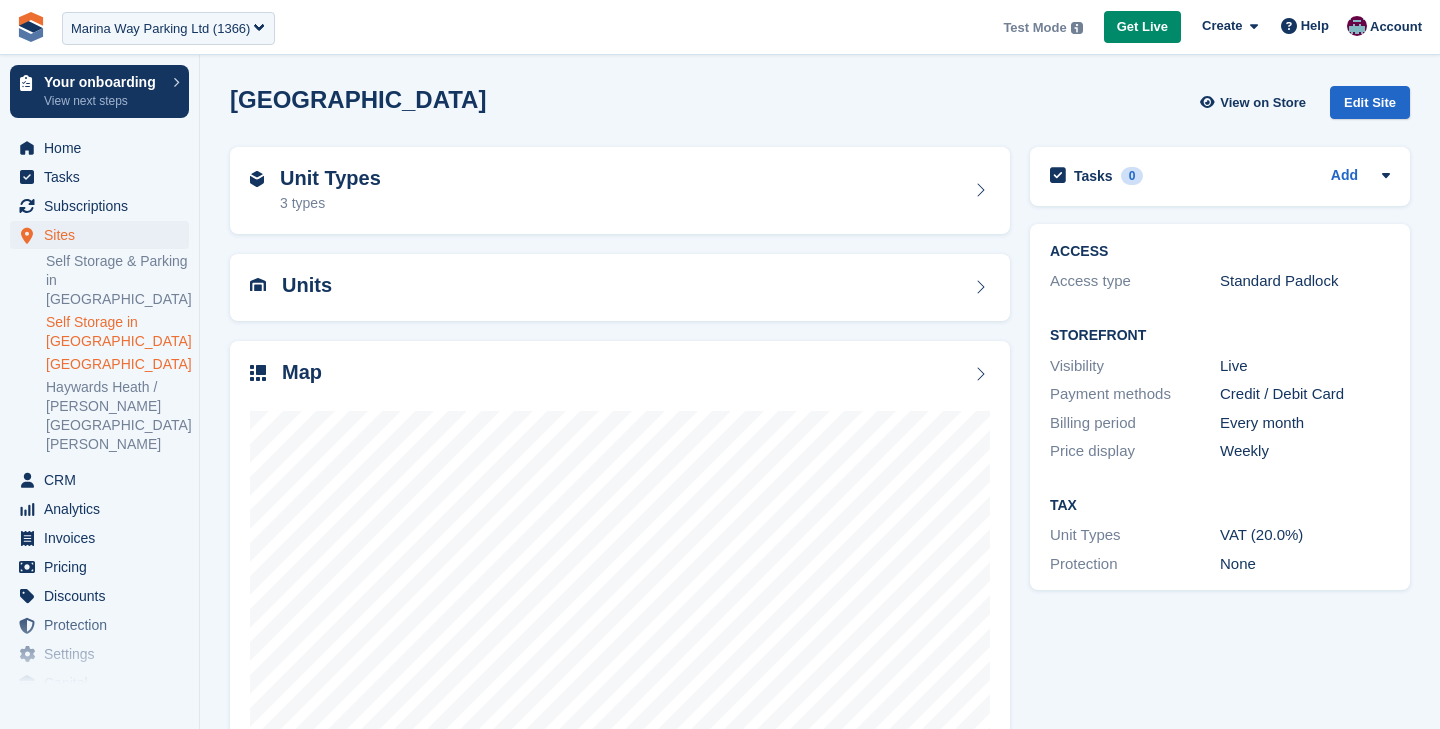 click on "Self Storage in [GEOGRAPHIC_DATA]" at bounding box center [117, 332] 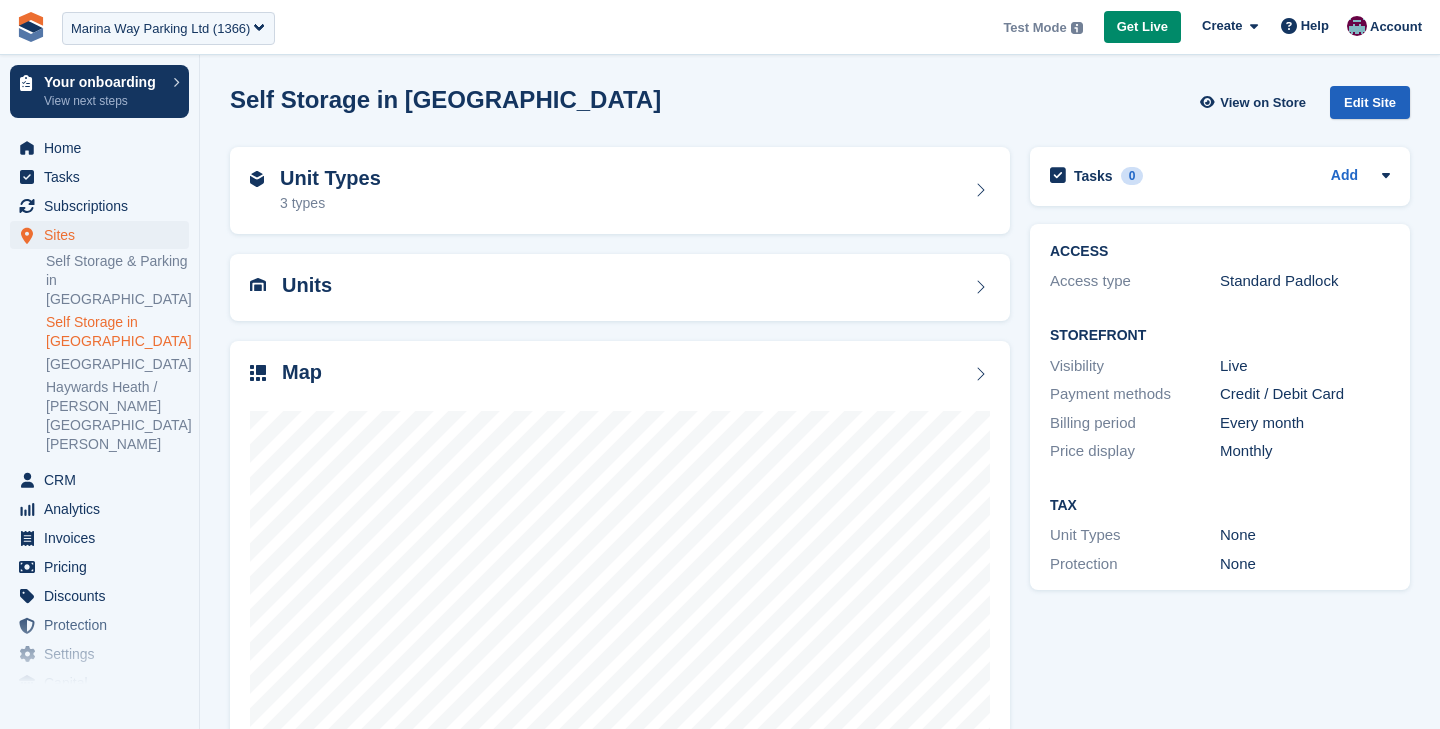 scroll, scrollTop: 0, scrollLeft: 0, axis: both 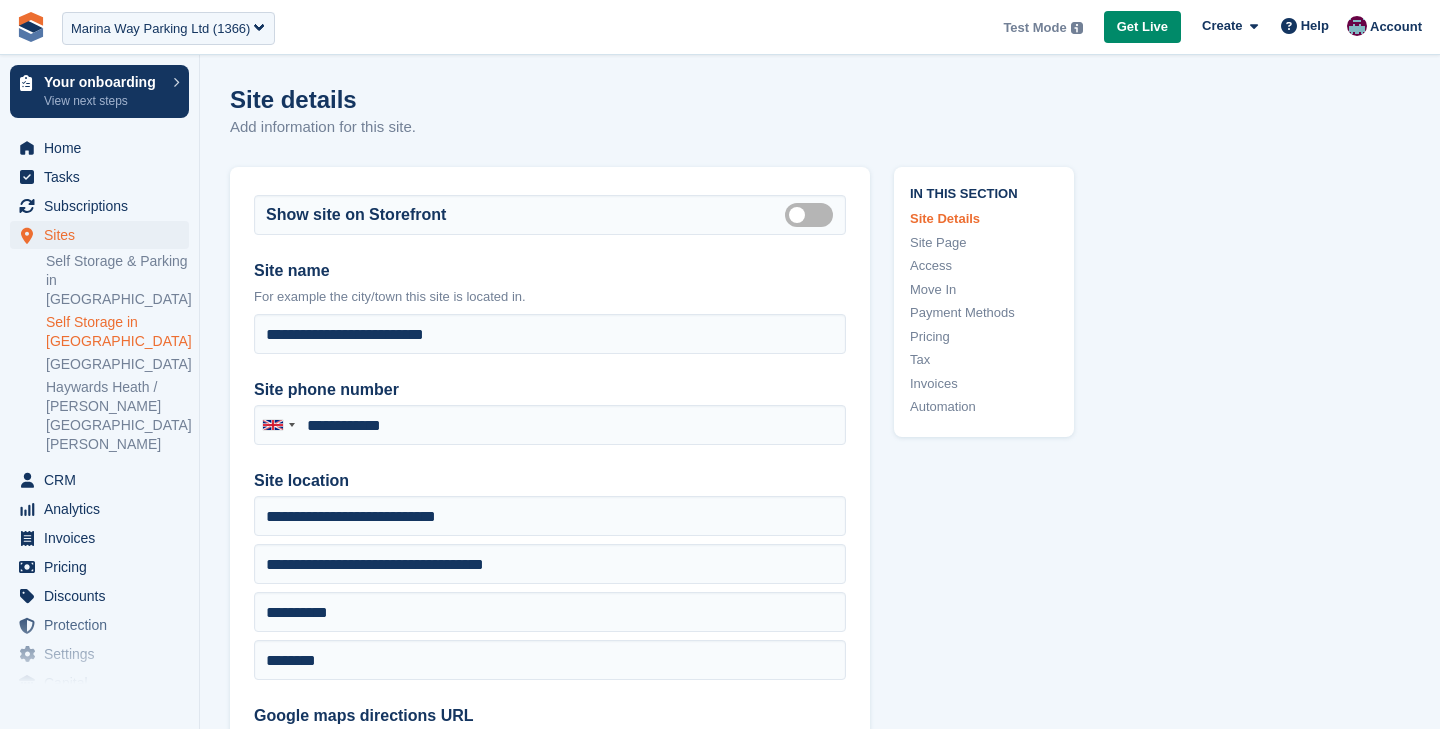 click on "Tax" at bounding box center [984, 360] 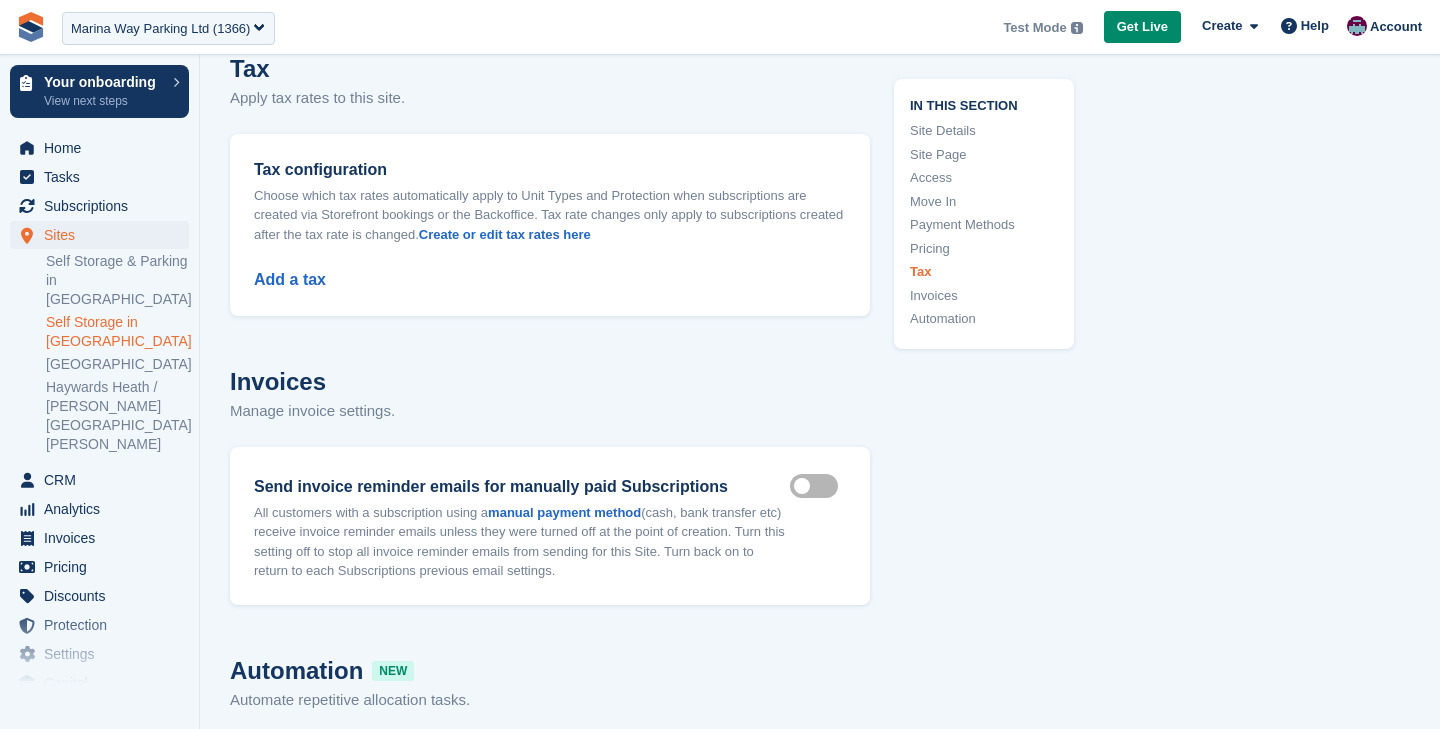 scroll, scrollTop: 7174, scrollLeft: 0, axis: vertical 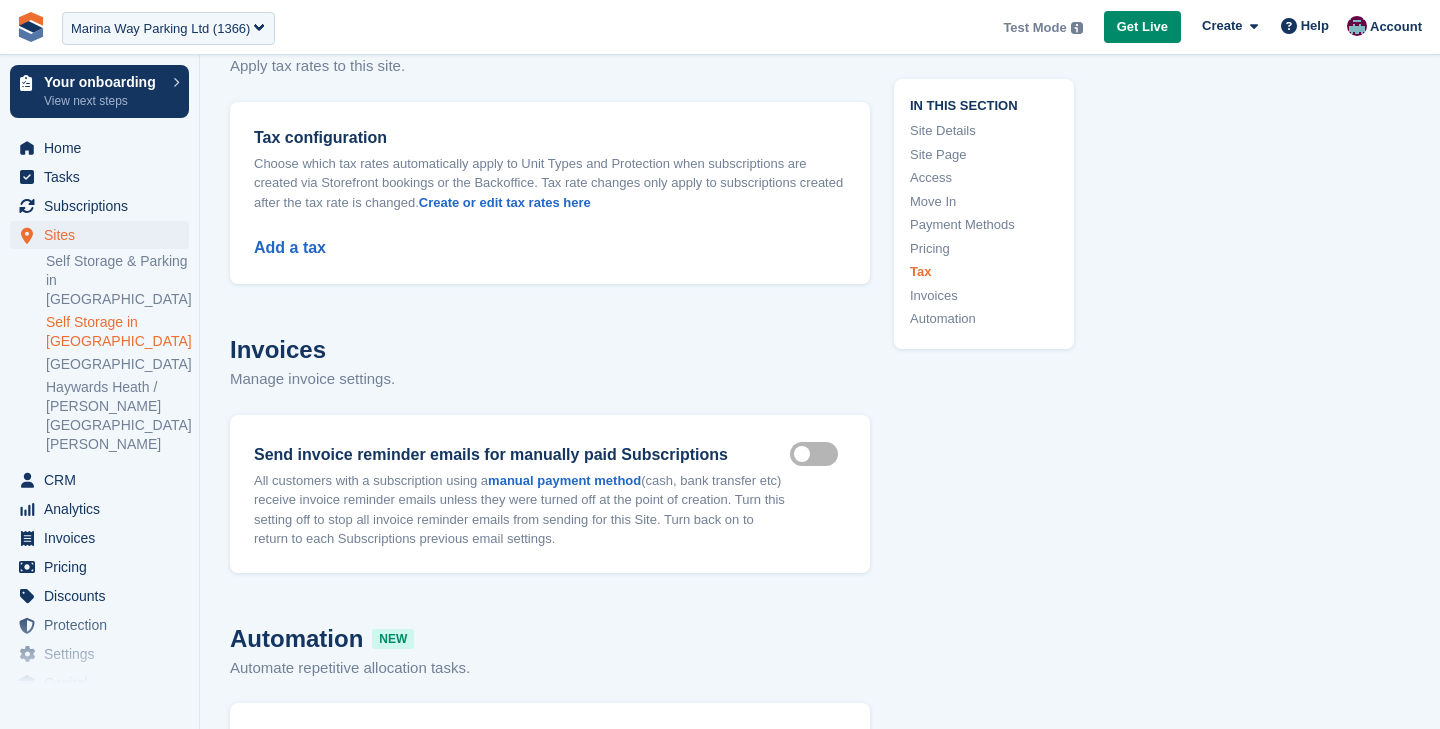 click on "Add a tax" at bounding box center (550, 236) 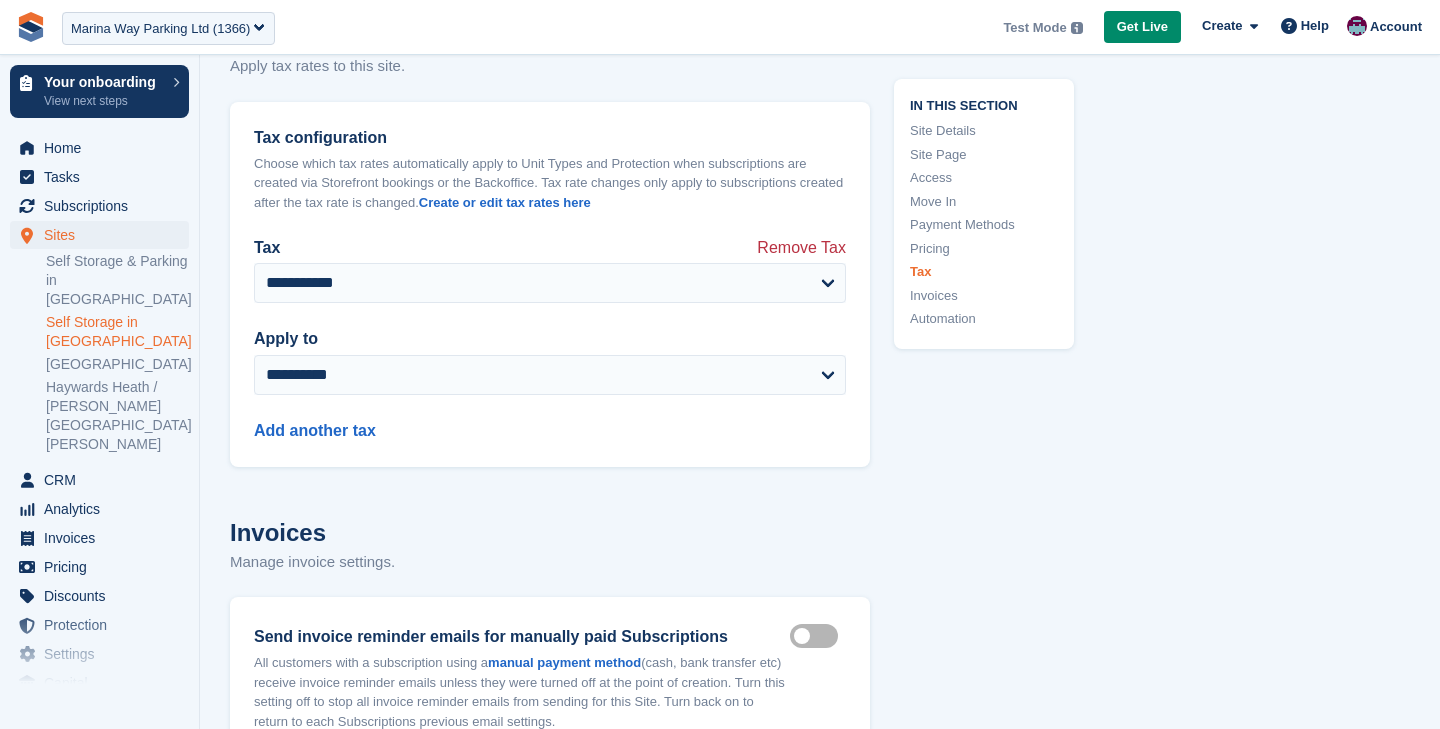 scroll, scrollTop: 8102, scrollLeft: 0, axis: vertical 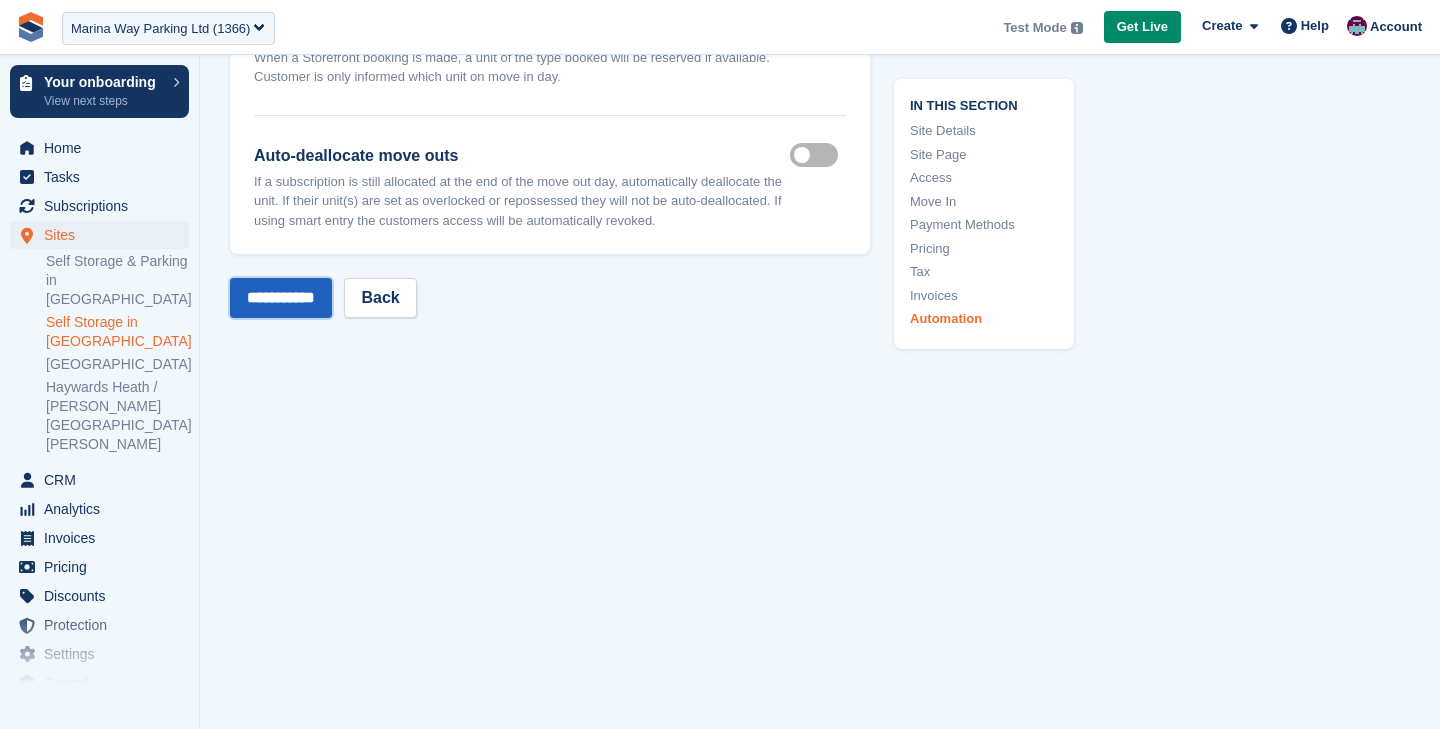 click on "**********" at bounding box center (281, 298) 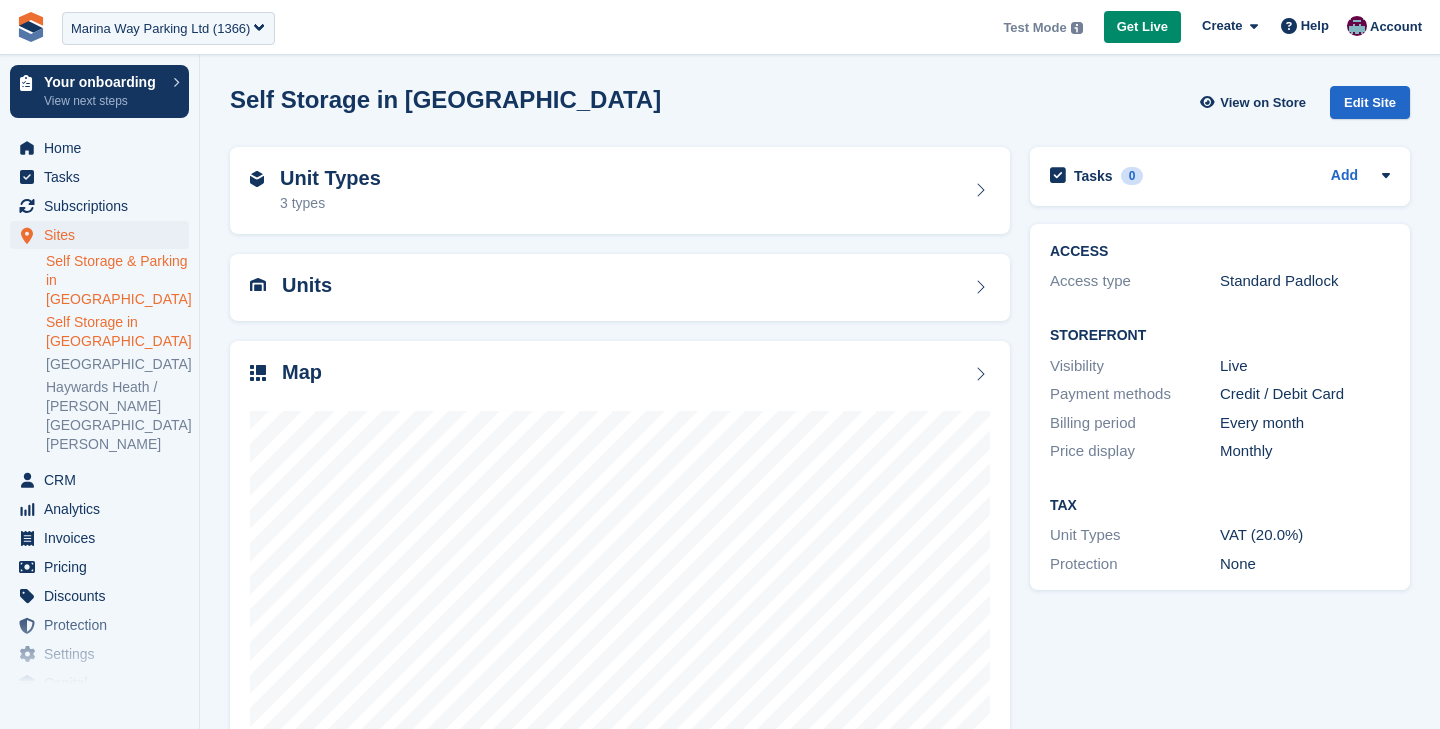 scroll, scrollTop: 0, scrollLeft: 0, axis: both 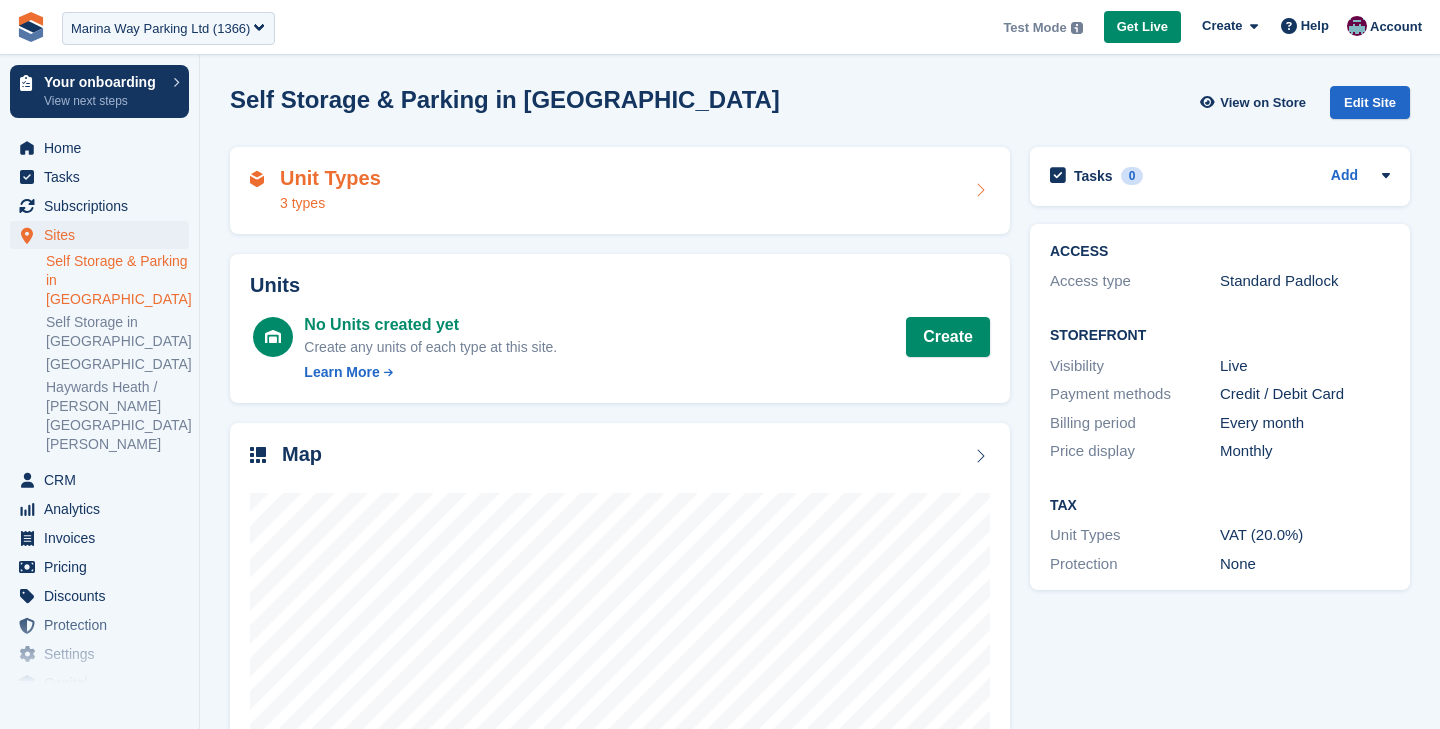 click on "Unit Types
3 types" at bounding box center [620, 191] 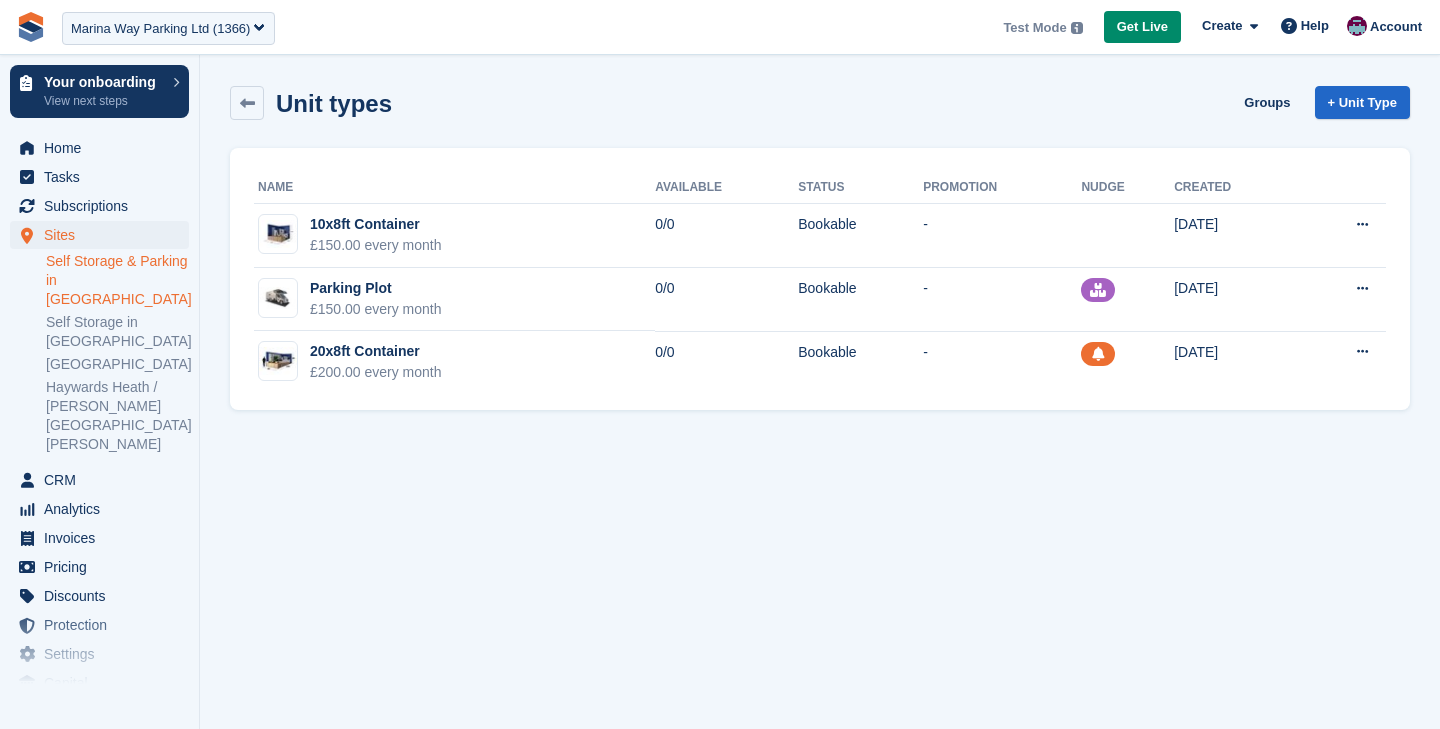 scroll, scrollTop: 0, scrollLeft: 0, axis: both 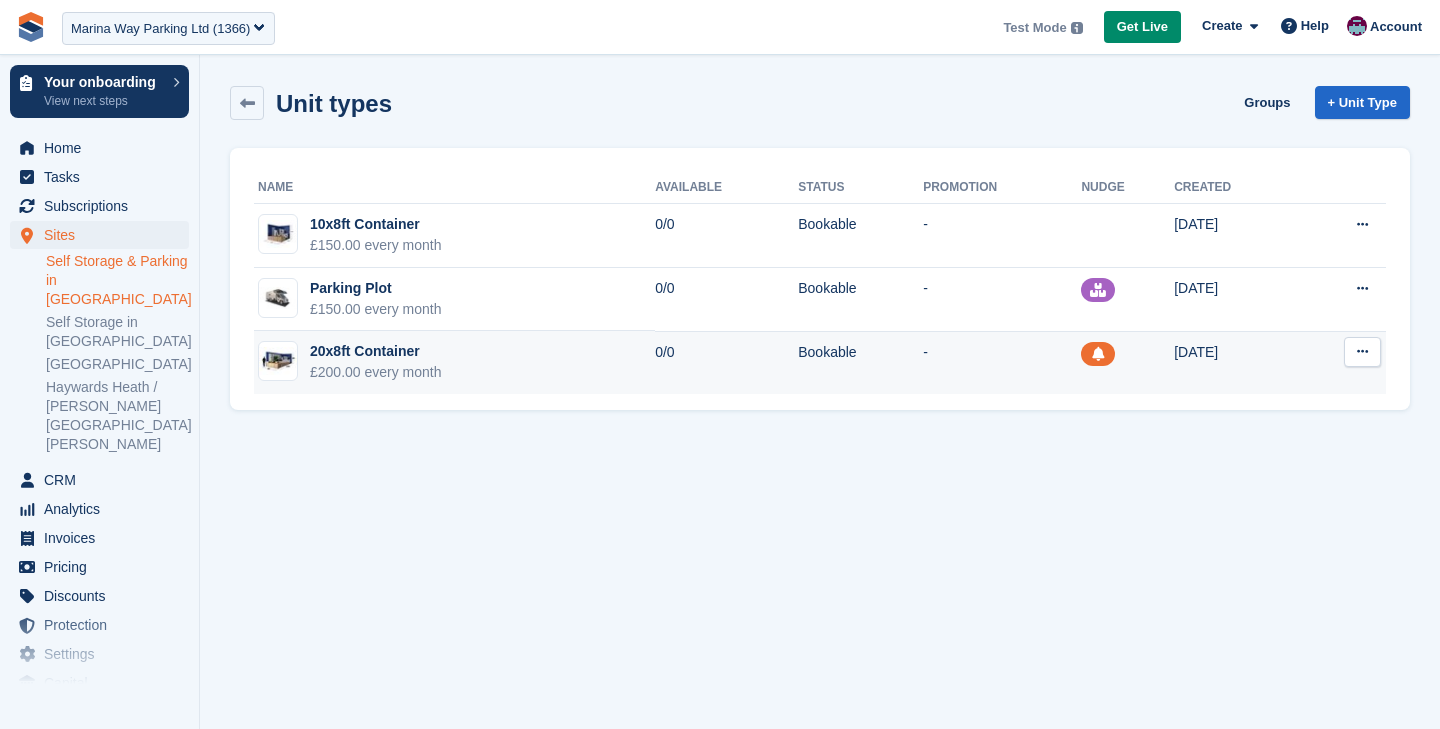 click on "20x8ft Container" at bounding box center (376, 351) 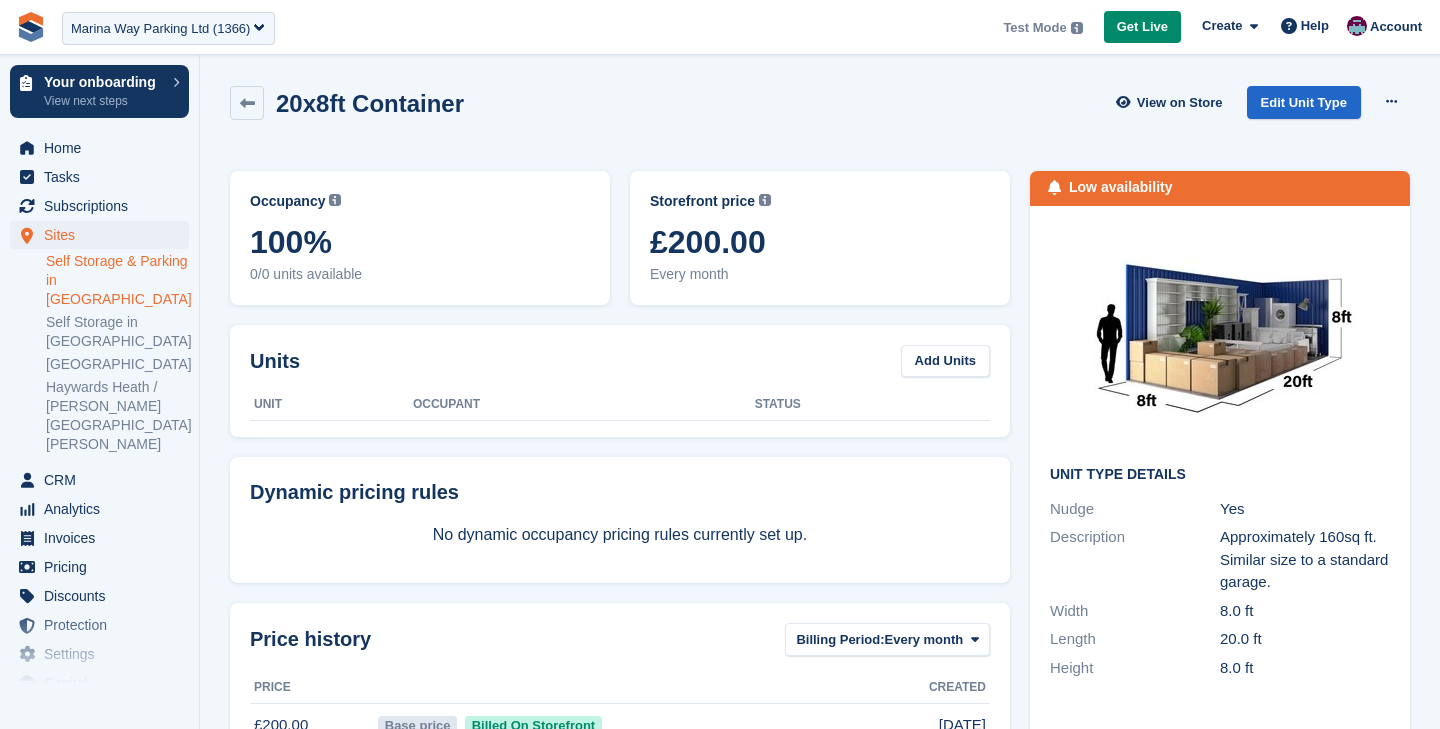 scroll, scrollTop: 0, scrollLeft: 0, axis: both 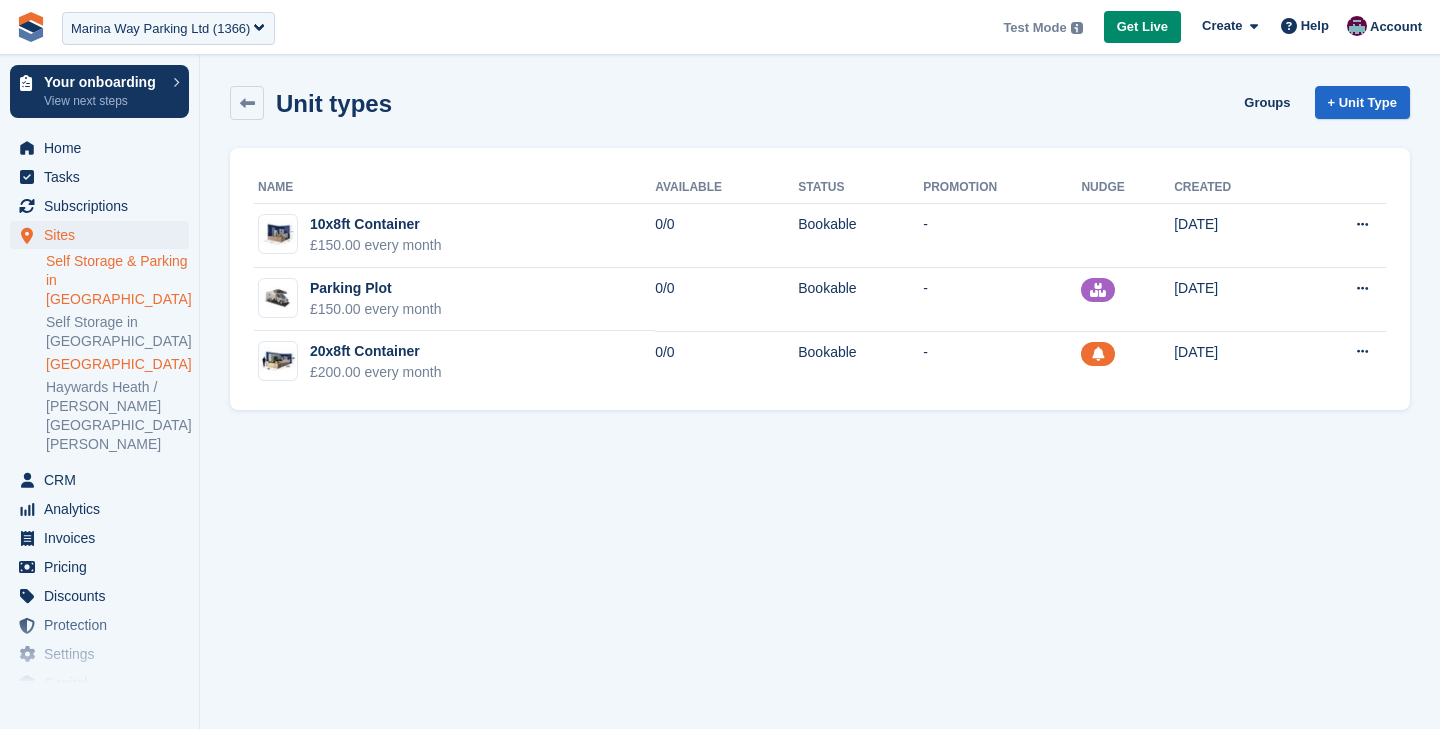 click on "[GEOGRAPHIC_DATA]" at bounding box center (117, 364) 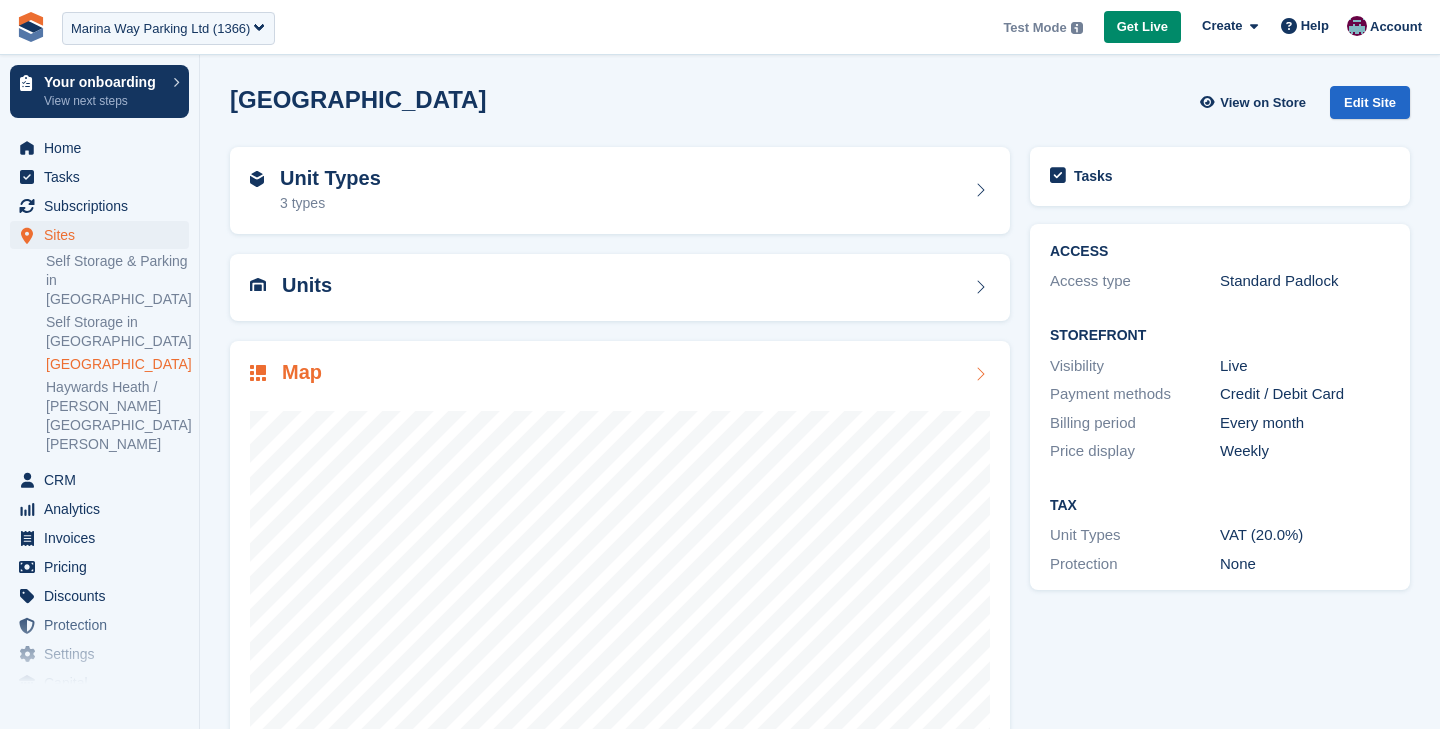 scroll, scrollTop: 0, scrollLeft: 0, axis: both 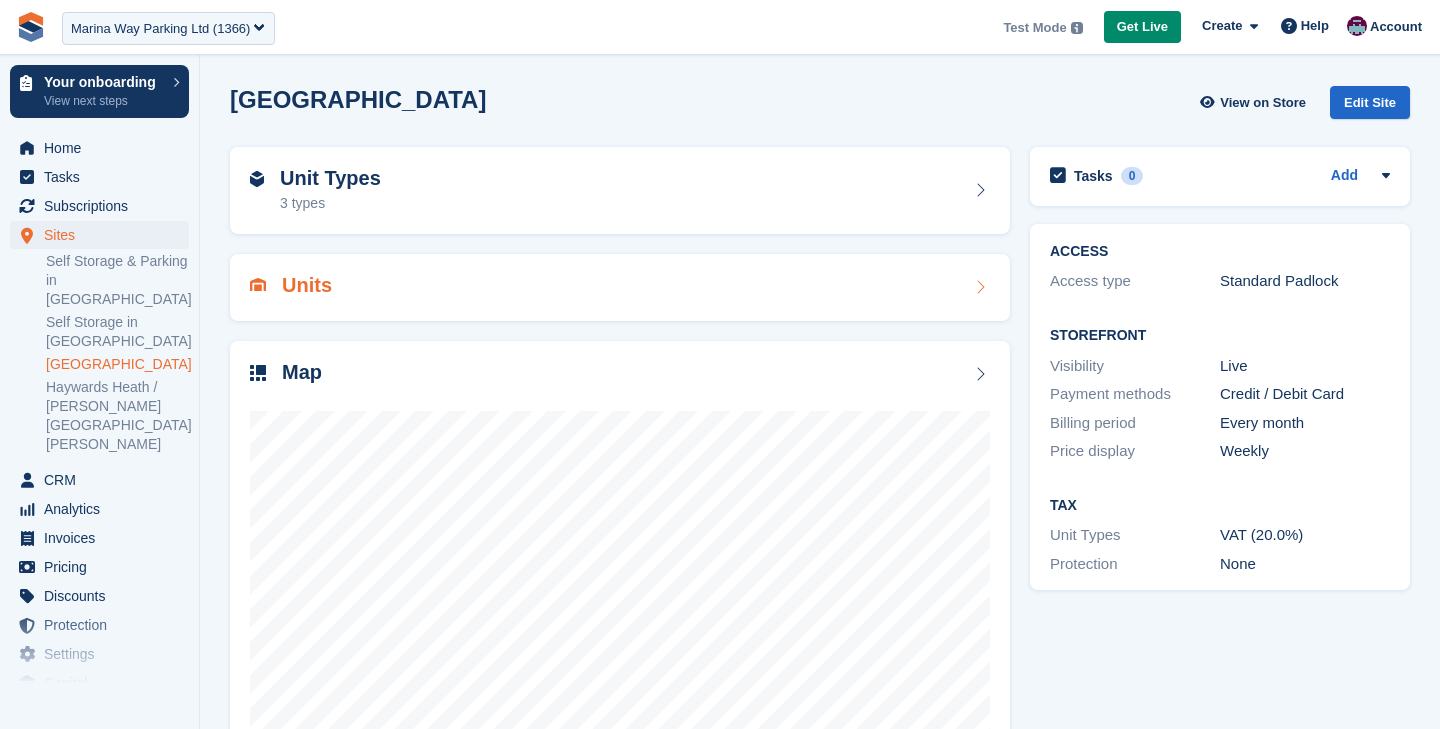 click on "Units" at bounding box center (620, 287) 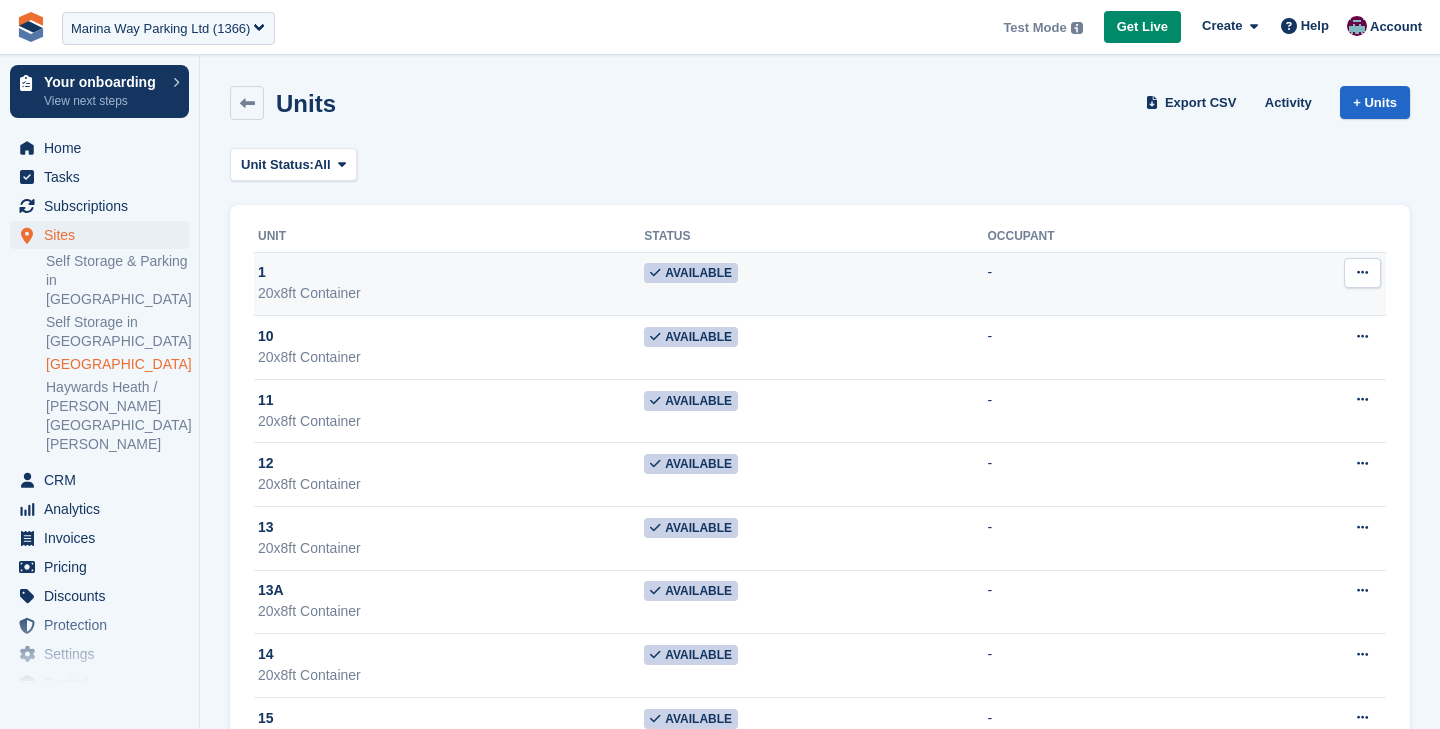 scroll, scrollTop: 0, scrollLeft: 0, axis: both 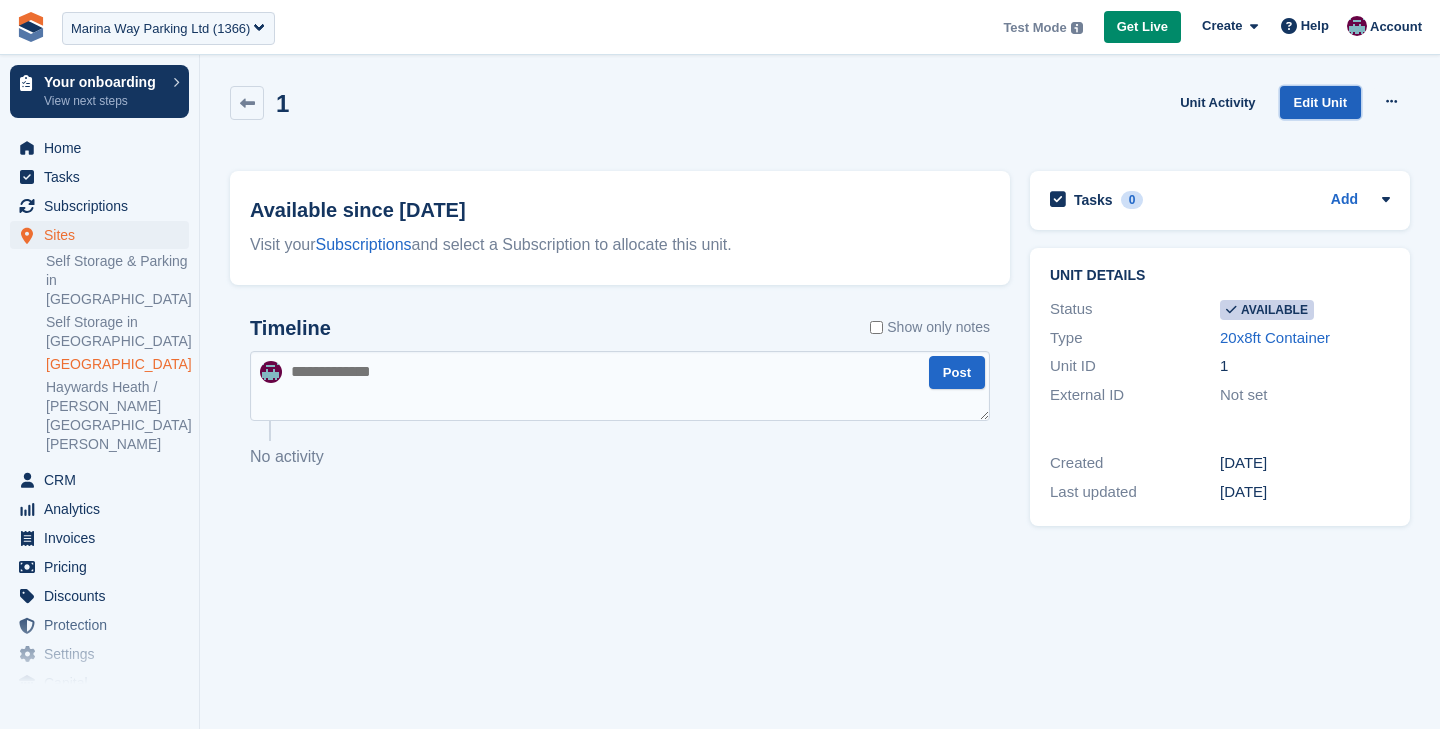 click on "Edit Unit" at bounding box center (1320, 102) 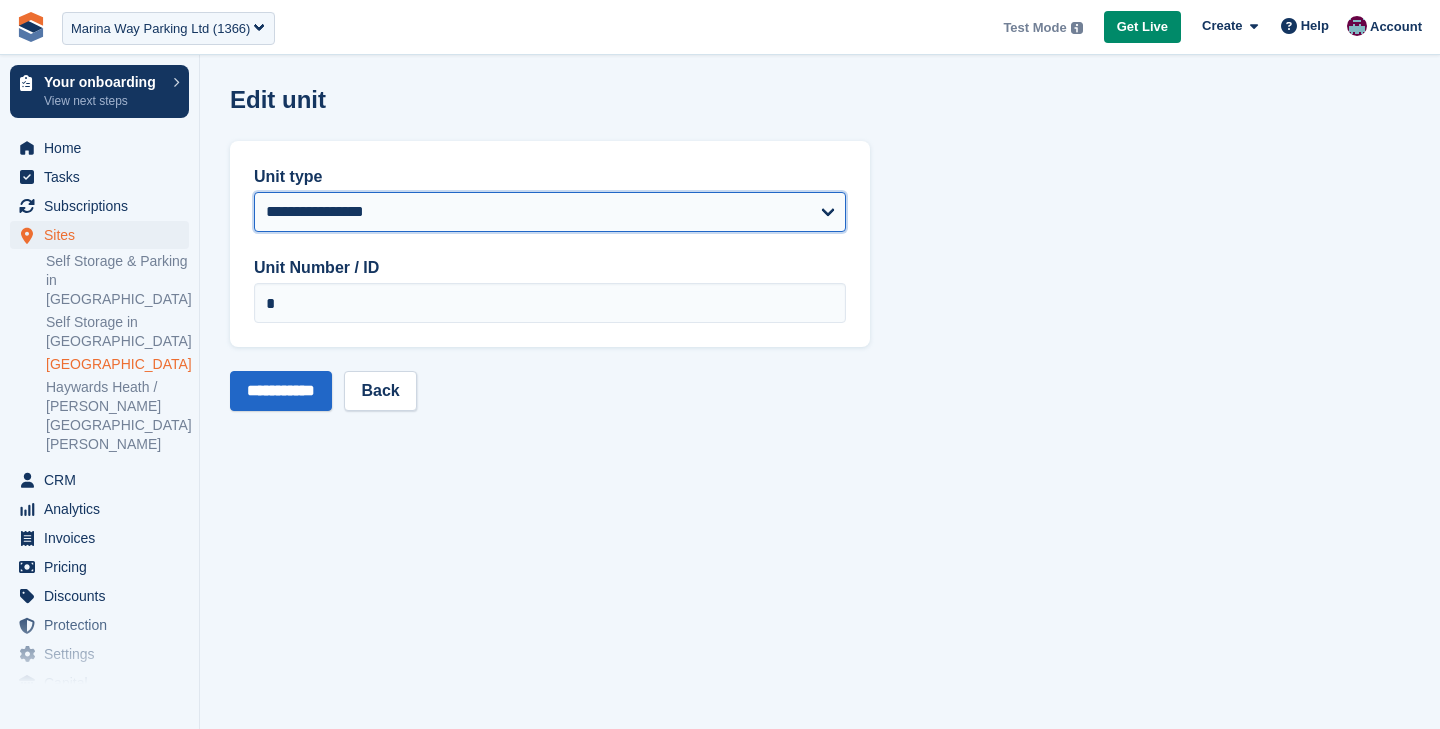 click on "**********" at bounding box center [550, 212] 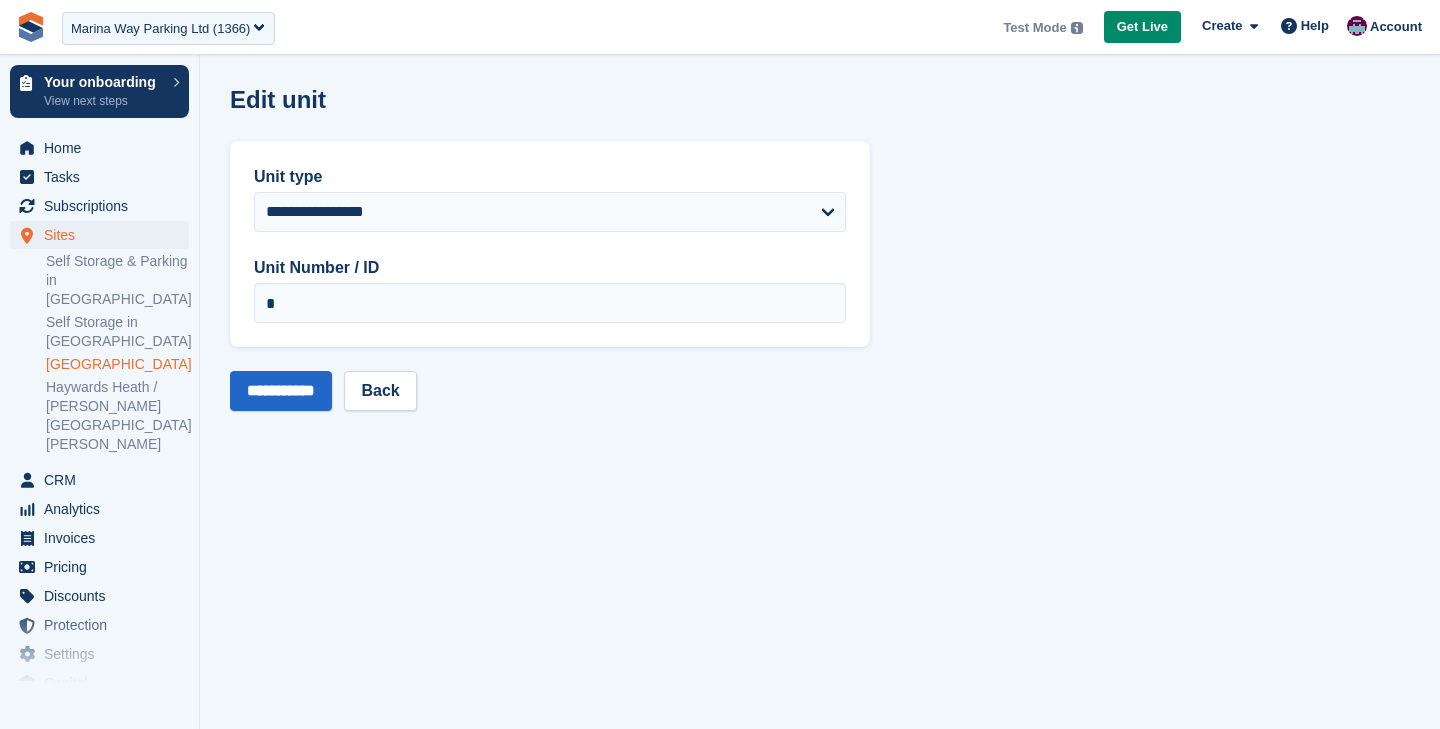 click on "[GEOGRAPHIC_DATA]" at bounding box center (117, 364) 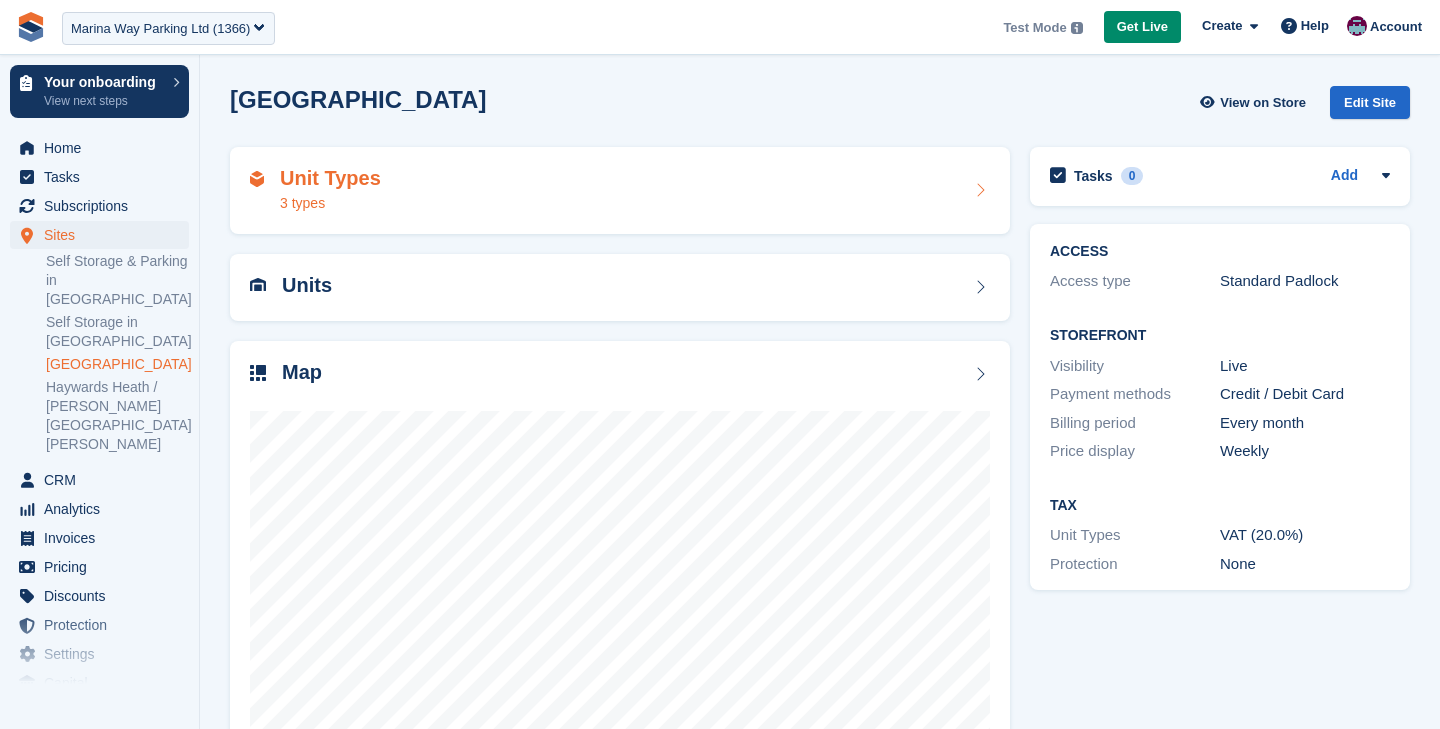scroll, scrollTop: 0, scrollLeft: 0, axis: both 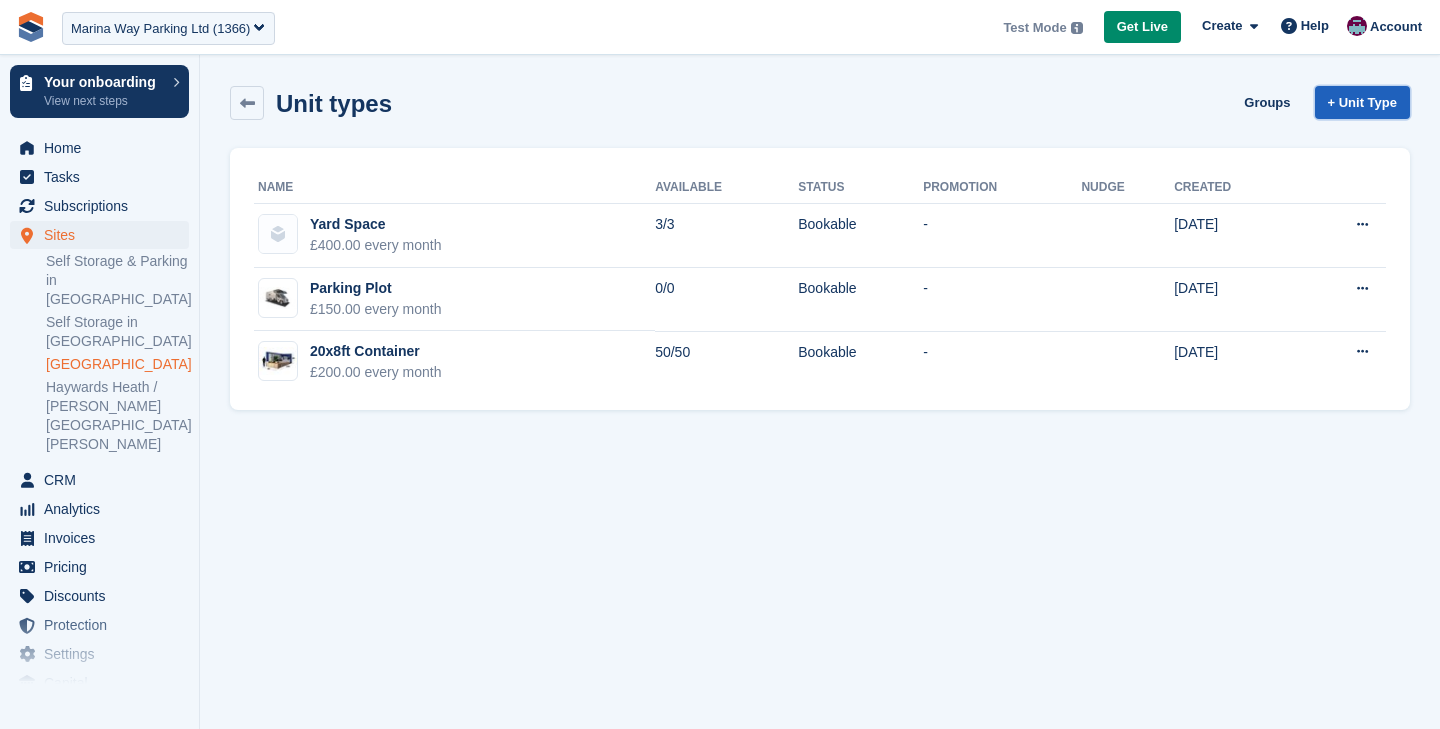 click on "+ Unit Type" at bounding box center [1362, 102] 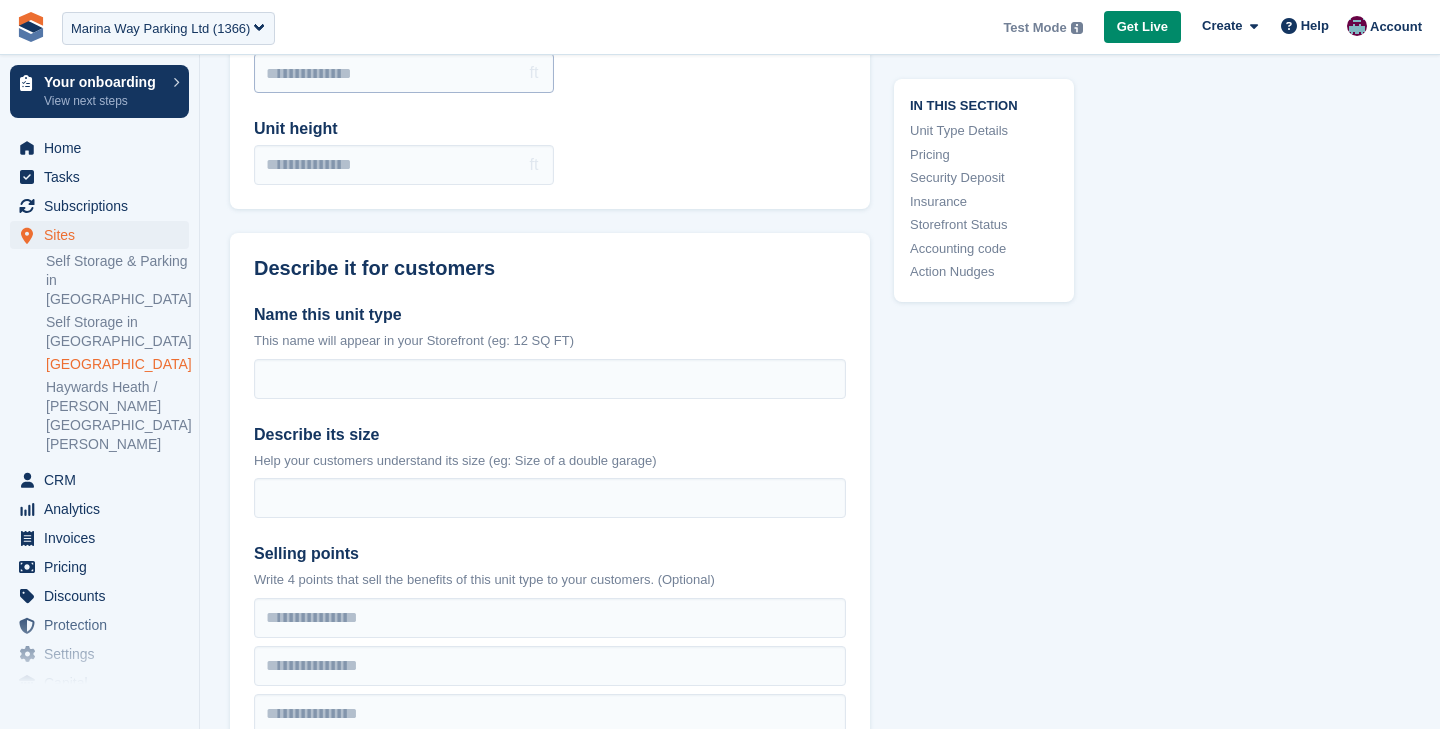 scroll, scrollTop: 340, scrollLeft: 0, axis: vertical 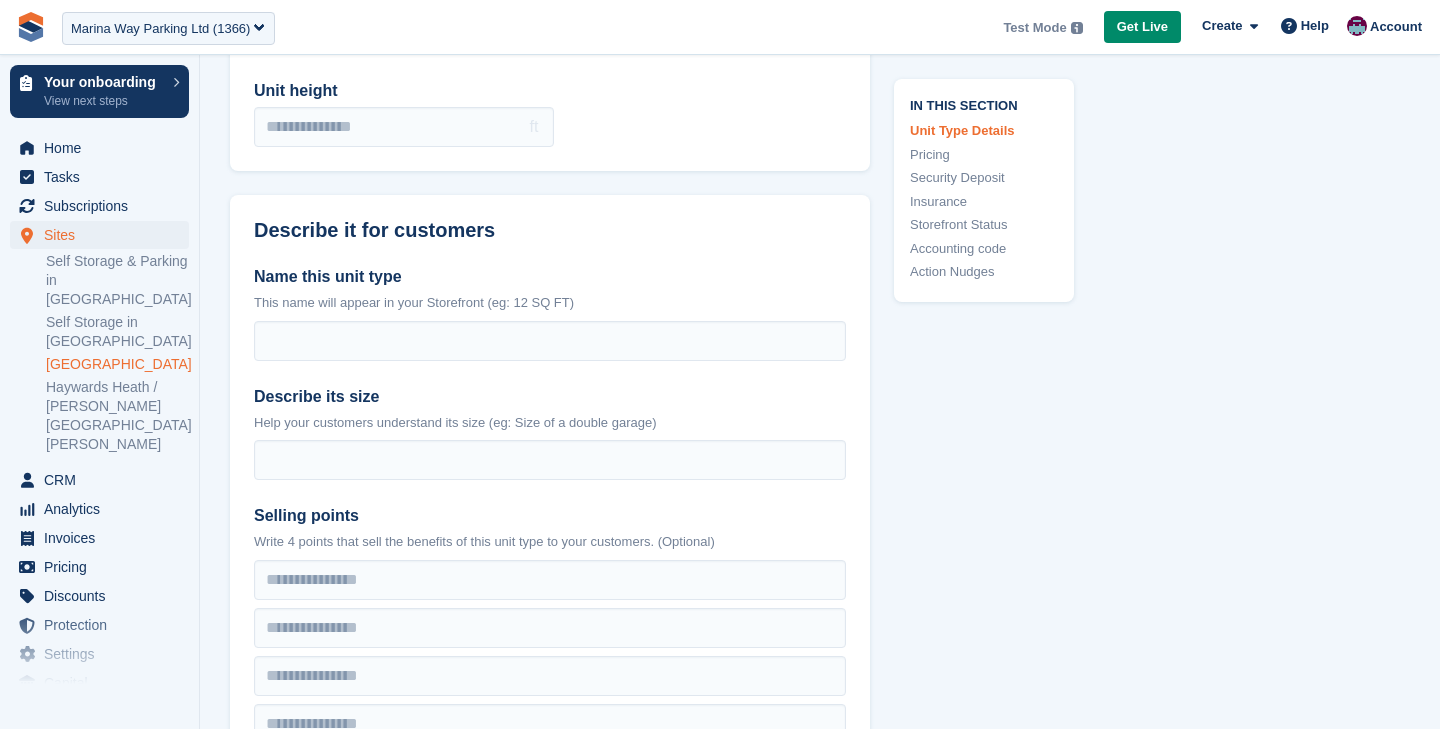 click on "[GEOGRAPHIC_DATA]" at bounding box center [117, 364] 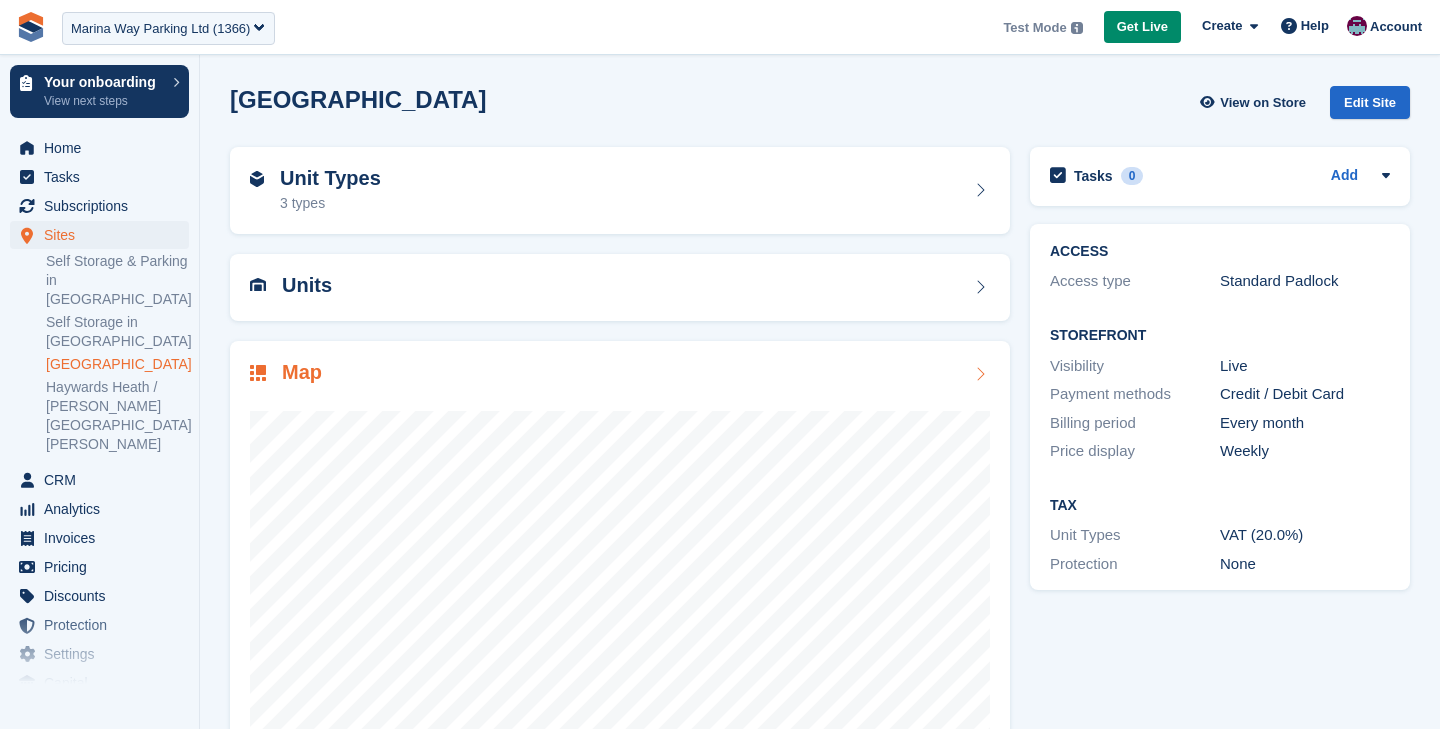 scroll, scrollTop: 0, scrollLeft: 0, axis: both 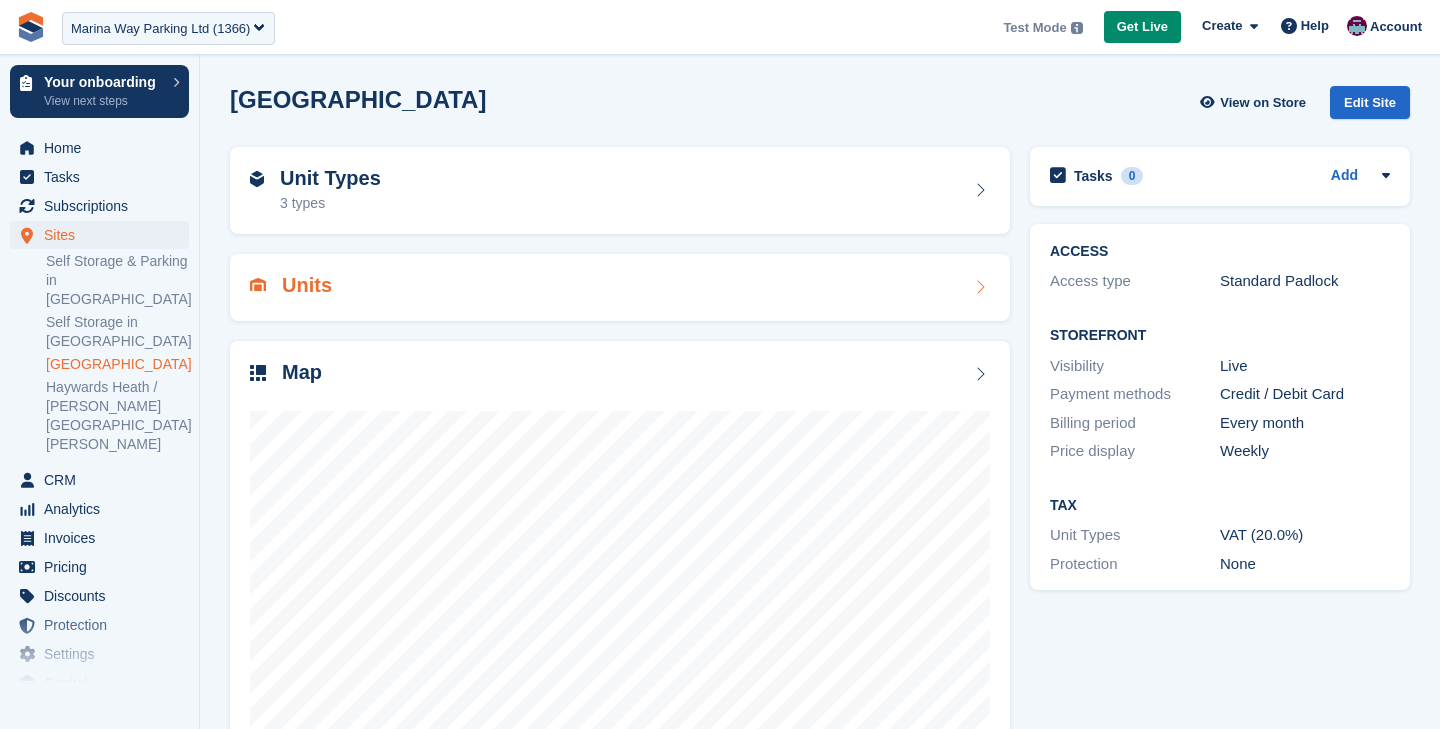 click on "Units" at bounding box center (620, 287) 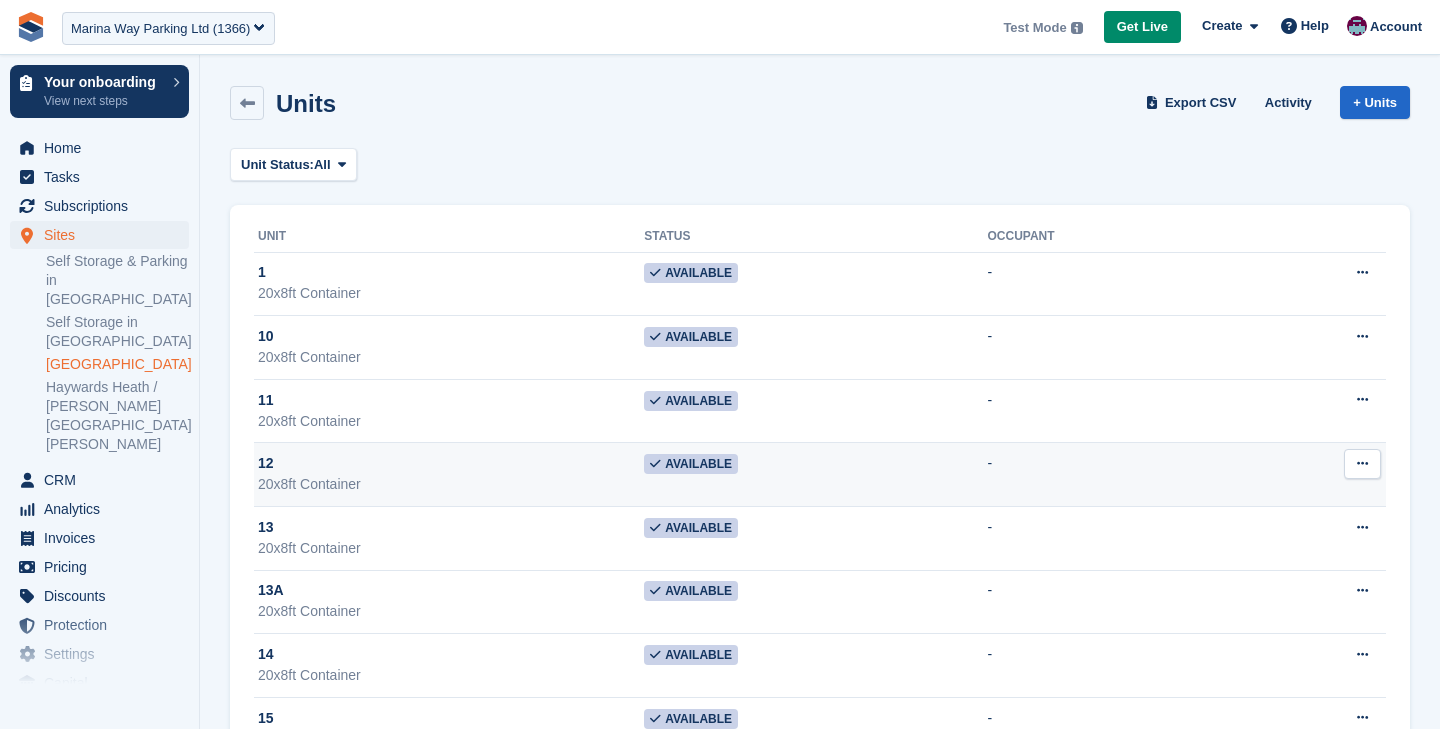 scroll, scrollTop: 5, scrollLeft: 0, axis: vertical 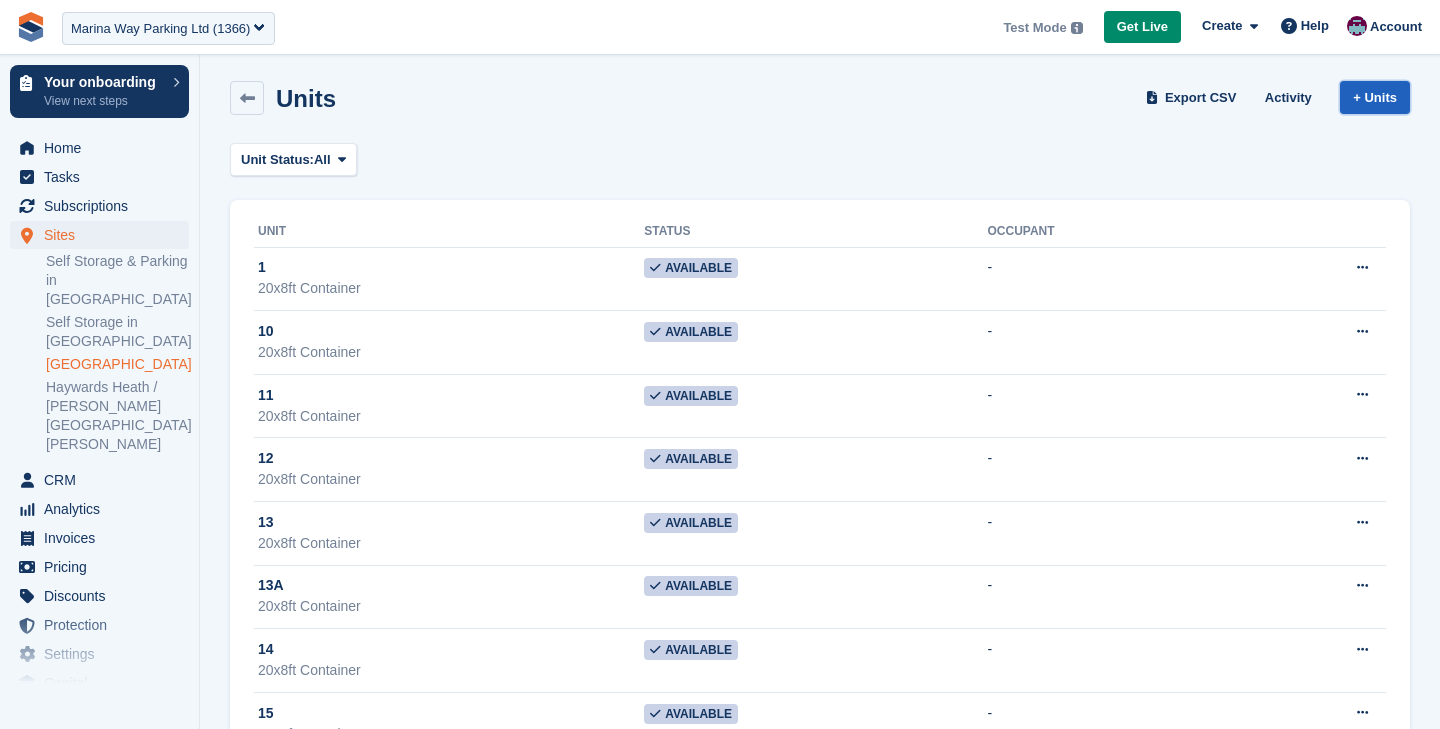 click on "+ Units" at bounding box center (1375, 97) 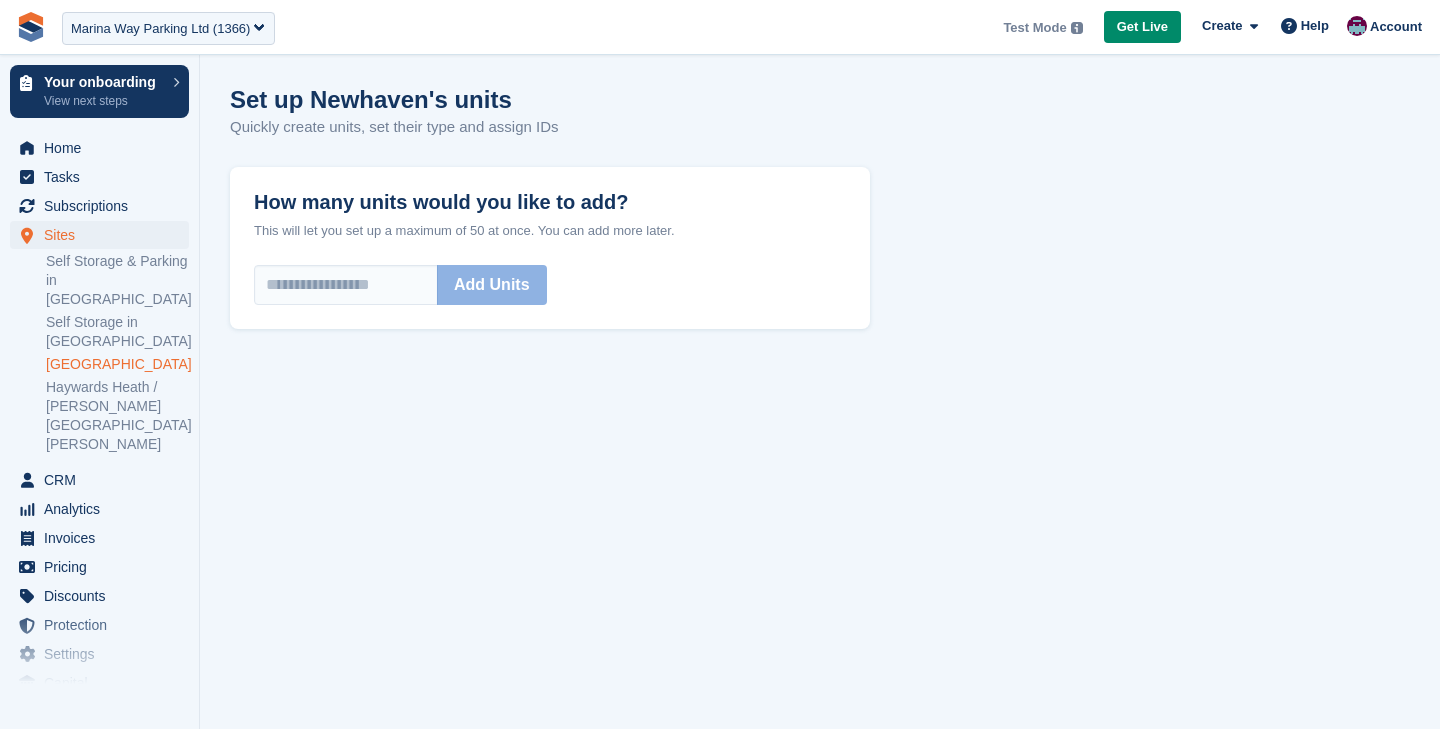 scroll, scrollTop: 0, scrollLeft: 0, axis: both 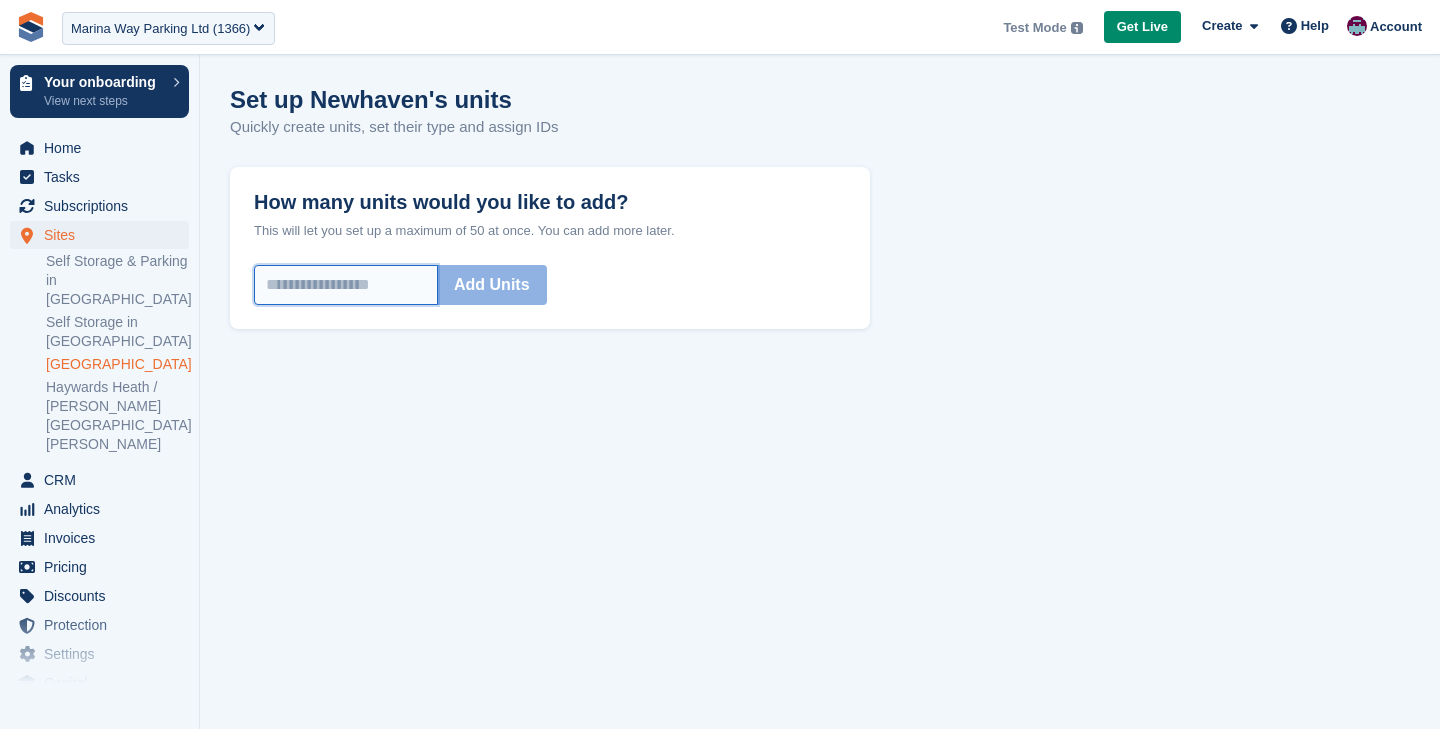 click on "How many units would you like to add?" at bounding box center [346, 285] 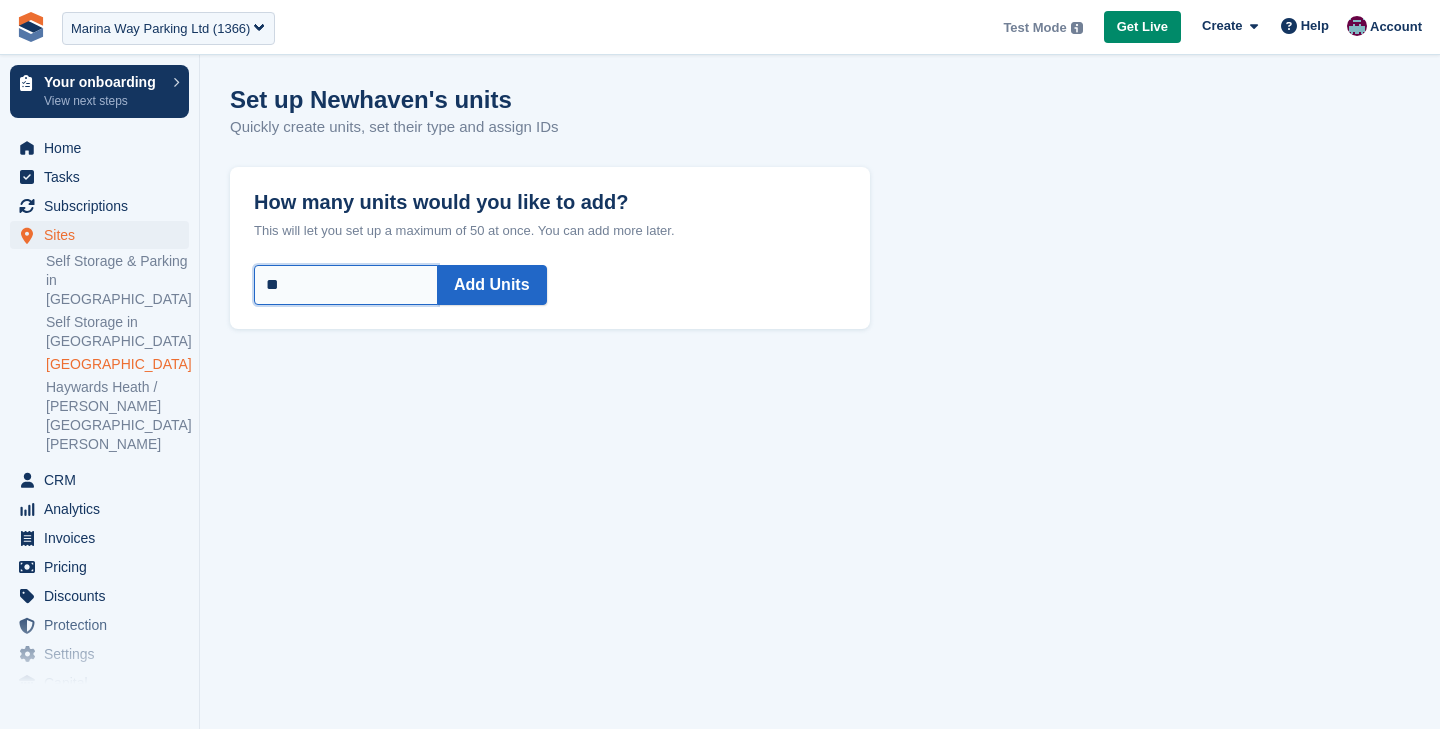 type on "**" 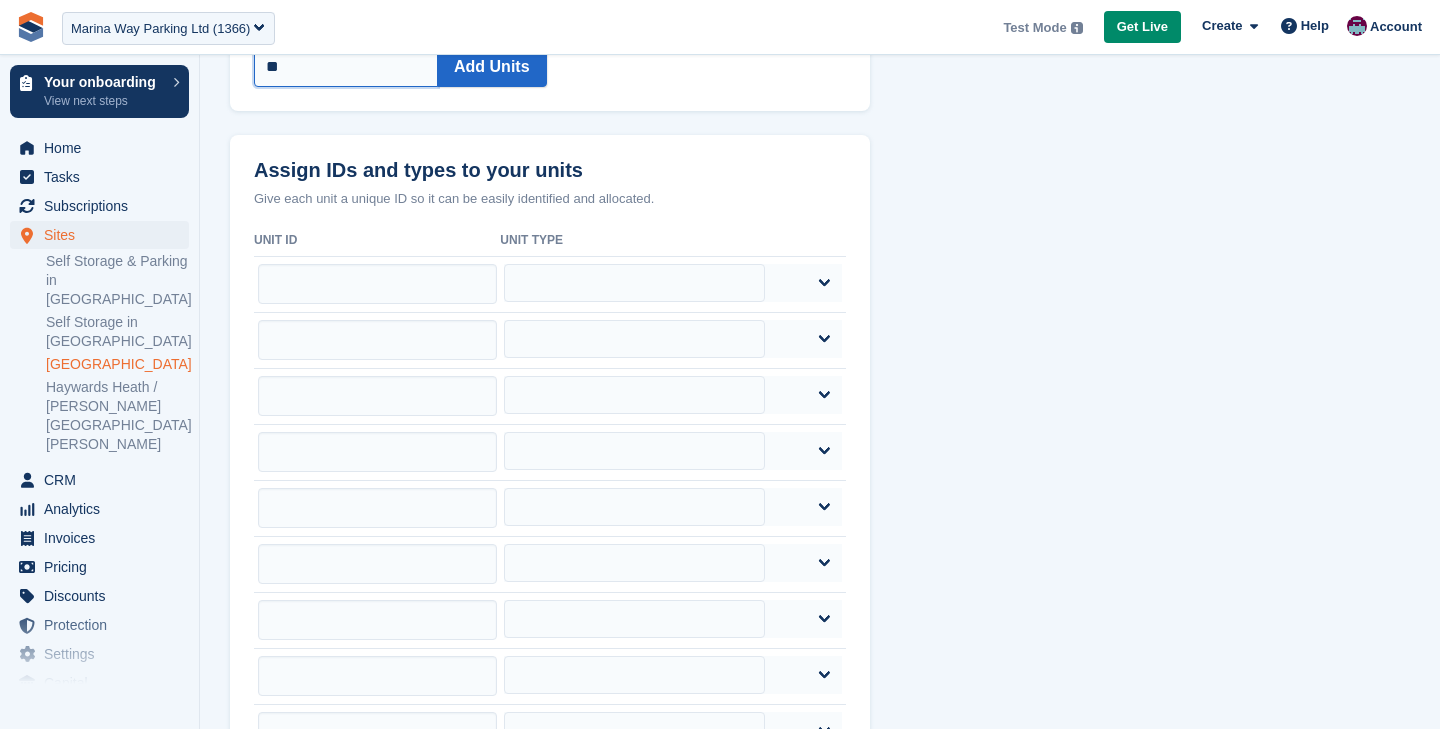 scroll, scrollTop: 252, scrollLeft: 0, axis: vertical 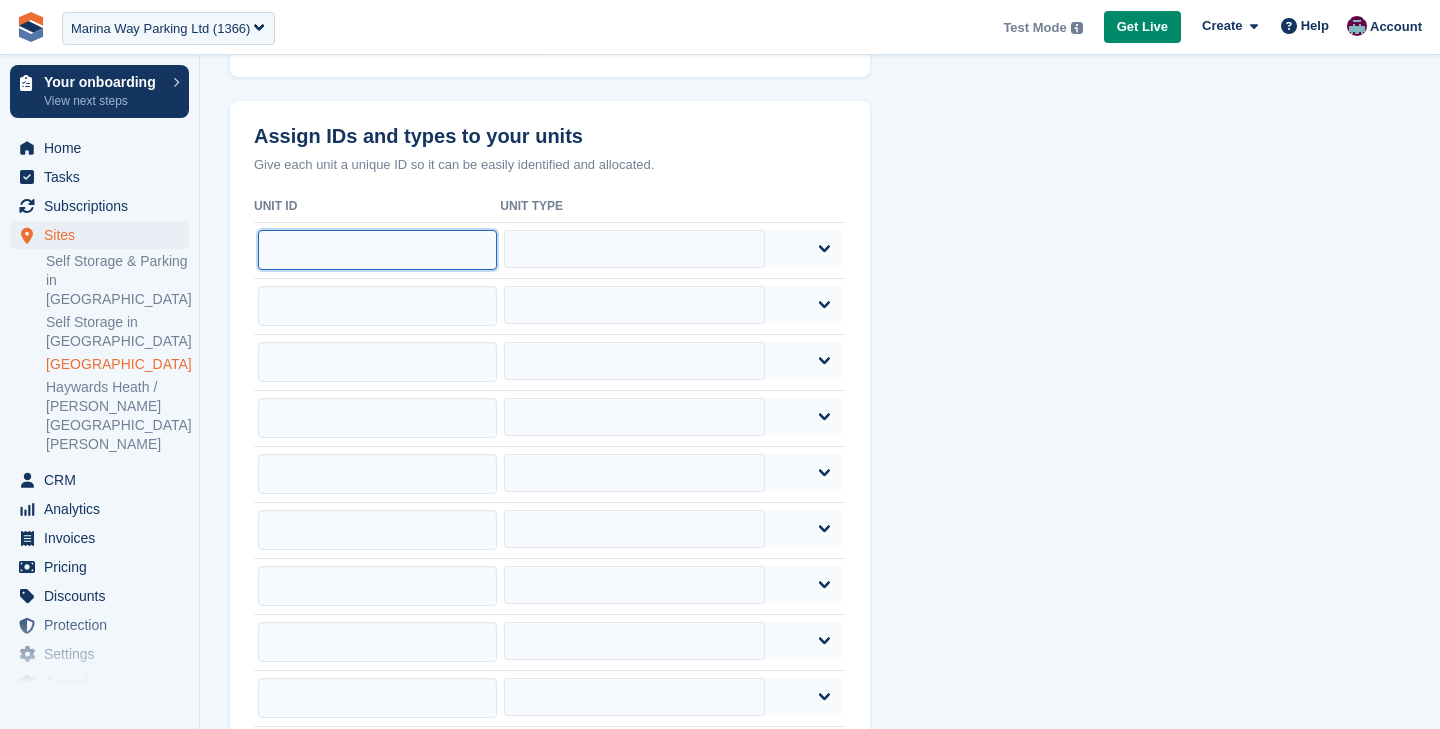 click at bounding box center (377, 250) 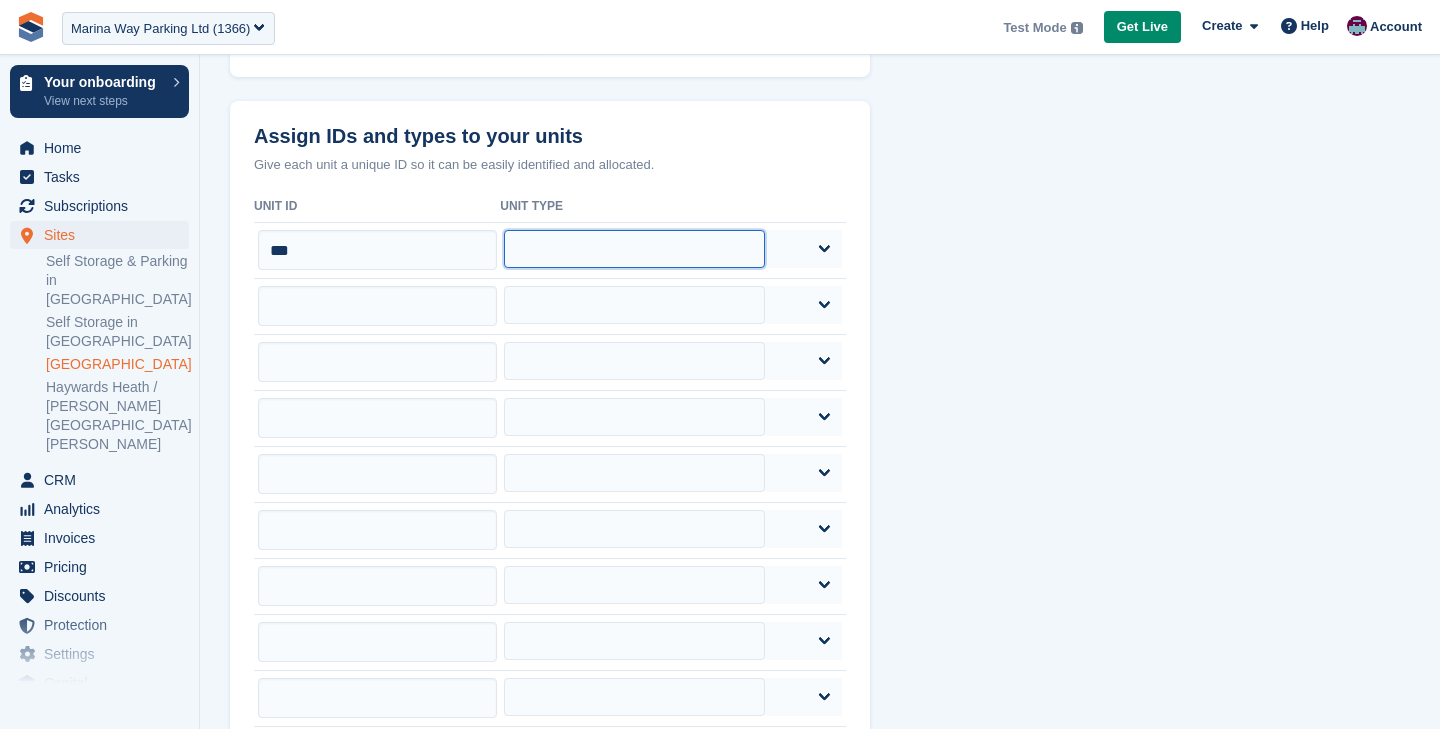 click on "**********" at bounding box center (634, 249) 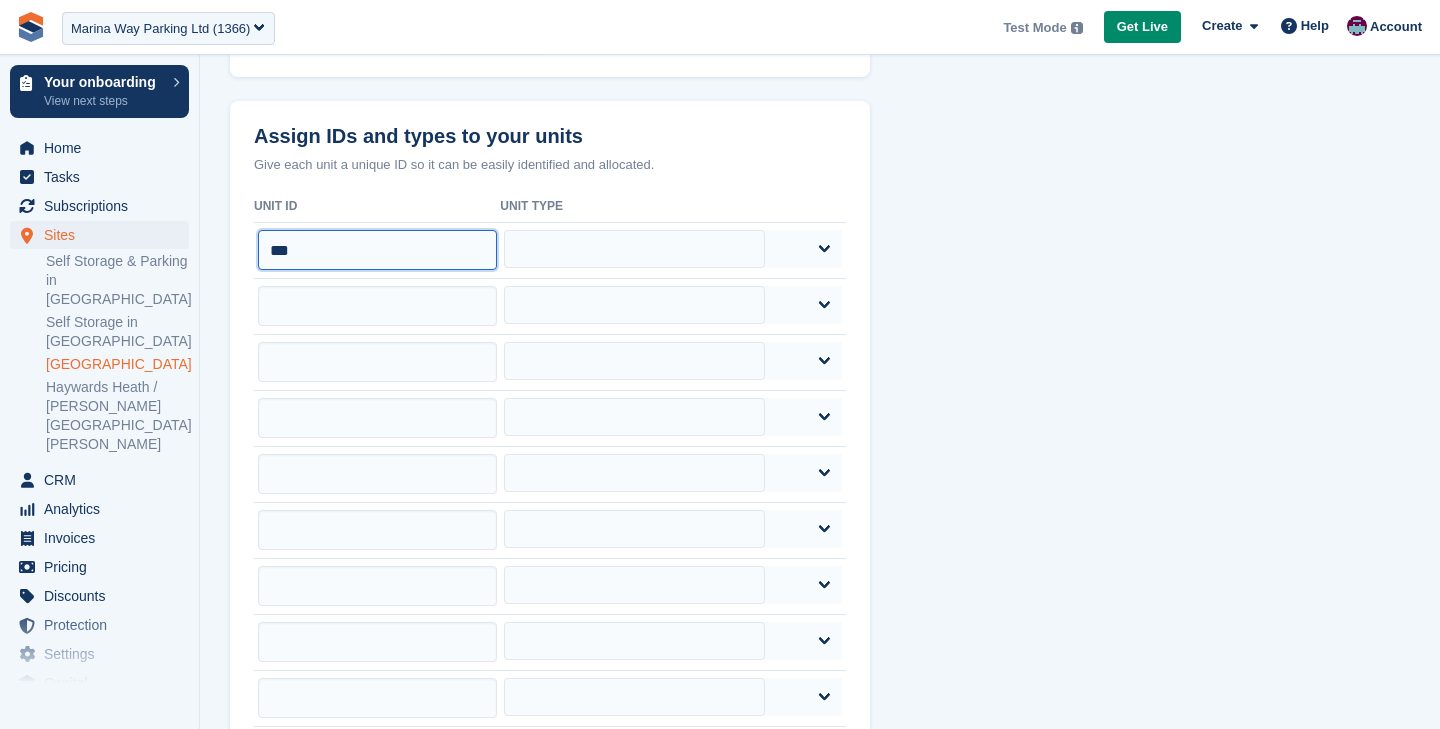 click on "***" at bounding box center [377, 250] 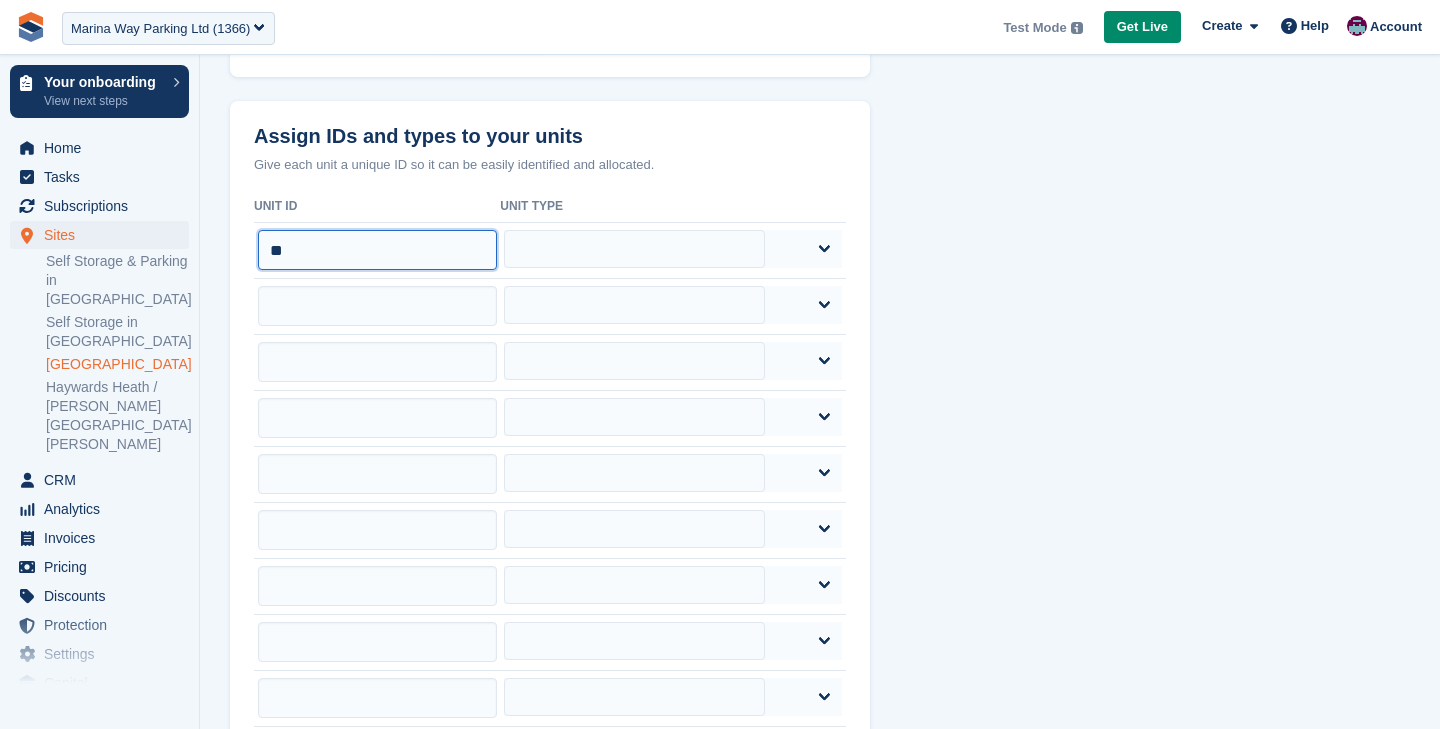 type on "*" 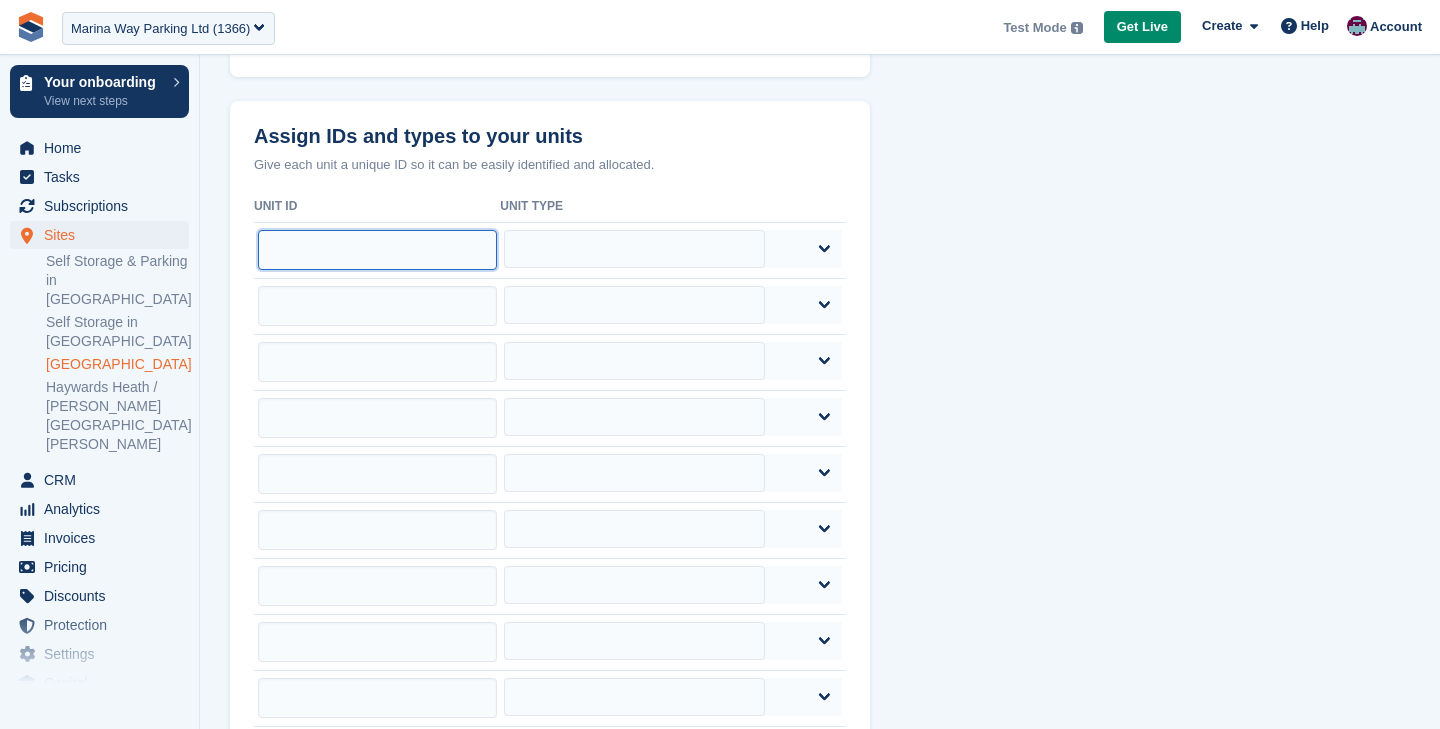 type 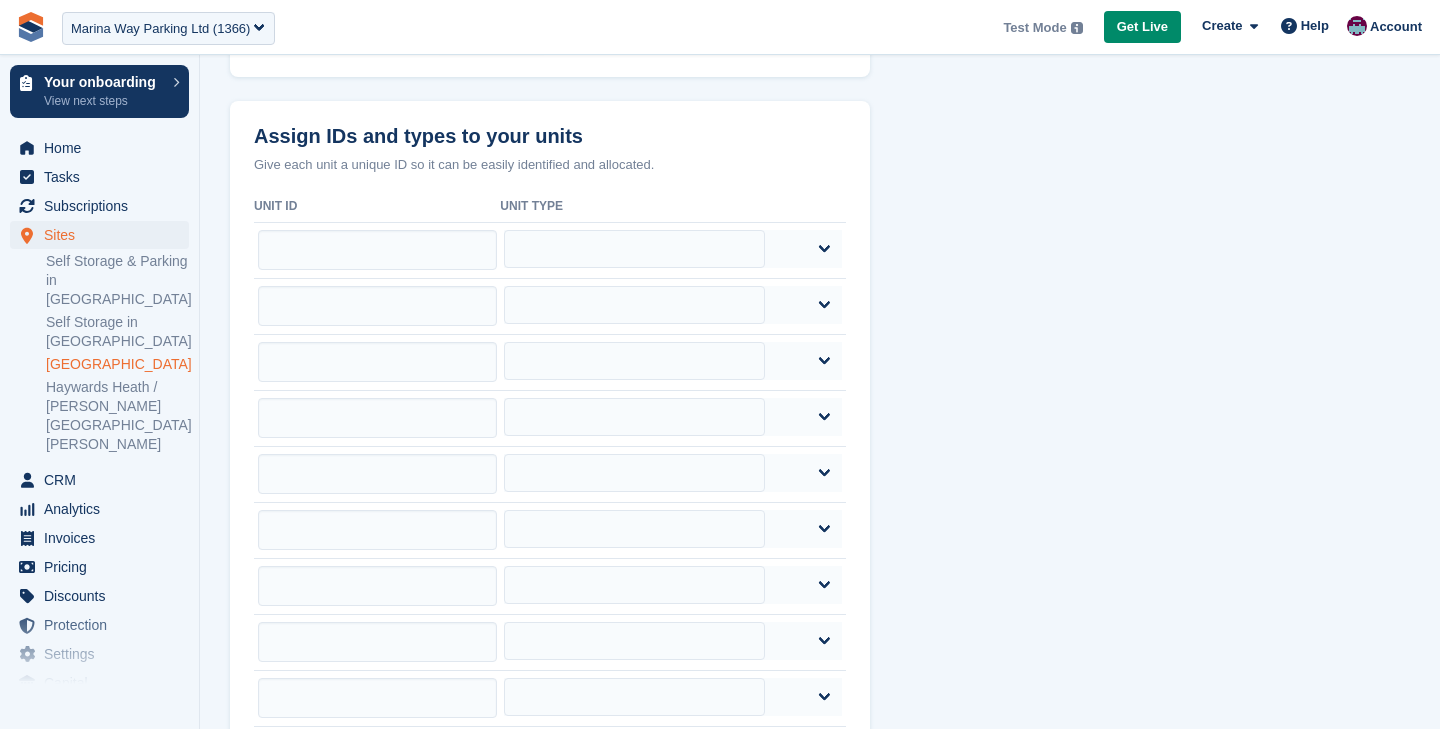 click on "How many units would you like to add?
This will let you set up a maximum of 50 at once. You can add more later.
**
Add Units
Upgrade to add more units
Your plan only allows for up to 400 units. Please get in touch to discuss upgrading your unit allowance.
Get in touch
Assign IDs and types to your units
Give each unit a unique ID so it can be easily identified and allocated.
Unit ID
Unit Type" at bounding box center (820, 388) 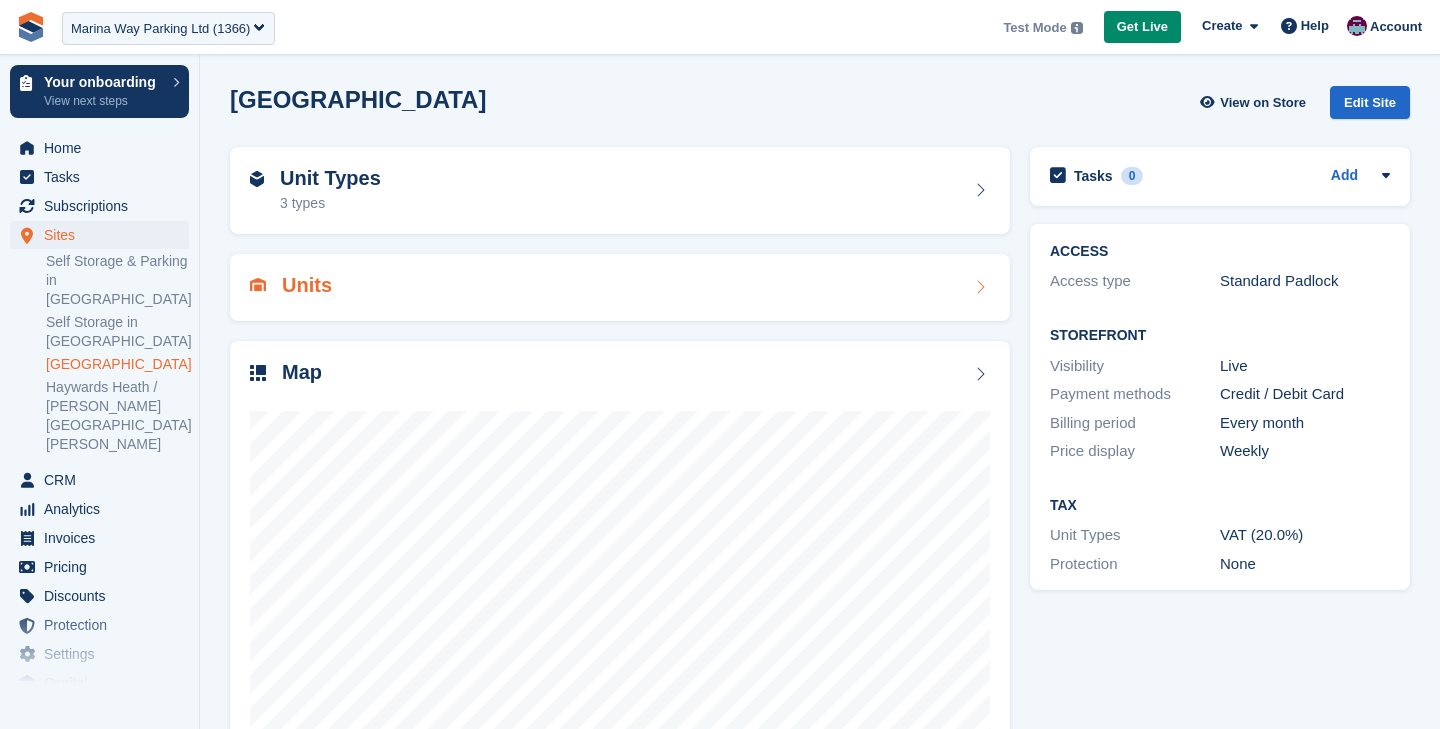 scroll, scrollTop: 0, scrollLeft: 0, axis: both 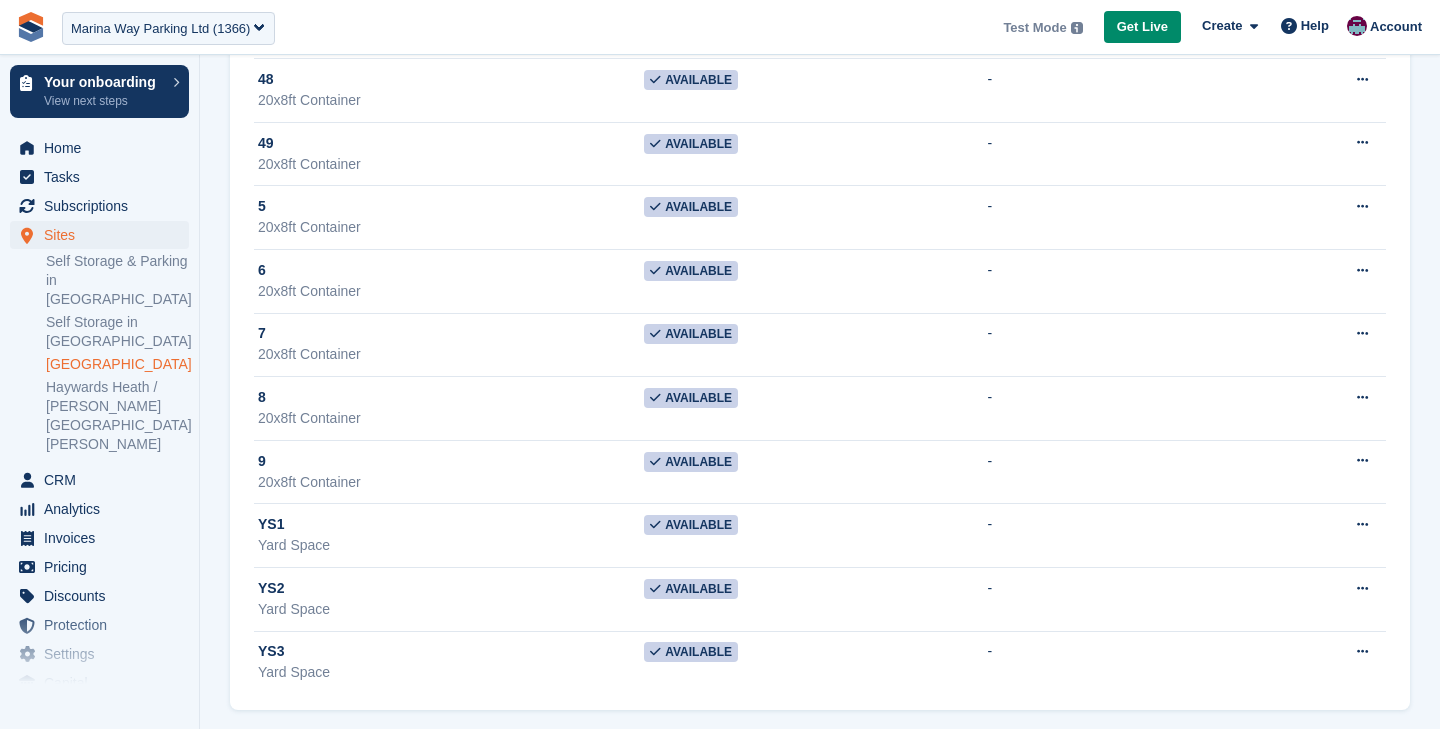 click on "[GEOGRAPHIC_DATA]" at bounding box center (117, 364) 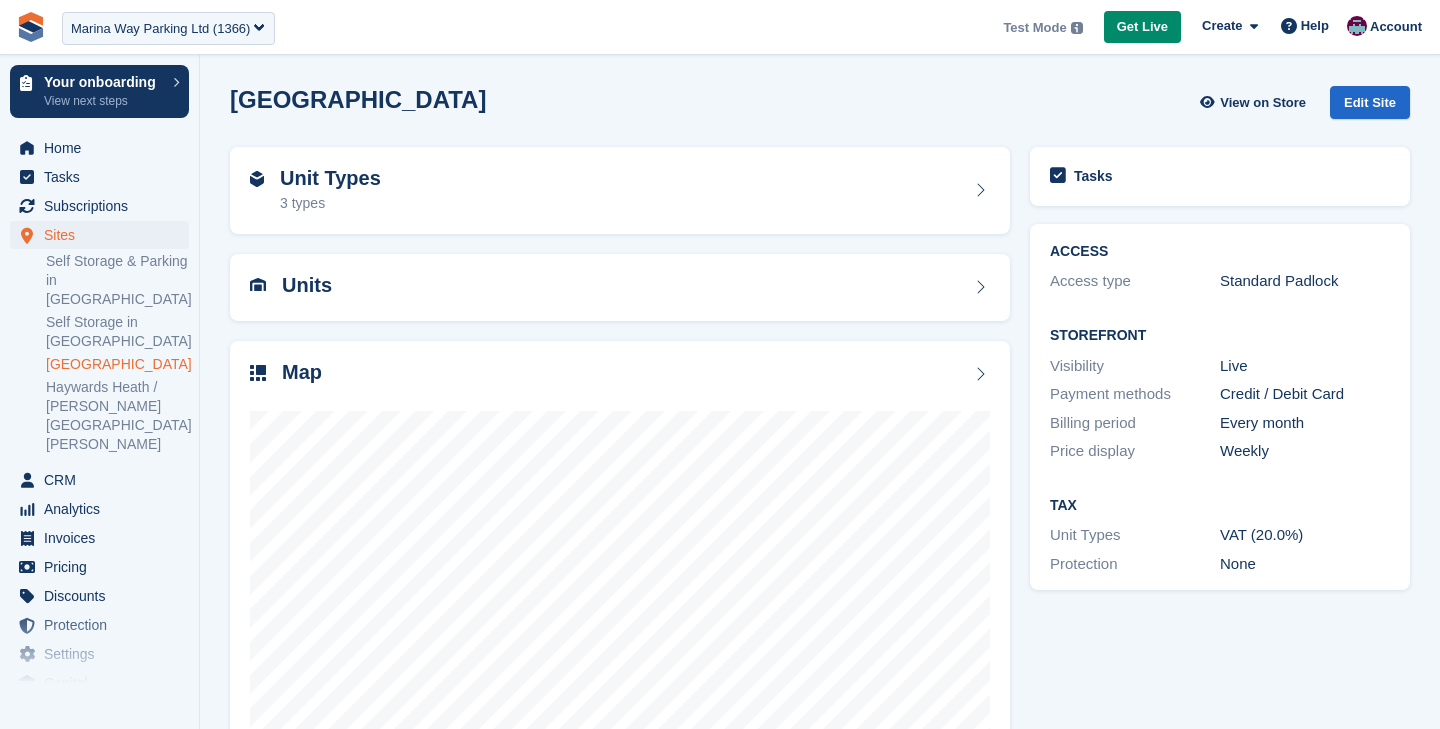 scroll, scrollTop: 0, scrollLeft: 0, axis: both 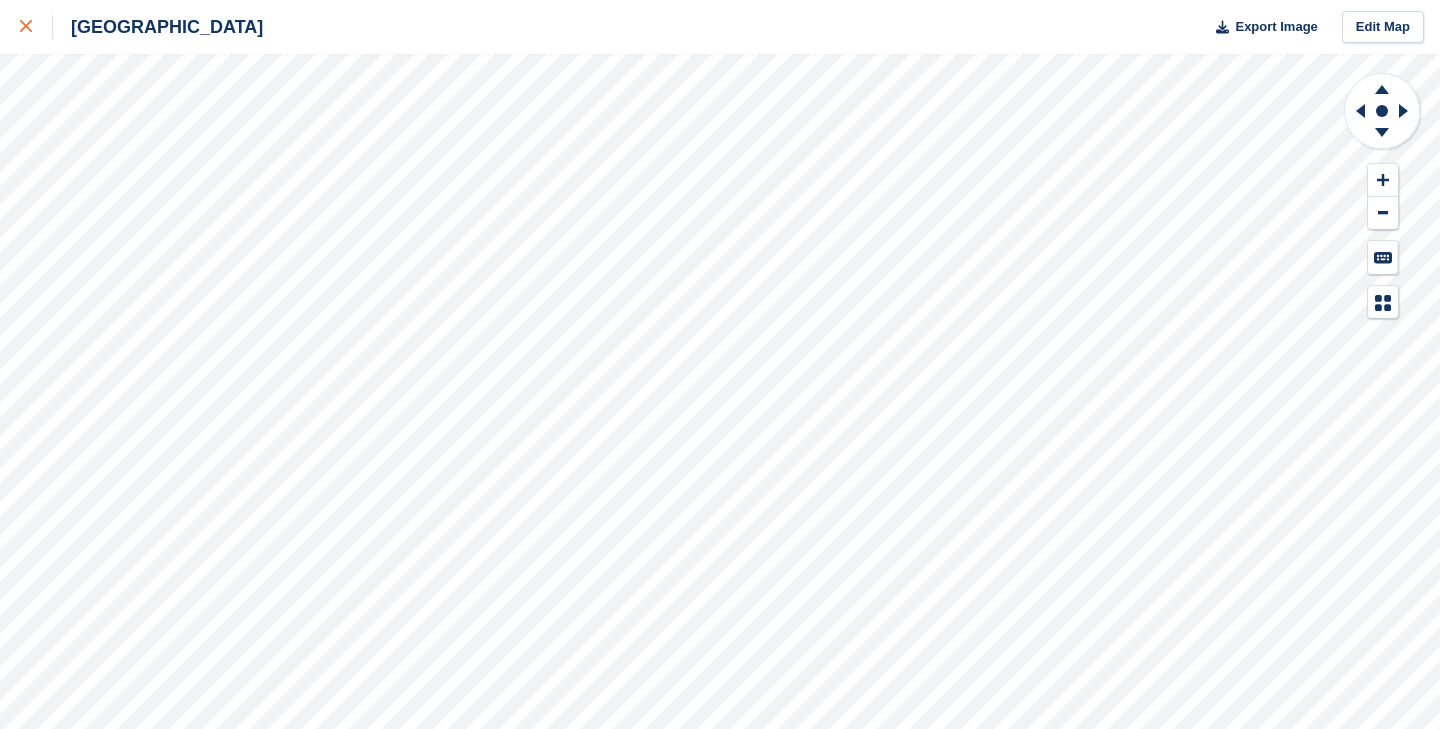 click 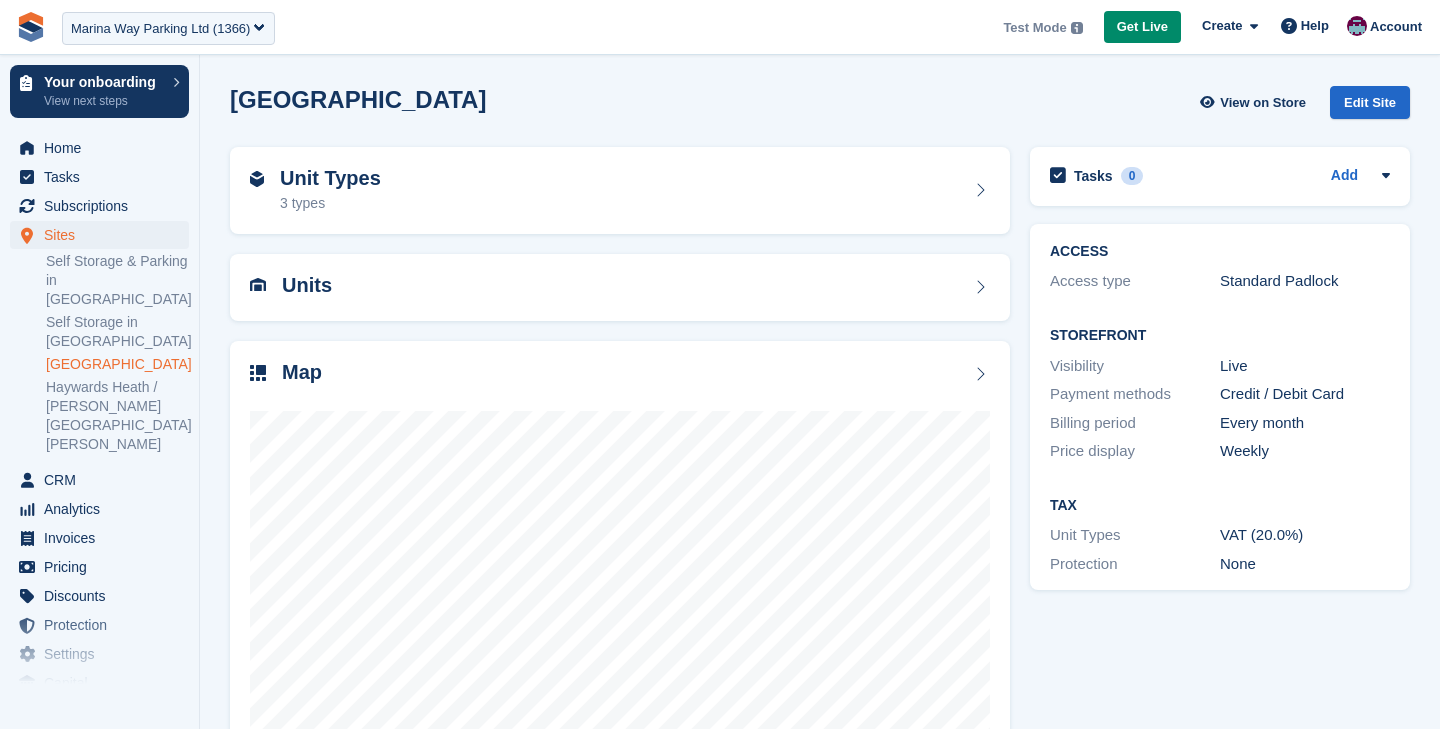 scroll, scrollTop: 0, scrollLeft: 0, axis: both 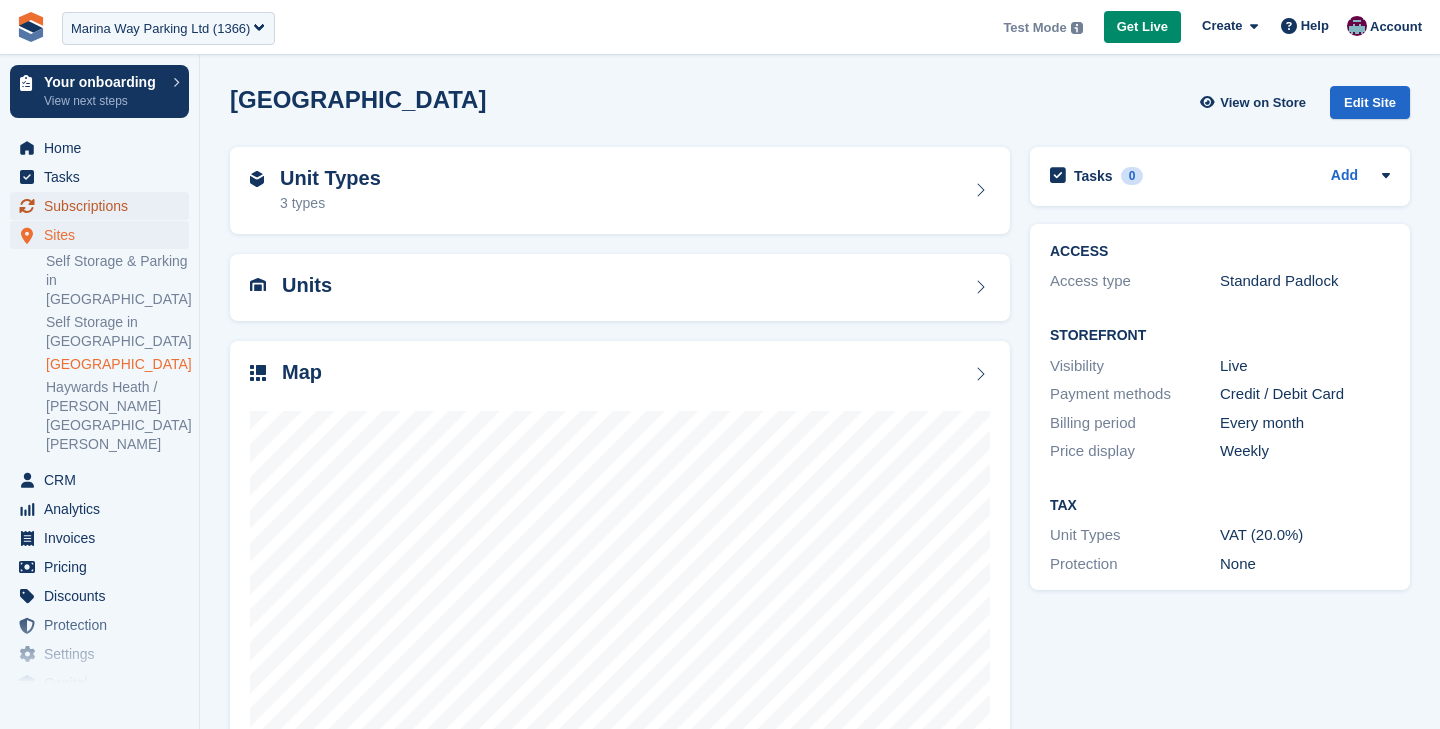 click on "Subscriptions" at bounding box center [104, 206] 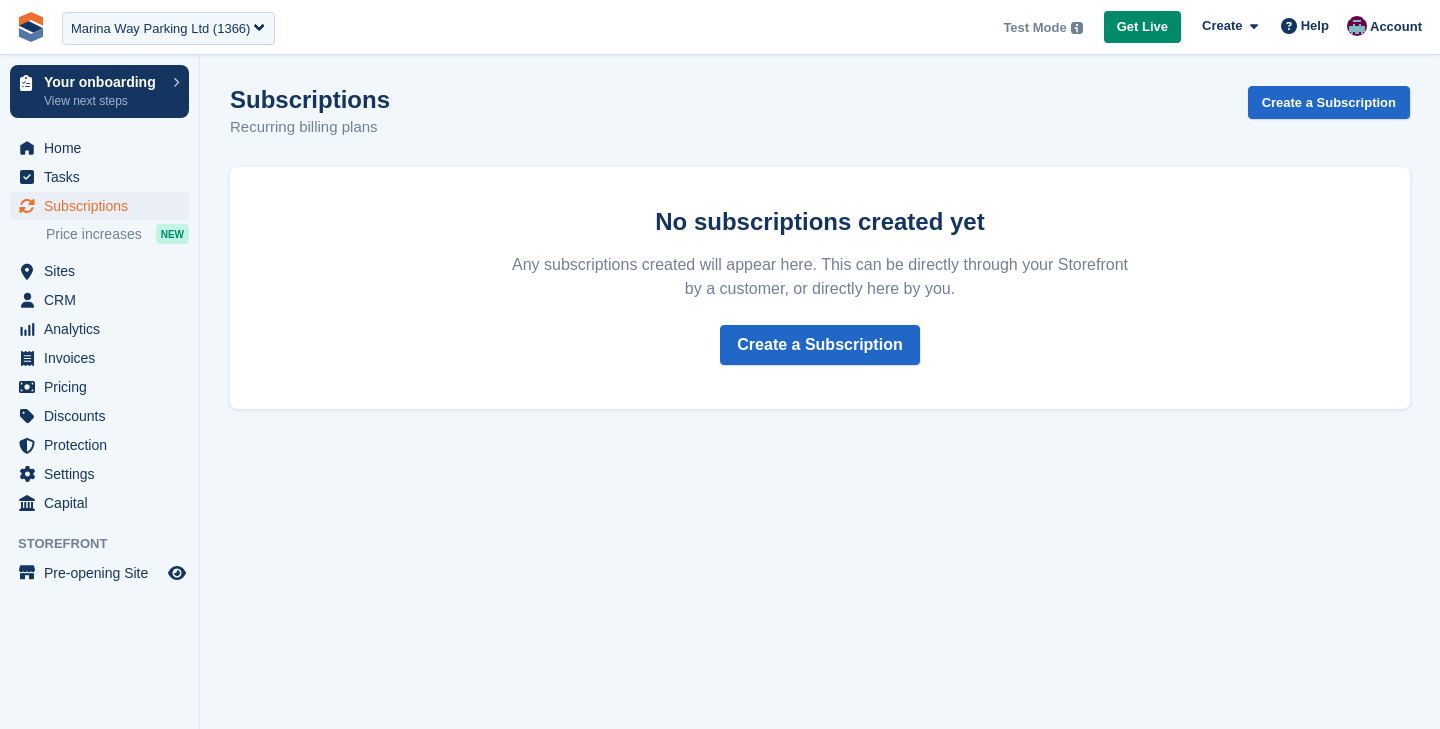 scroll, scrollTop: 0, scrollLeft: 0, axis: both 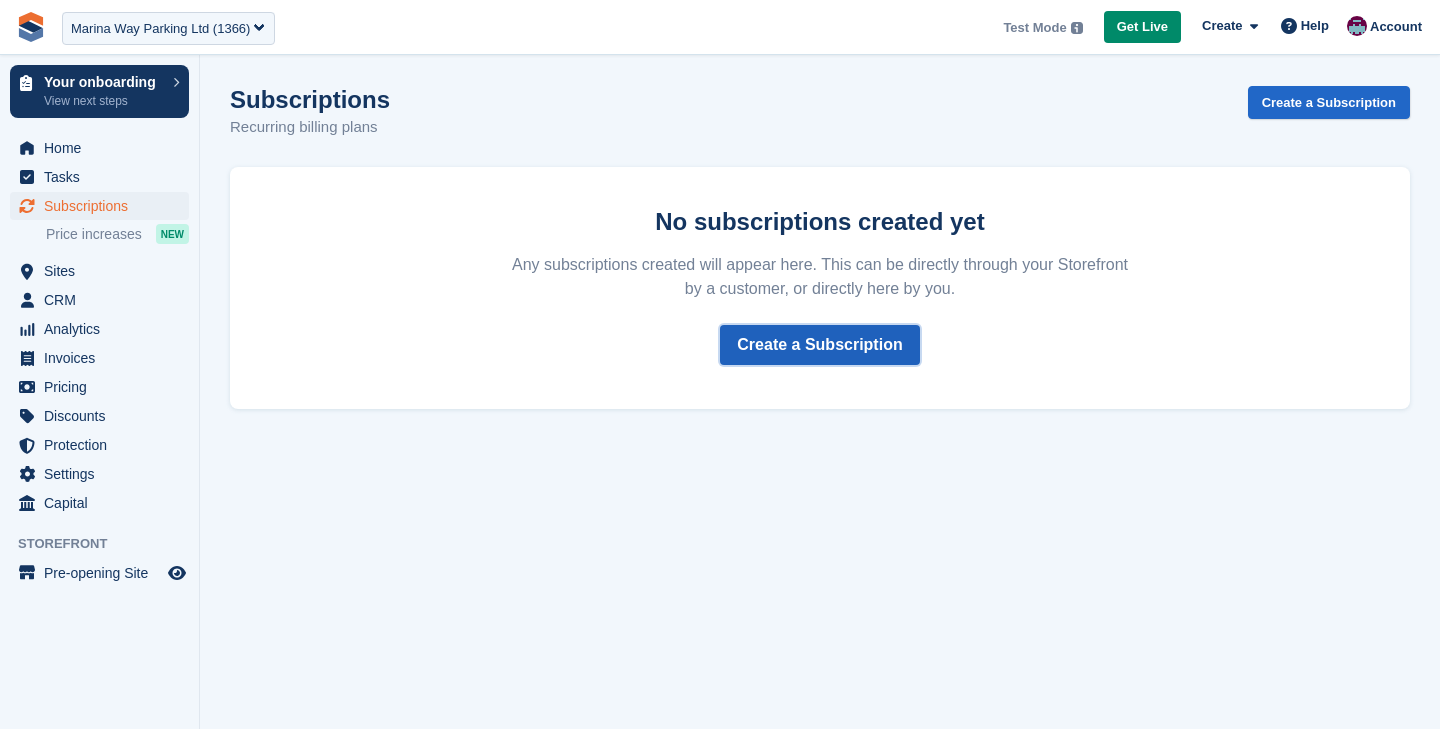 click on "Create a Subscription" at bounding box center [819, 345] 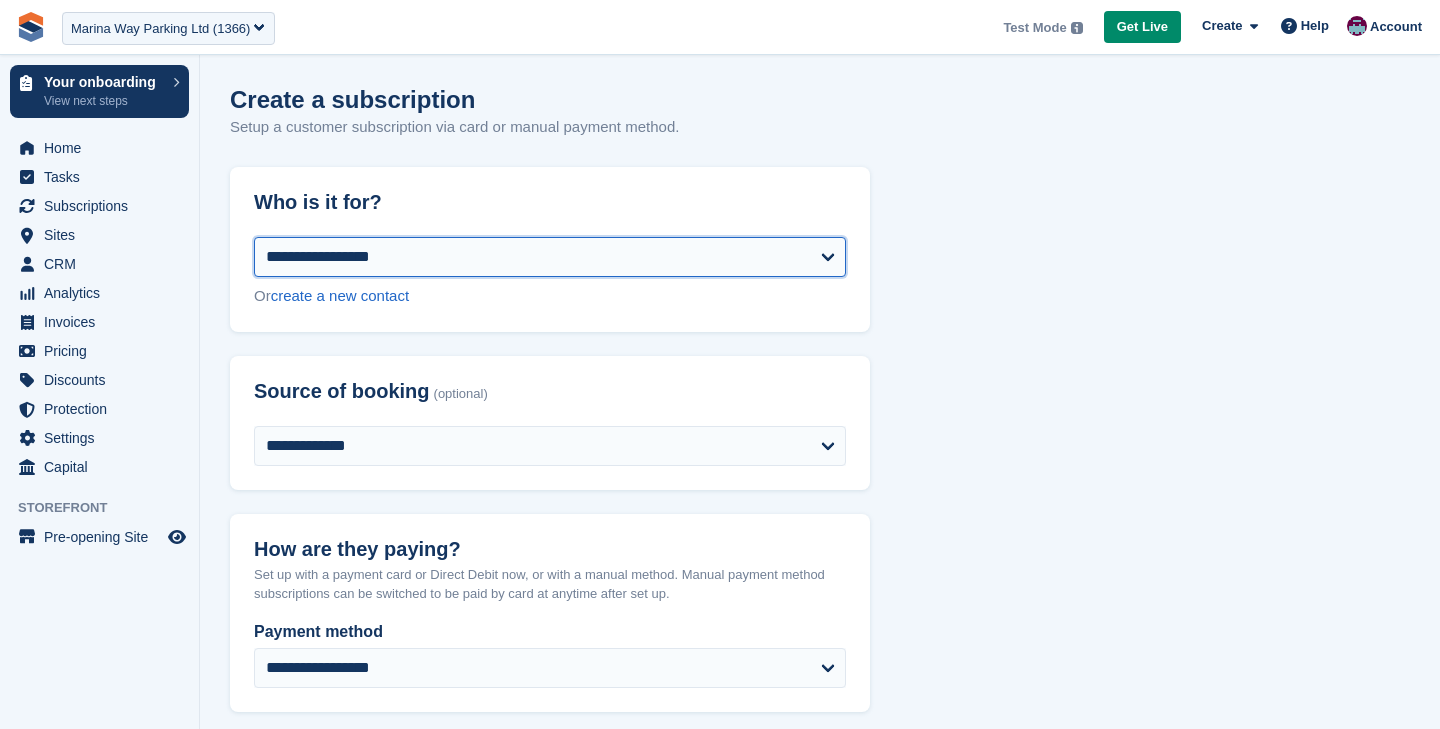 click on "**********" at bounding box center (550, 257) 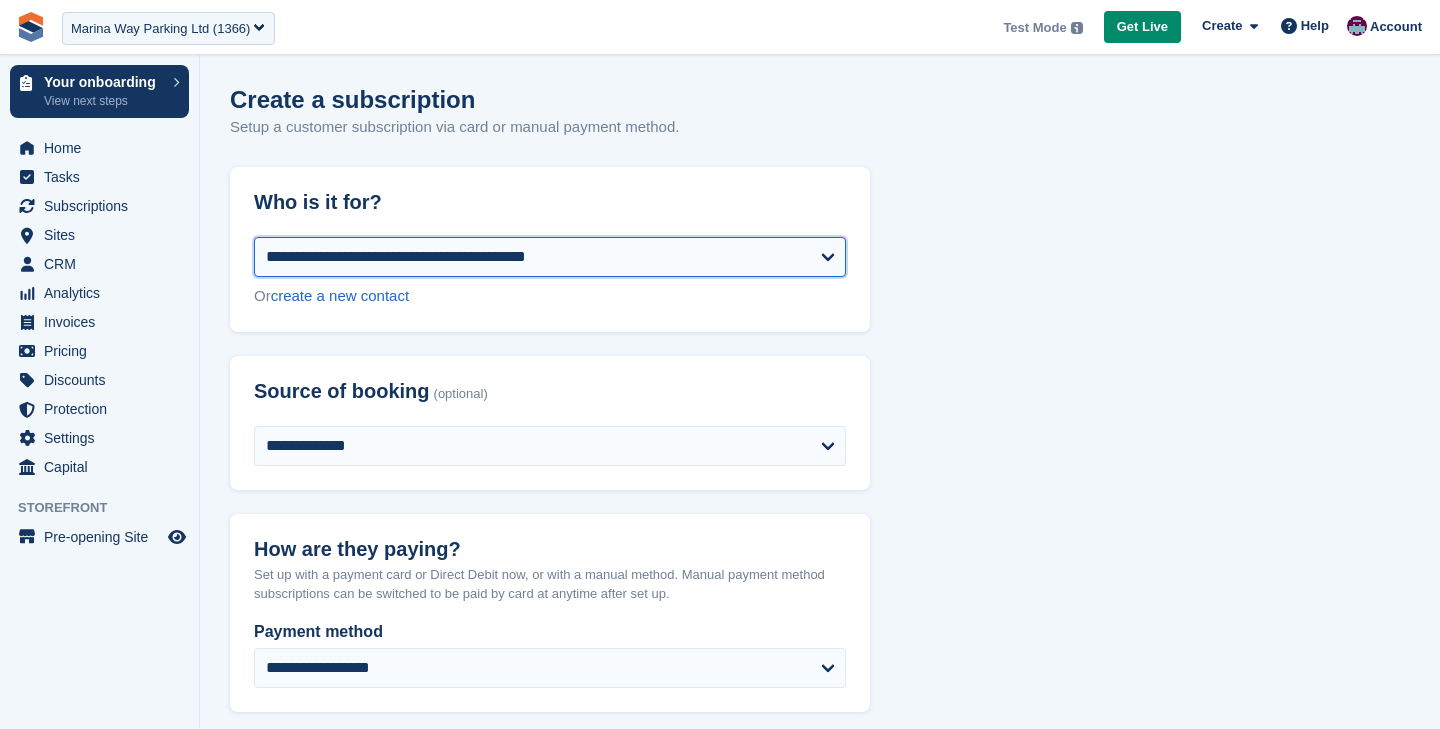 select on "**********" 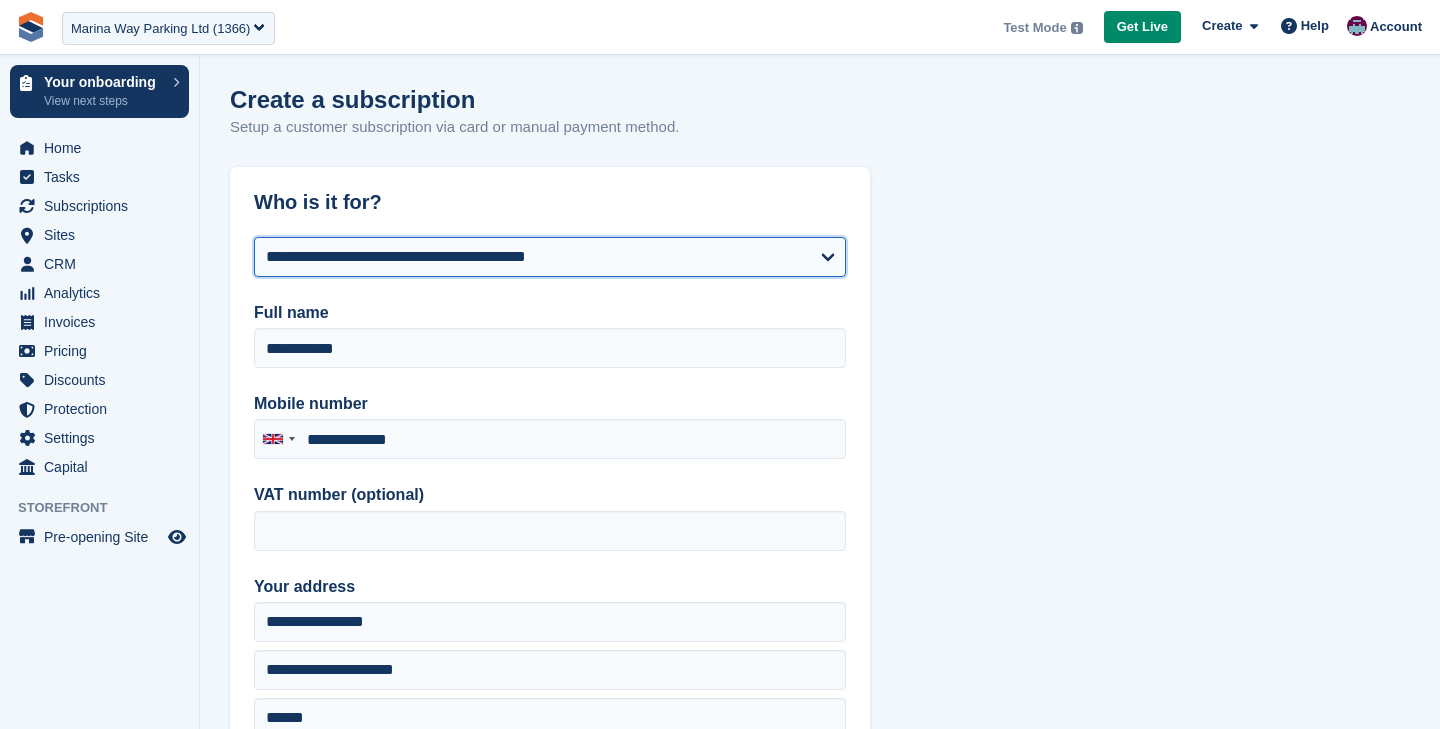 type on "**********" 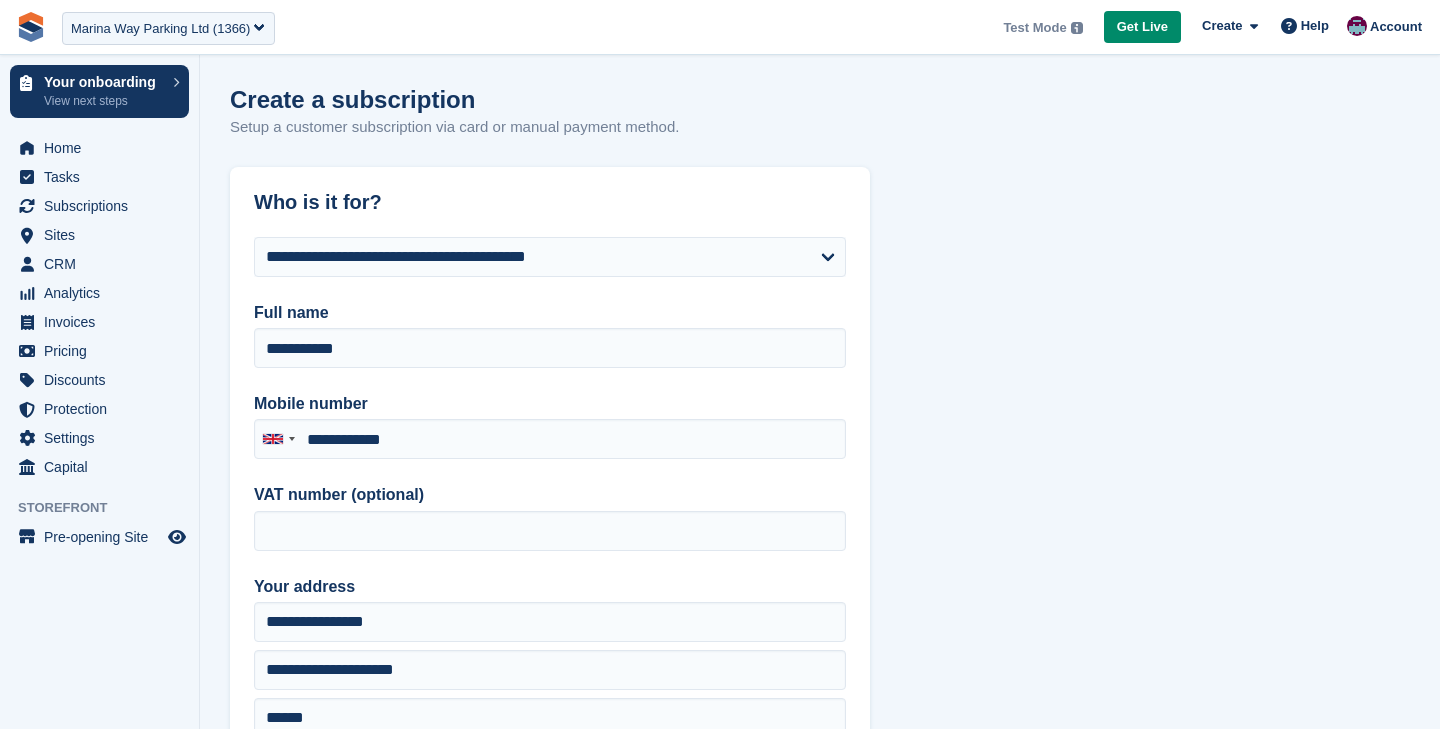click on "**********" at bounding box center (820, 1603) 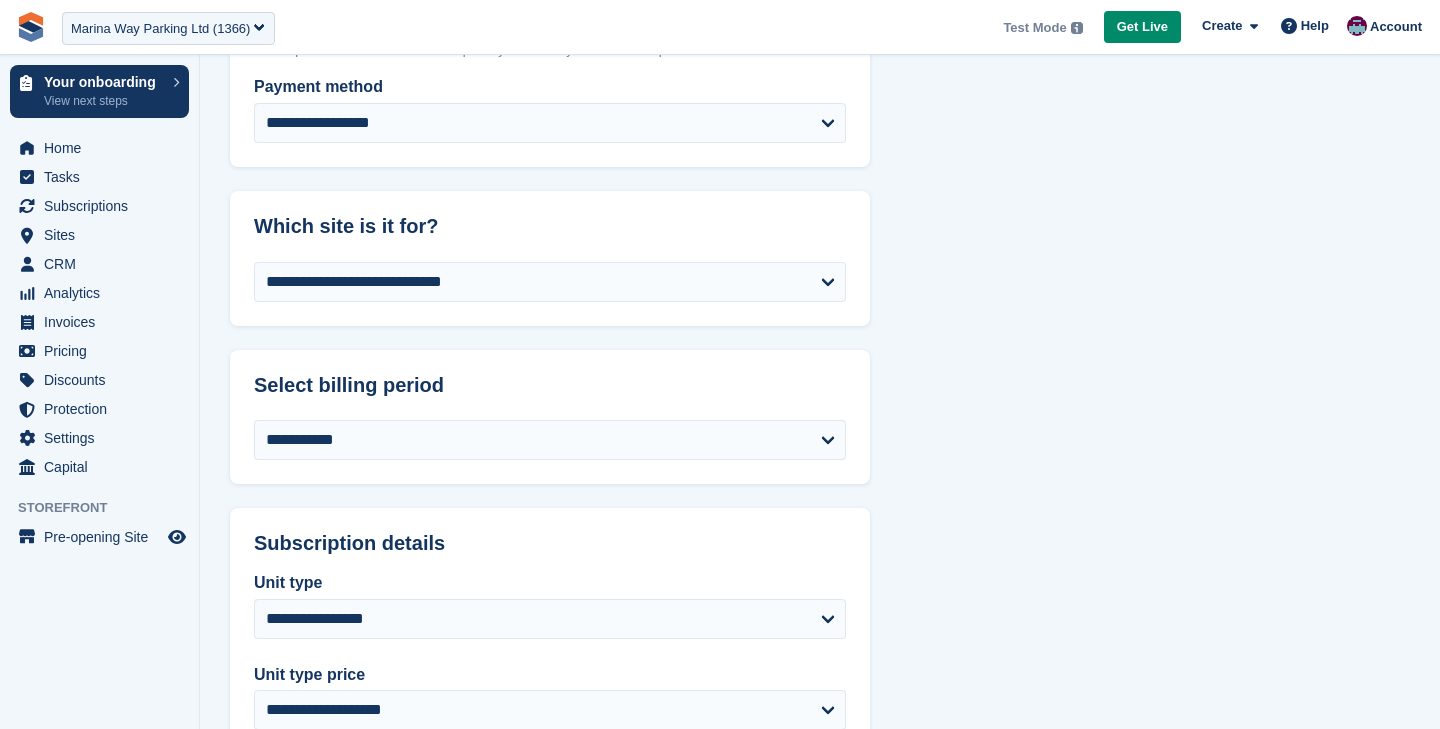 scroll, scrollTop: 1054, scrollLeft: 0, axis: vertical 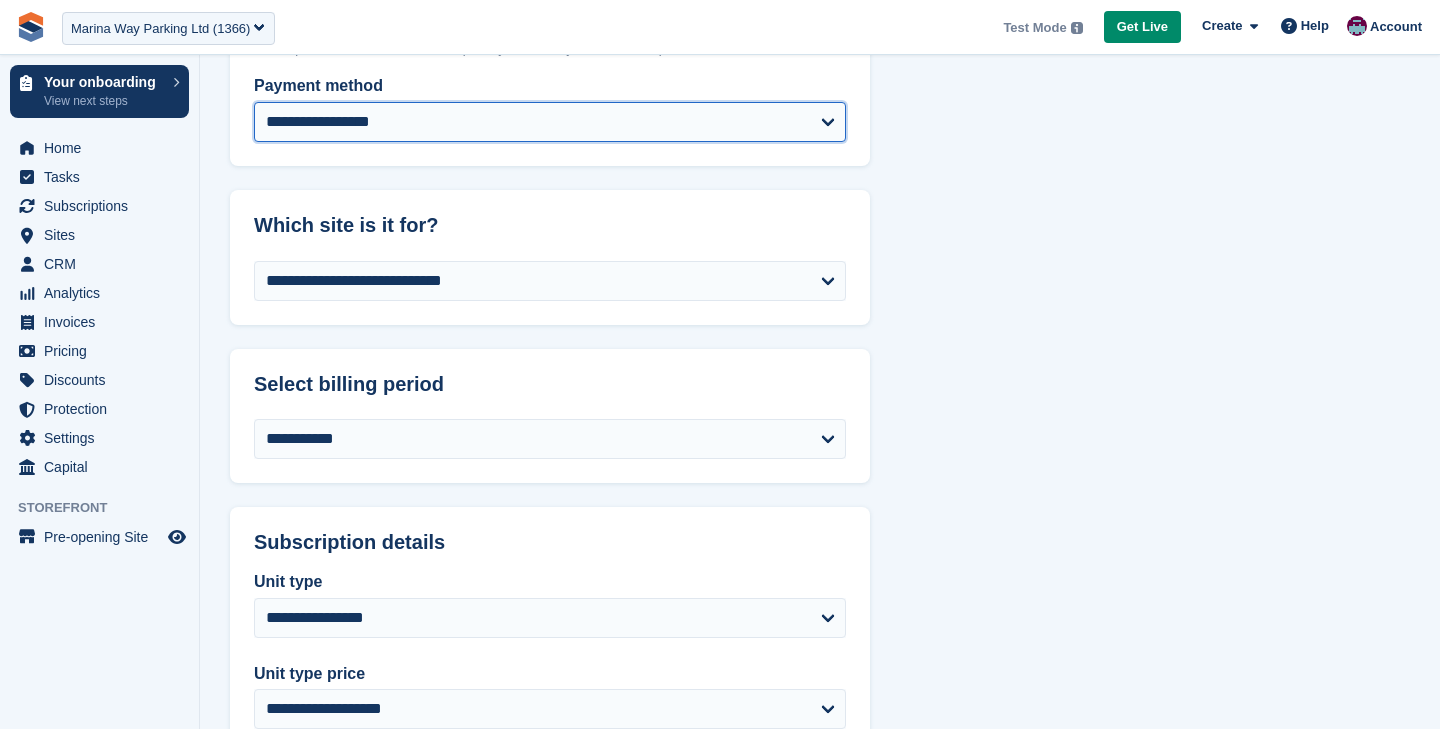 click on "**********" at bounding box center [550, 122] 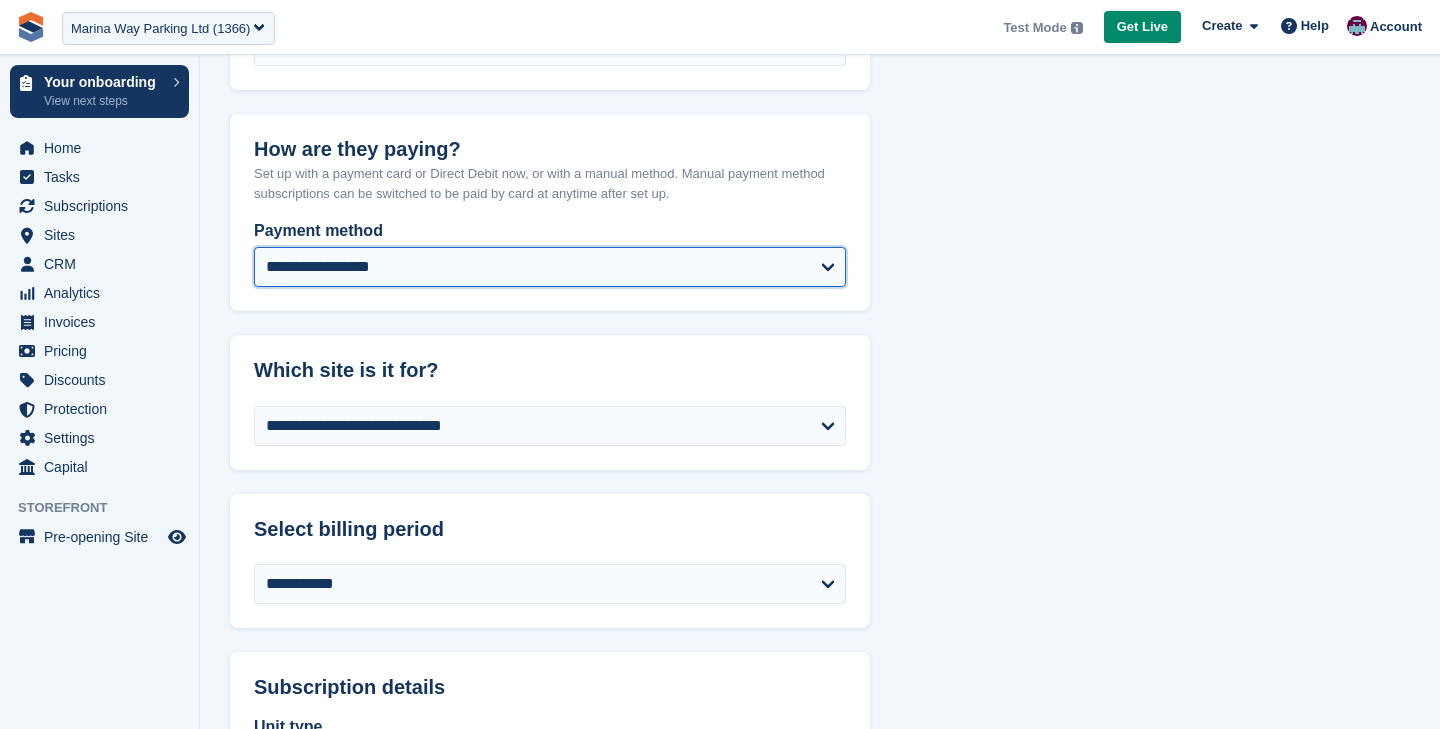 scroll, scrollTop: 882, scrollLeft: 0, axis: vertical 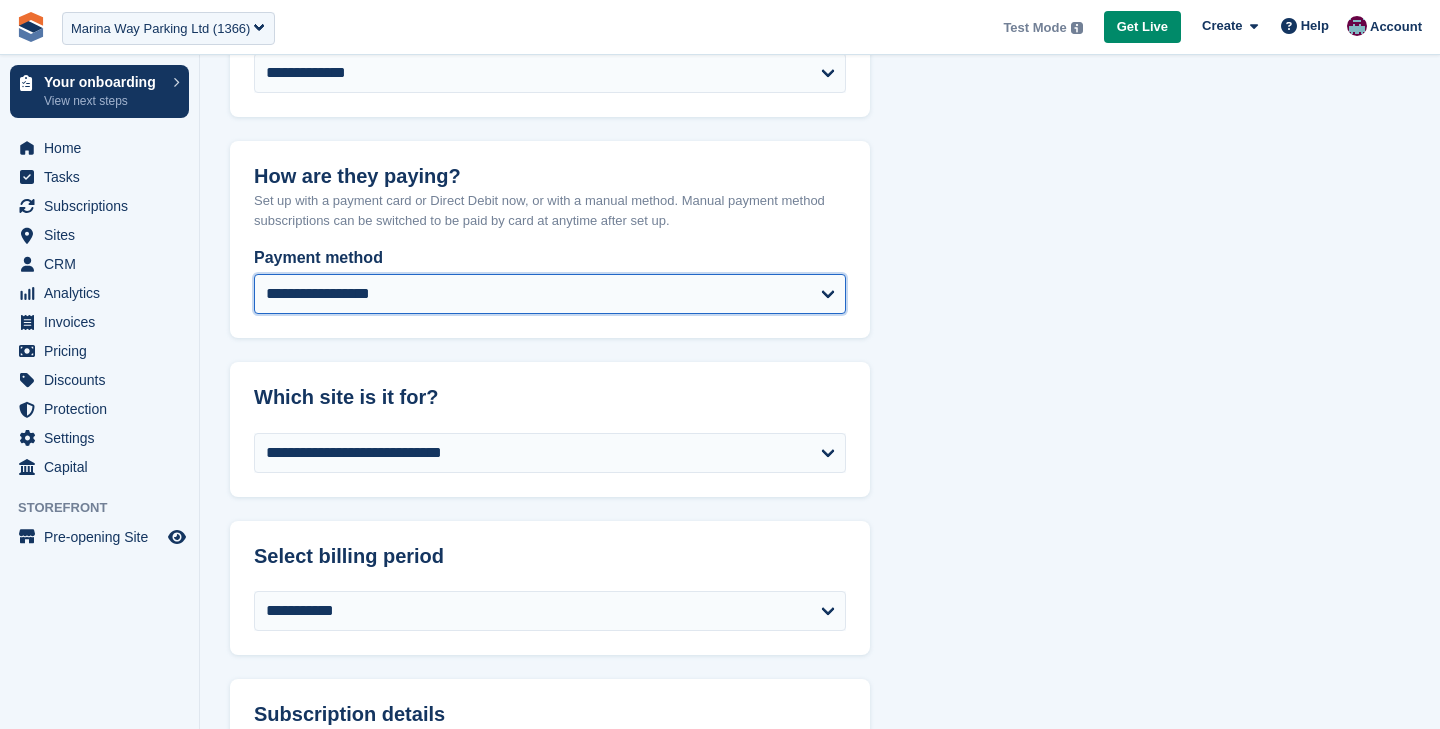 click on "**********" at bounding box center (550, 294) 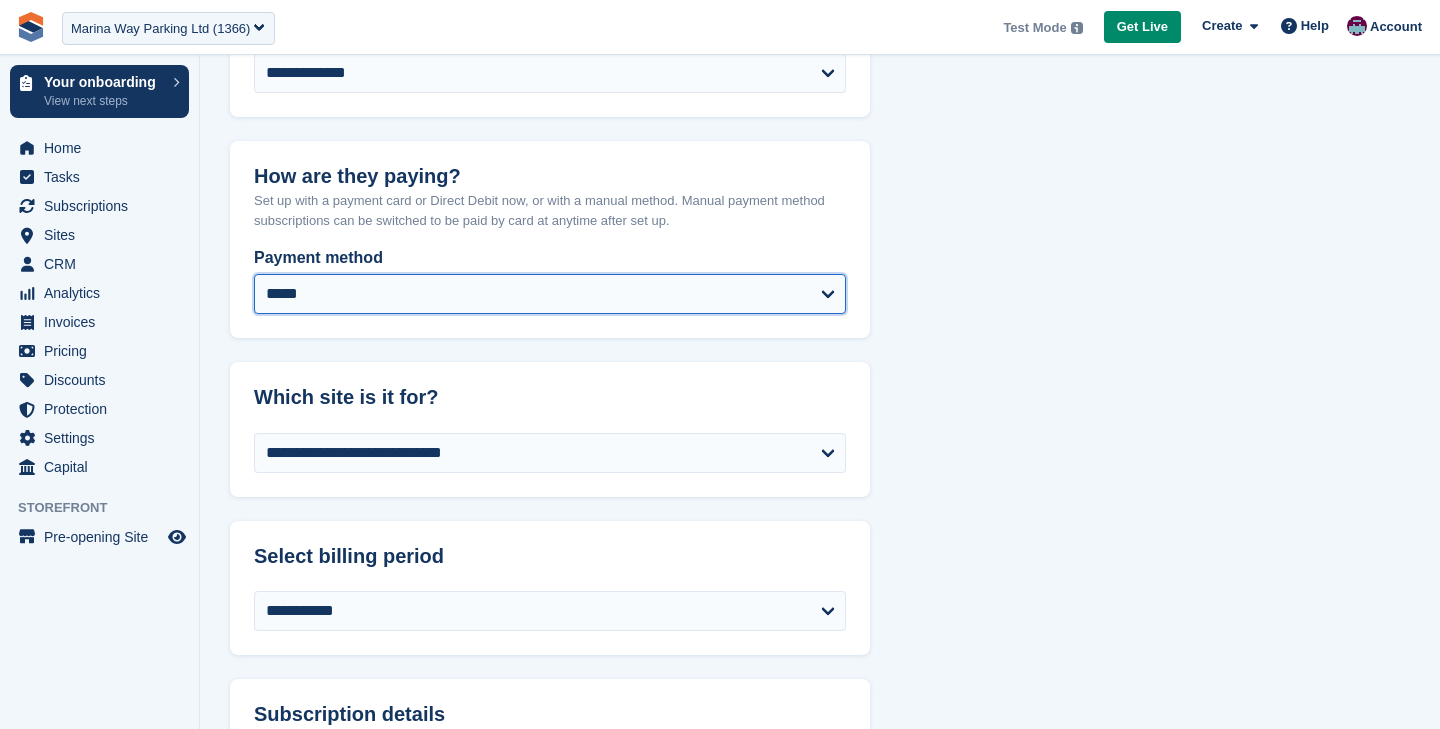 select on "******" 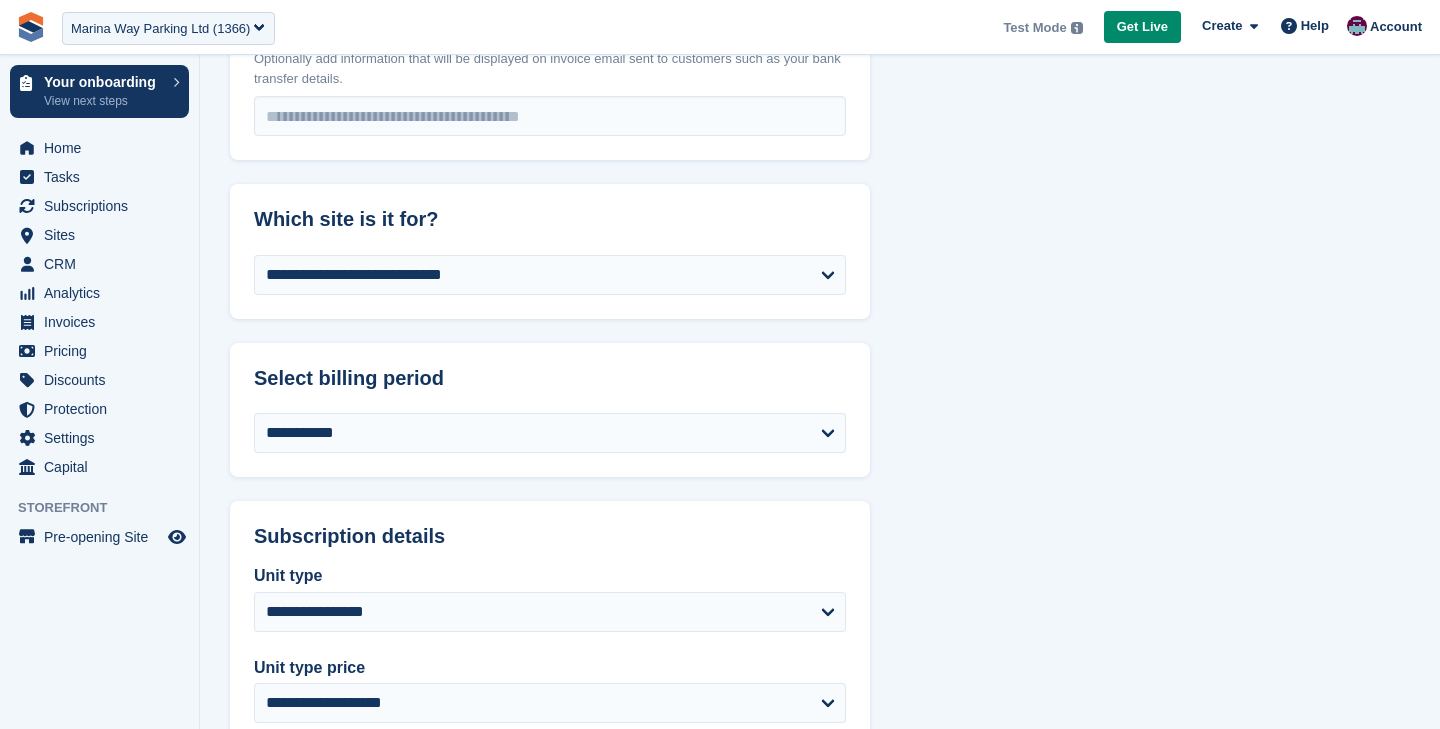 scroll, scrollTop: 1376, scrollLeft: 0, axis: vertical 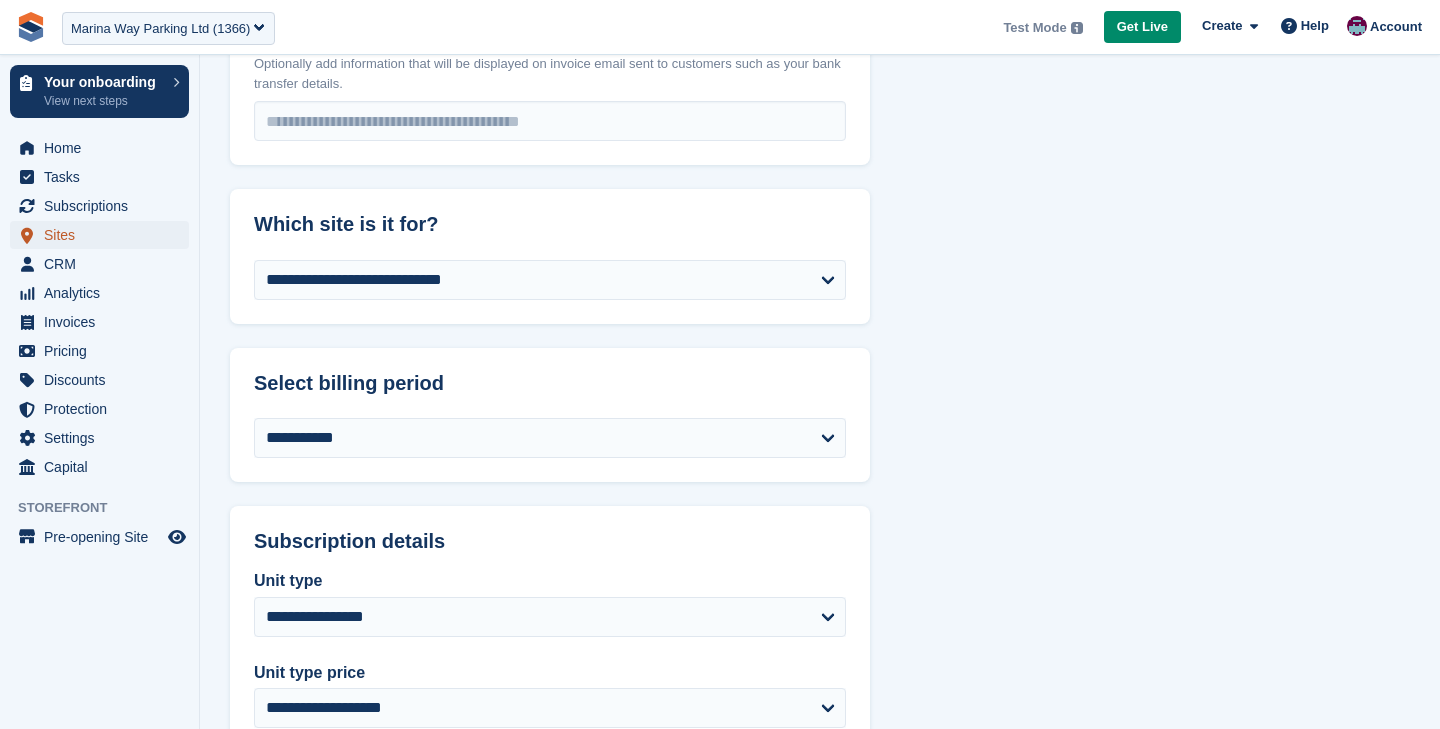 click on "Sites" at bounding box center (104, 235) 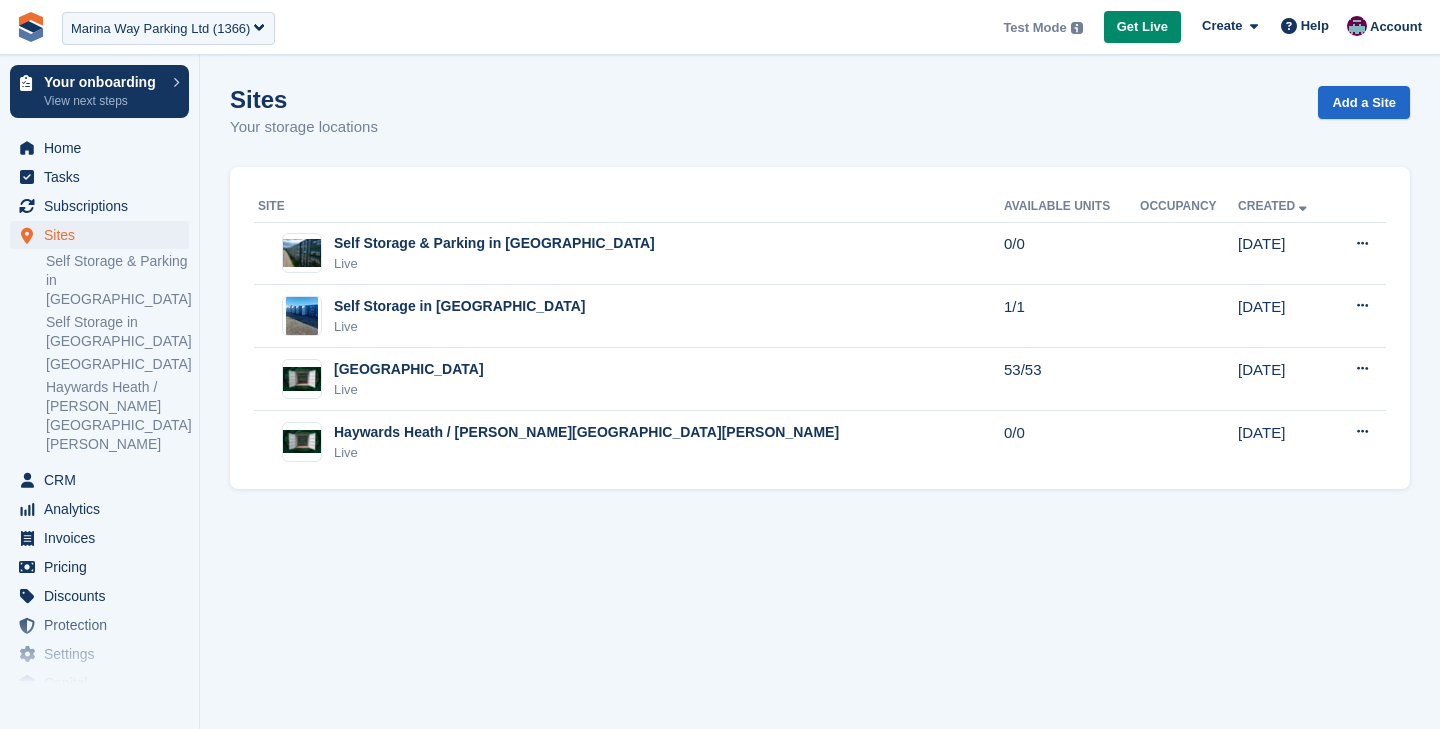 scroll, scrollTop: 0, scrollLeft: 0, axis: both 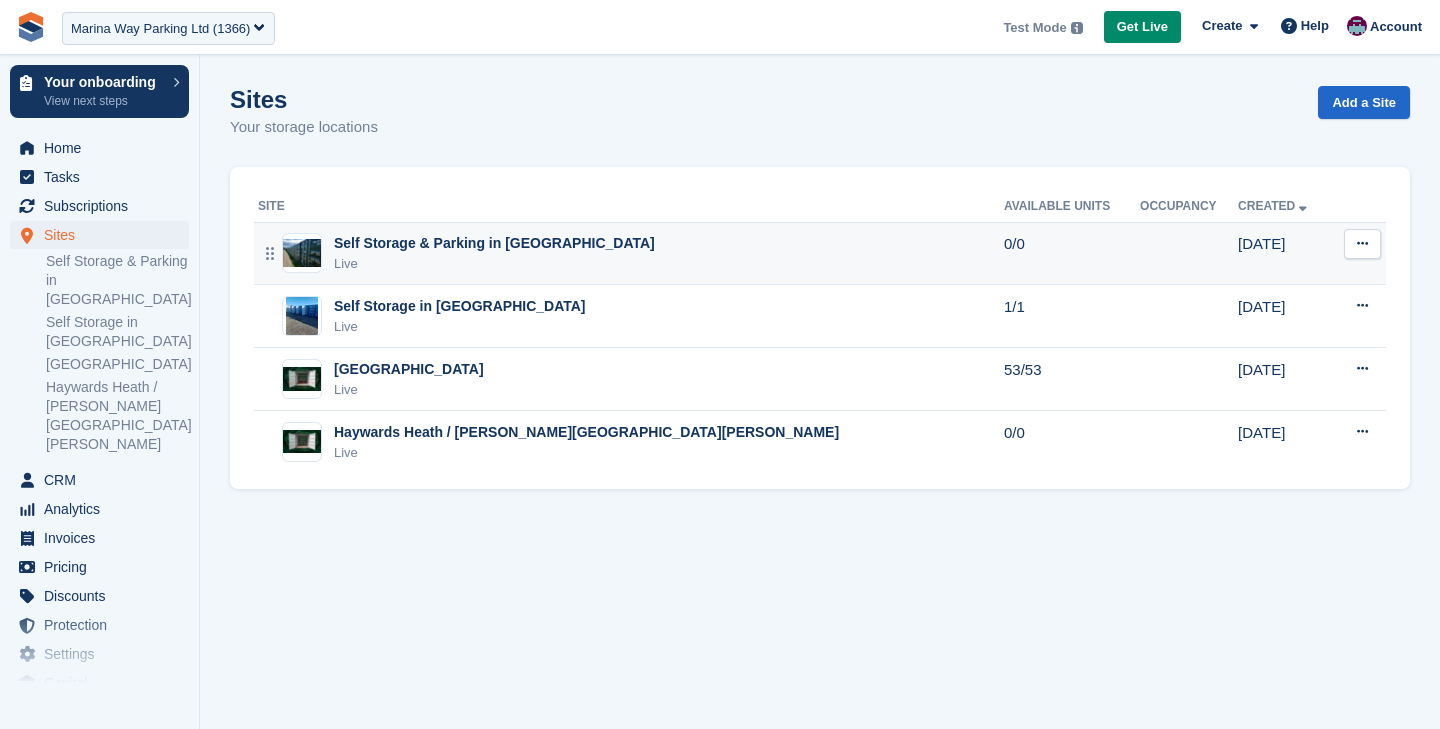 click on "Live" at bounding box center [494, 264] 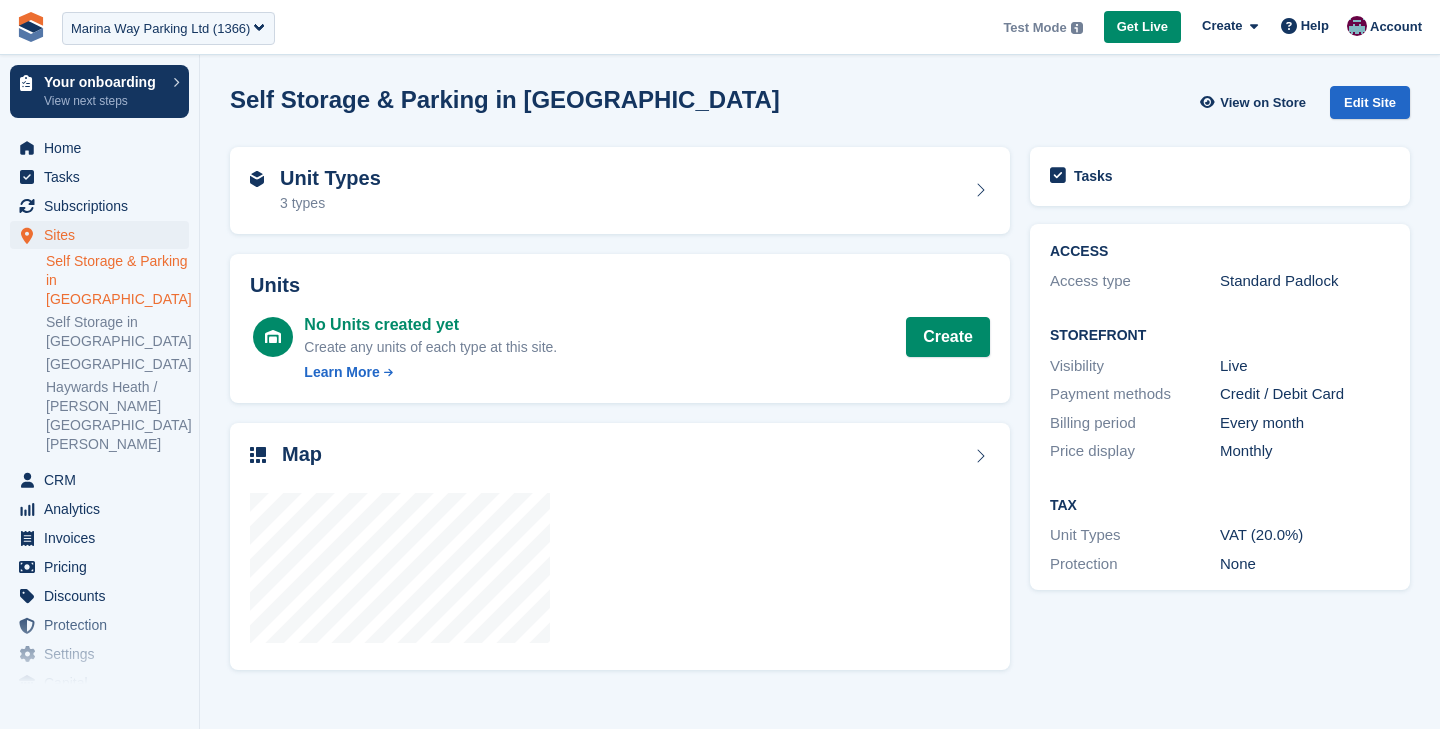 scroll, scrollTop: 0, scrollLeft: 0, axis: both 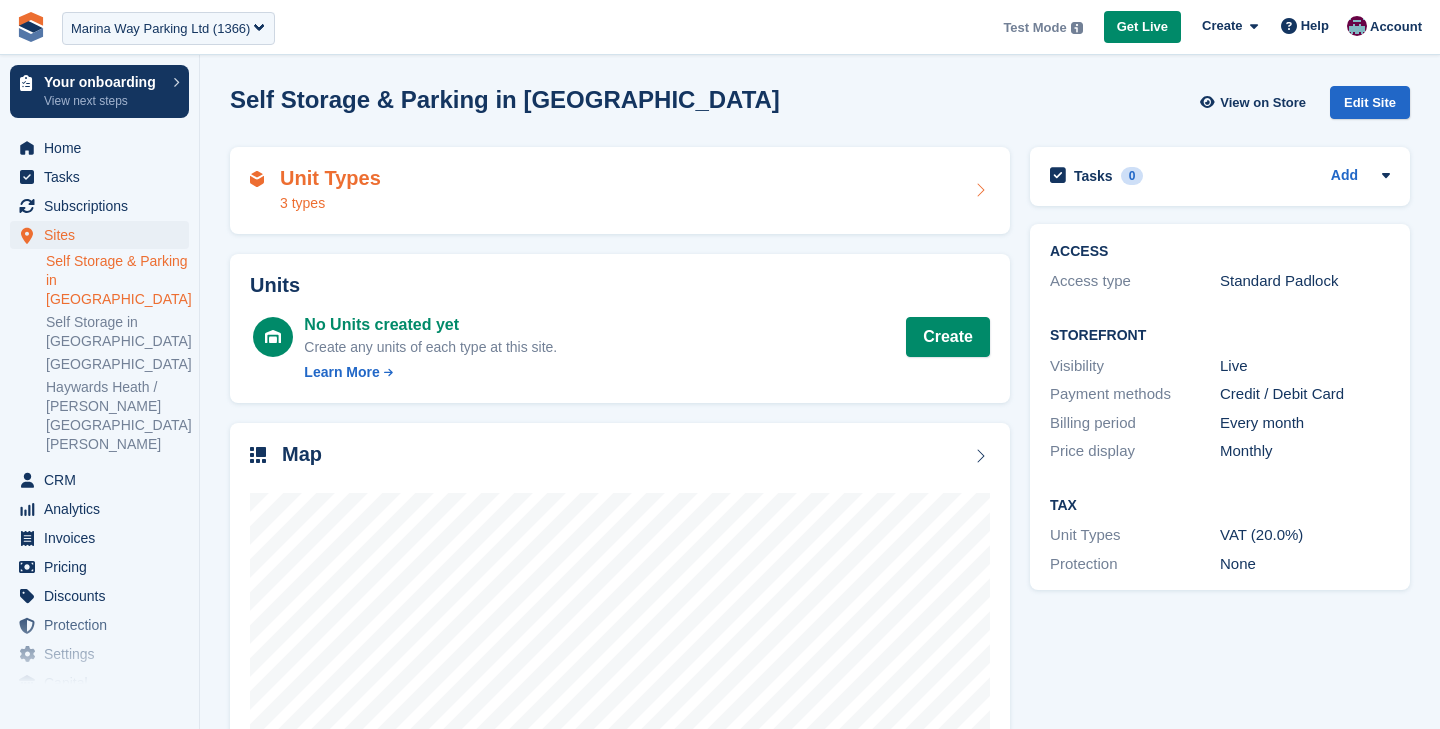 click on "Unit Types
3 types" at bounding box center [620, 191] 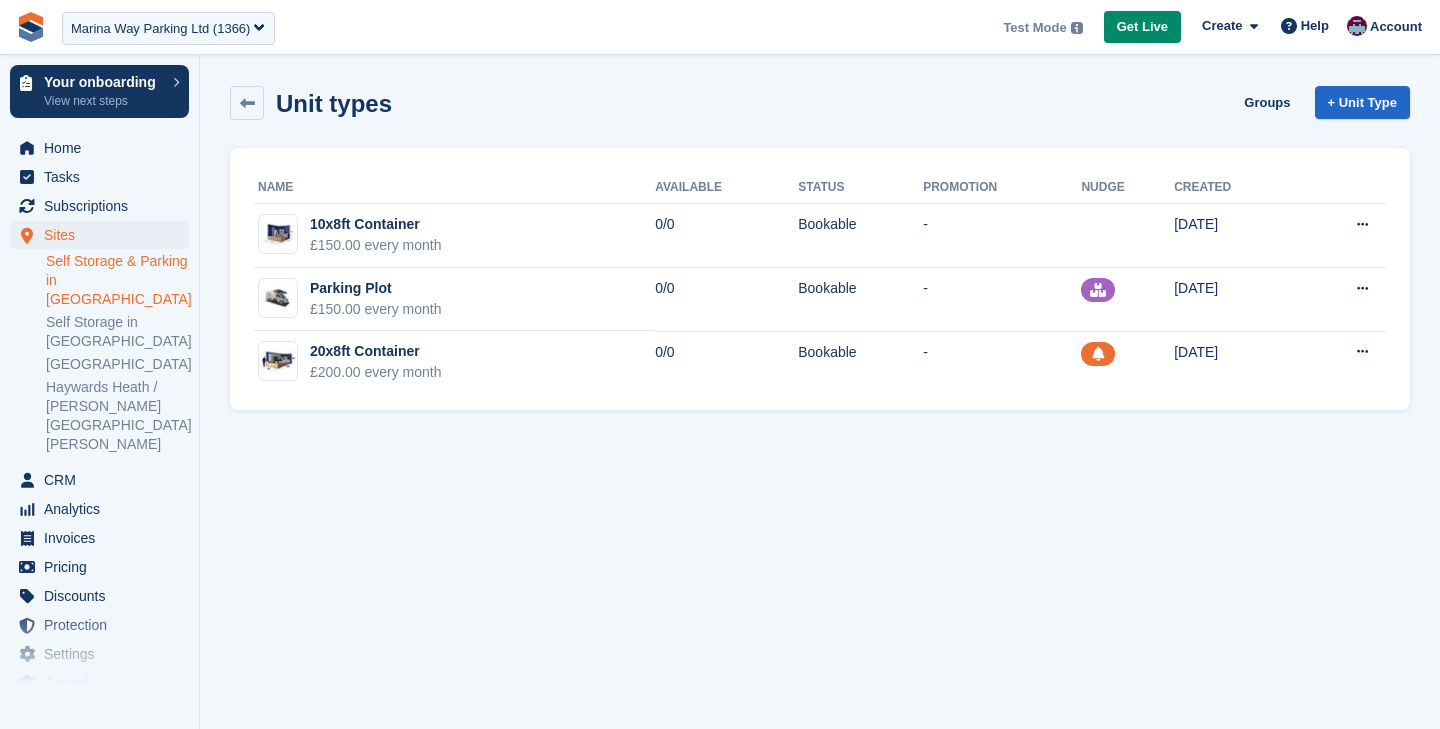 scroll, scrollTop: 0, scrollLeft: 0, axis: both 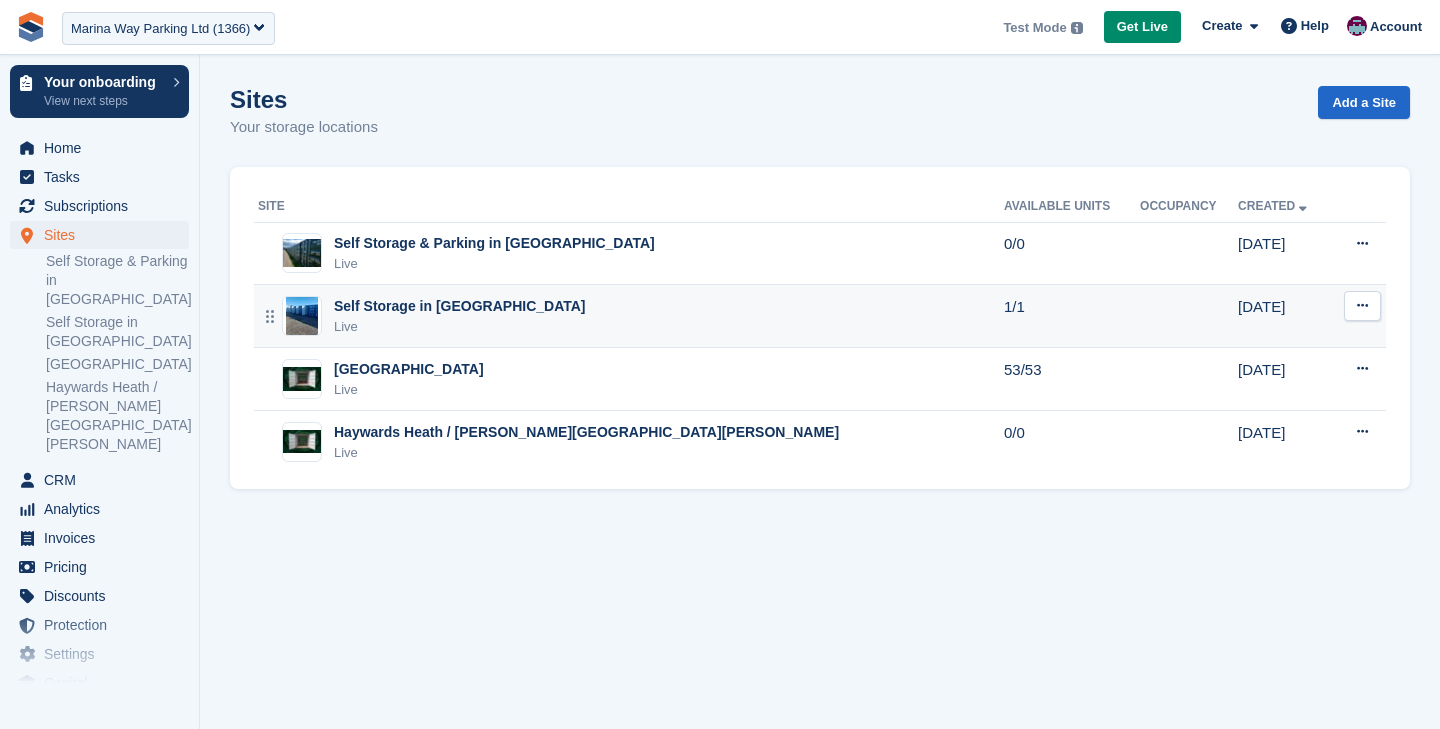 click on "Self Storage in [GEOGRAPHIC_DATA]" at bounding box center [460, 306] 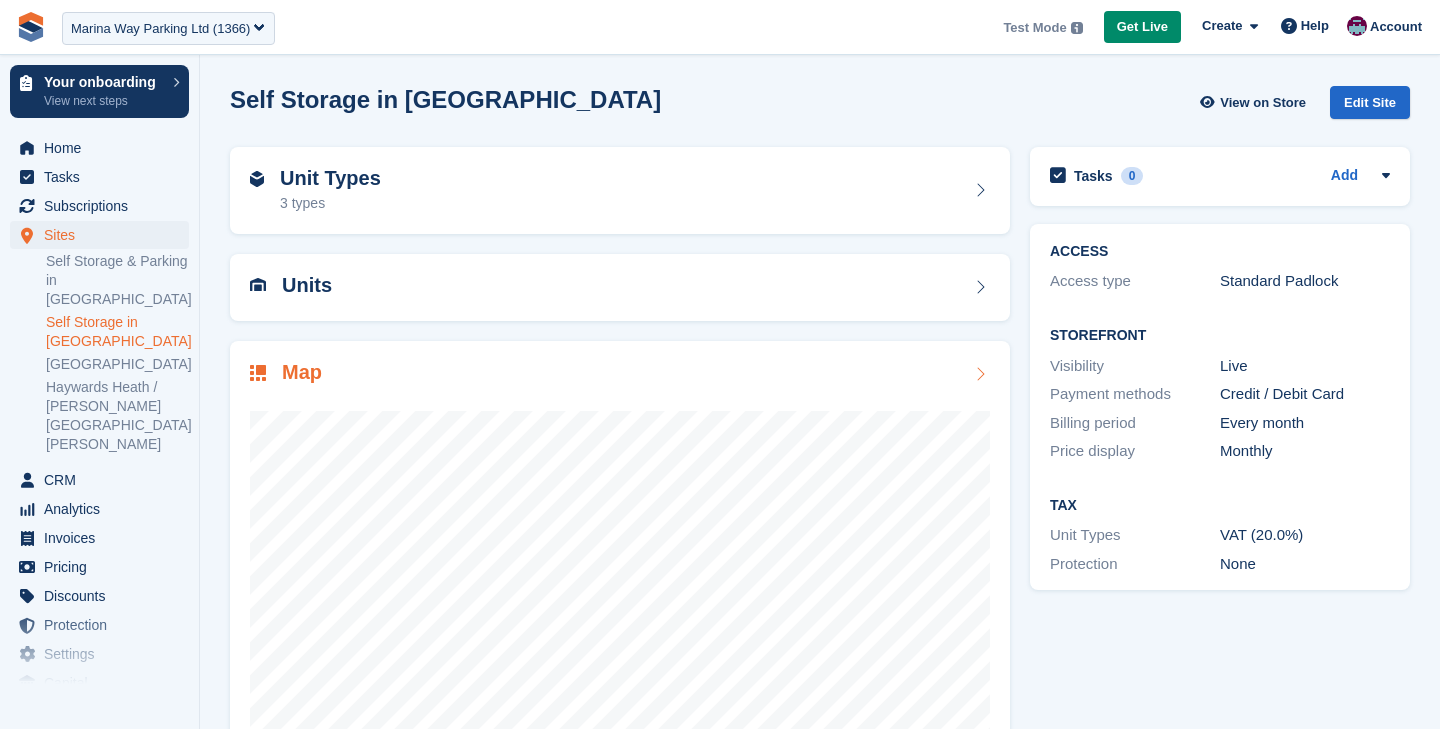 scroll, scrollTop: 103, scrollLeft: 0, axis: vertical 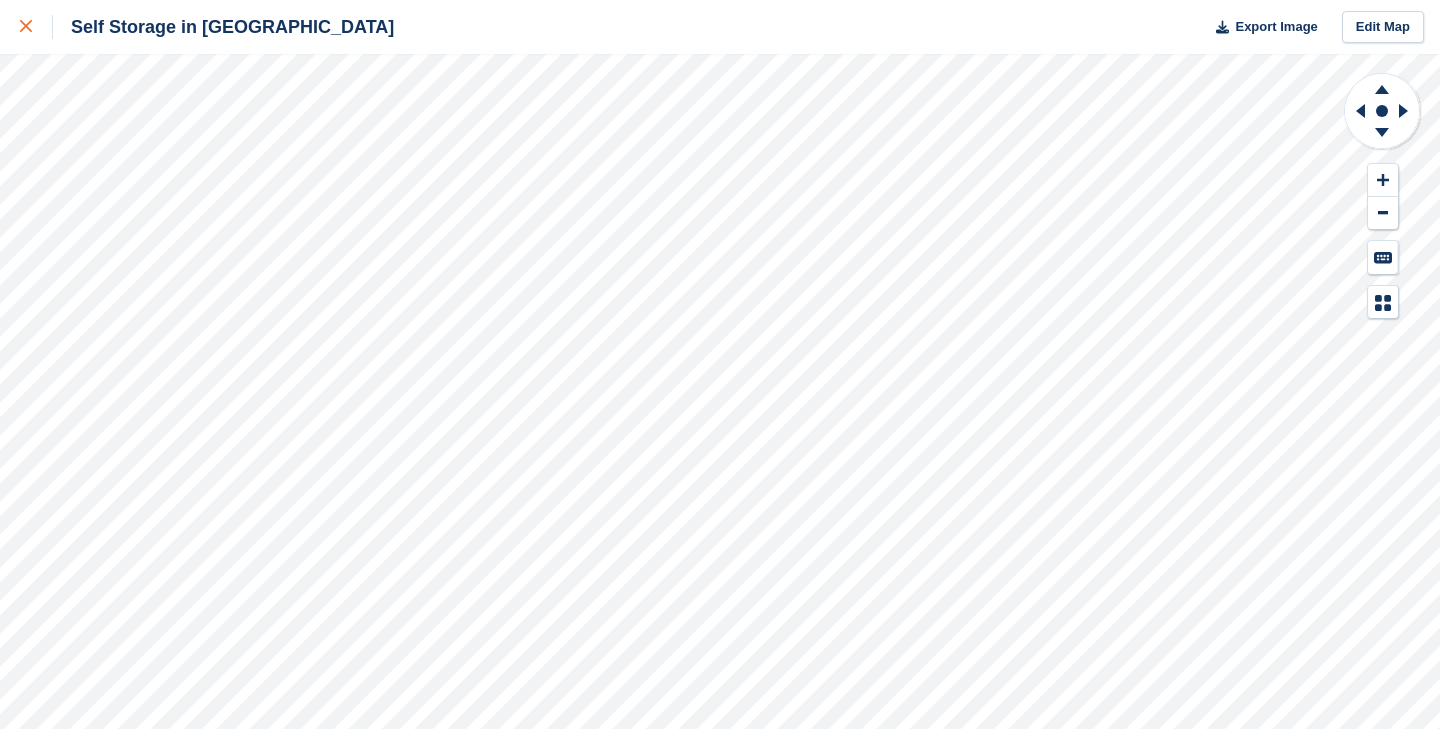 click 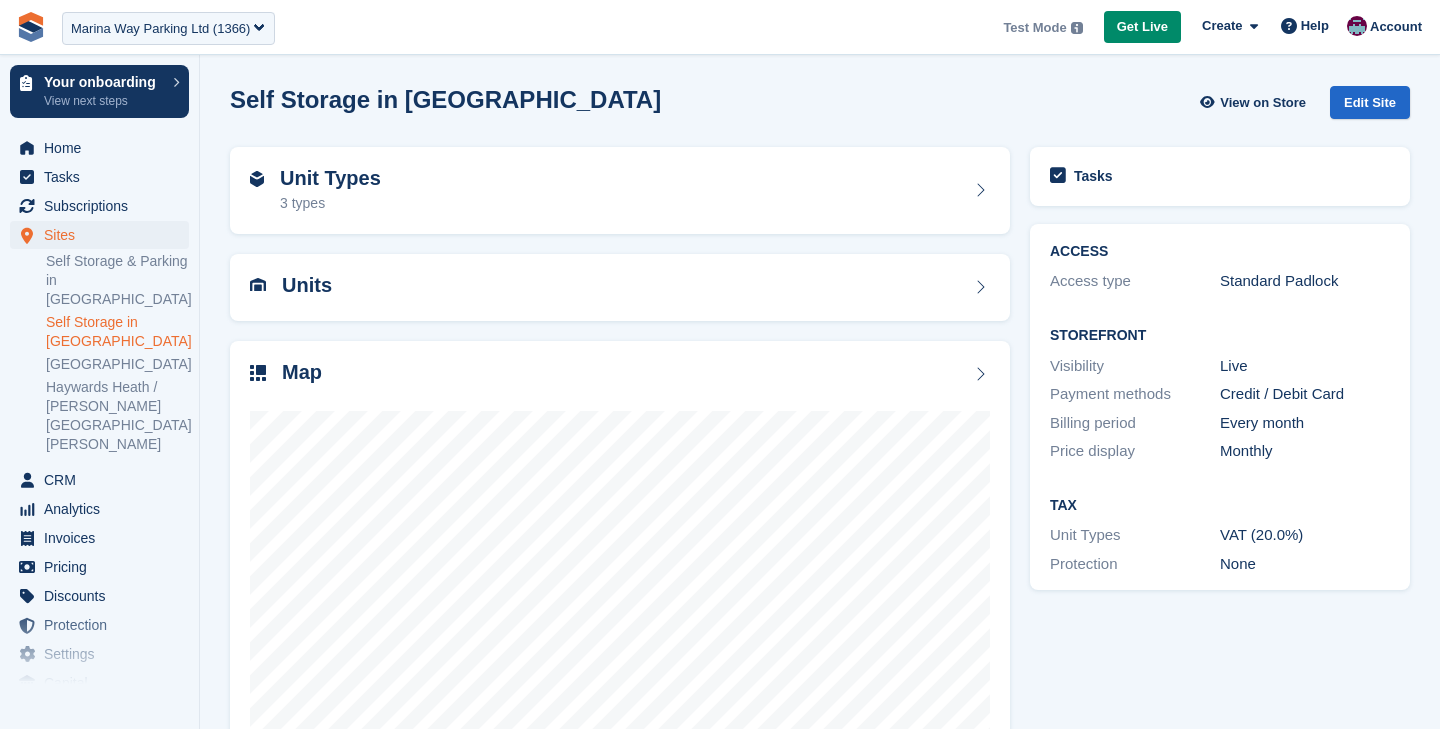 scroll, scrollTop: 0, scrollLeft: 0, axis: both 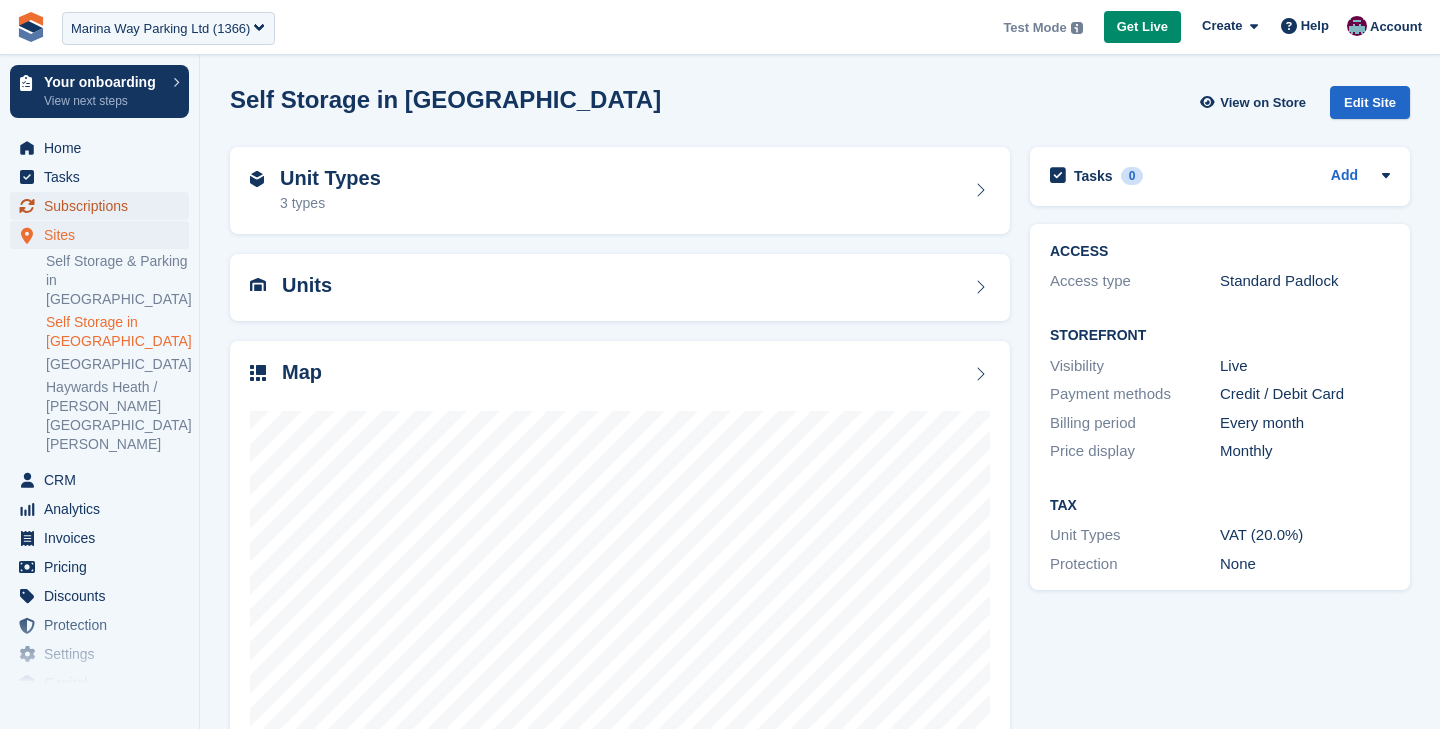 click on "Subscriptions" at bounding box center [104, 206] 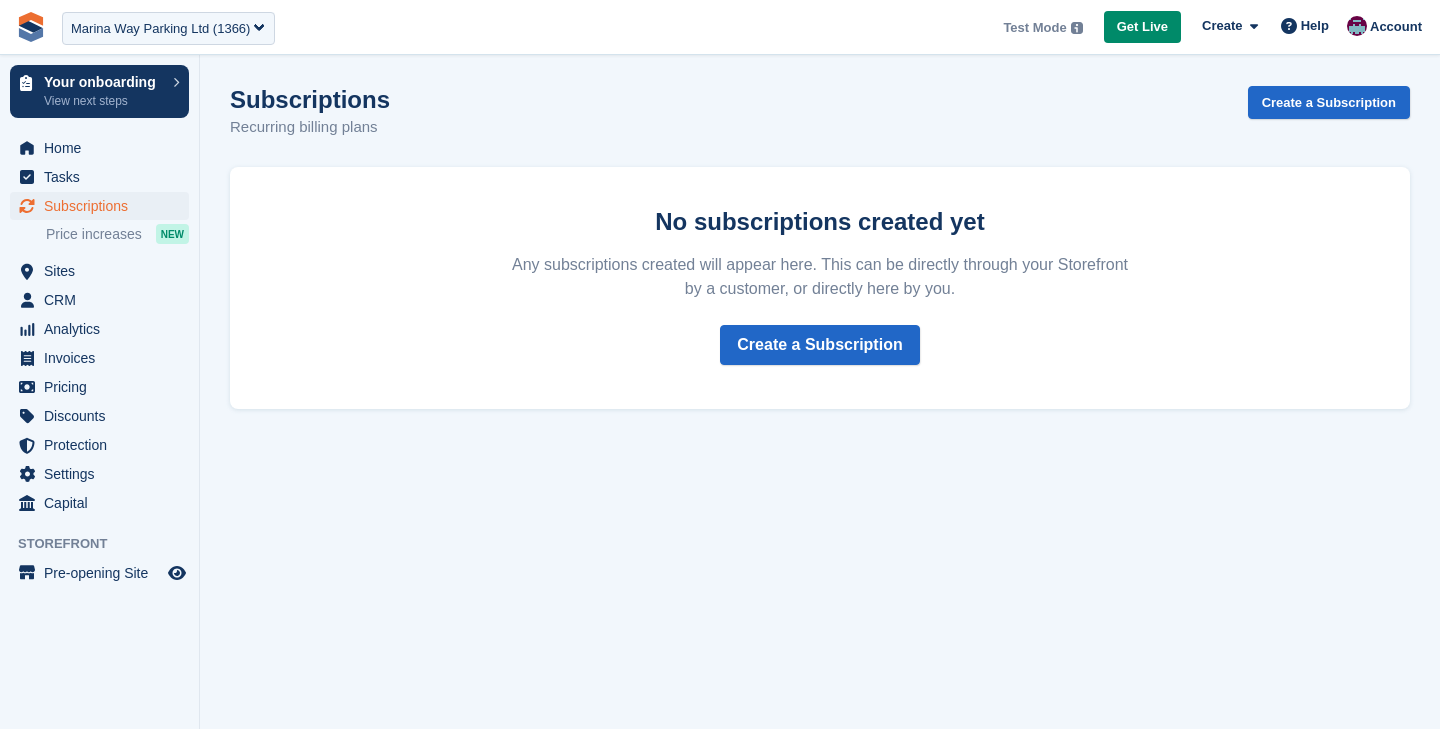 scroll, scrollTop: 0, scrollLeft: 0, axis: both 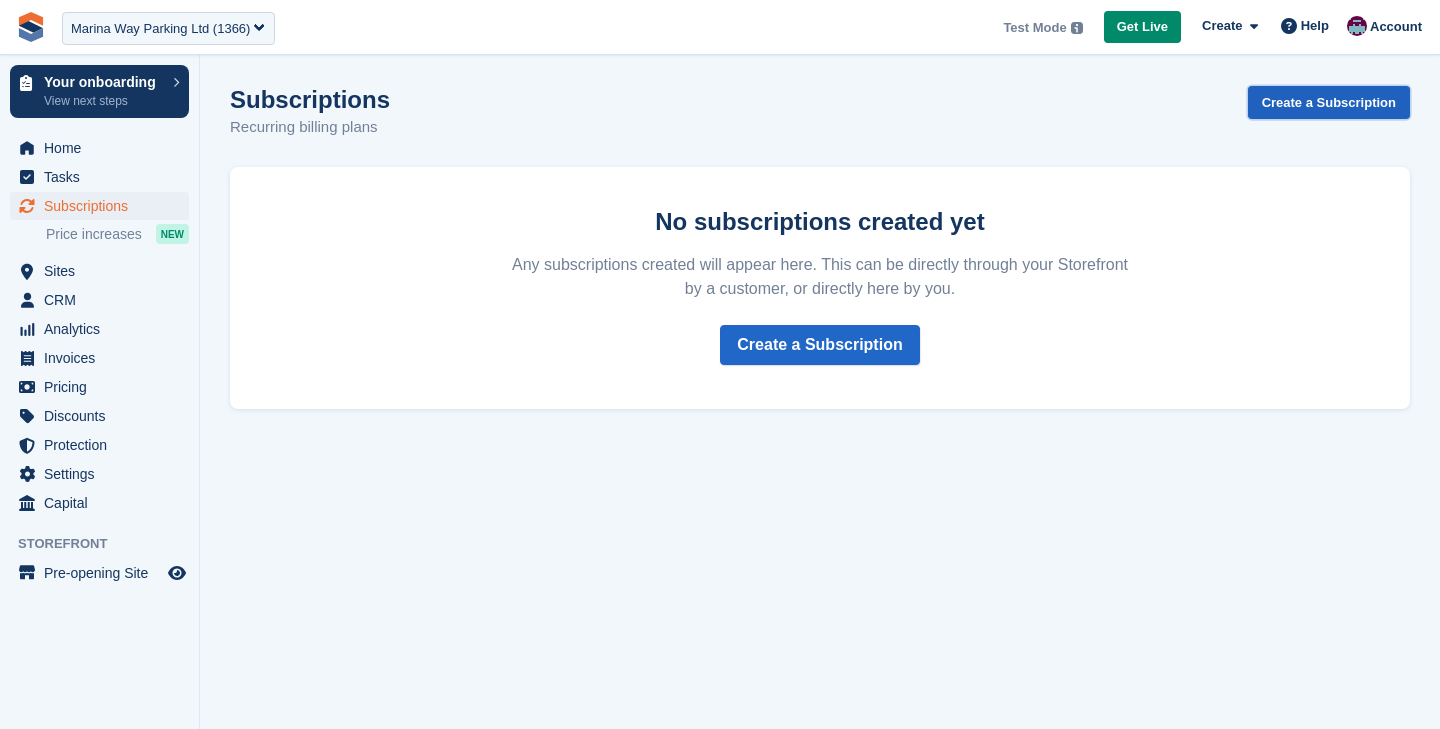 click on "Create a Subscription" at bounding box center (1329, 102) 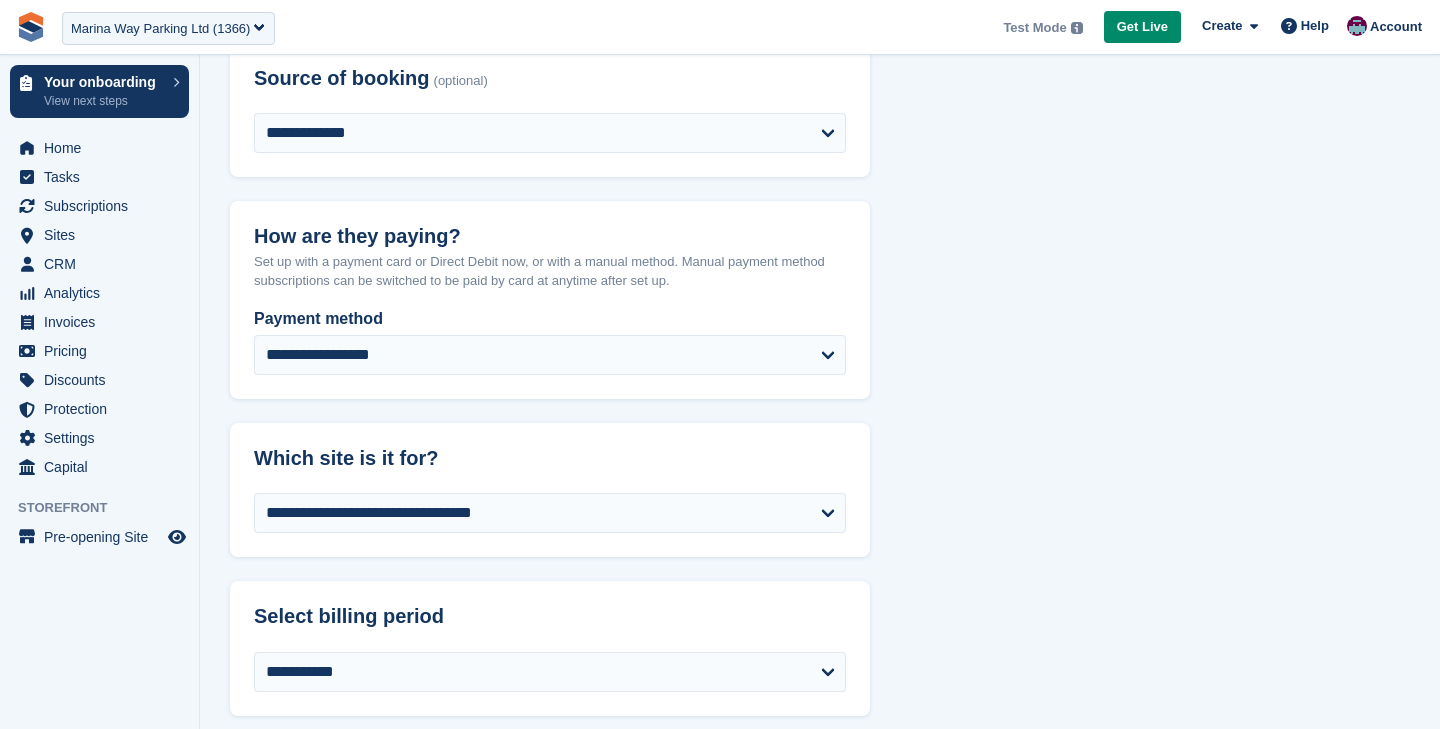 scroll, scrollTop: 326, scrollLeft: 0, axis: vertical 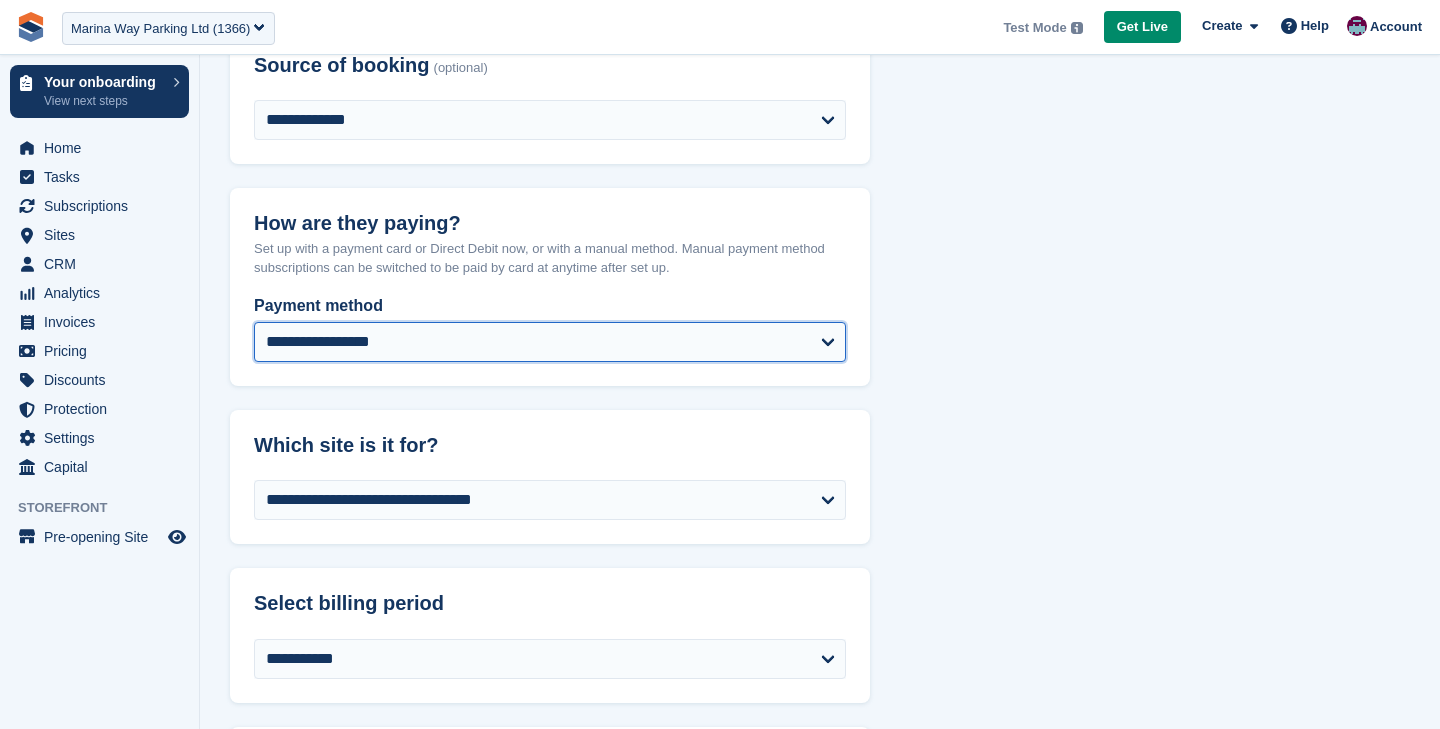 click on "**********" at bounding box center [550, 342] 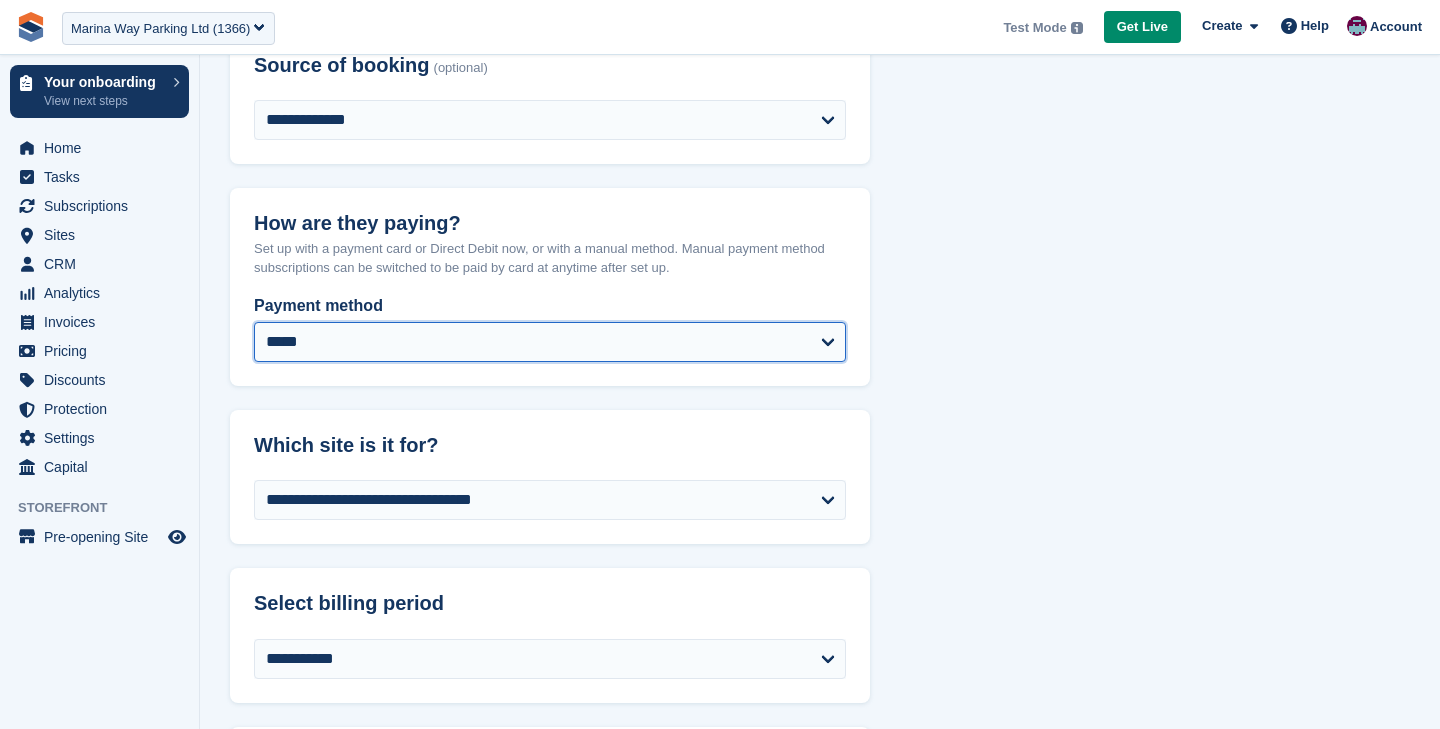 select 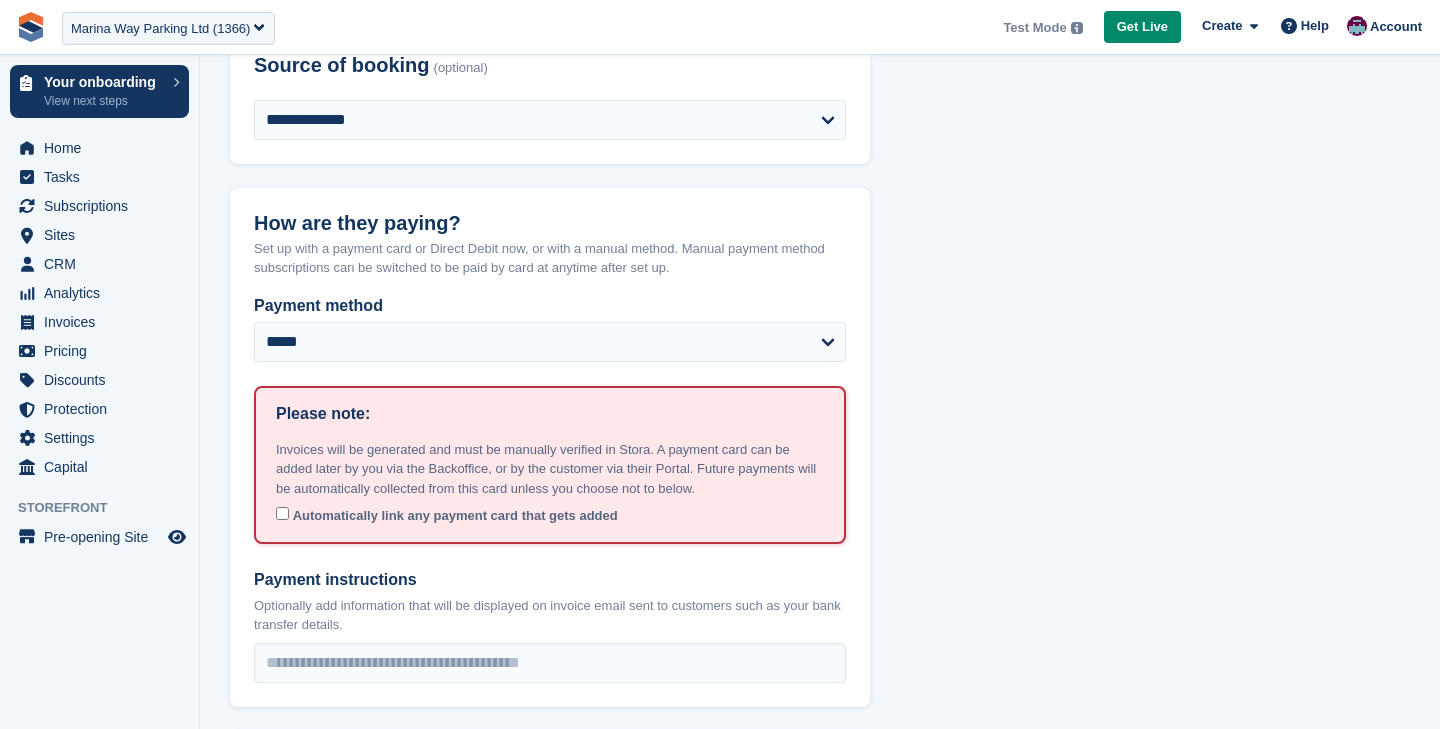 click on "**********" at bounding box center (820, 1298) 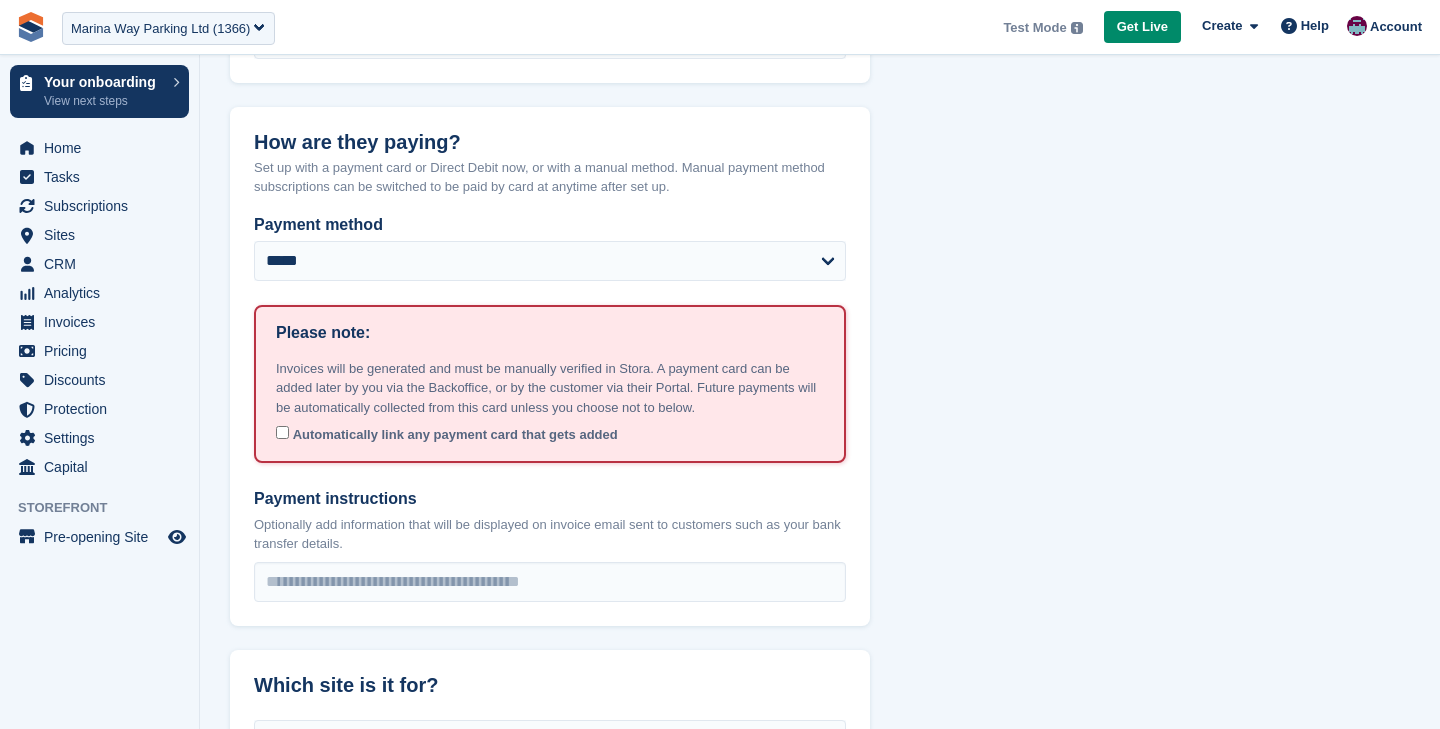 scroll, scrollTop: 415, scrollLeft: 0, axis: vertical 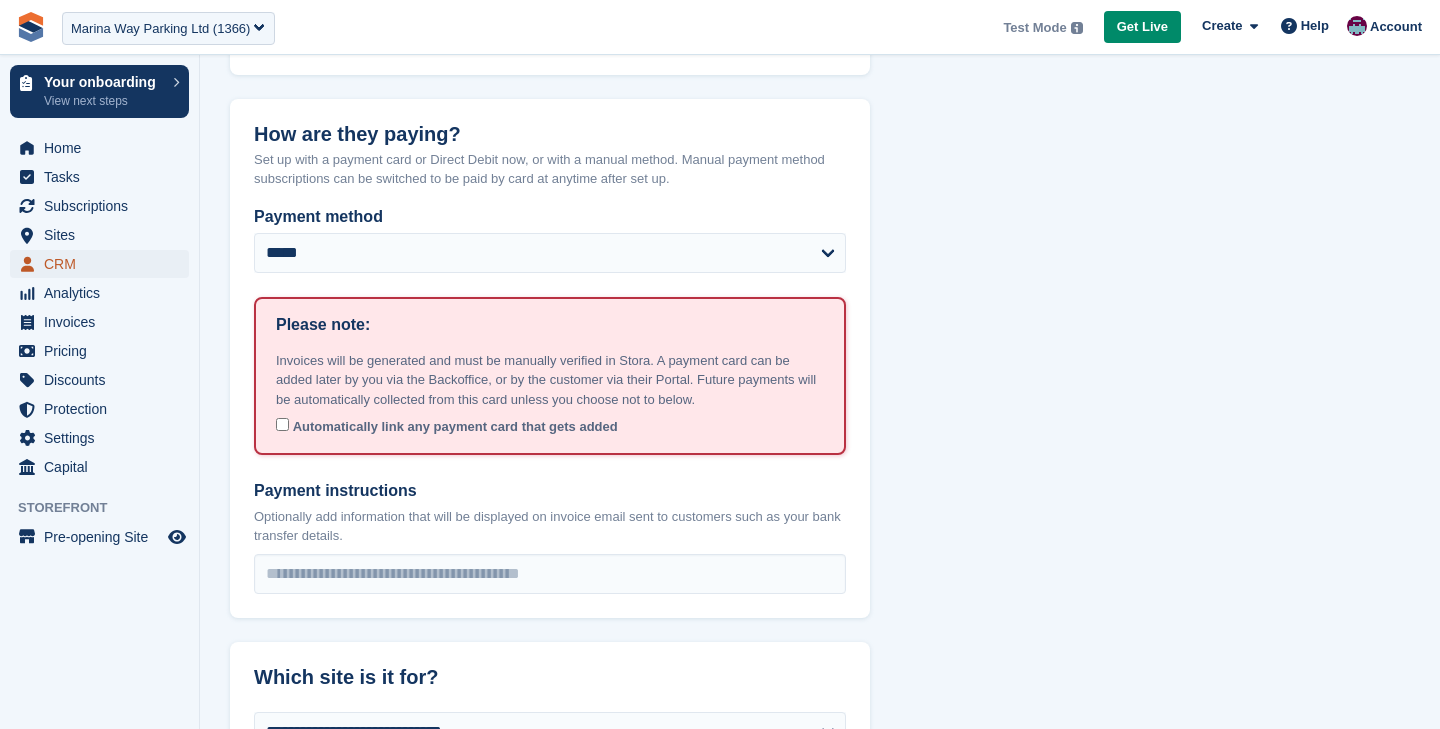click on "CRM" at bounding box center [104, 264] 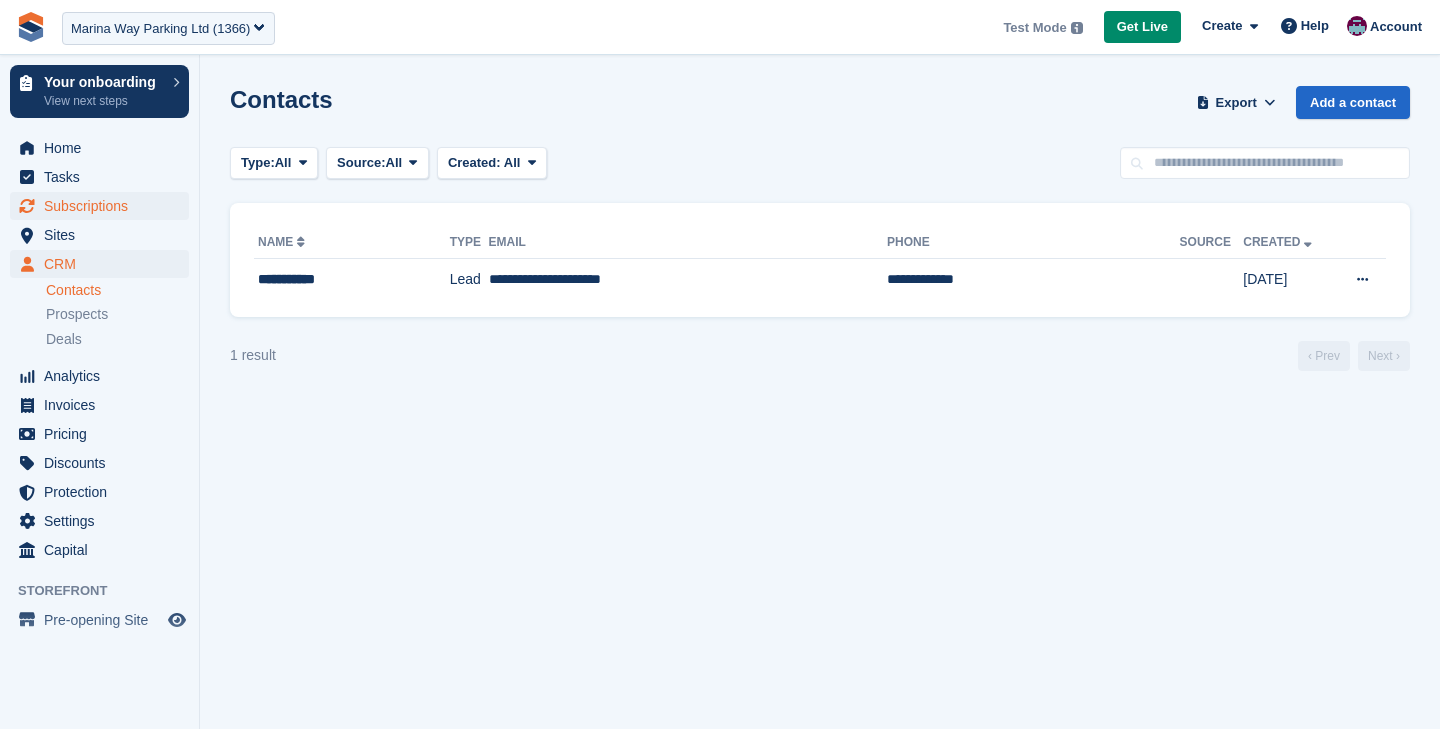 scroll, scrollTop: 0, scrollLeft: 0, axis: both 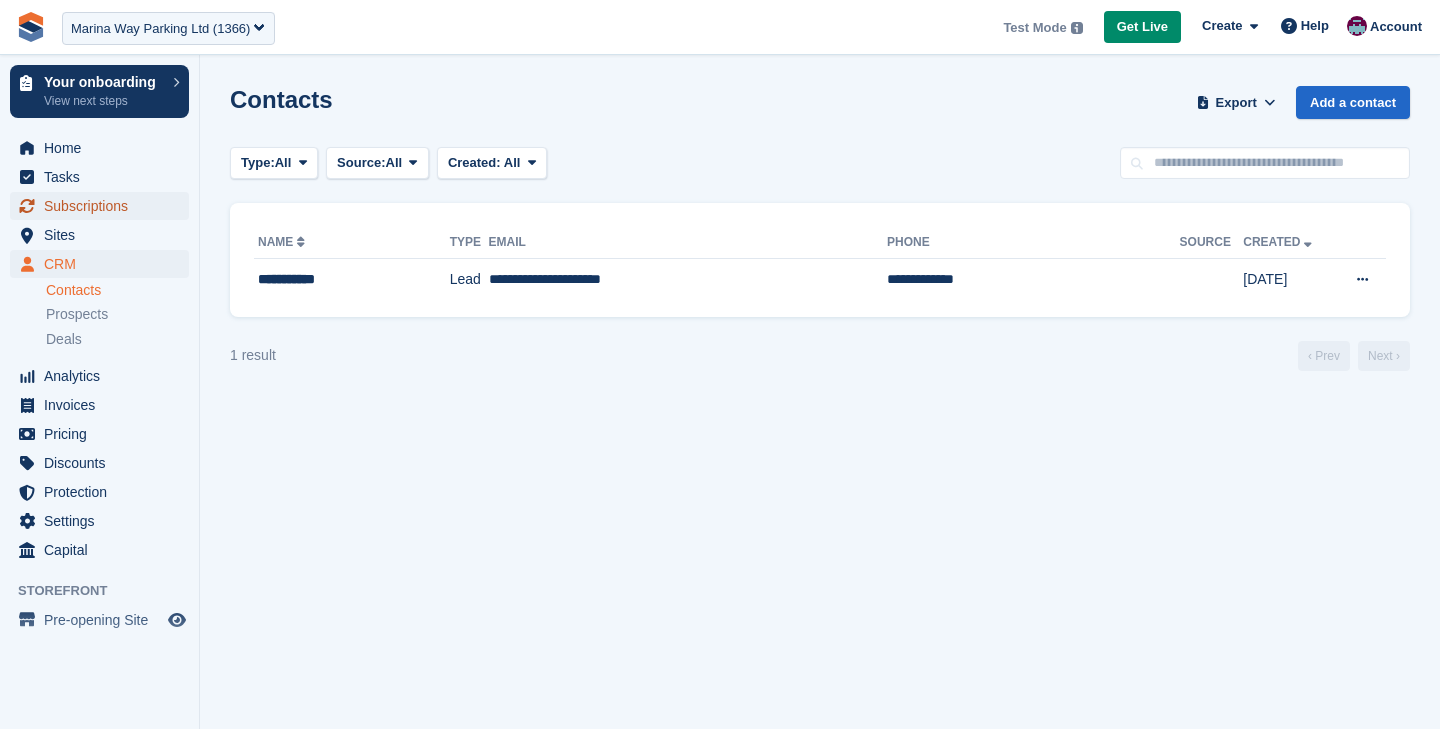 click on "Subscriptions" at bounding box center [104, 206] 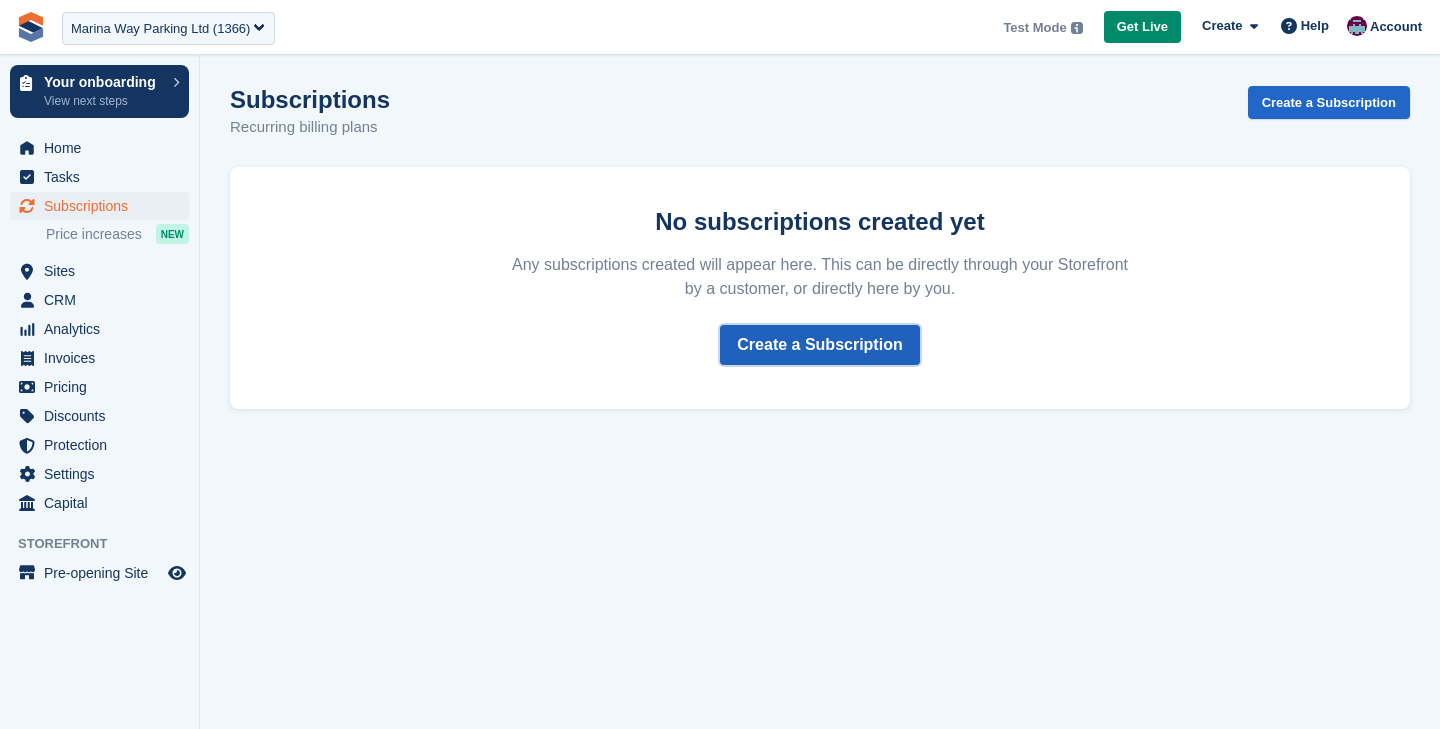 click on "Create a Subscription" at bounding box center [819, 345] 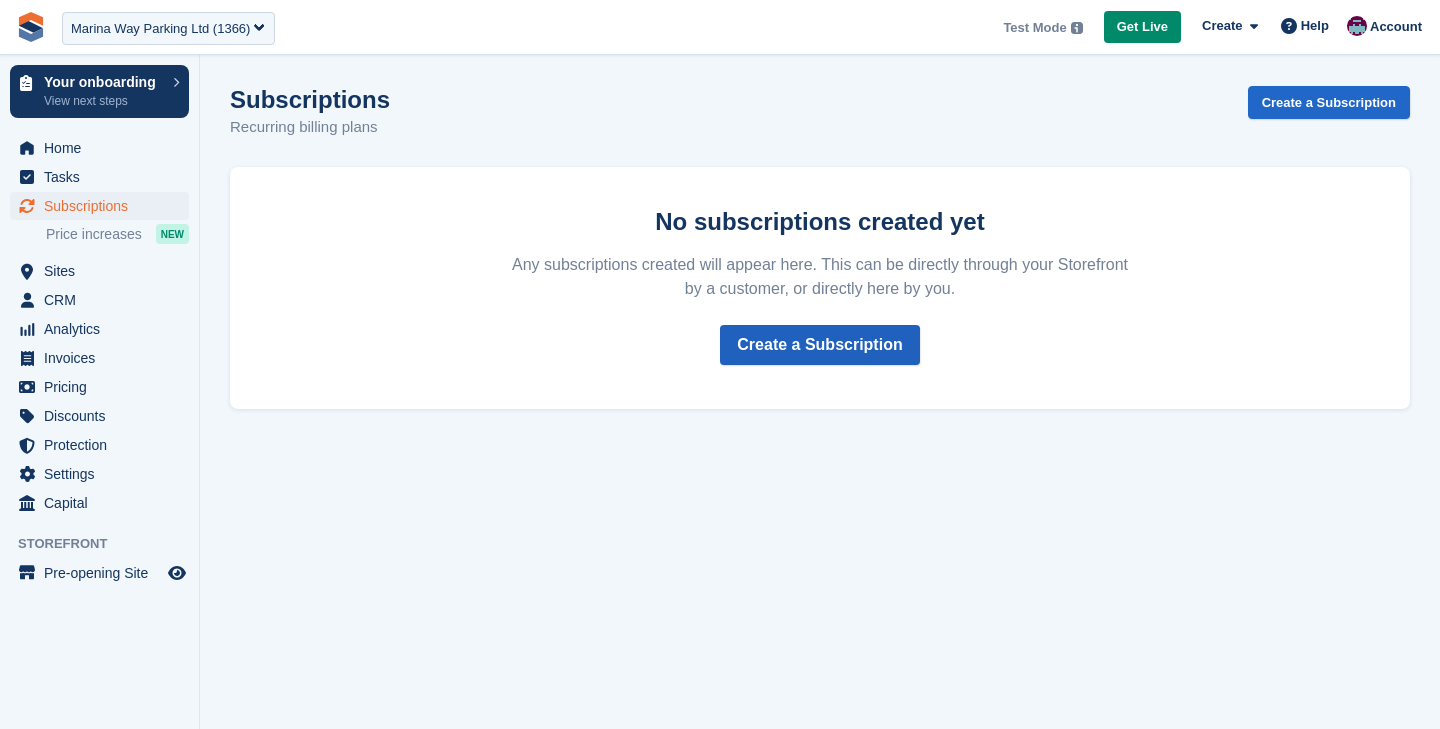 select on "*****" 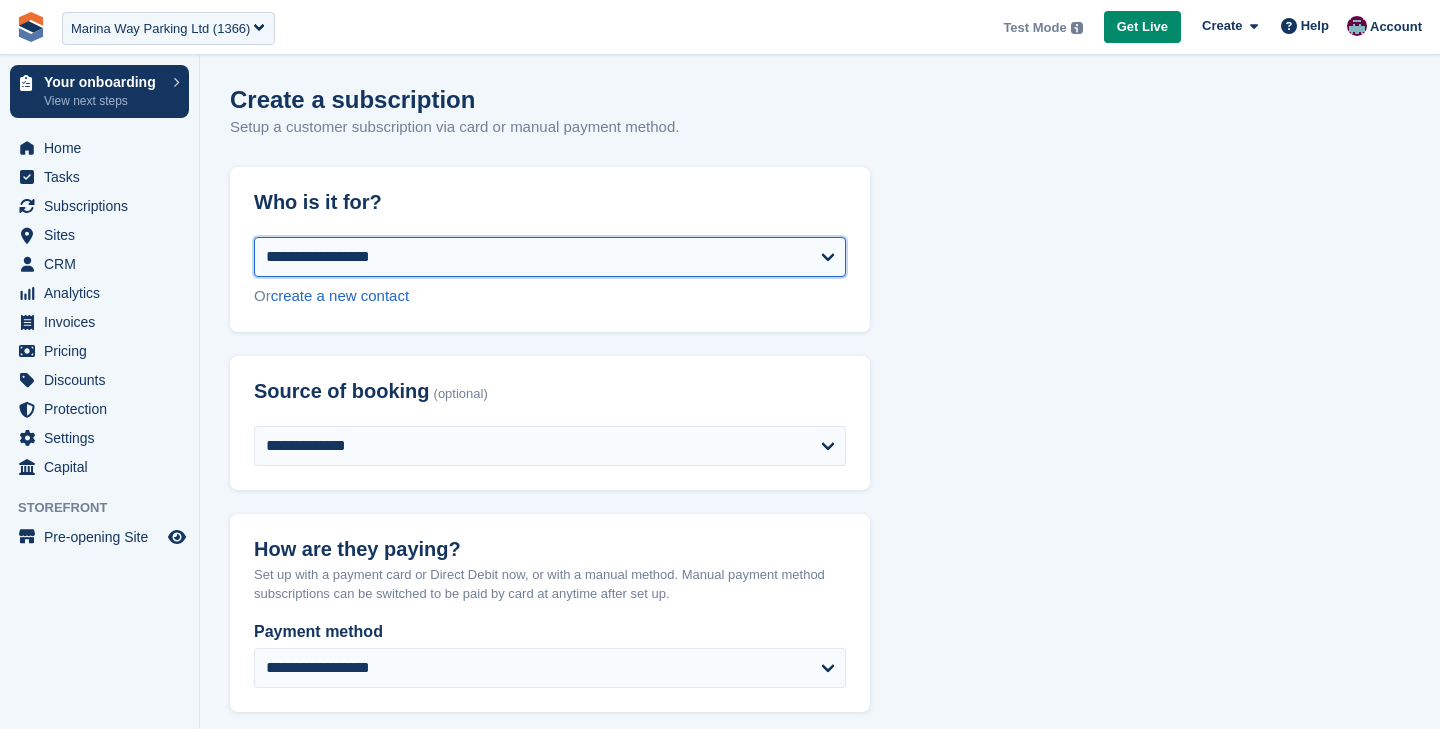click on "**********" at bounding box center [550, 257] 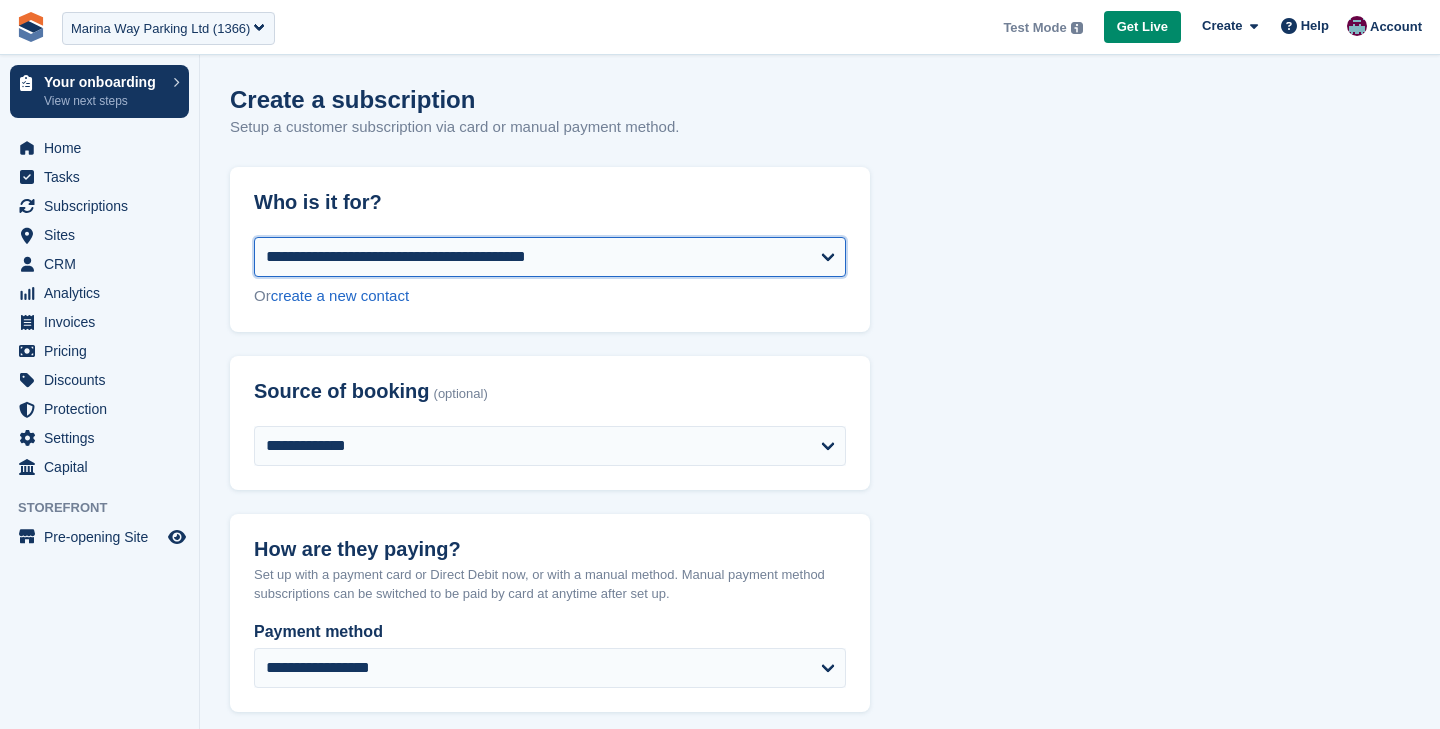 select on "**********" 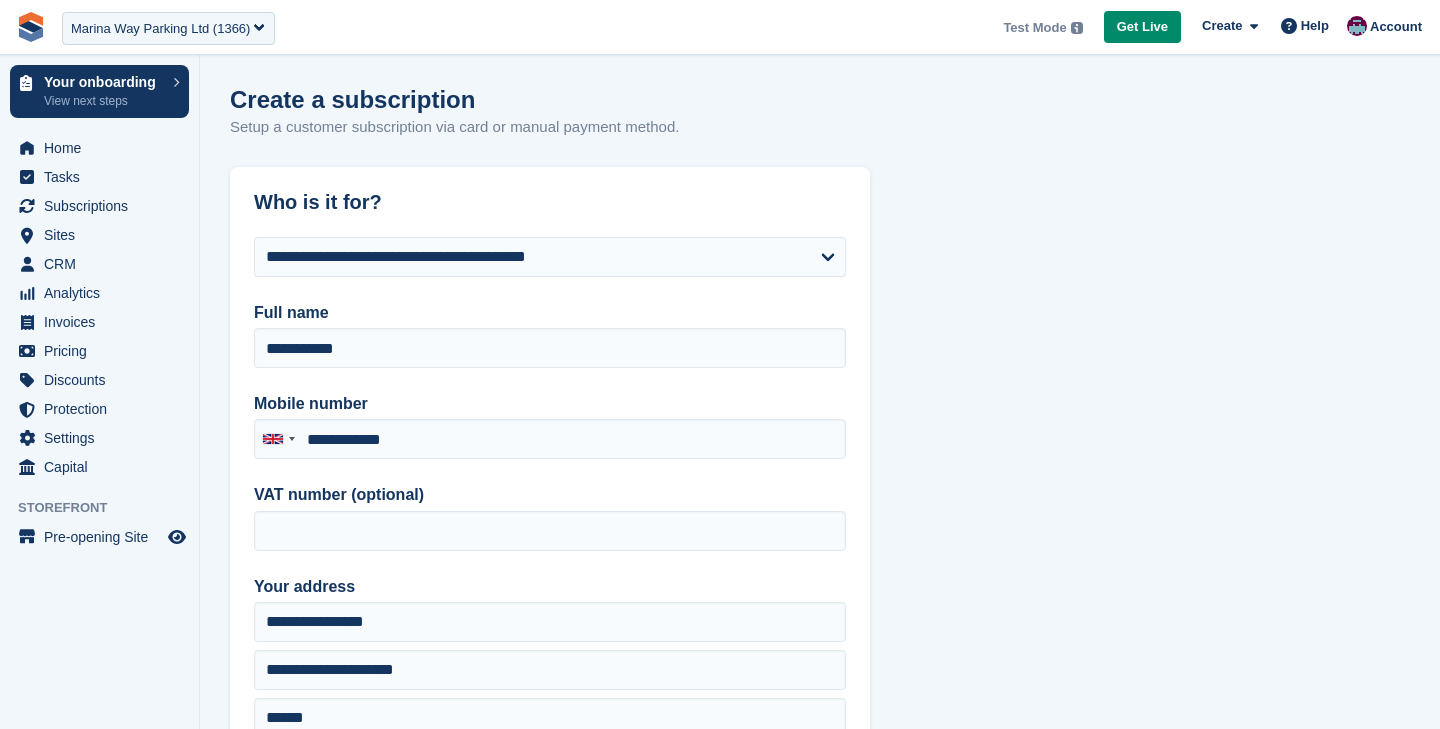 click on "**********" at bounding box center [820, 1603] 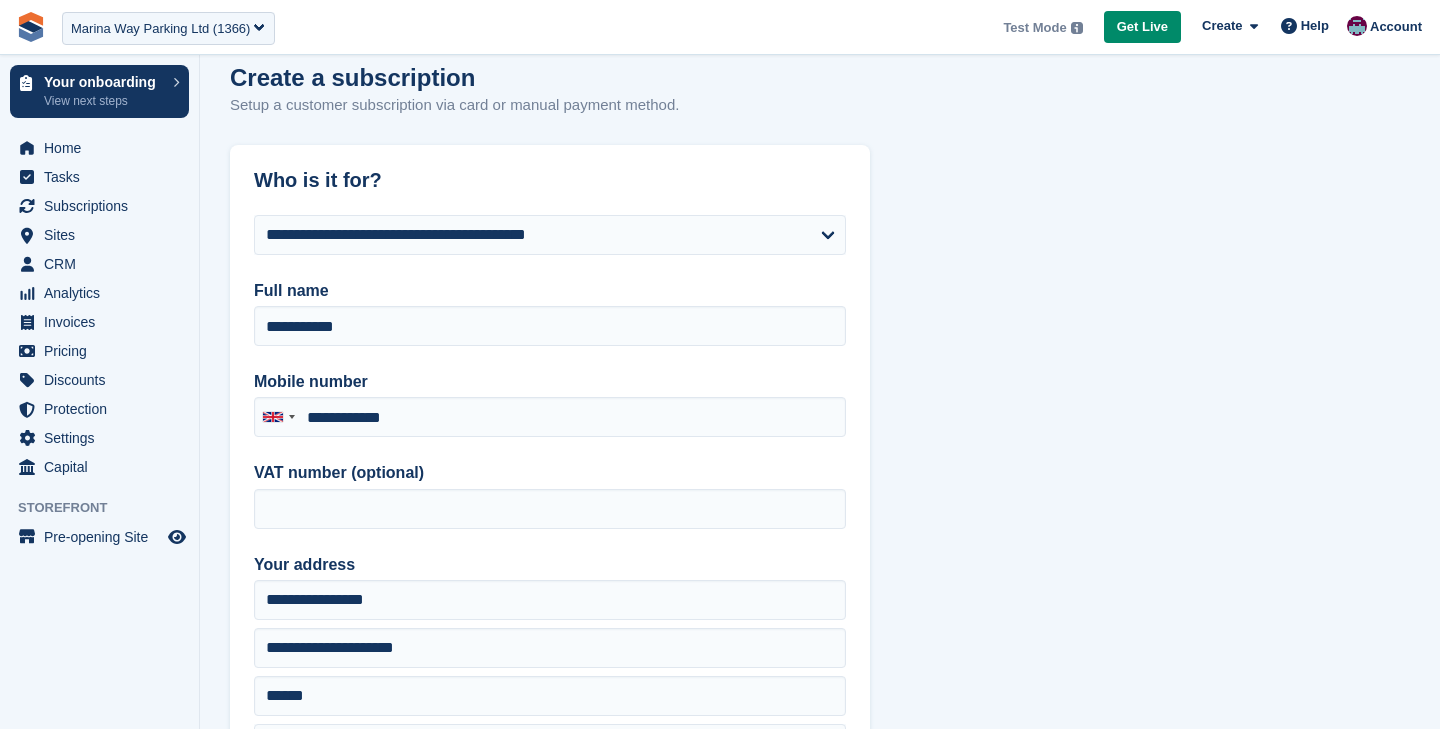 scroll, scrollTop: 0, scrollLeft: 0, axis: both 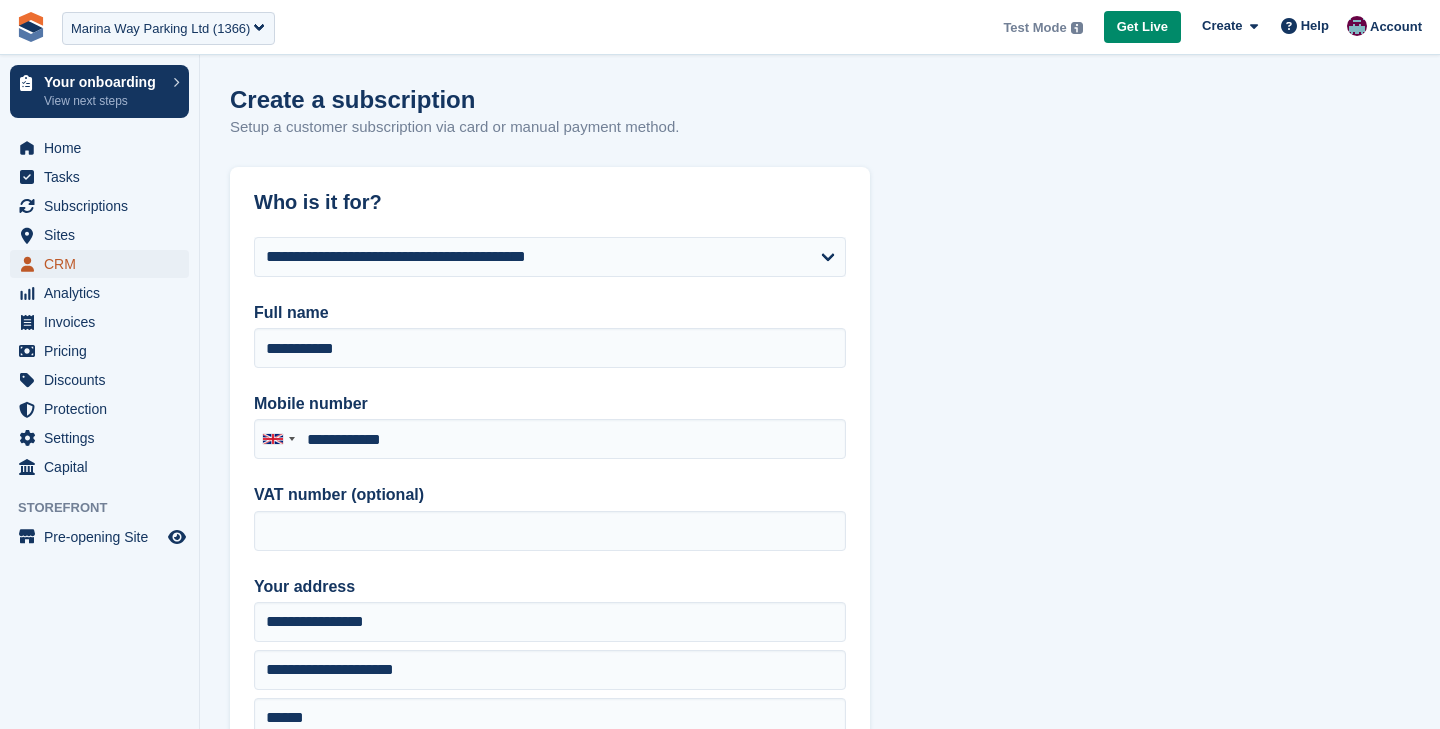 click on "CRM" at bounding box center (104, 264) 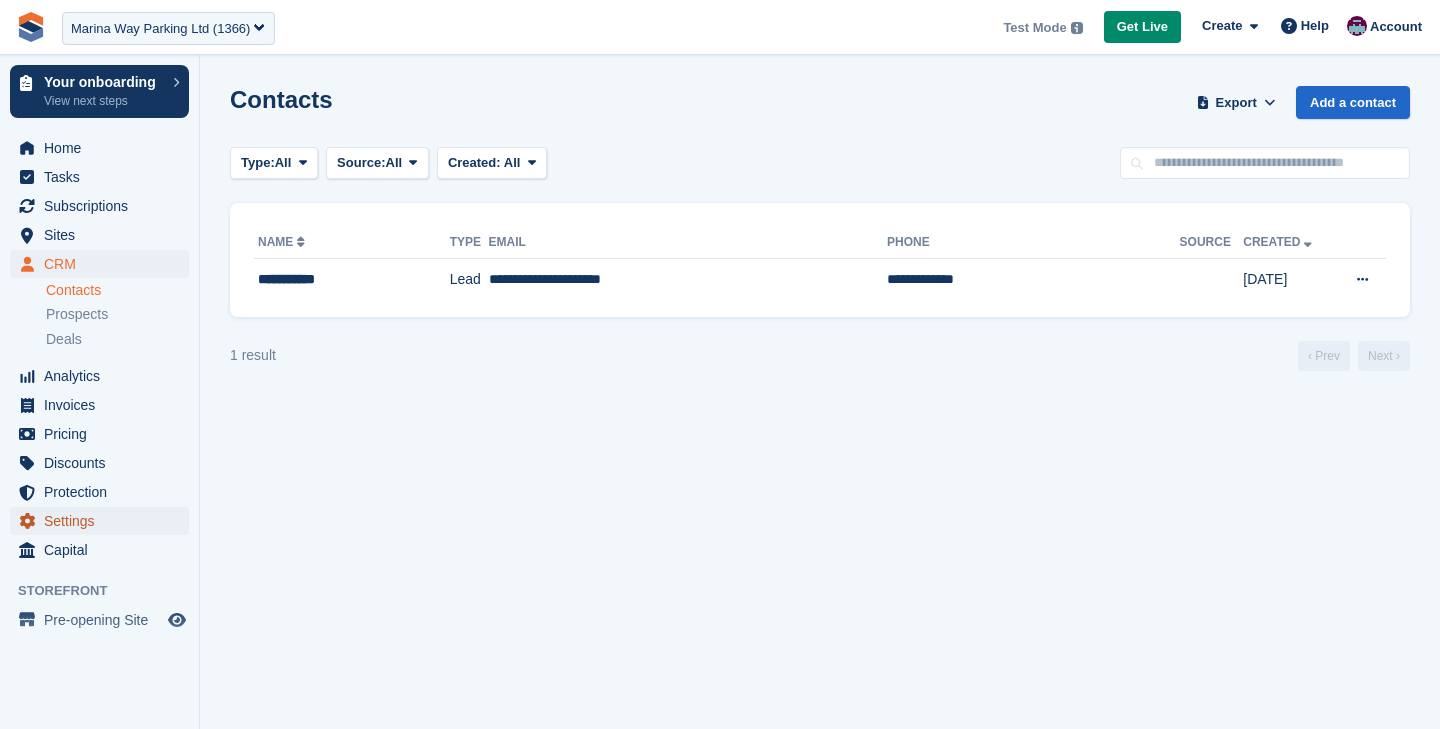 click on "Settings" at bounding box center (104, 521) 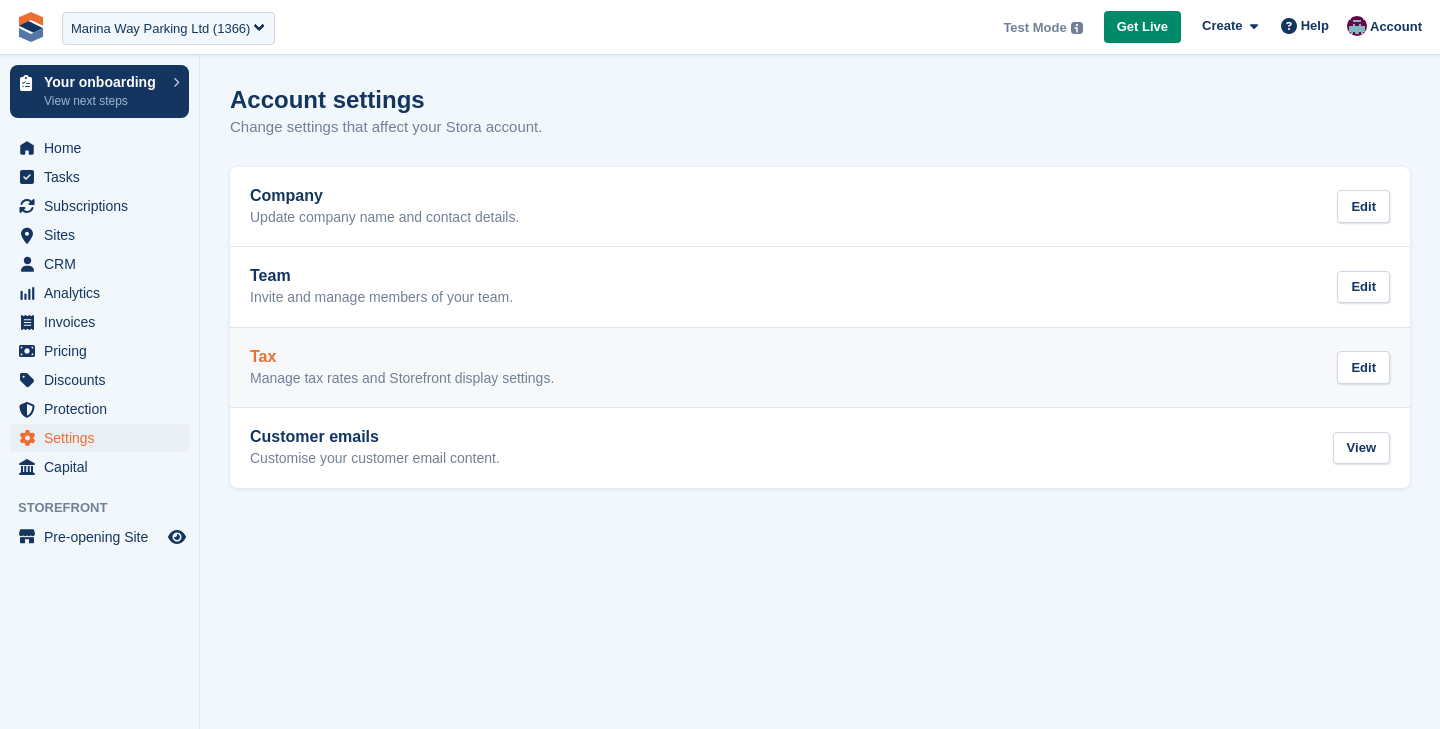 click on "Manage tax rates and Storefront display settings." at bounding box center [402, 379] 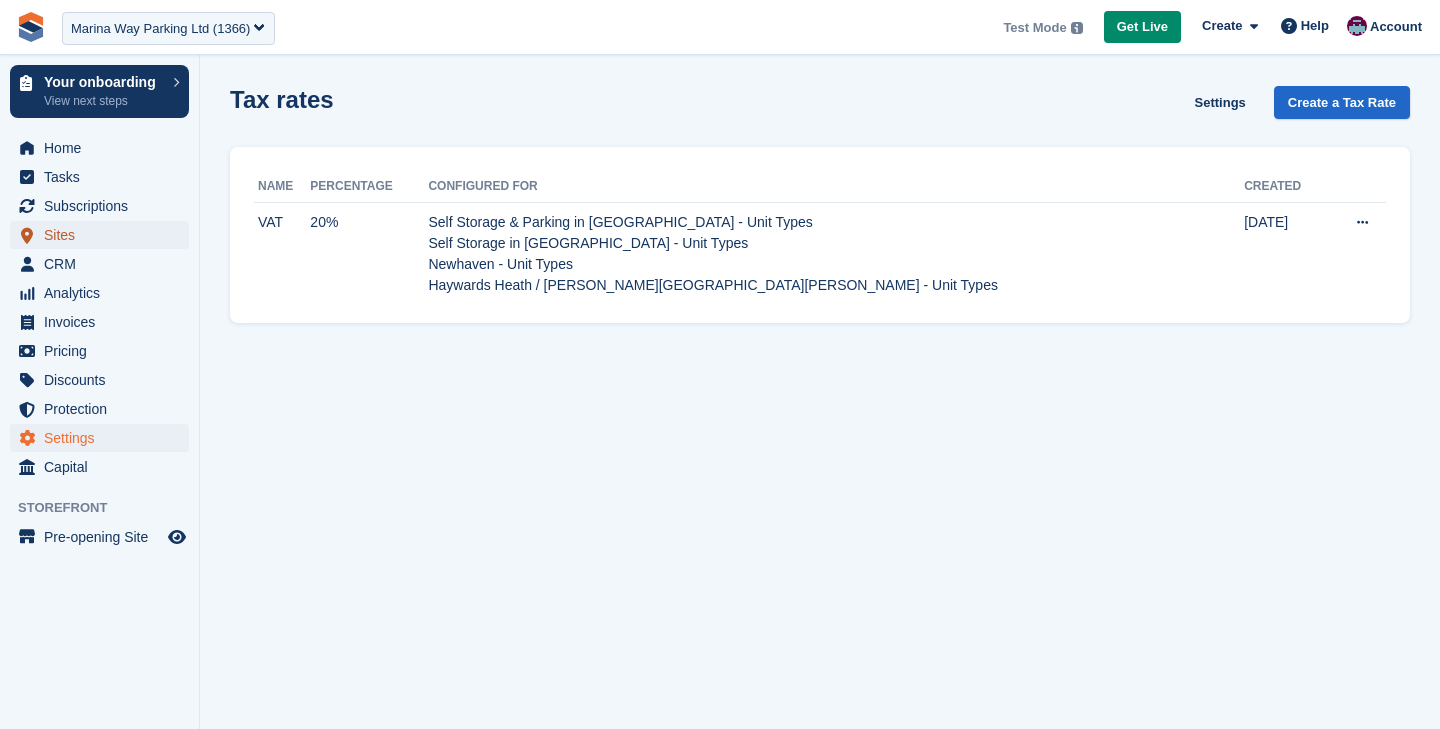 click on "Sites" at bounding box center (104, 235) 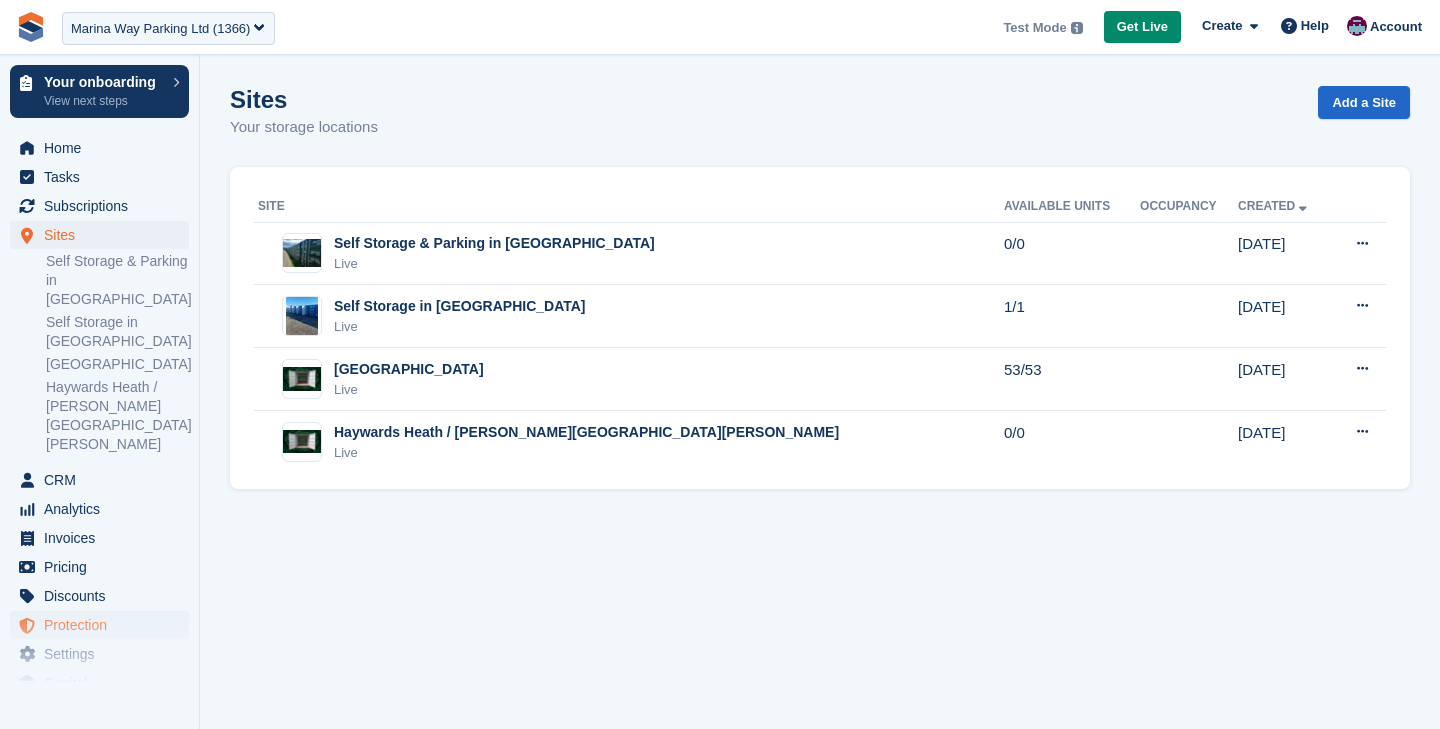 scroll, scrollTop: 90, scrollLeft: 0, axis: vertical 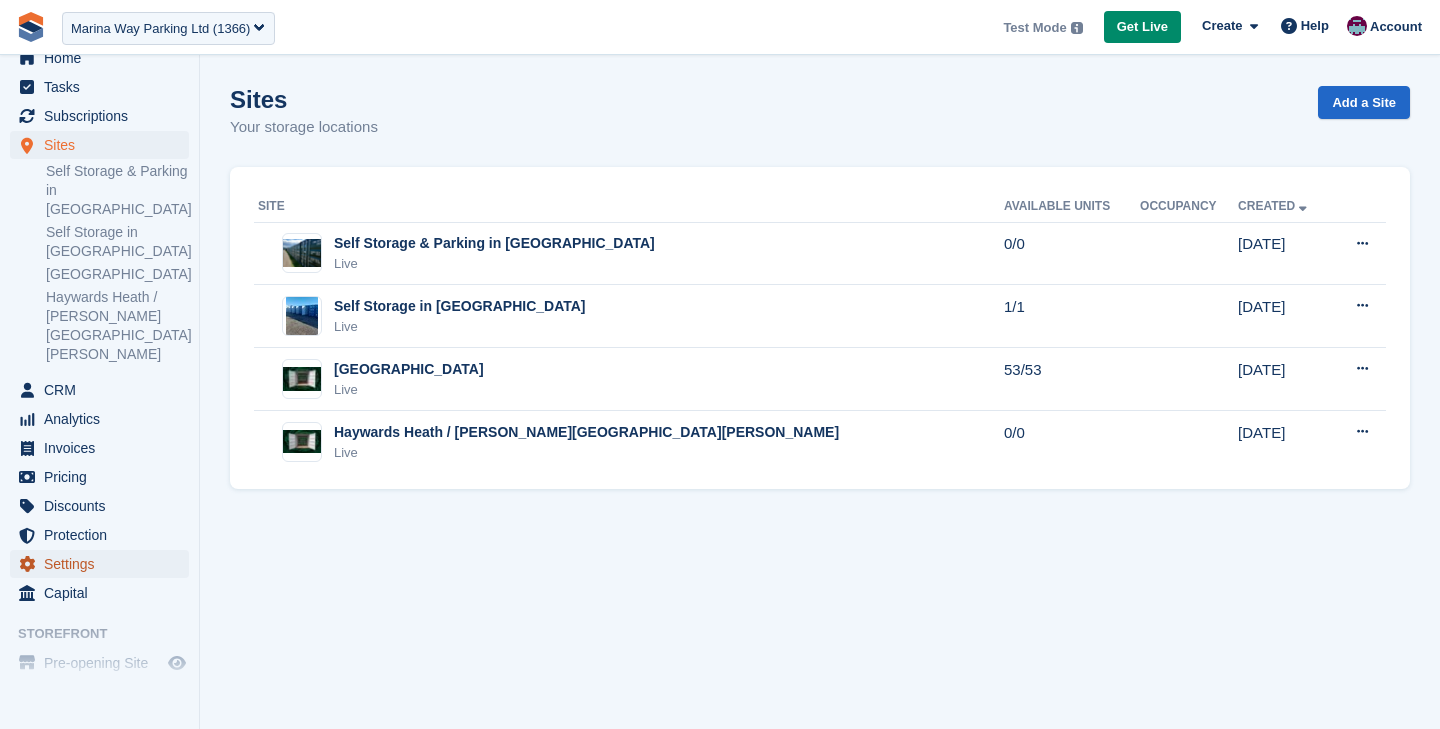 click on "Settings" at bounding box center (104, 564) 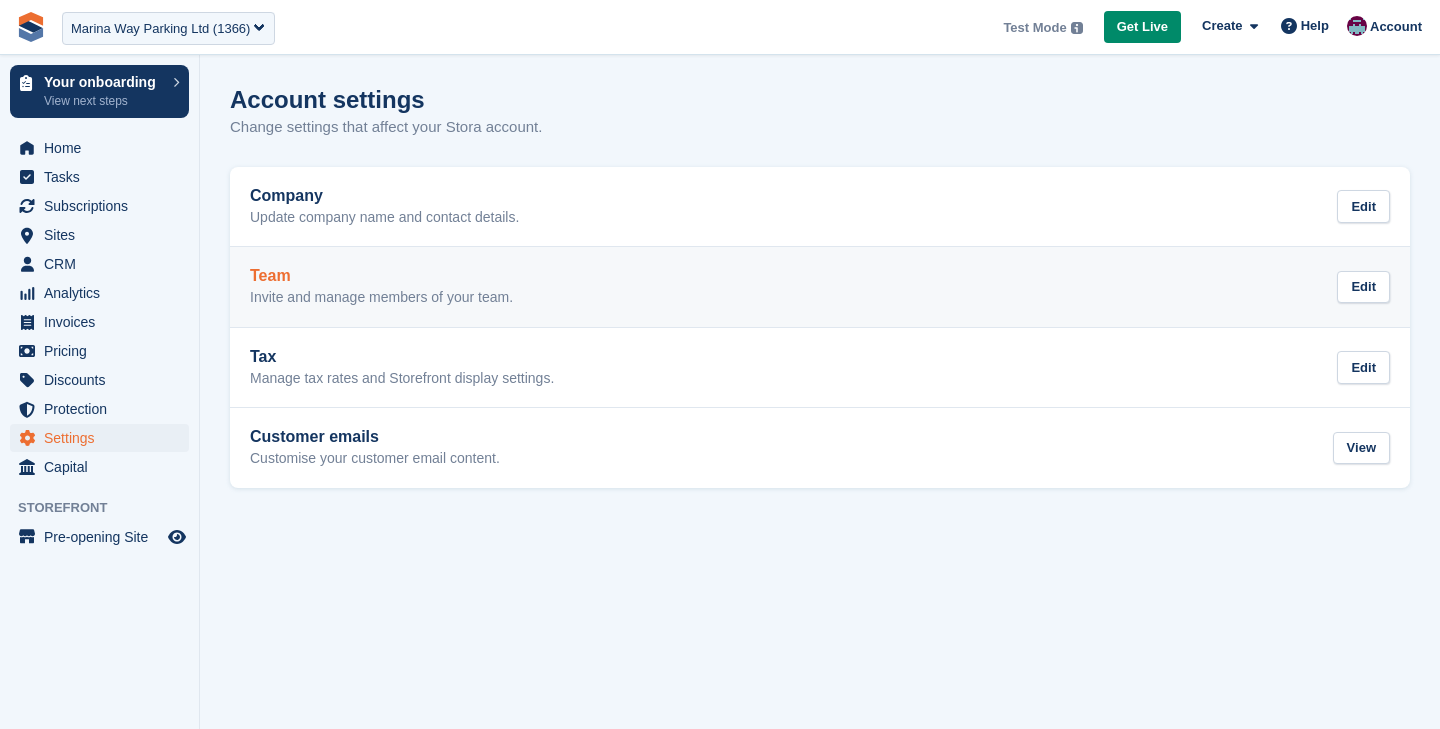 click on "Invite and manage members of your team." at bounding box center (381, 298) 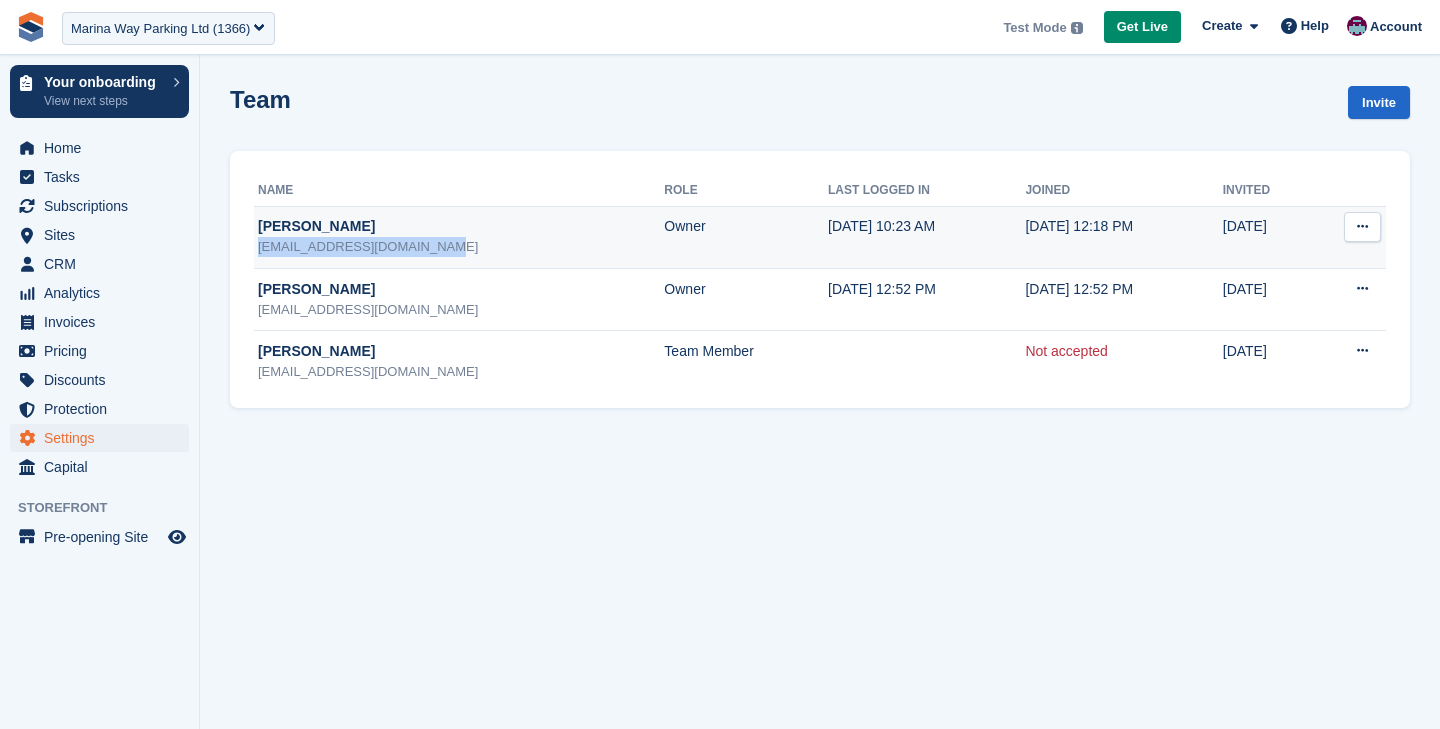 drag, startPoint x: 440, startPoint y: 246, endPoint x: 260, endPoint y: 246, distance: 180 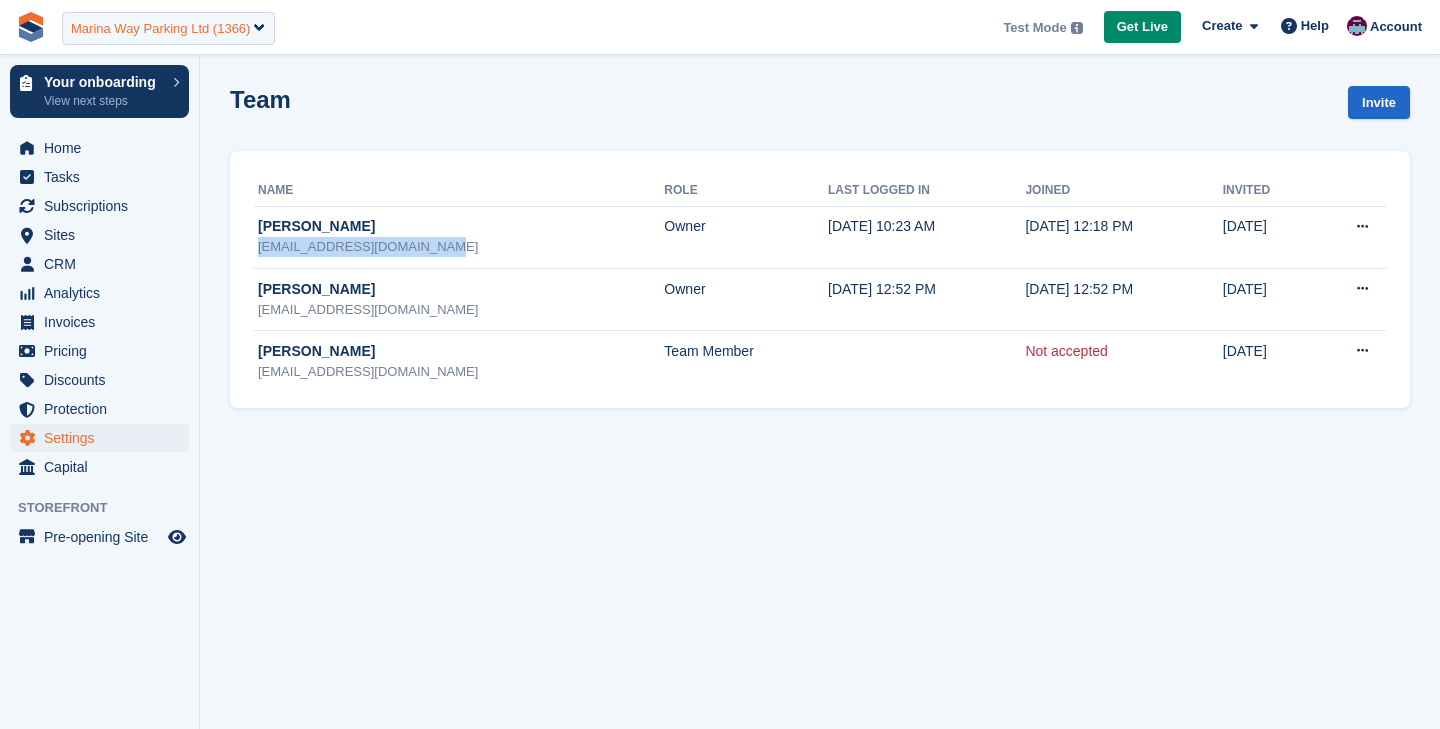 click on "Marina Way Parking Ltd (1366)" at bounding box center (160, 29) 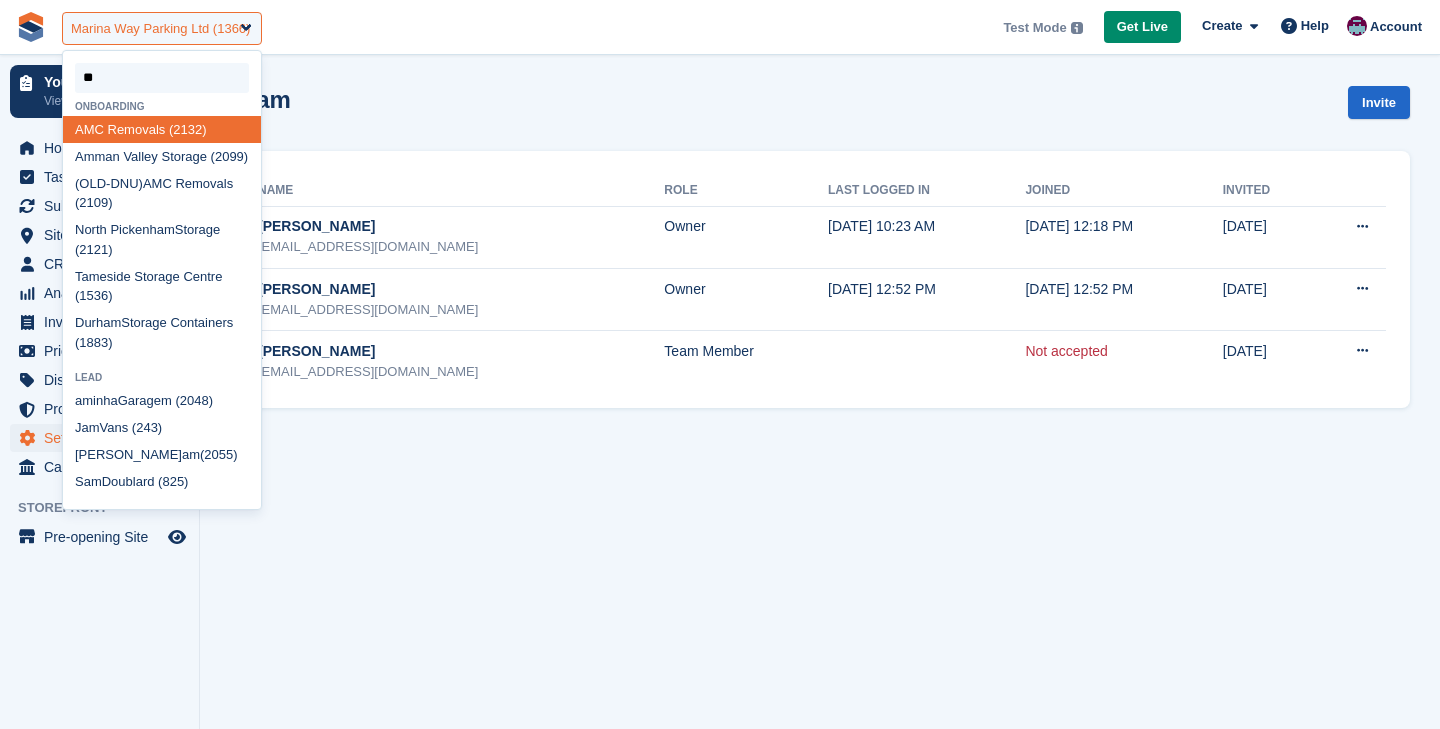 type on "***" 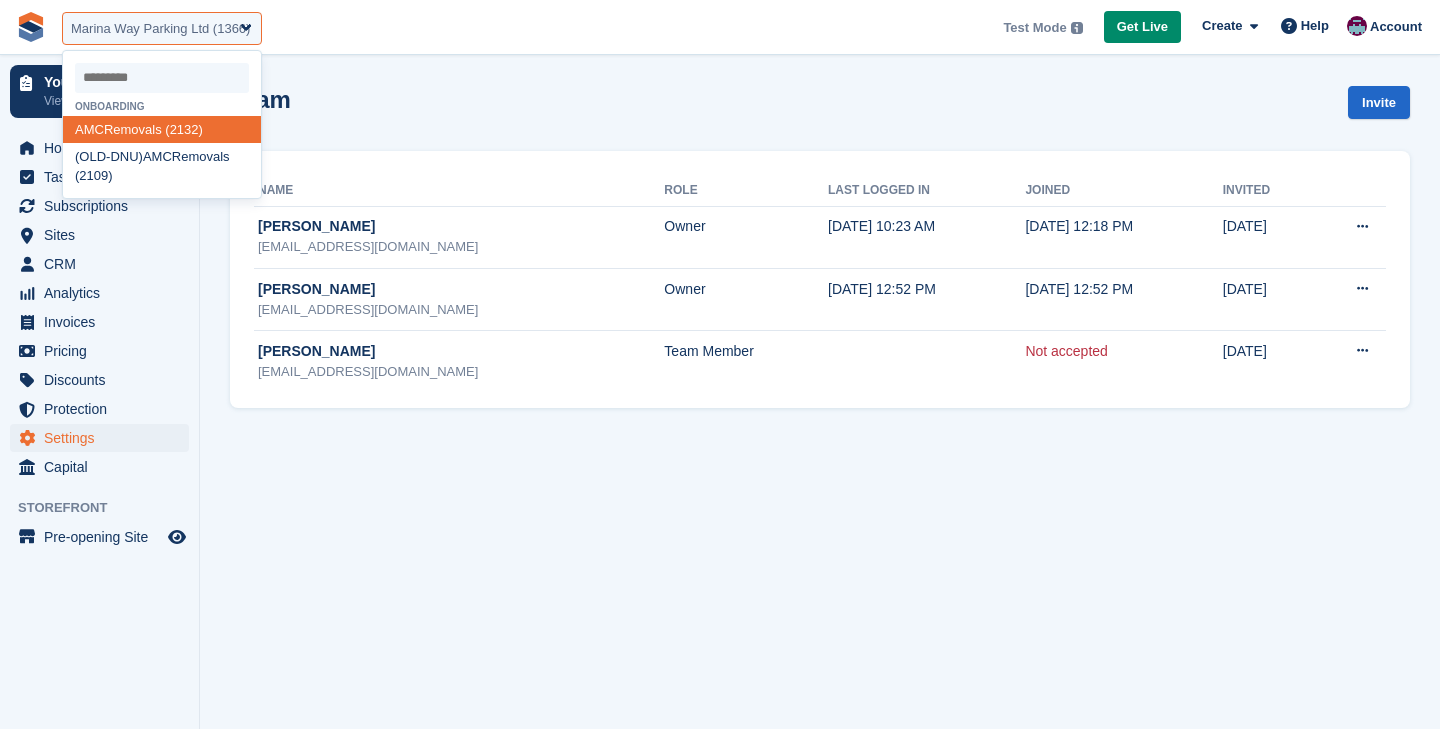 select on "****" 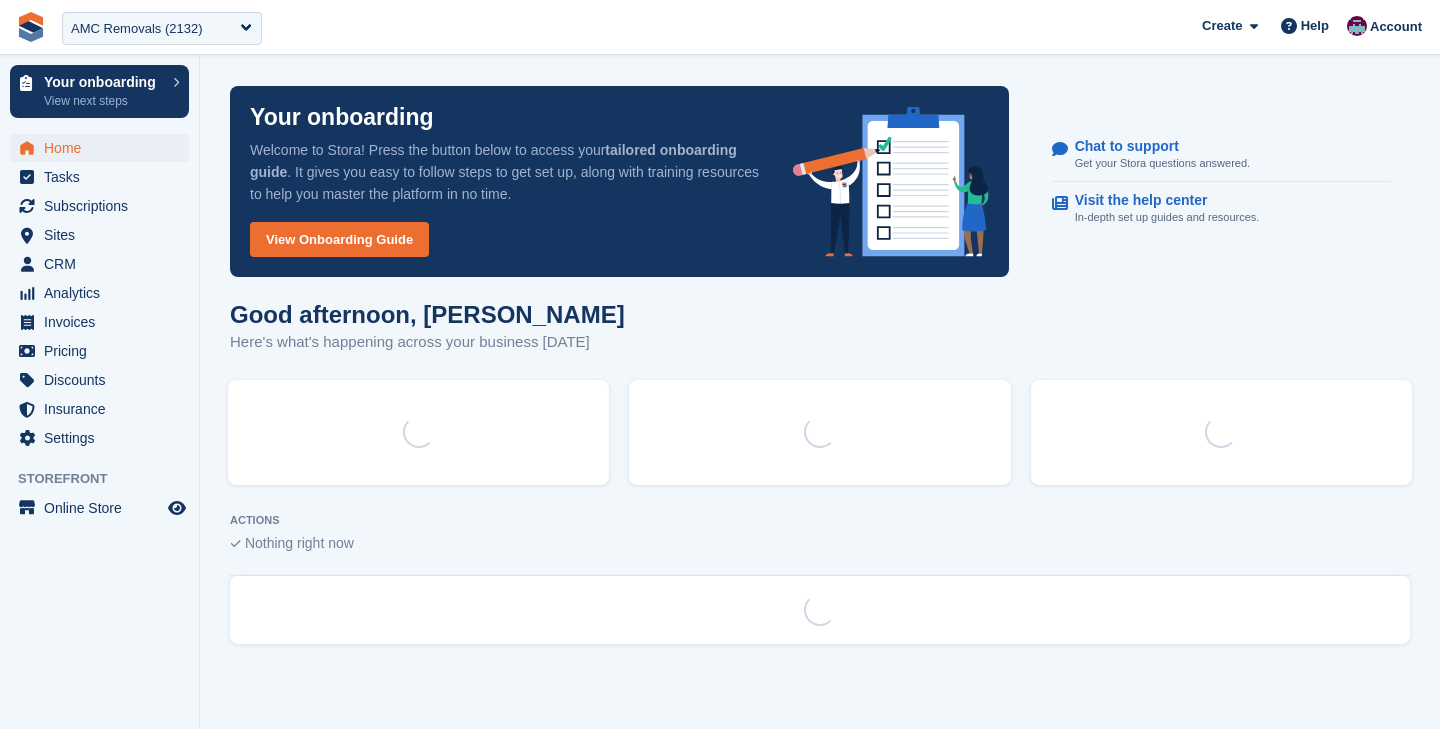 scroll, scrollTop: 0, scrollLeft: 0, axis: both 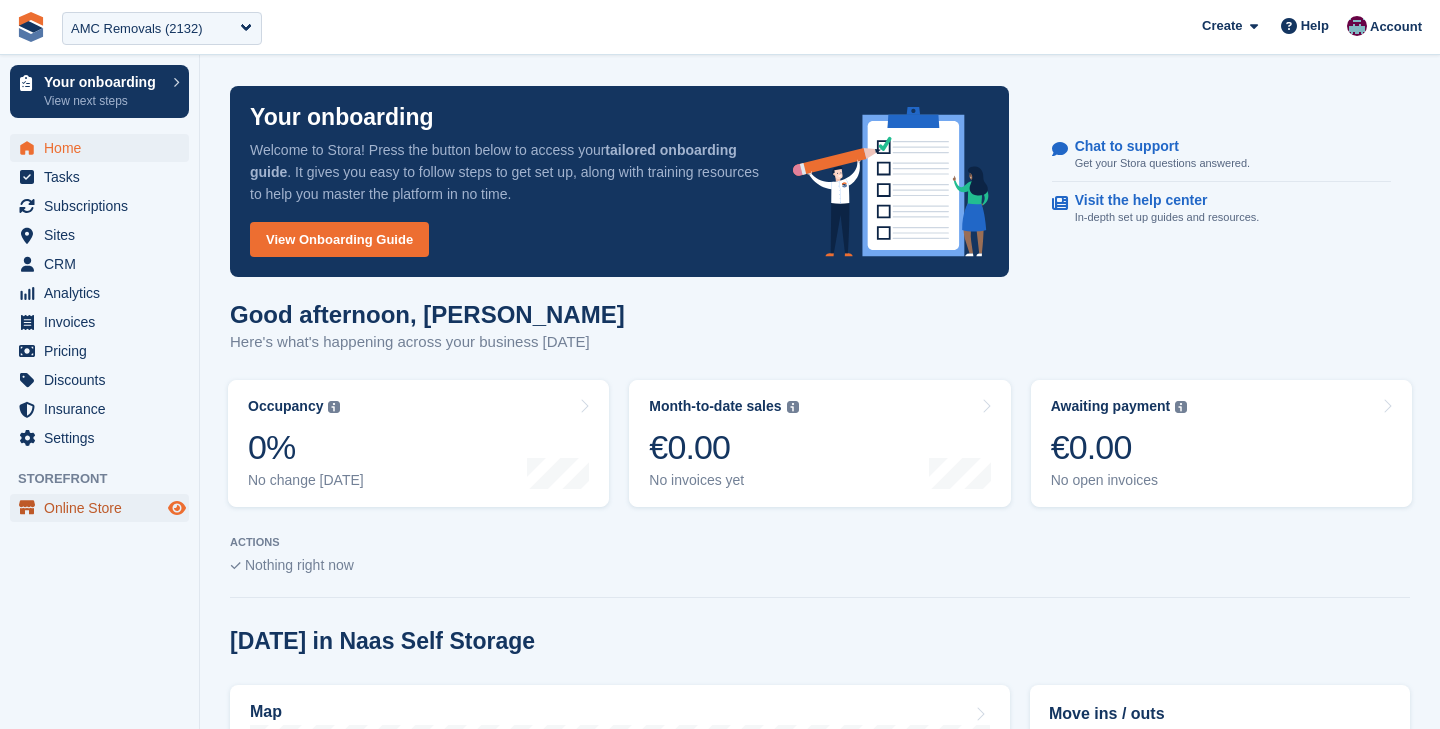 click on "Online Store
Online Store" at bounding box center [99, 508] 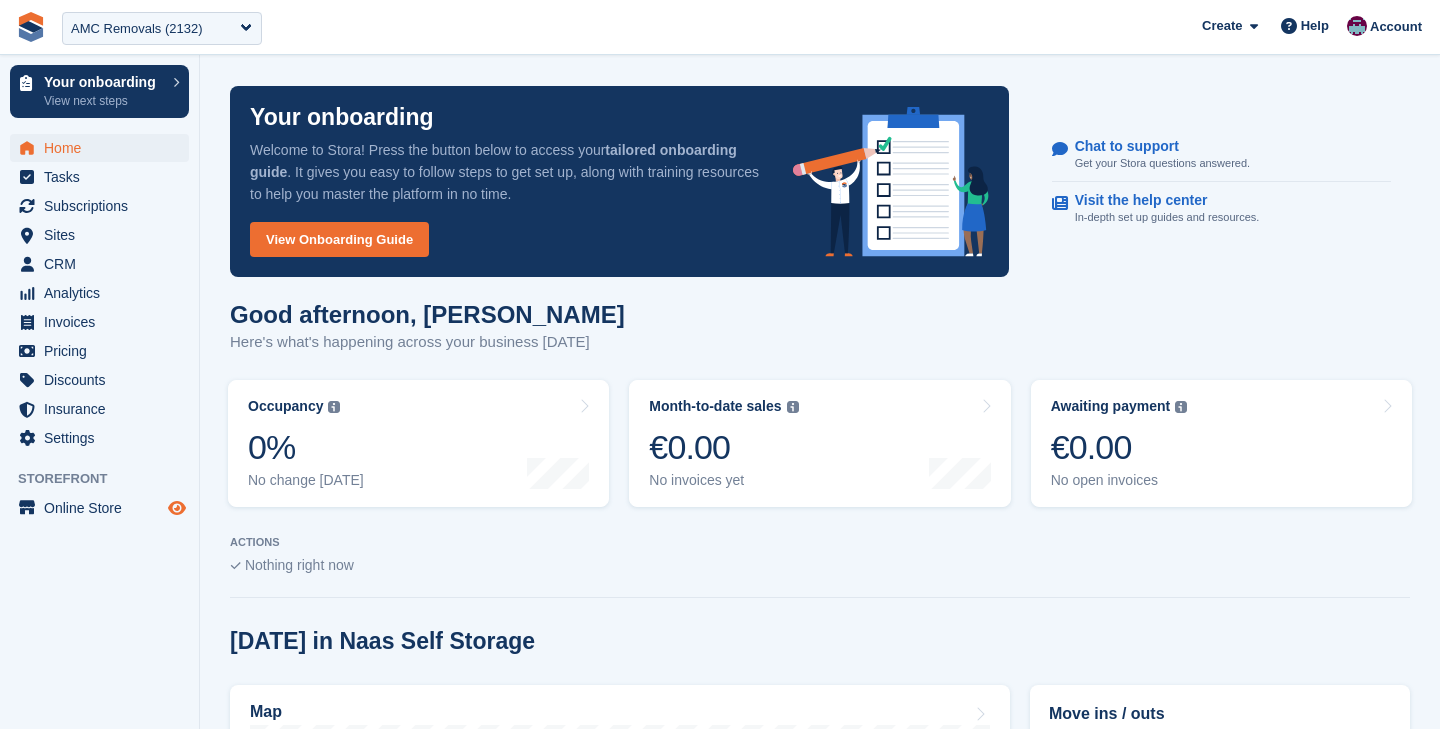 click at bounding box center [177, 508] 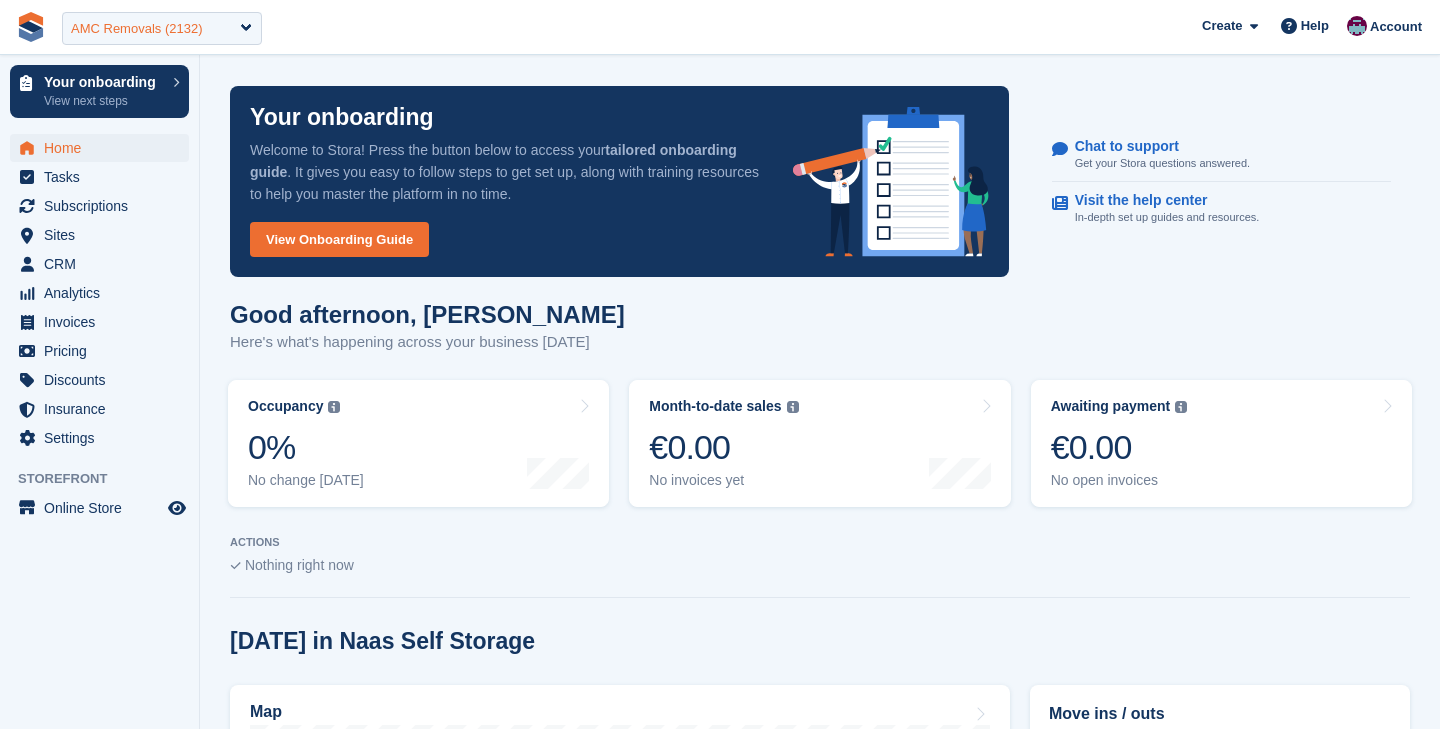 click on "AMC Removals (2132)" at bounding box center [137, 29] 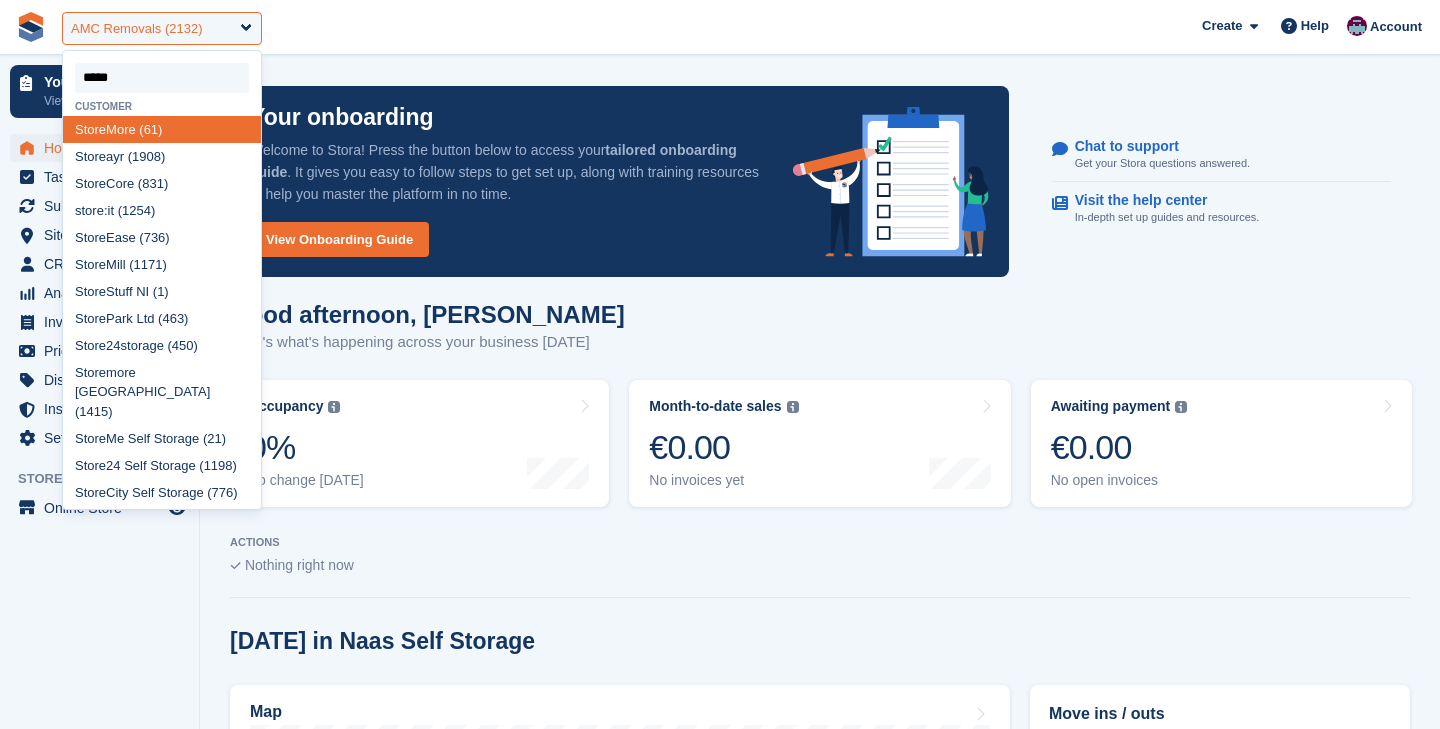 type on "******" 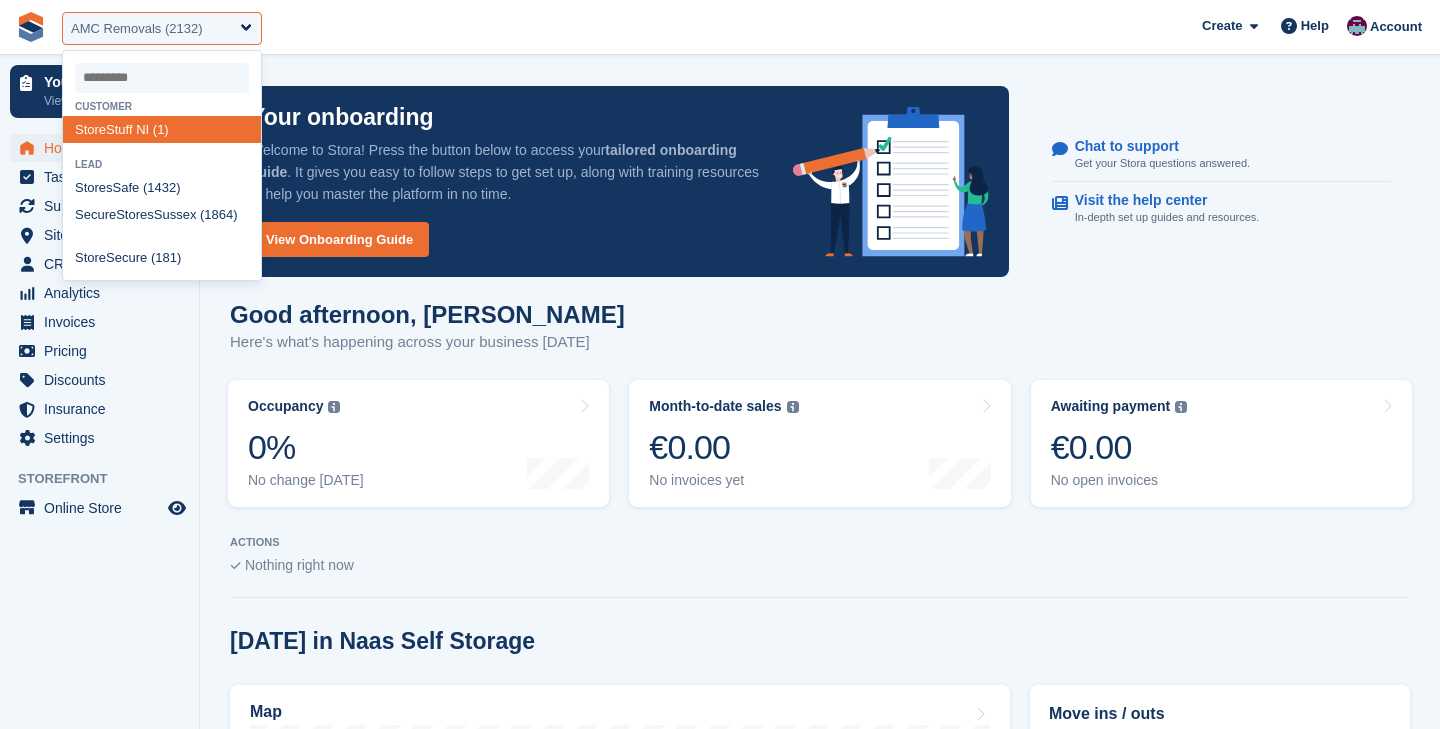 select on "*" 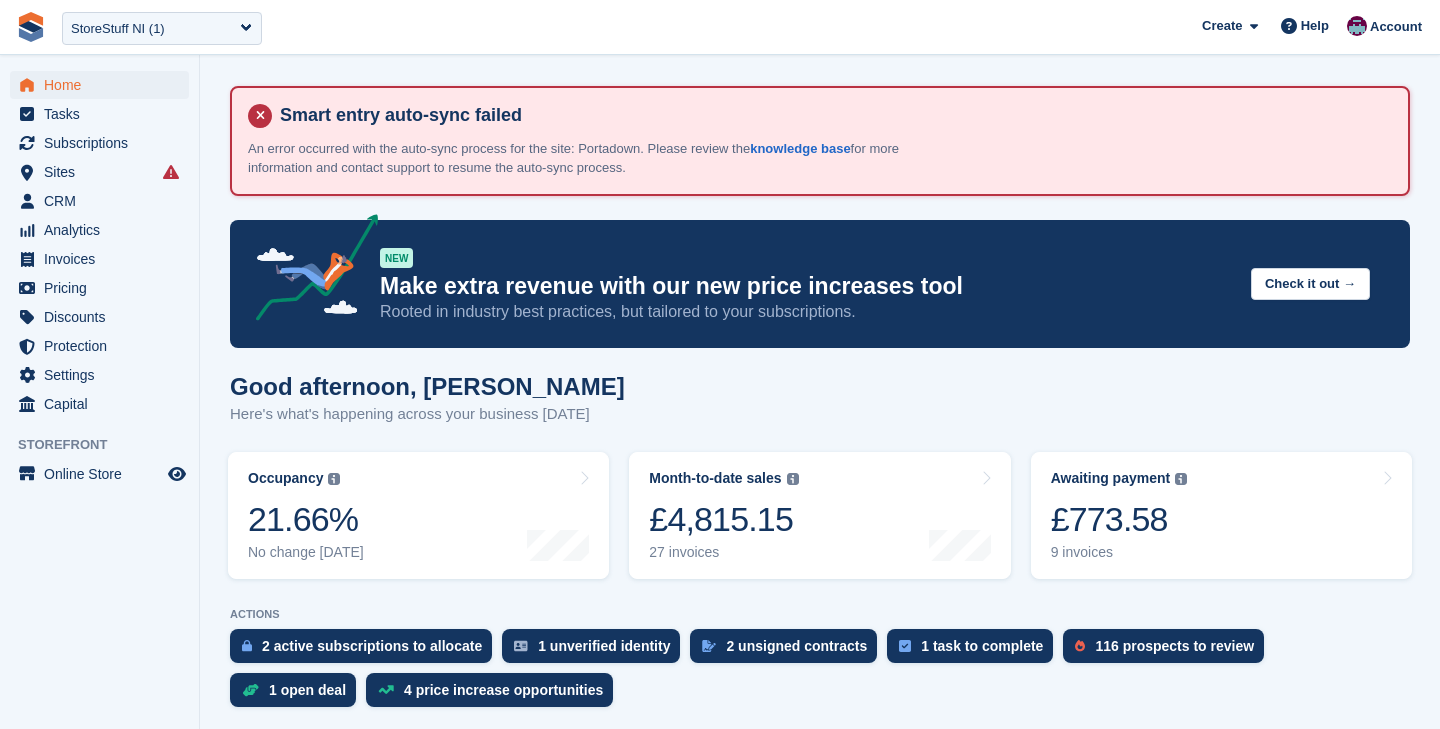 scroll, scrollTop: 0, scrollLeft: 0, axis: both 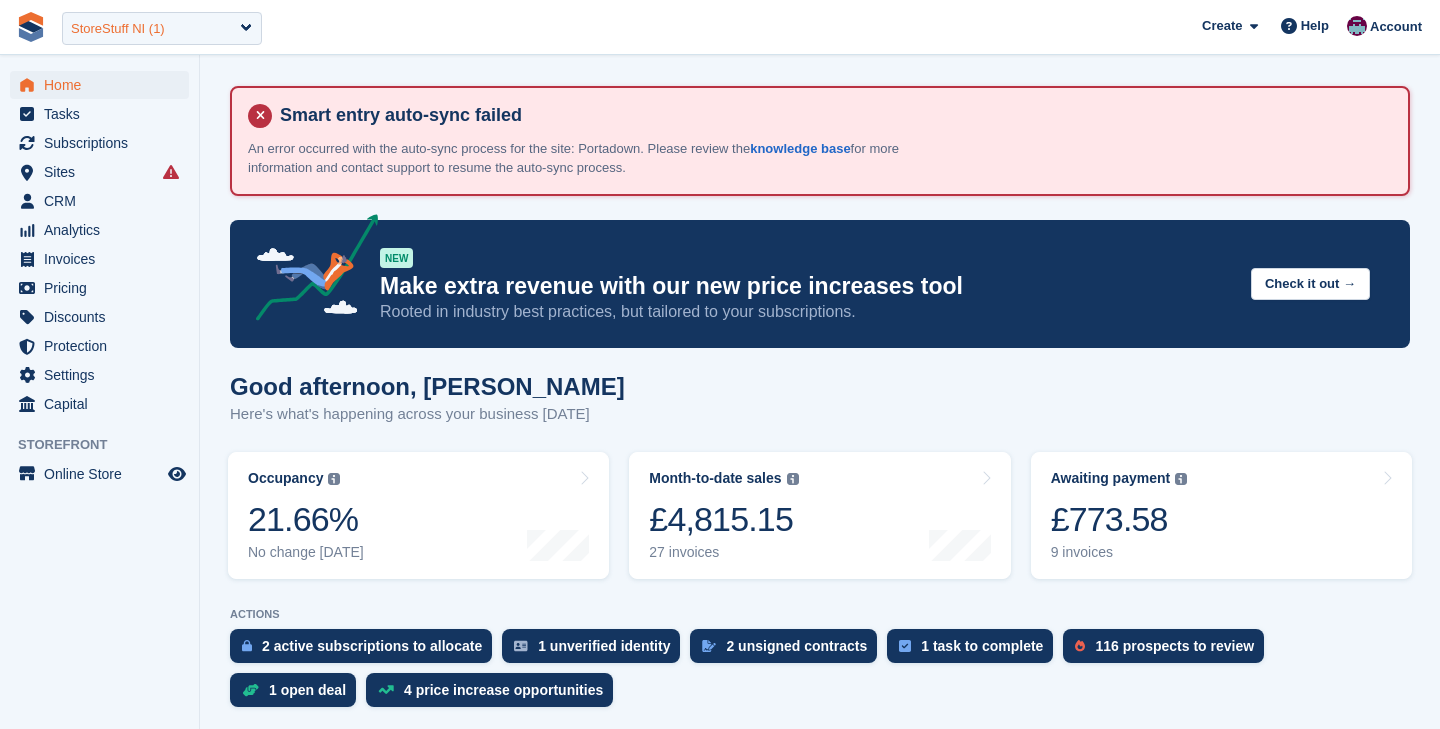 click on "StoreStuff NI (1)" at bounding box center [118, 29] 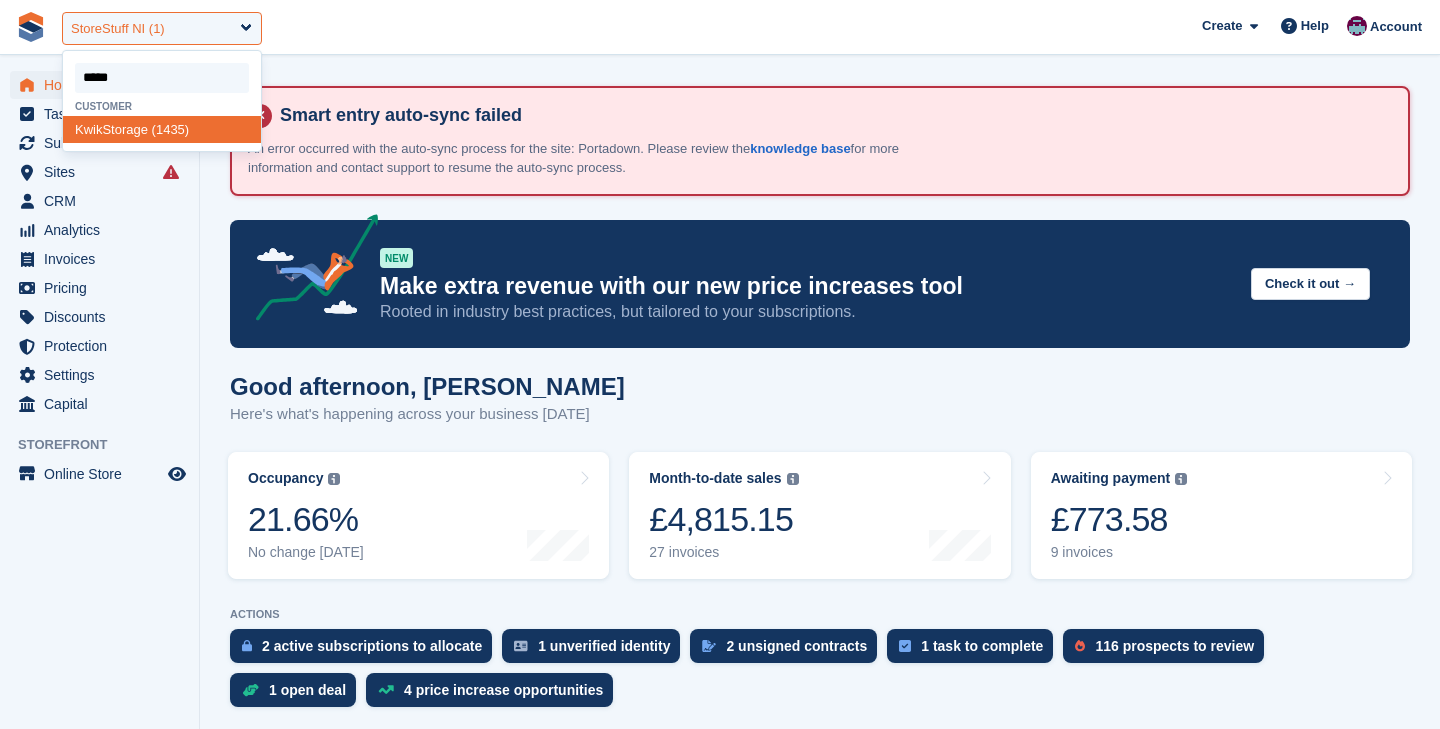 type on "******" 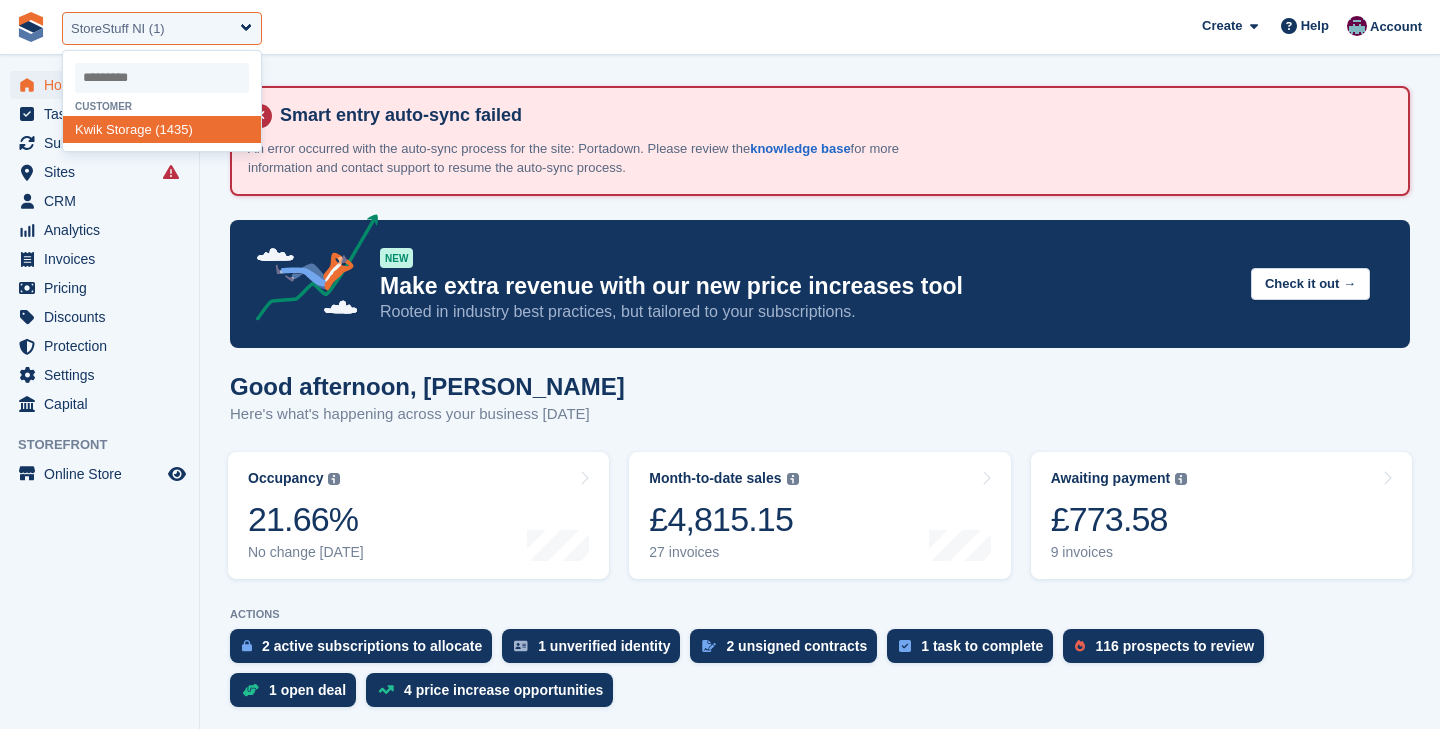 select on "****" 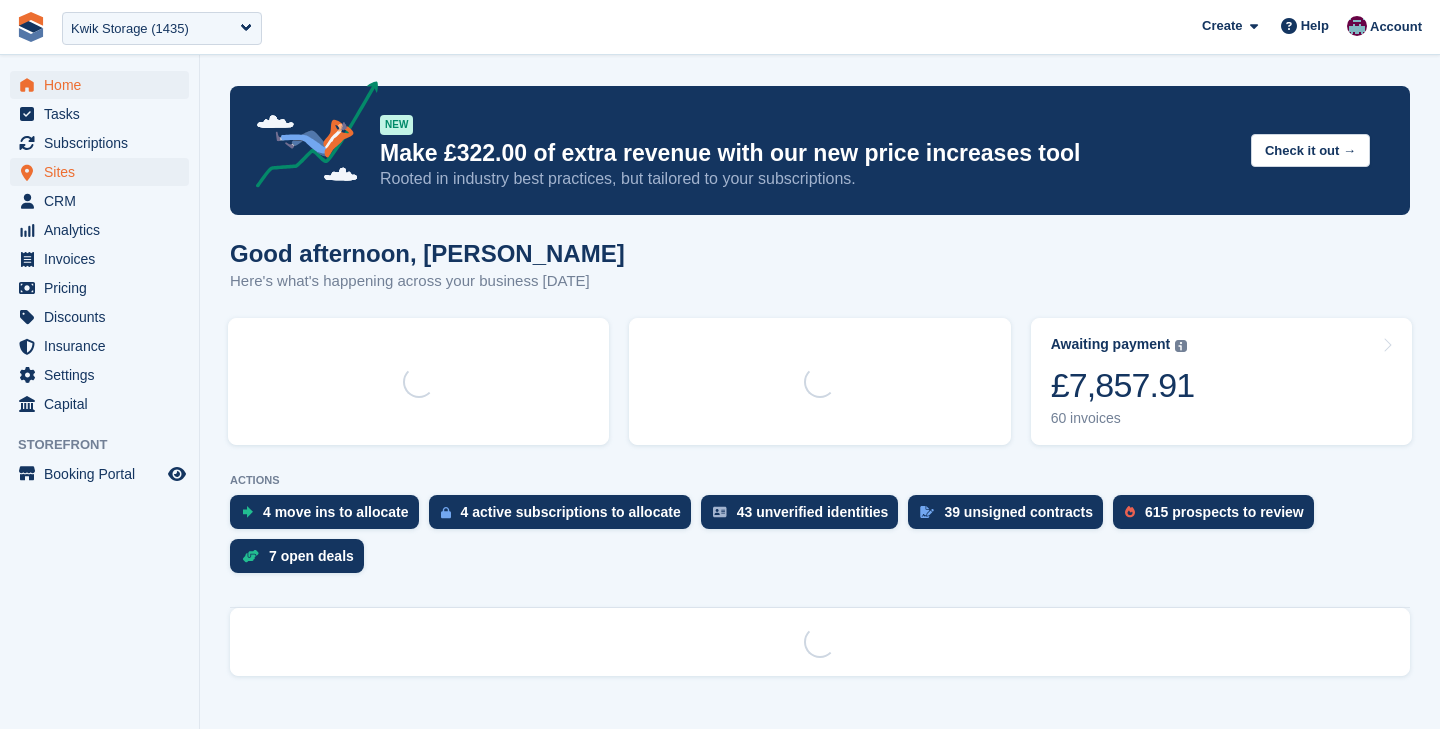 scroll, scrollTop: 0, scrollLeft: 0, axis: both 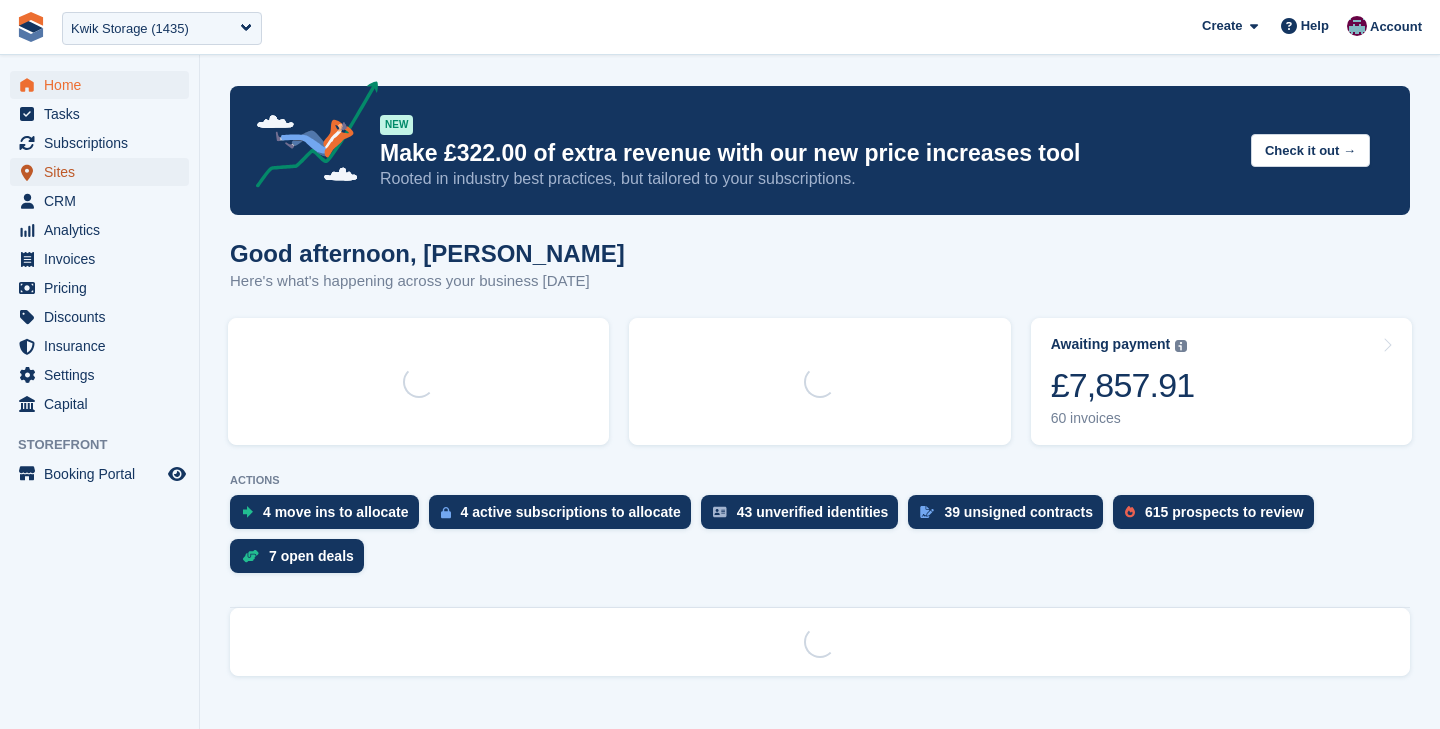 click on "Sites" at bounding box center (104, 172) 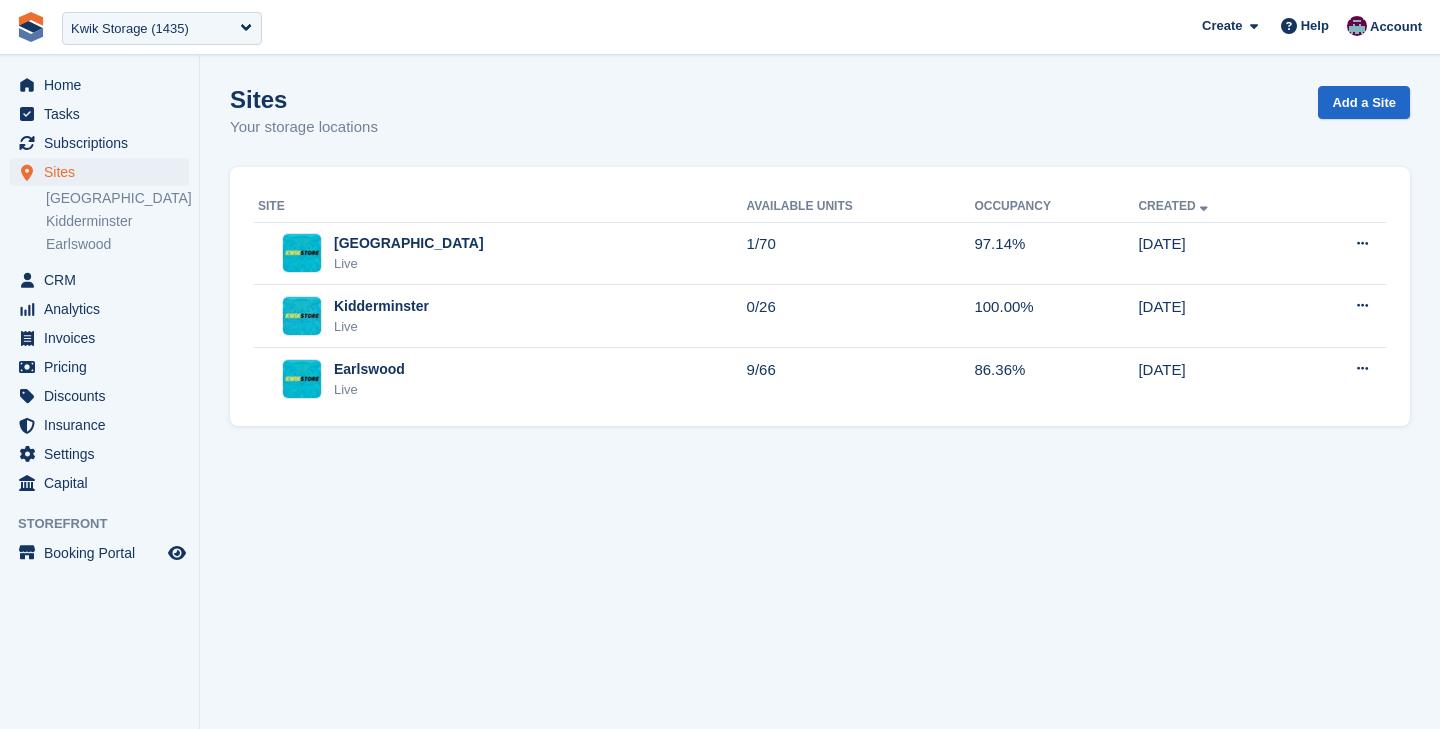 scroll, scrollTop: 0, scrollLeft: 0, axis: both 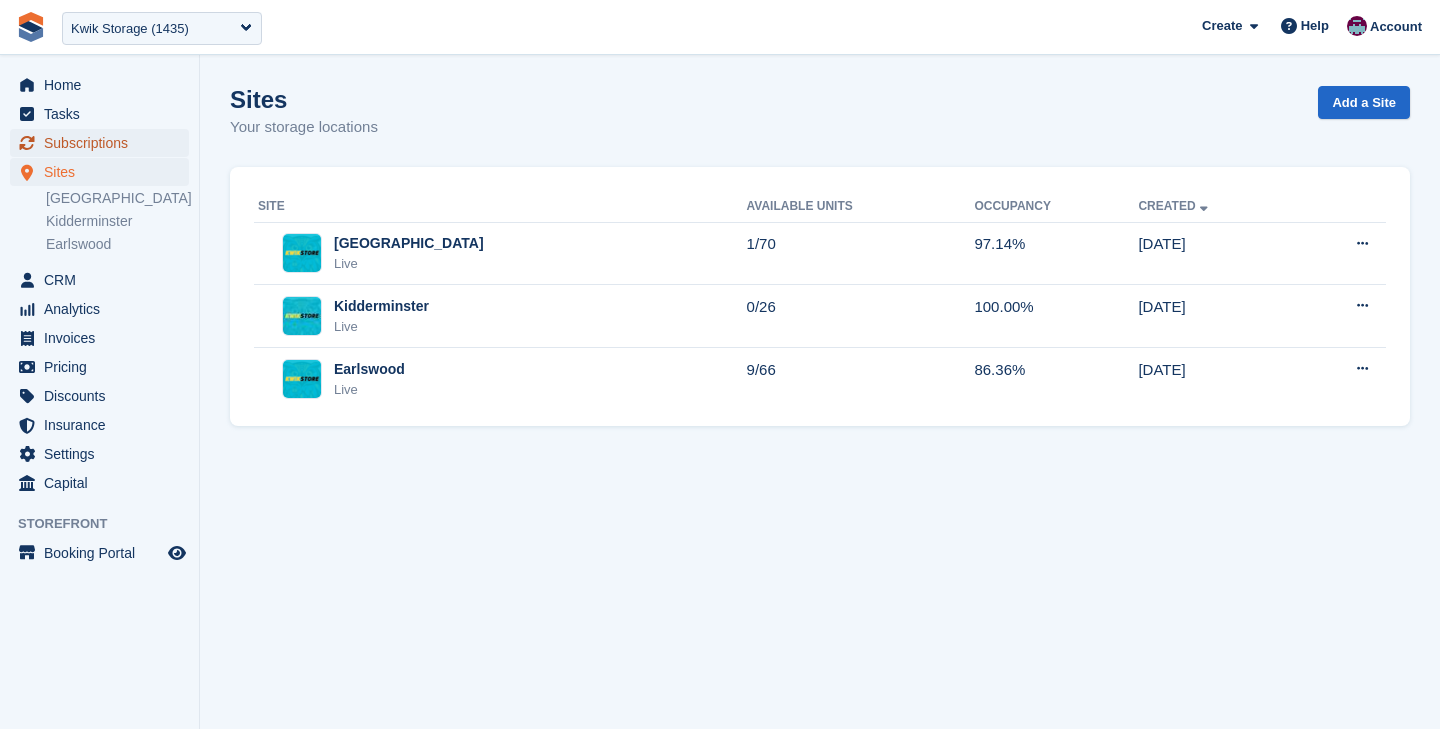 click on "Subscriptions" at bounding box center [104, 143] 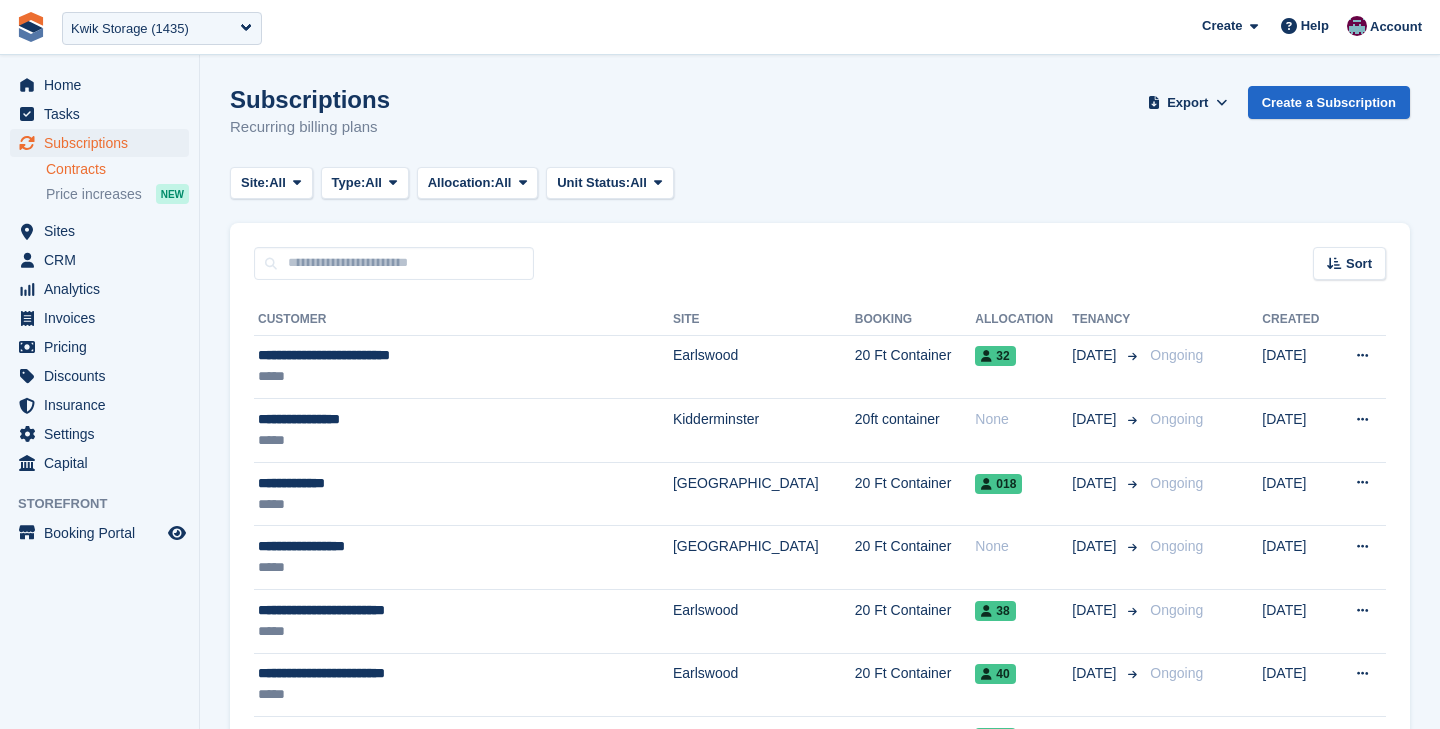 click on "Contracts" at bounding box center [117, 169] 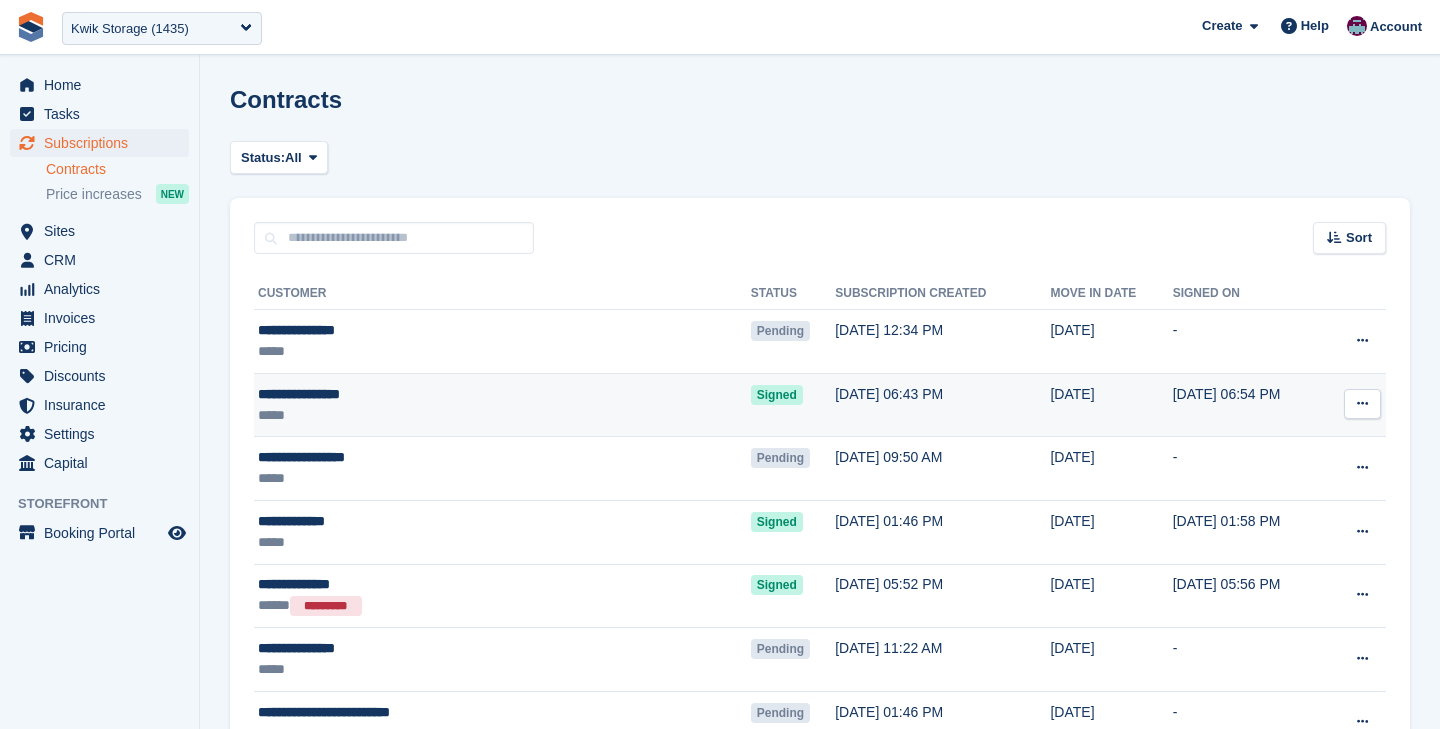 click on "*****" at bounding box center (430, 415) 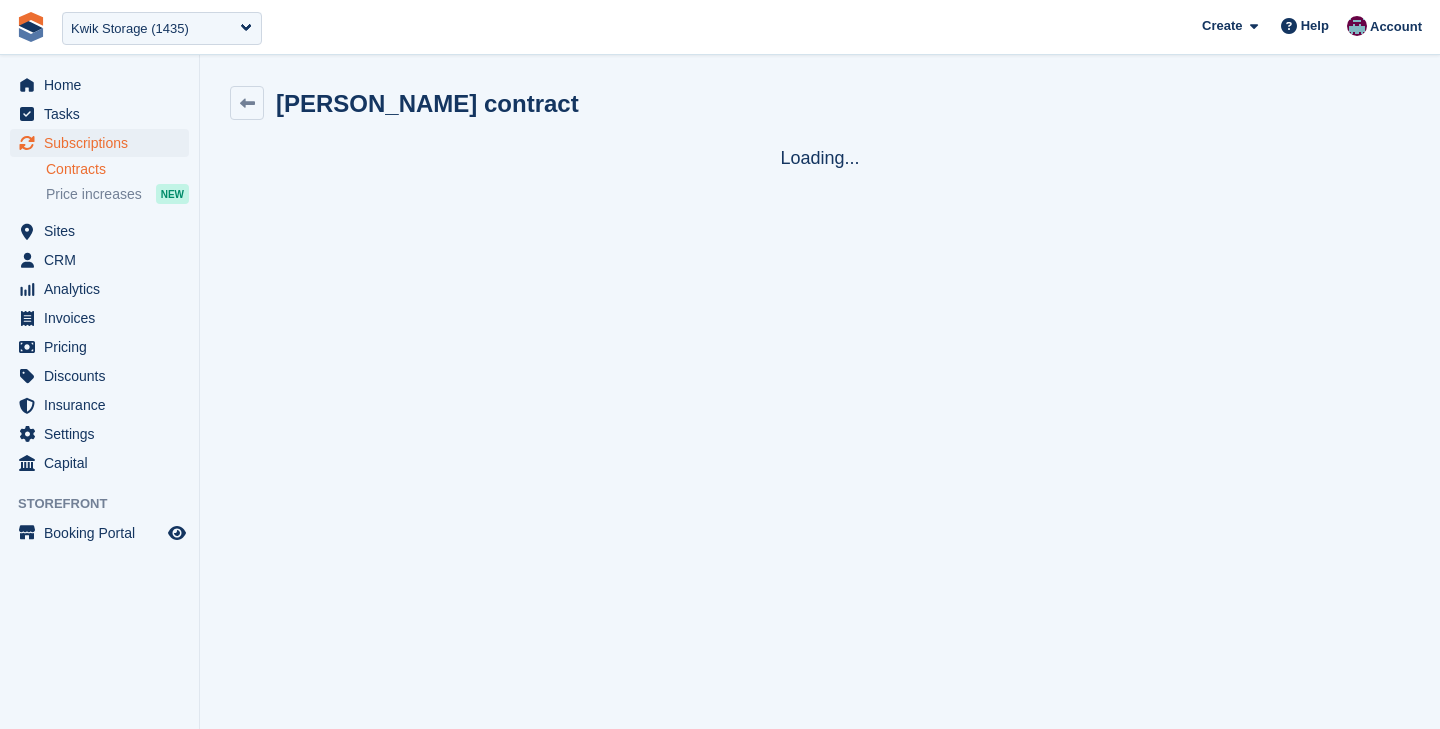 scroll, scrollTop: 0, scrollLeft: 0, axis: both 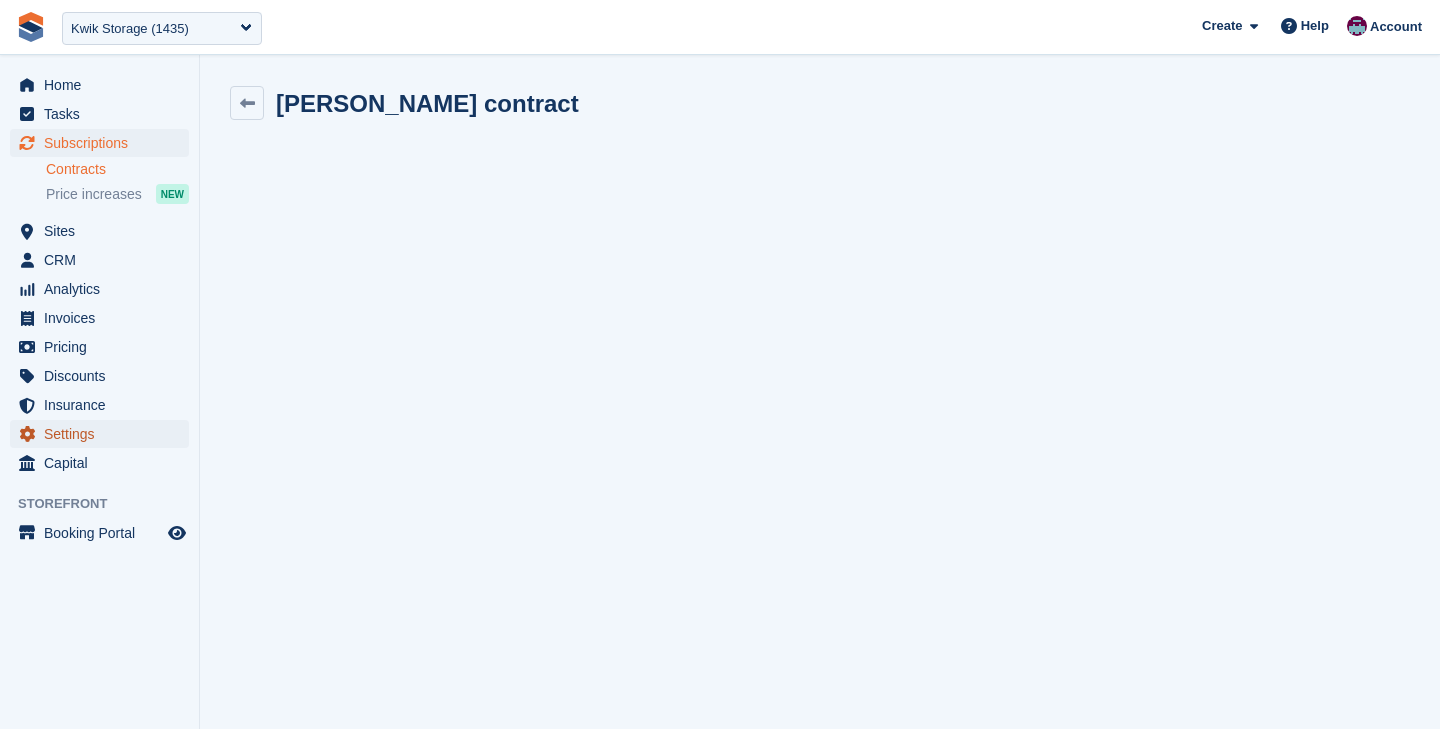 click on "Settings" at bounding box center [104, 434] 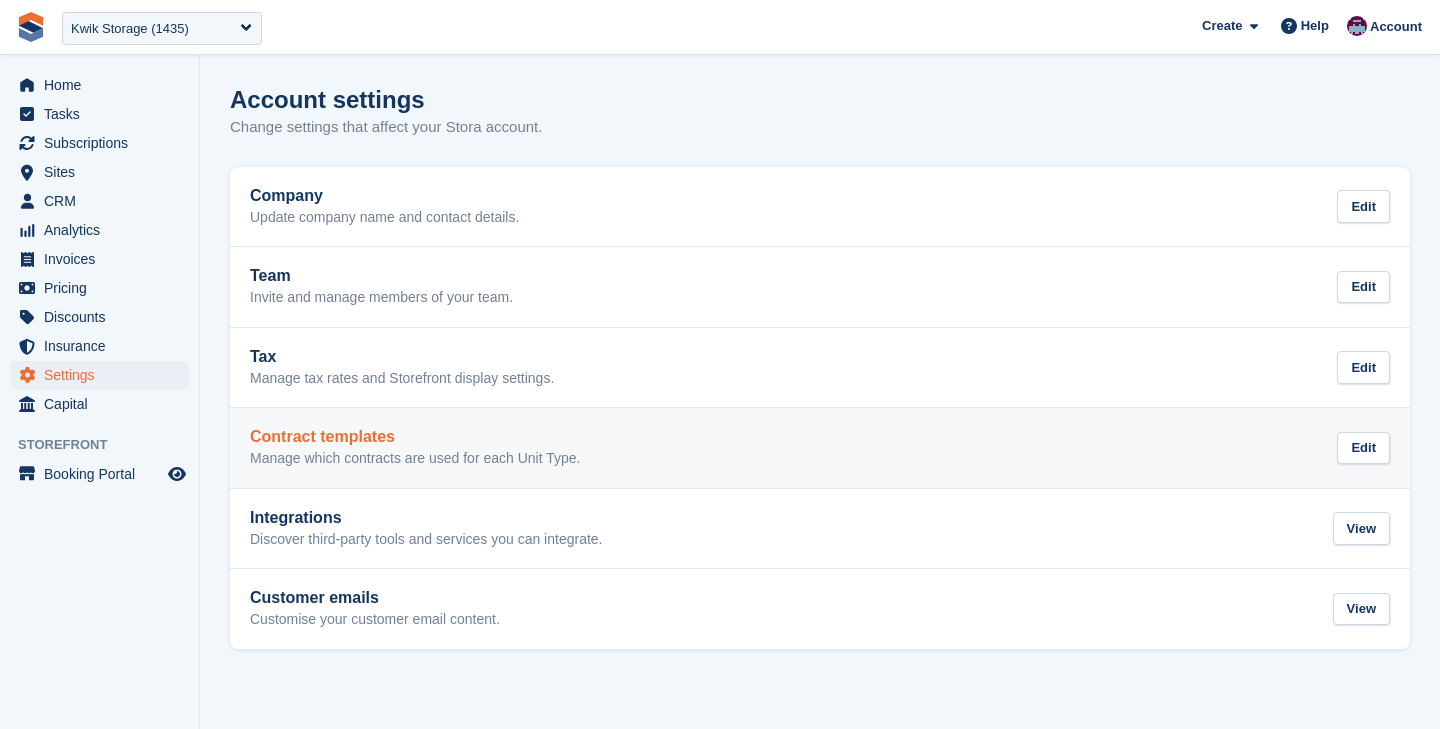click on "Contract templates
Manage which contracts are used for each Unit Type." at bounding box center [415, 448] 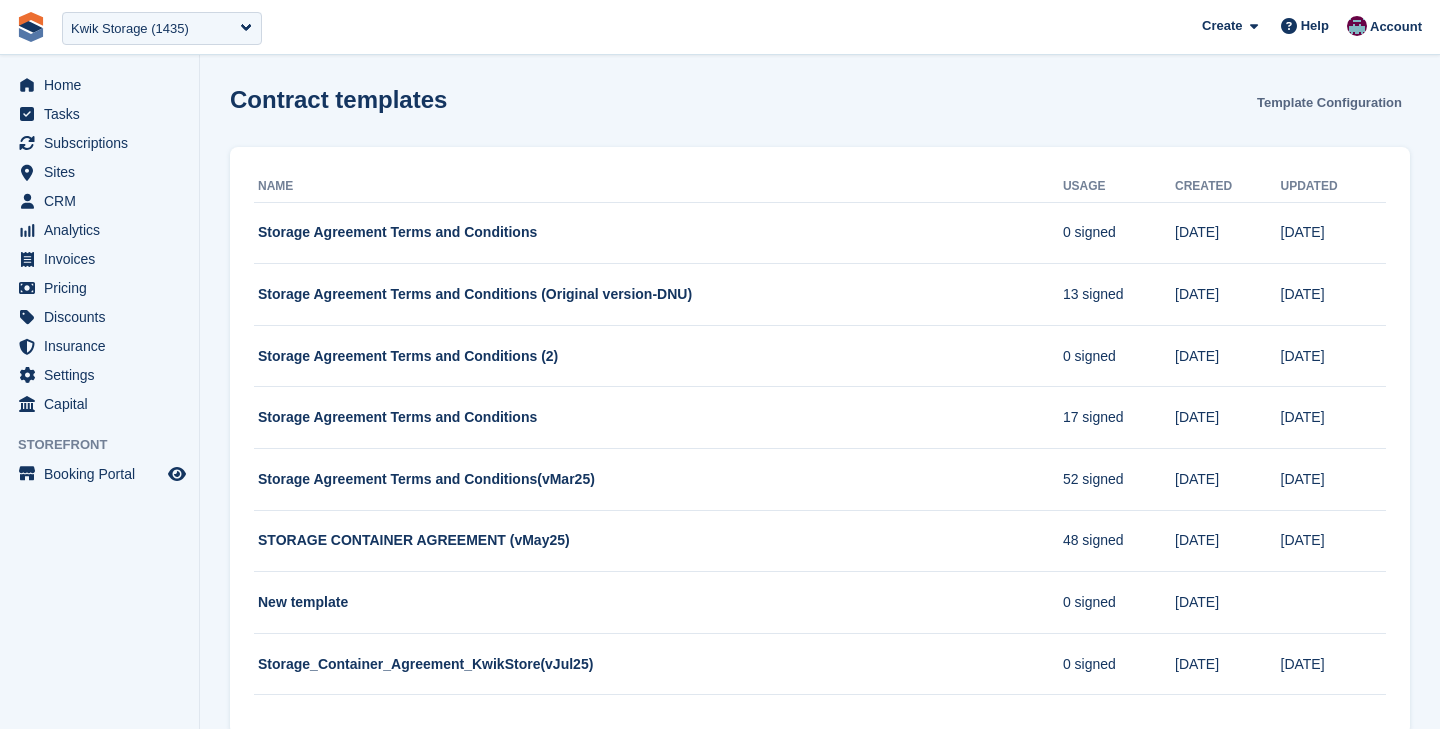 click on "Template Configuration" at bounding box center [1329, 102] 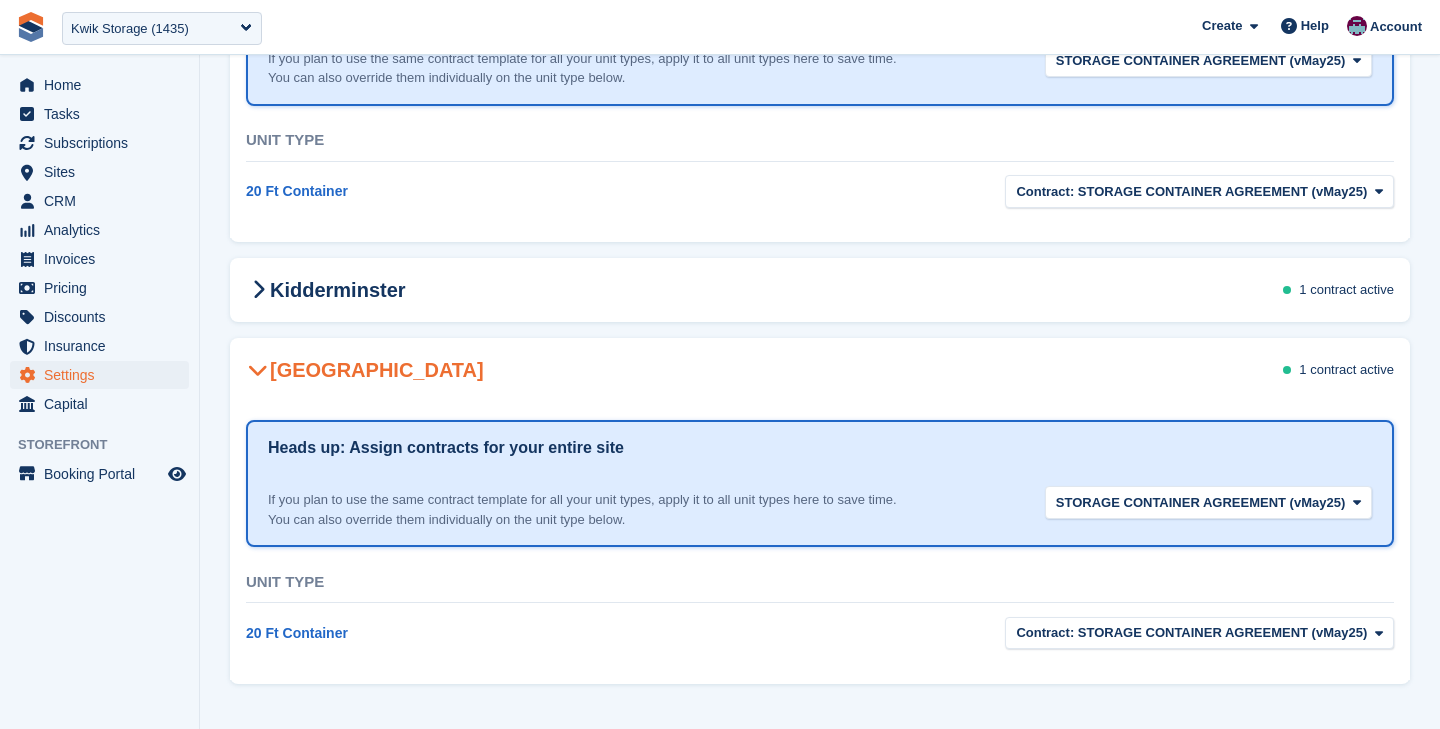 scroll, scrollTop: 0, scrollLeft: 0, axis: both 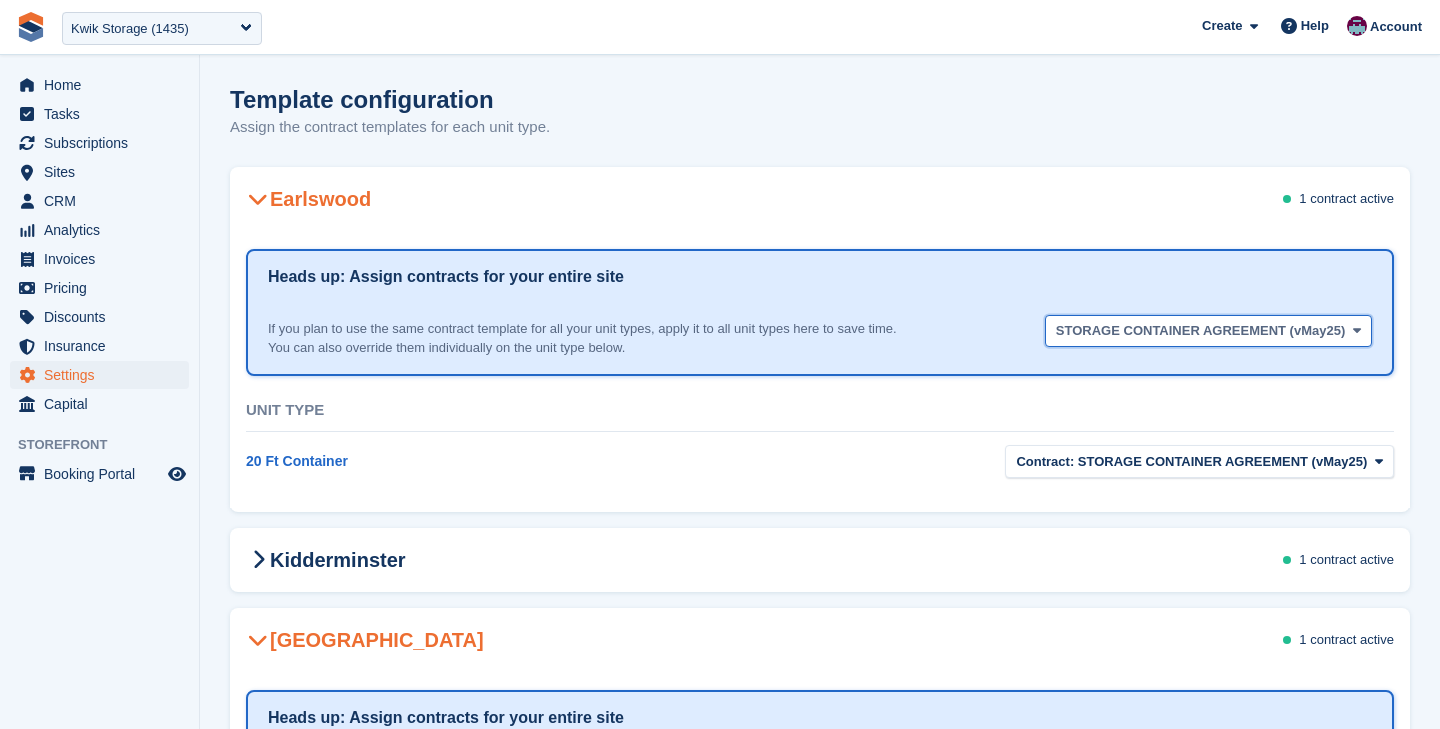 click on "STORAGE CONTAINER AGREEMENT (vMay25)" at bounding box center [1200, 331] 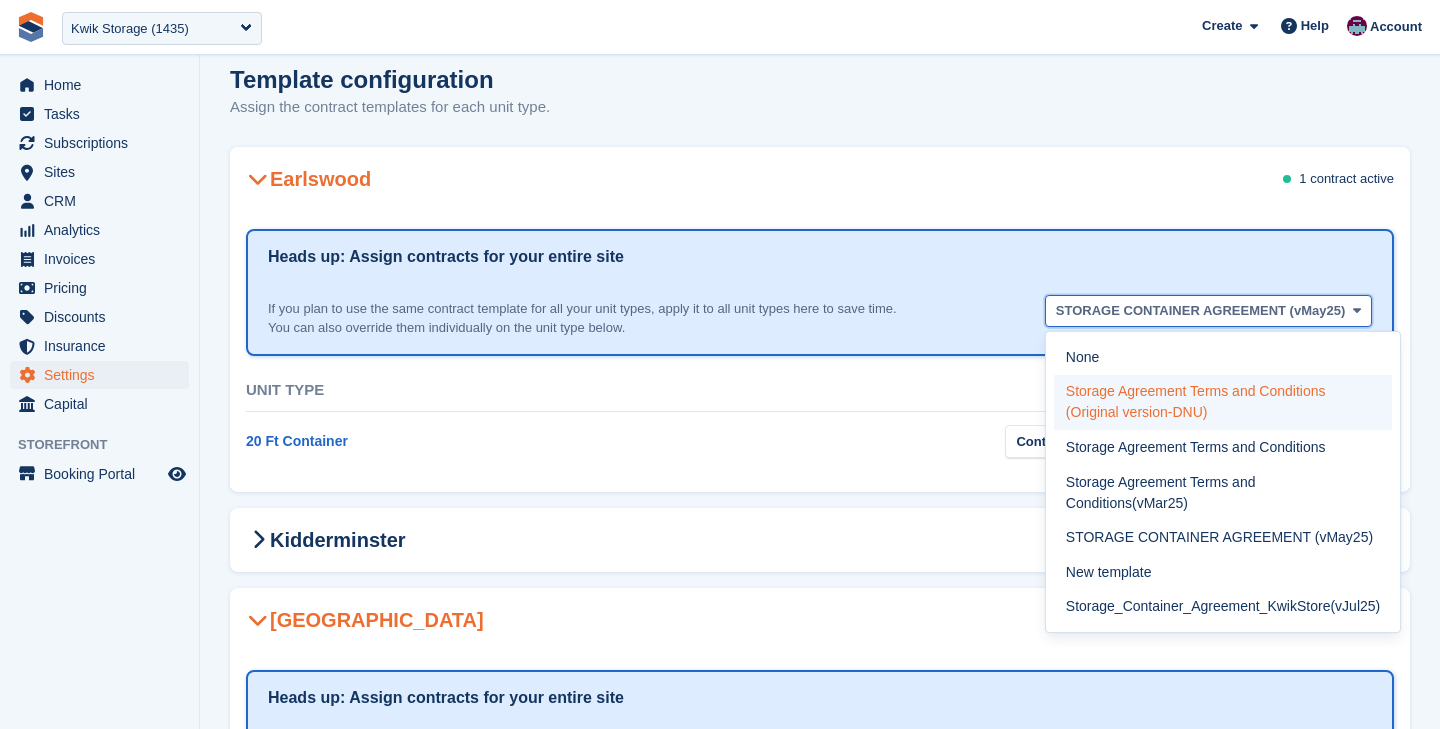 scroll, scrollTop: 23, scrollLeft: 0, axis: vertical 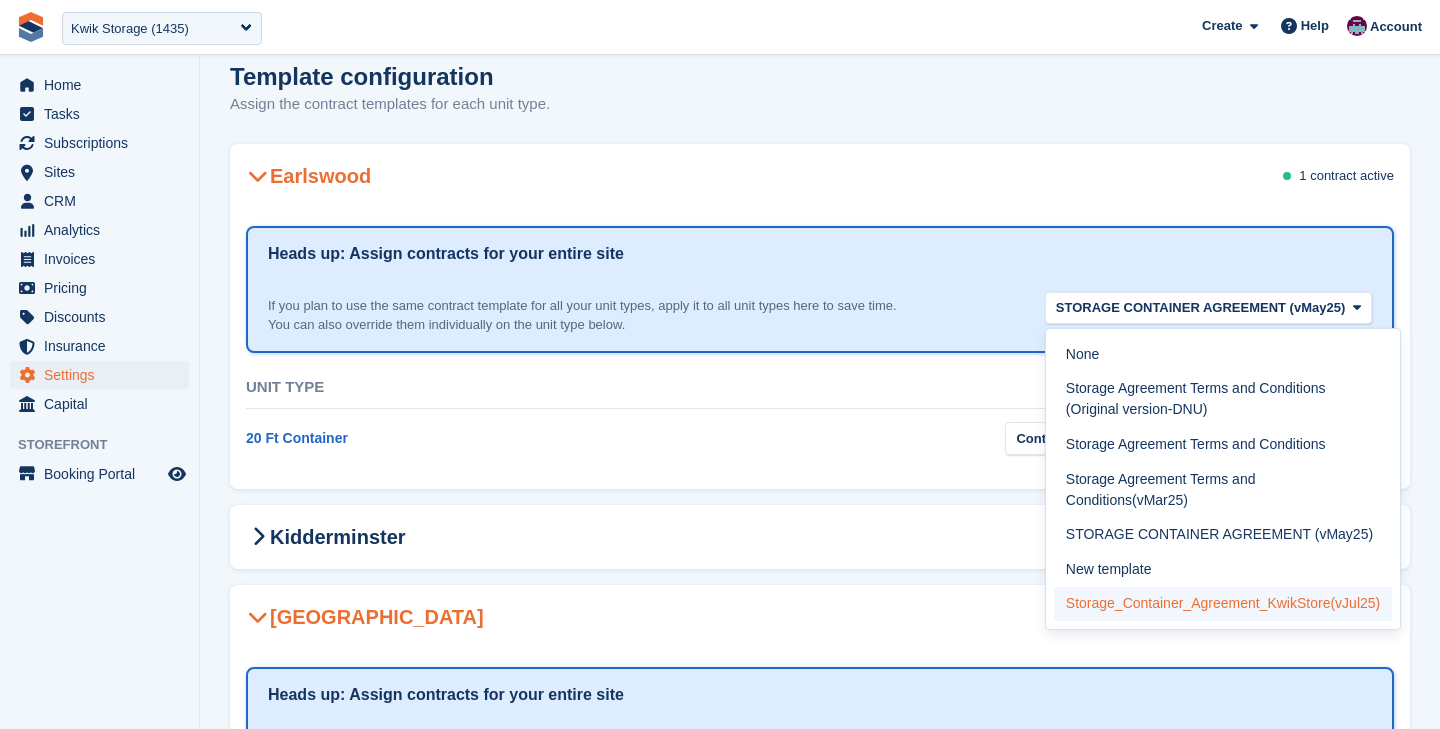 click on "Storage_Container_Agreement_KwikStore(vJul25)" at bounding box center (1223, 604) 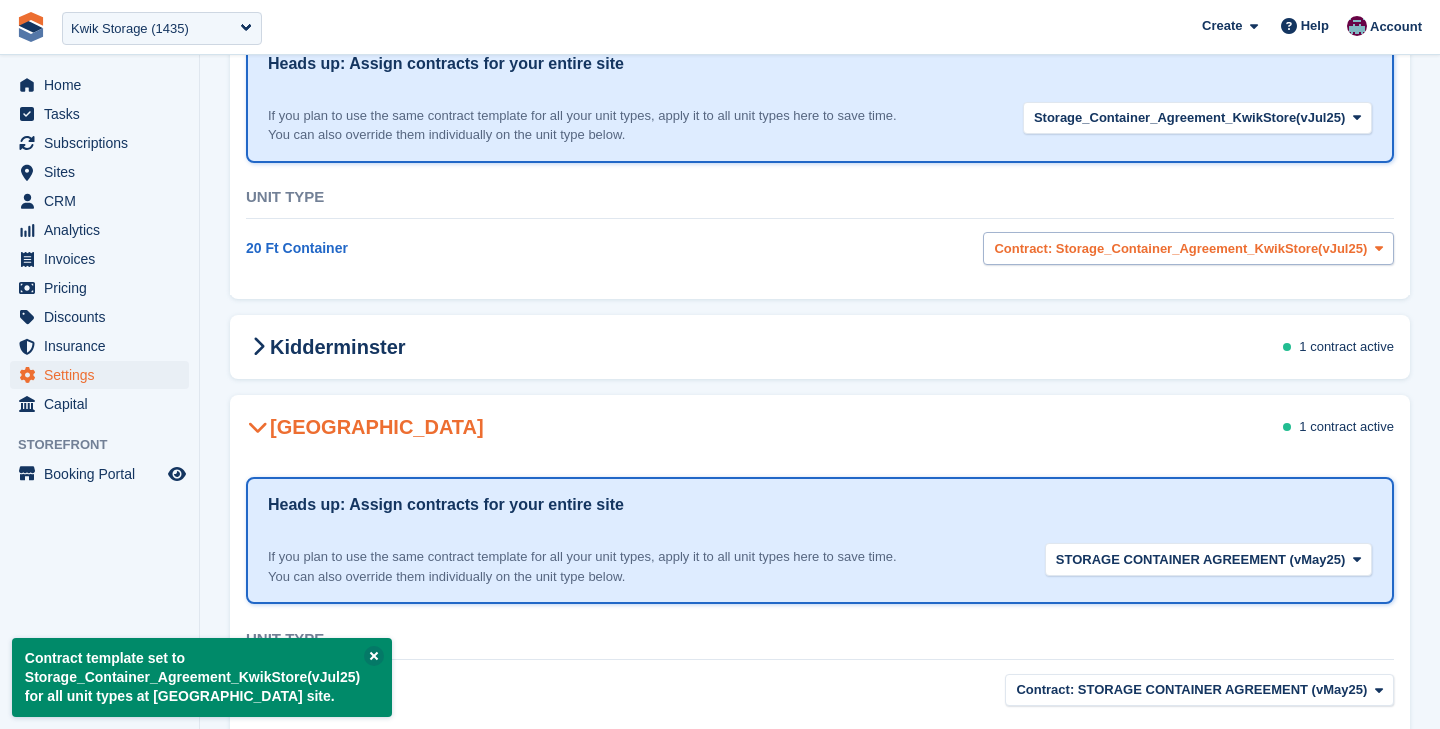 scroll, scrollTop: 268, scrollLeft: 0, axis: vertical 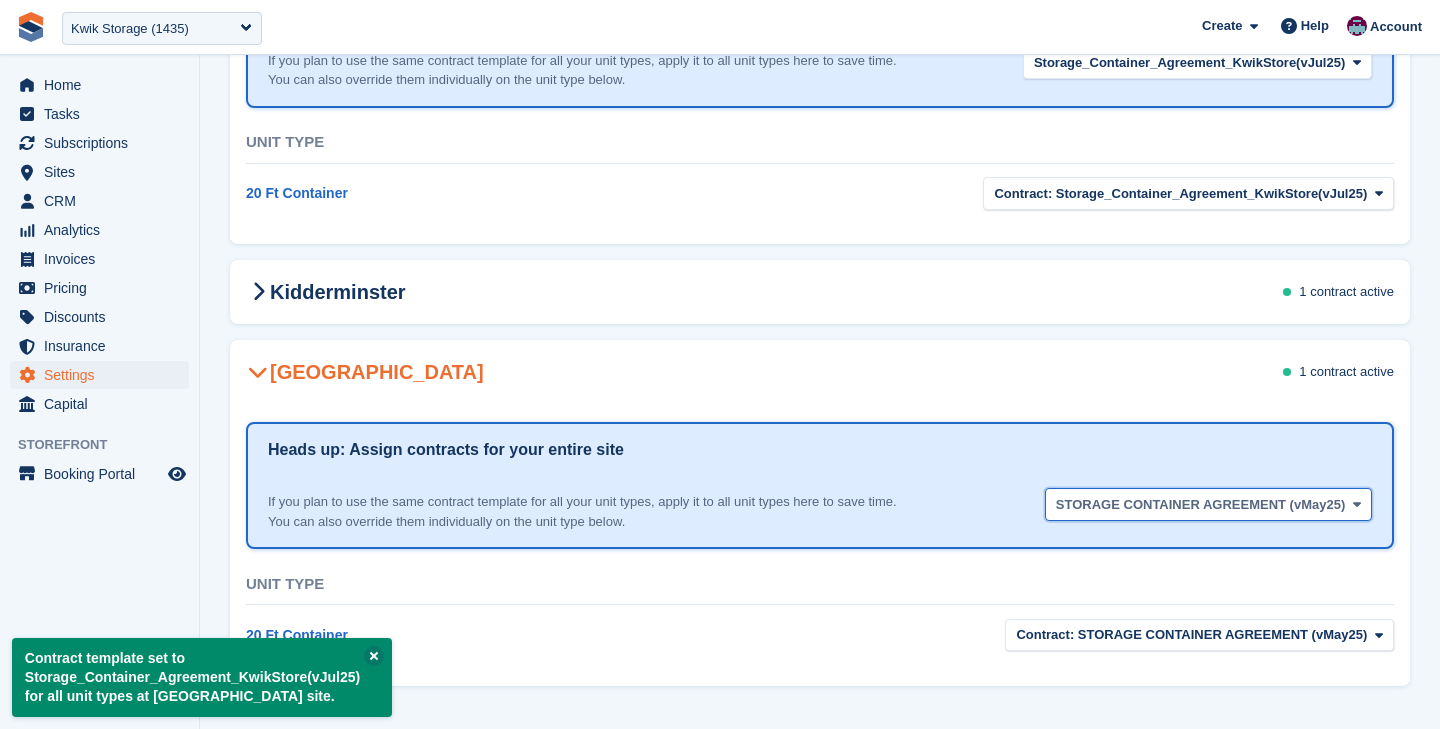 click on "STORAGE CONTAINER AGREEMENT (vMay25)" at bounding box center (1200, 505) 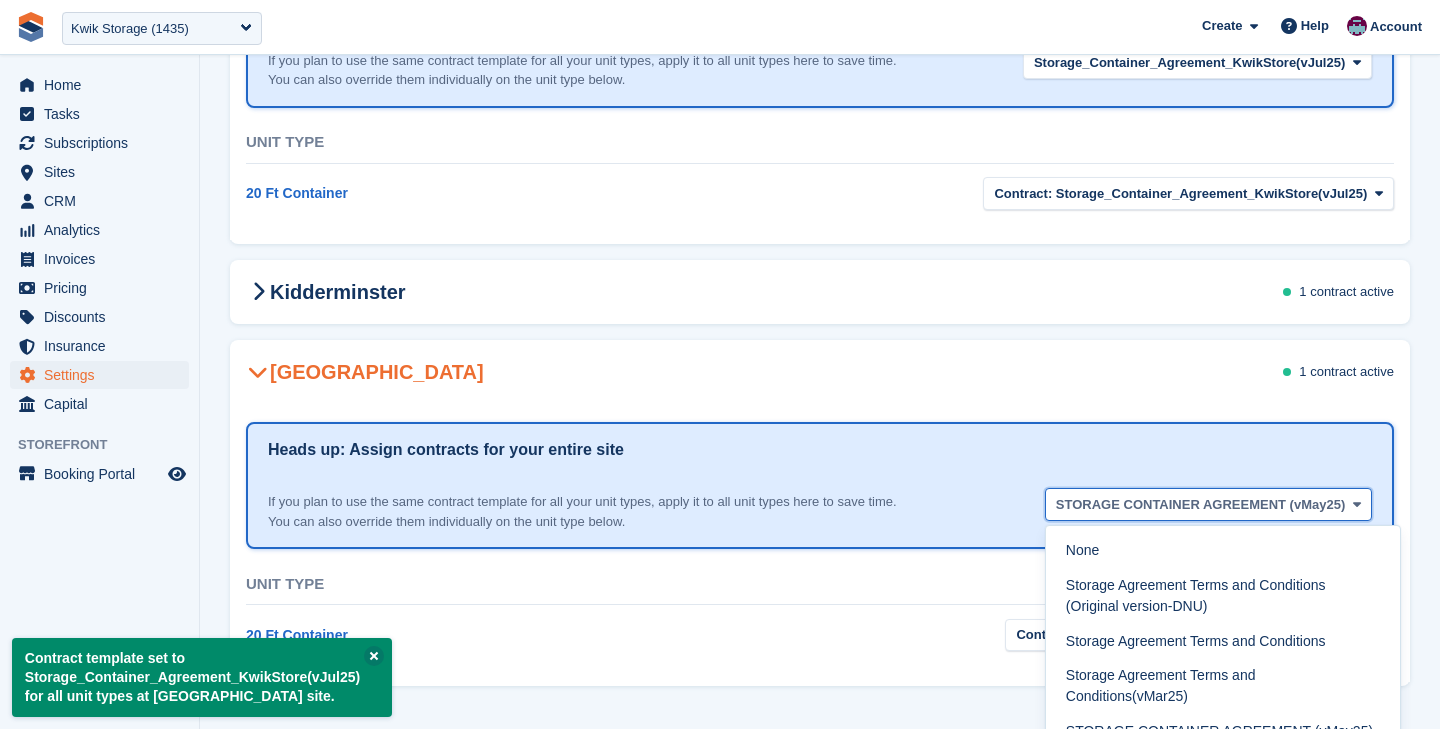 scroll, scrollTop: 366, scrollLeft: 0, axis: vertical 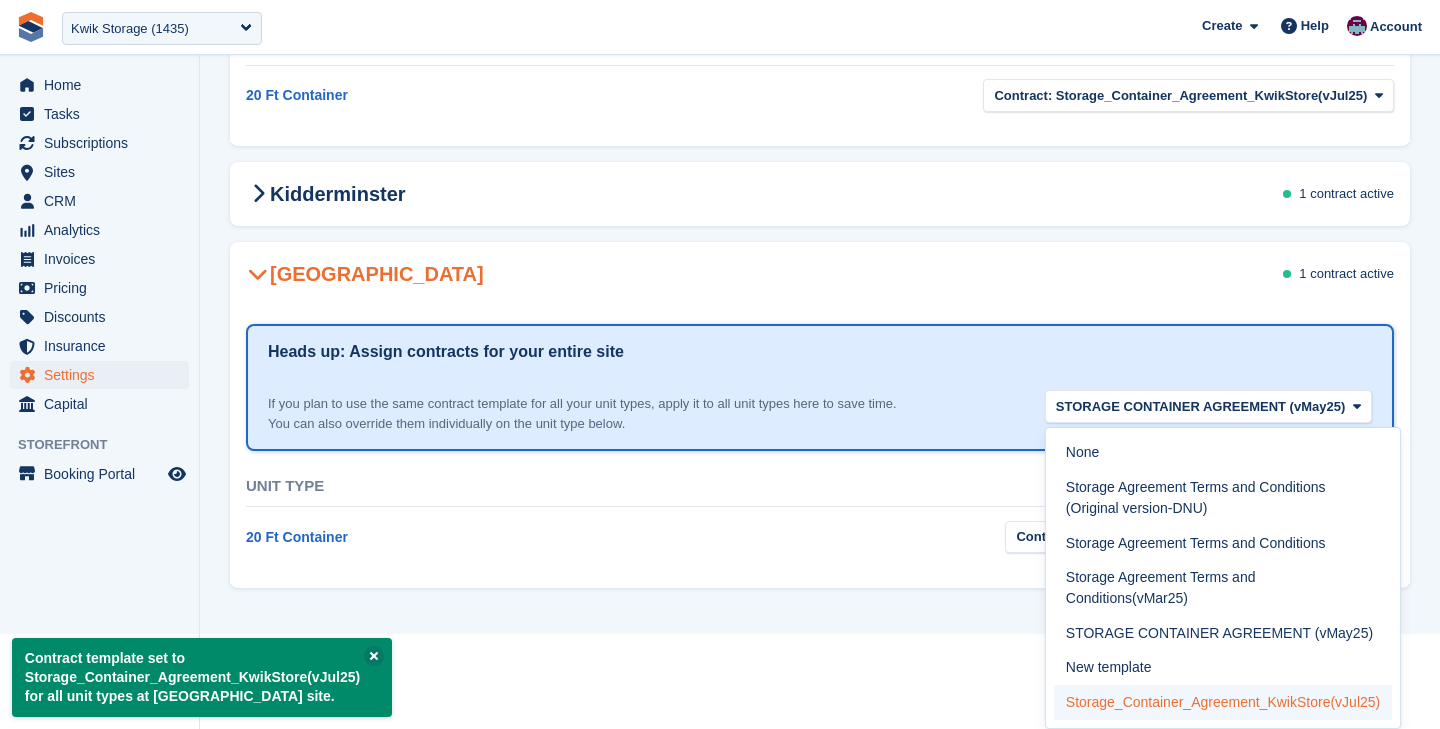 click on "Storage_Container_Agreement_KwikStore(vJul25)" at bounding box center (1223, 702) 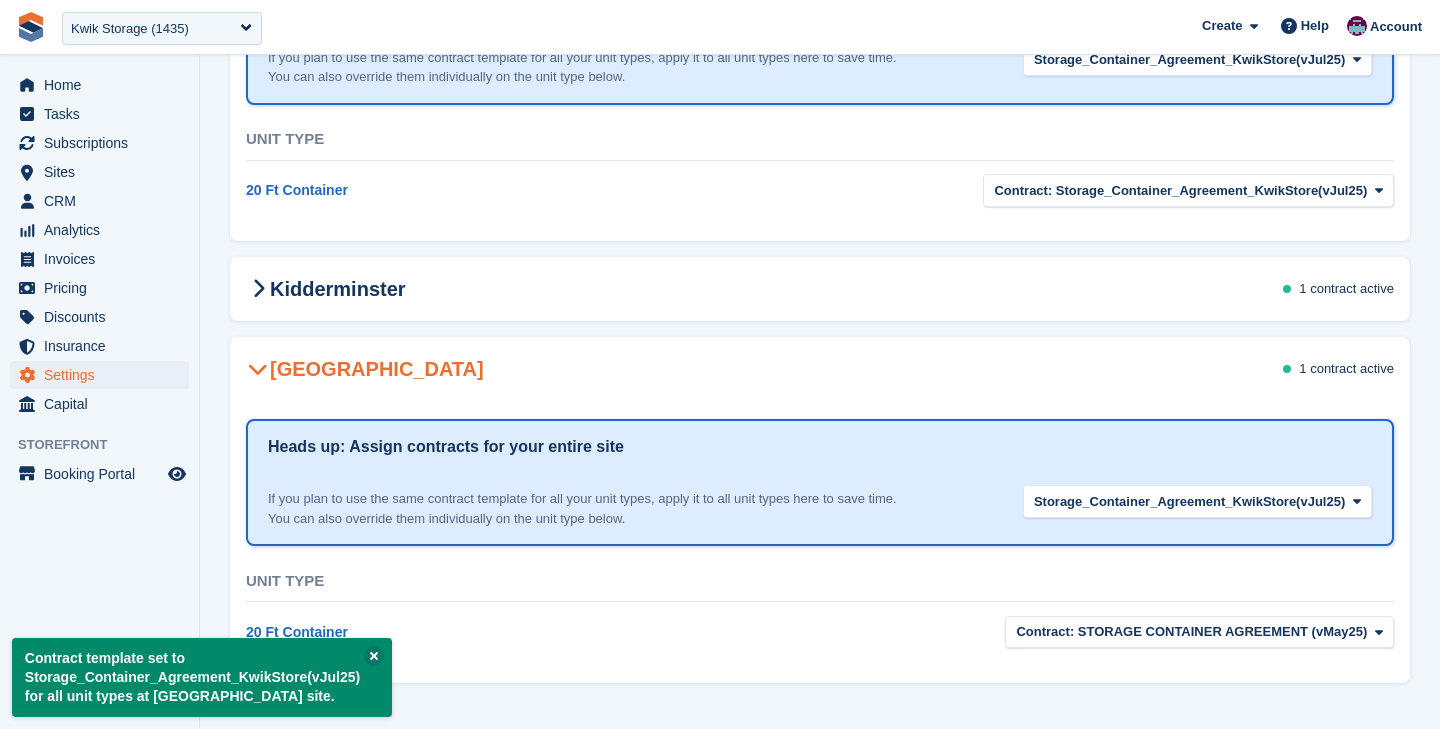 scroll, scrollTop: 270, scrollLeft: 0, axis: vertical 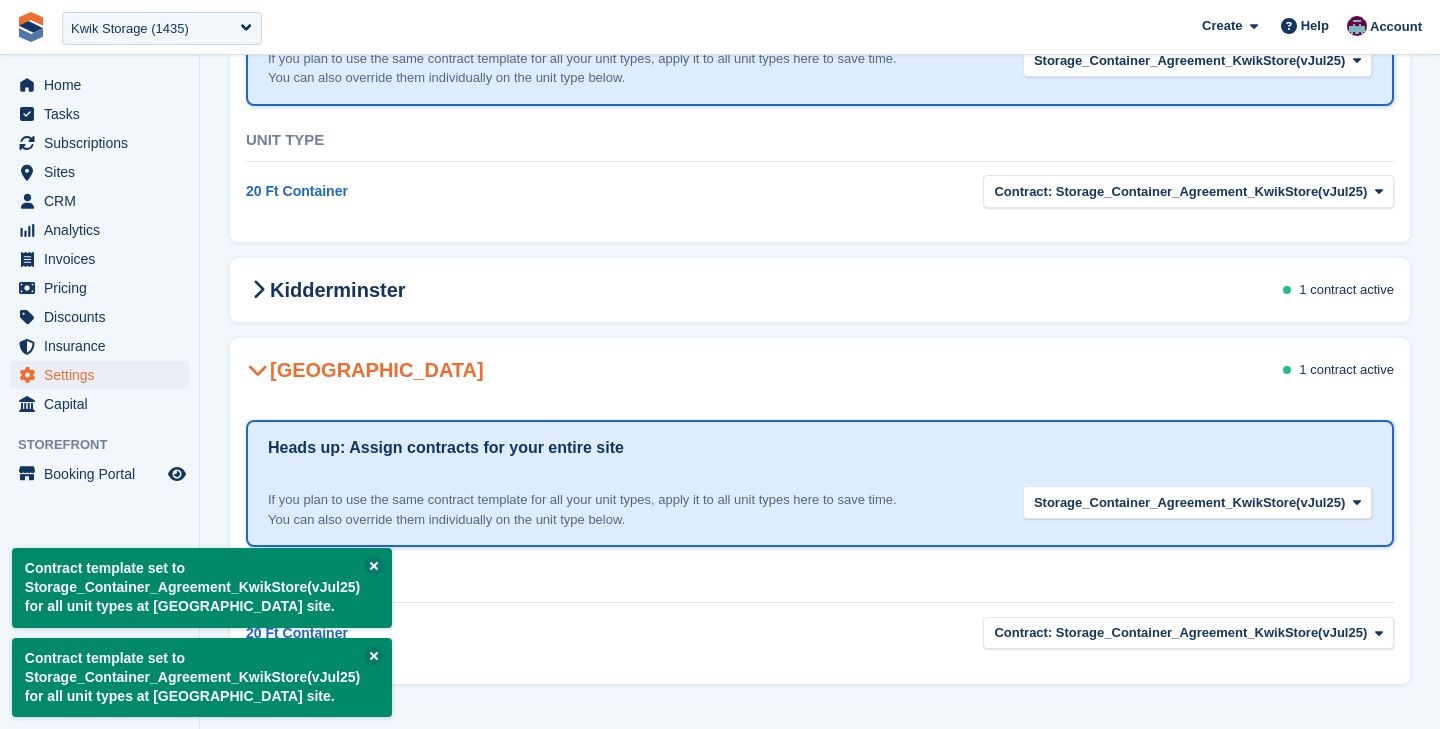 click at bounding box center [258, 370] 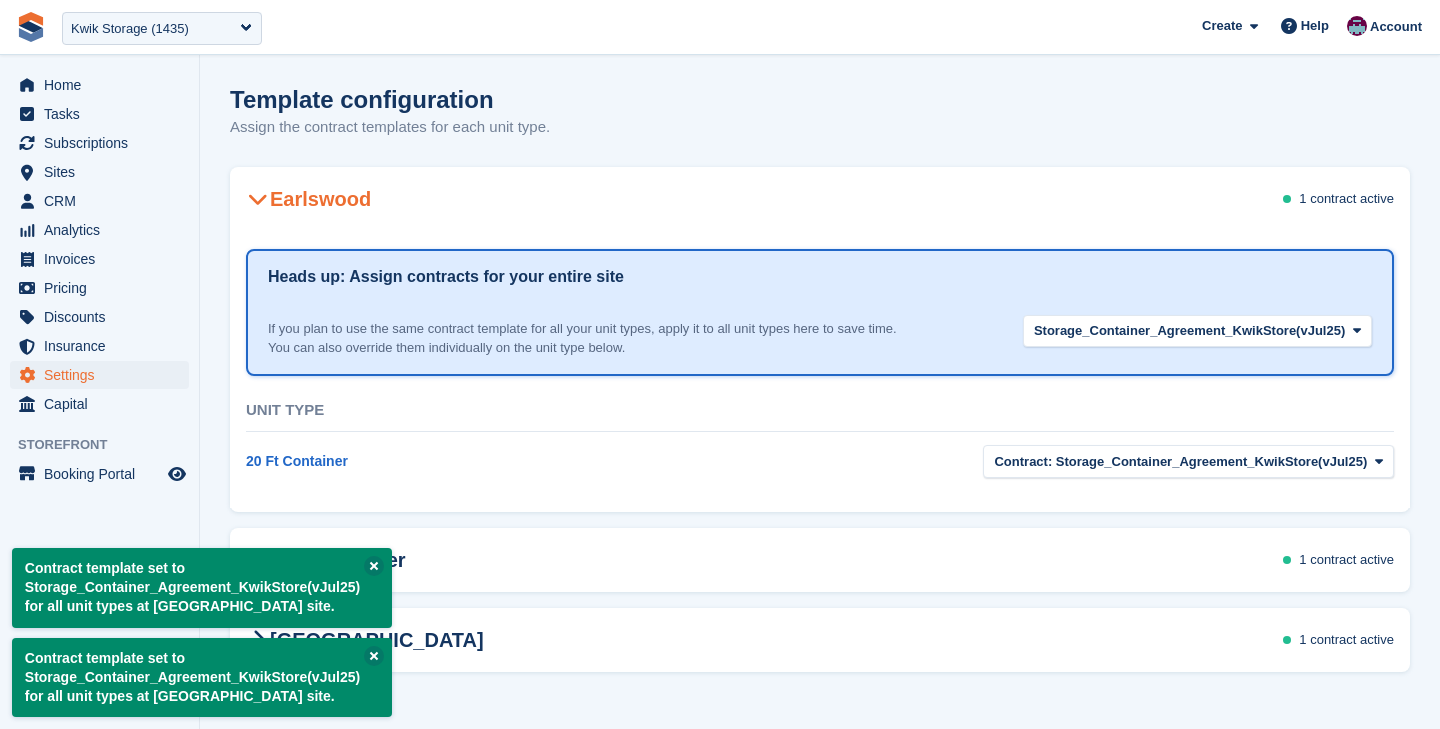 click at bounding box center [258, 199] 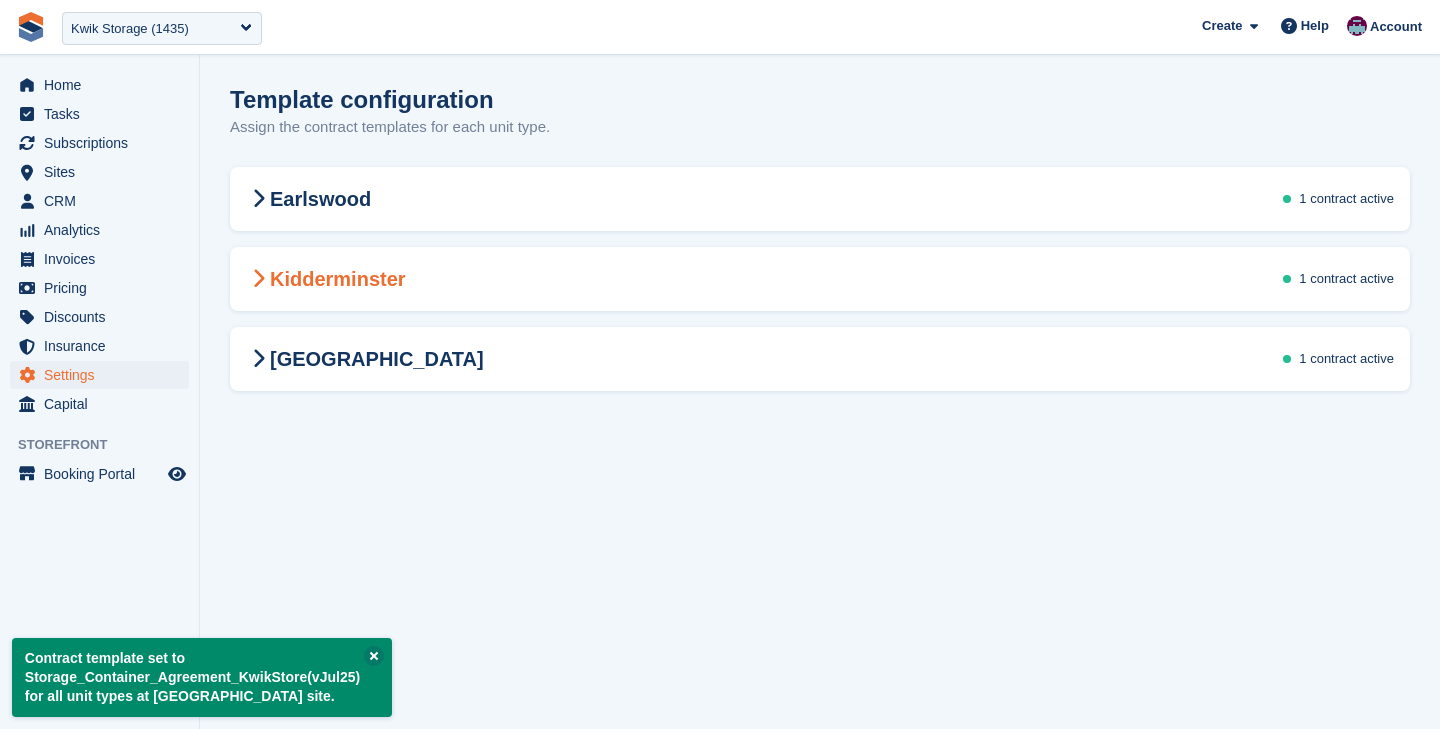 click at bounding box center [258, 279] 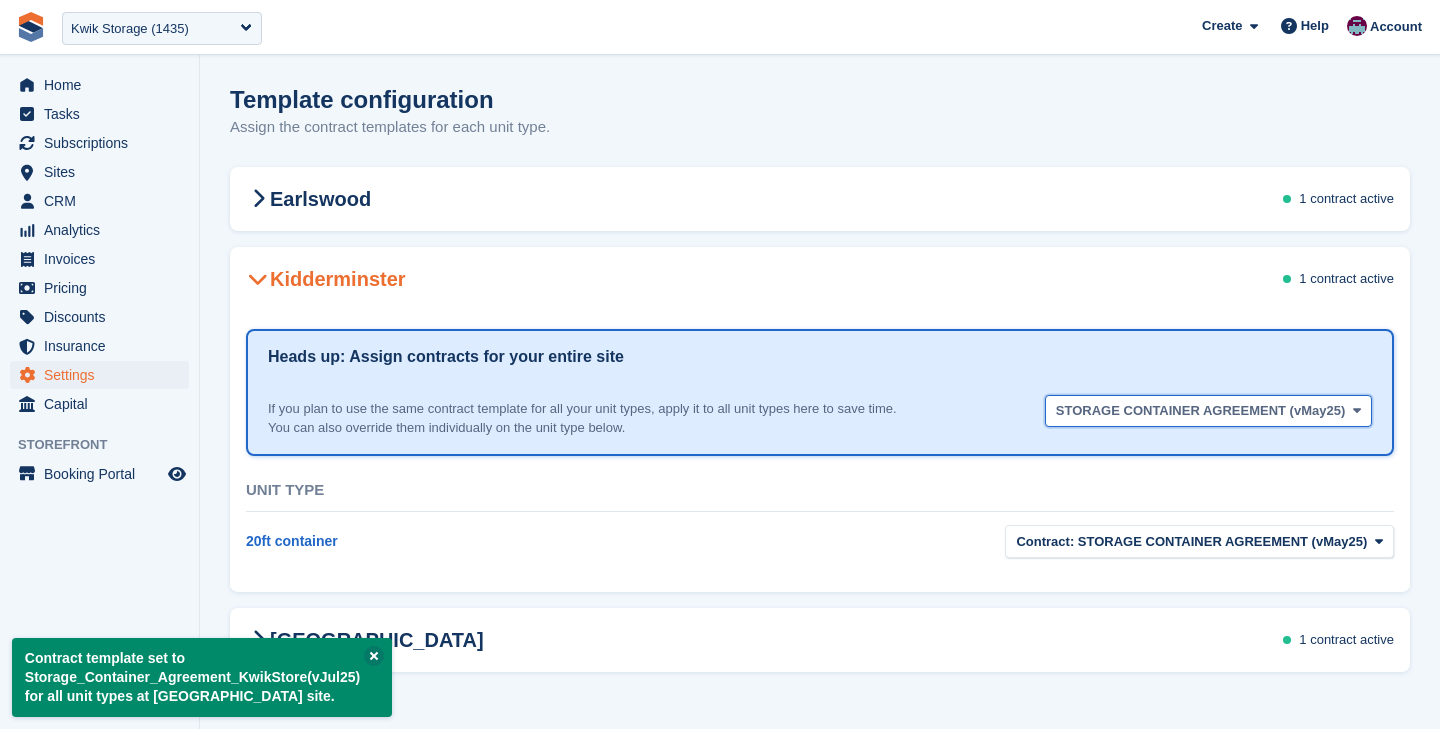 click on "STORAGE CONTAINER AGREEMENT (vMay25)" at bounding box center (1208, 411) 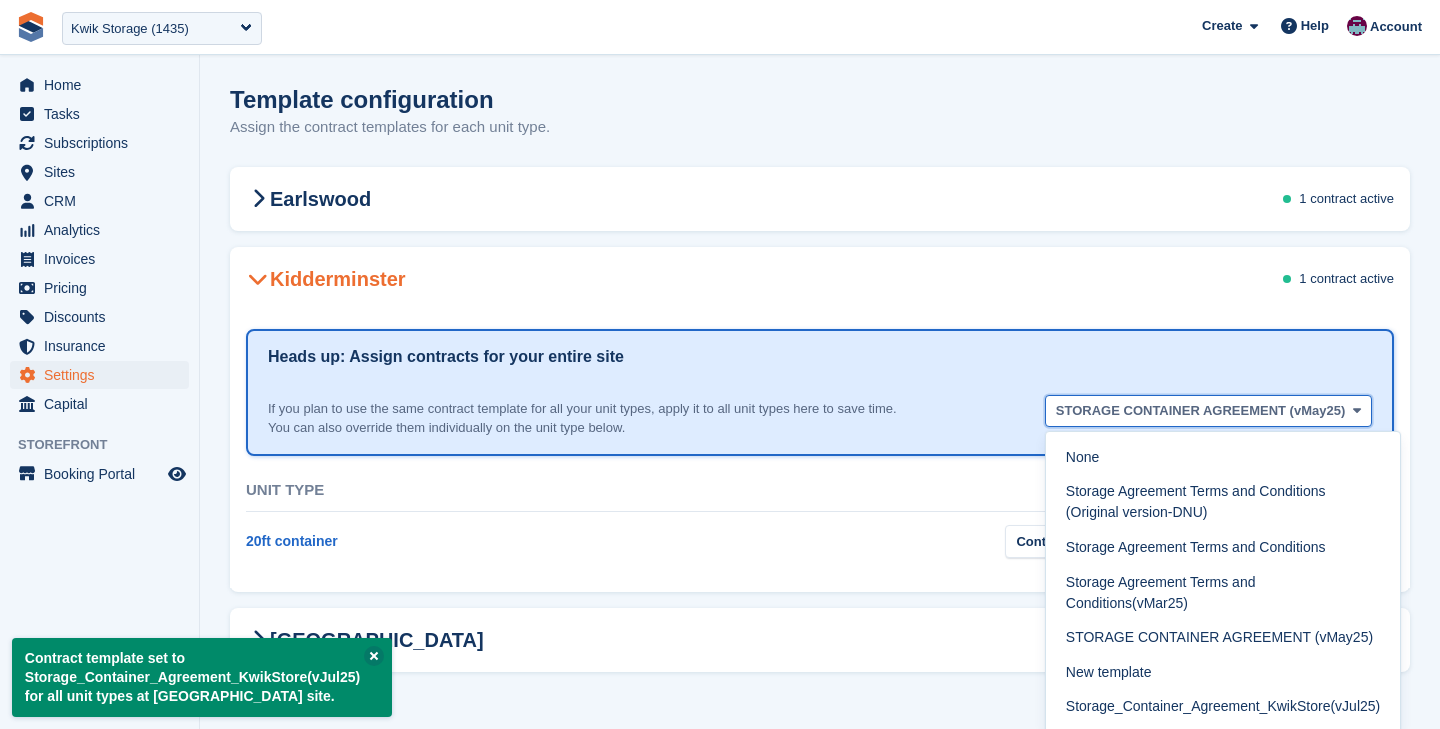scroll, scrollTop: 4, scrollLeft: 0, axis: vertical 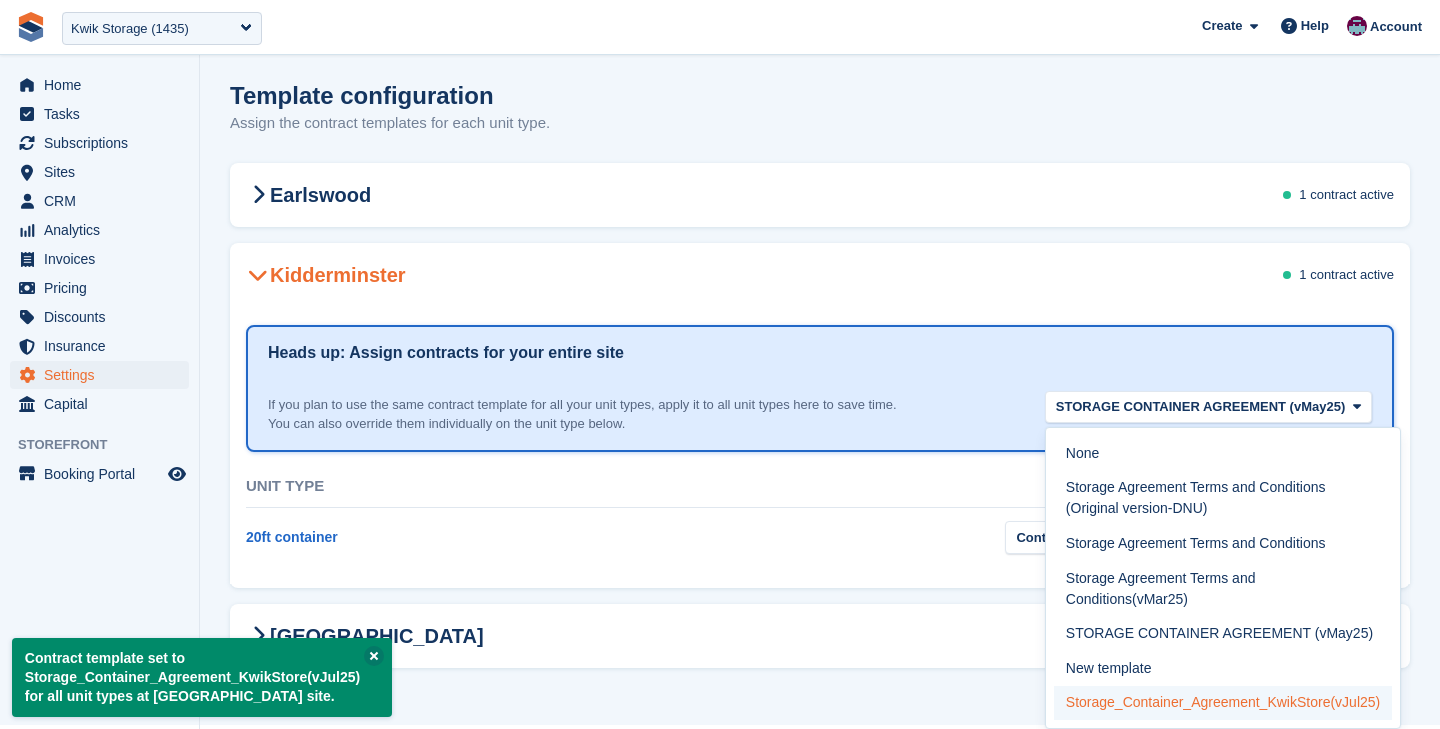 click on "Storage_Container_Agreement_KwikStore(vJul25)" at bounding box center [1223, 703] 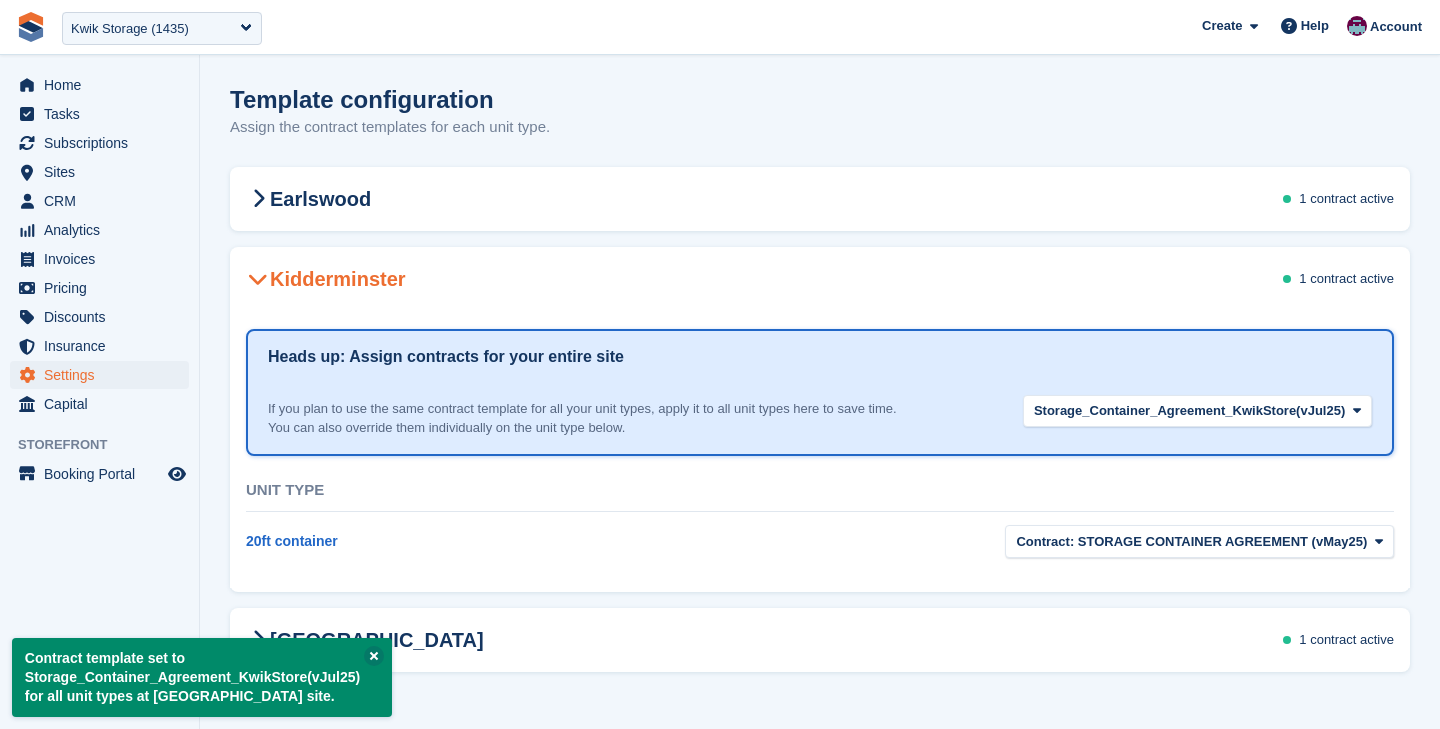 scroll, scrollTop: 0, scrollLeft: 0, axis: both 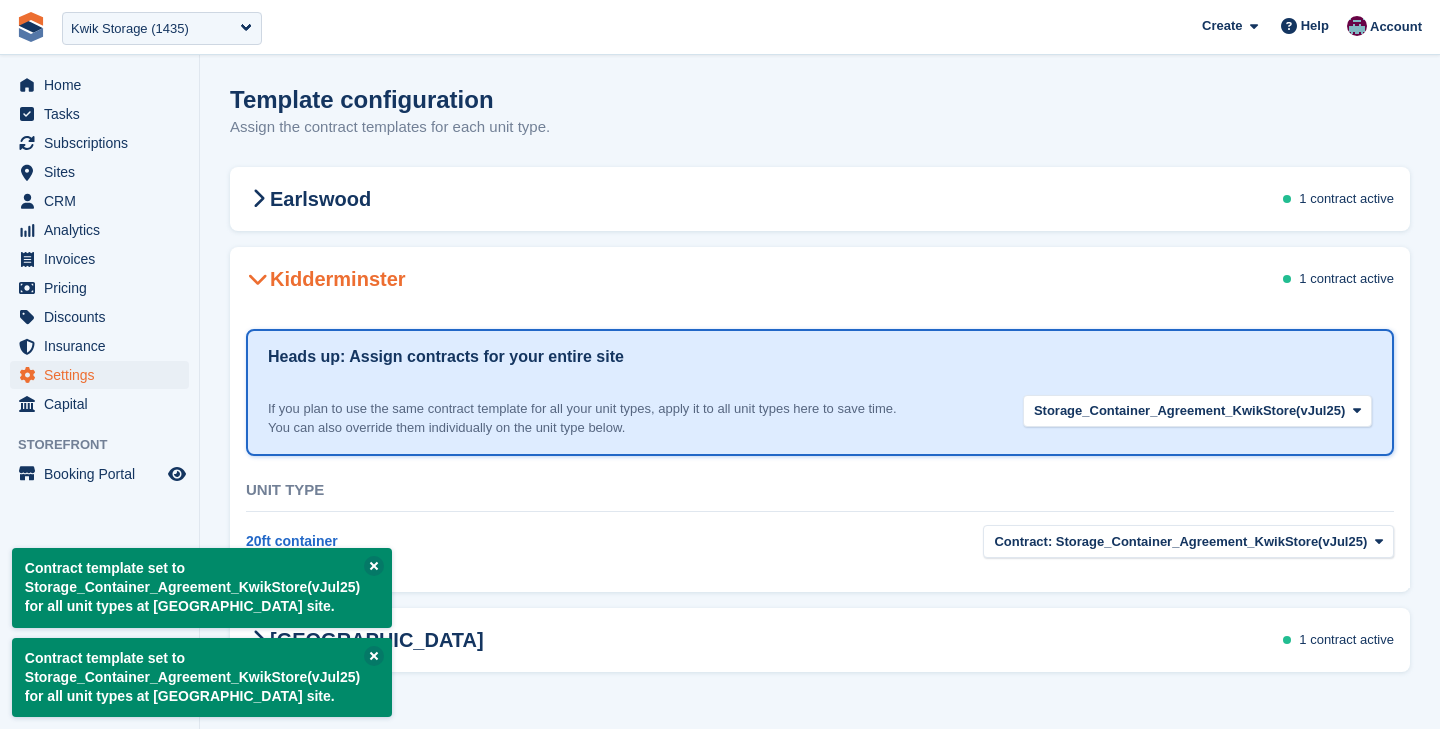 click at bounding box center (258, 279) 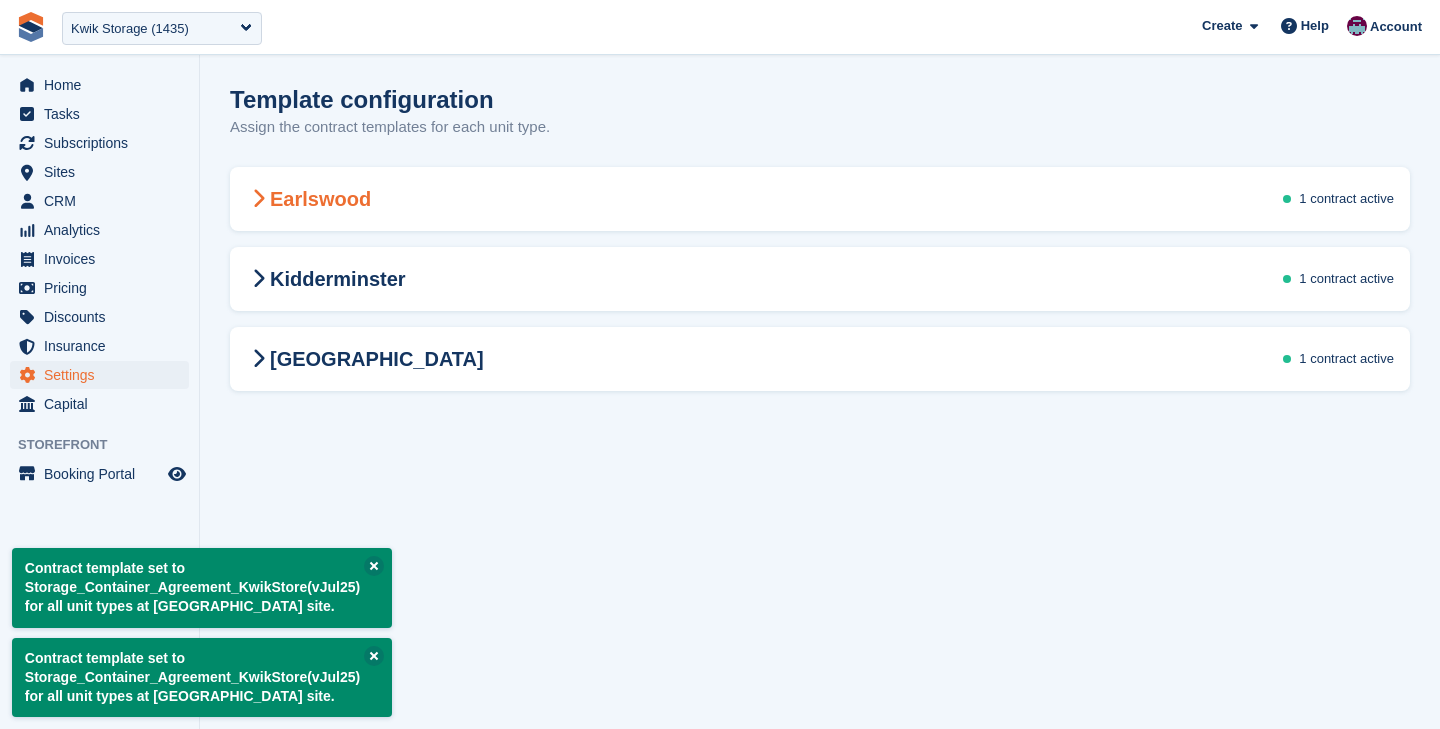 click on "Earlswood
1 contract
active" at bounding box center [820, 199] 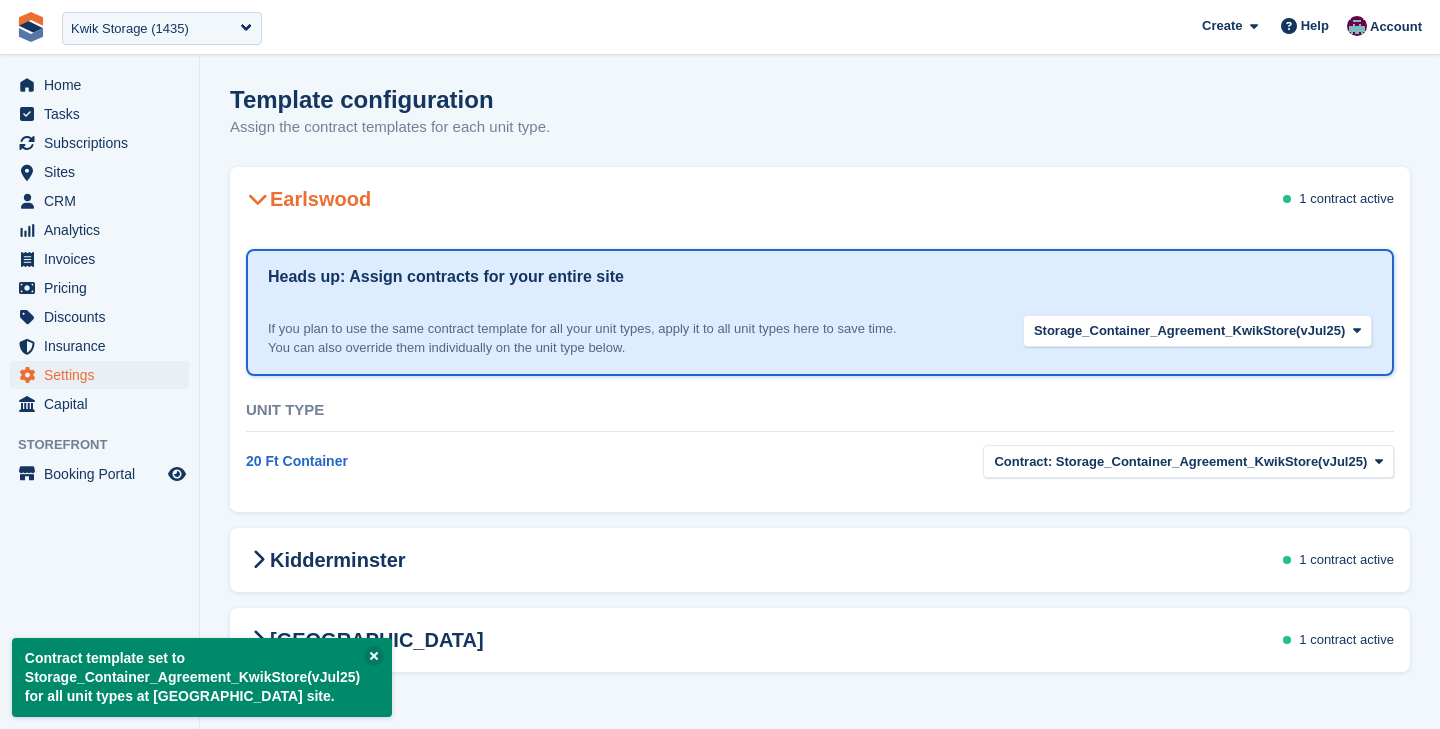 click on "Earlswood
1 contract
active" at bounding box center (820, 199) 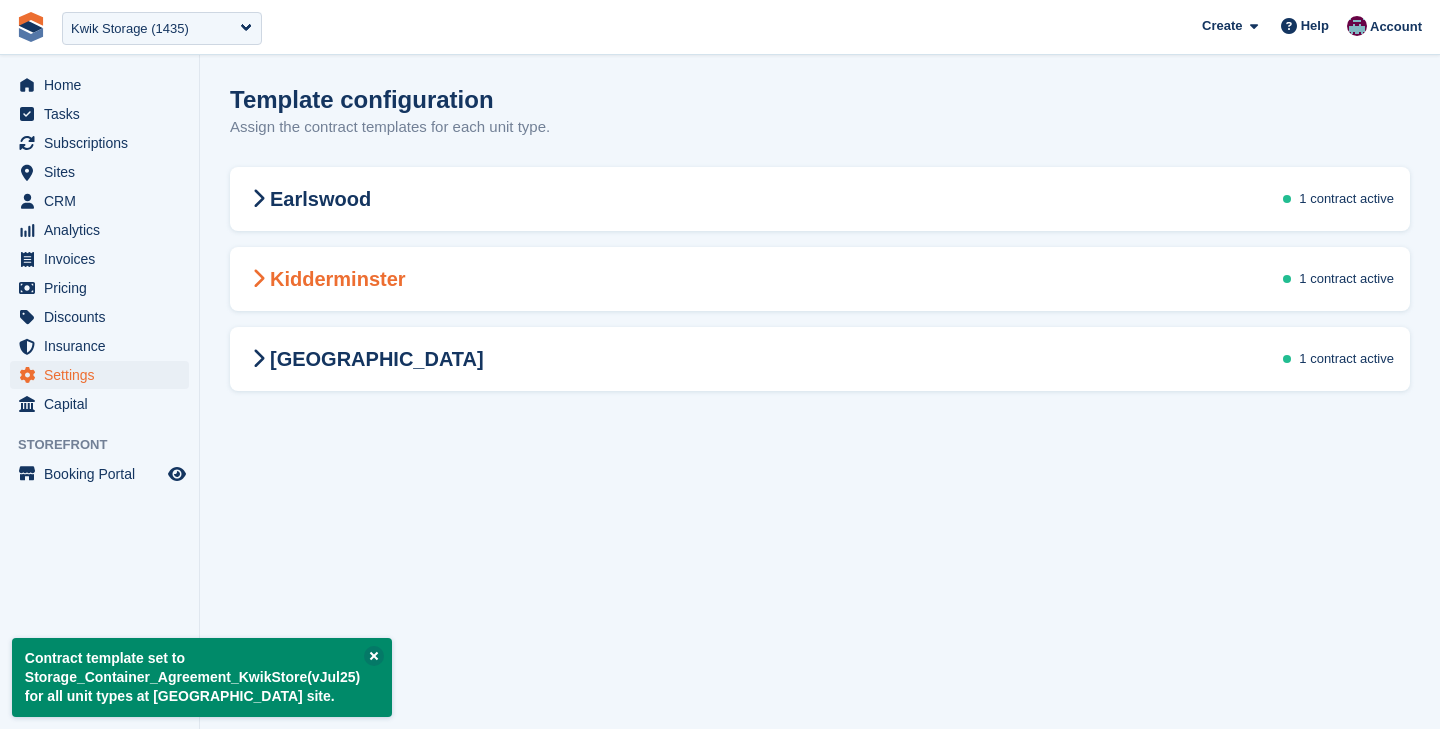click on "Kidderminster
1 contract
active" at bounding box center (820, 279) 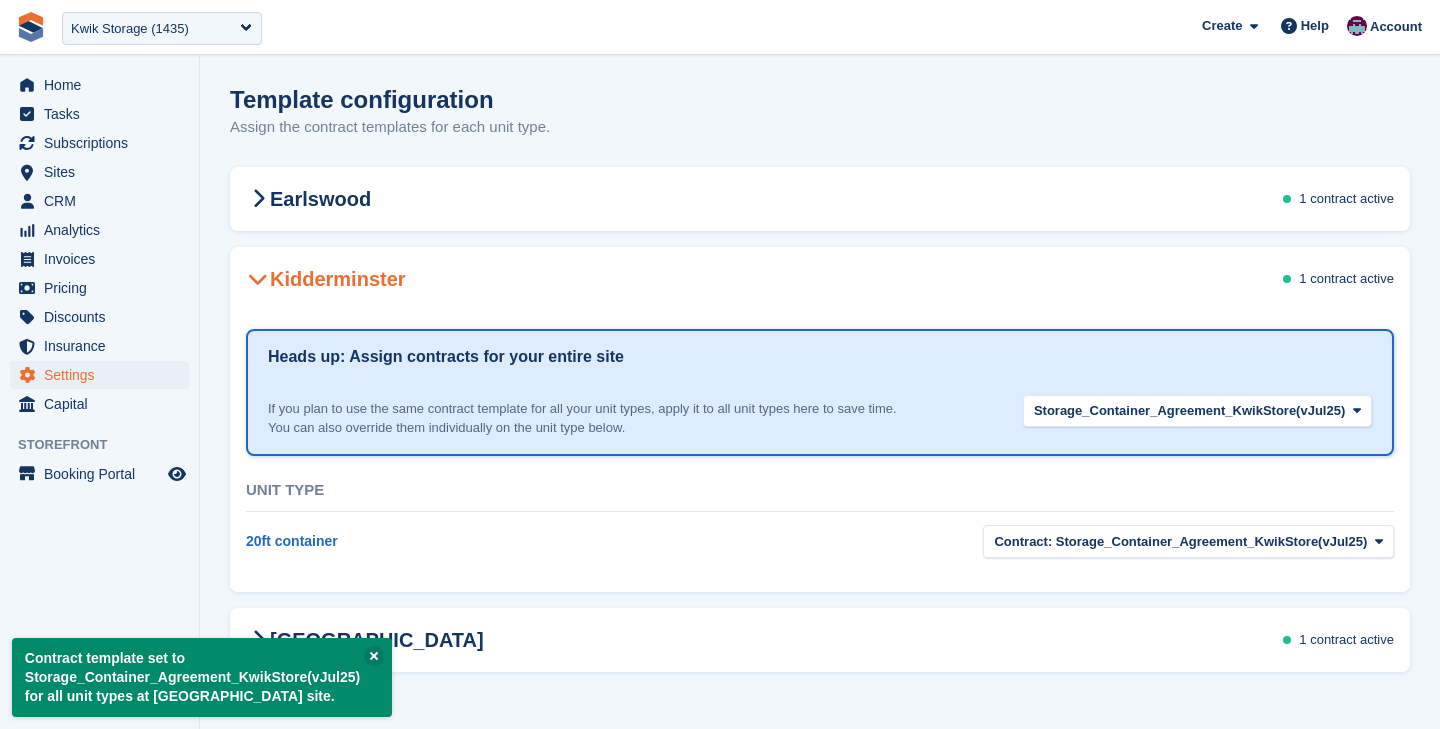 click at bounding box center (258, 279) 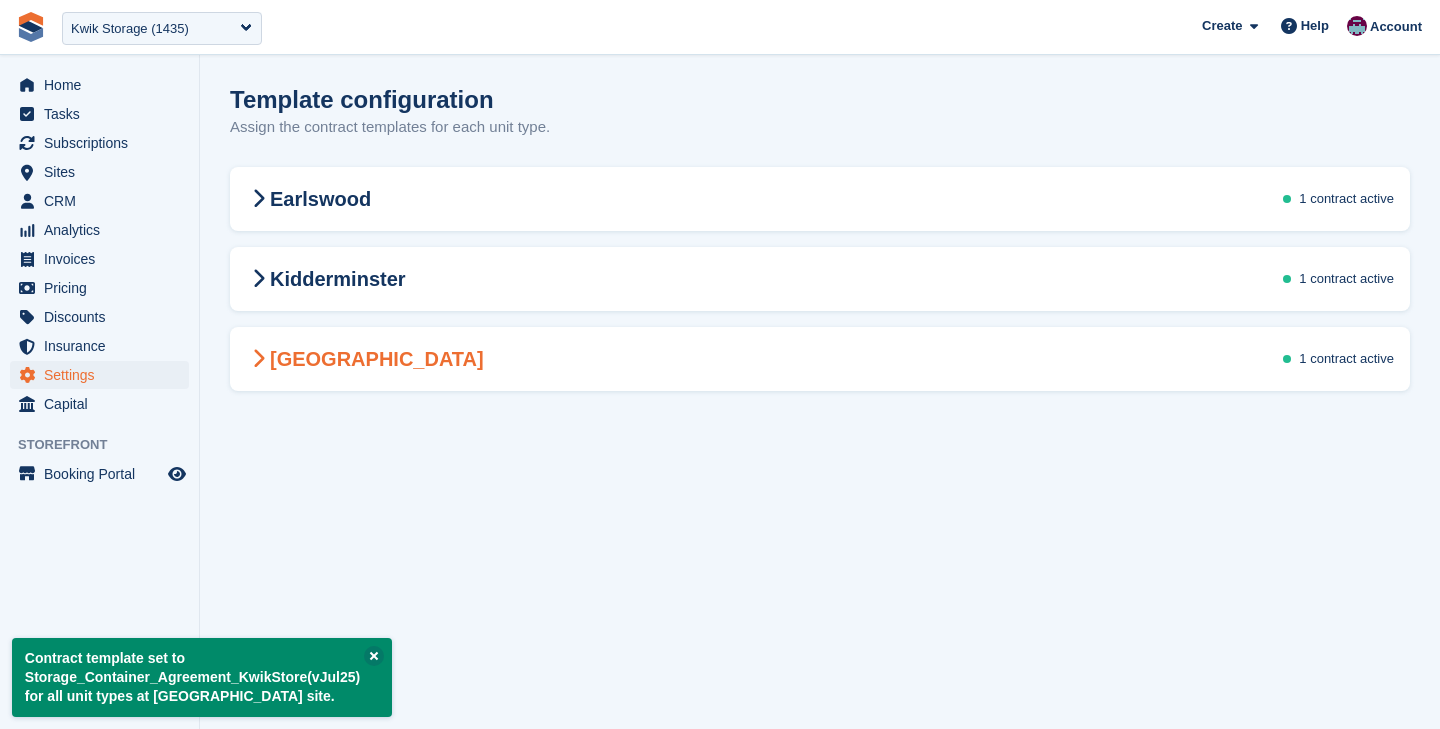click at bounding box center [258, 359] 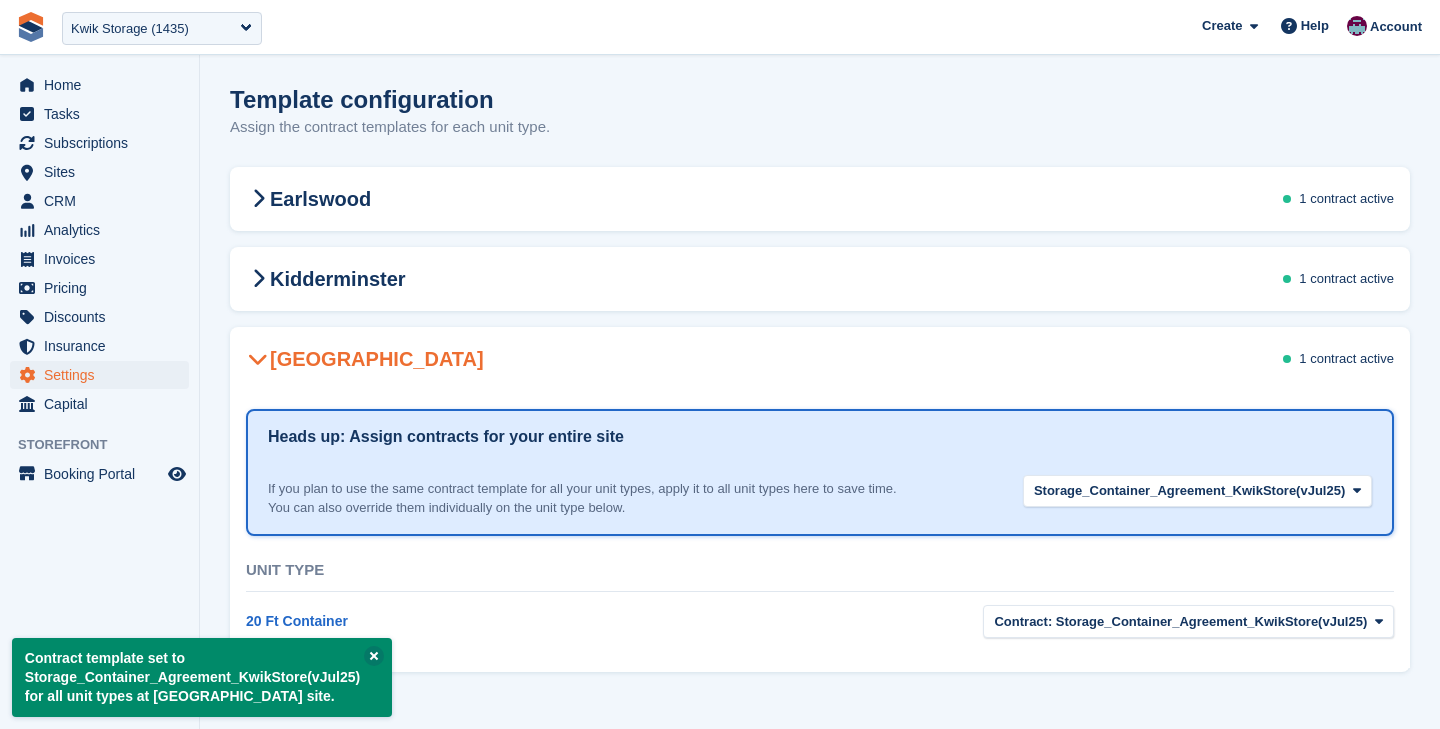 click at bounding box center [258, 359] 